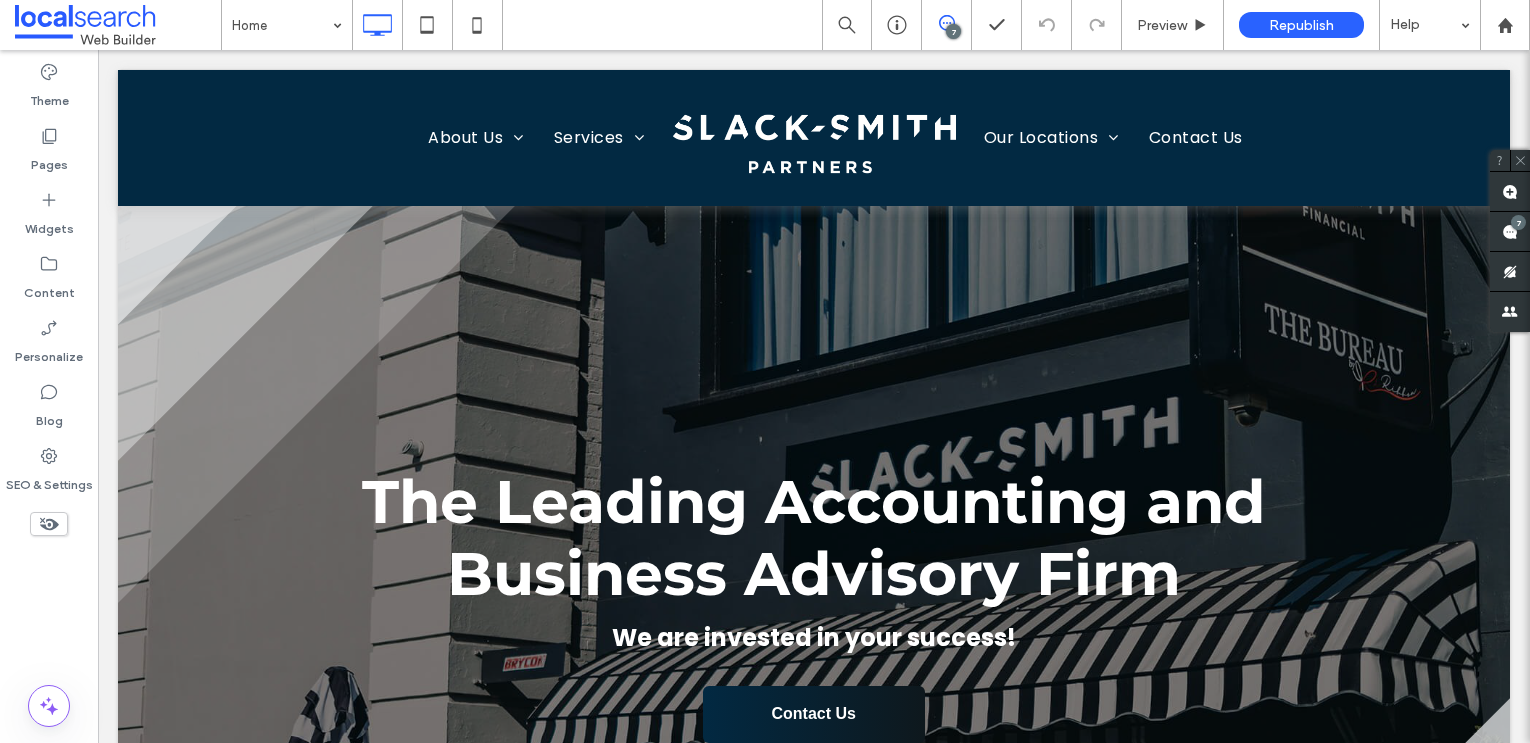 scroll, scrollTop: 0, scrollLeft: 0, axis: both 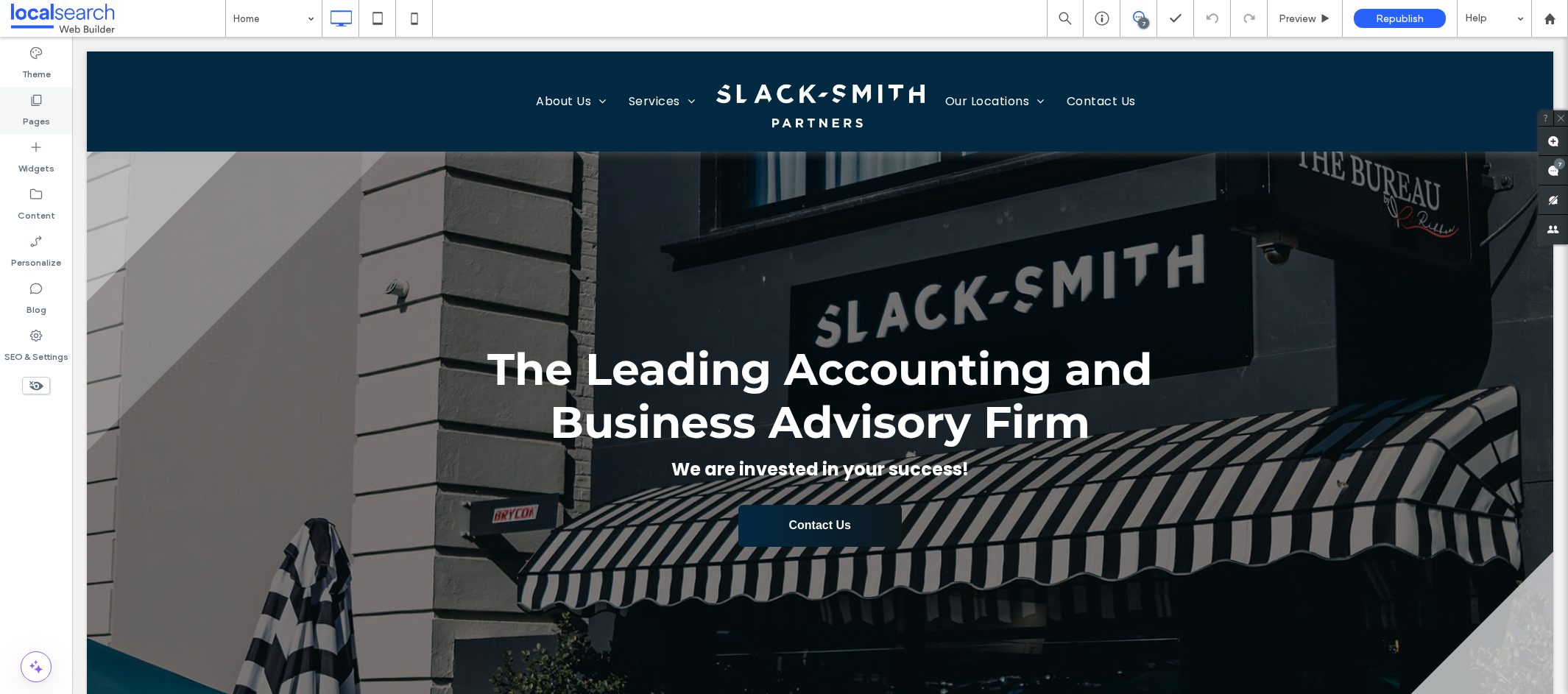 click on "Pages" at bounding box center [36, 118] 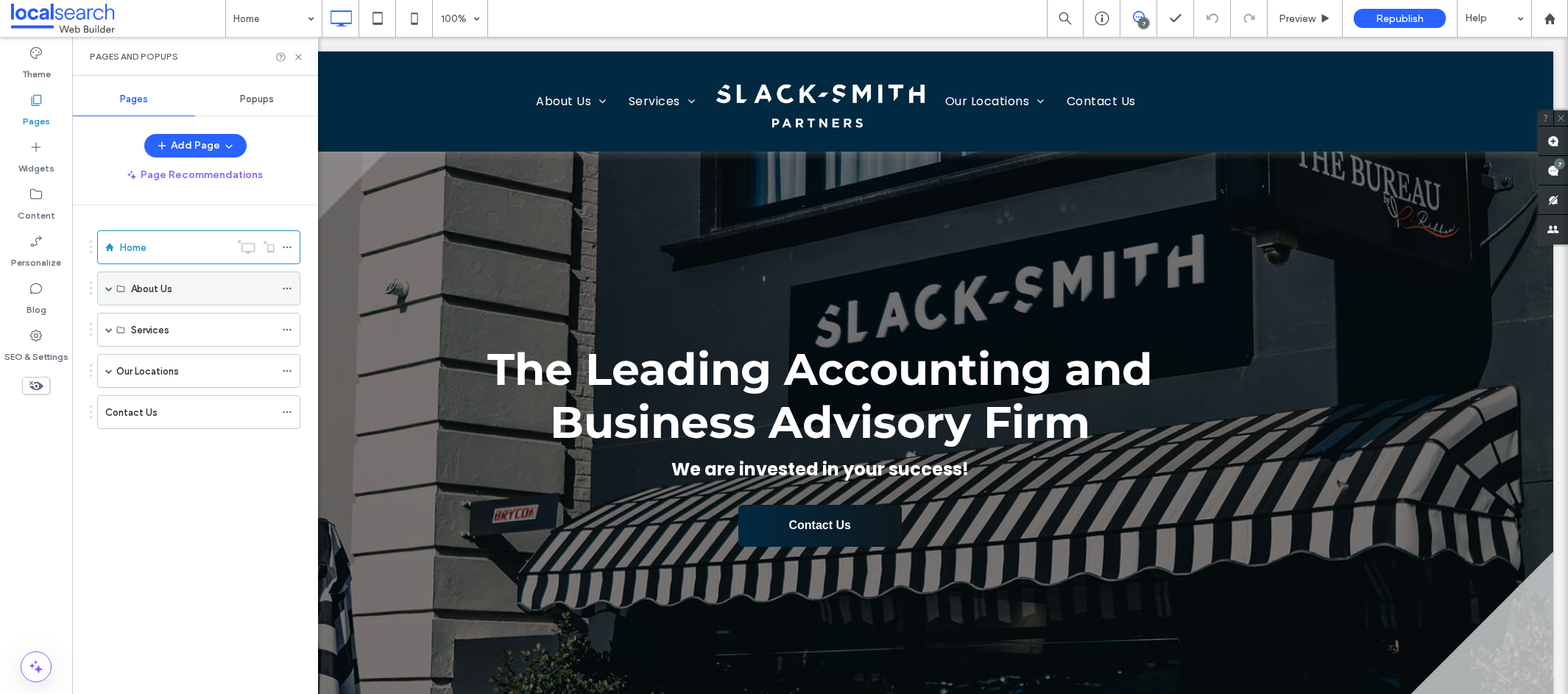 click at bounding box center [109, 288] 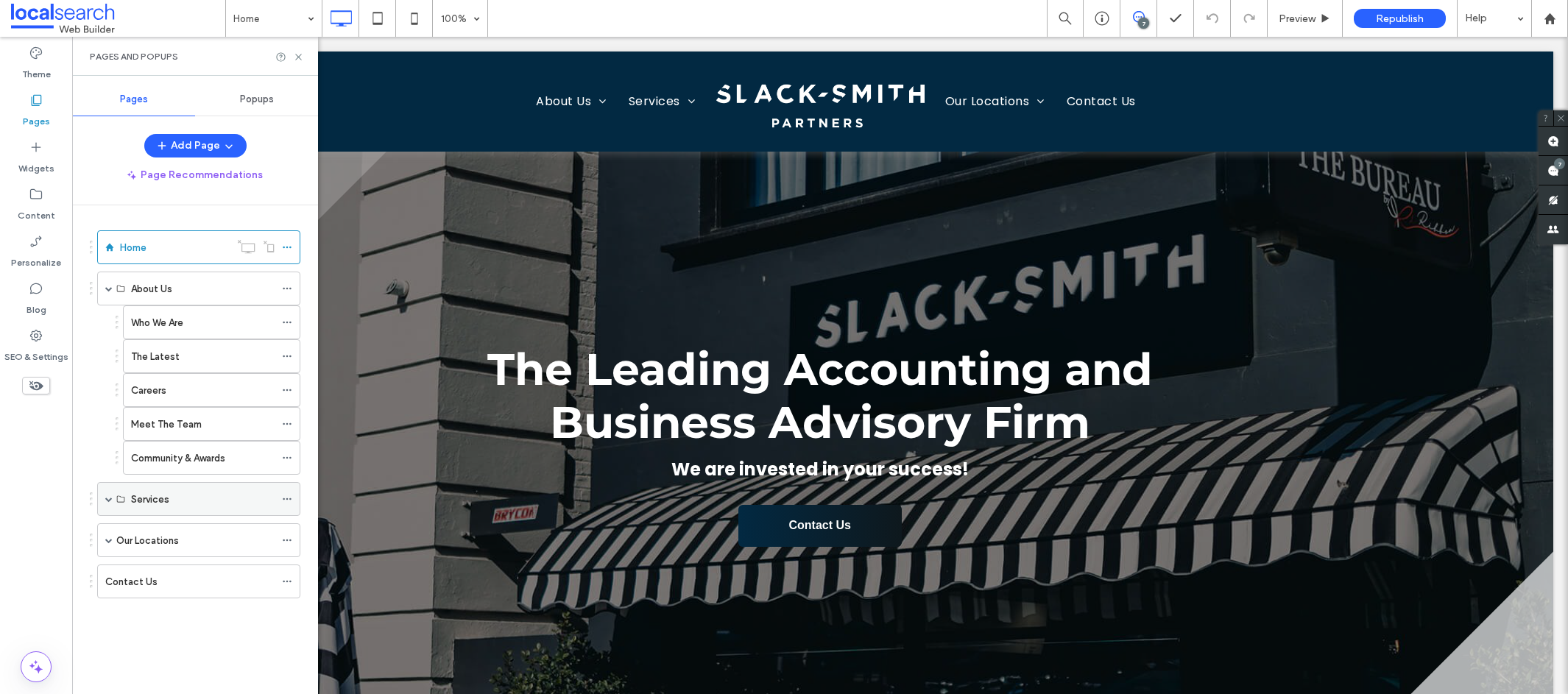 click at bounding box center (109, 499) 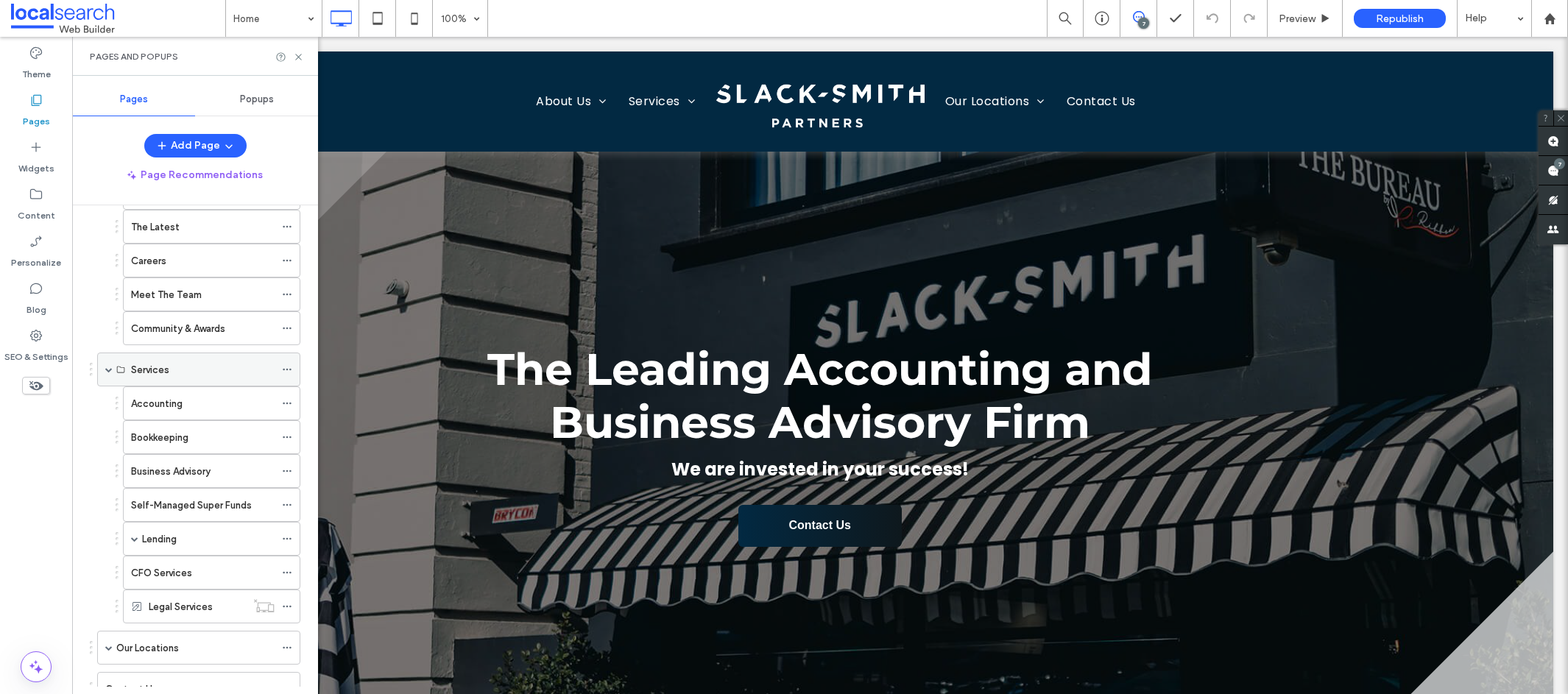 scroll, scrollTop: 188, scrollLeft: 0, axis: vertical 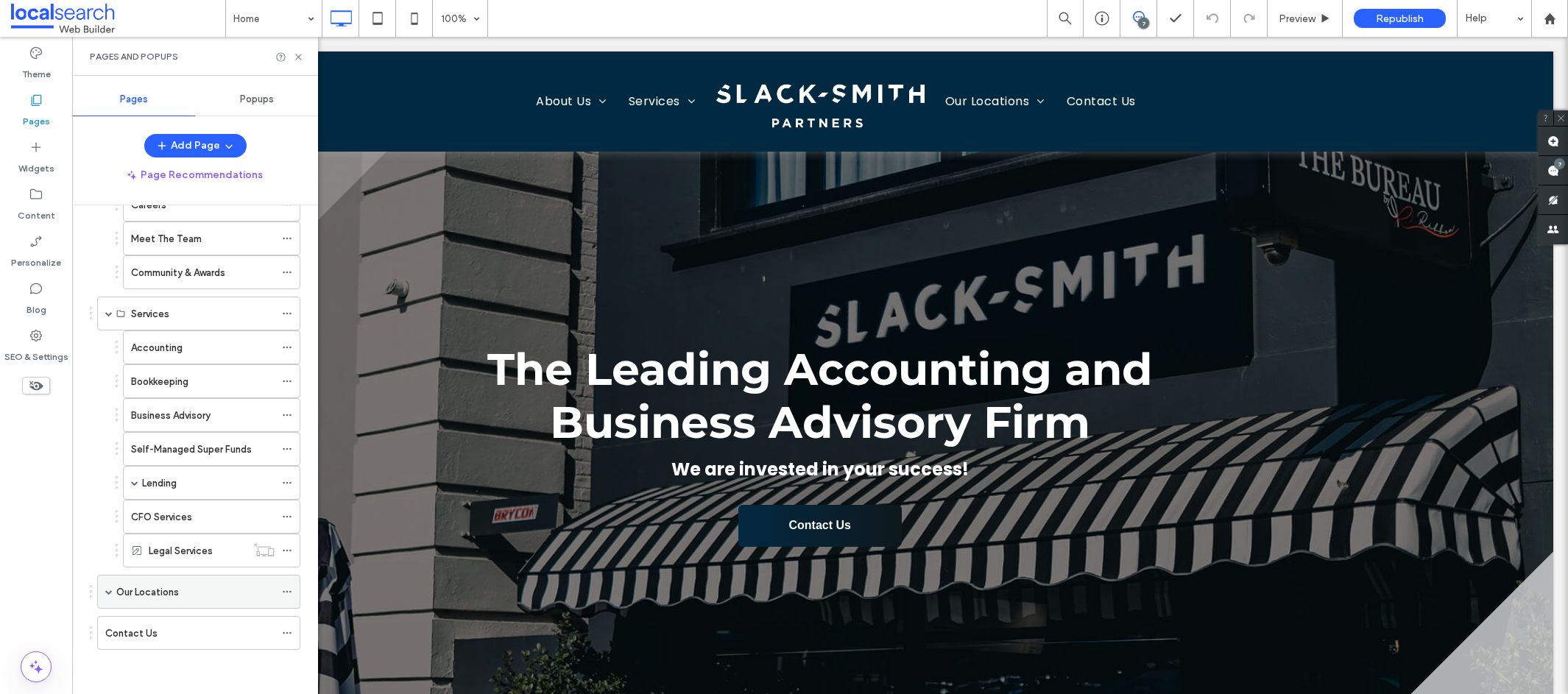 click at bounding box center (109, 592) 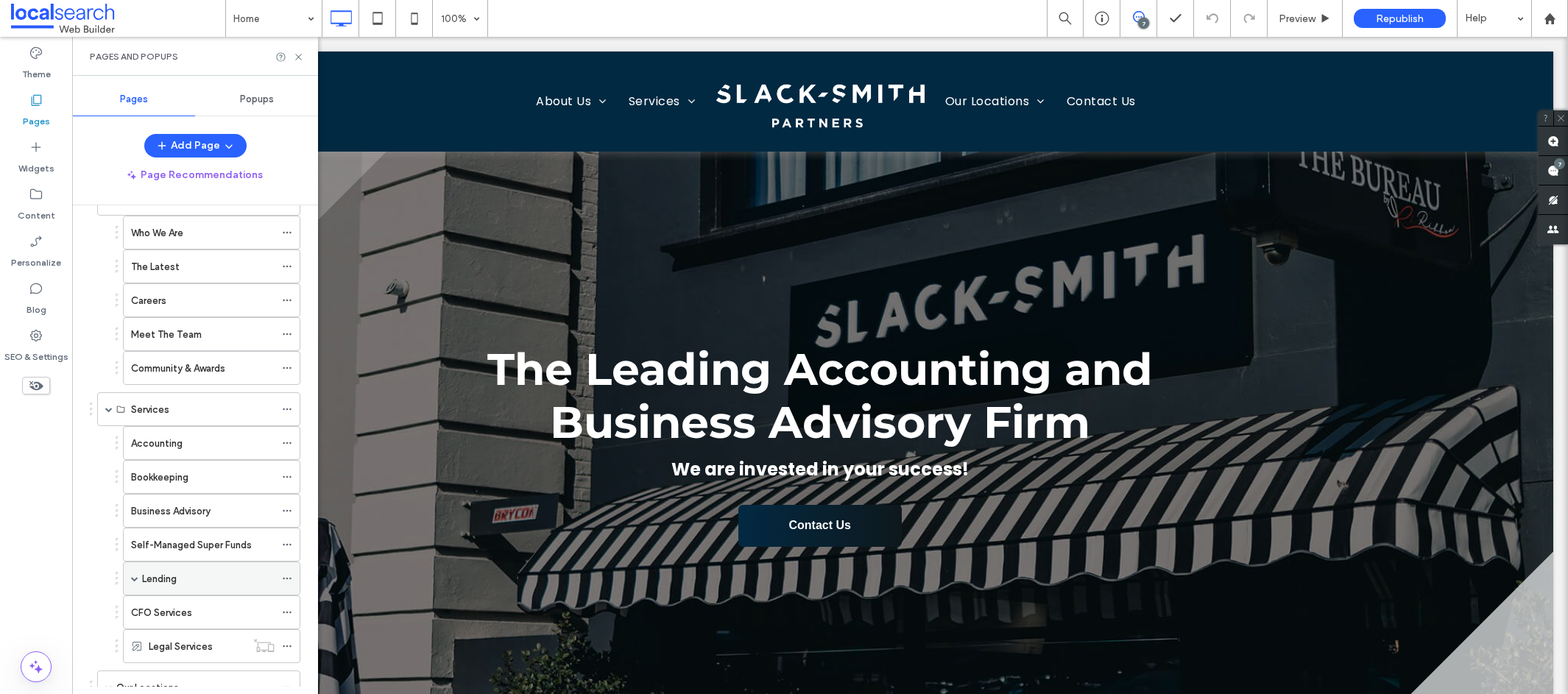 scroll, scrollTop: 0, scrollLeft: 0, axis: both 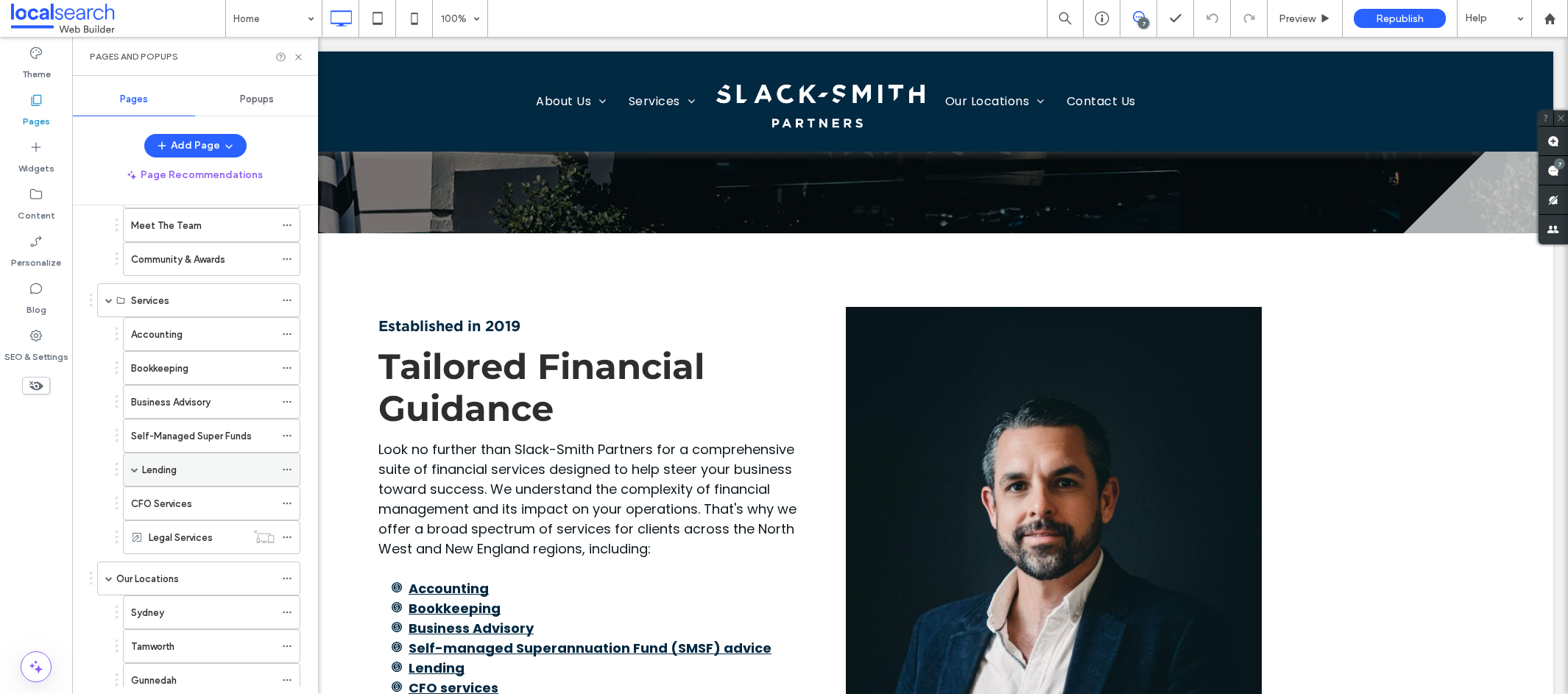 click at bounding box center (135, 470) 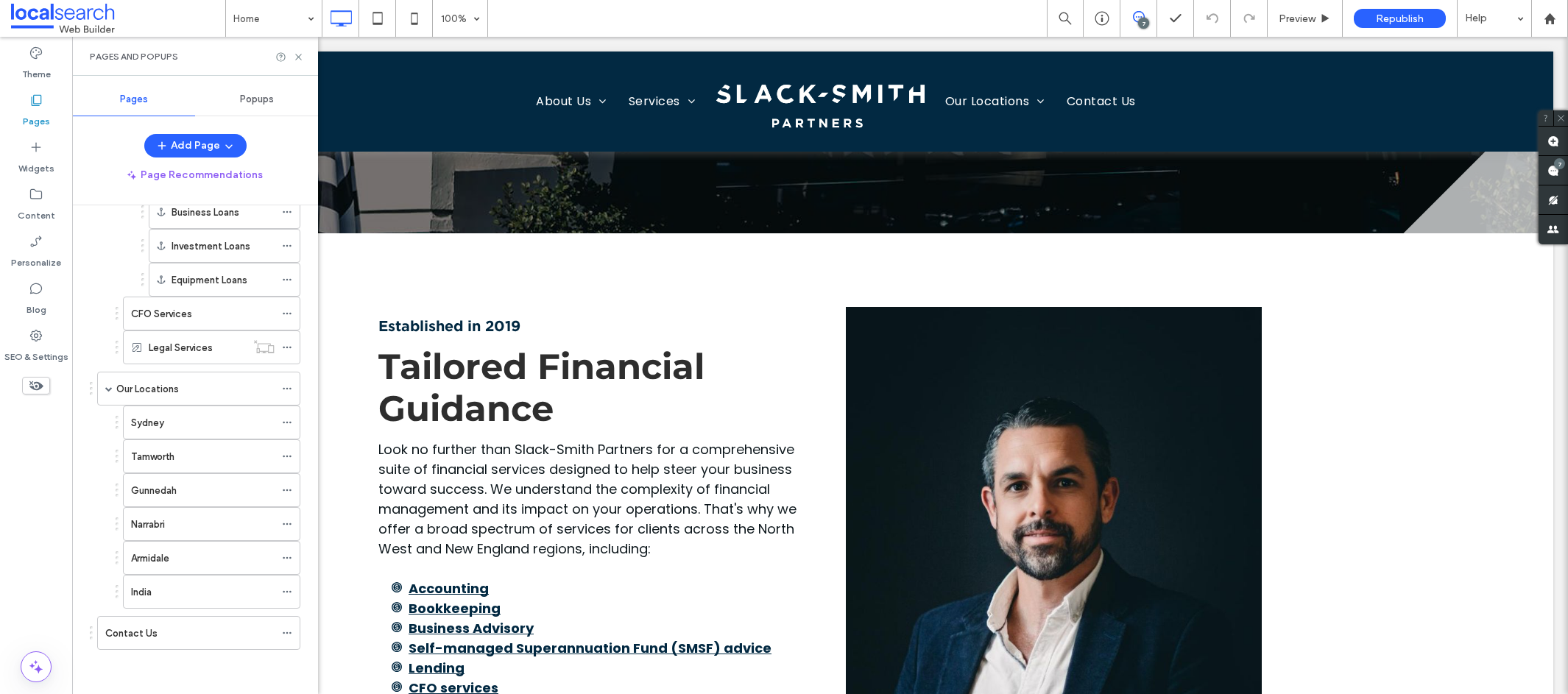 scroll, scrollTop: 477, scrollLeft: 0, axis: vertical 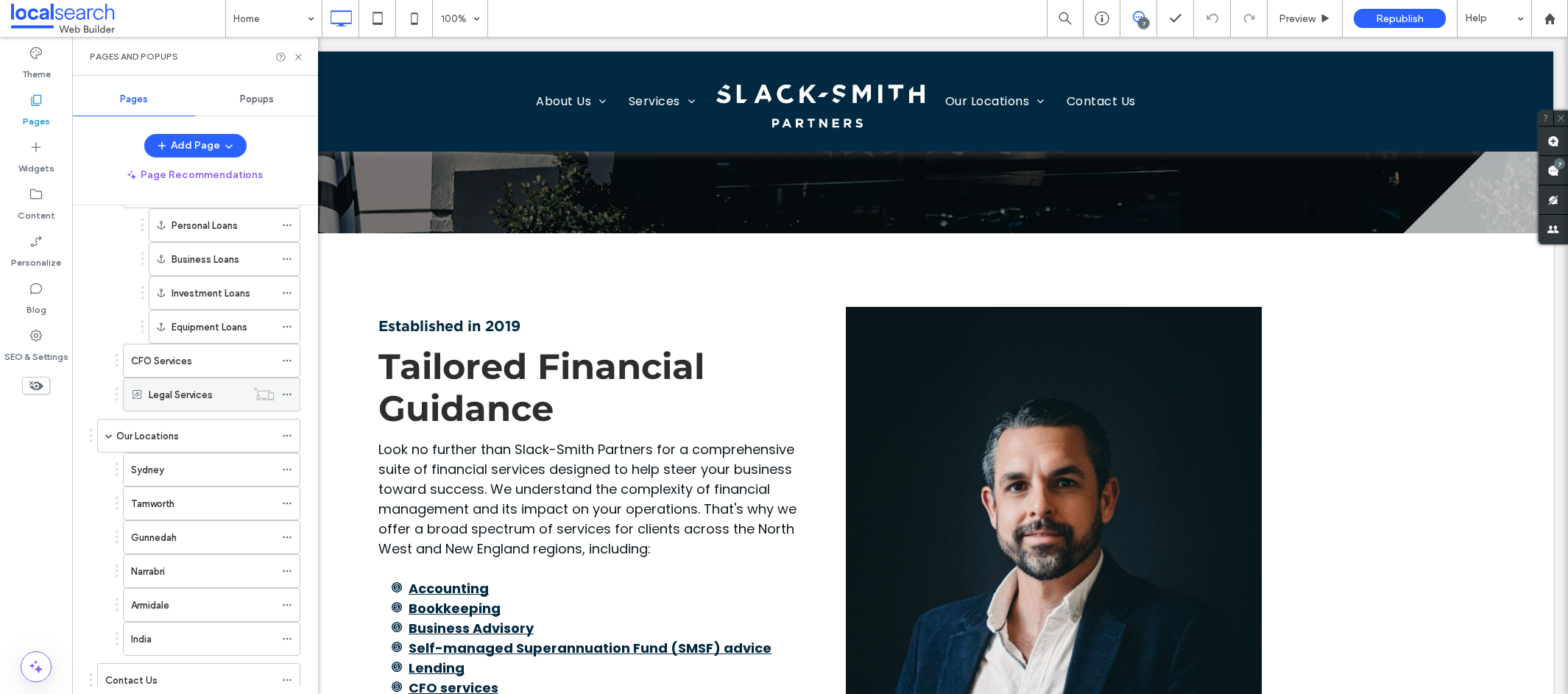 click on "Legal Services" at bounding box center [180, 394] 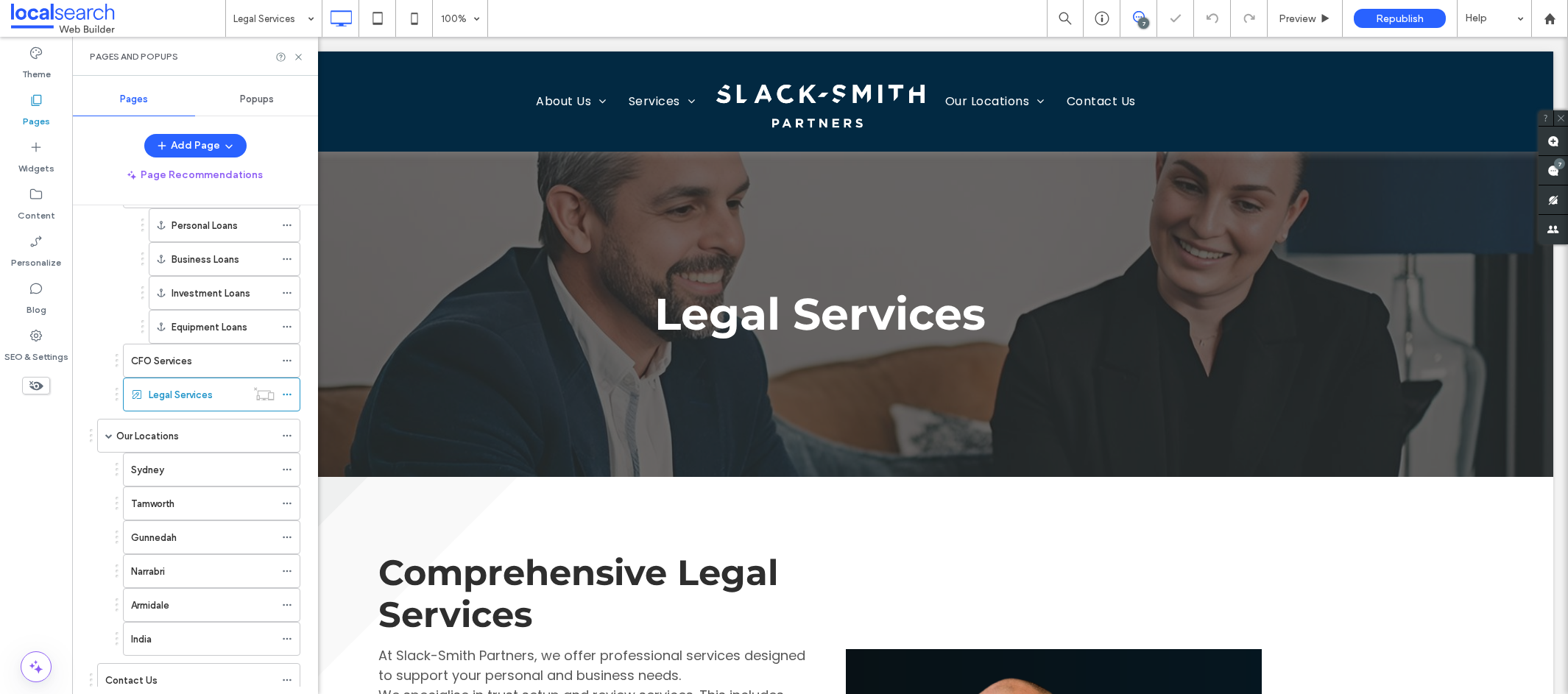 scroll, scrollTop: 729, scrollLeft: 0, axis: vertical 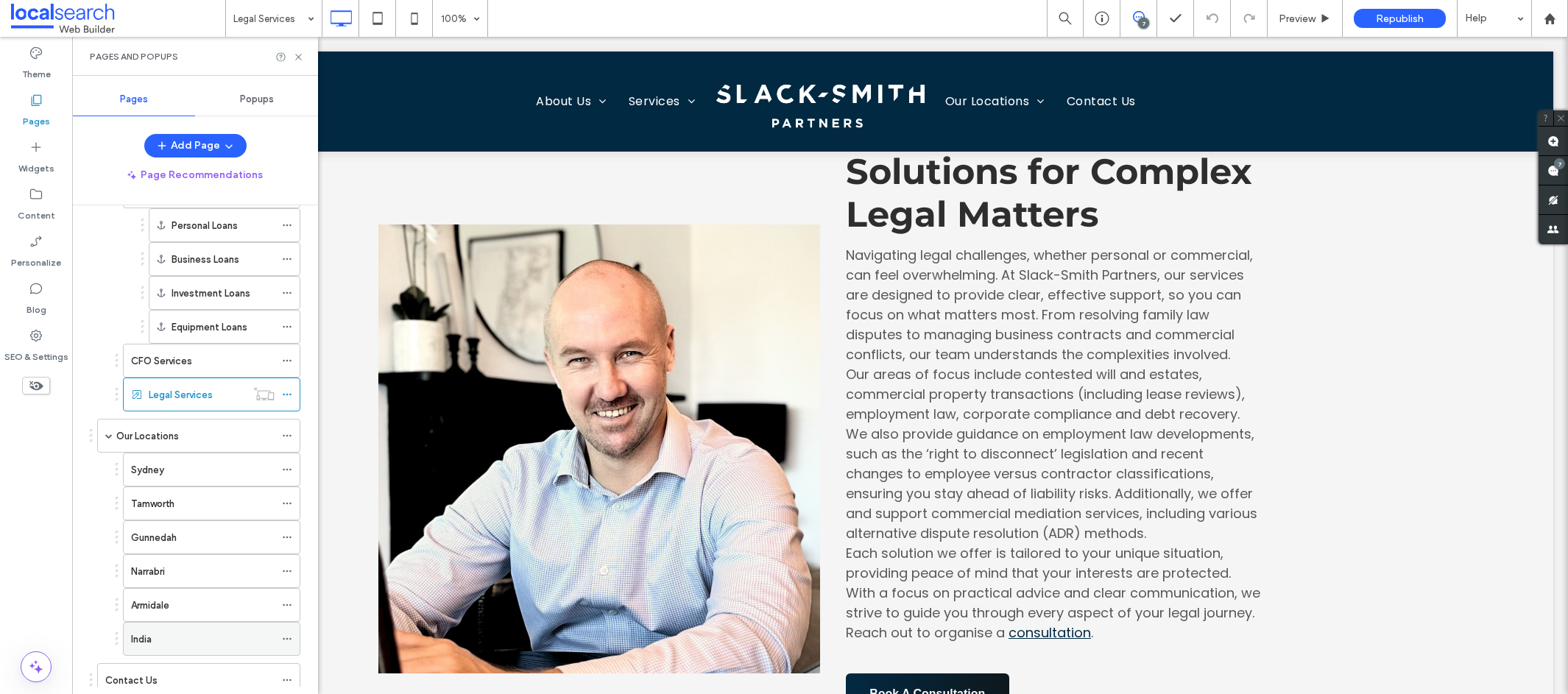 click on "India" at bounding box center [202, 639] 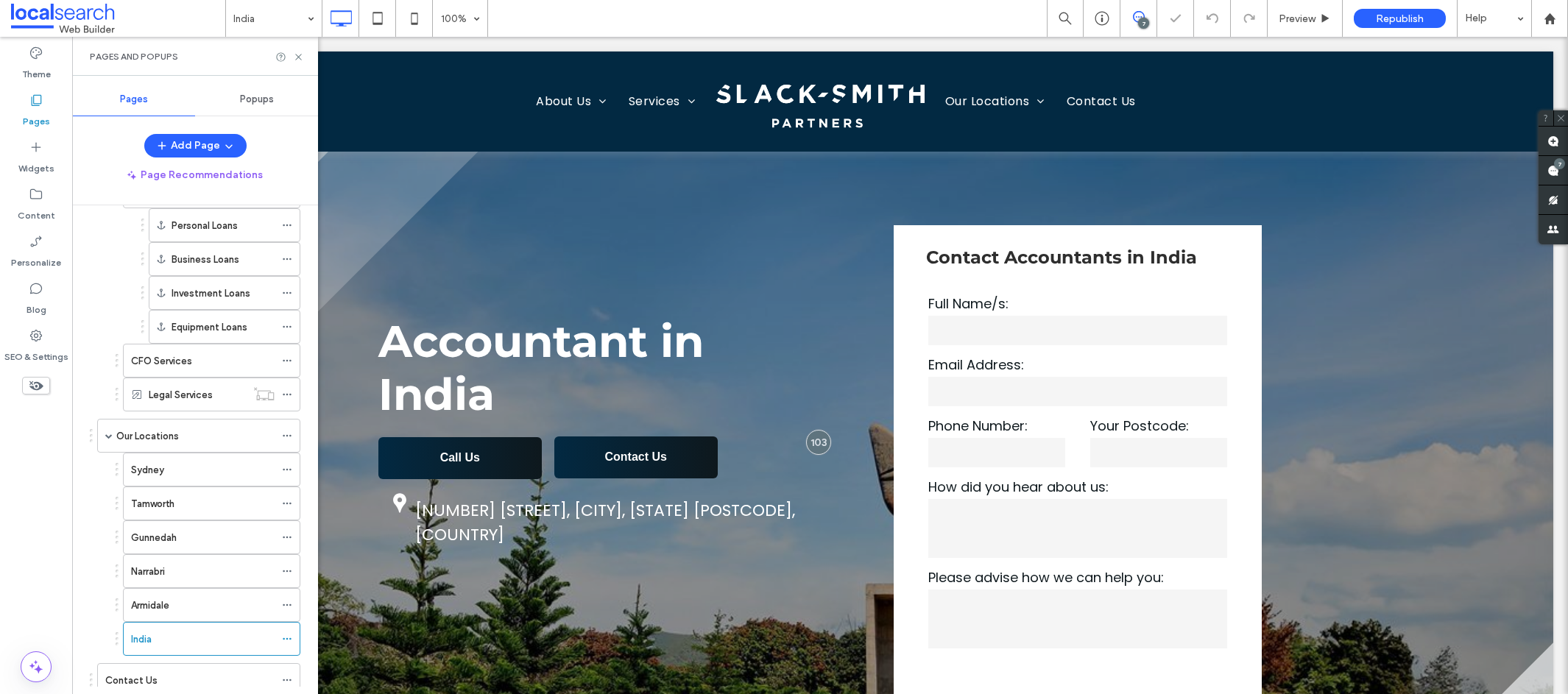 scroll, scrollTop: 392, scrollLeft: 0, axis: vertical 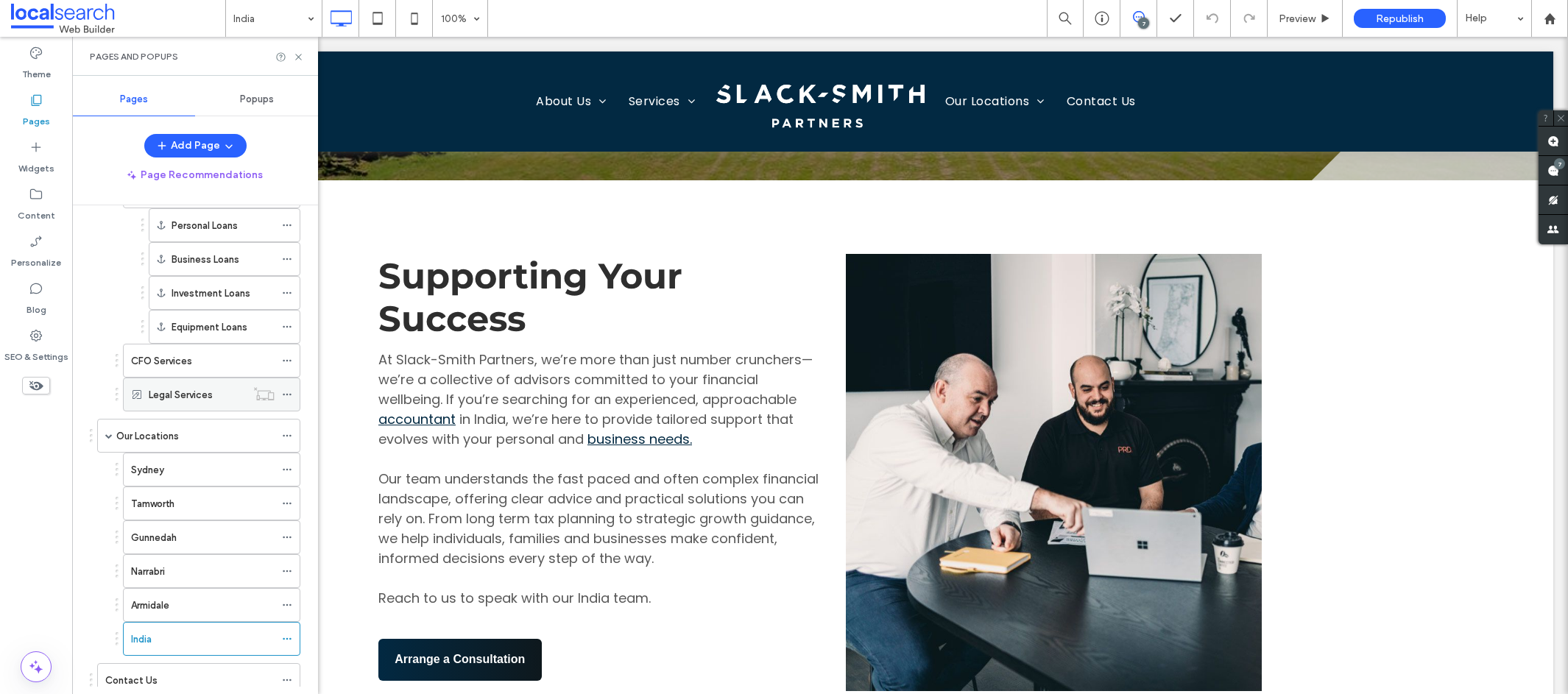 click on "Legal Services" at bounding box center [180, 394] 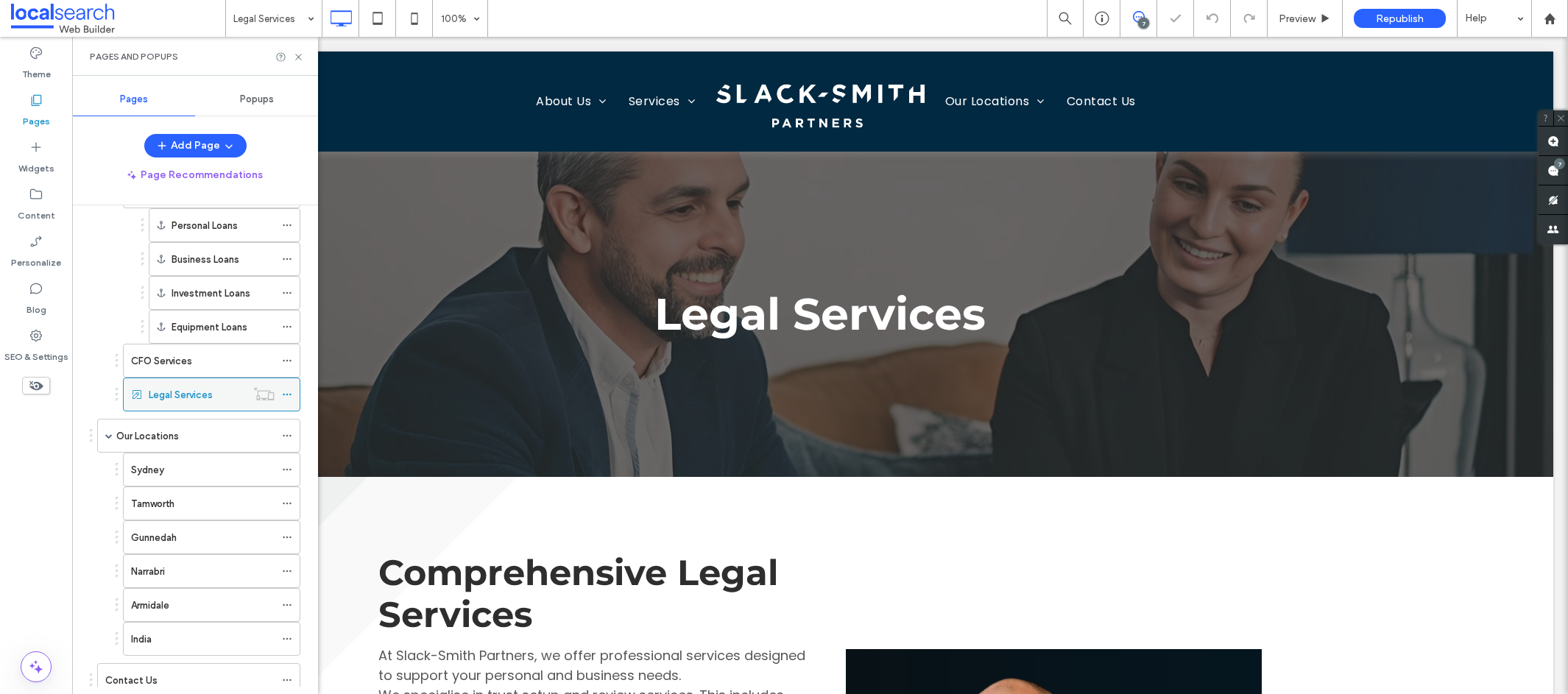 scroll, scrollTop: 0, scrollLeft: 0, axis: both 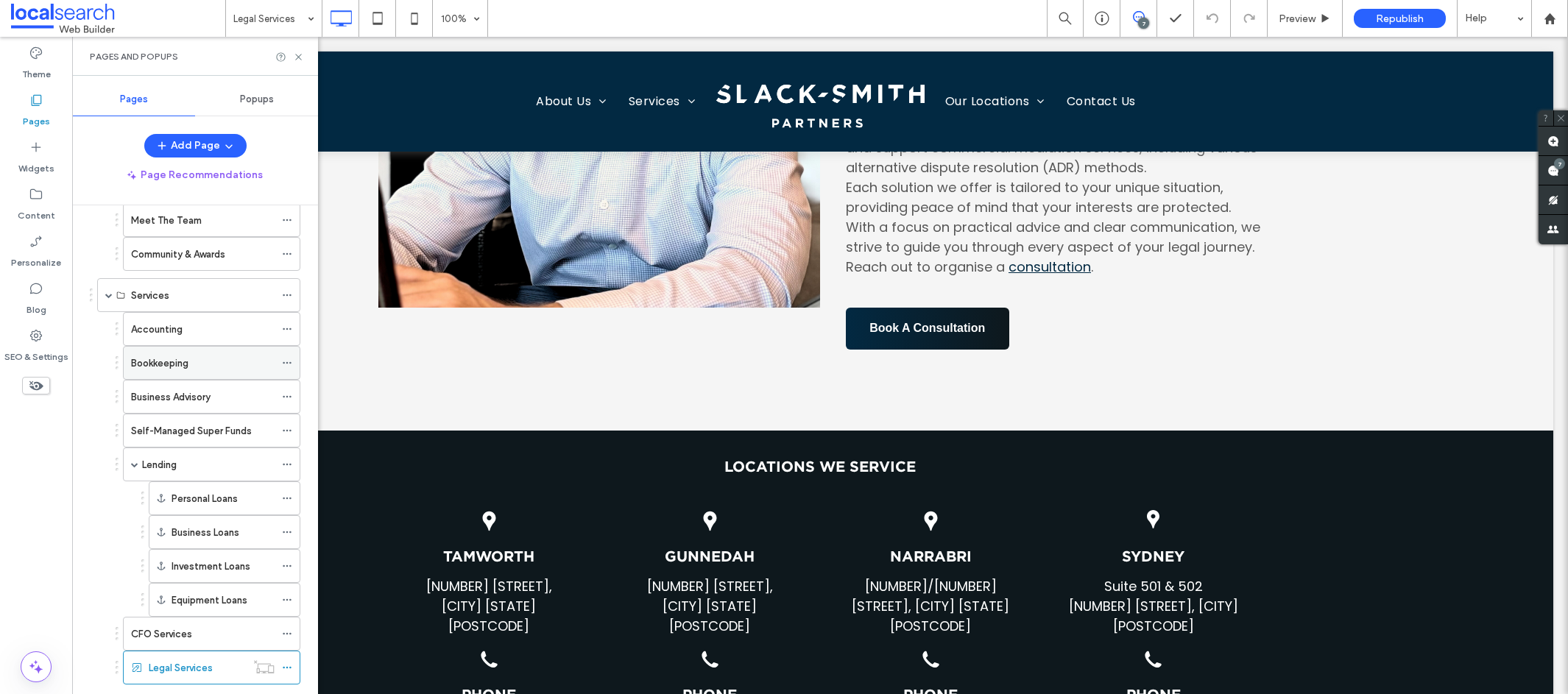 click on "Bookkeeping" at bounding box center [160, 363] 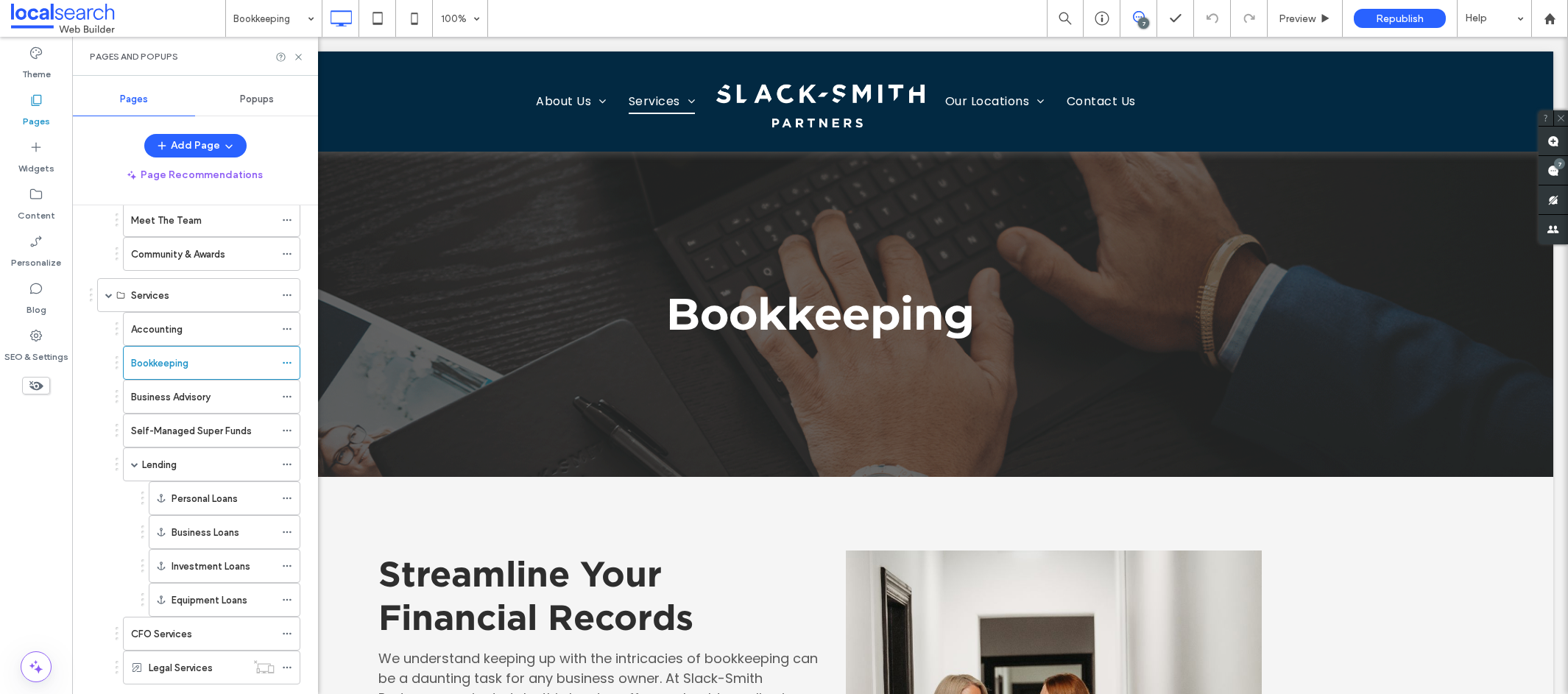 scroll, scrollTop: 0, scrollLeft: 0, axis: both 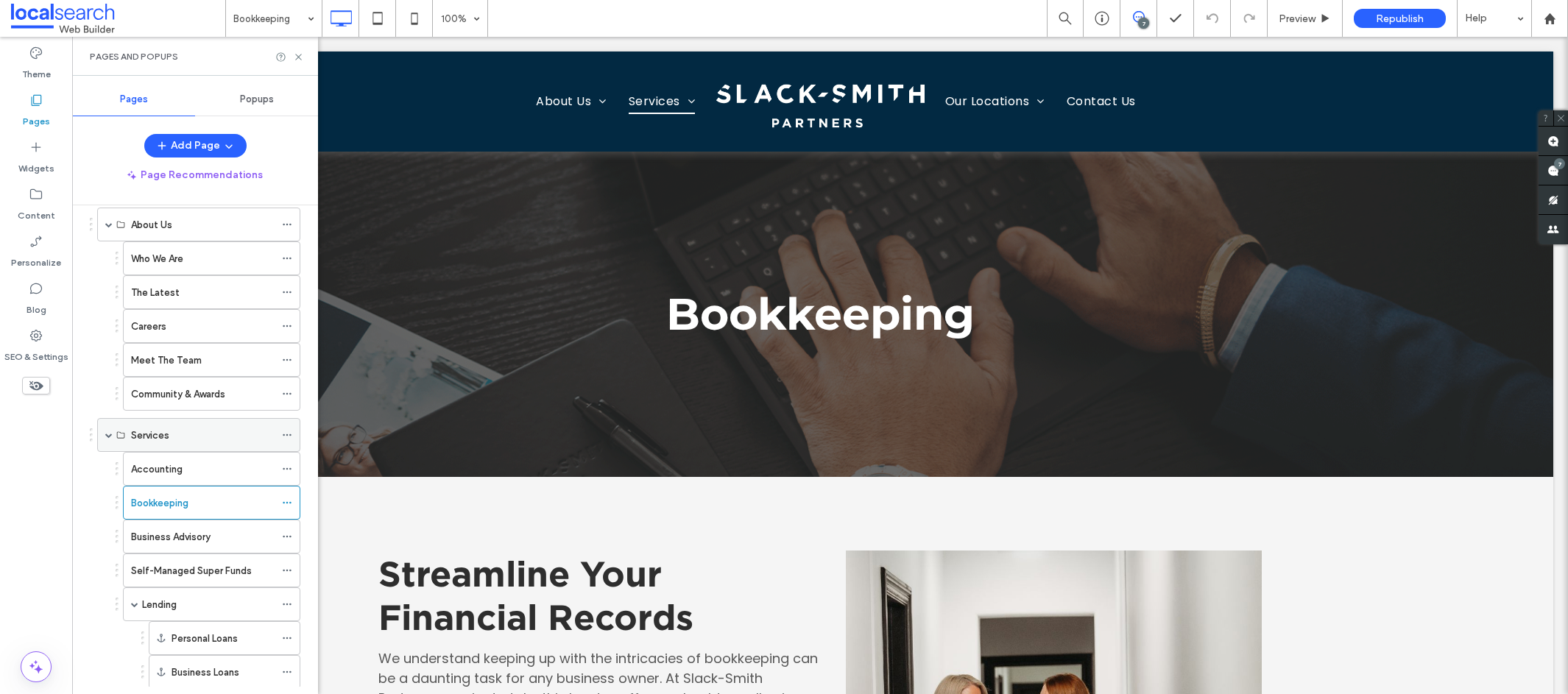 click 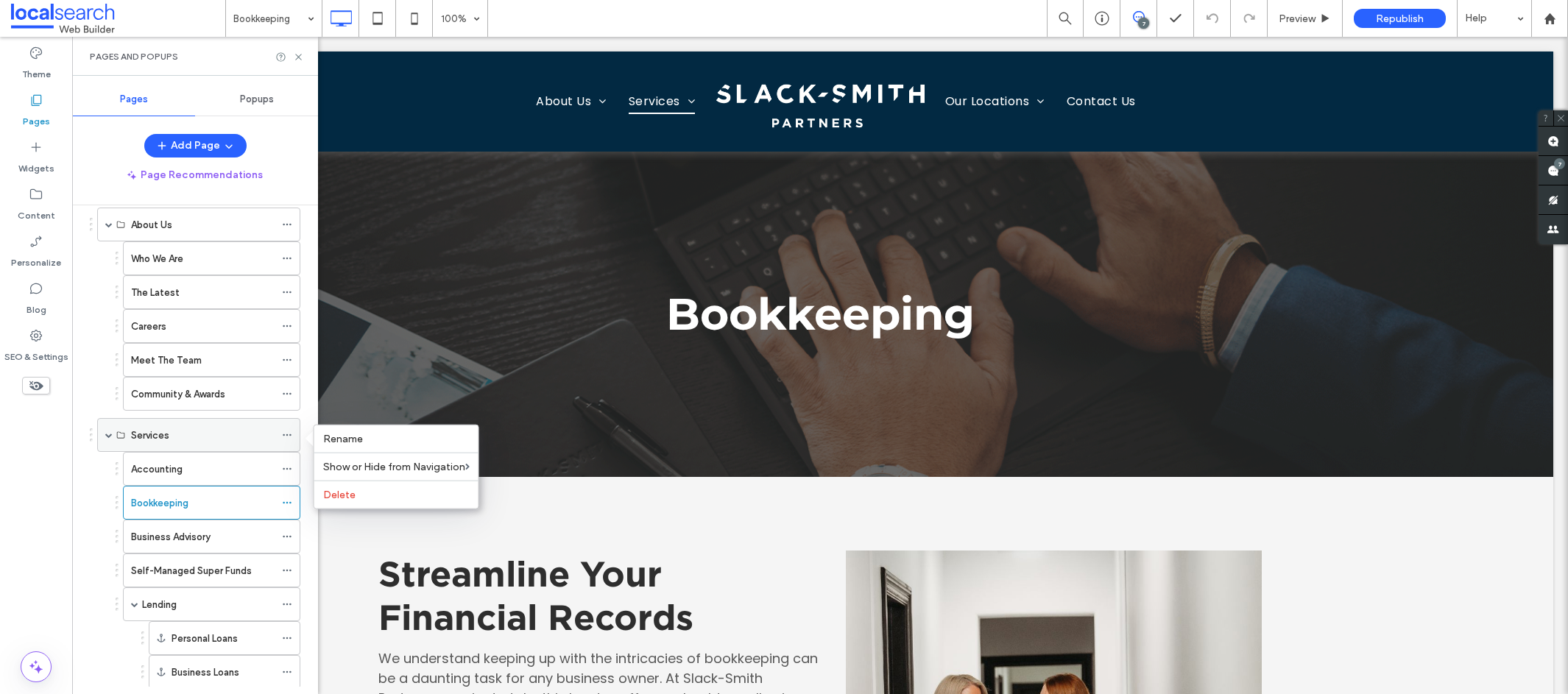 click 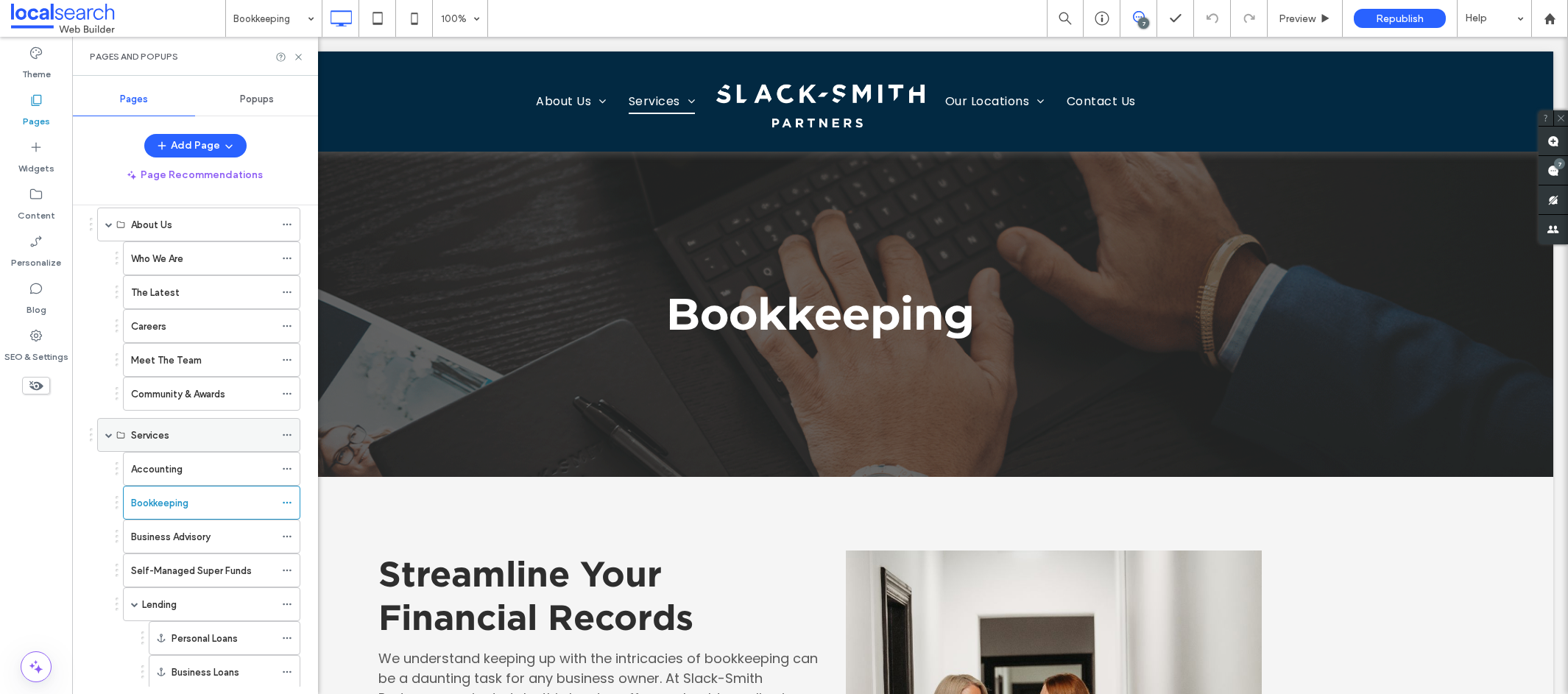 click 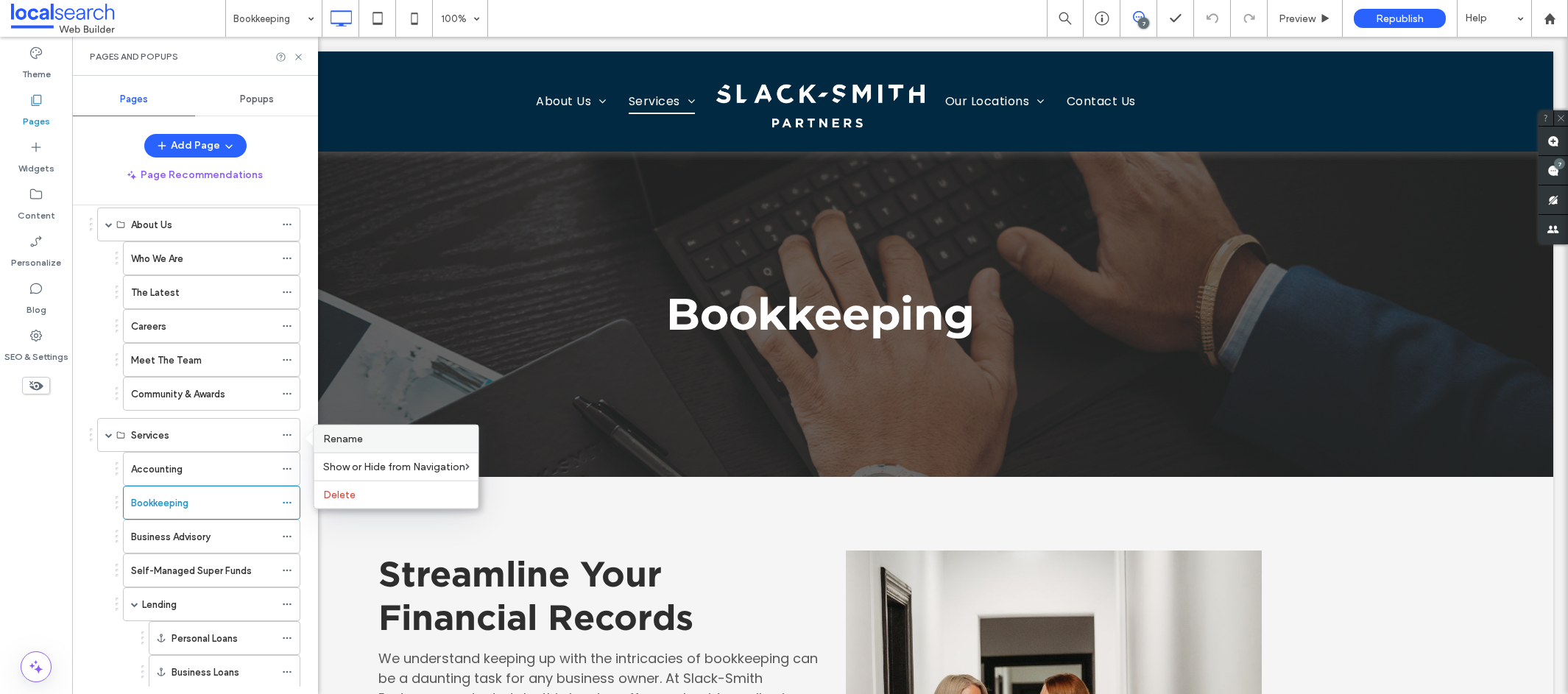 click on "Rename" at bounding box center [343, 439] 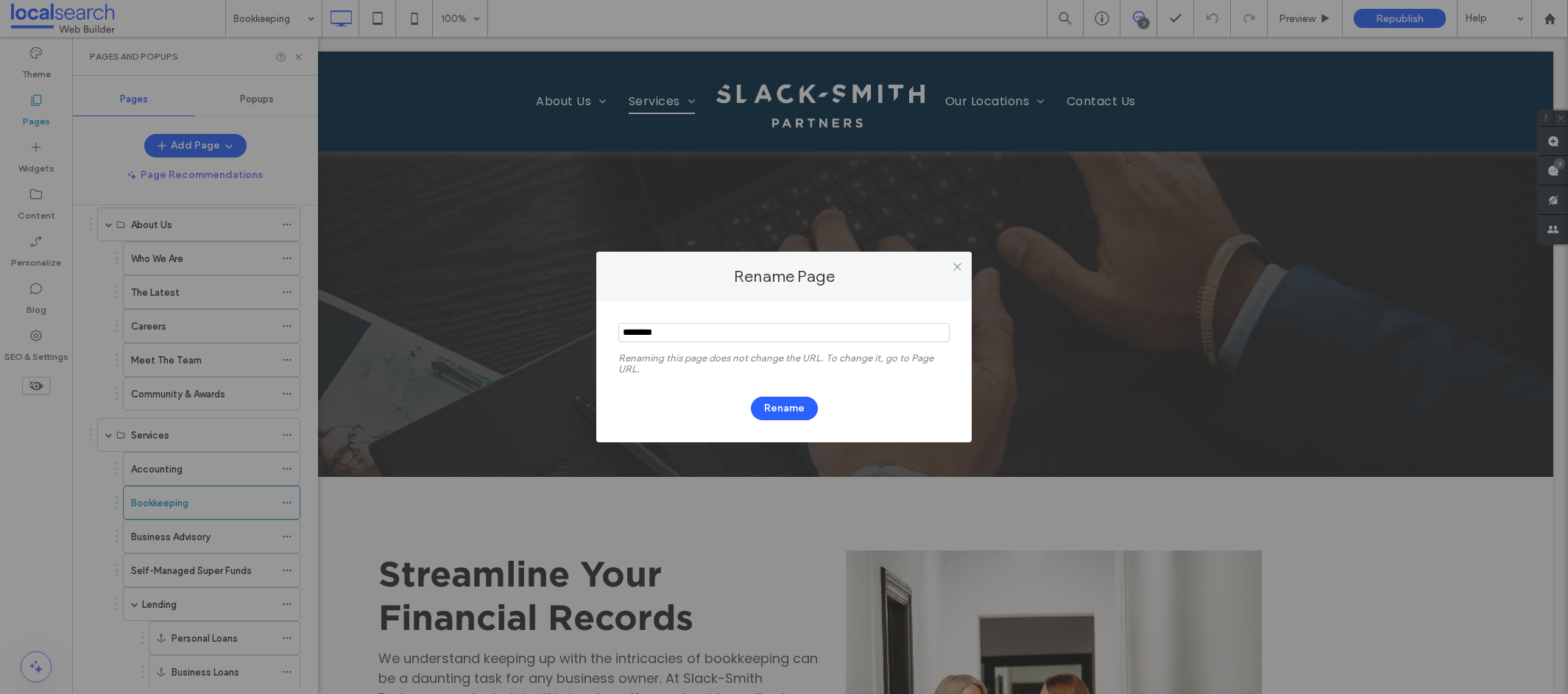 click at bounding box center (784, 333) 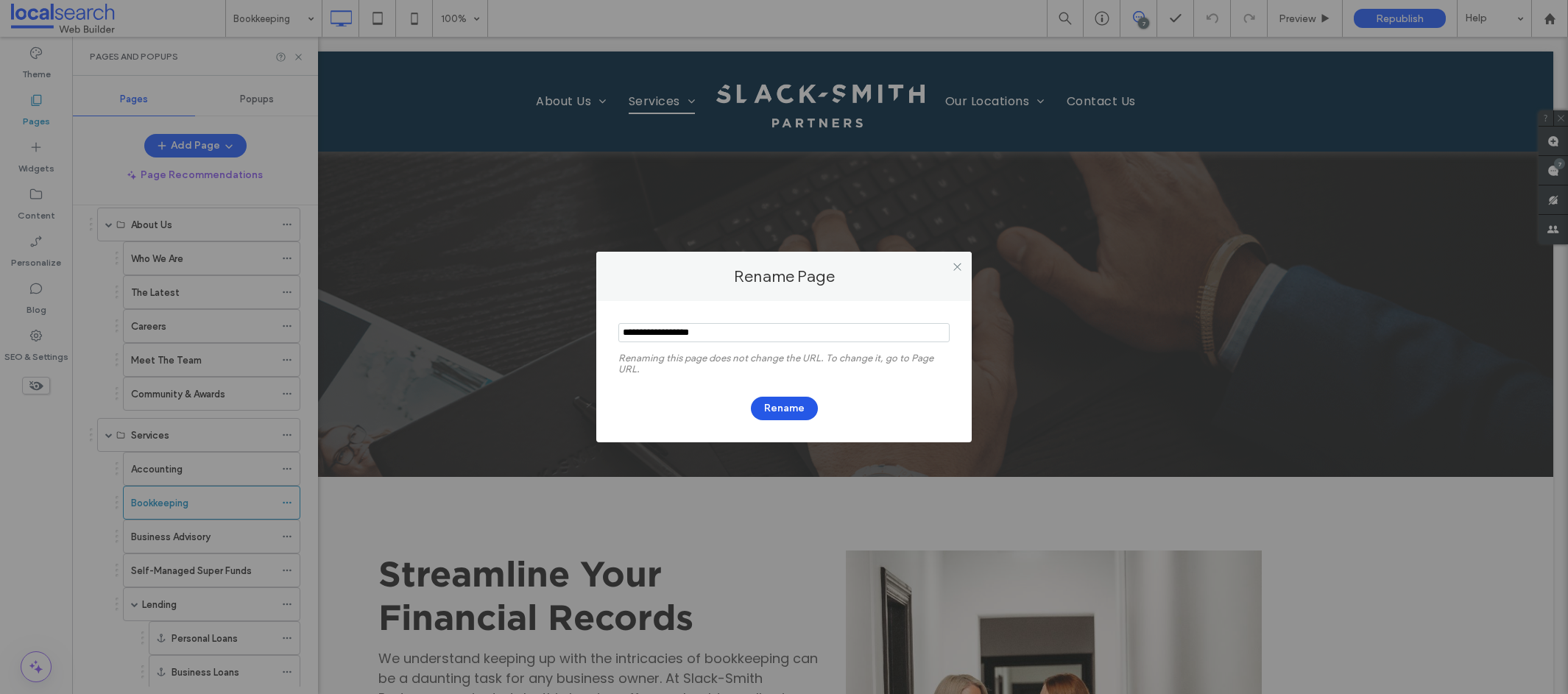 type on "**********" 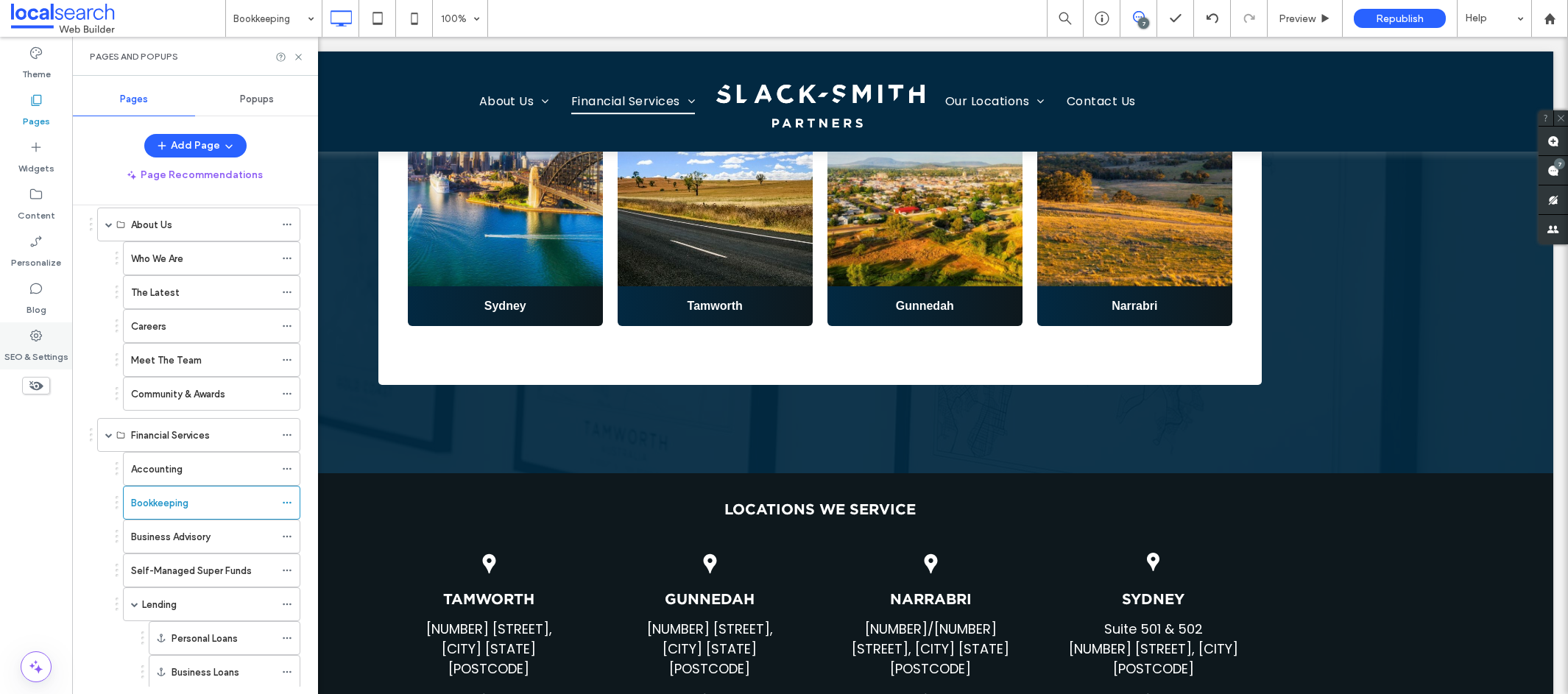 scroll, scrollTop: 2740, scrollLeft: 0, axis: vertical 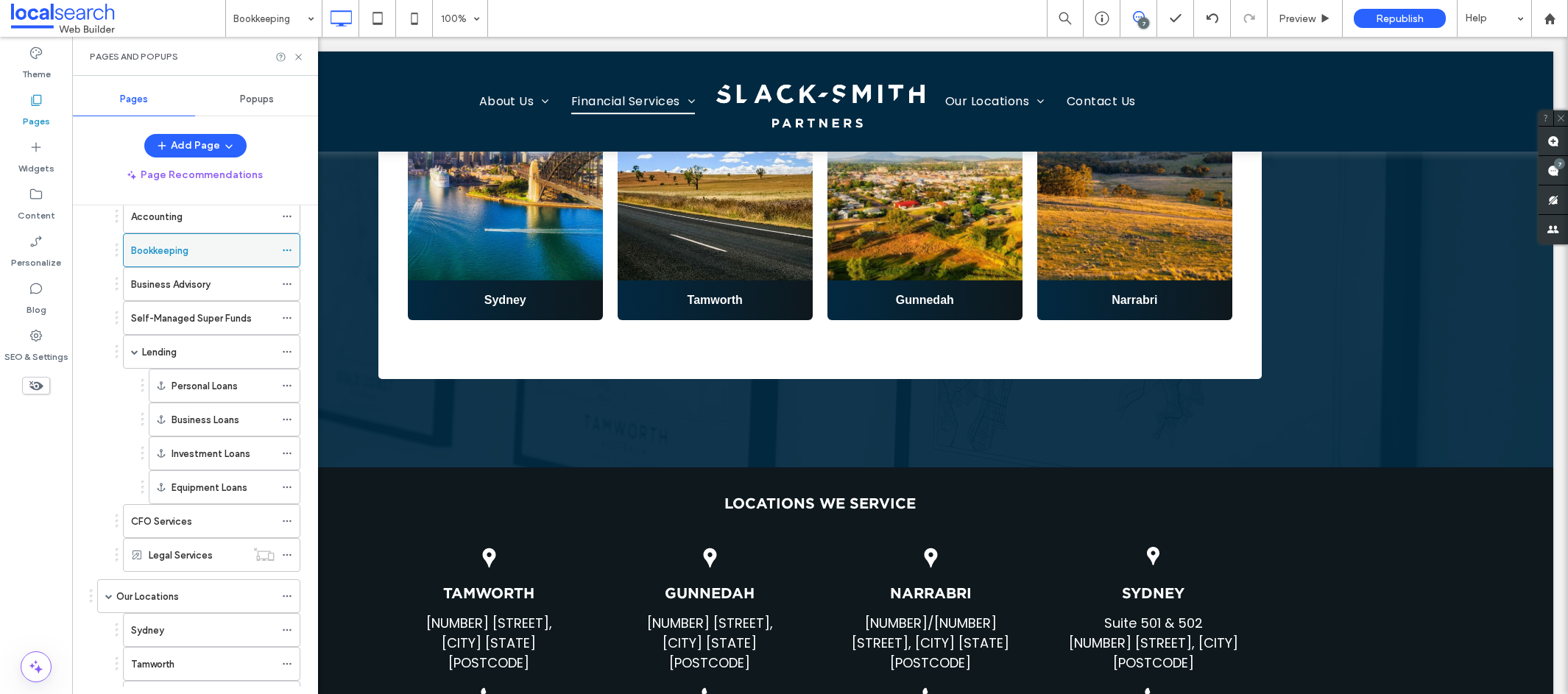 click 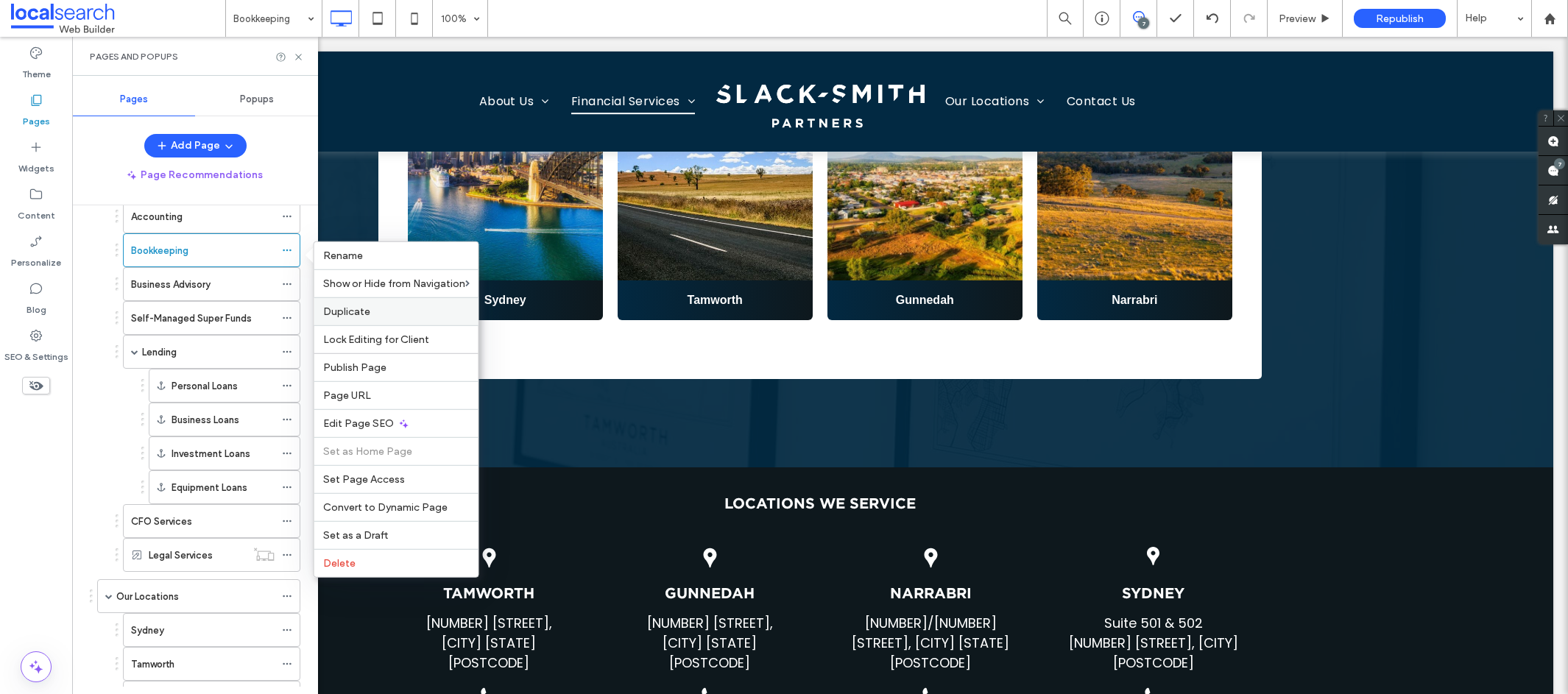 click on "Duplicate" at bounding box center [396, 311] 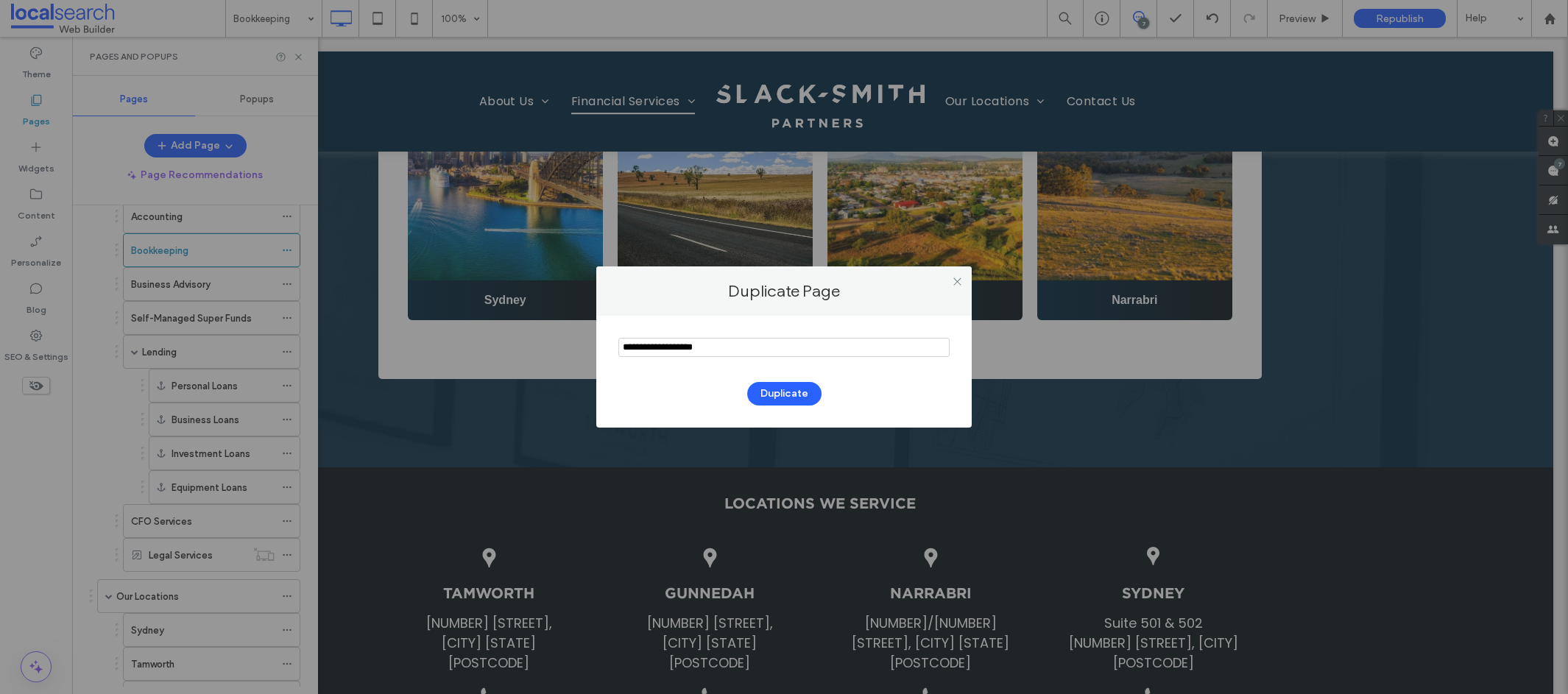 click at bounding box center (784, 347) 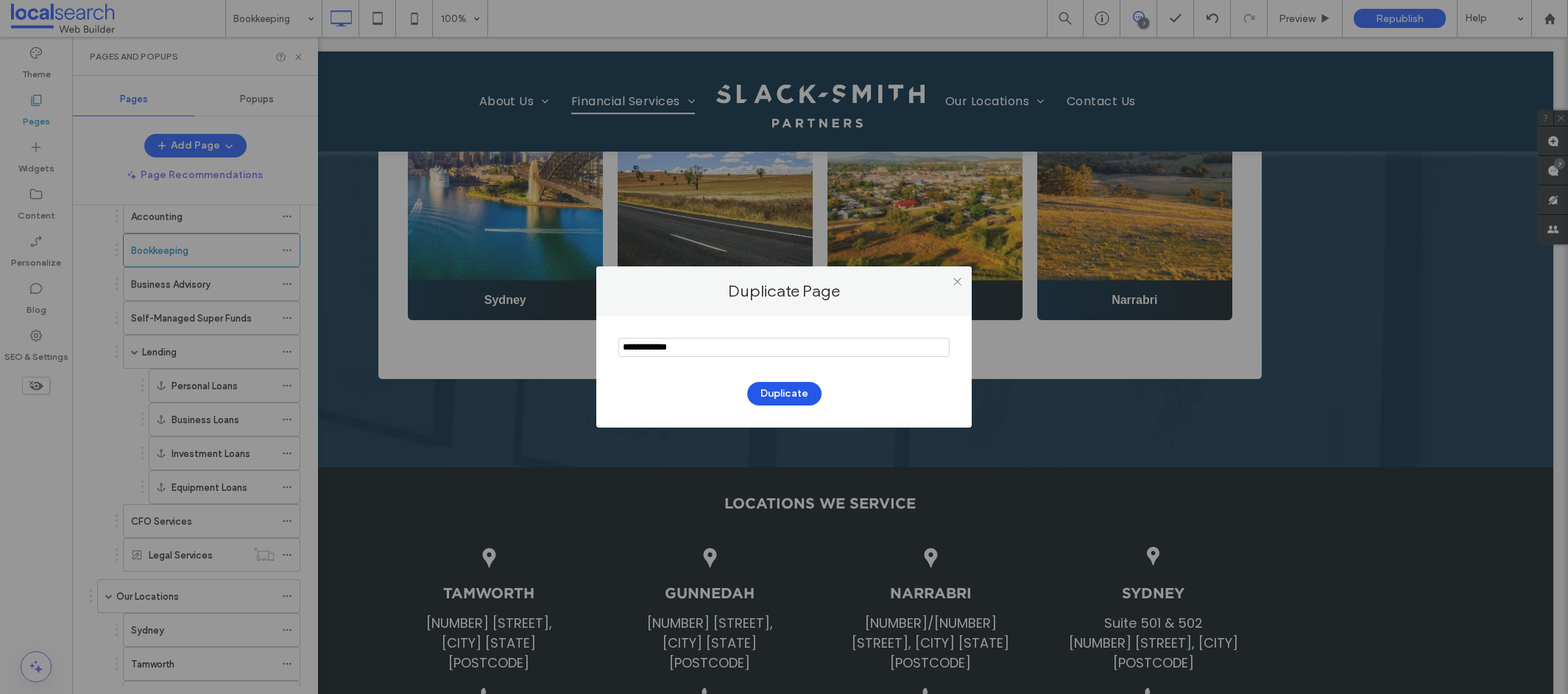 type on "**********" 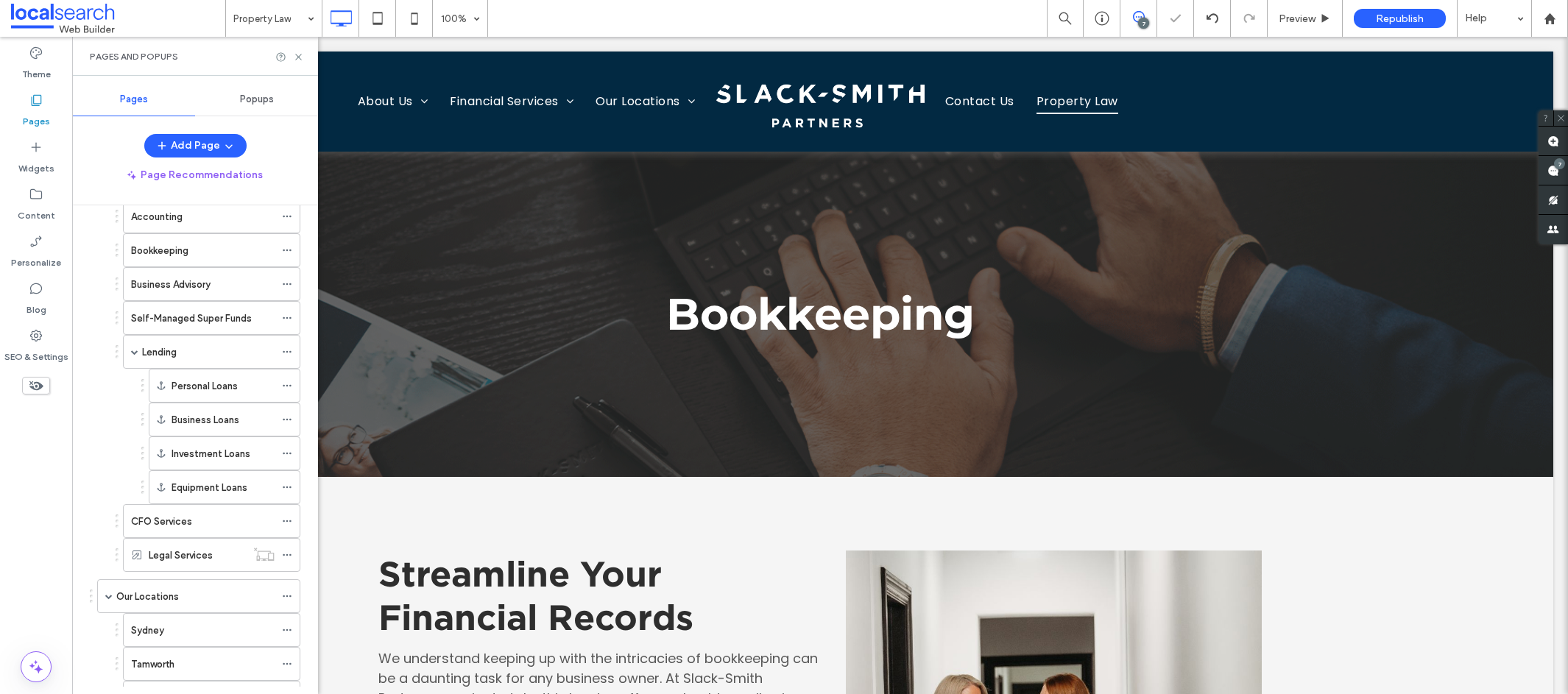 scroll, scrollTop: 0, scrollLeft: 0, axis: both 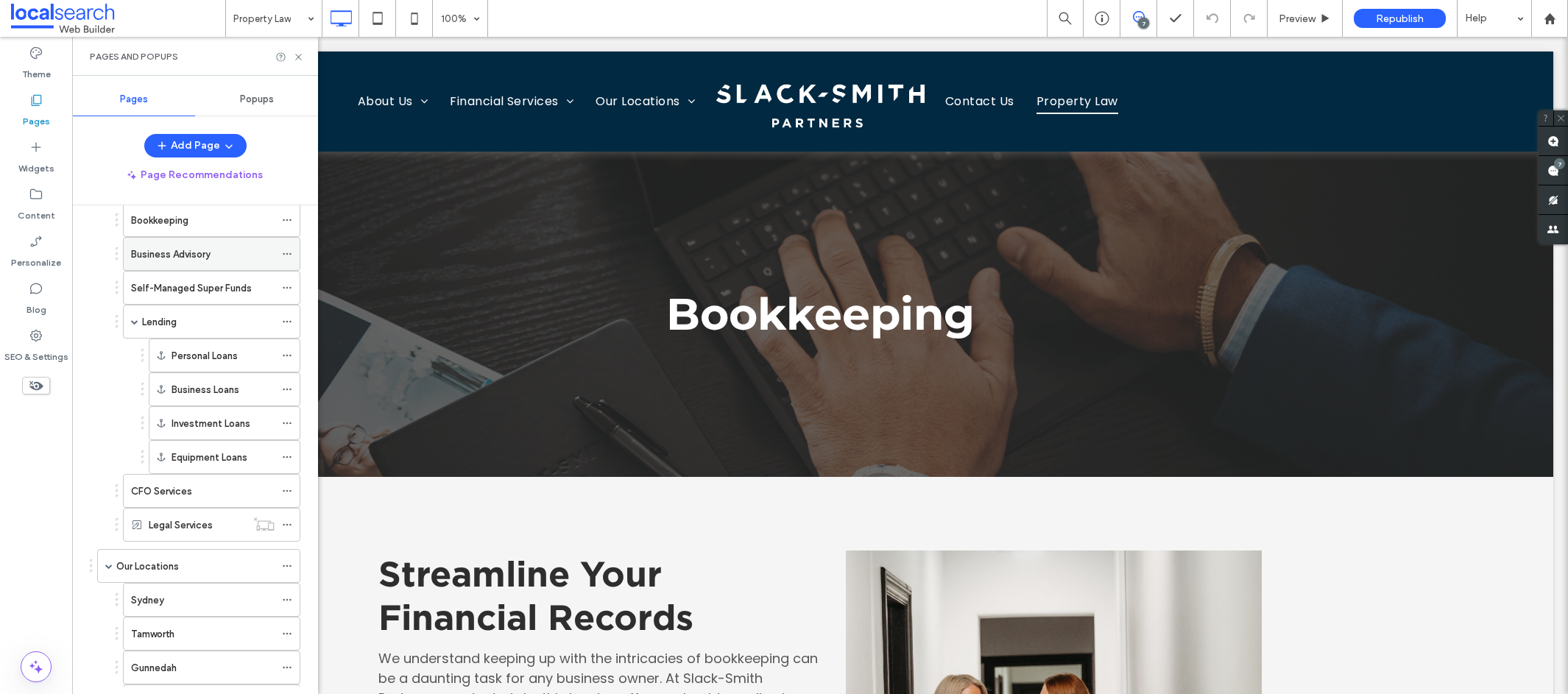 click on "Business Advisory" at bounding box center [171, 254] 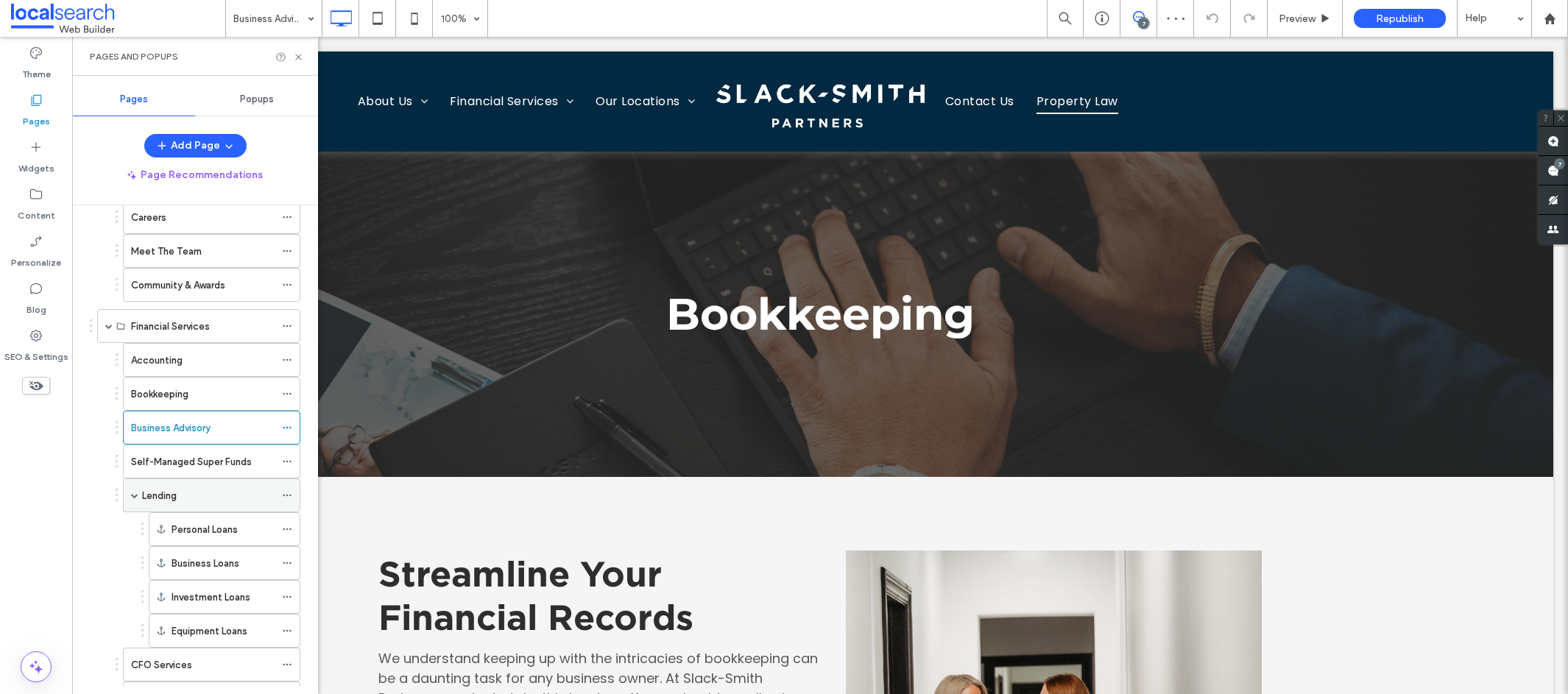 scroll, scrollTop: 158, scrollLeft: 0, axis: vertical 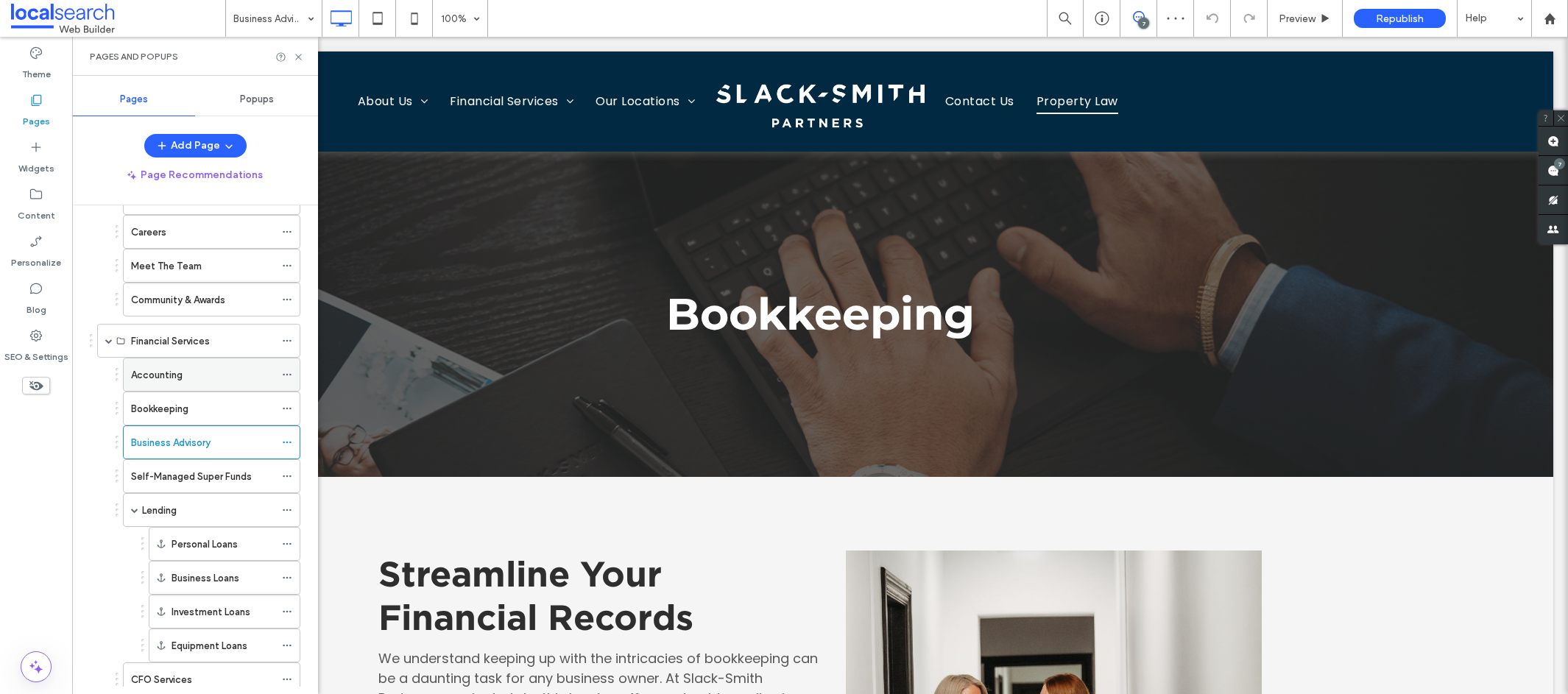 click on "Accounting" at bounding box center (157, 375) 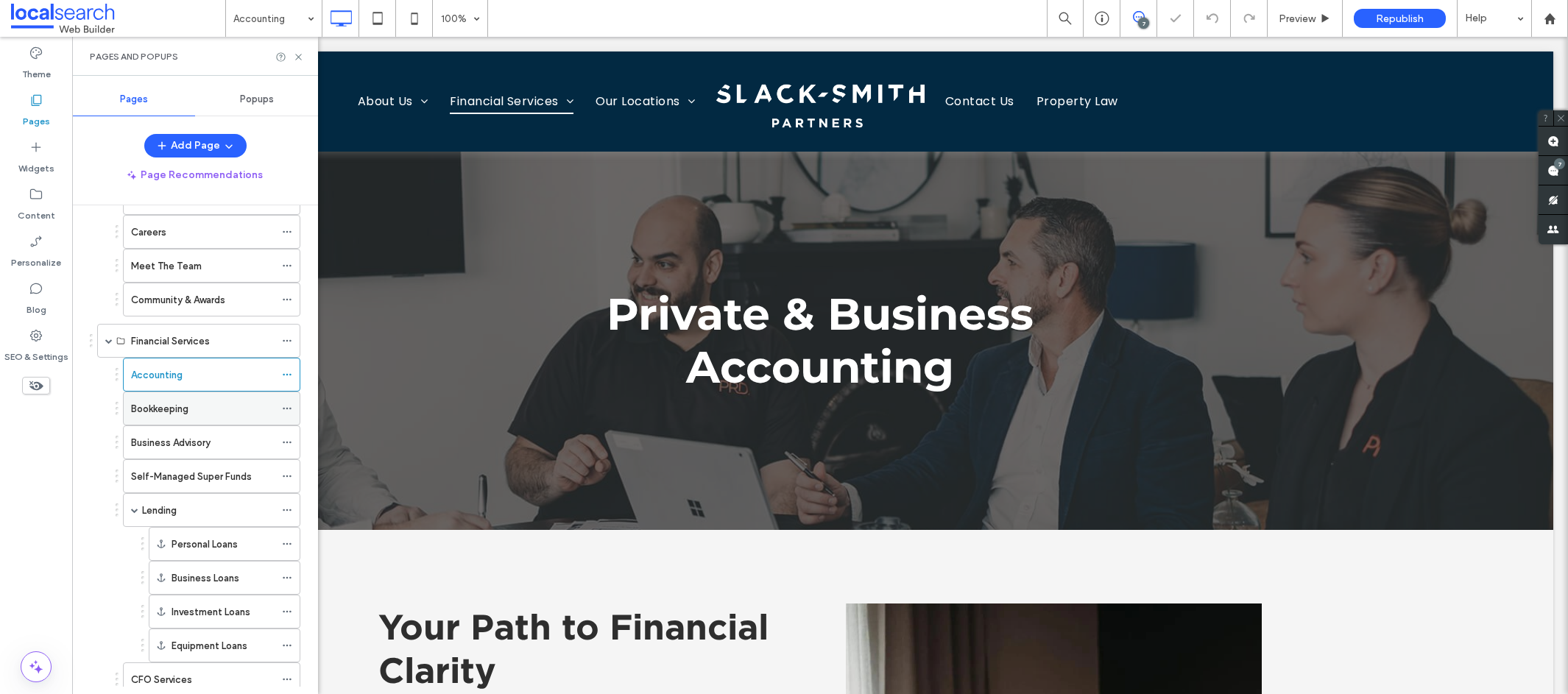 scroll, scrollTop: 0, scrollLeft: 0, axis: both 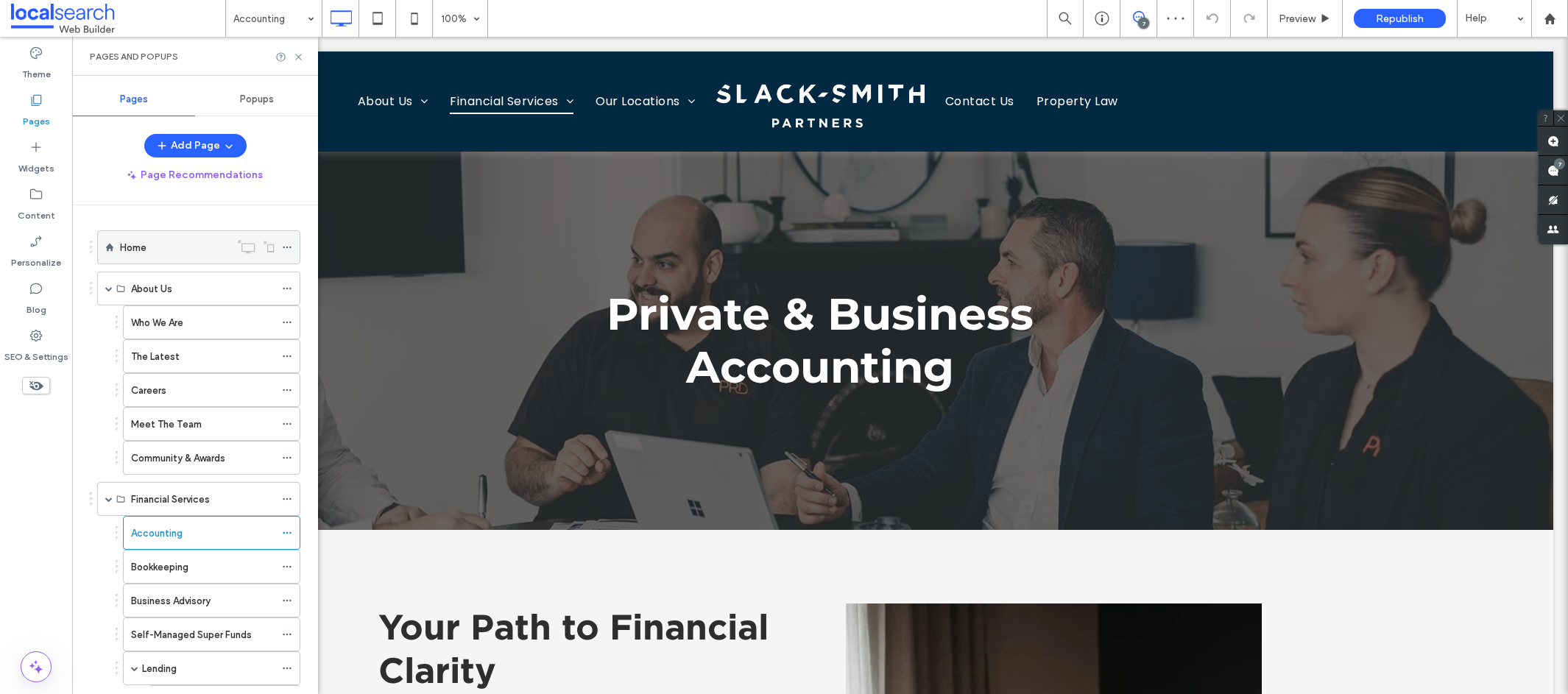 click on "Home" at bounding box center (174, 247) 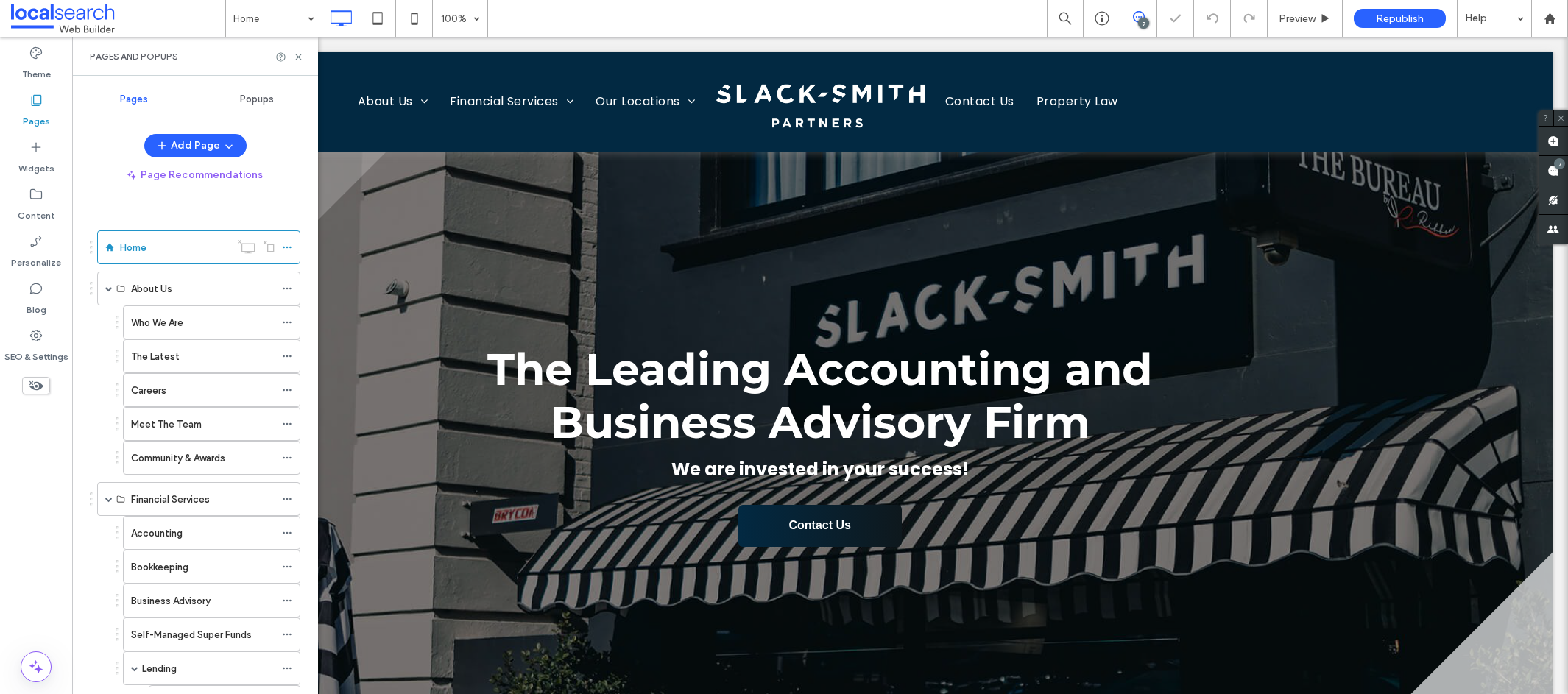 scroll, scrollTop: 0, scrollLeft: 0, axis: both 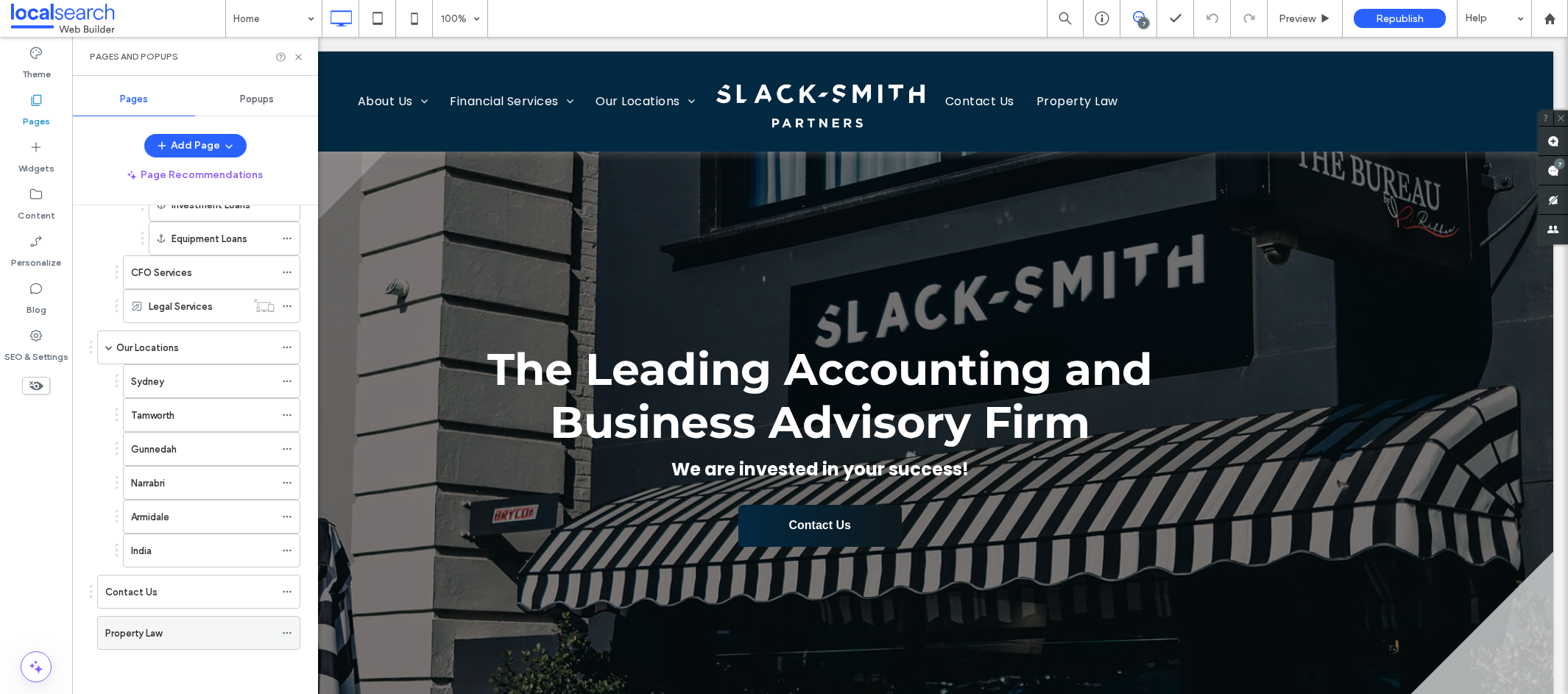click on "Property Law" at bounding box center (133, 633) 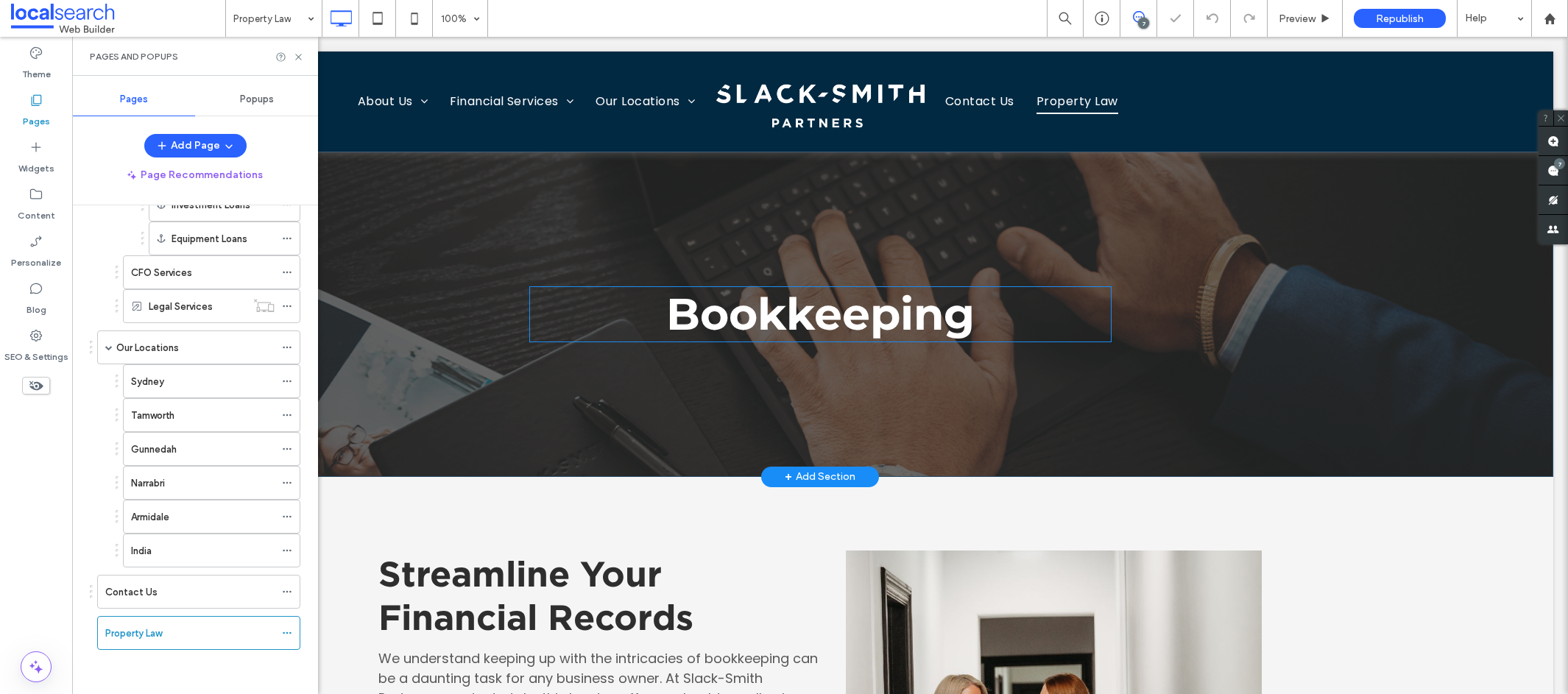scroll, scrollTop: 0, scrollLeft: 0, axis: both 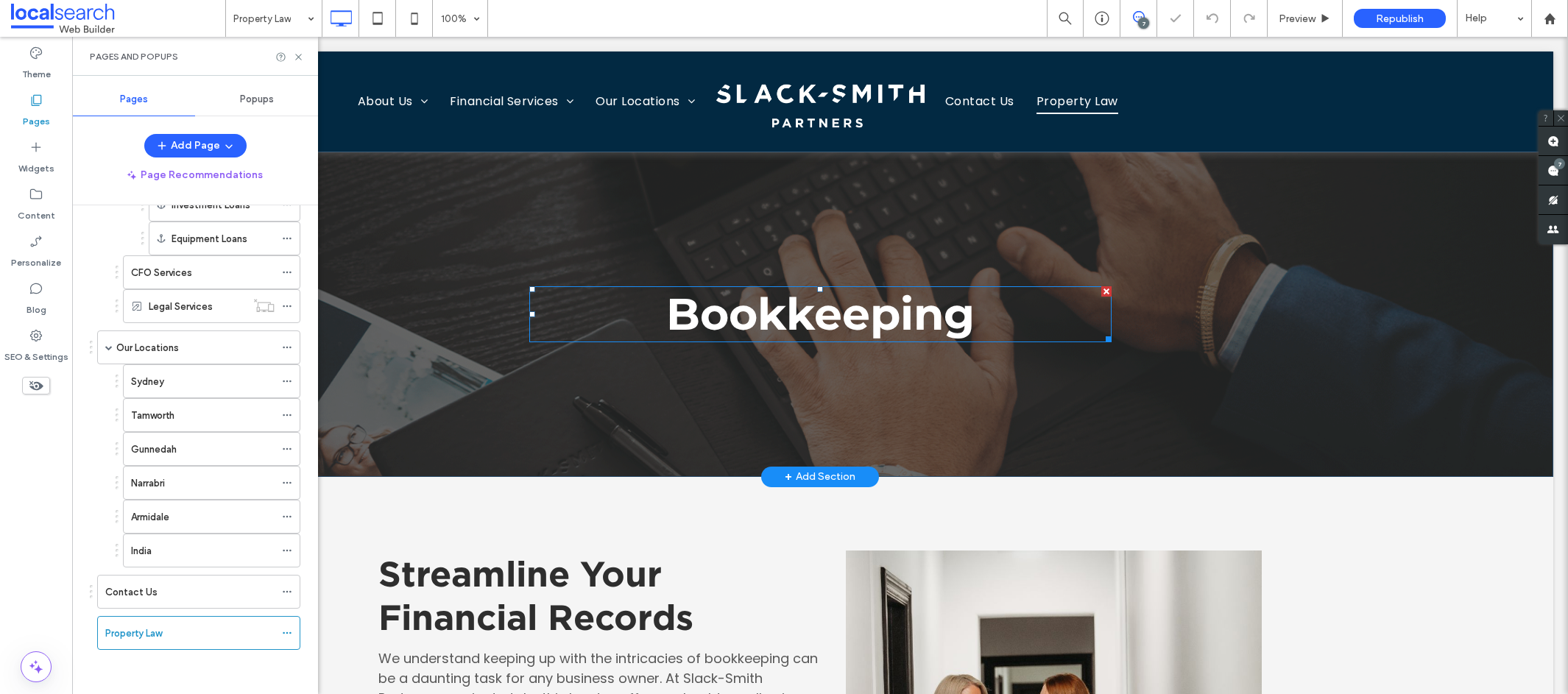 click on "Bookkeeping" at bounding box center (820, 314) 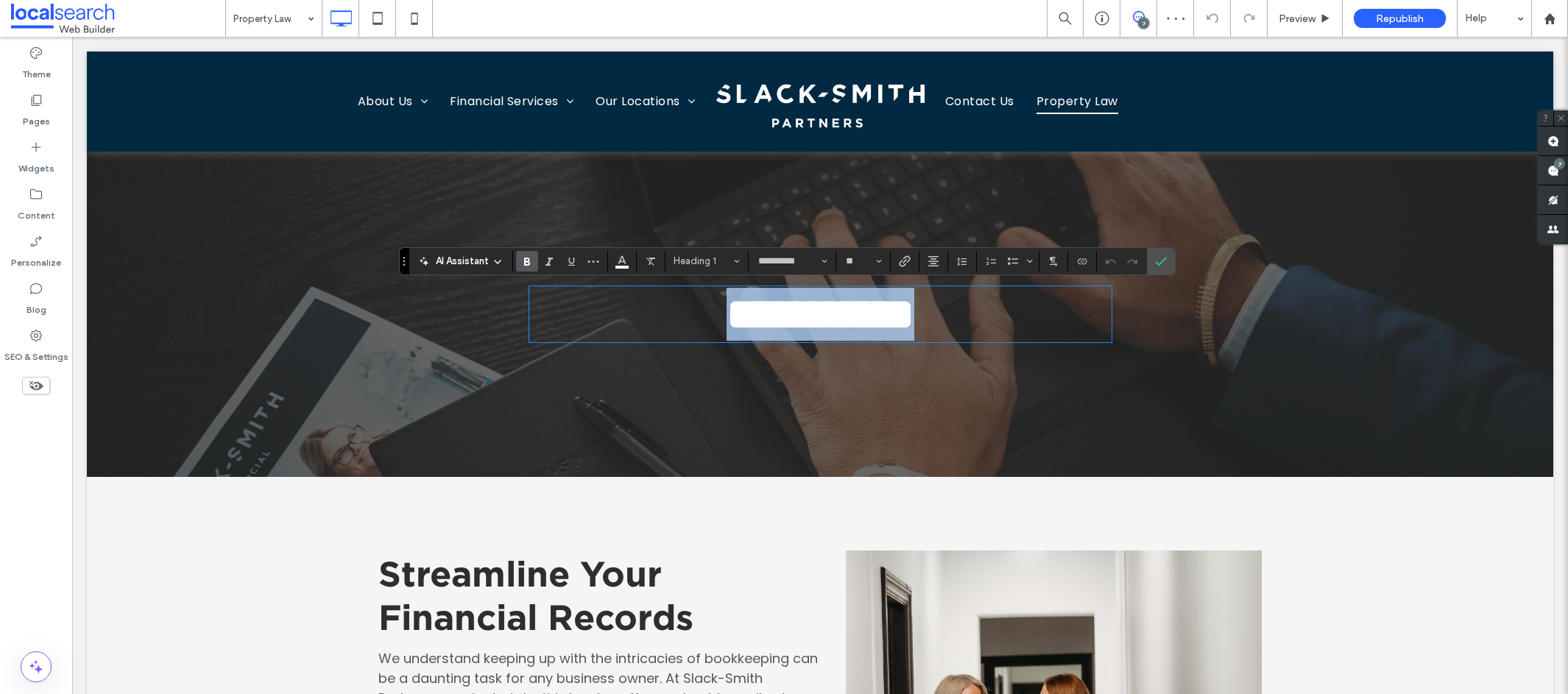 type 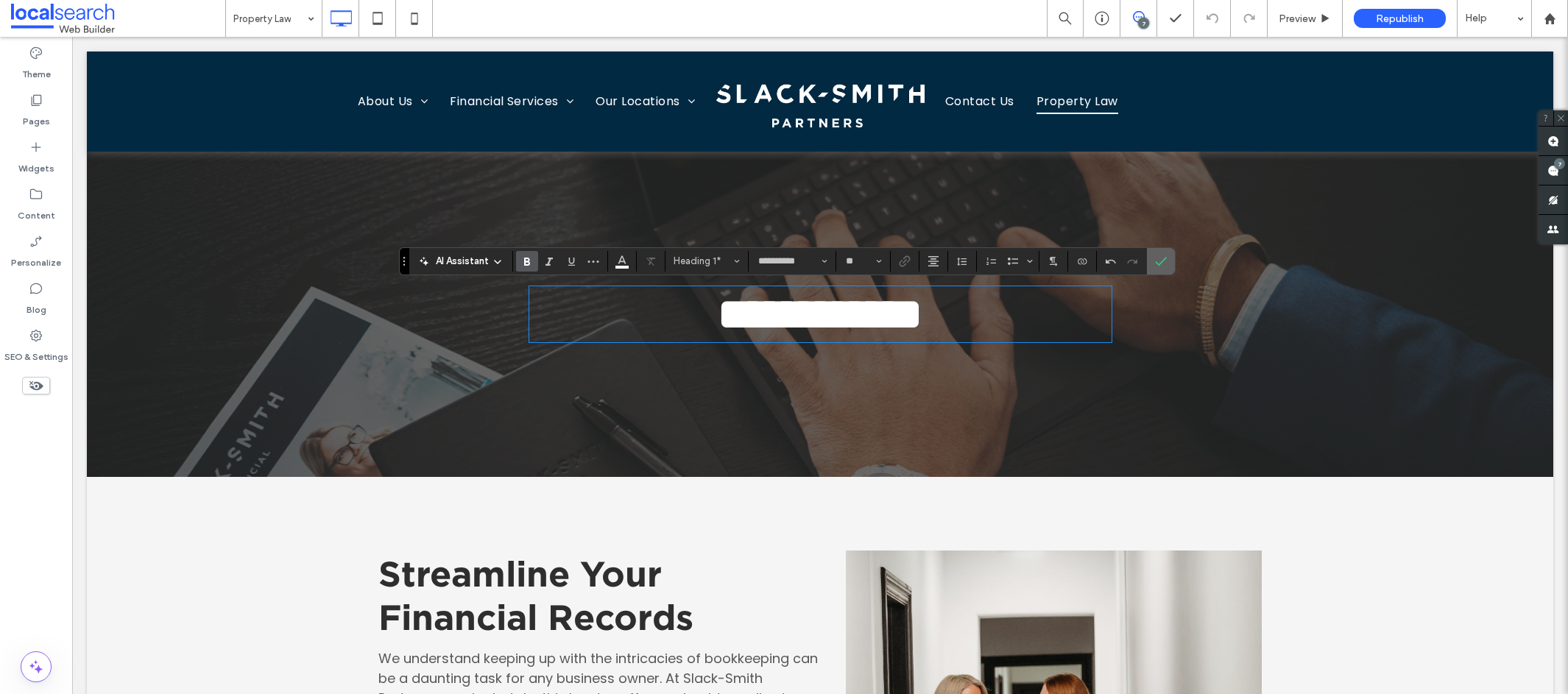 click 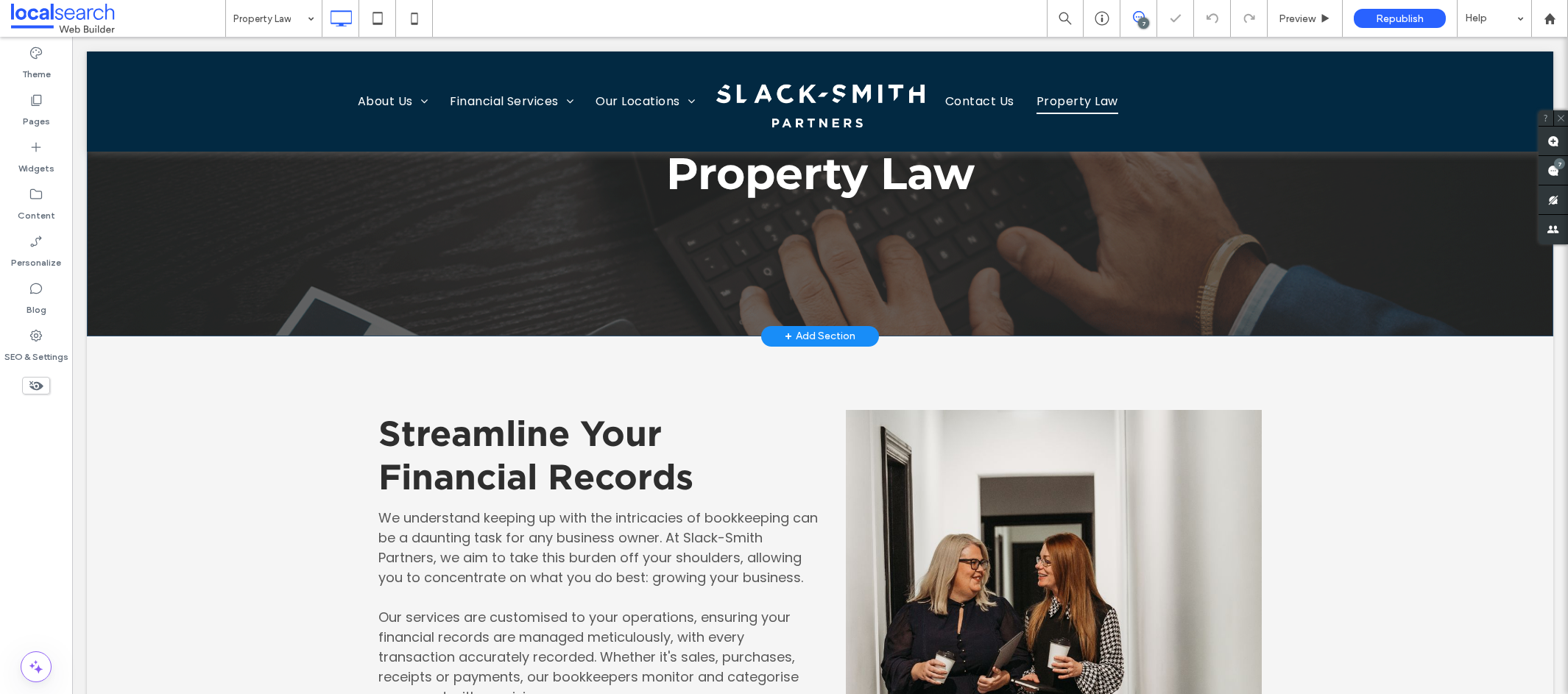 scroll, scrollTop: 180, scrollLeft: 0, axis: vertical 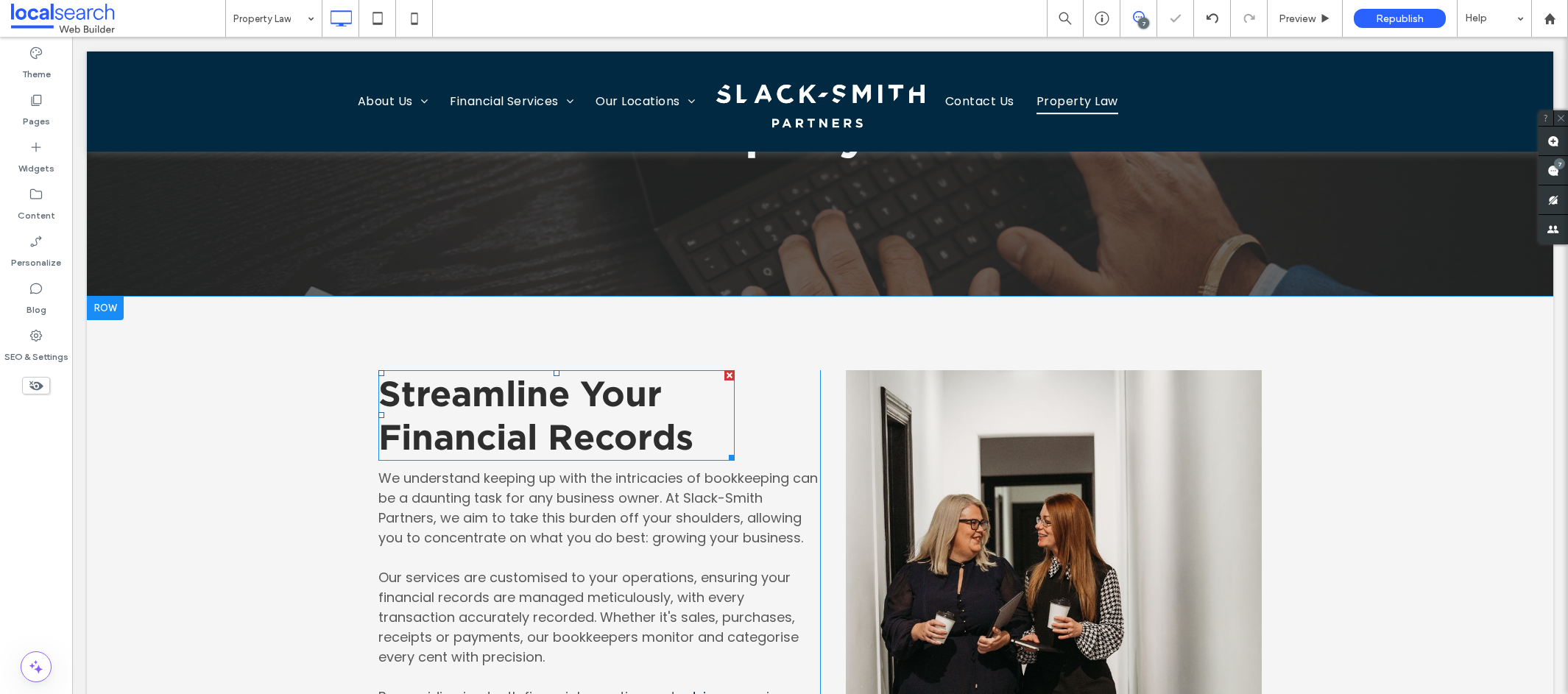 click on "Streamline Your Financial Records" at bounding box center [536, 414] 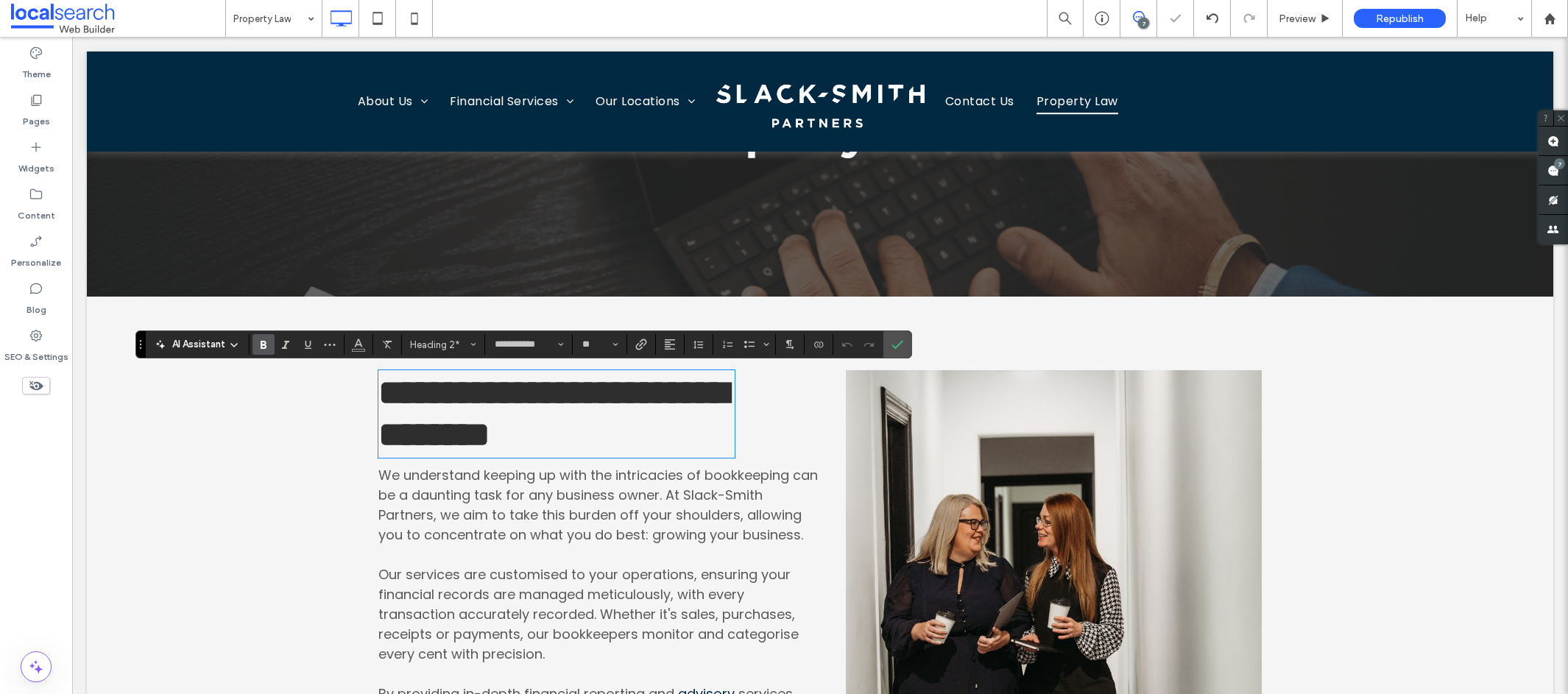 type 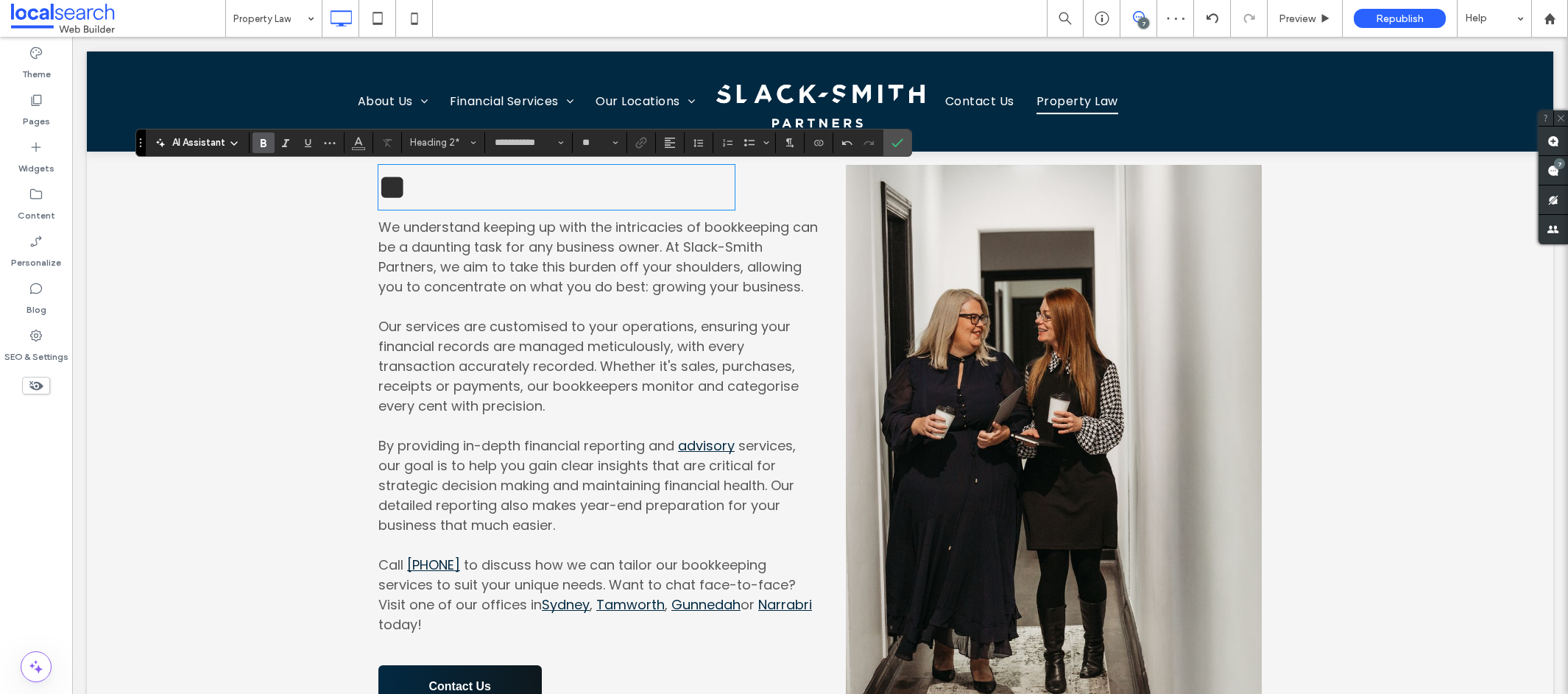 scroll, scrollTop: 392, scrollLeft: 0, axis: vertical 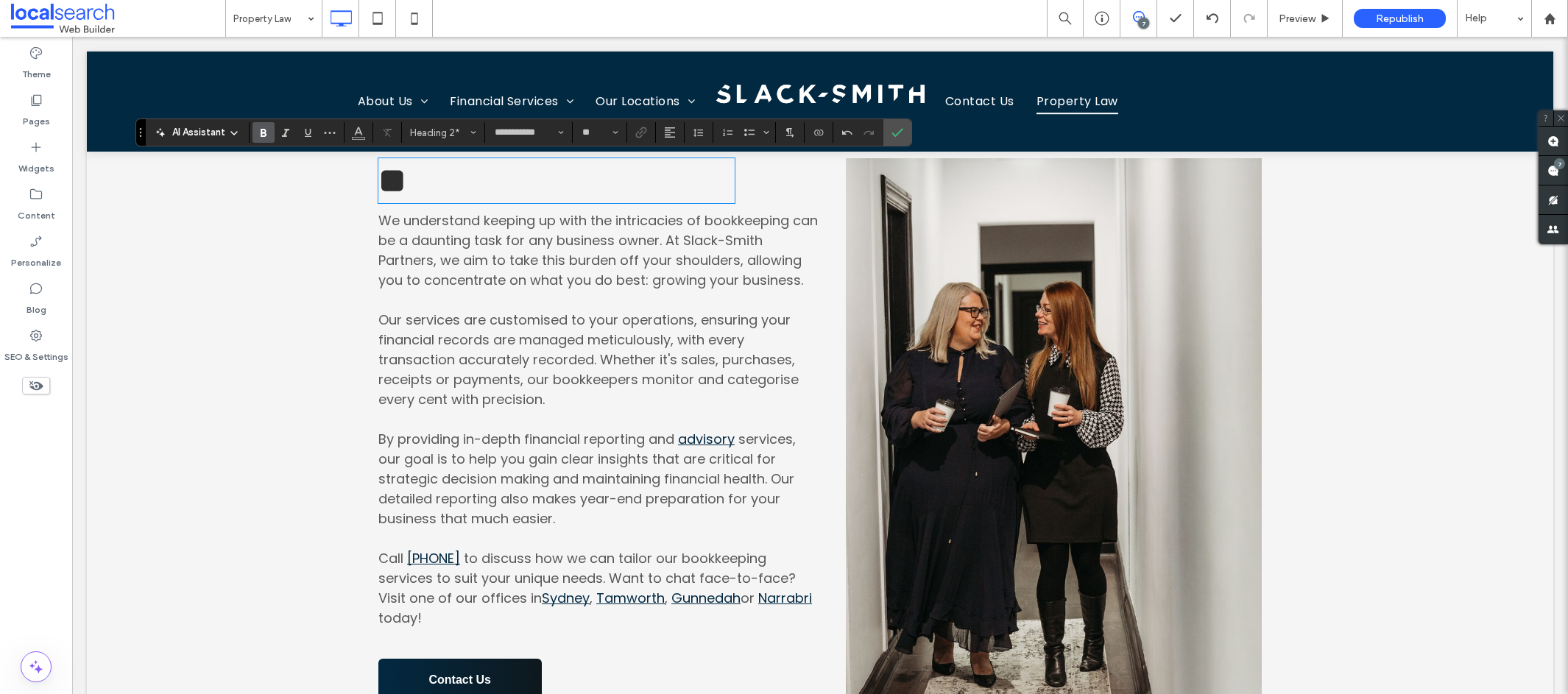click on "services, our goal is to help you gain clear insights that are critical for strategic decision making and maintaining financial health. Our detailed reporting also makes year-end preparation for your business that much easier." at bounding box center [587, 478] 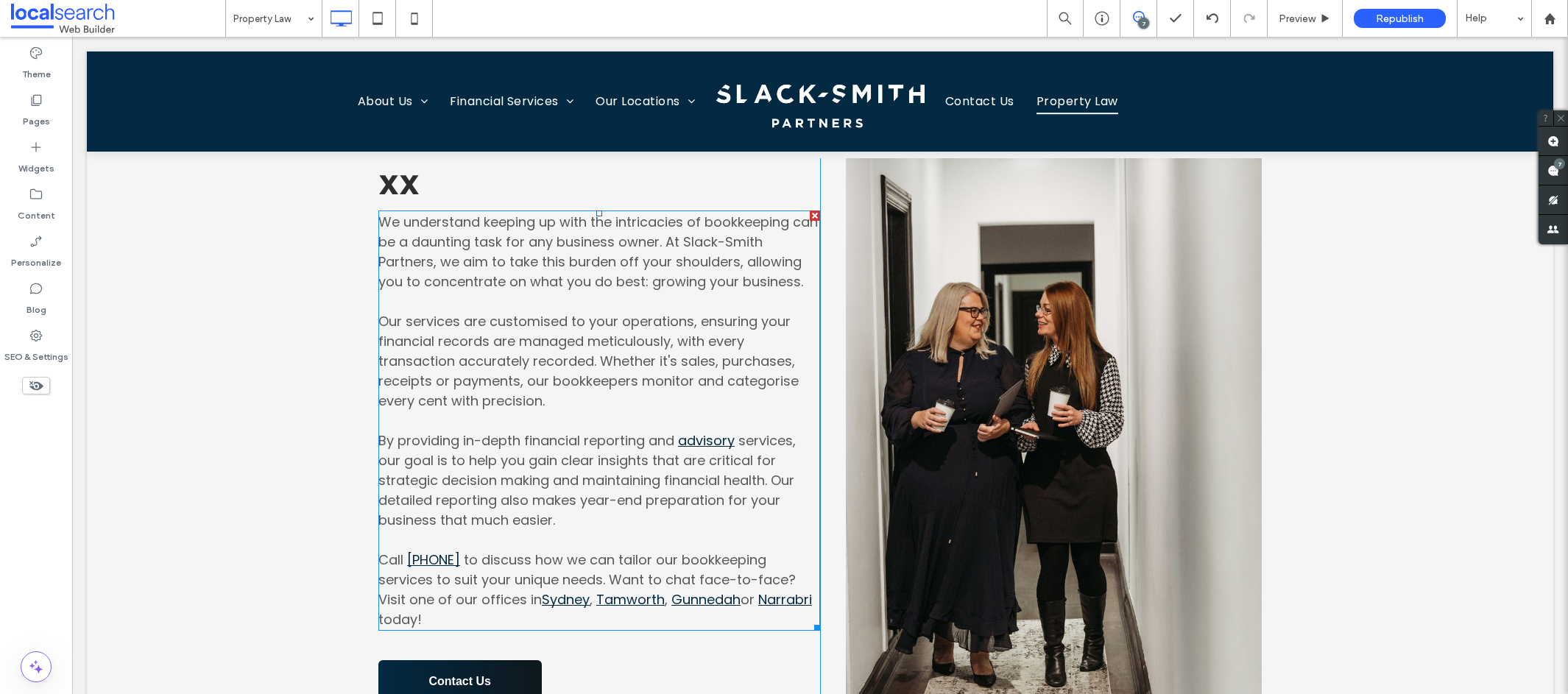 click on "services, our goal is to help you gain clear insights that are critical for strategic decision making and maintaining financial health. Our detailed reporting also makes year-end preparation for your business that much easier." at bounding box center [587, 480] 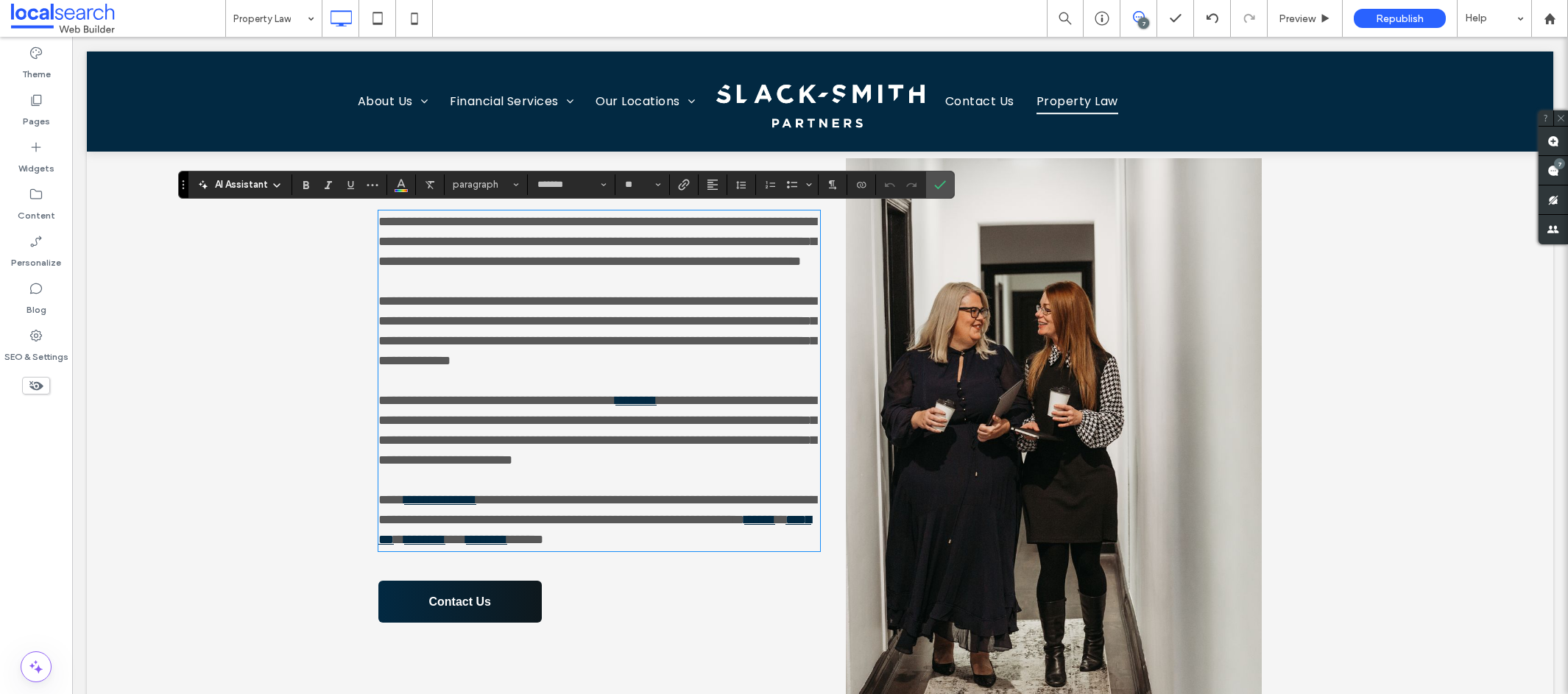 click on "**********" at bounding box center [597, 430] 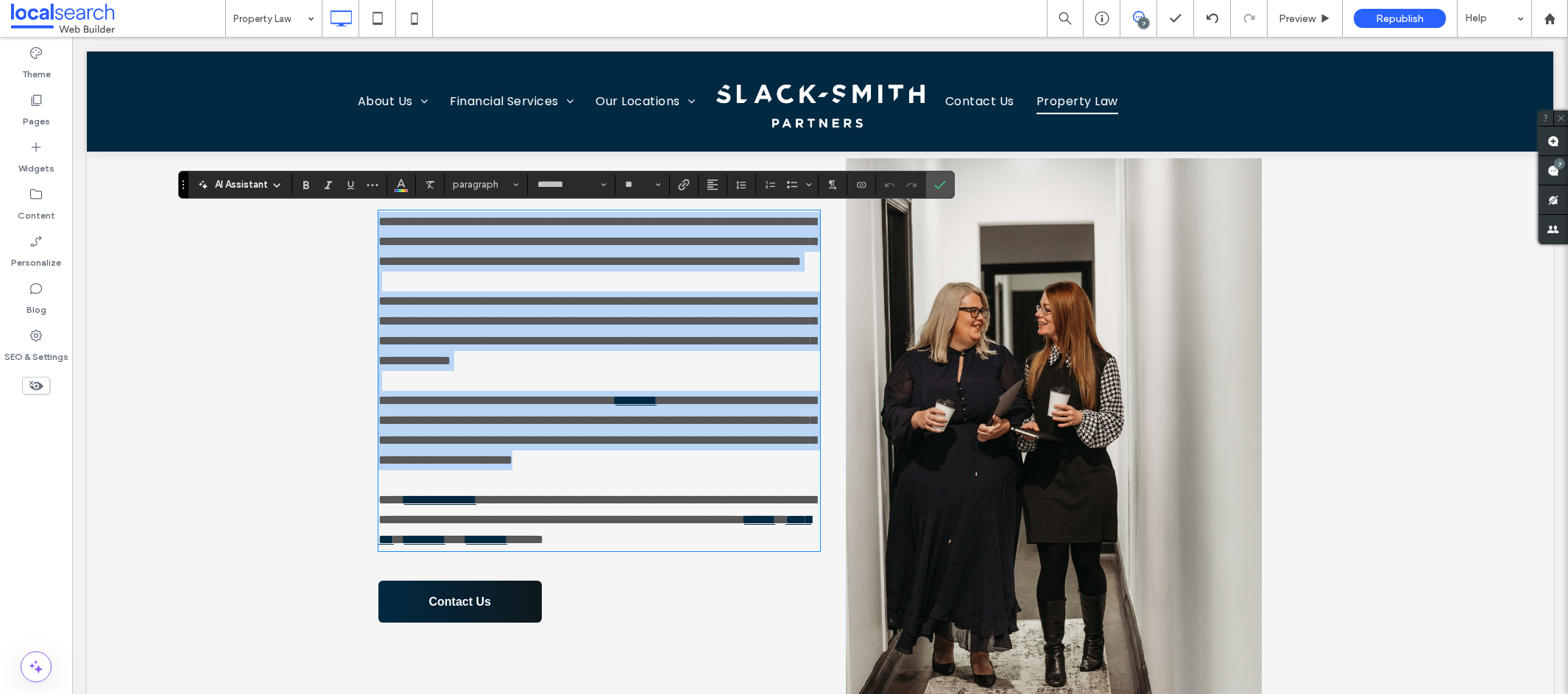 drag, startPoint x: 381, startPoint y: 222, endPoint x: 596, endPoint y: 514, distance: 362.6141 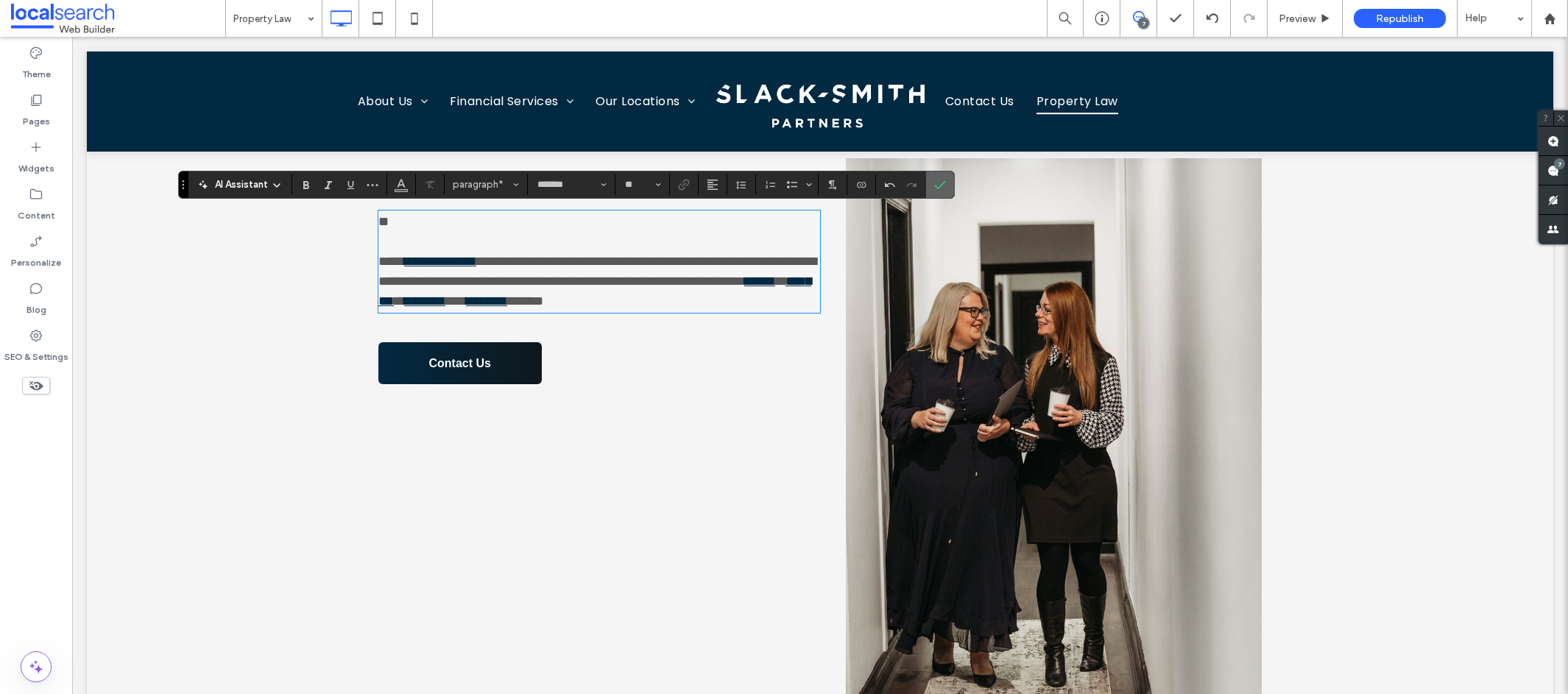 click 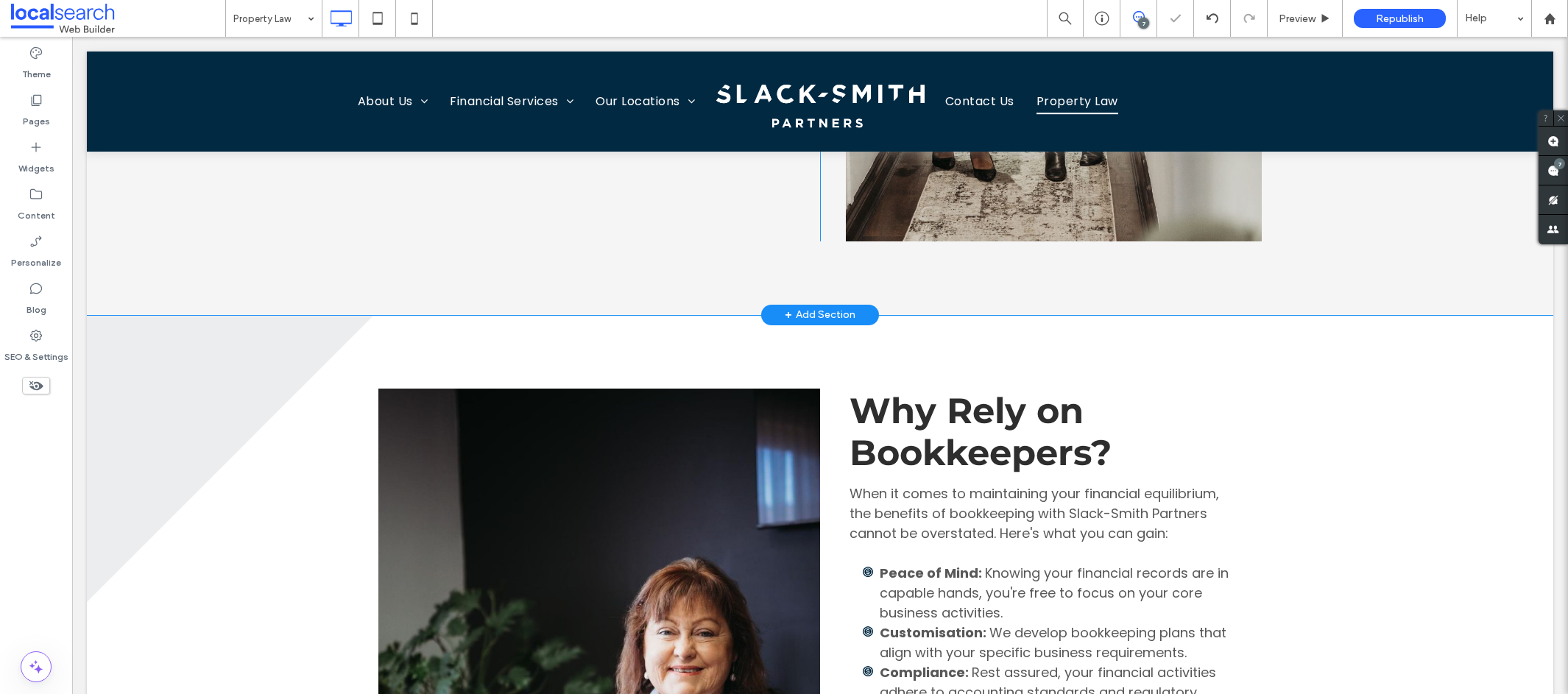 scroll, scrollTop: 913, scrollLeft: 0, axis: vertical 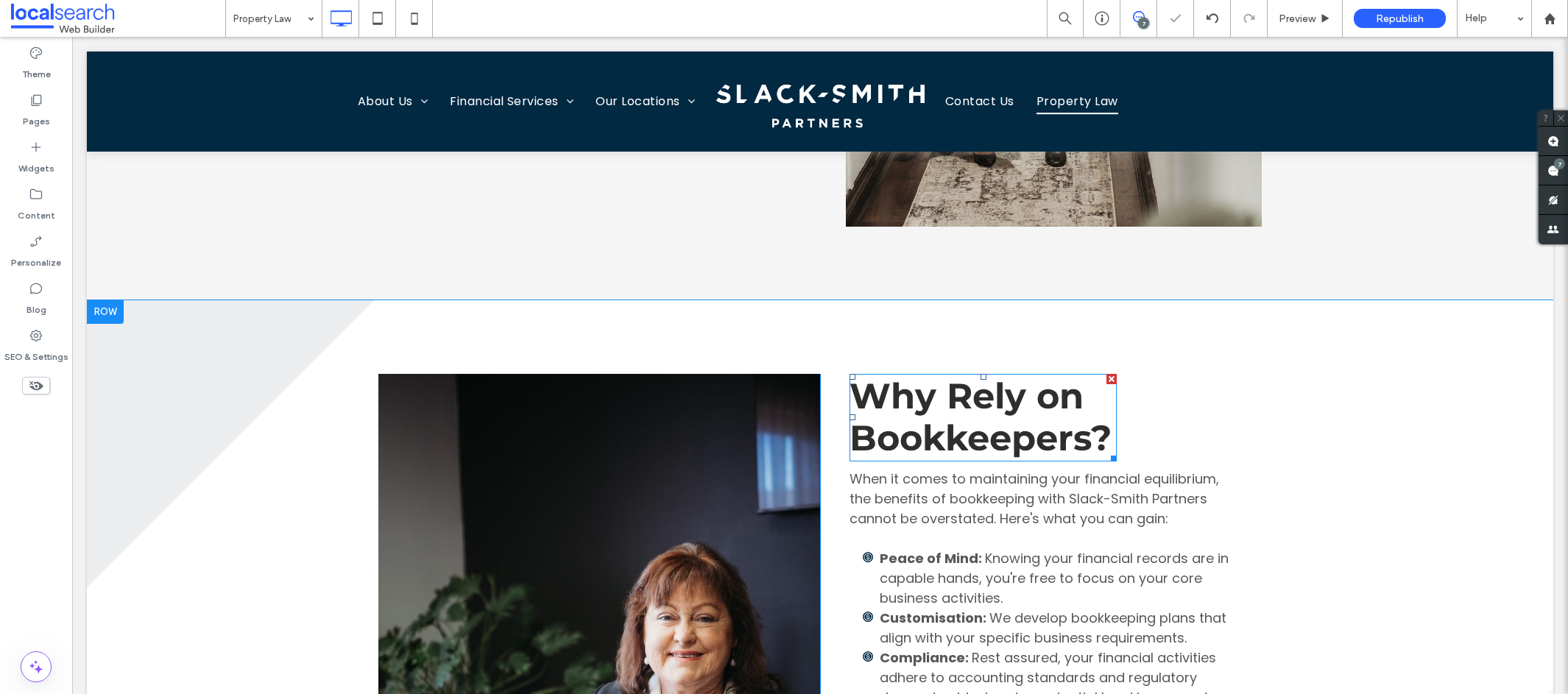 click on "Why Rely on Bookkeepers?" at bounding box center [981, 417] 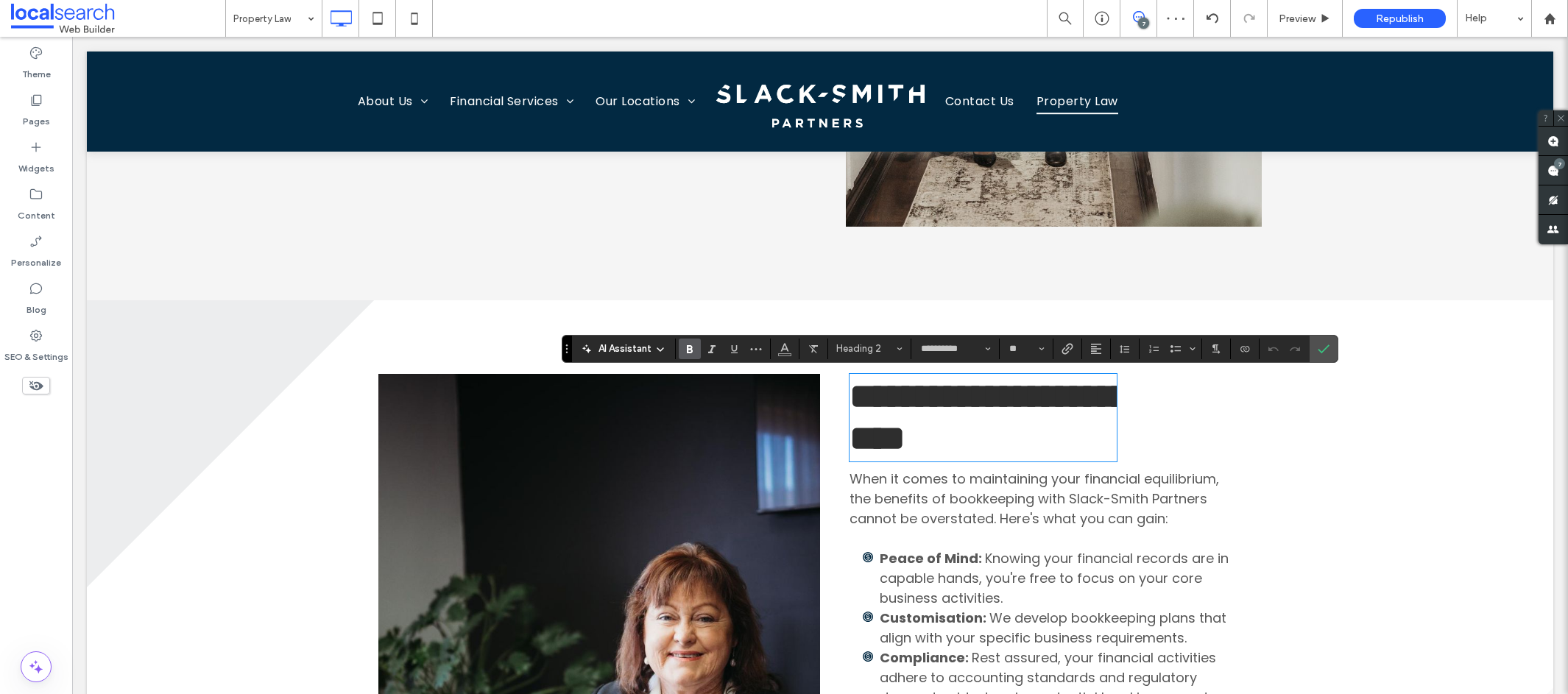 type 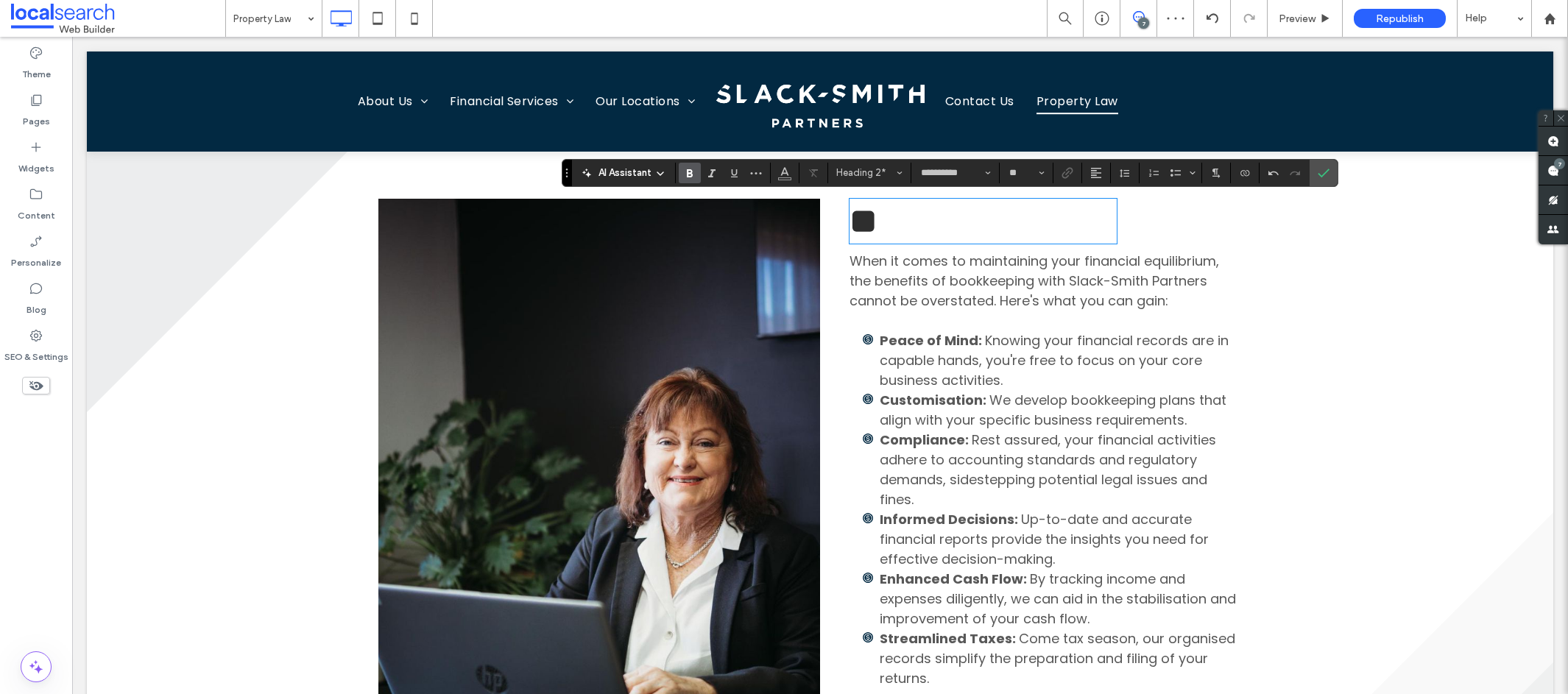 click on "Rest assured, your financial activities adhere to accounting standards and regulatory demands, sidestepping potential legal issues and fines." at bounding box center (1048, 470) 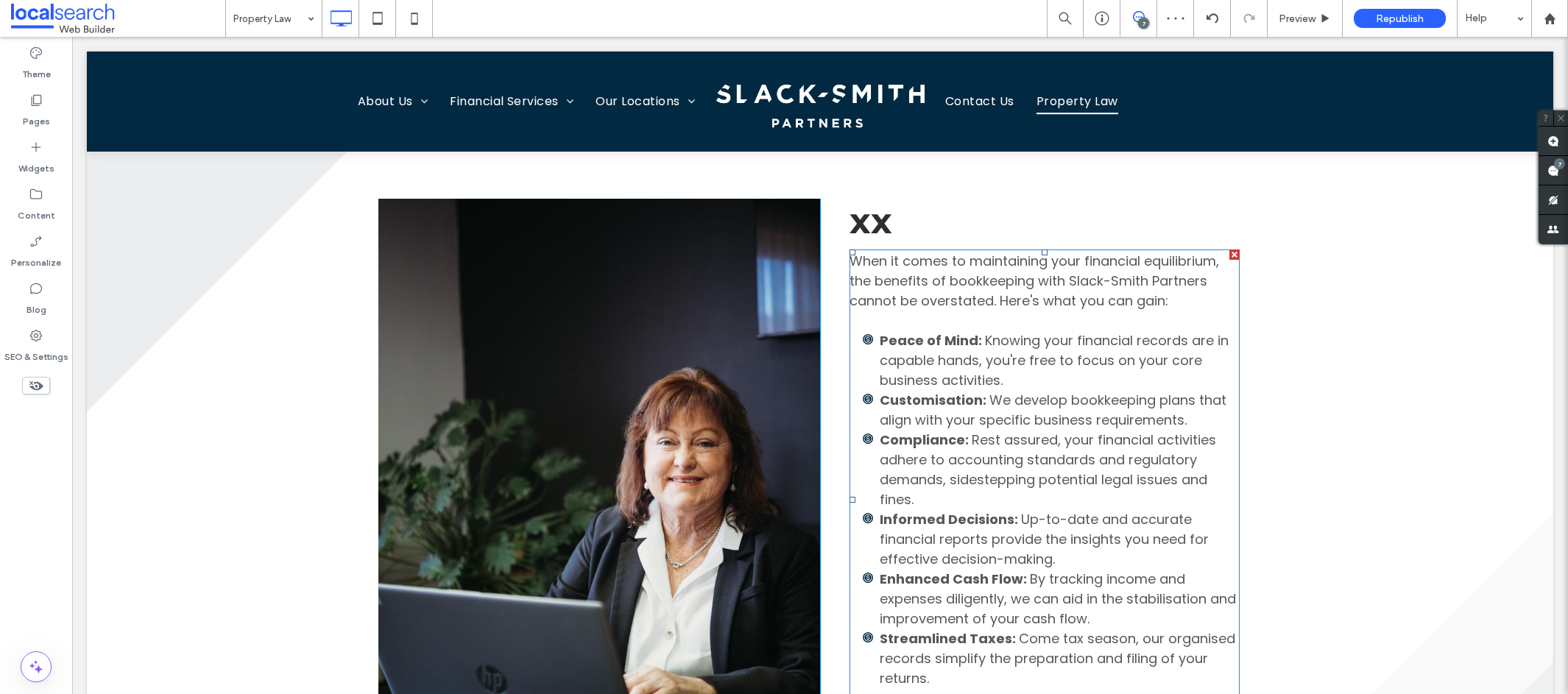 click on "We develop bookkeeping plans that align with your specific business requirements." at bounding box center (1053, 410) 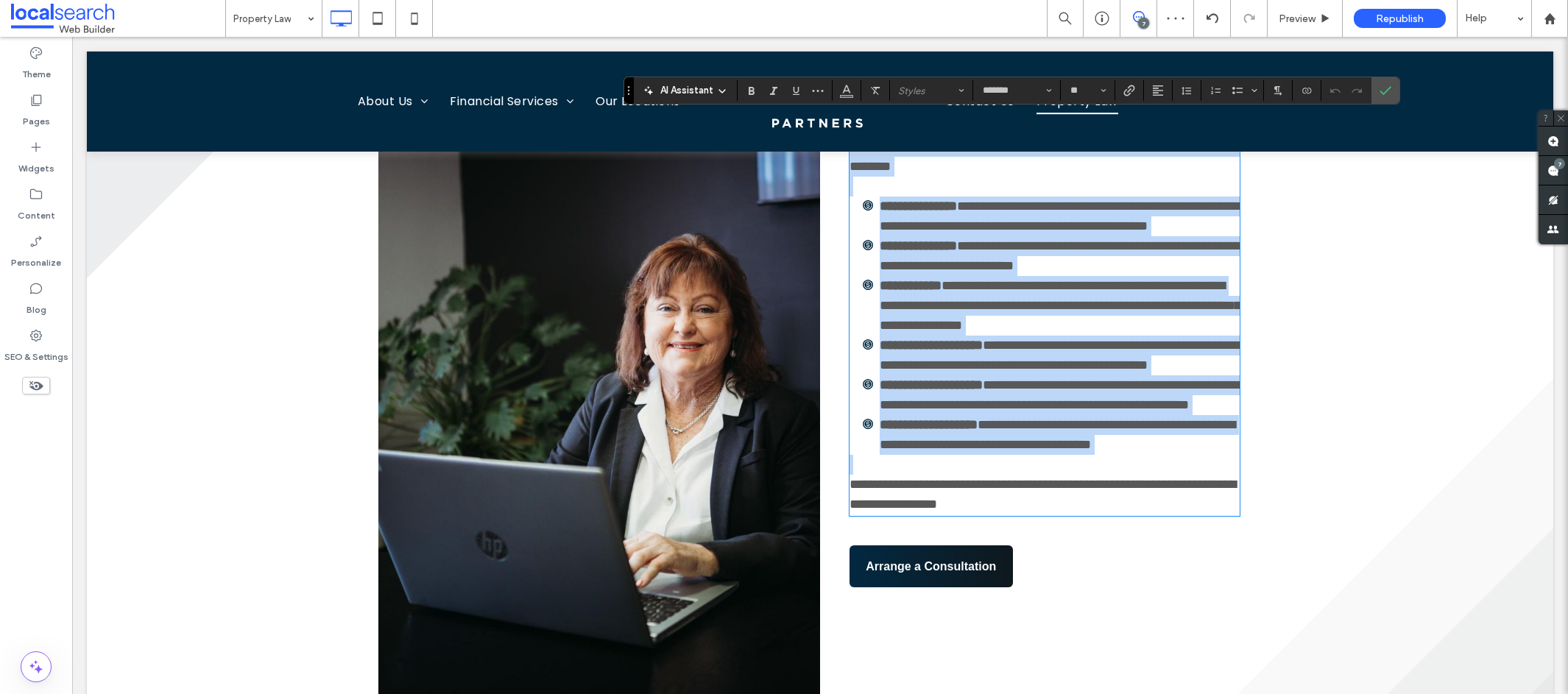 type 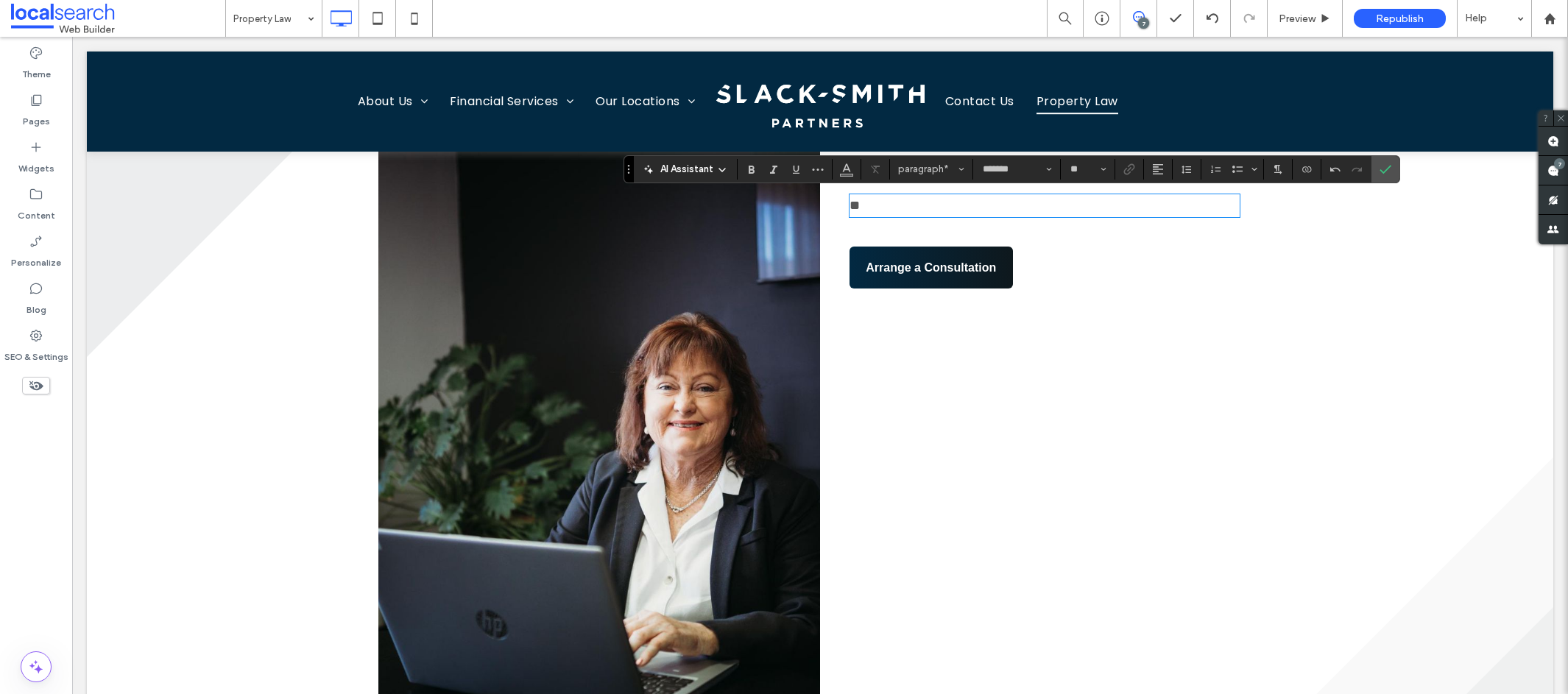scroll, scrollTop: 1121, scrollLeft: 0, axis: vertical 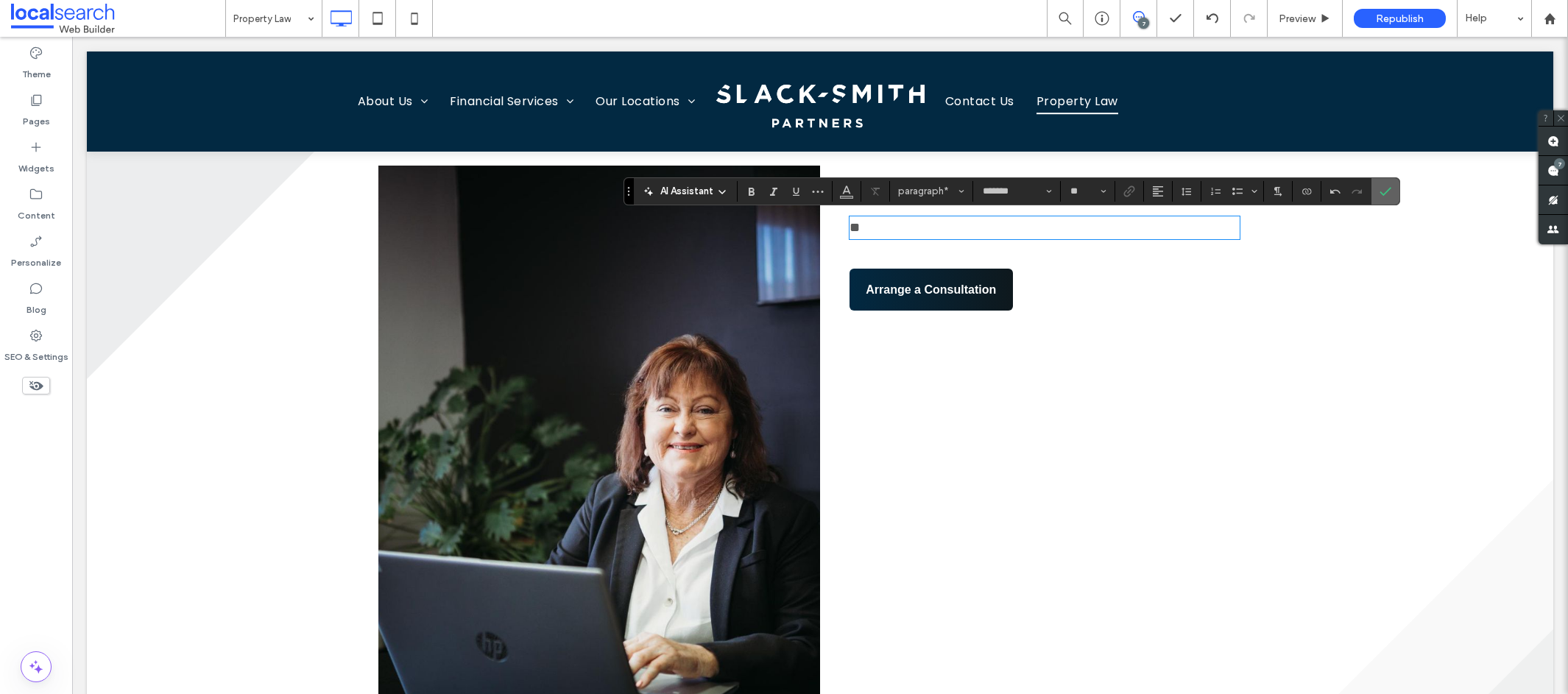 click 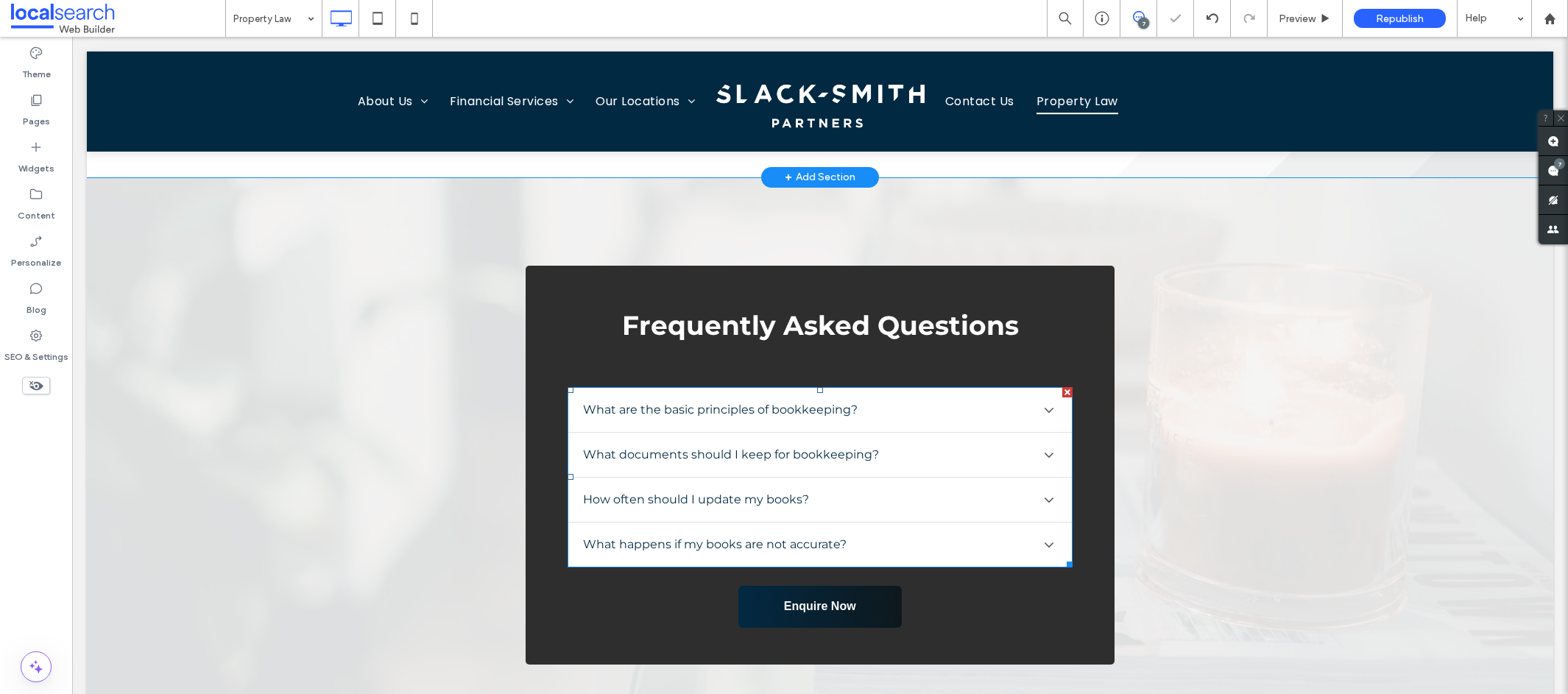scroll, scrollTop: 1940, scrollLeft: 0, axis: vertical 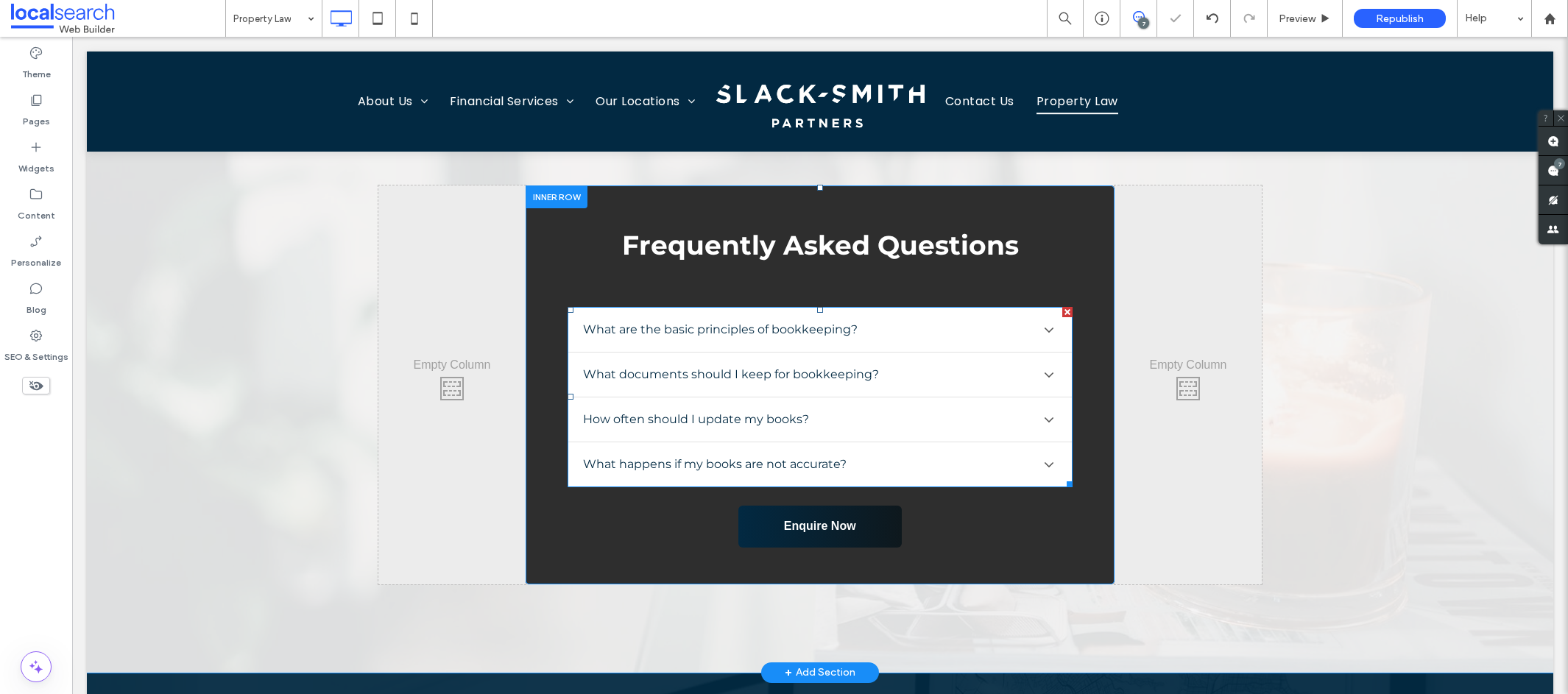 click at bounding box center (819, 397) 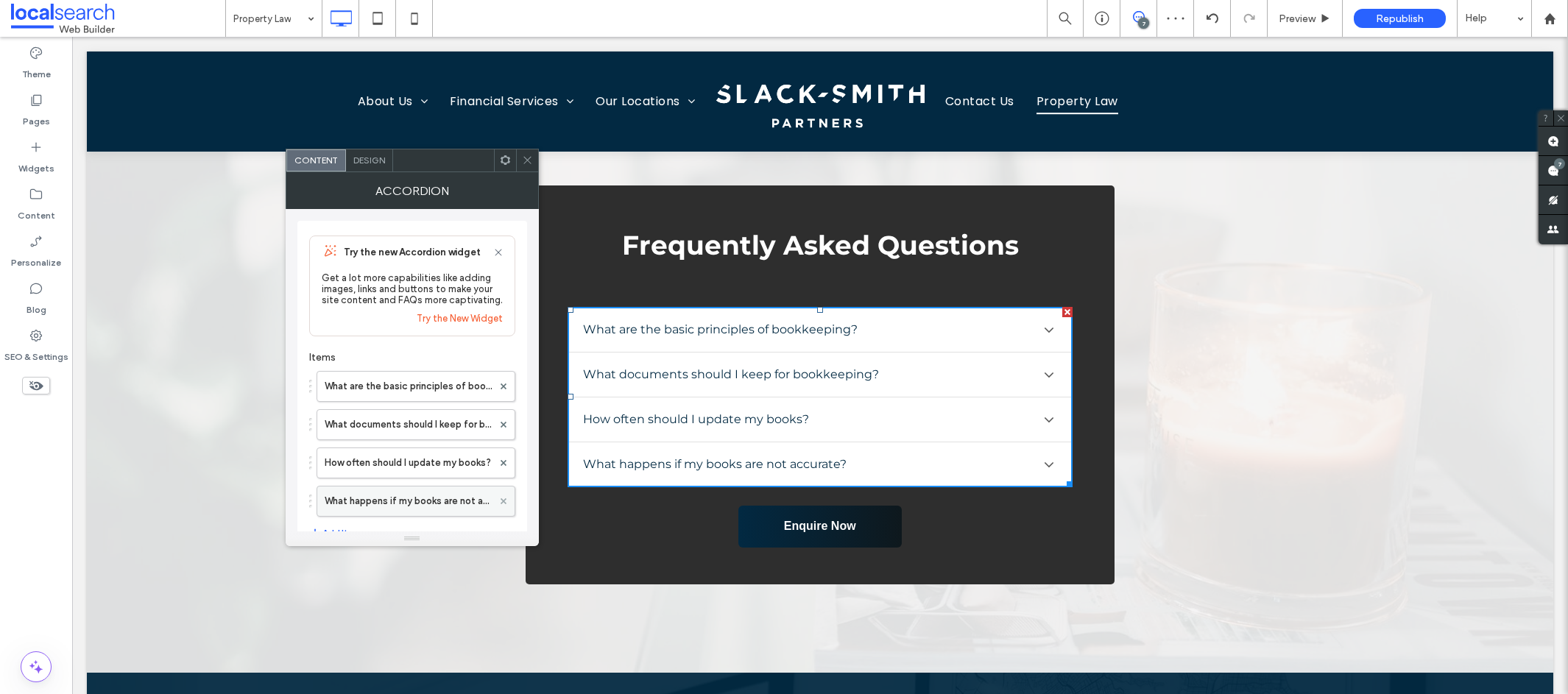 click 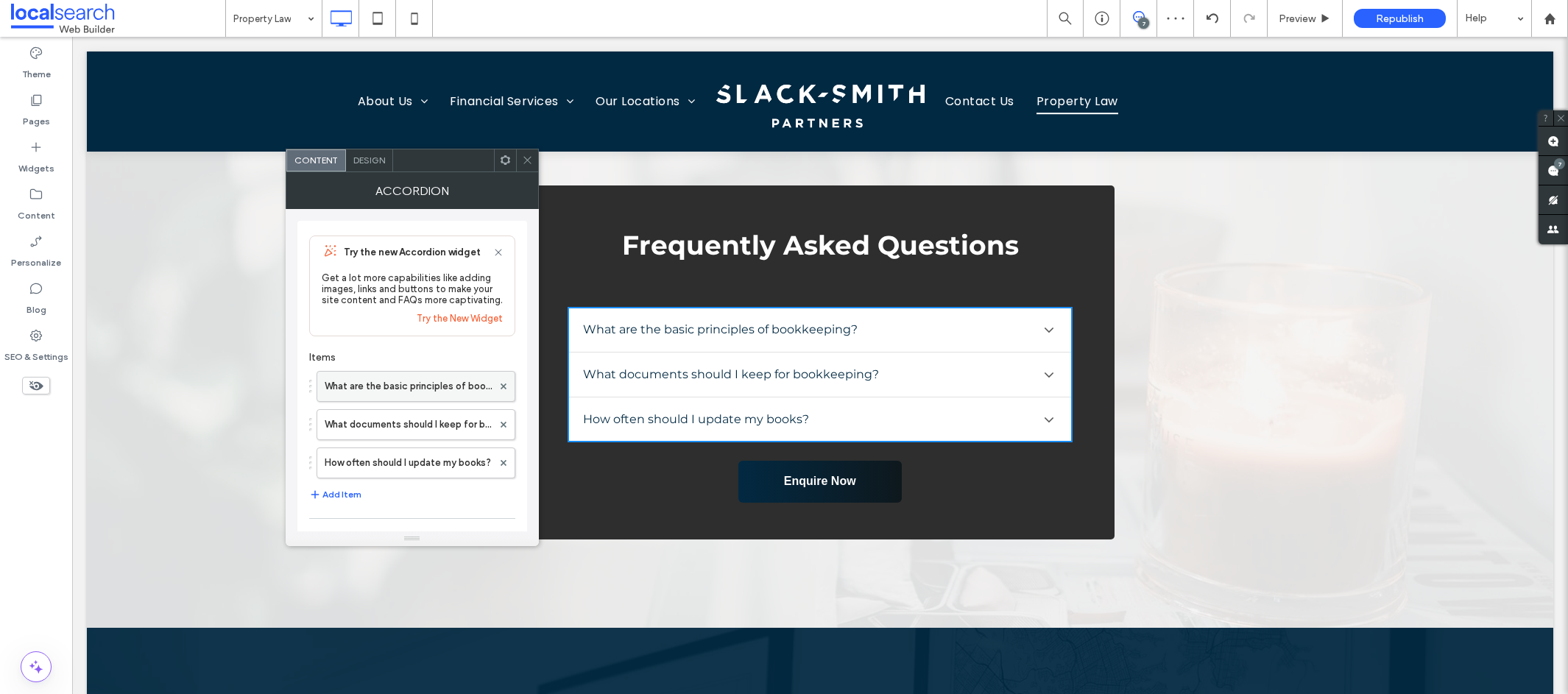 click on "What are the basic principles of bookkeeping?" at bounding box center (409, 386) 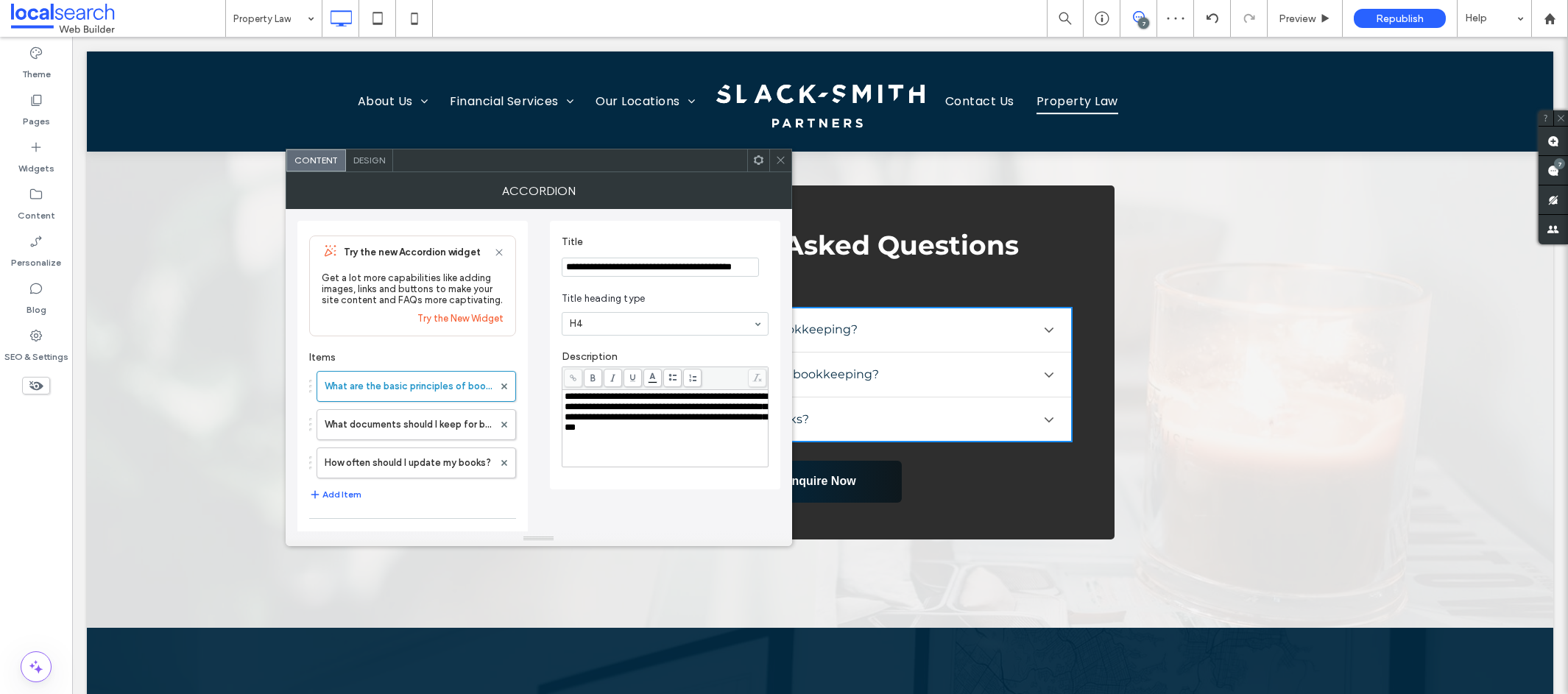 click on "**********" at bounding box center [660, 267] 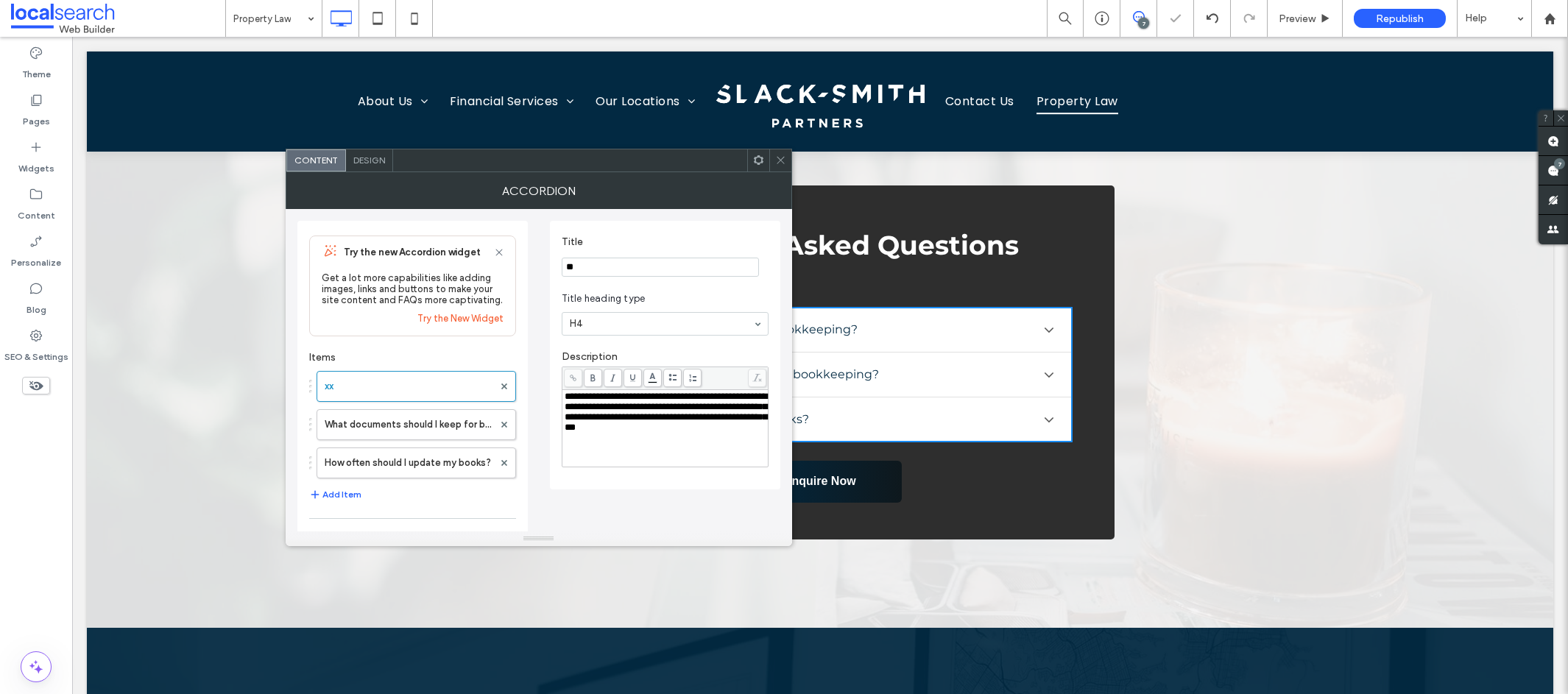type on "**" 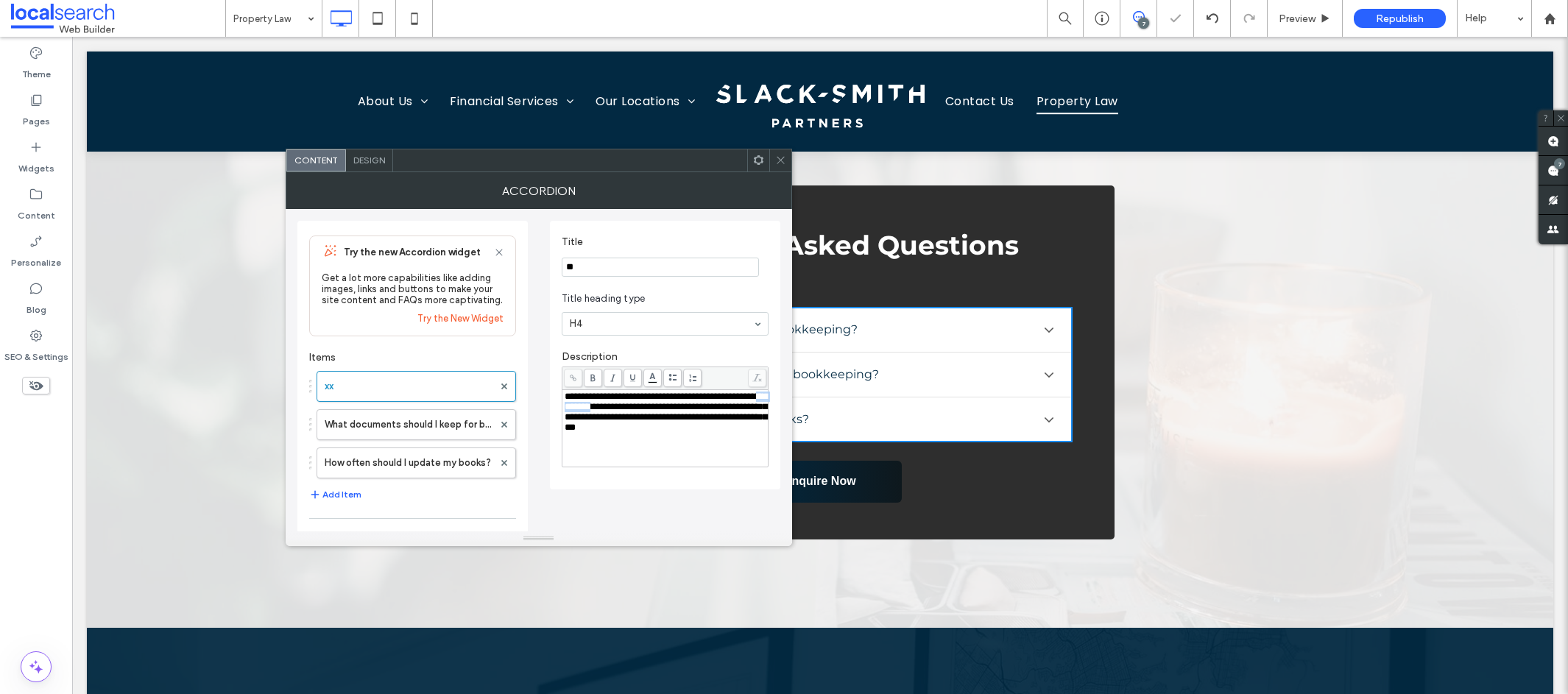 click on "**********" at bounding box center (665, 411) 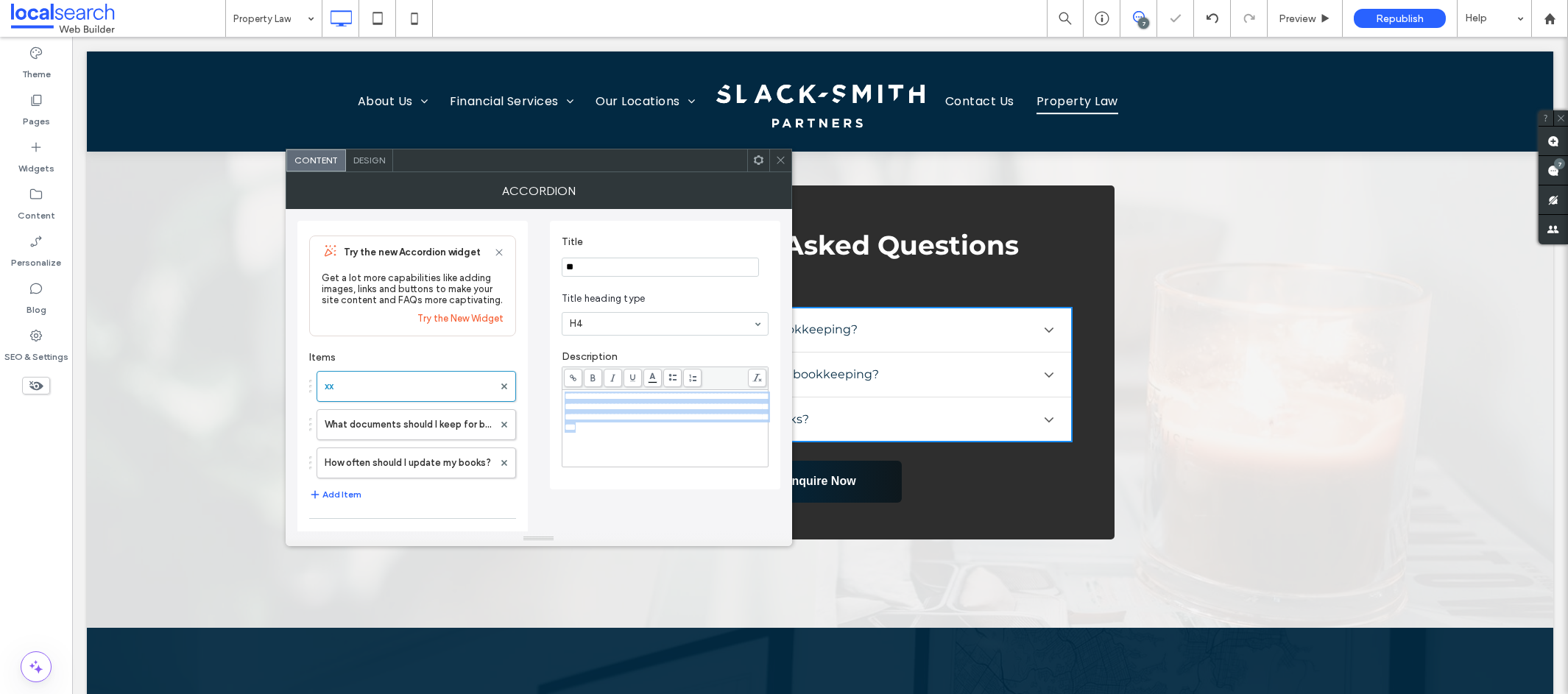 click on "**********" at bounding box center (665, 411) 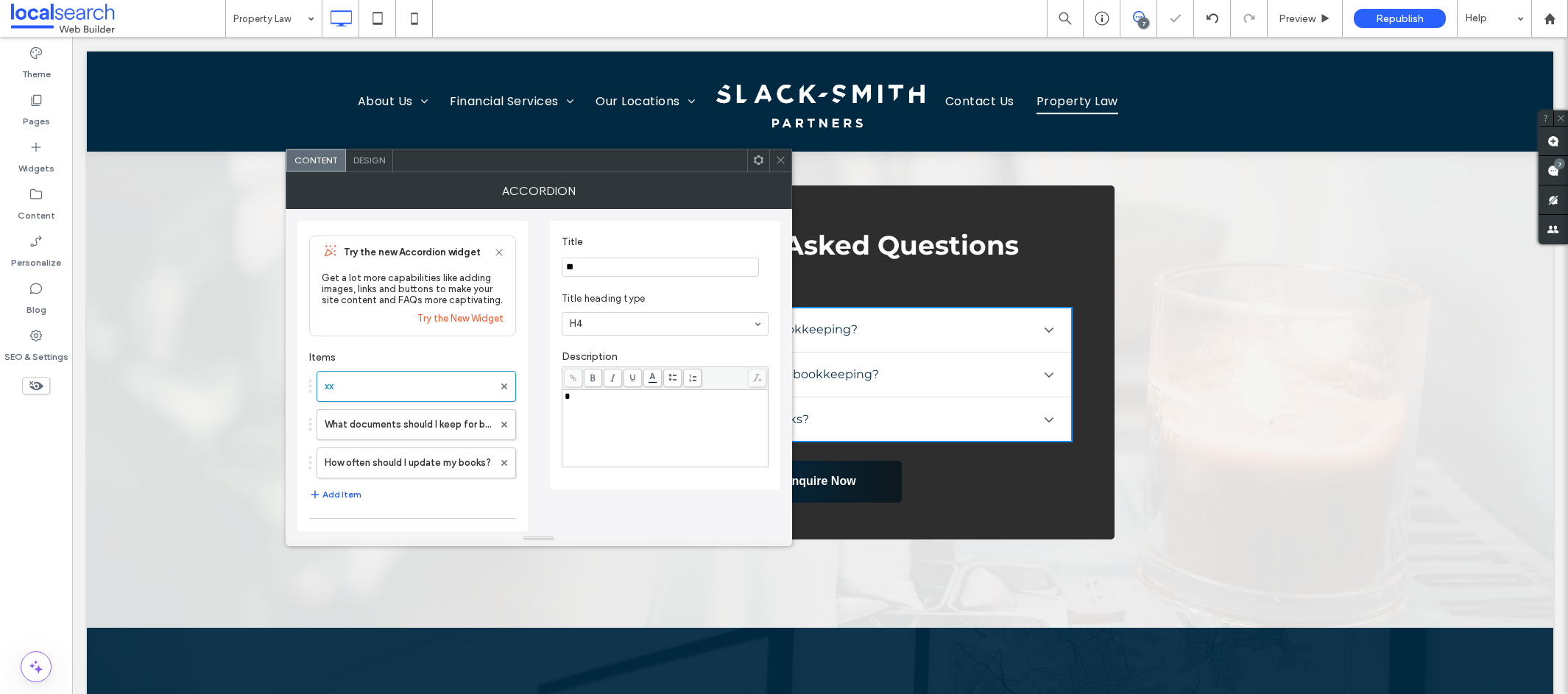 type 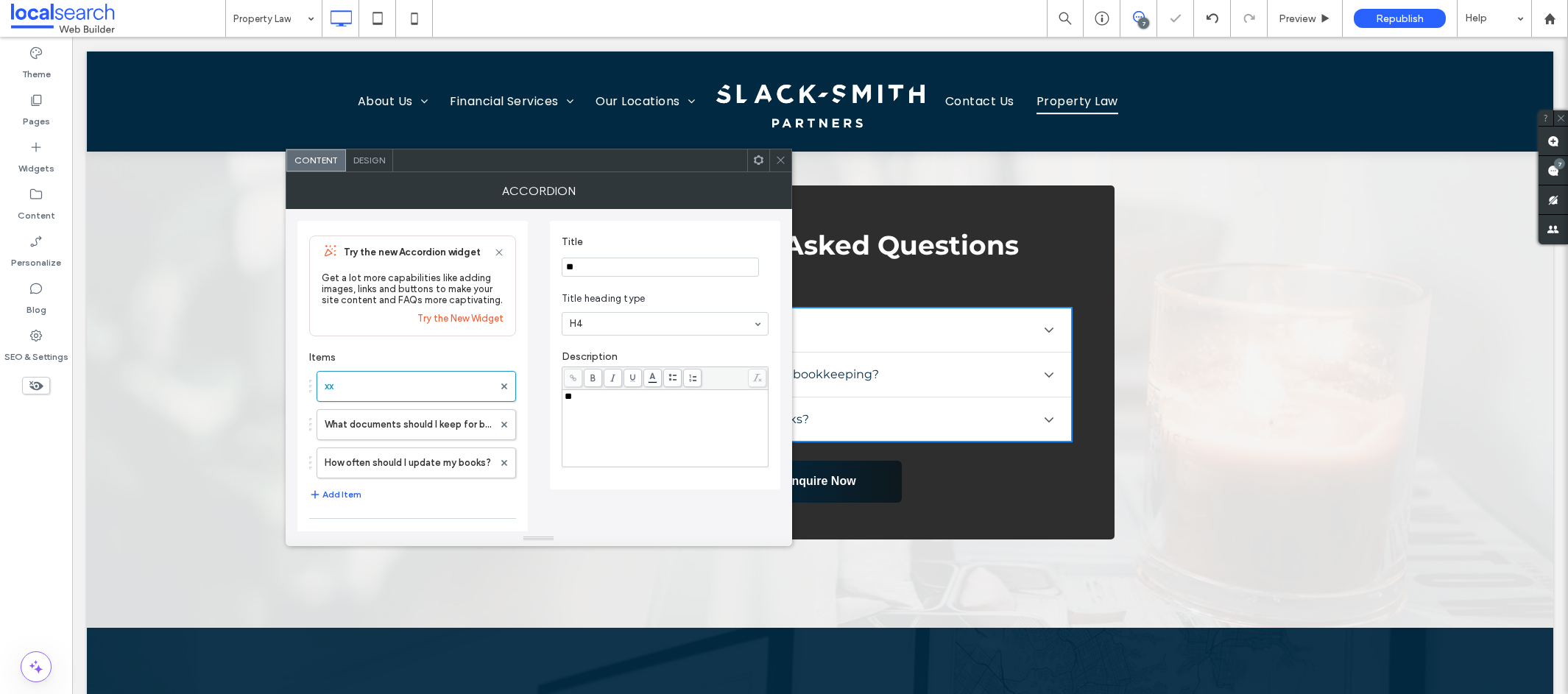 click on "**" at bounding box center (660, 267) 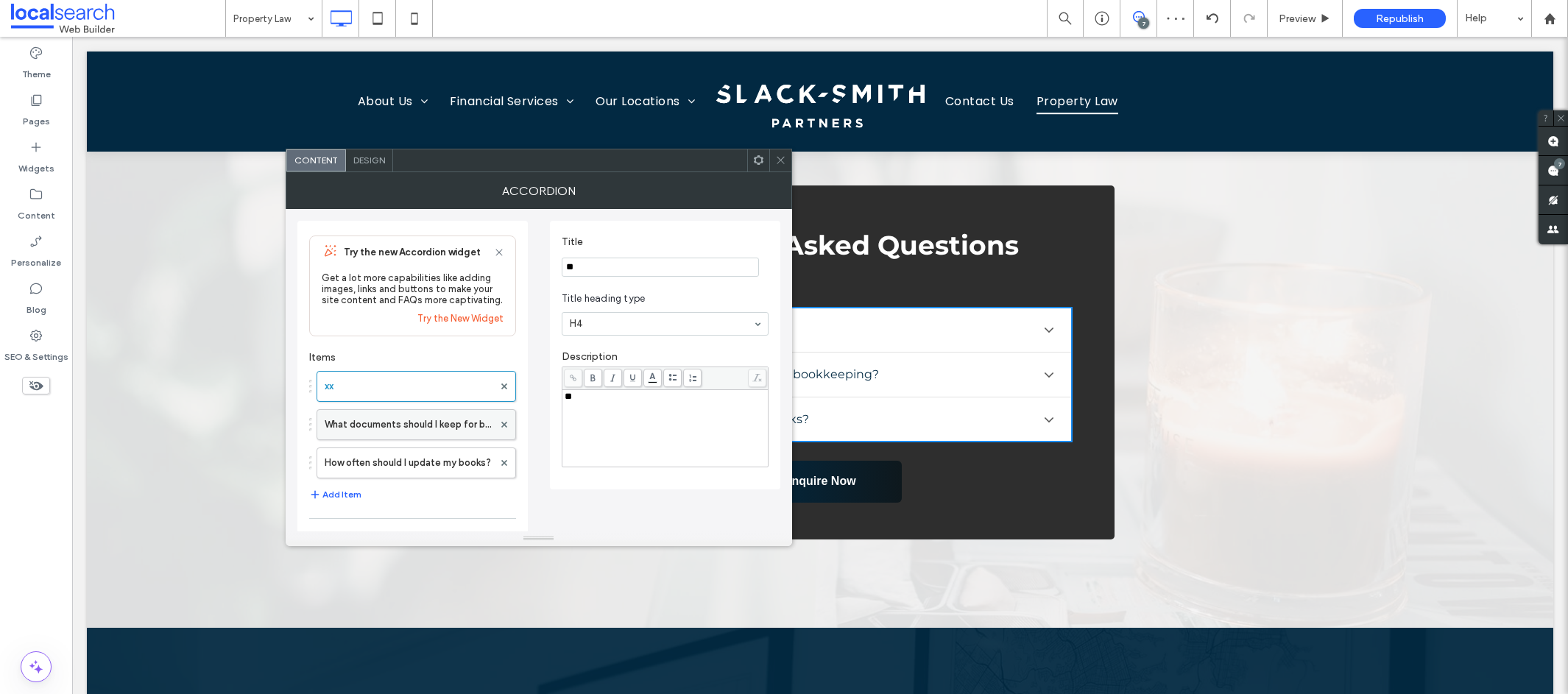 click on "What documents should I keep for bookkeeping?" at bounding box center [409, 425] 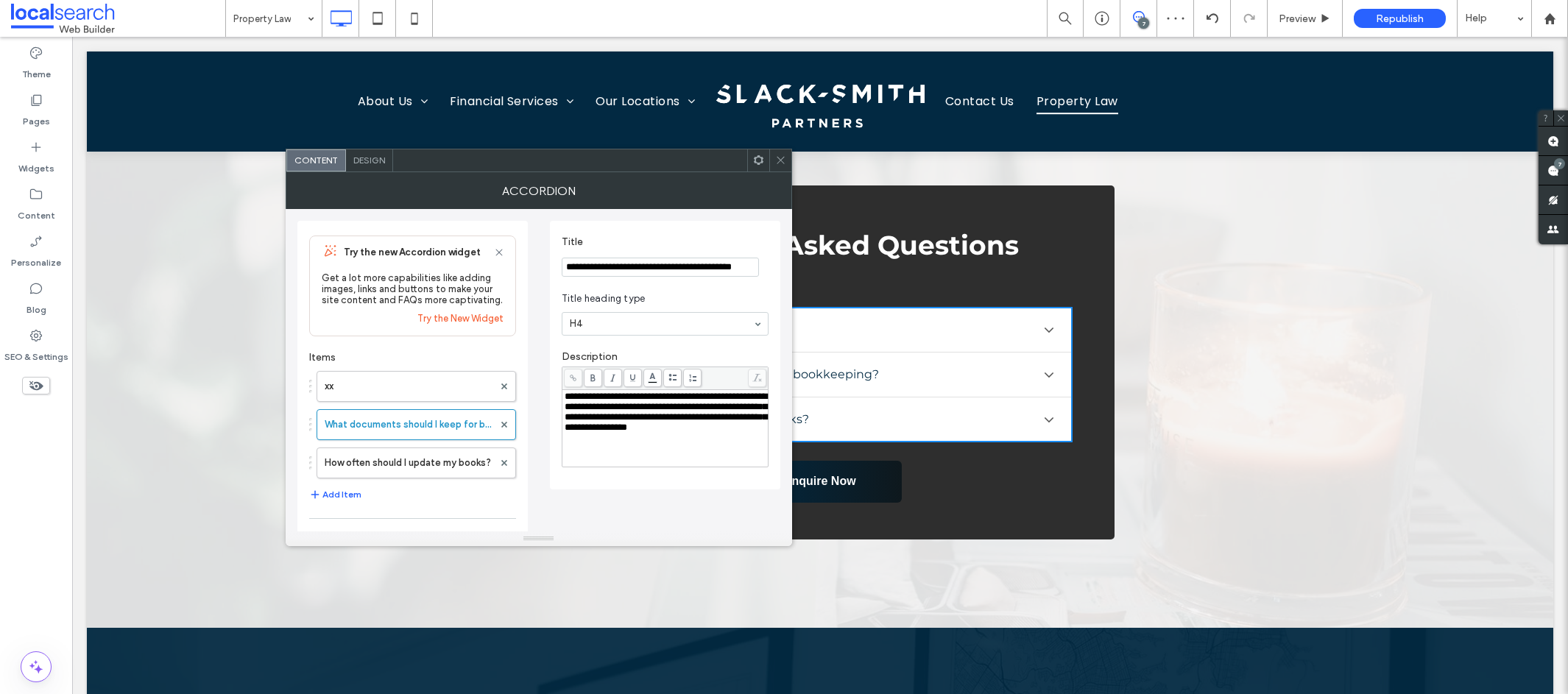 click on "**********" at bounding box center (660, 267) 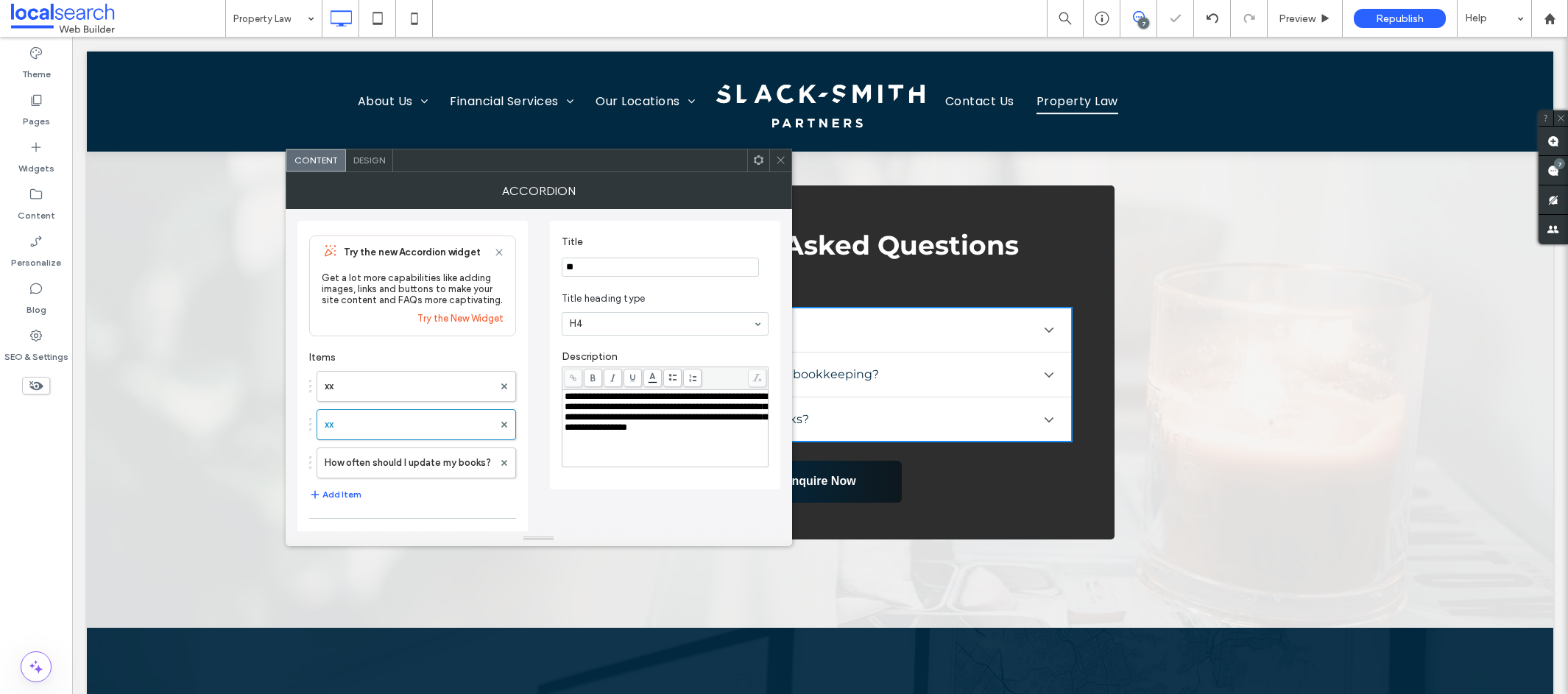 type on "**" 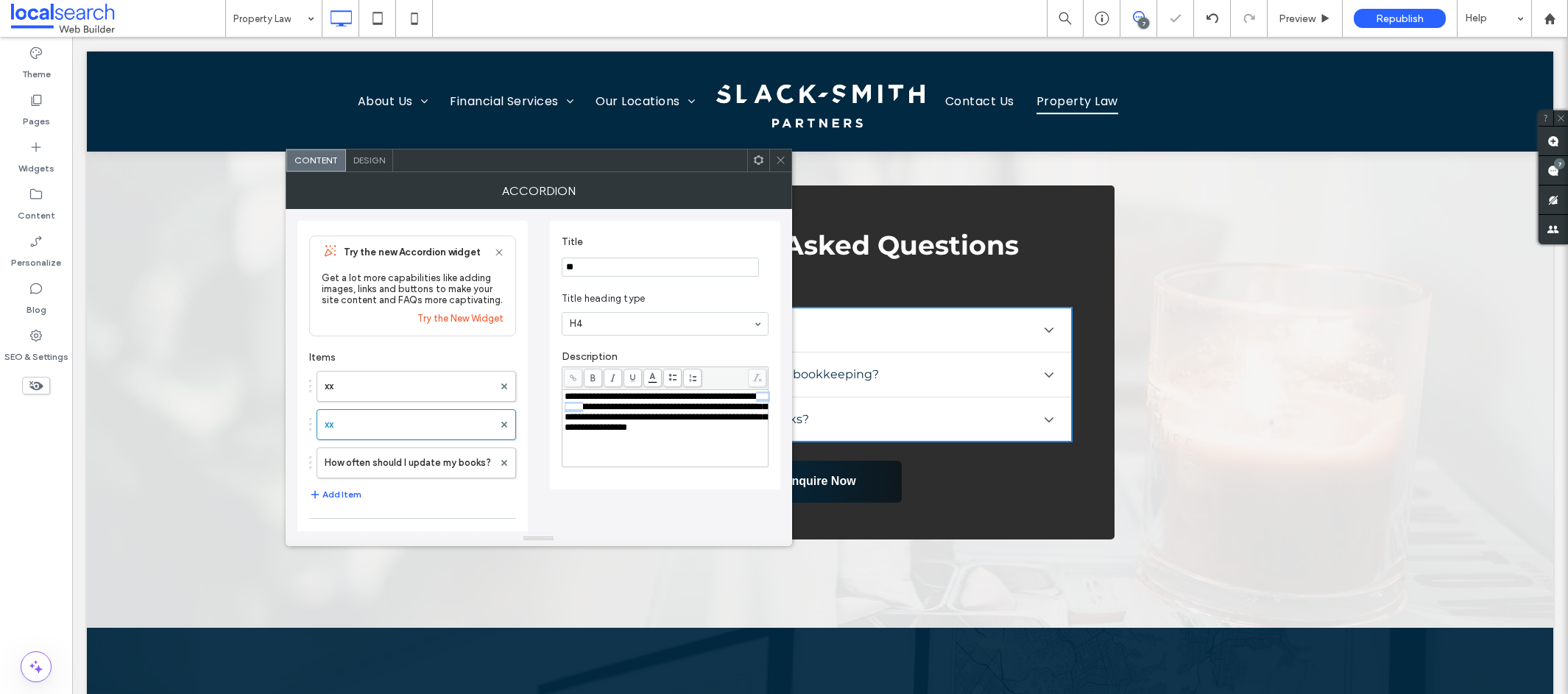 click on "**********" at bounding box center (665, 411) 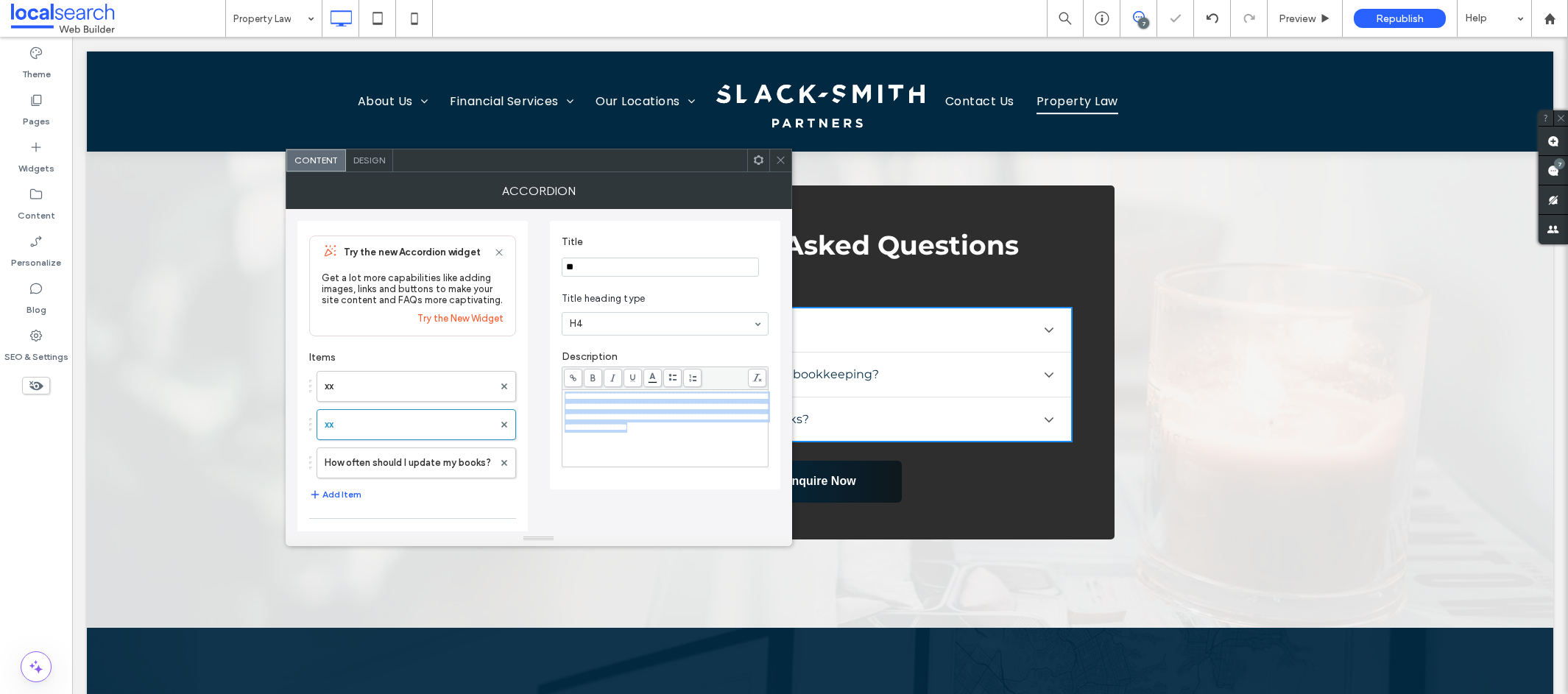 click on "**********" at bounding box center [665, 411] 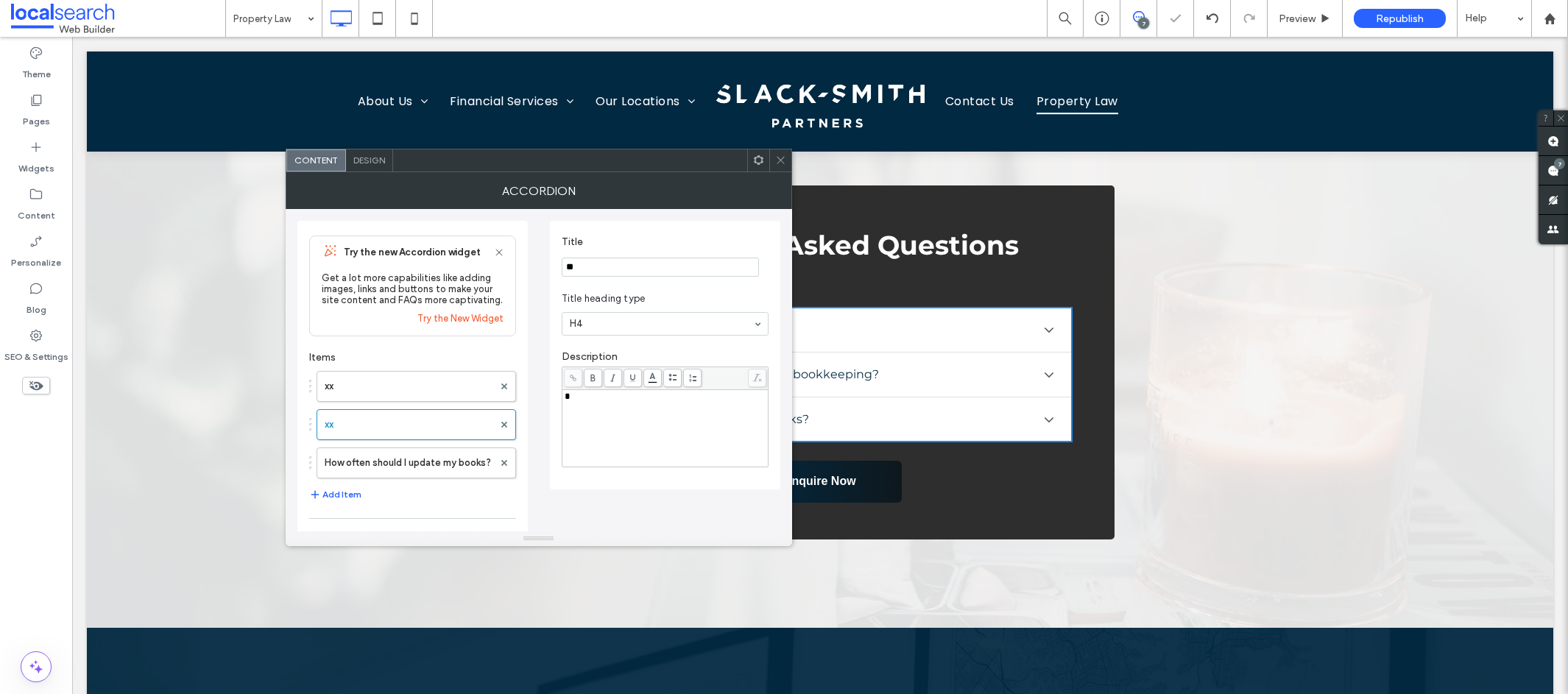 type 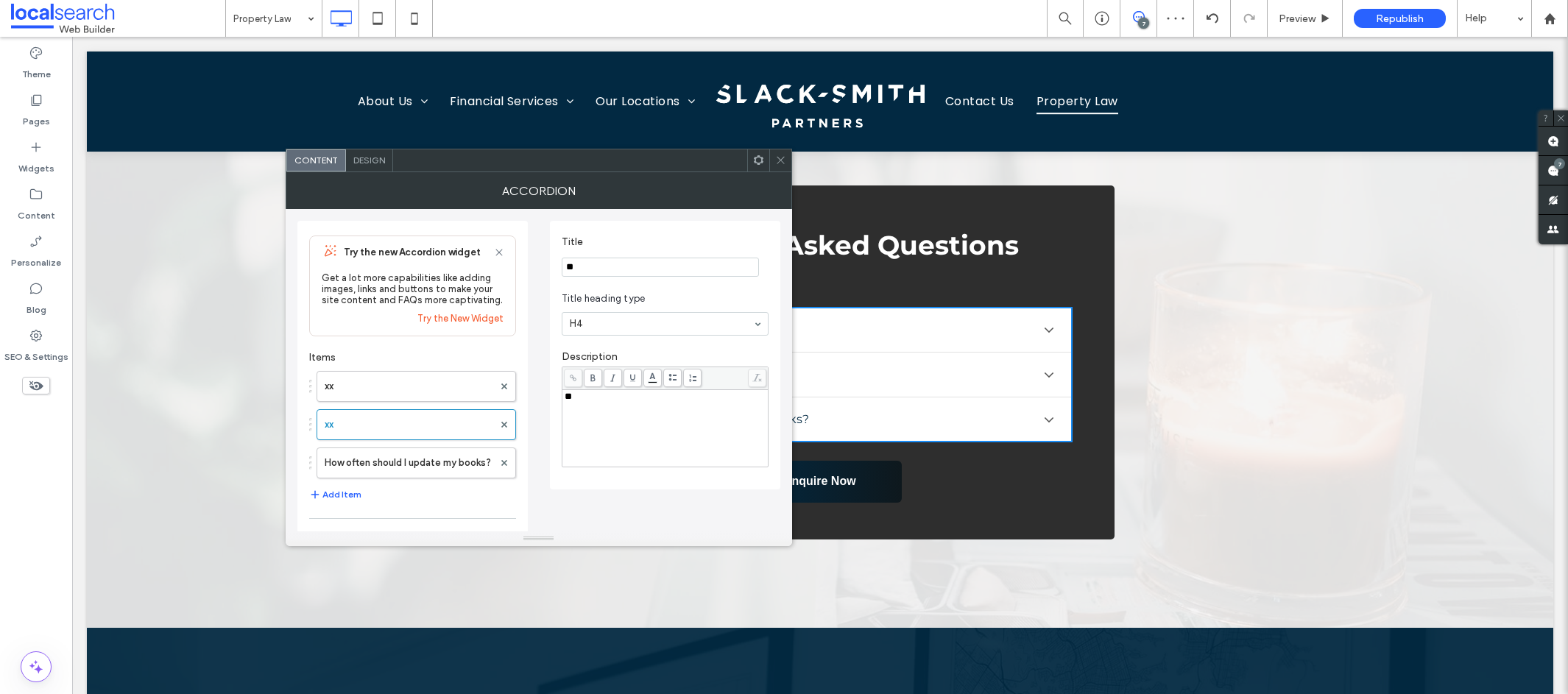 click on "**" at bounding box center [660, 267] 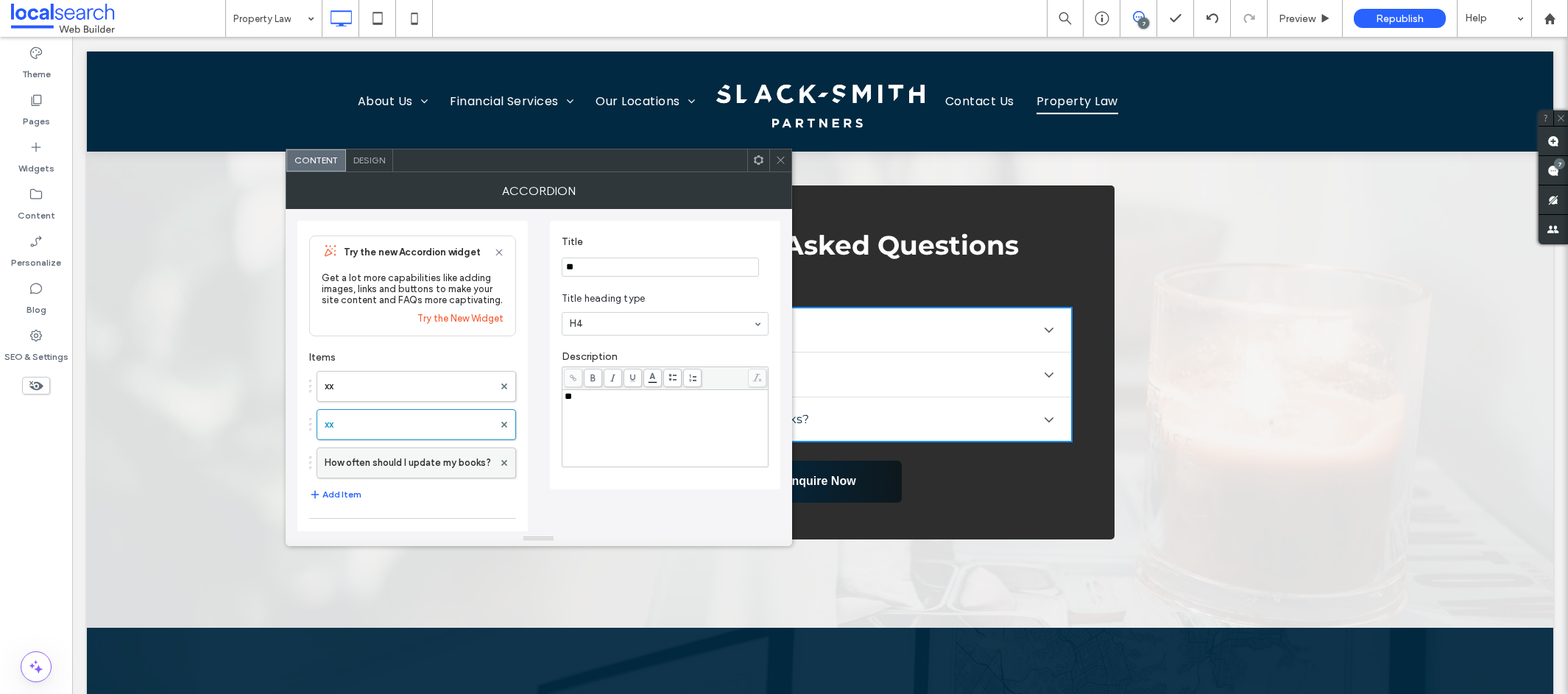 click on "How often should I update my books?" at bounding box center [409, 463] 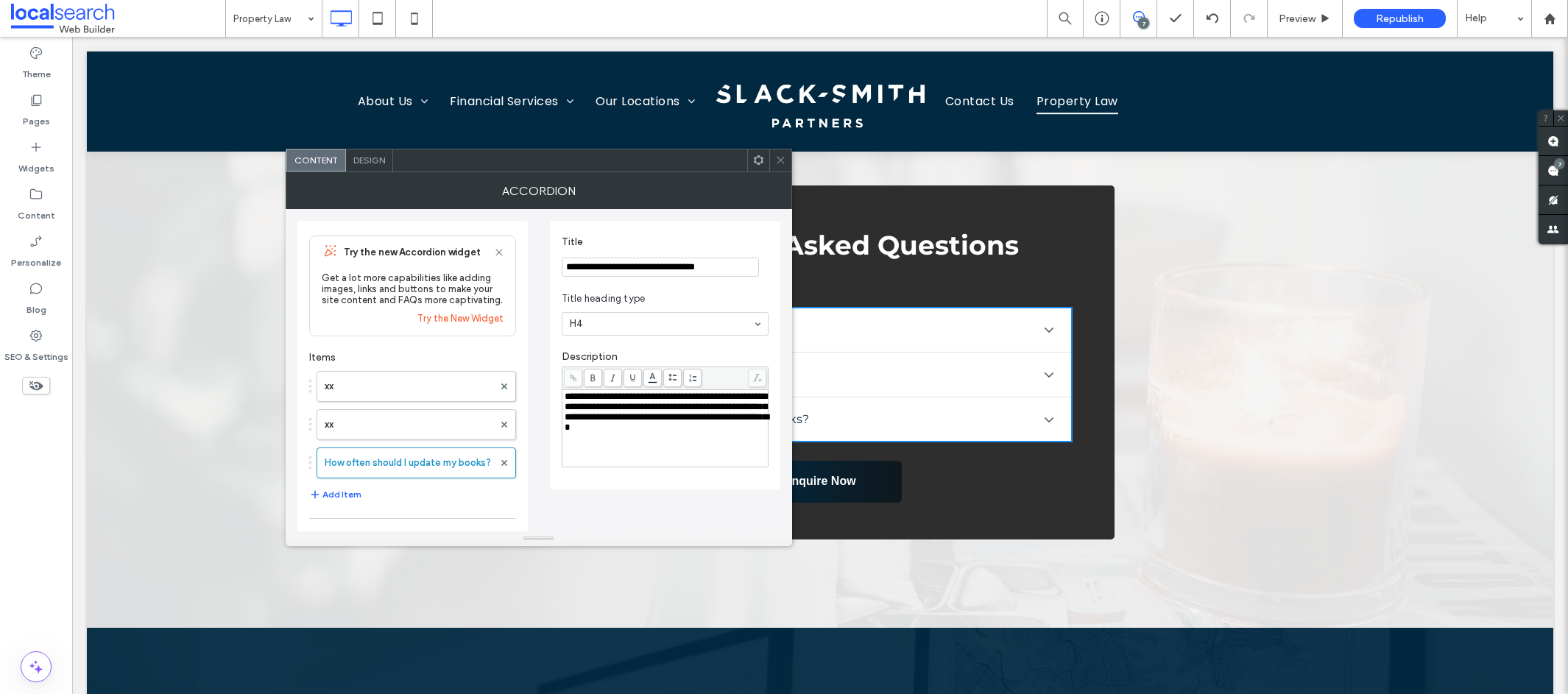 click on "**********" at bounding box center (660, 267) 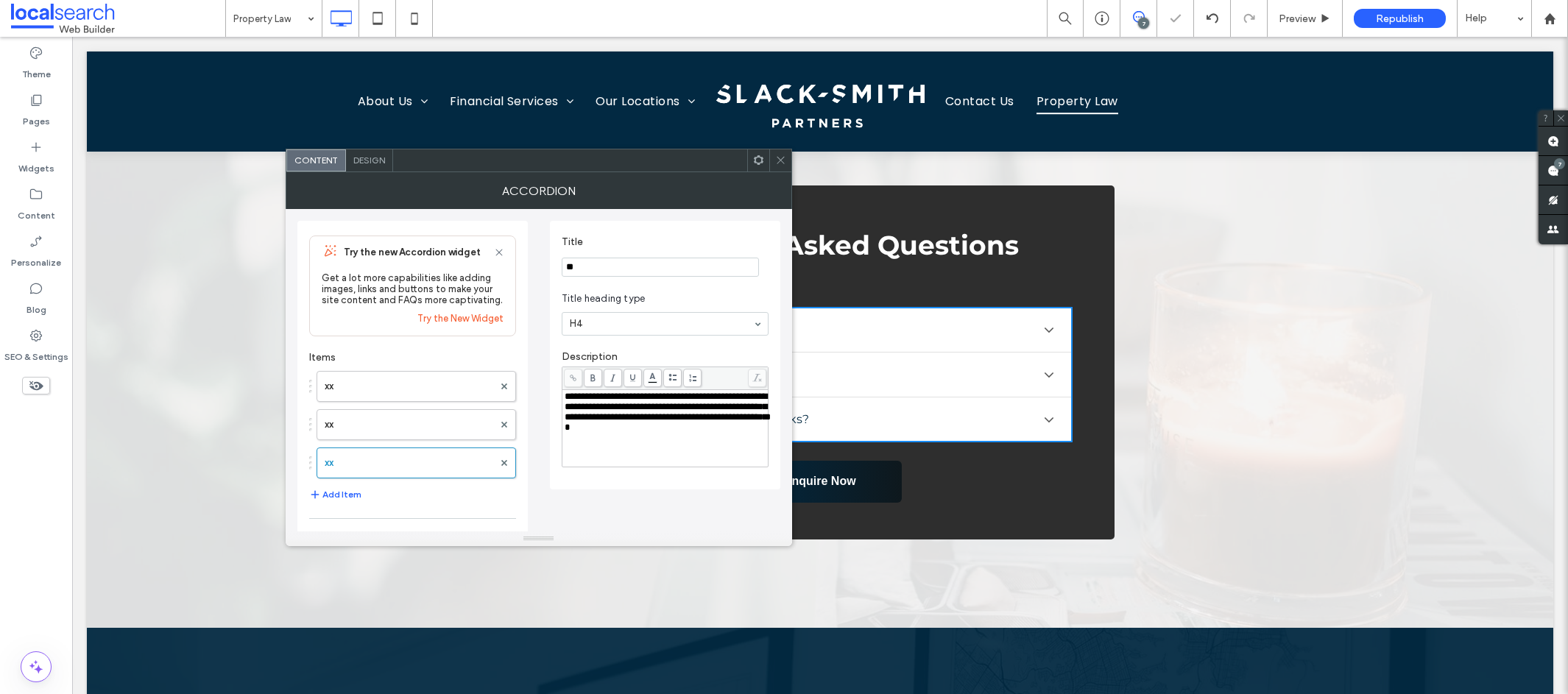 type on "**" 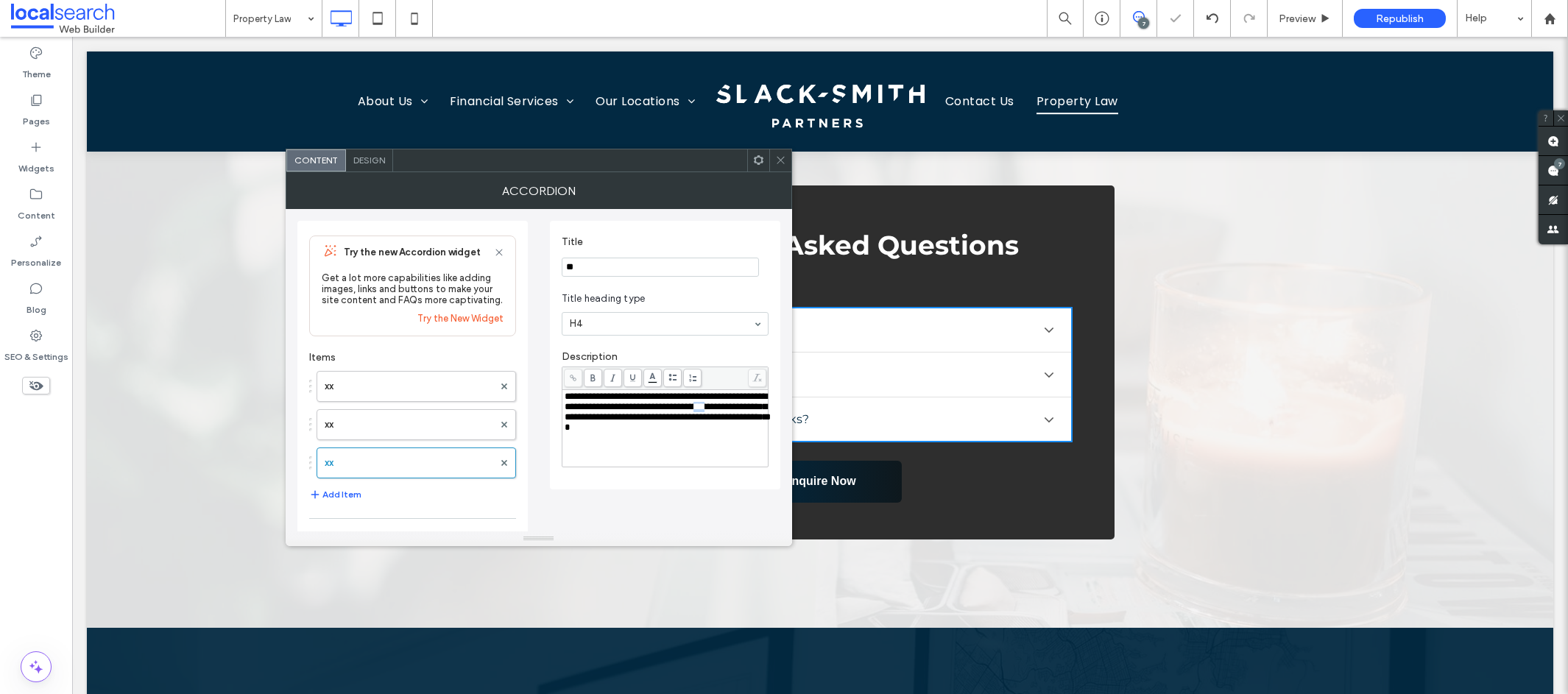 click on "**********" at bounding box center (668, 411) 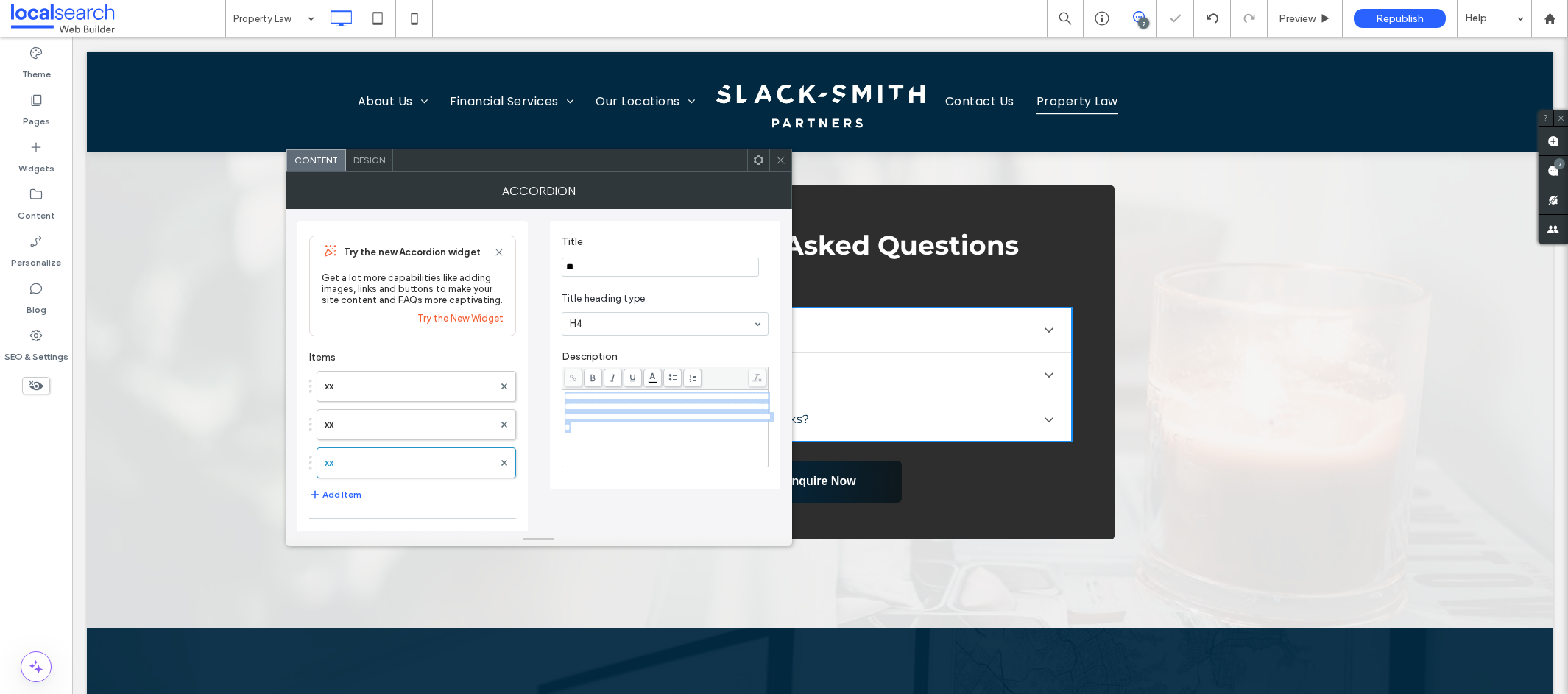 click on "**********" at bounding box center (668, 411) 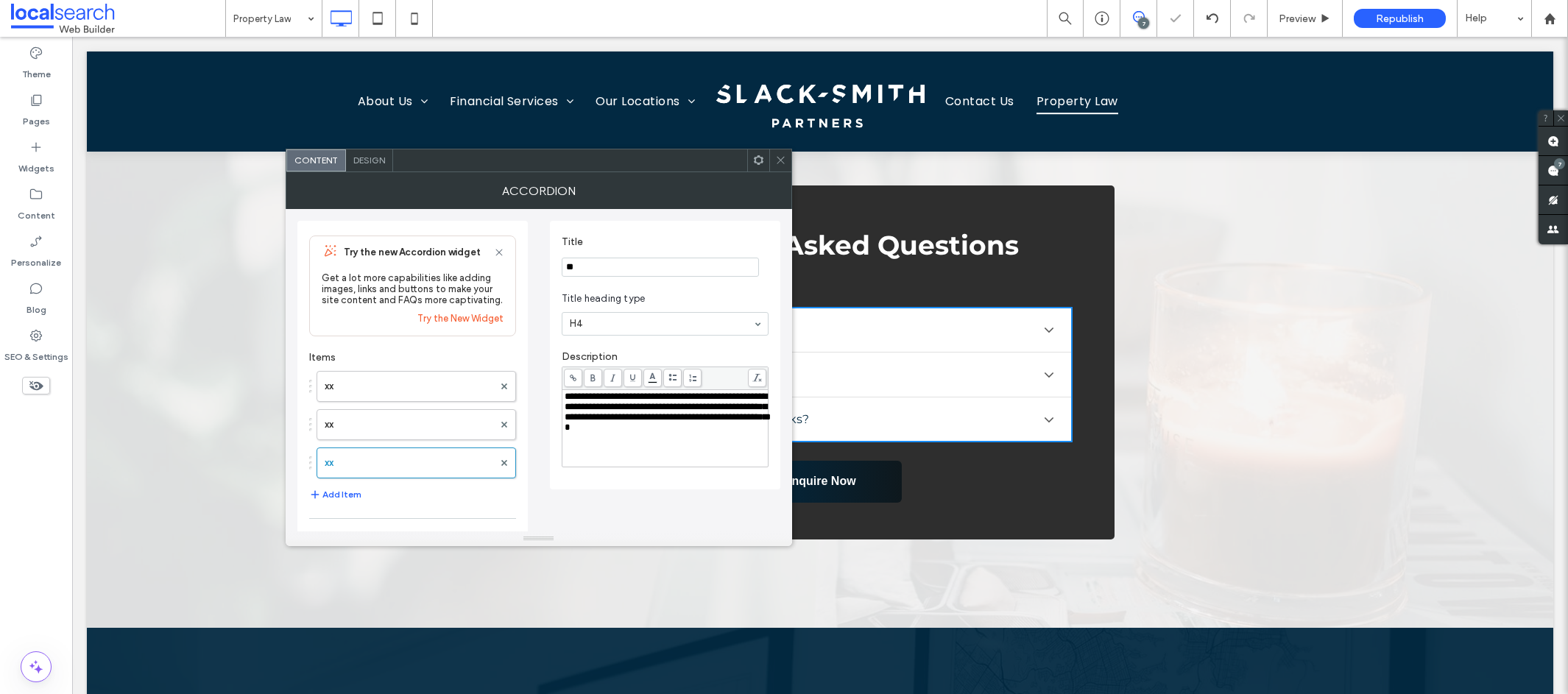 type 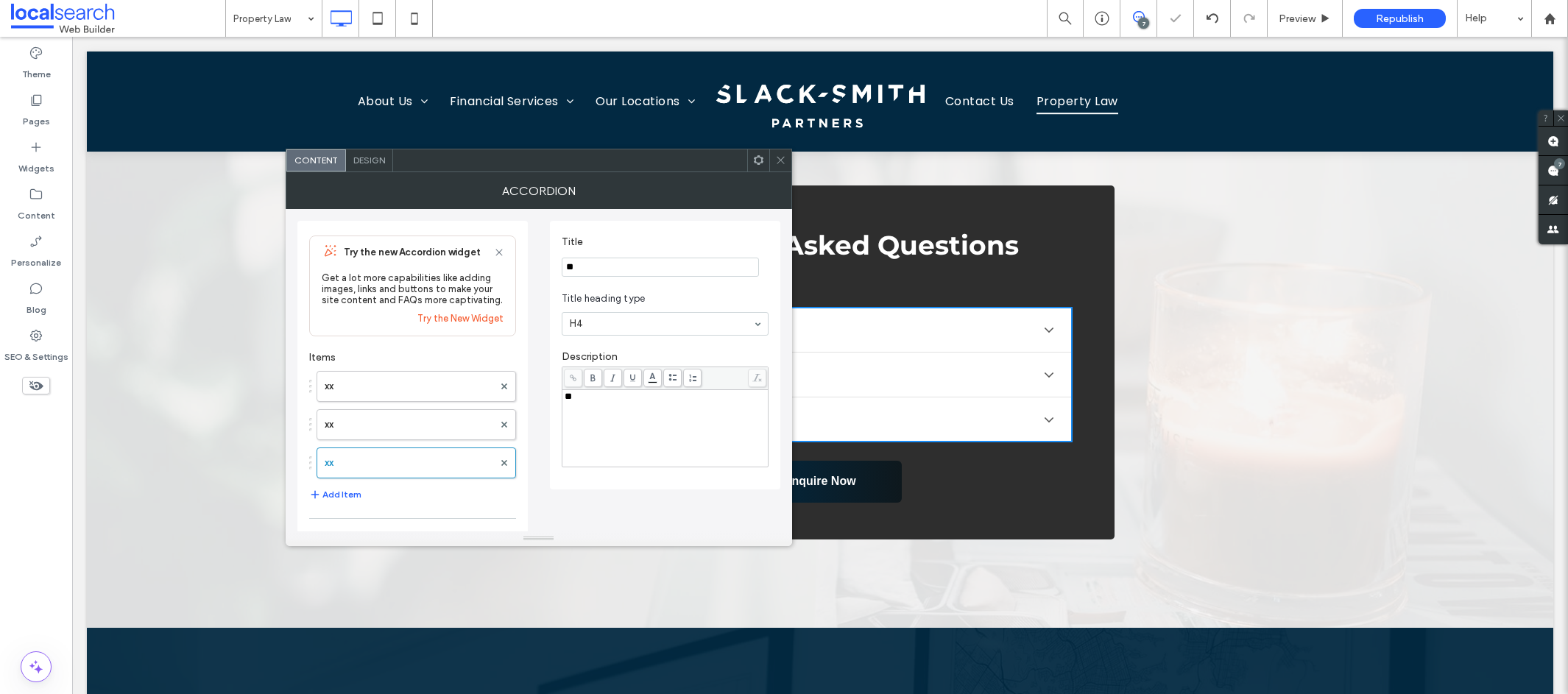 click on "**" at bounding box center (660, 267) 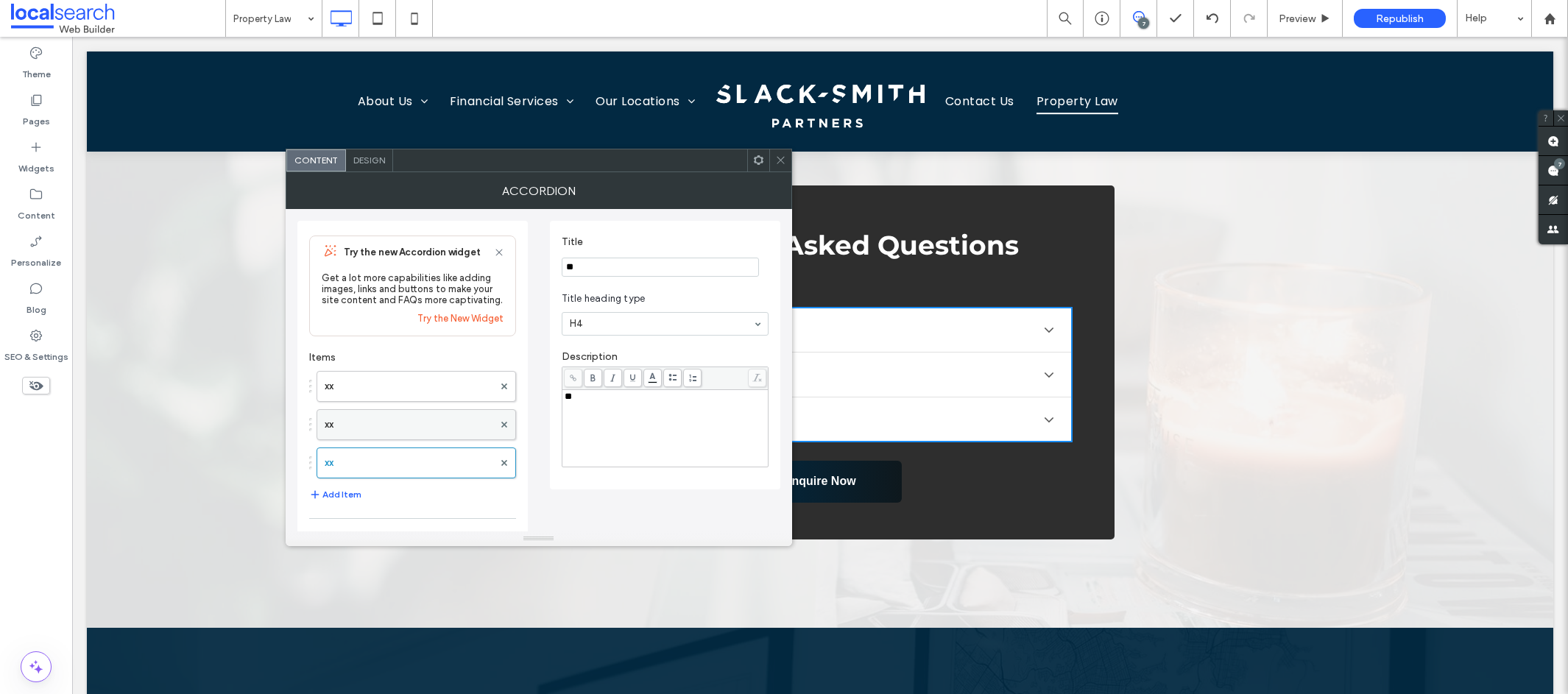 click on "xx" at bounding box center [409, 425] 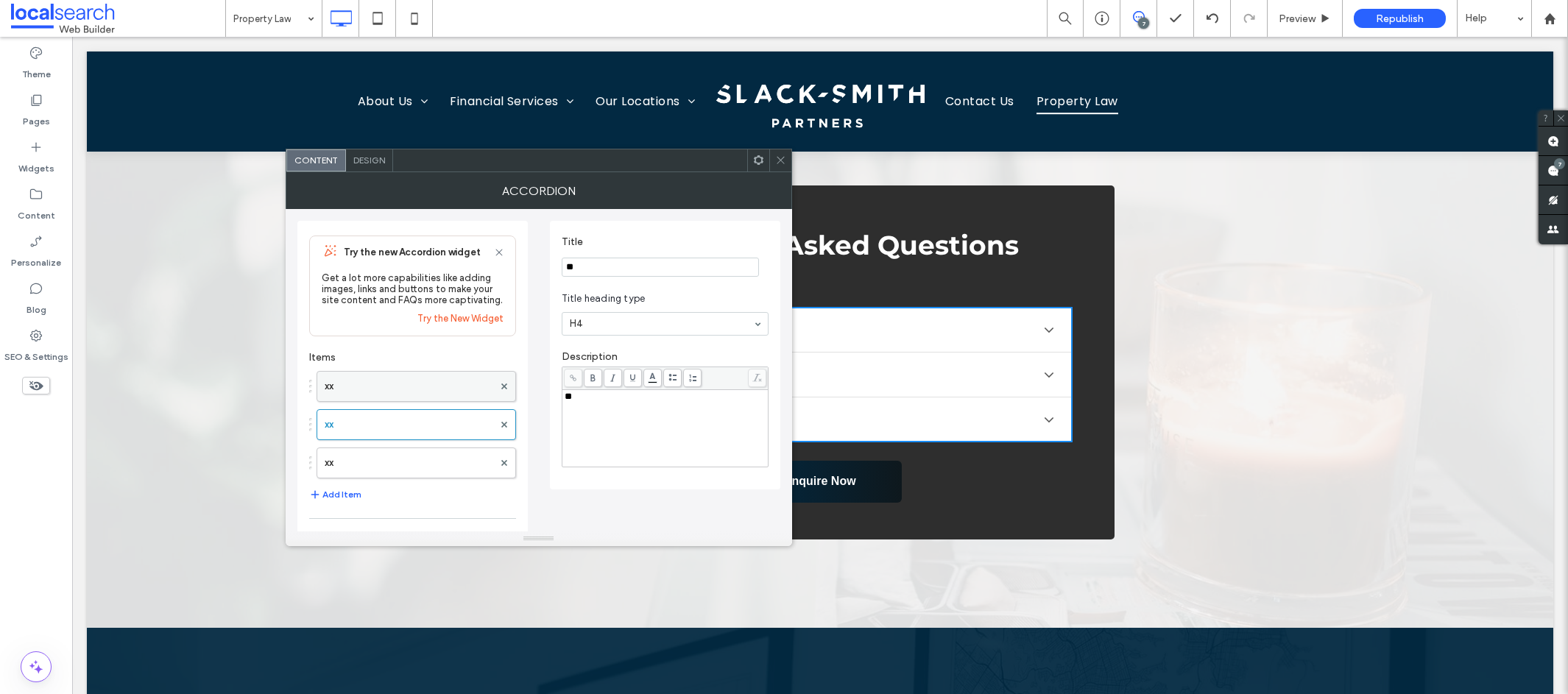 click on "xx" at bounding box center [409, 386] 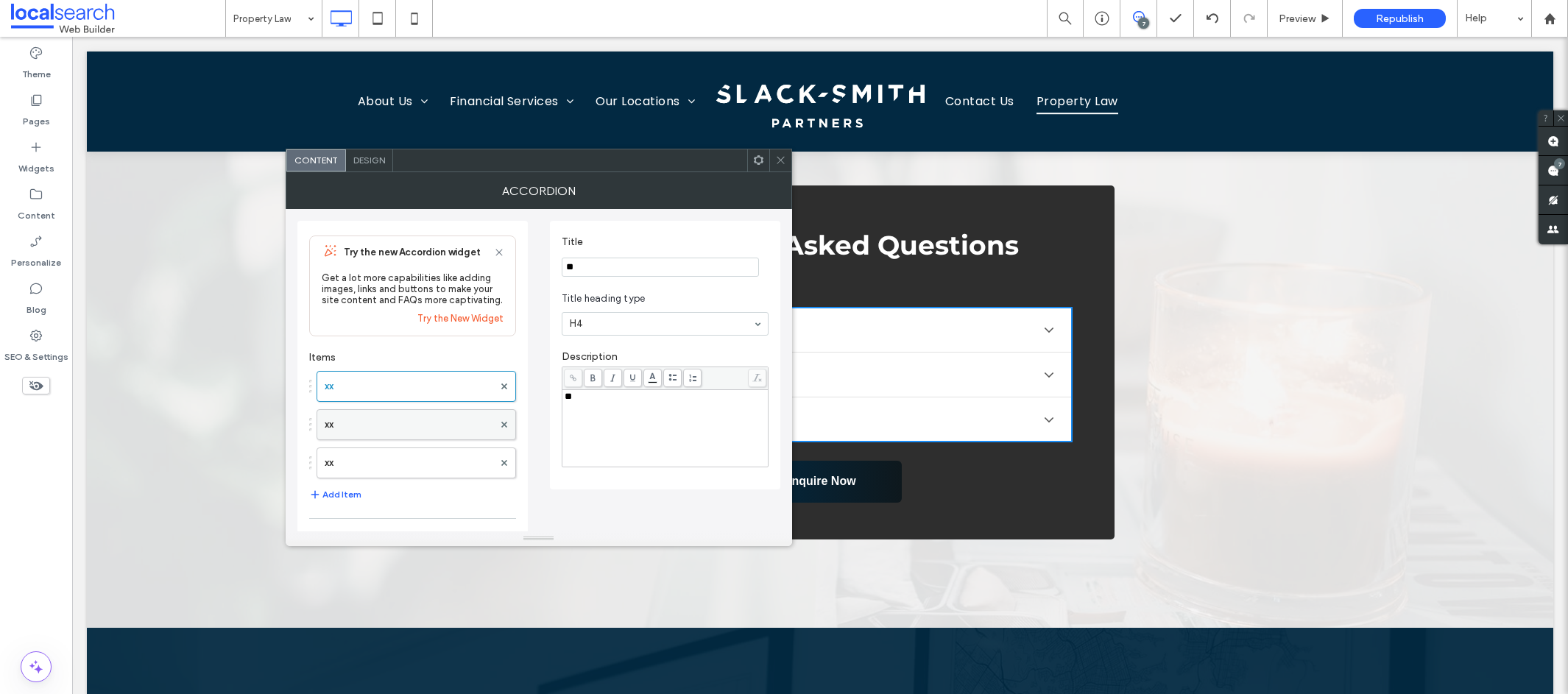 click on "xx" at bounding box center (409, 425) 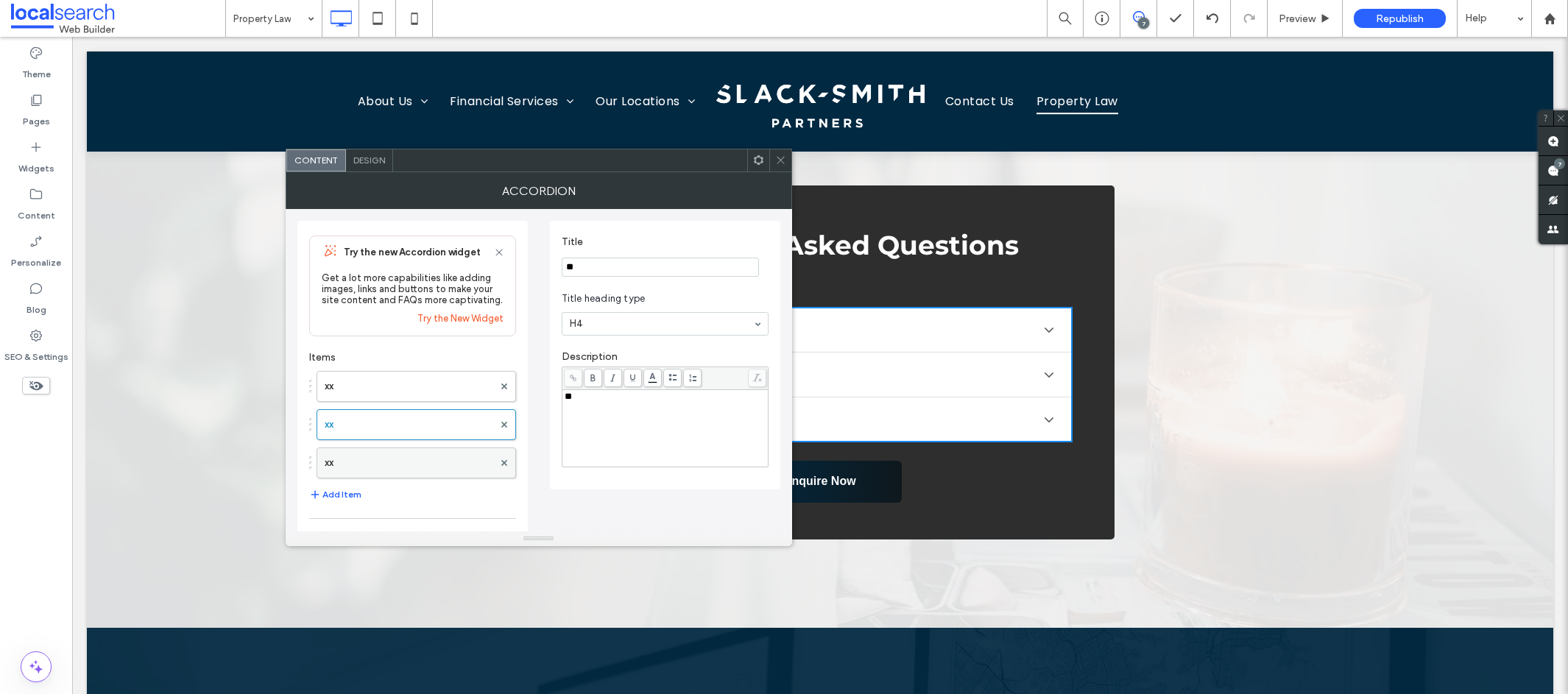 click on "xx" at bounding box center [409, 463] 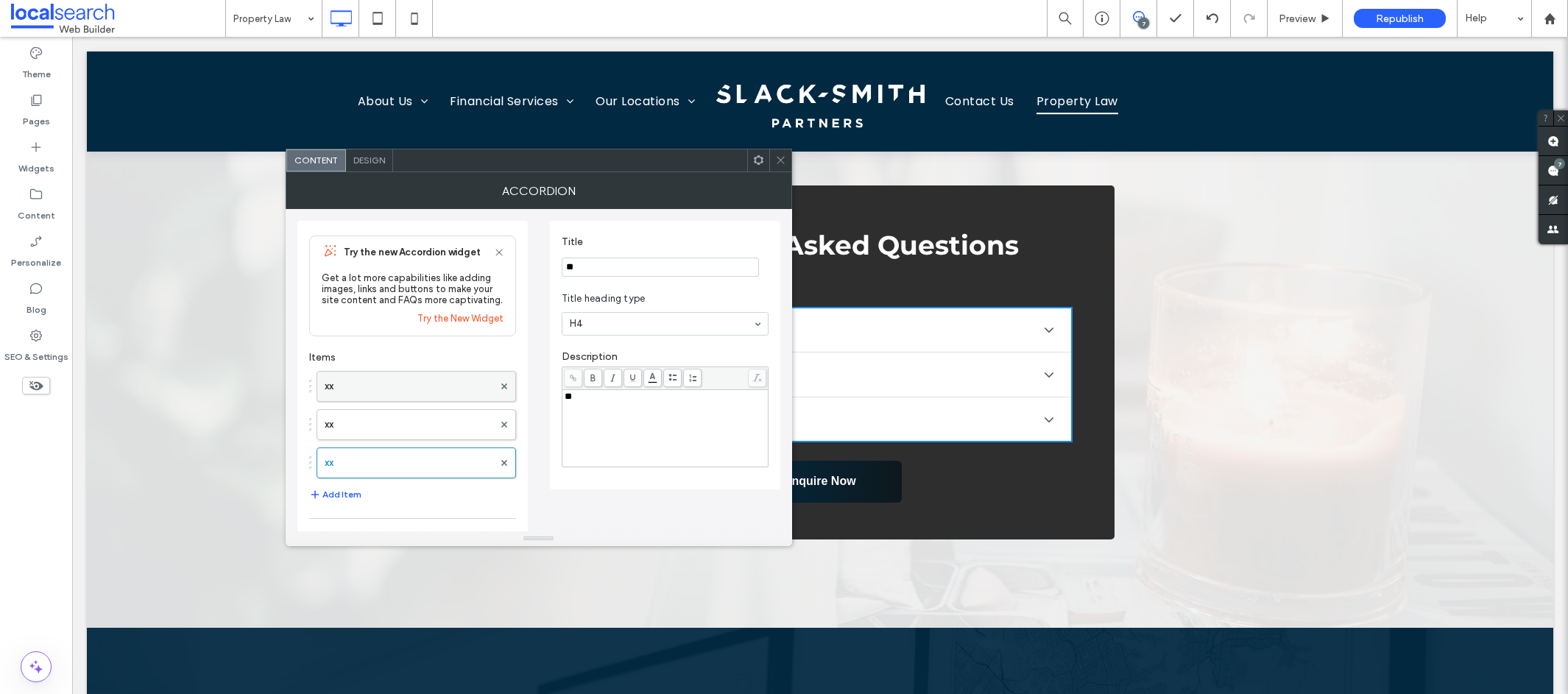 click on "xx" at bounding box center (409, 386) 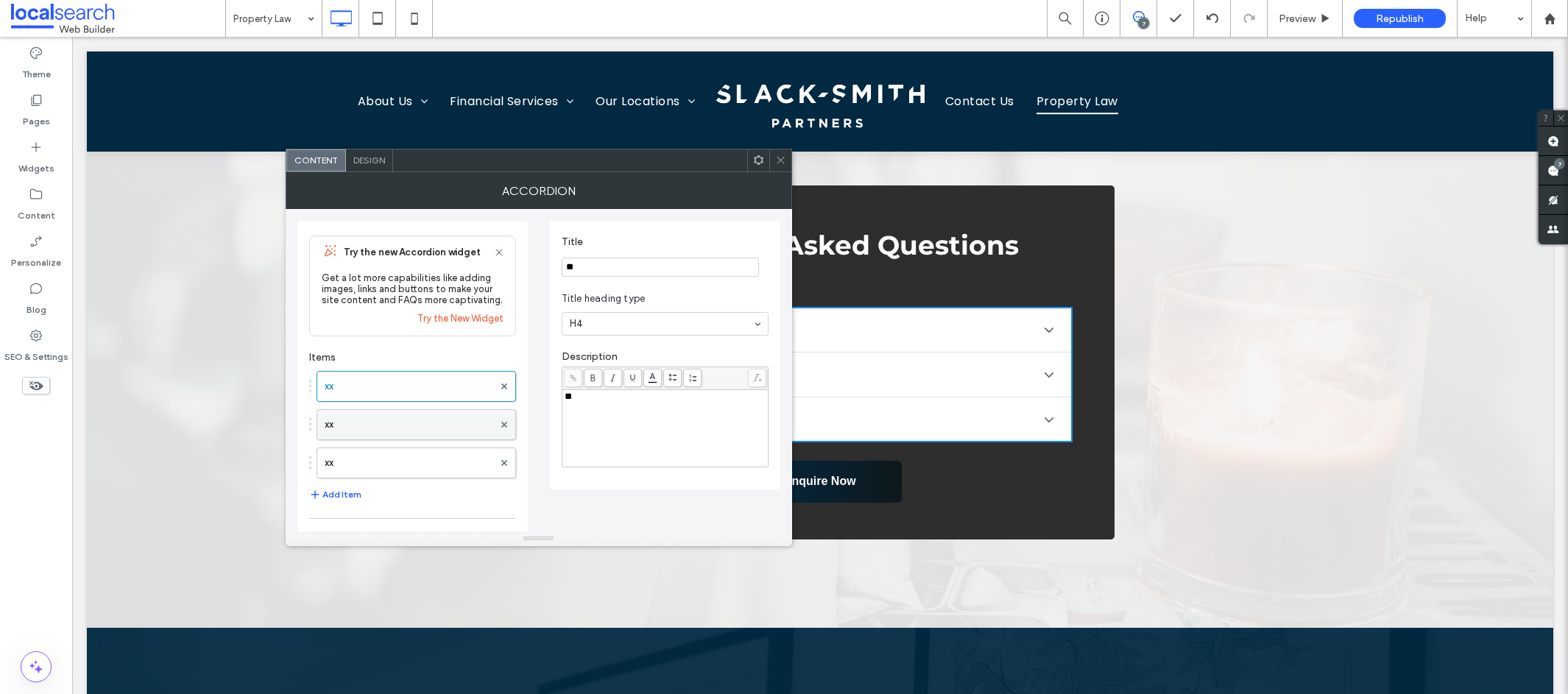 click on "xx" at bounding box center (409, 425) 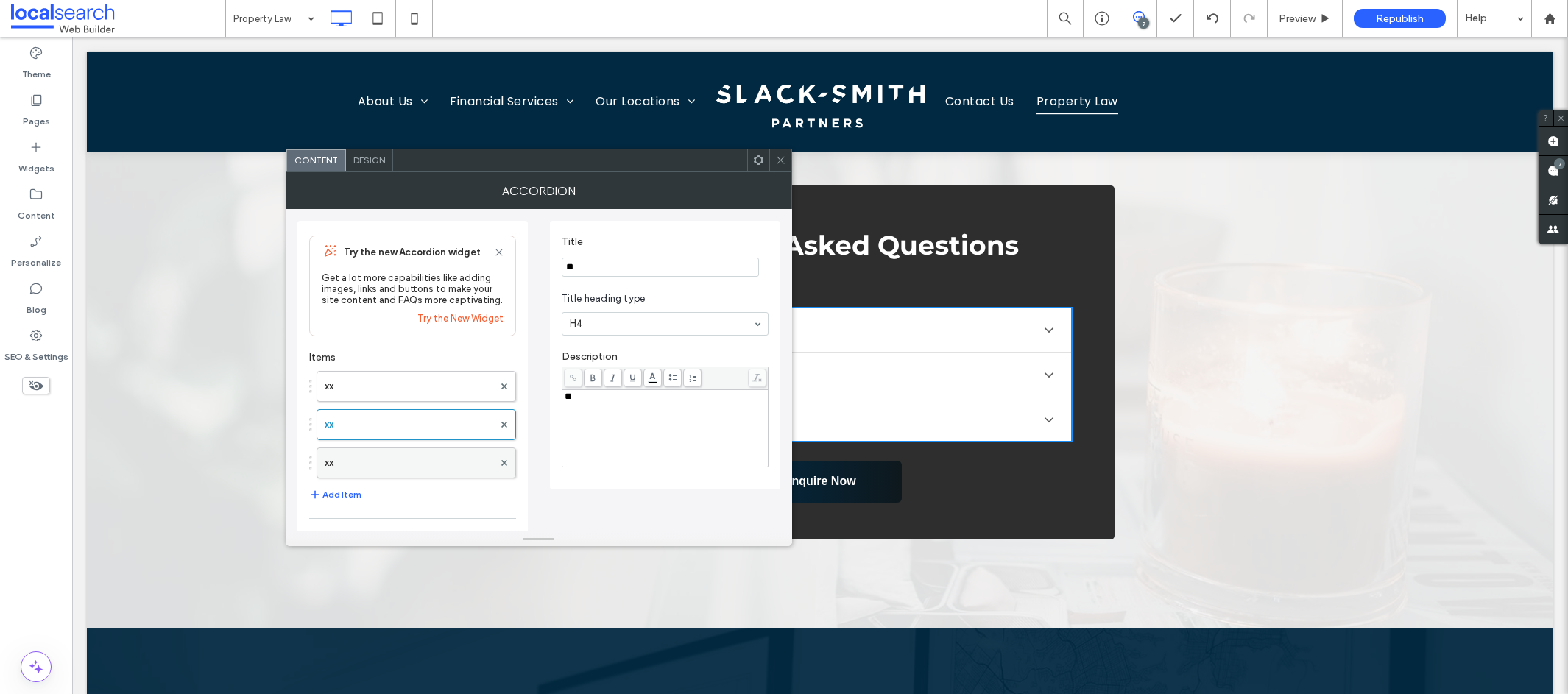 click on "xx" at bounding box center (409, 463) 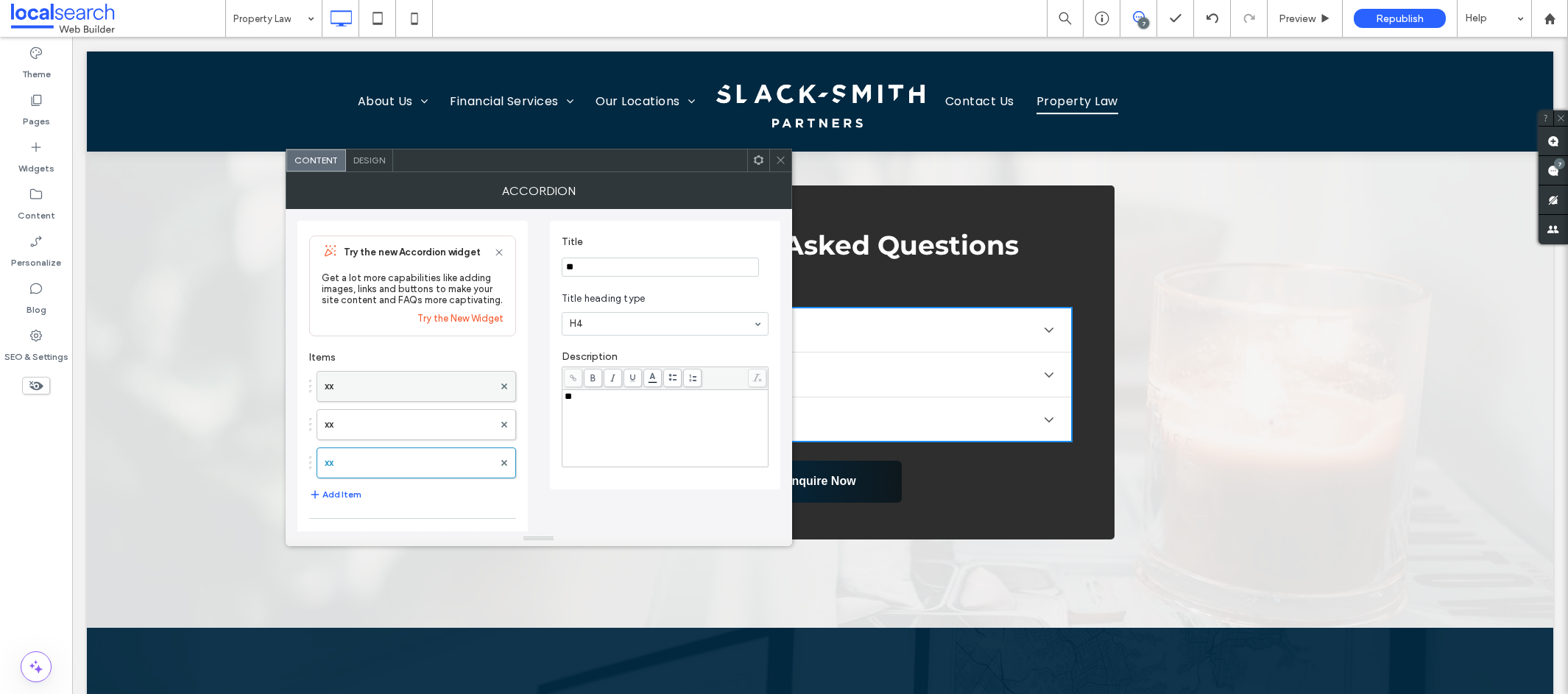 click on "xx" at bounding box center (409, 386) 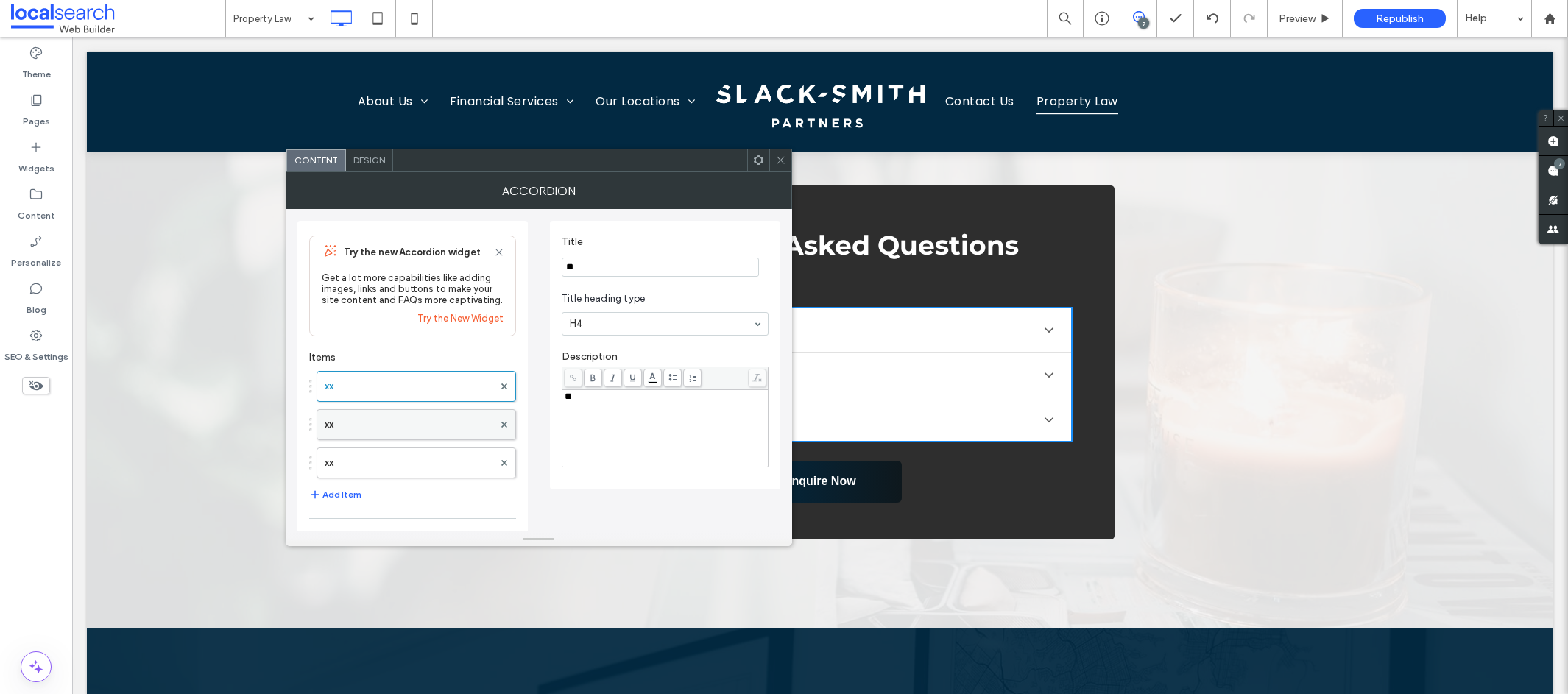 click on "xx" at bounding box center (409, 425) 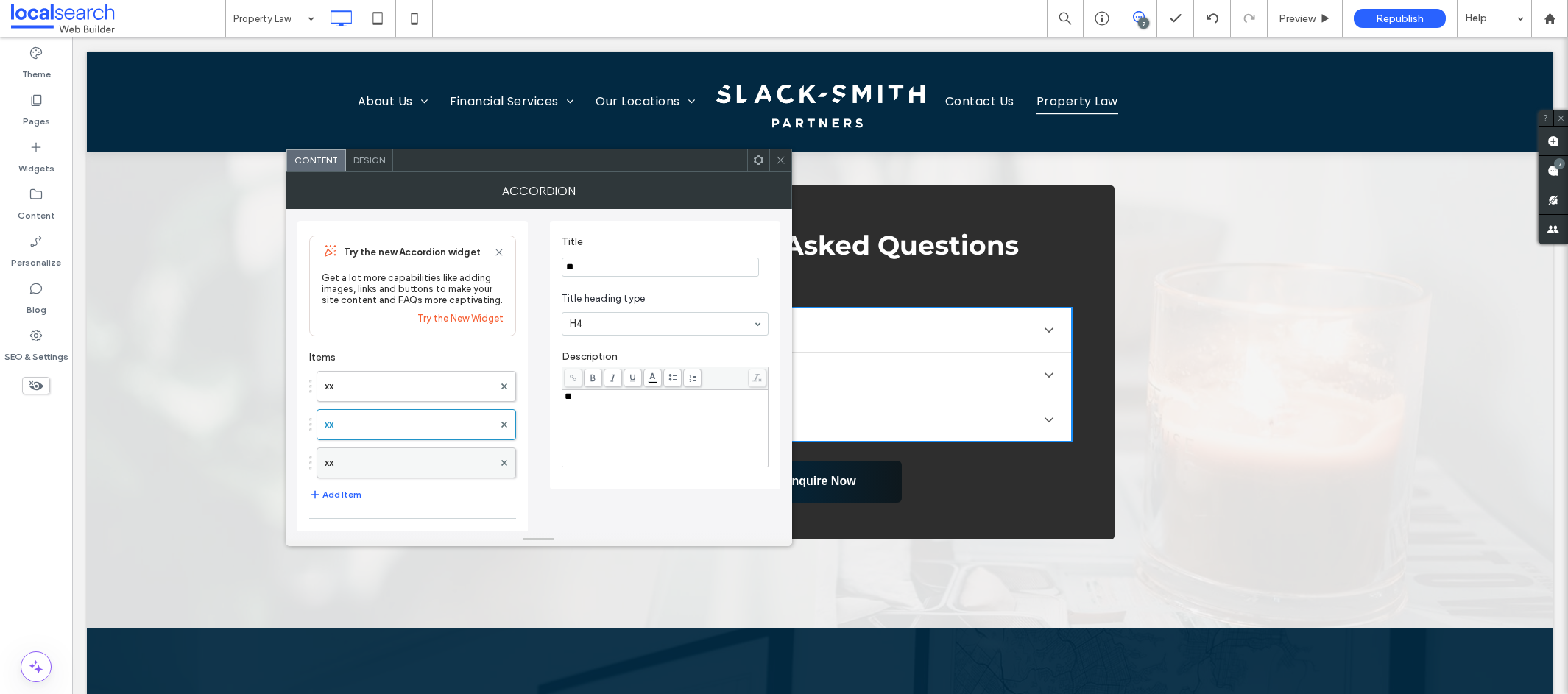 click on "xx" at bounding box center (409, 463) 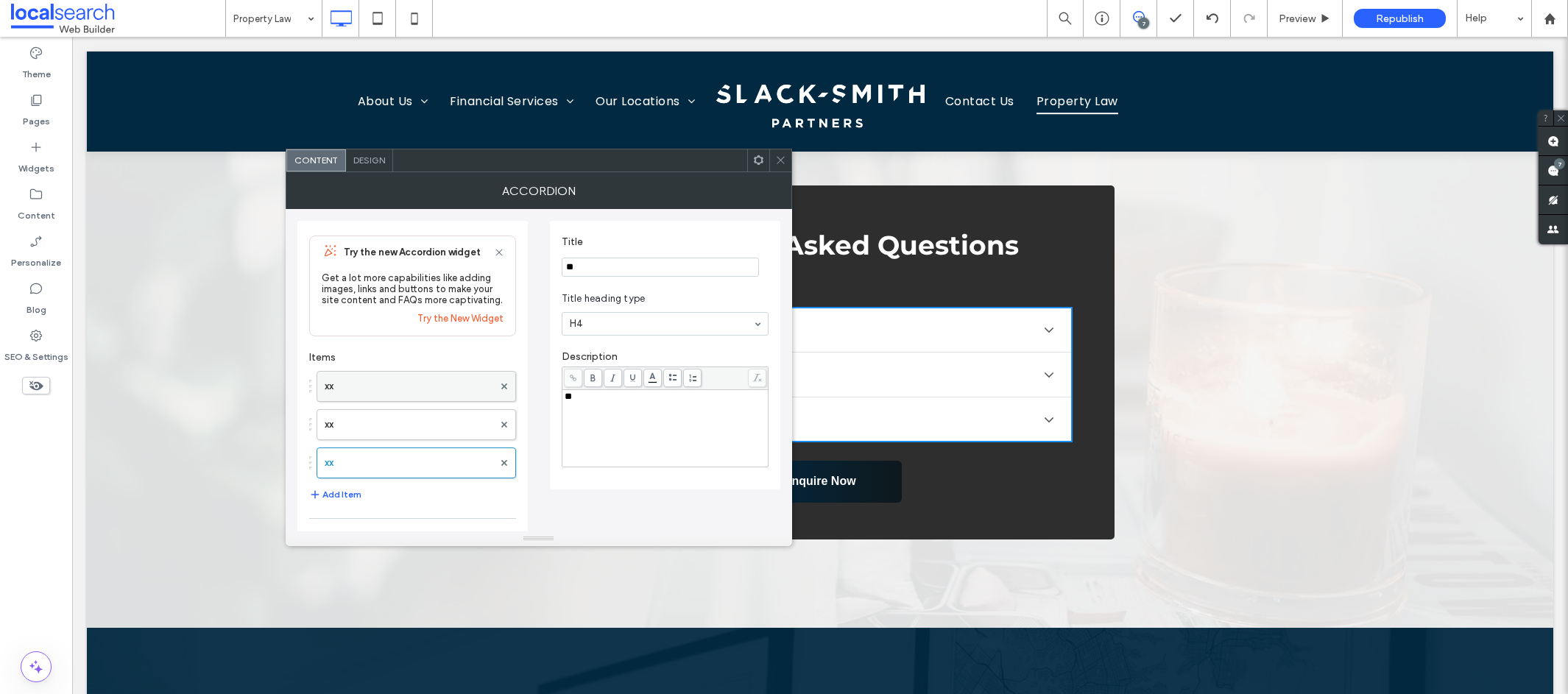 click on "xx" at bounding box center [409, 386] 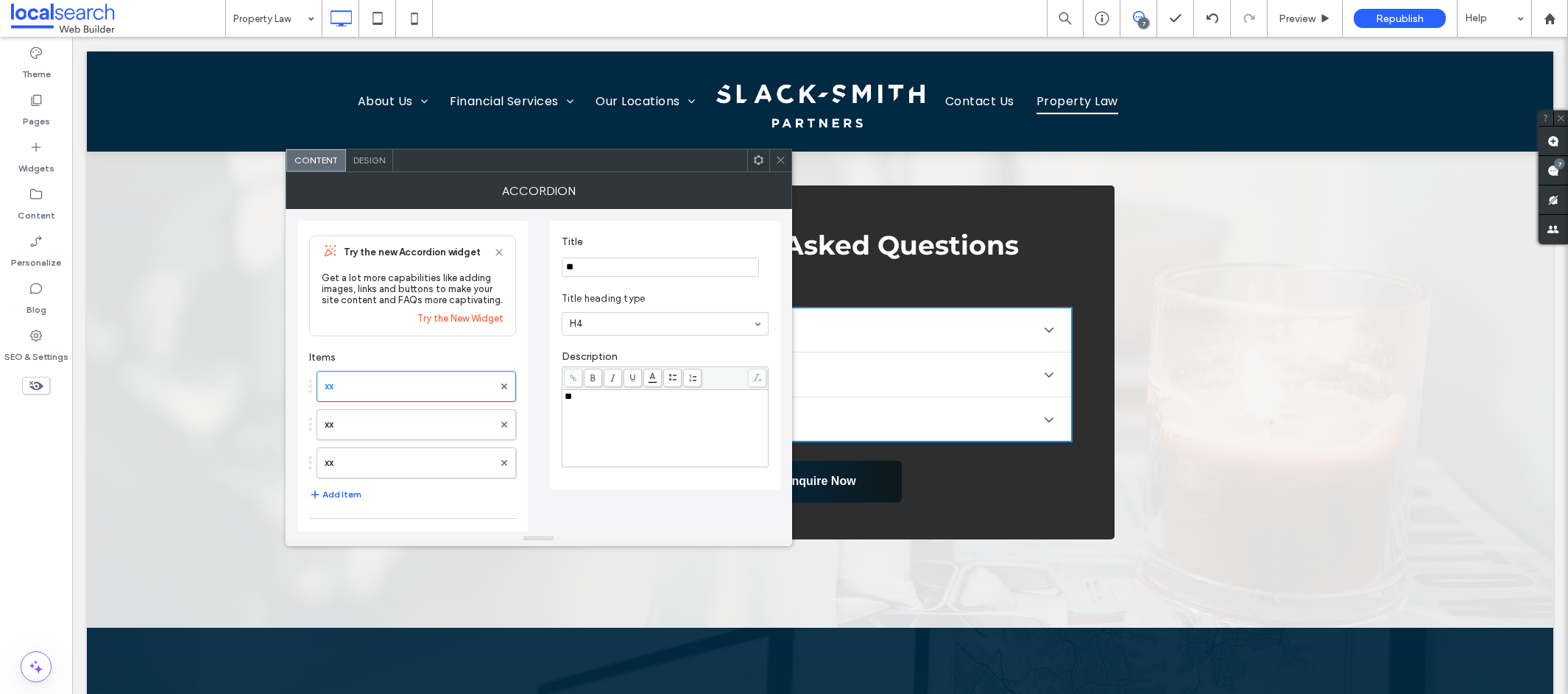 click 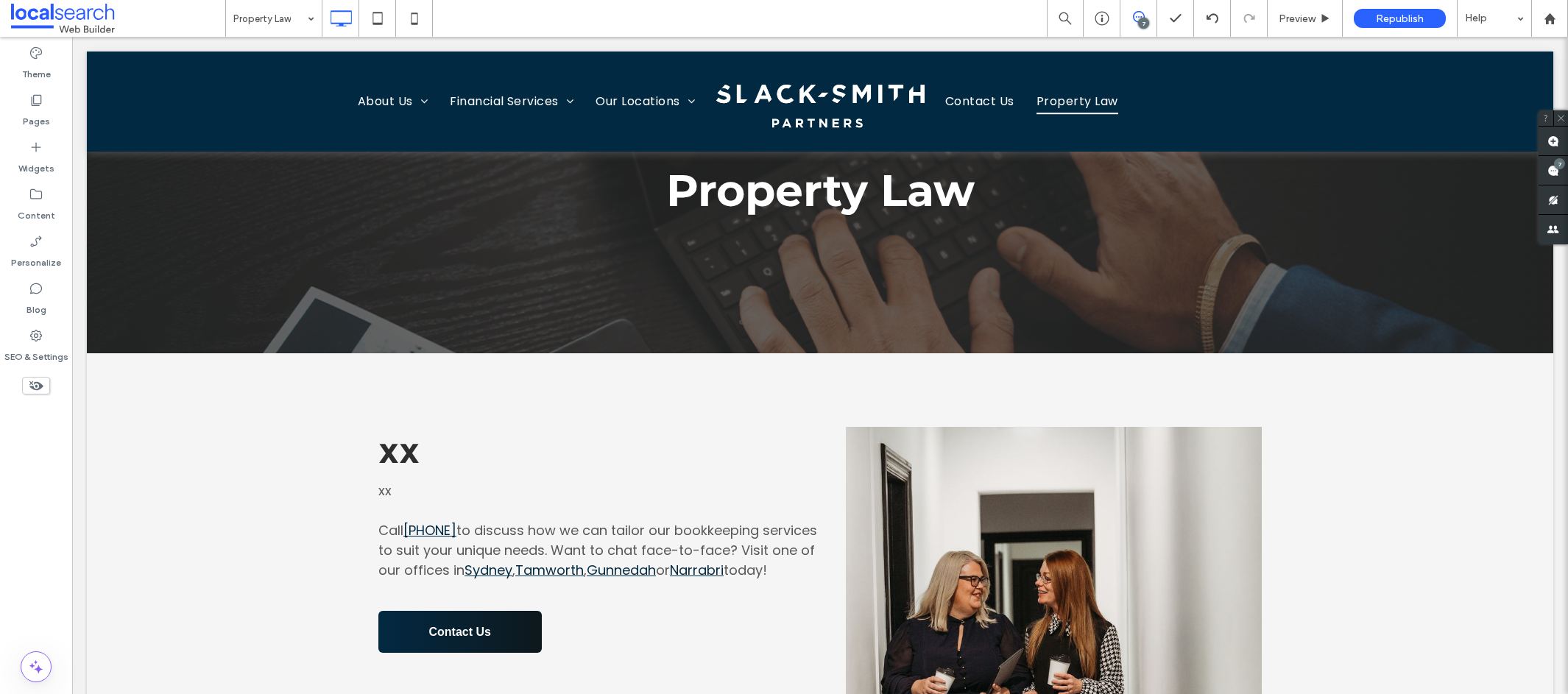 scroll, scrollTop: 0, scrollLeft: 0, axis: both 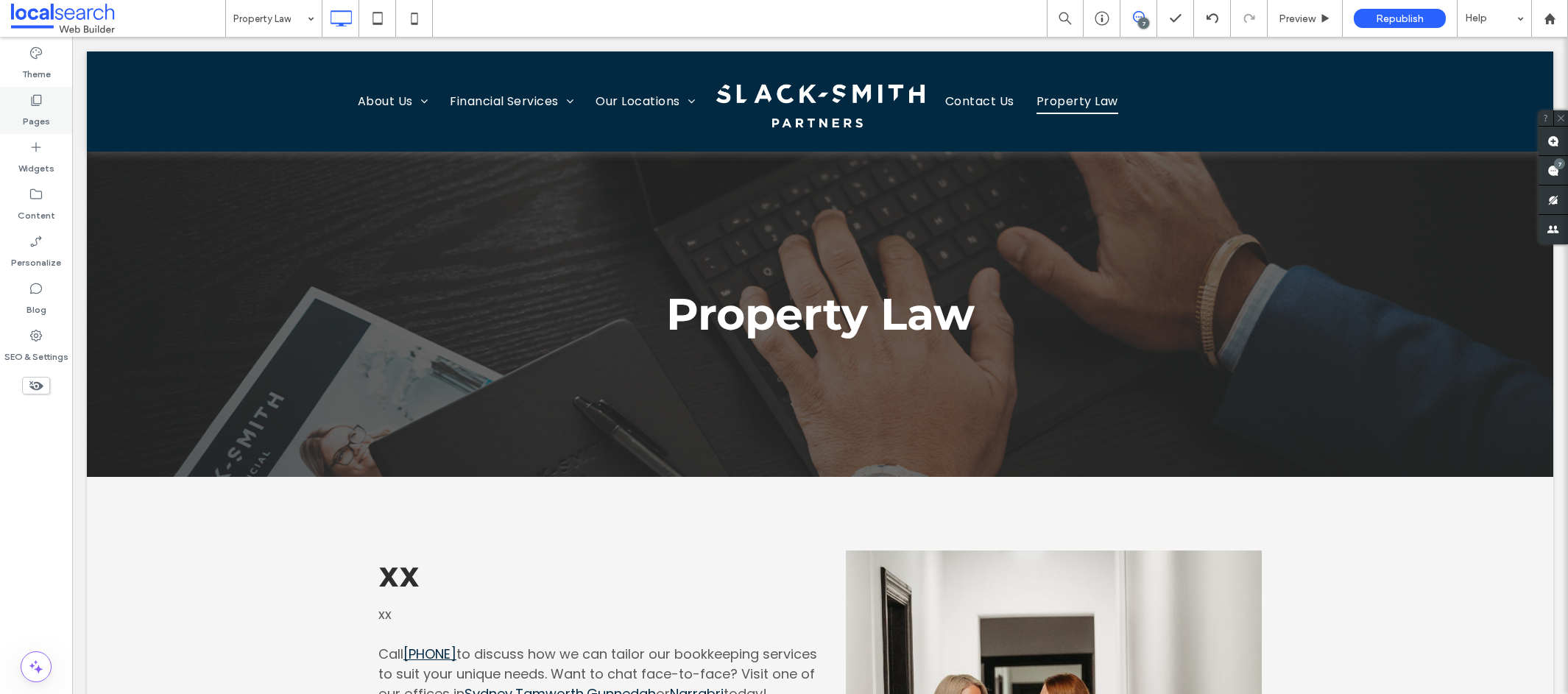 click 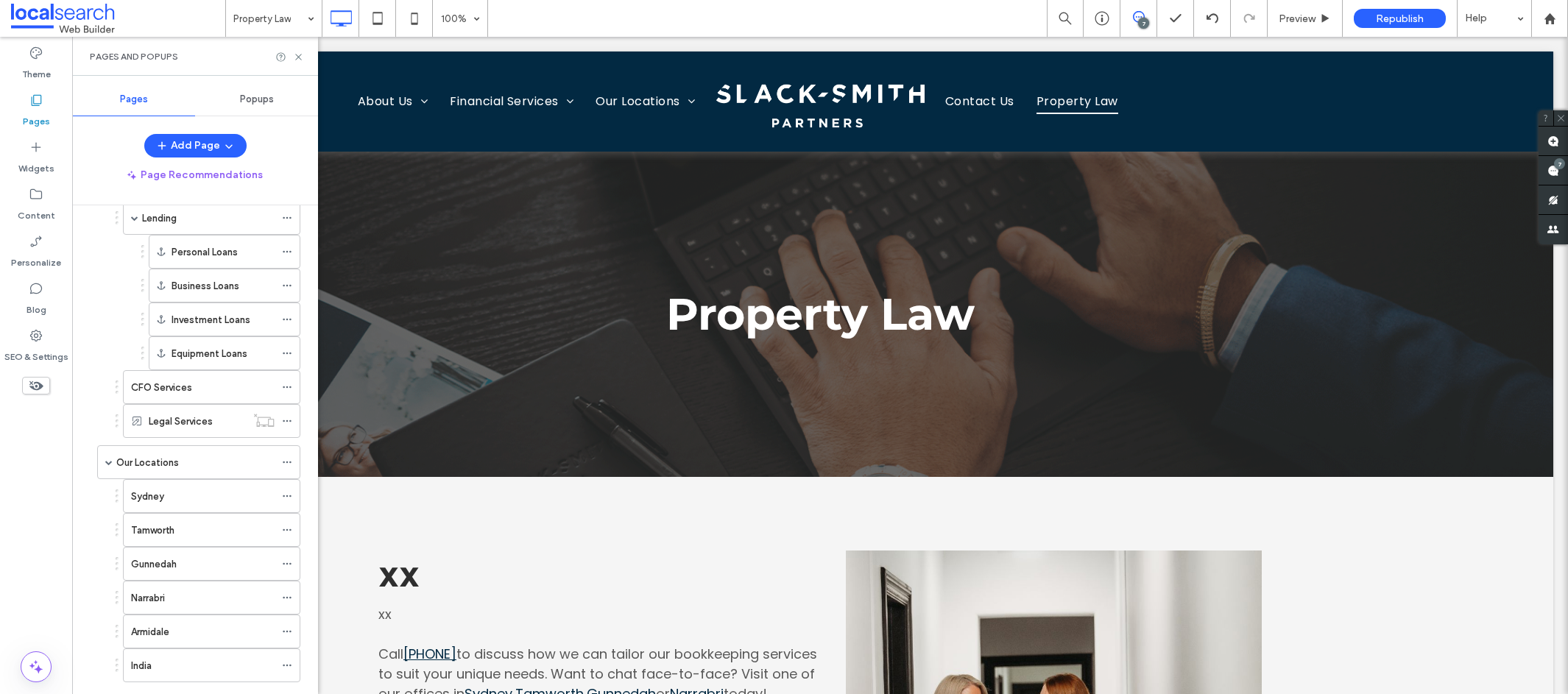 scroll, scrollTop: 569, scrollLeft: 0, axis: vertical 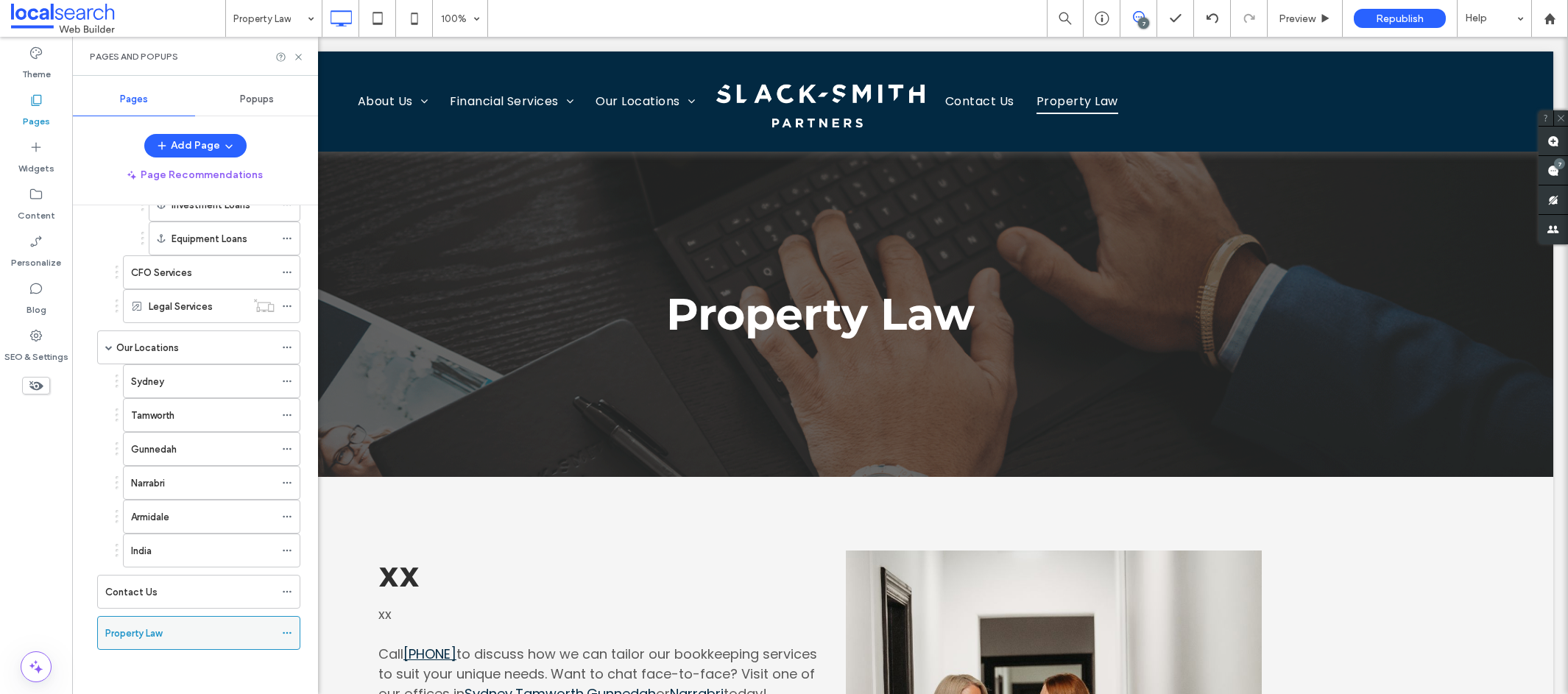click 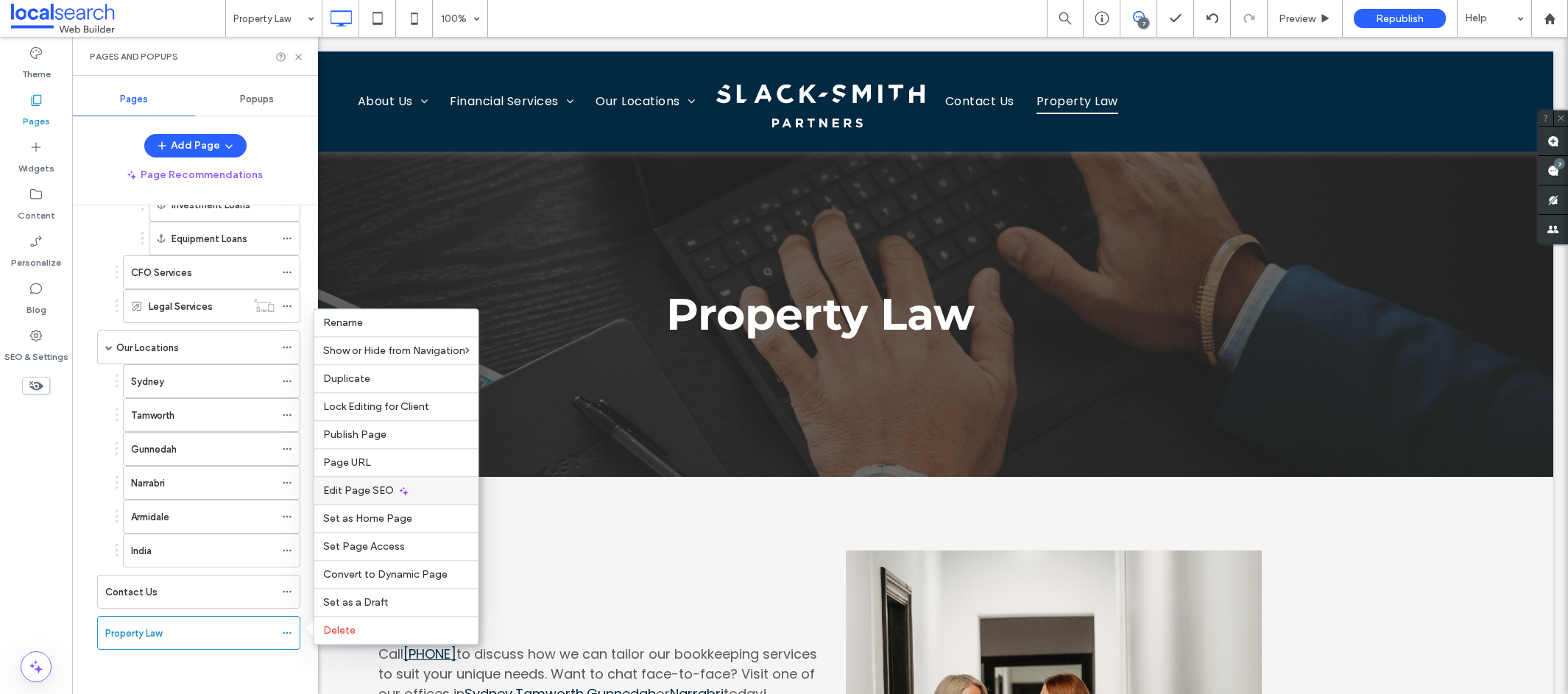 click on "Edit Page SEO" at bounding box center (359, 490) 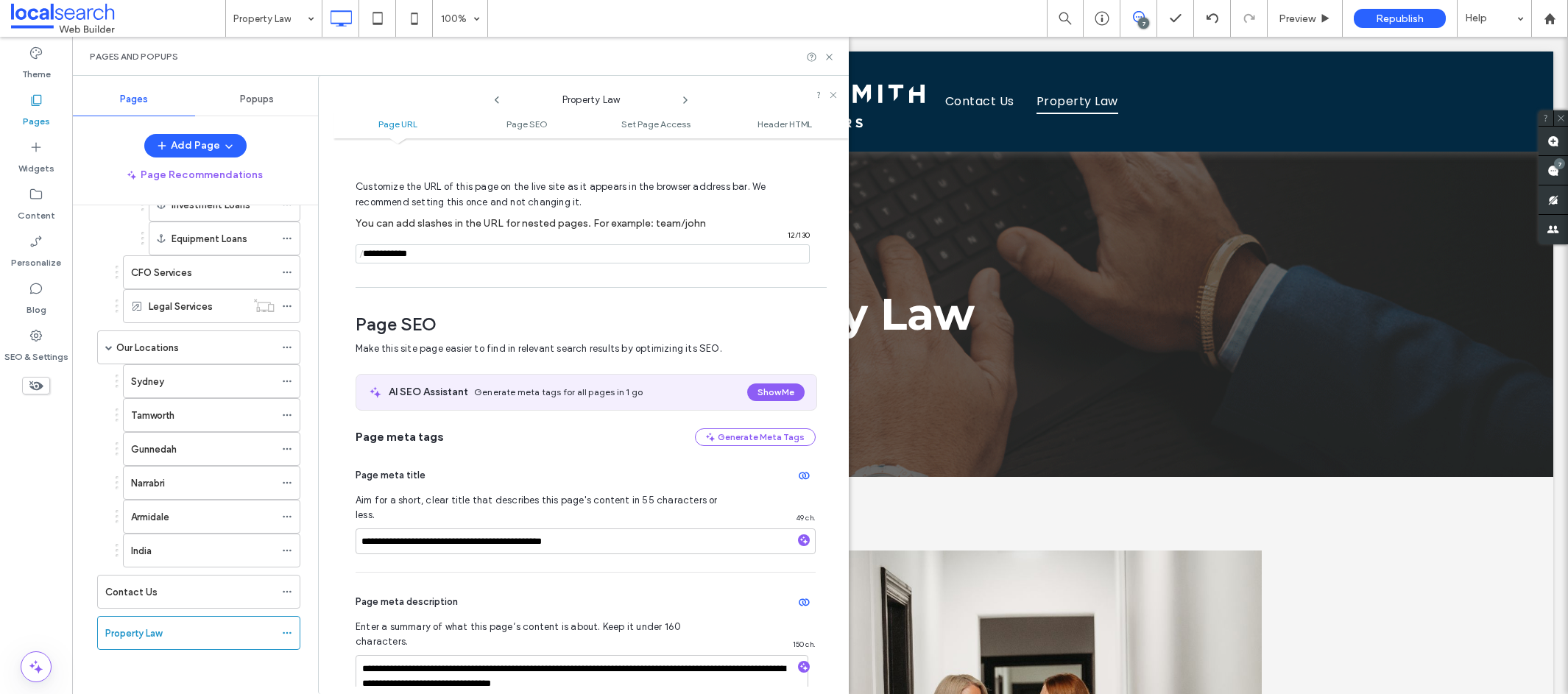scroll, scrollTop: 42, scrollLeft: 0, axis: vertical 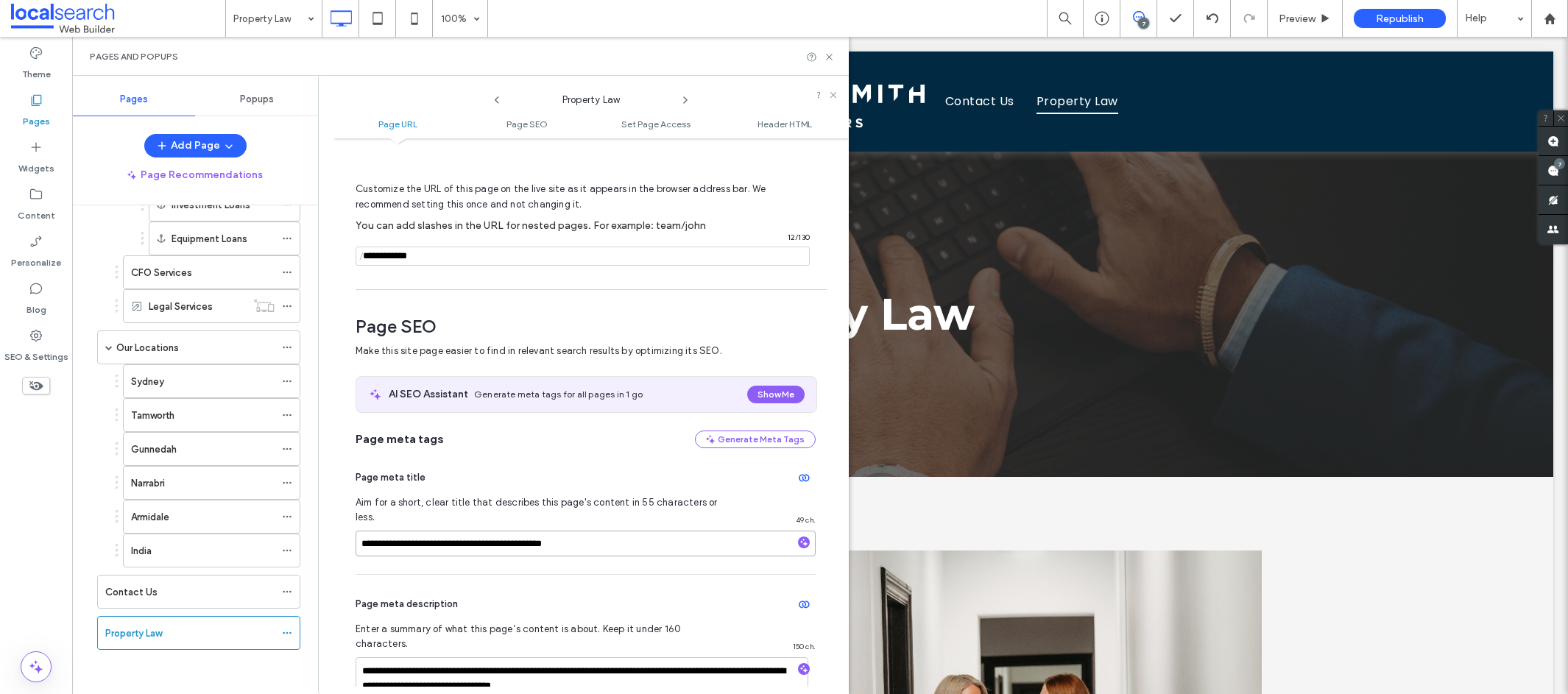 click on "**********" at bounding box center [585, 543] 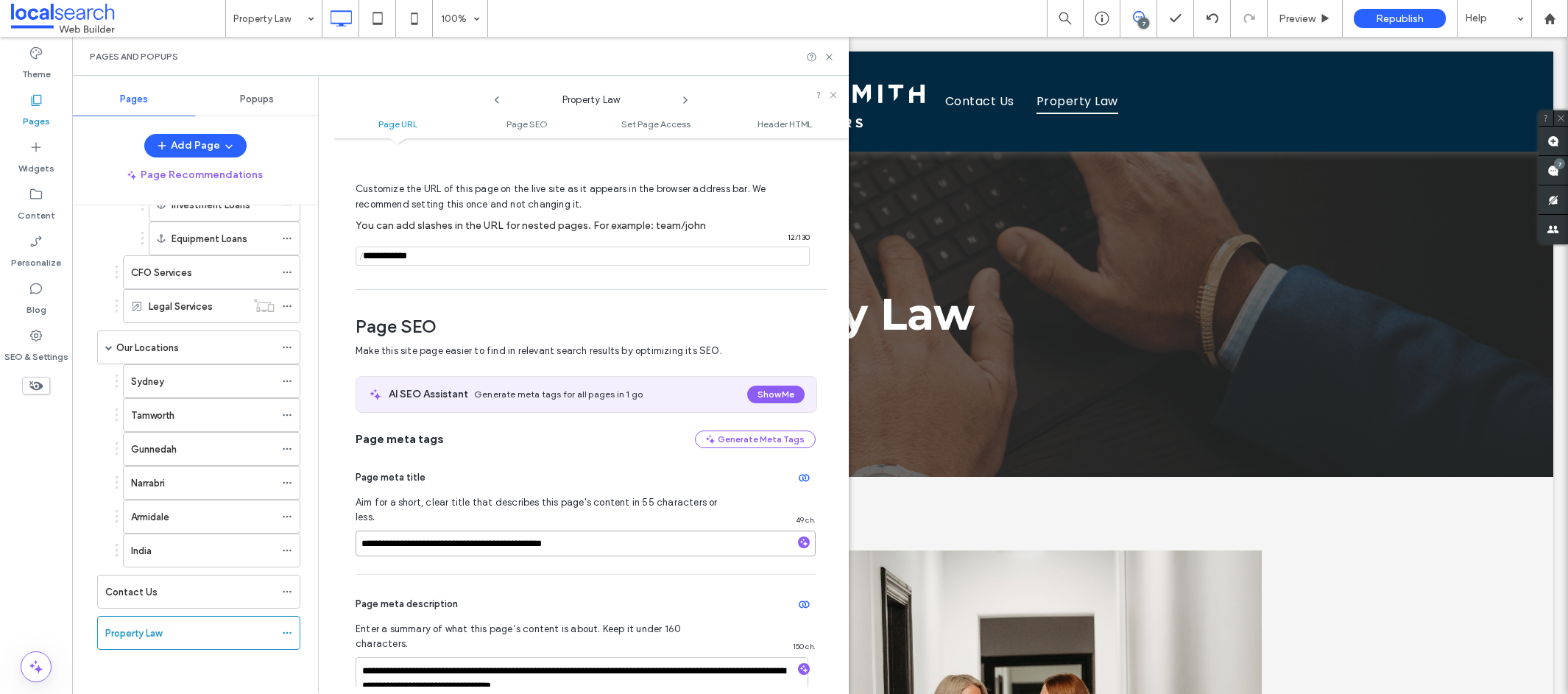 type on "**********" 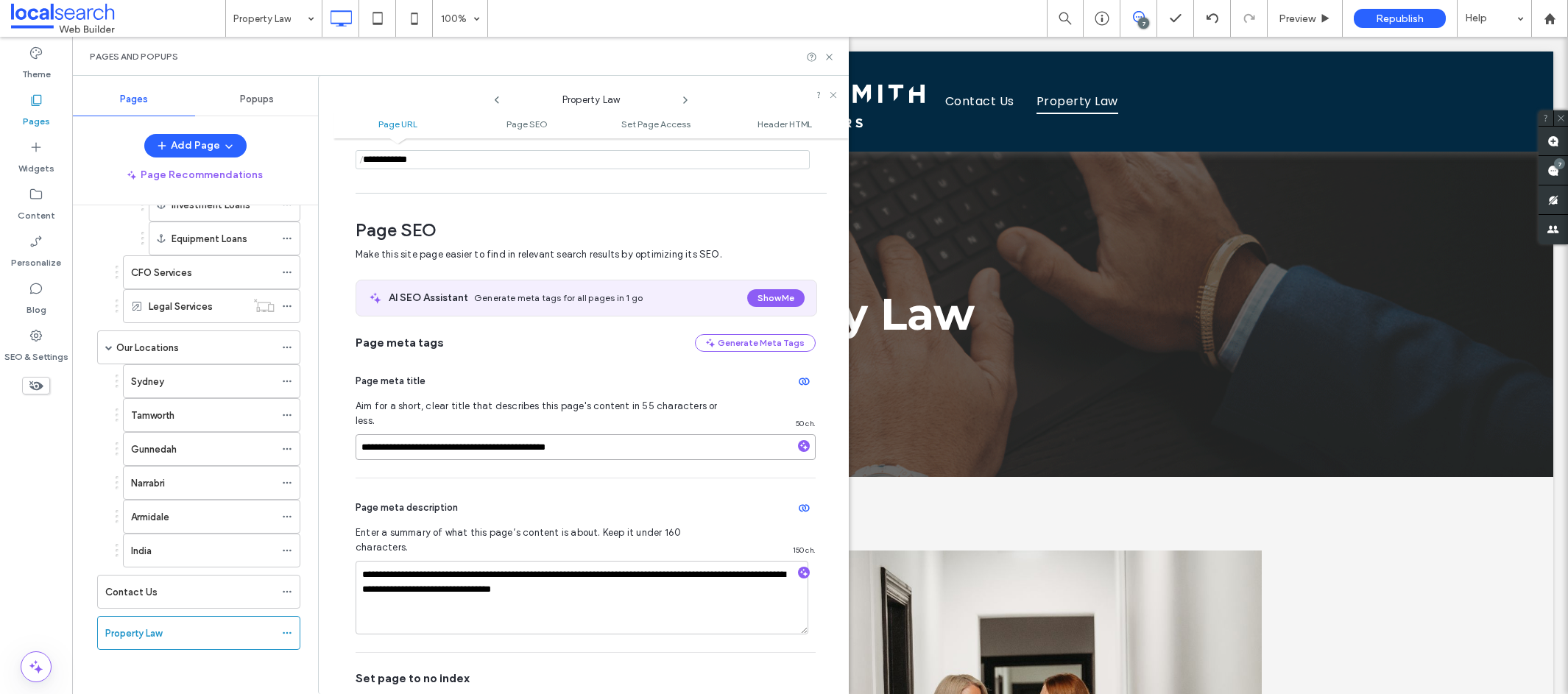 scroll, scrollTop: 151, scrollLeft: 0, axis: vertical 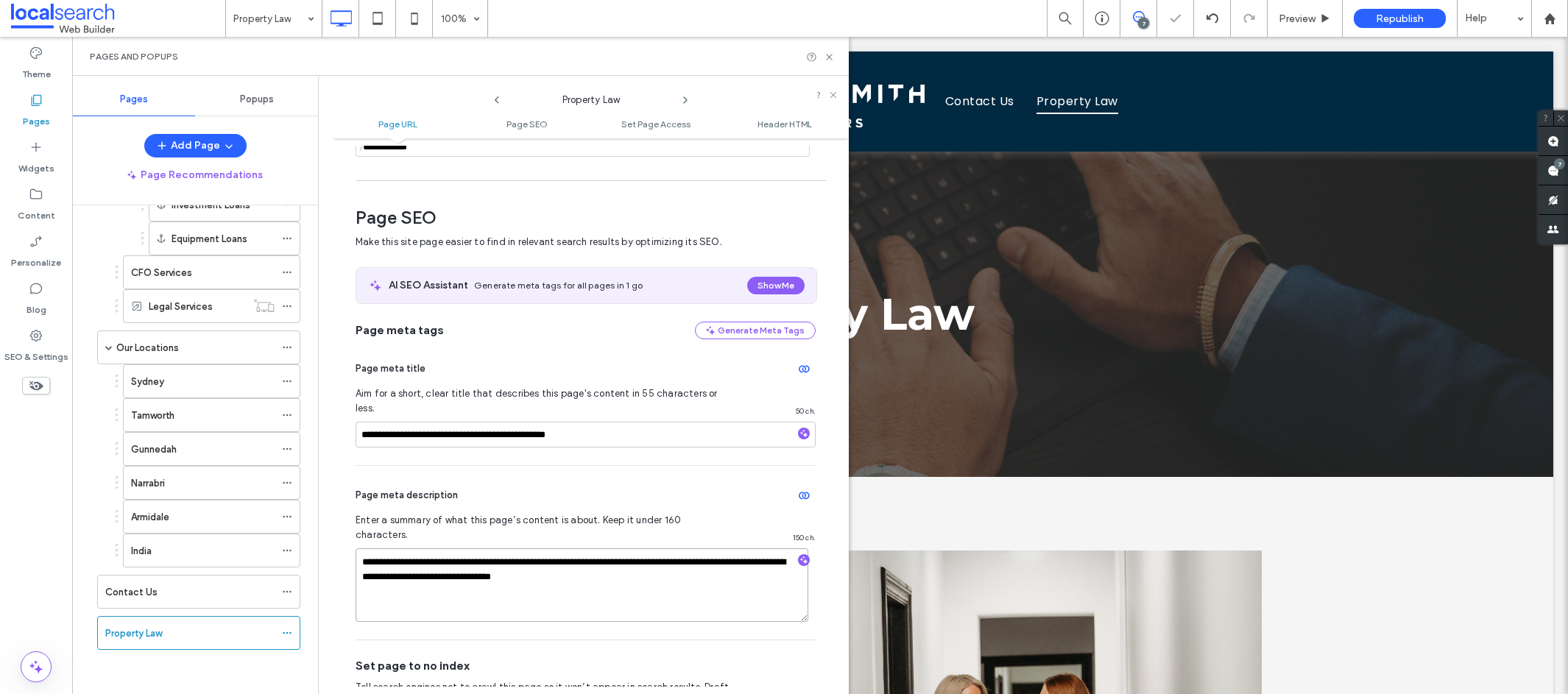 drag, startPoint x: 481, startPoint y: 547, endPoint x: 355, endPoint y: 532, distance: 126.88972 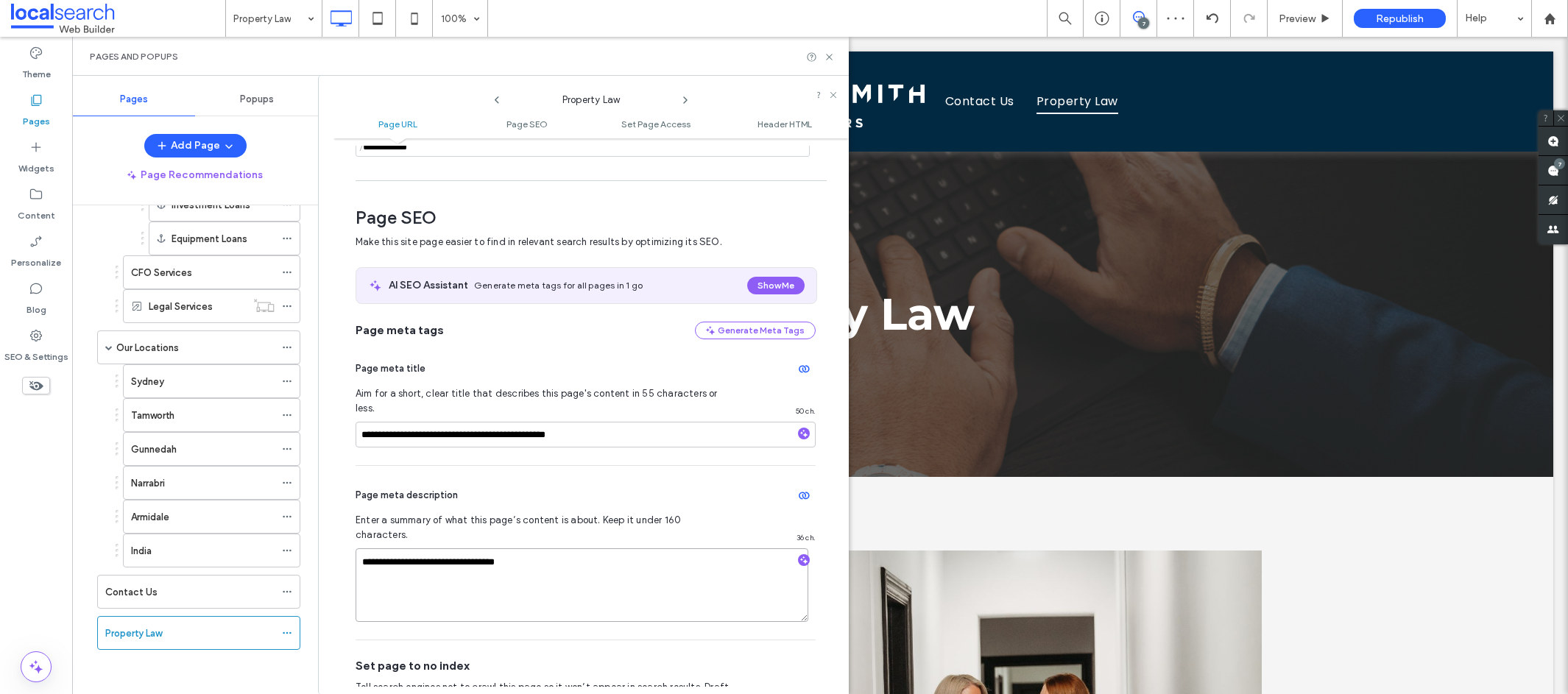 click on "**********" at bounding box center (582, 585) 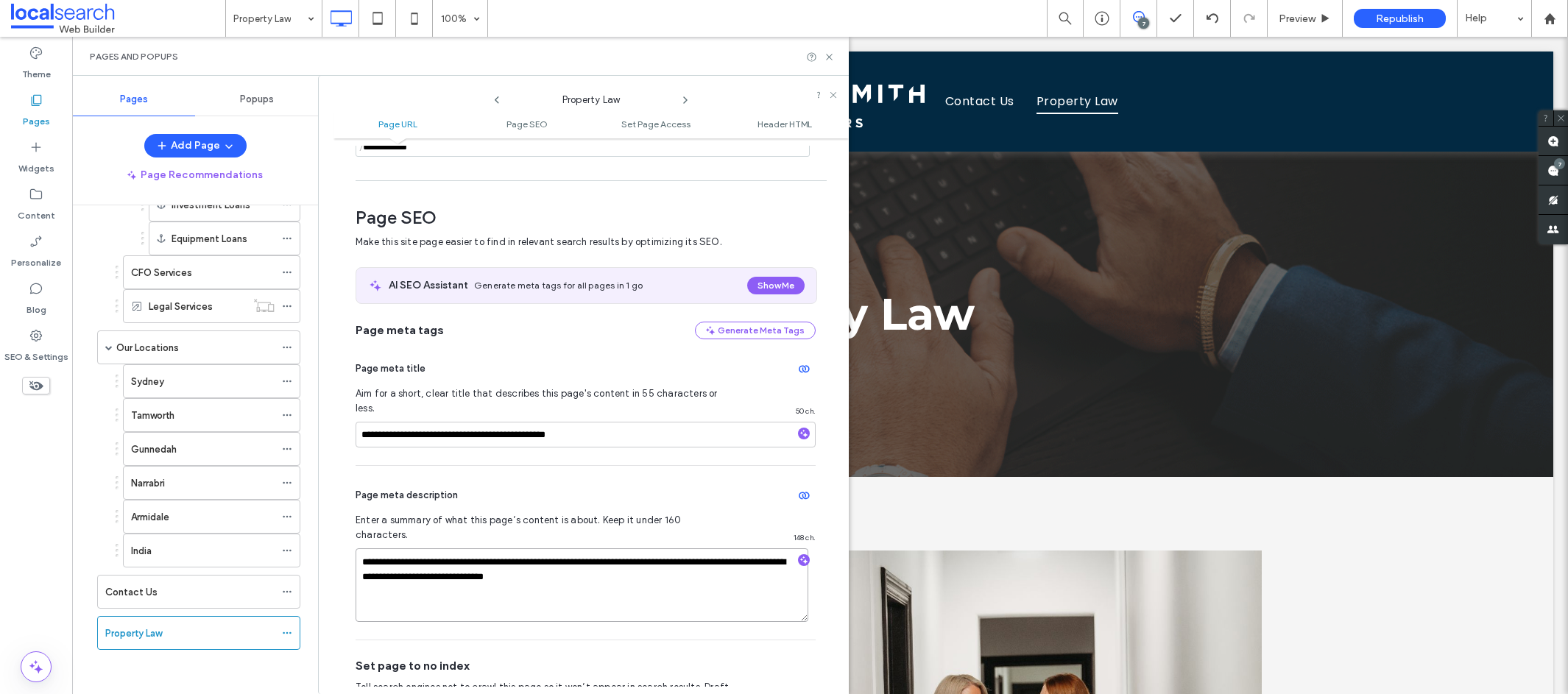 type on "**********" 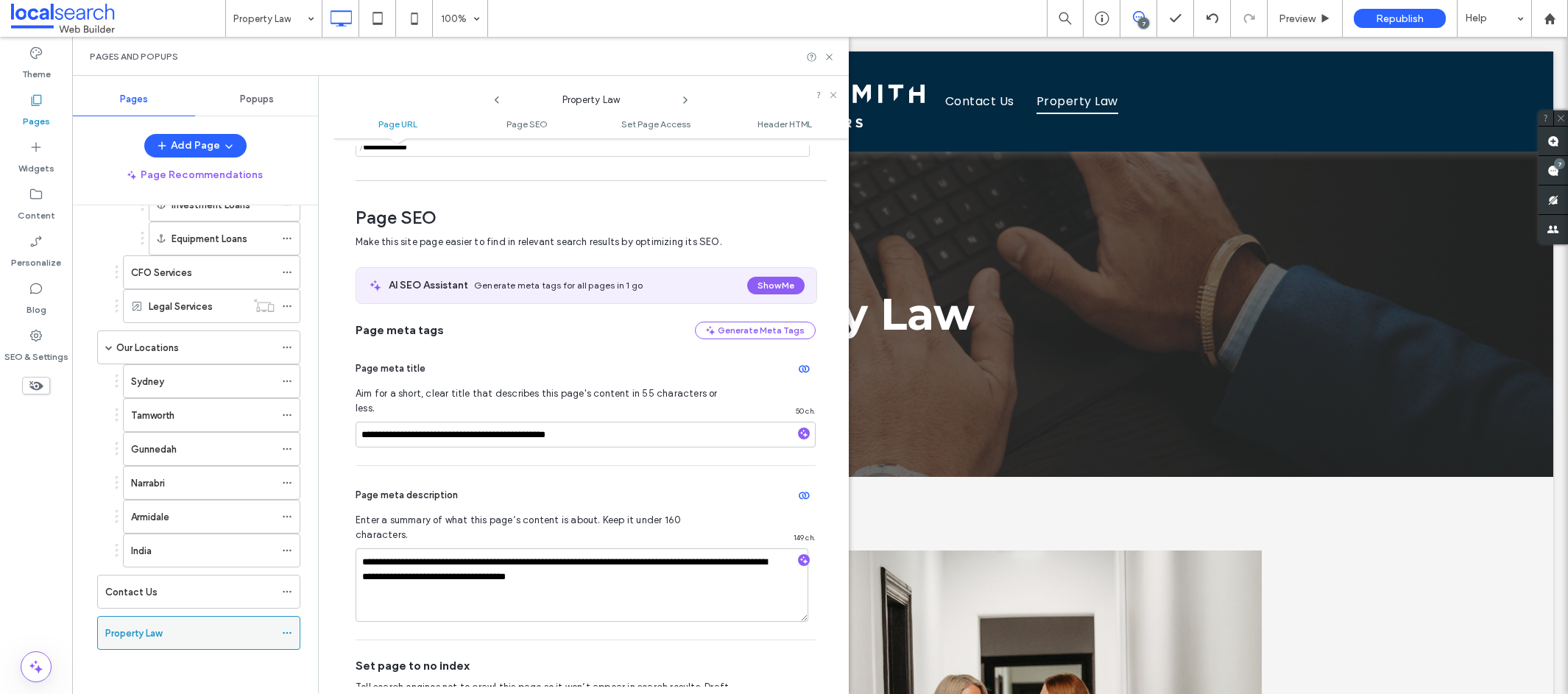 click 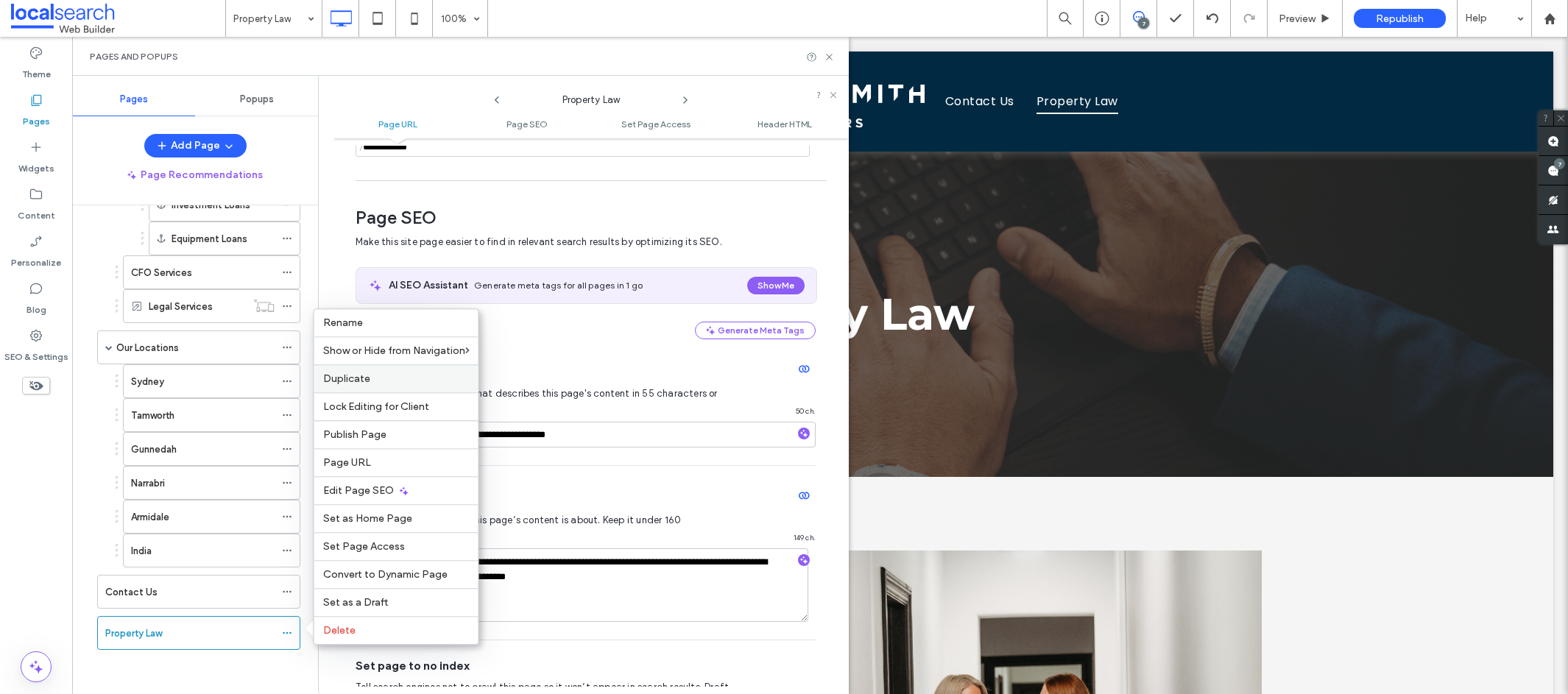 click on "Duplicate" at bounding box center (396, 378) 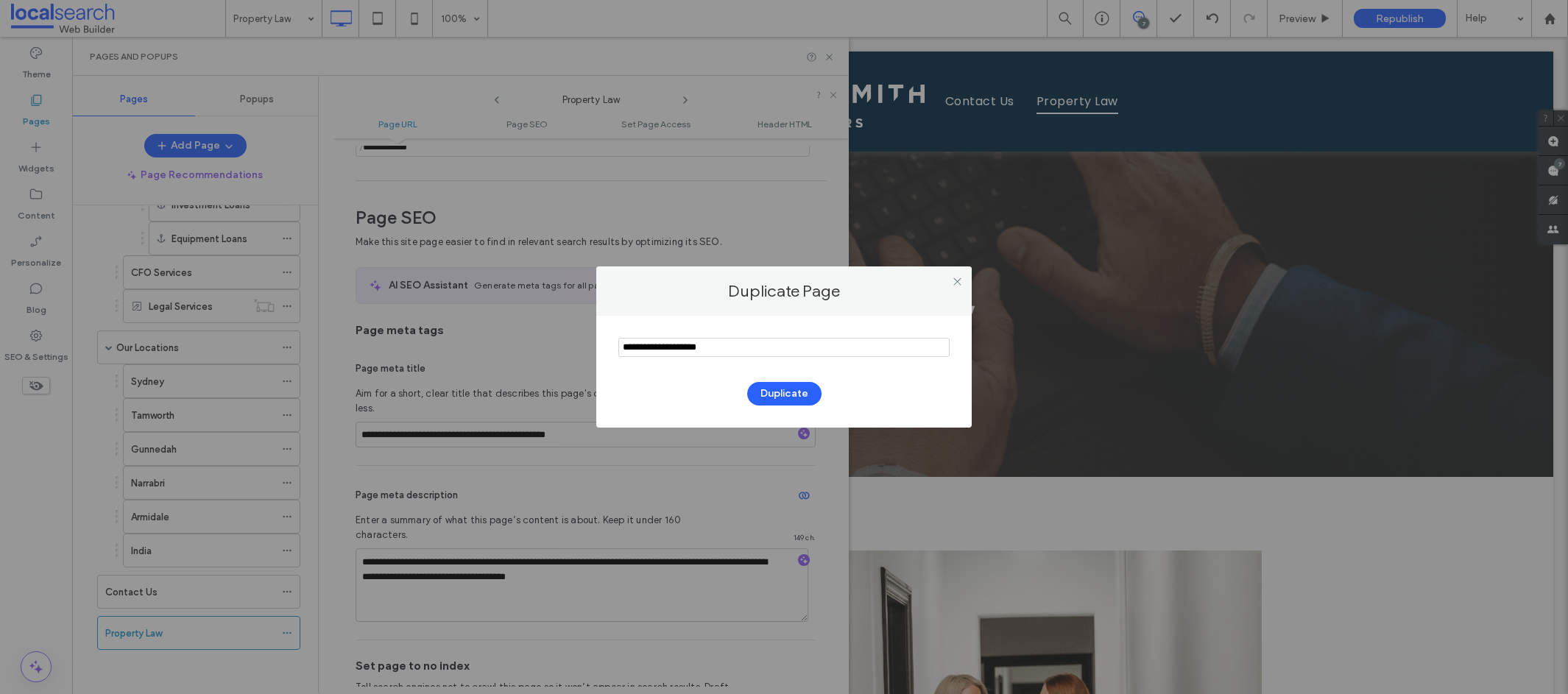 drag, startPoint x: 696, startPoint y: 350, endPoint x: 637, endPoint y: 348, distance: 59.033889 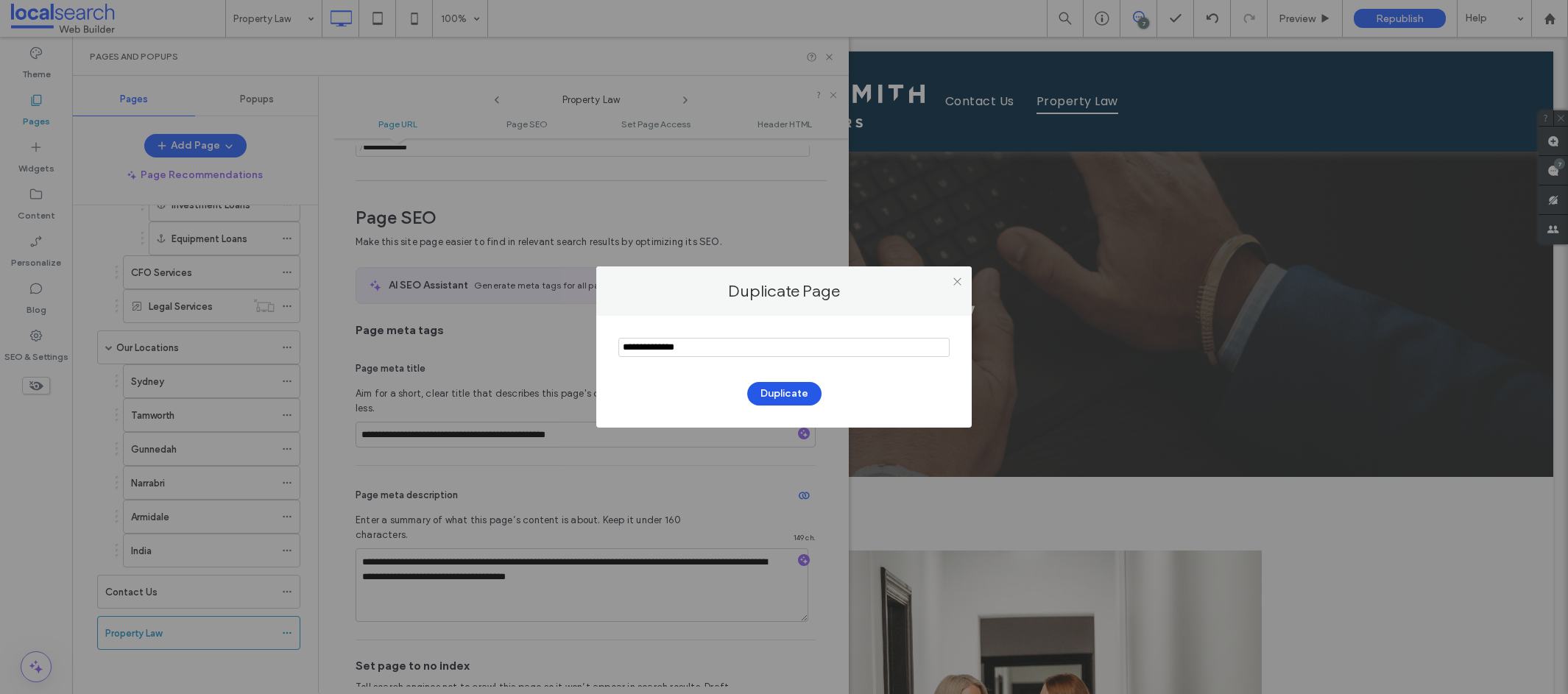 type on "**********" 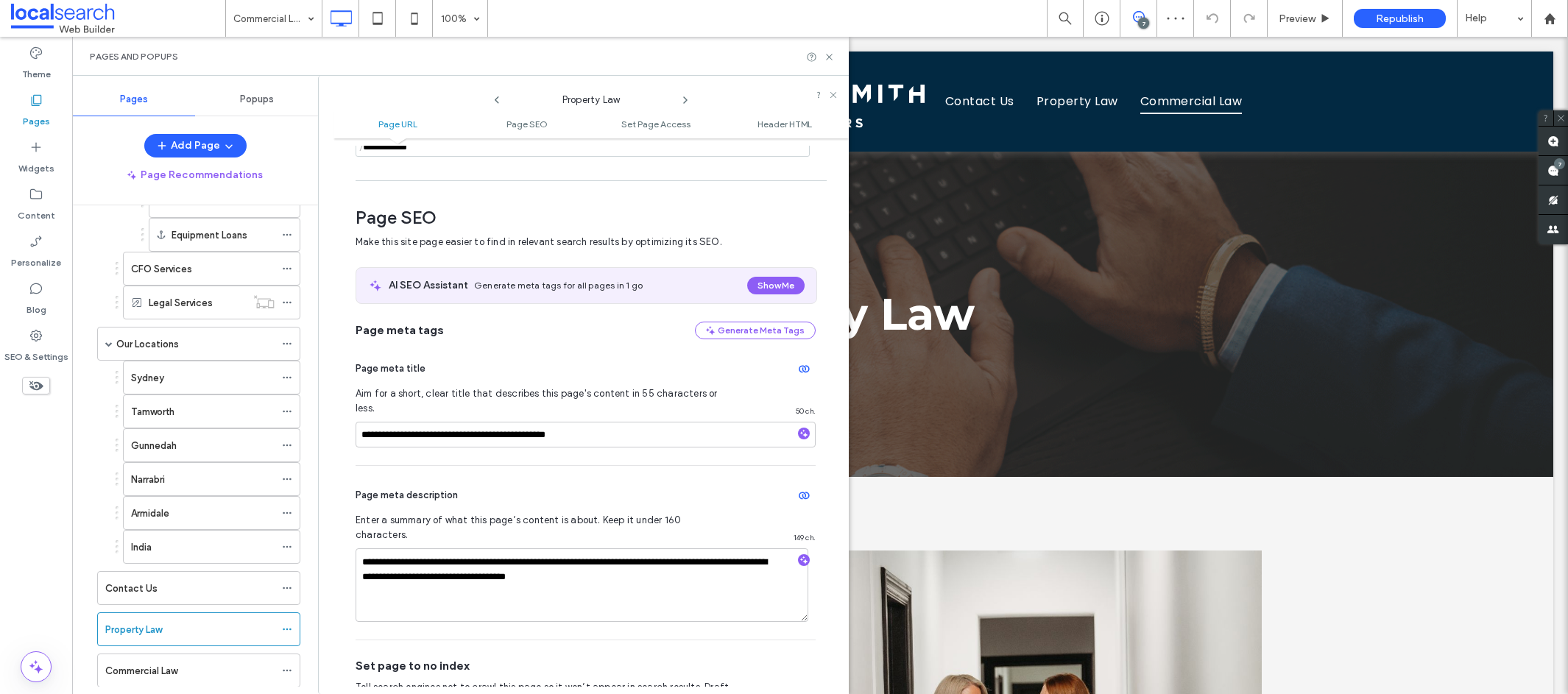 scroll, scrollTop: 0, scrollLeft: 0, axis: both 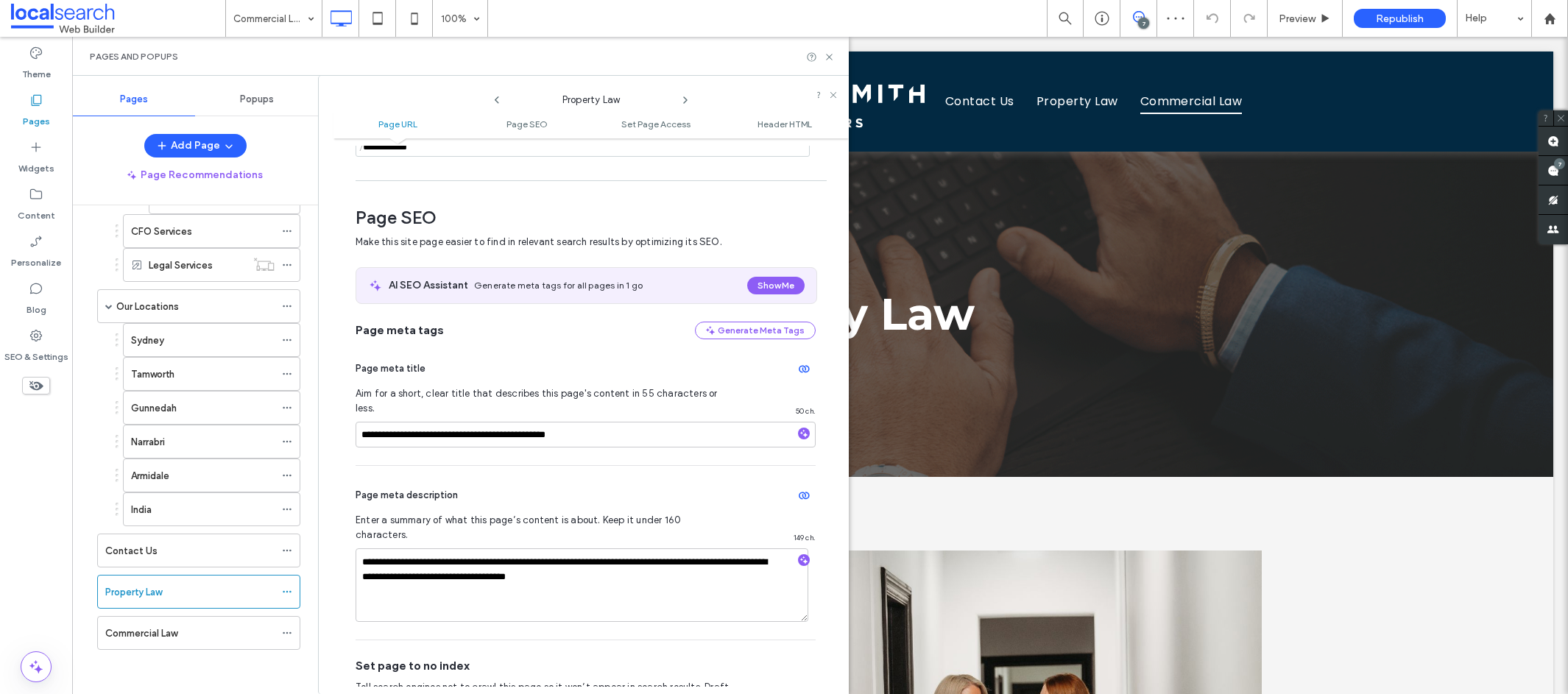 click 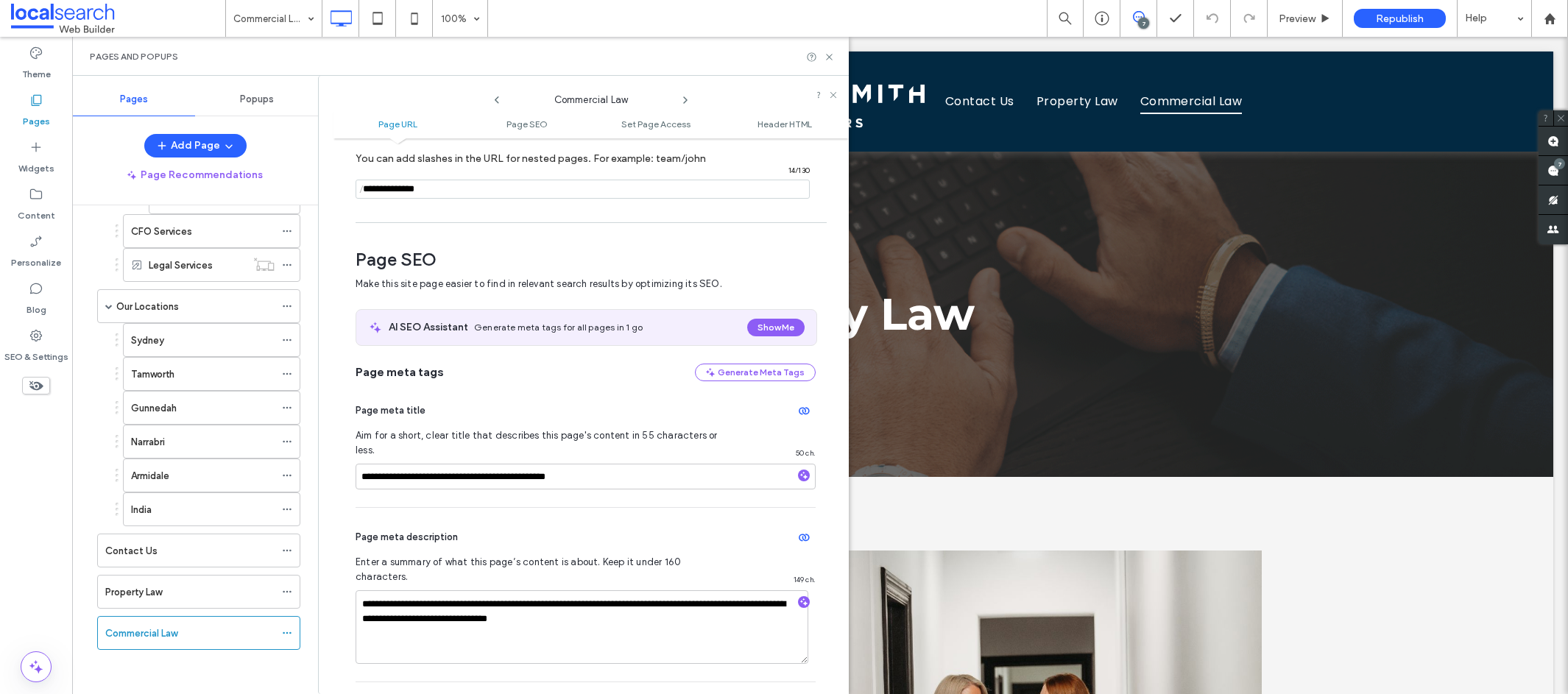 scroll, scrollTop: 107, scrollLeft: 0, axis: vertical 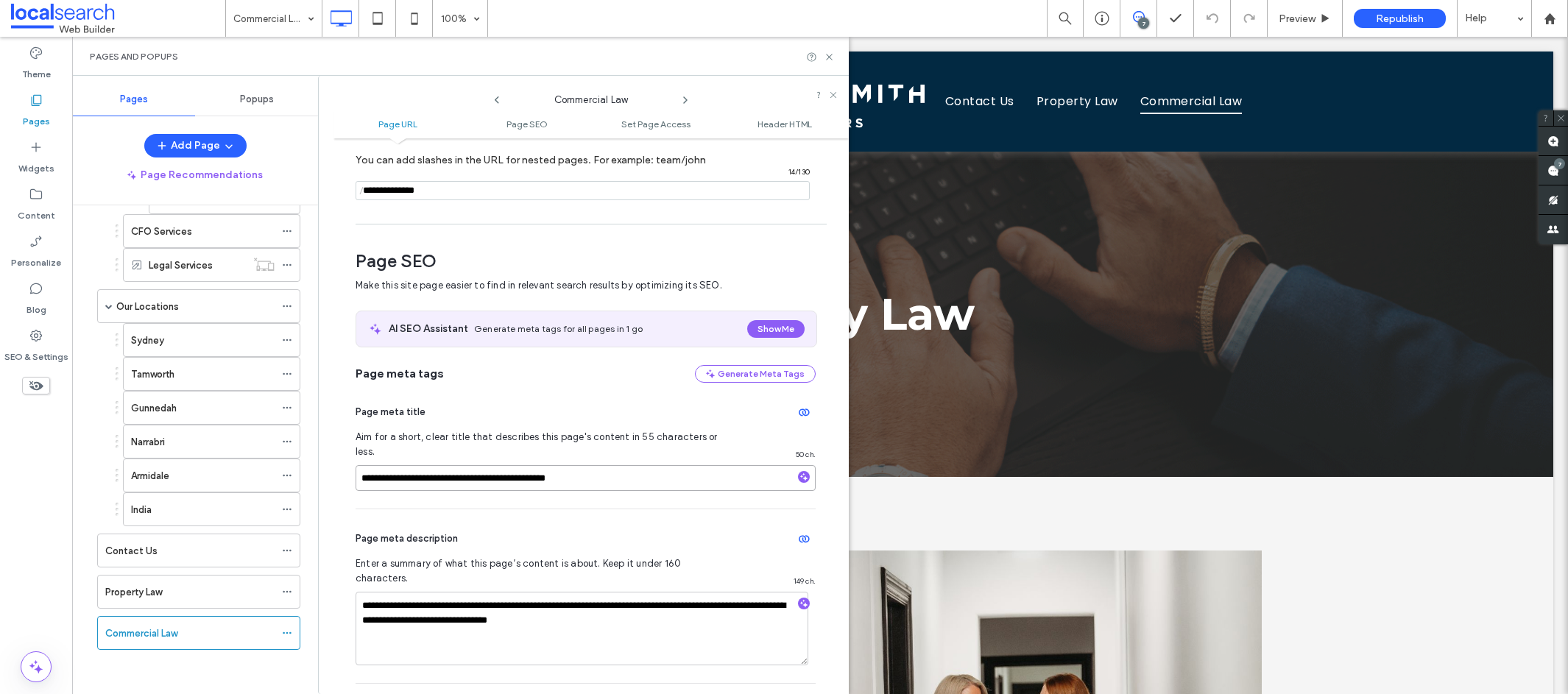 click on "**********" at bounding box center (585, 478) 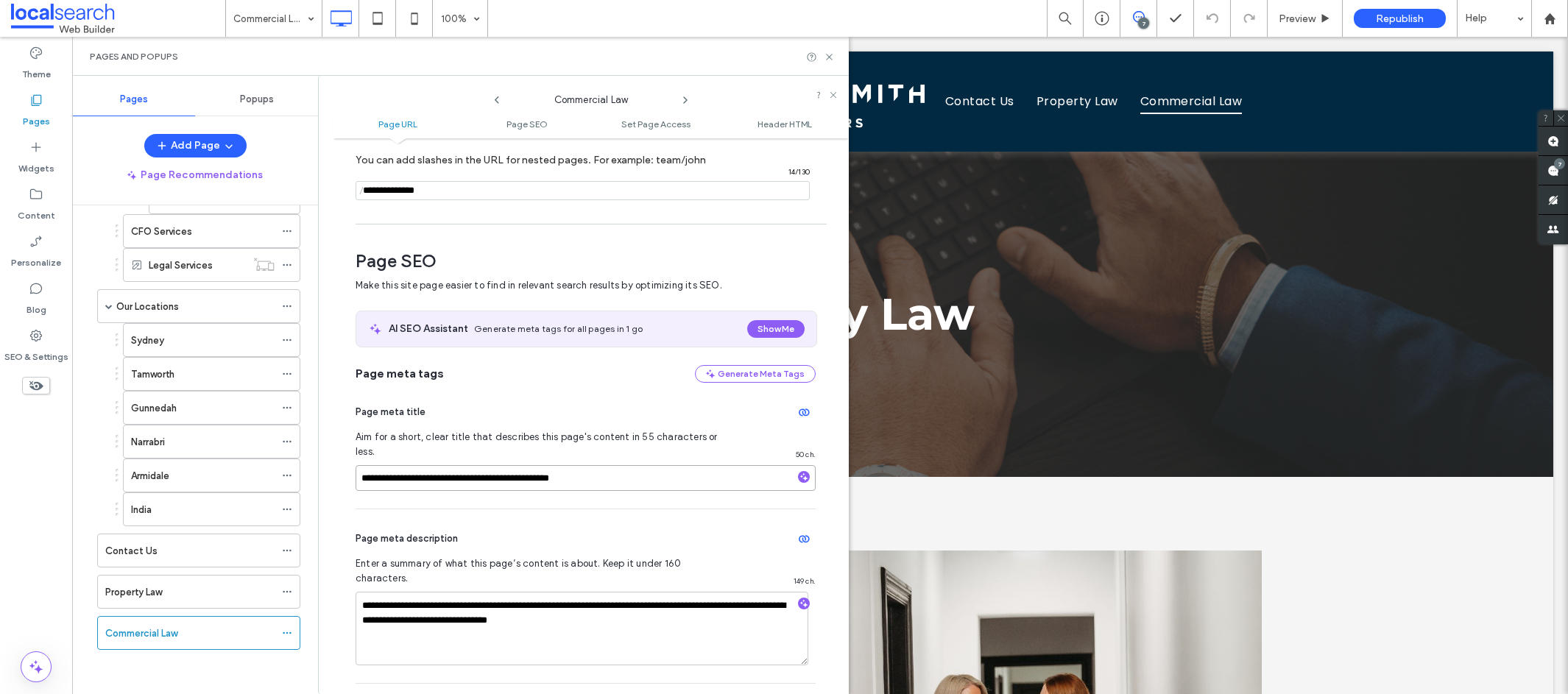 type on "**********" 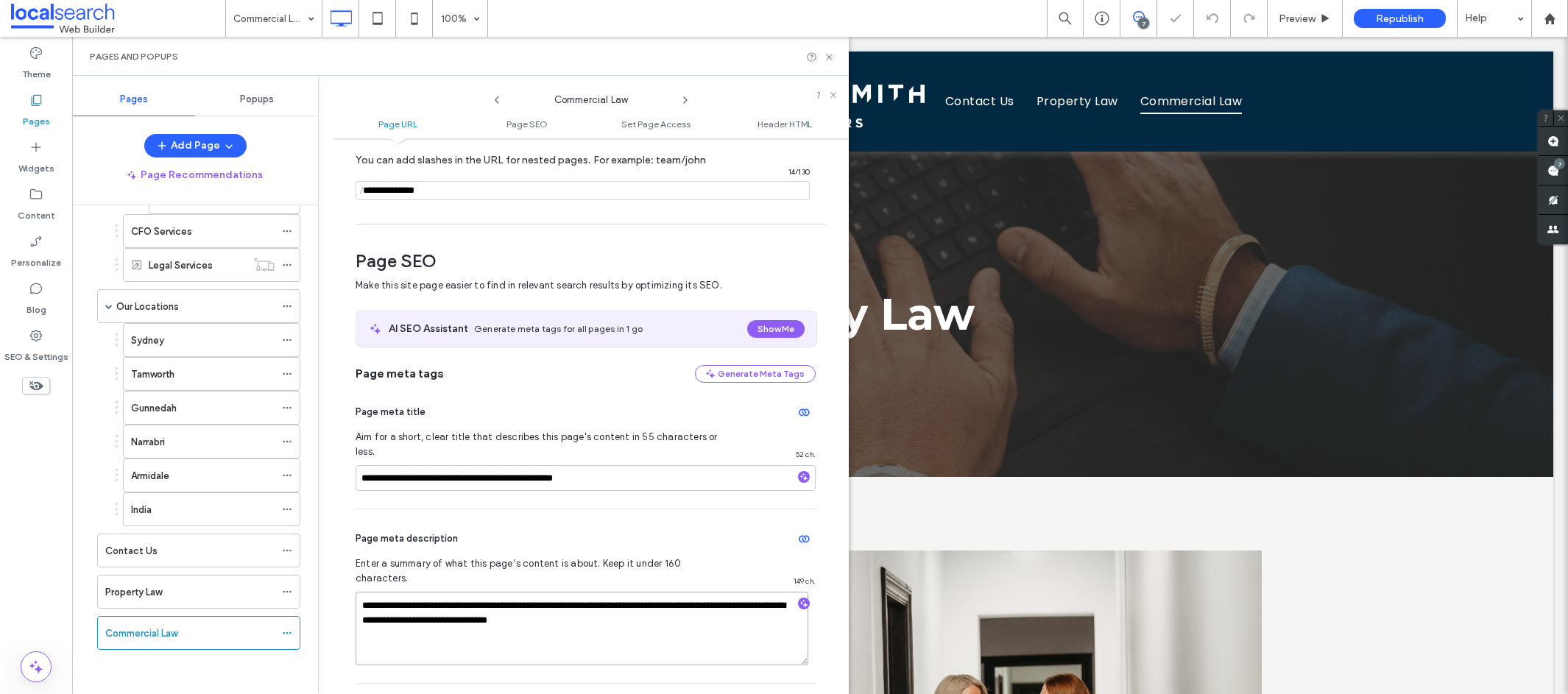 click on "**********" at bounding box center (582, 629) 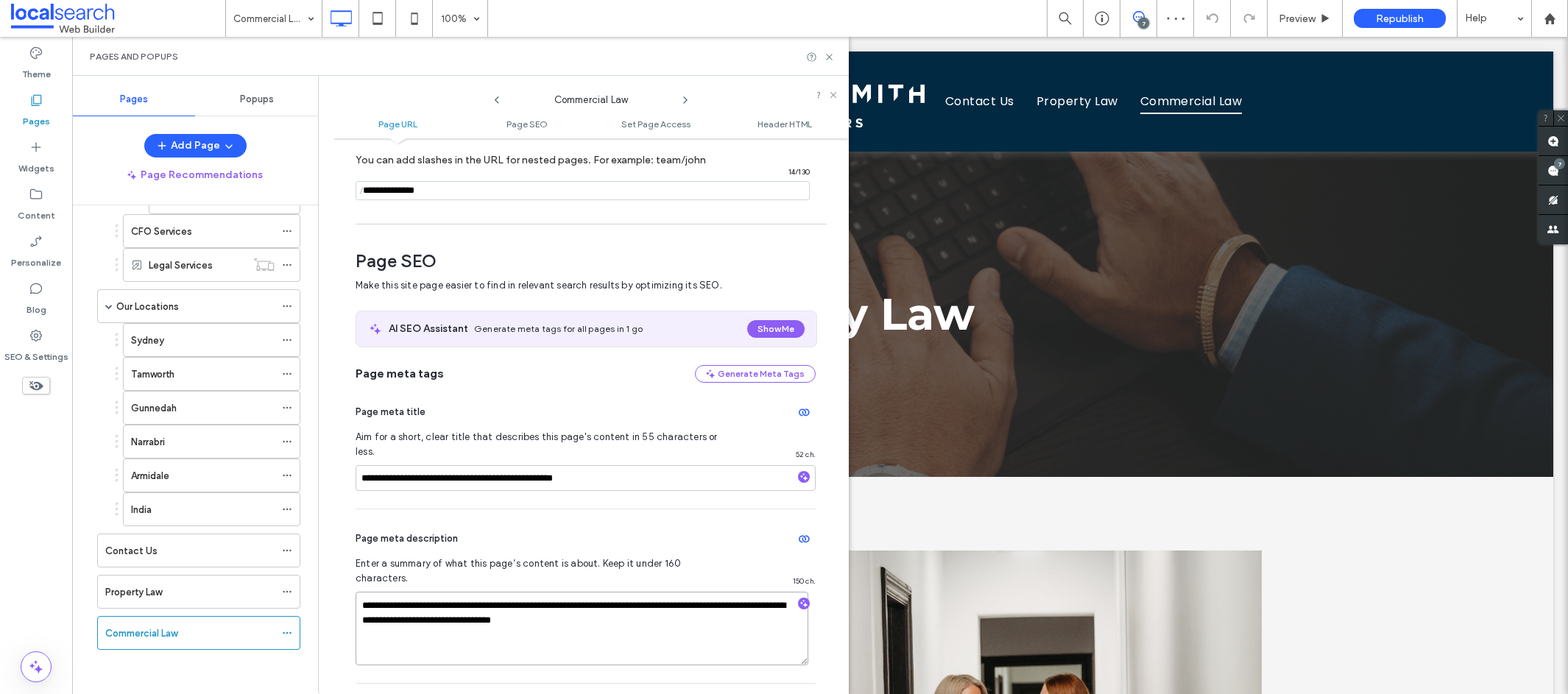 type on "**********" 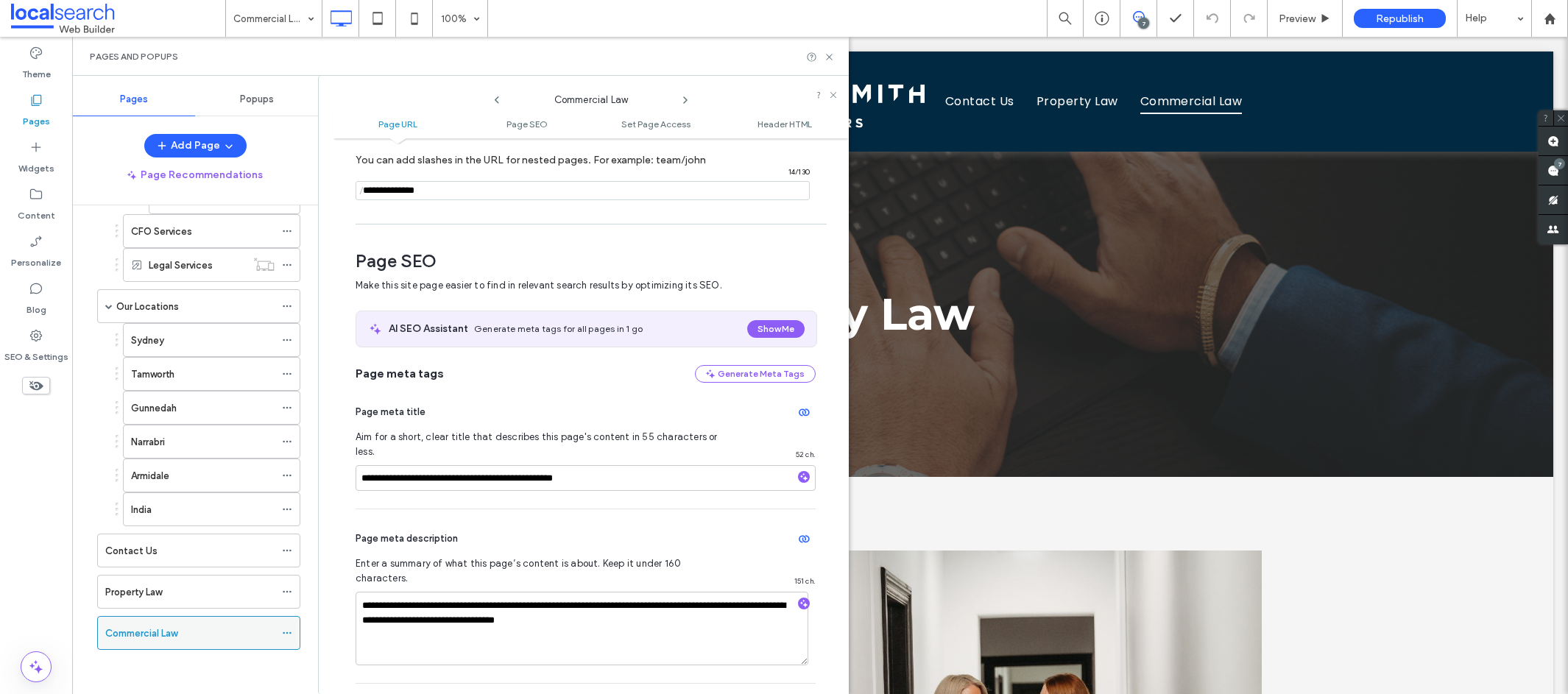 click on "Commercial Law" at bounding box center [190, 633] 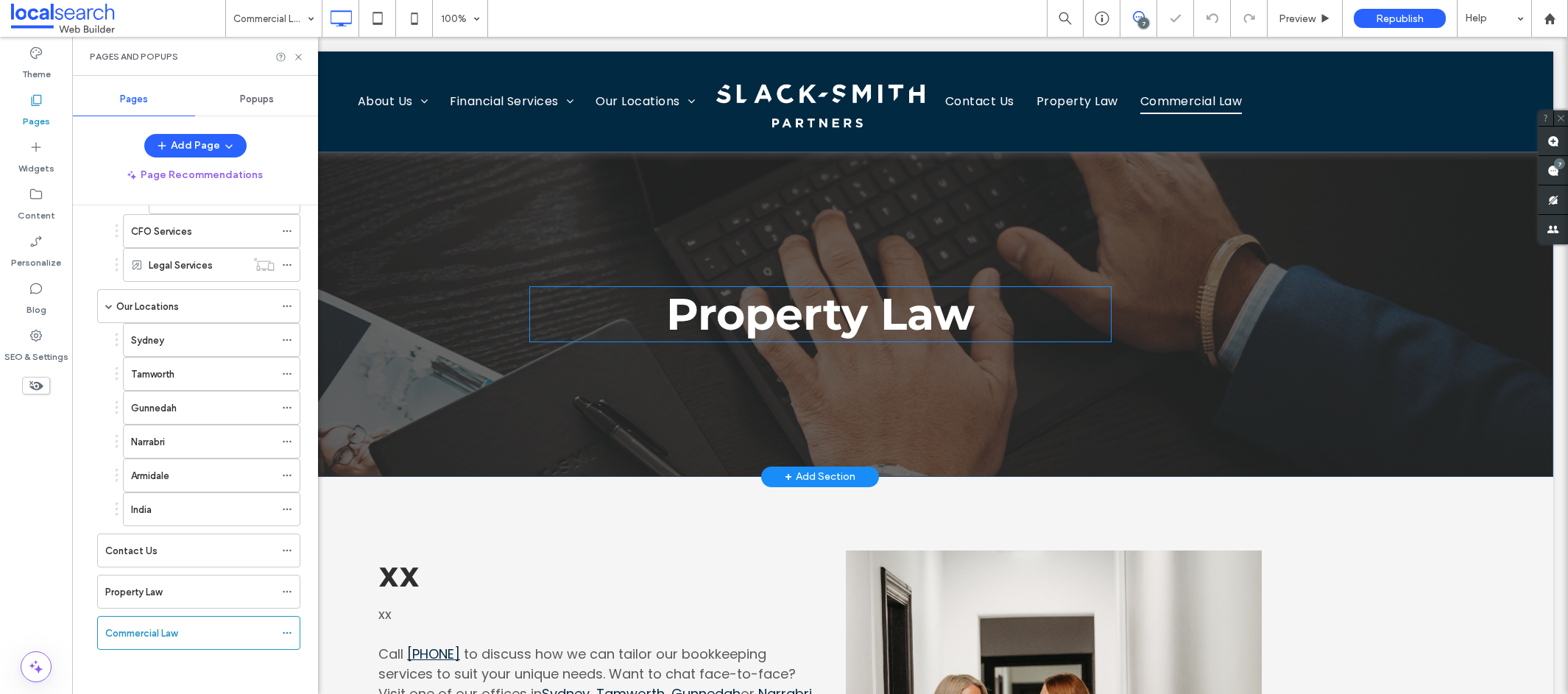scroll, scrollTop: 0, scrollLeft: 0, axis: both 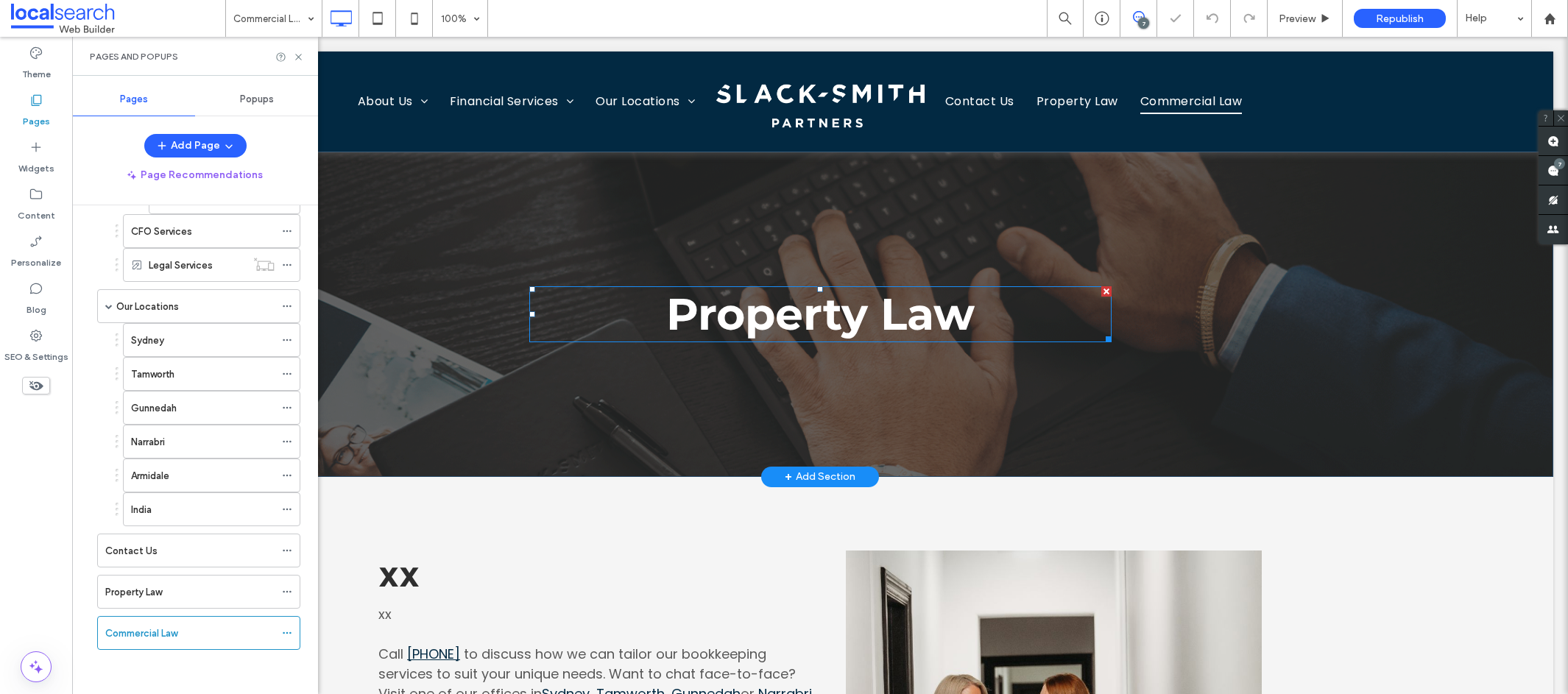click on "Property Law" at bounding box center (820, 314) 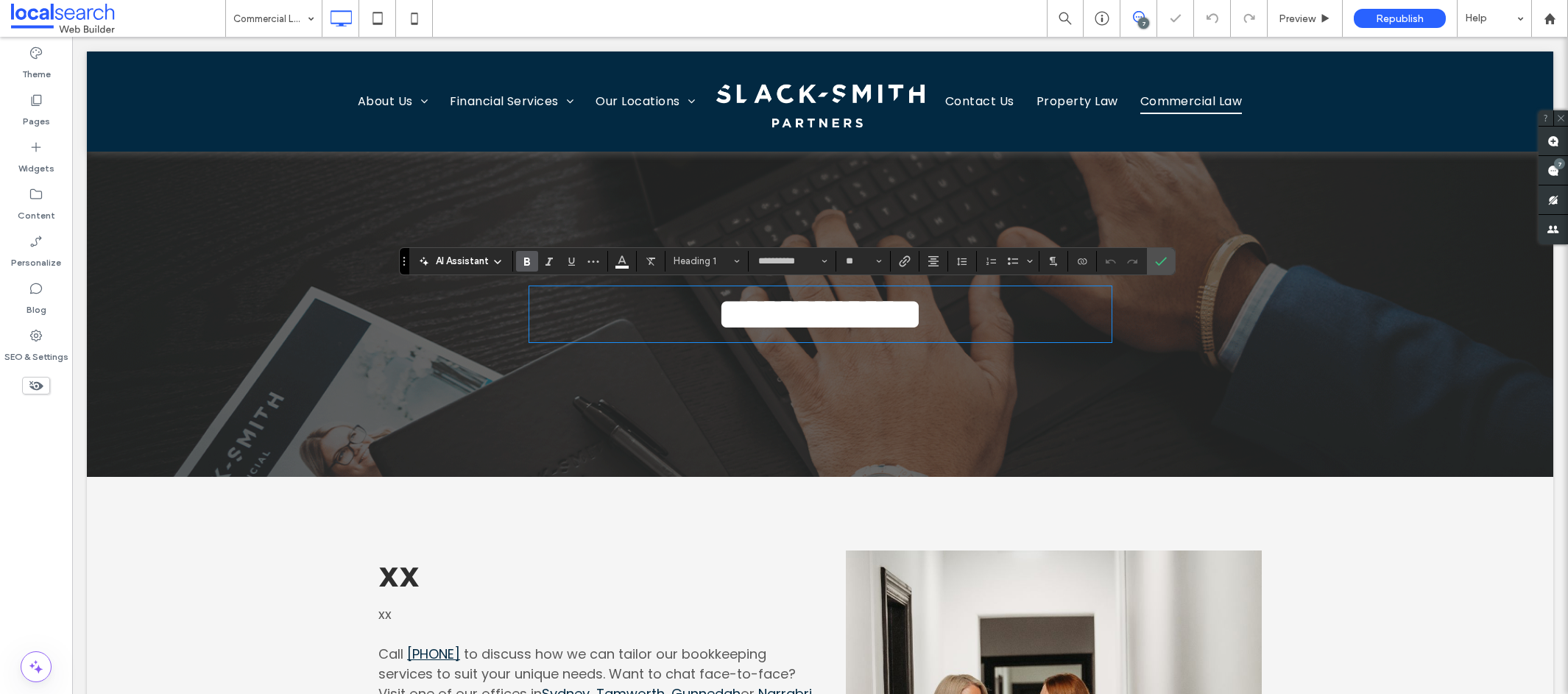 click on "**********" at bounding box center (820, 314) 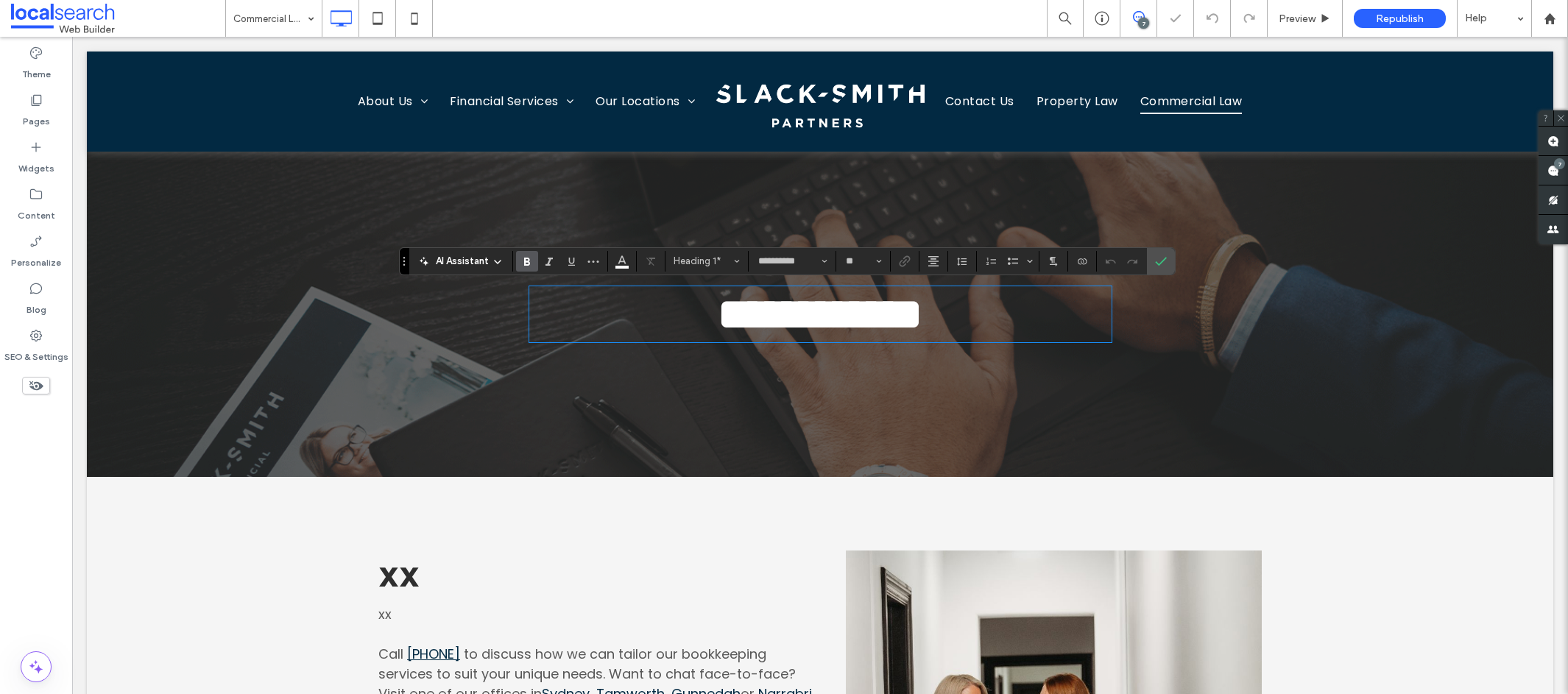 click on "**********" at bounding box center [820, 314] 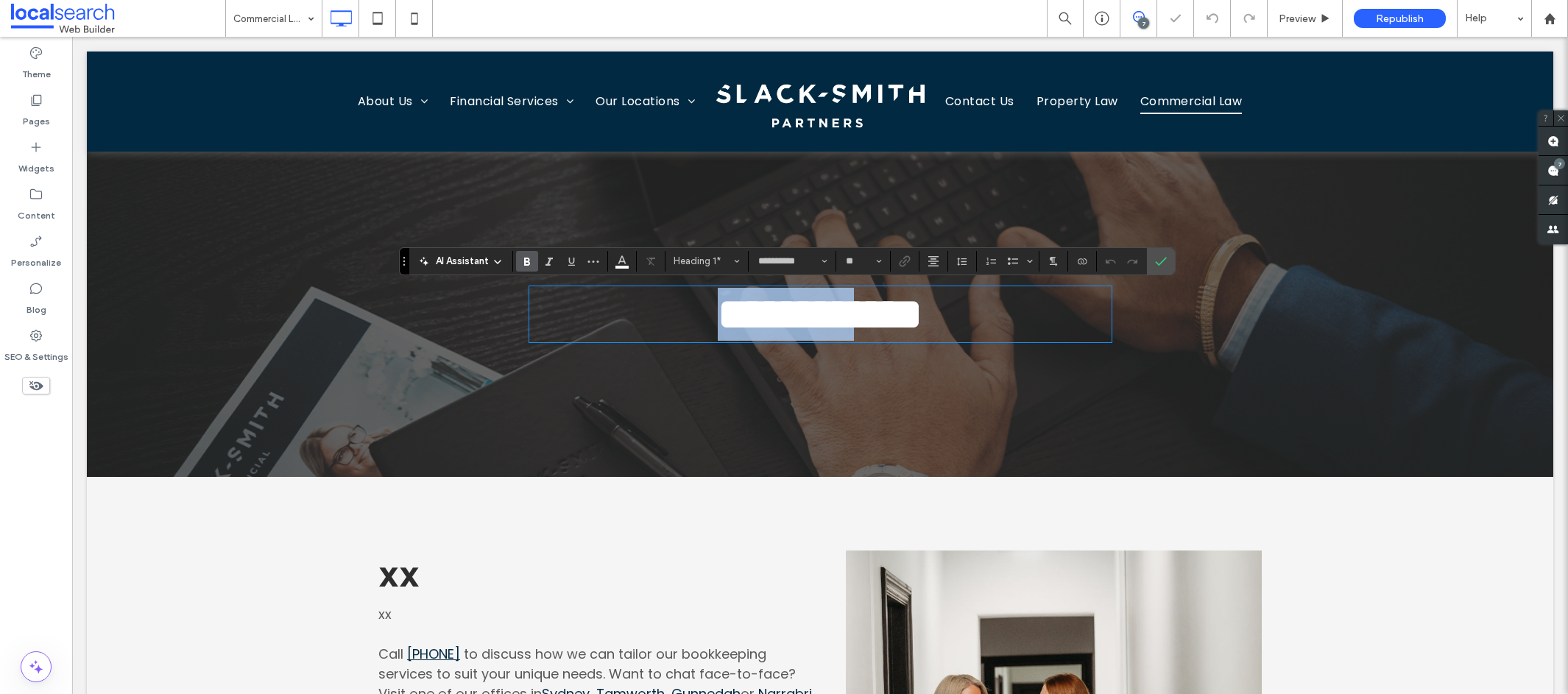click on "**********" at bounding box center (820, 314) 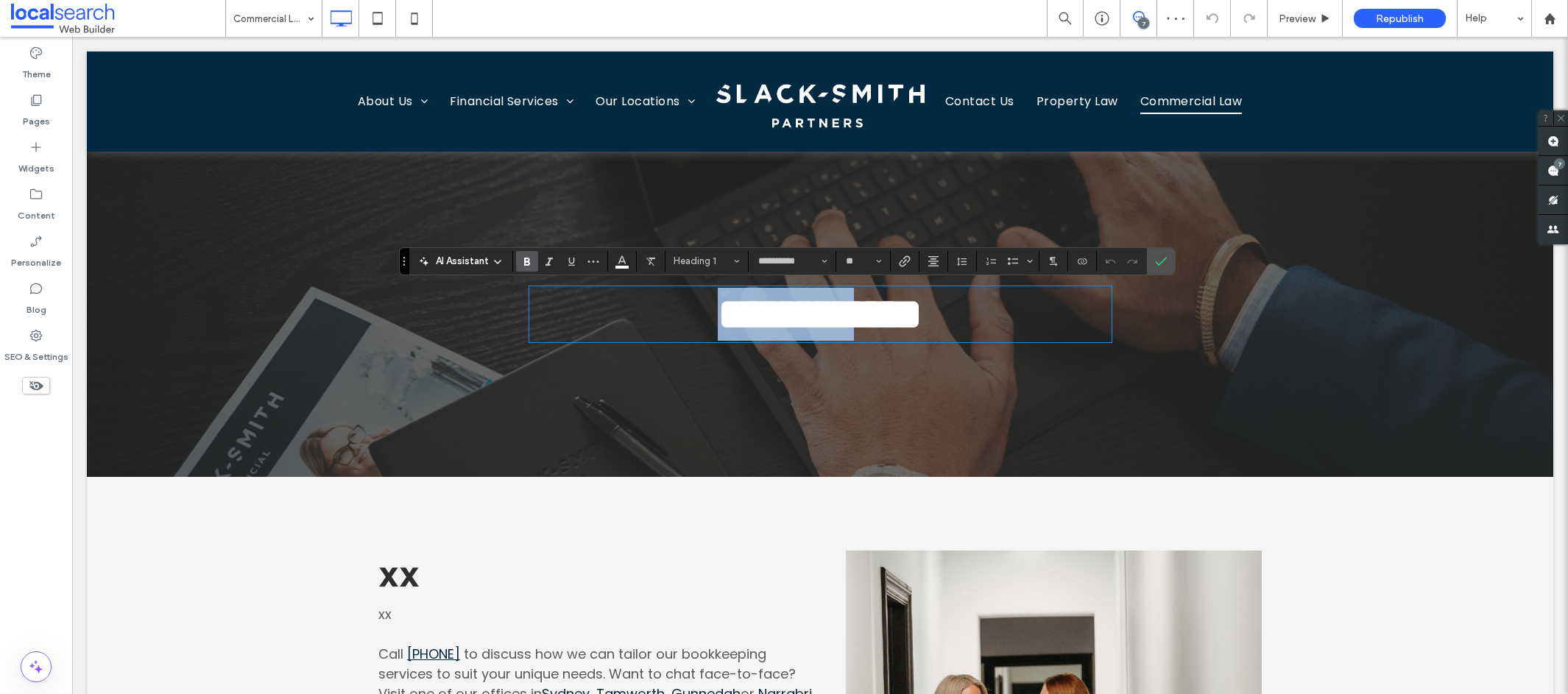 type 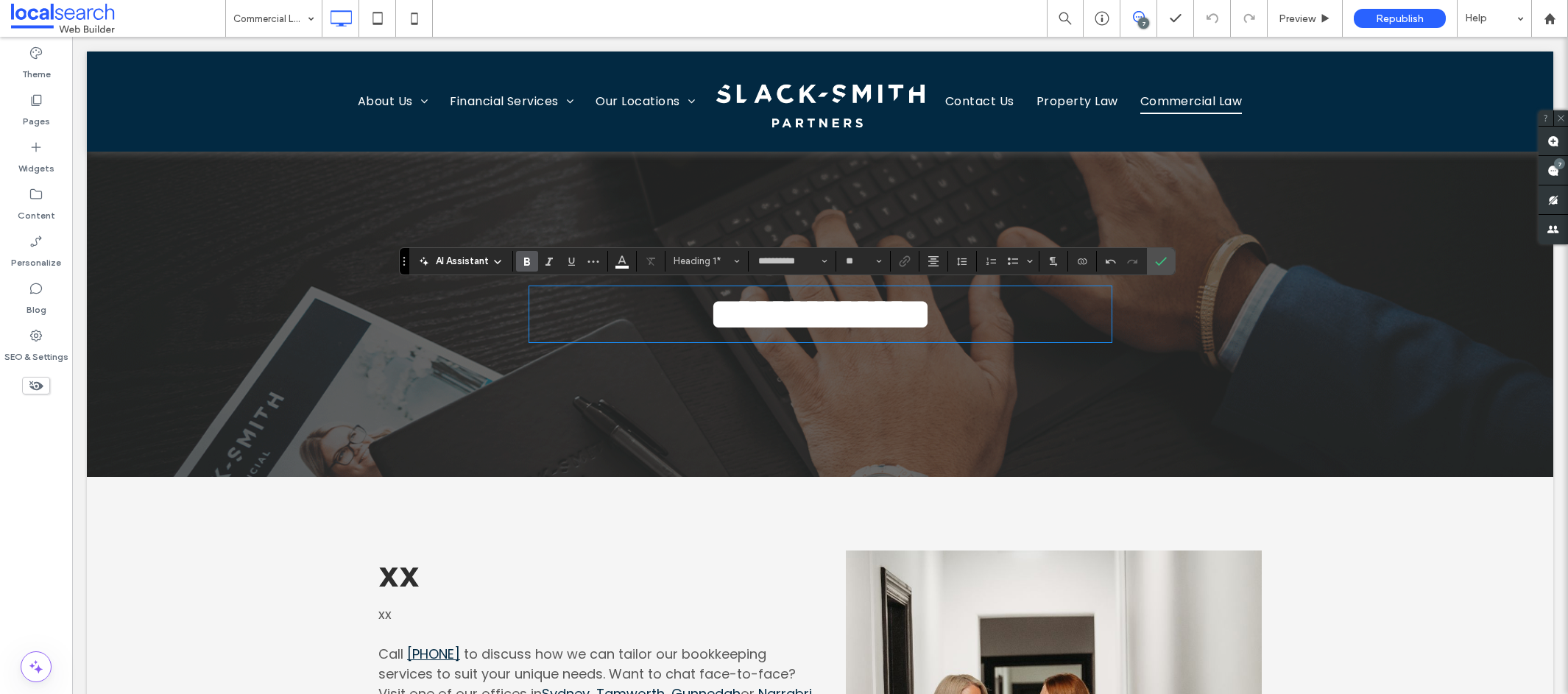 click on "**********" at bounding box center [820, 314] 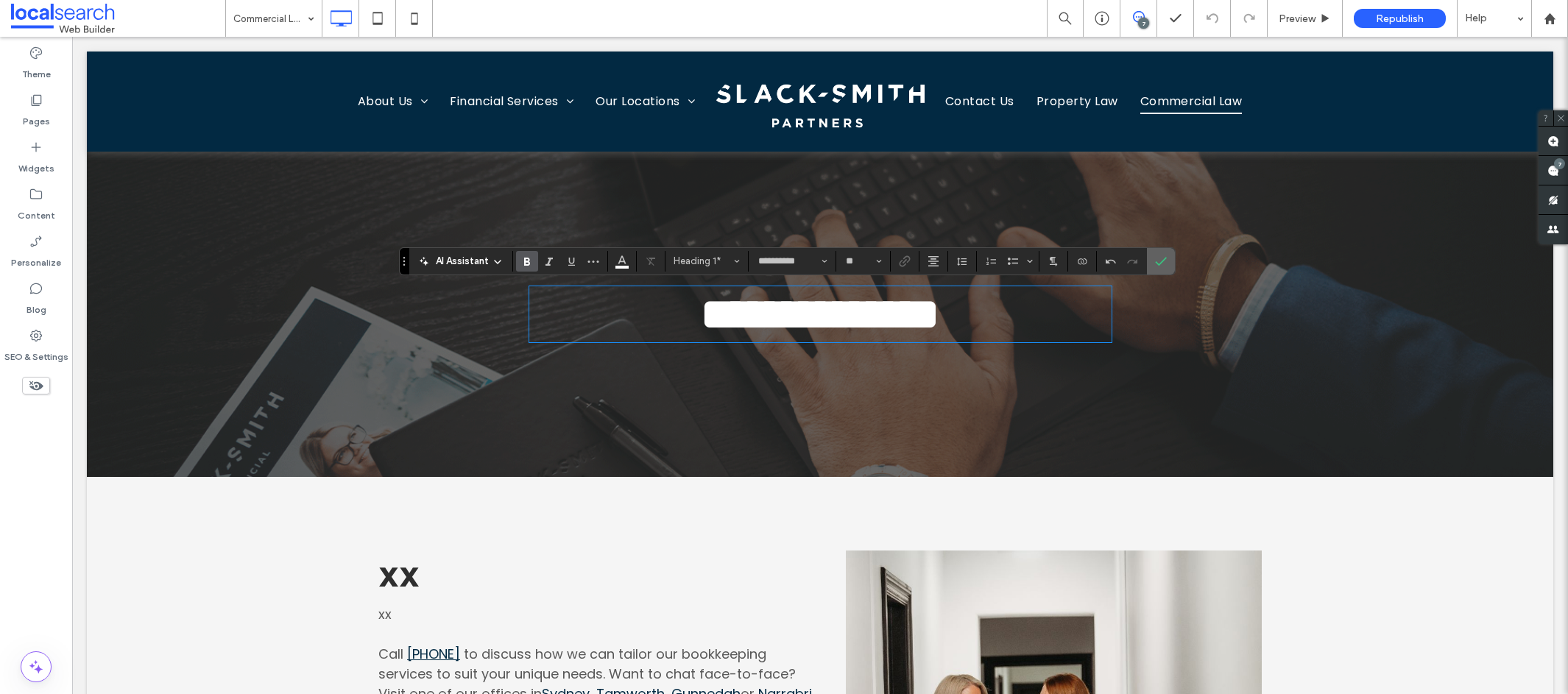 click 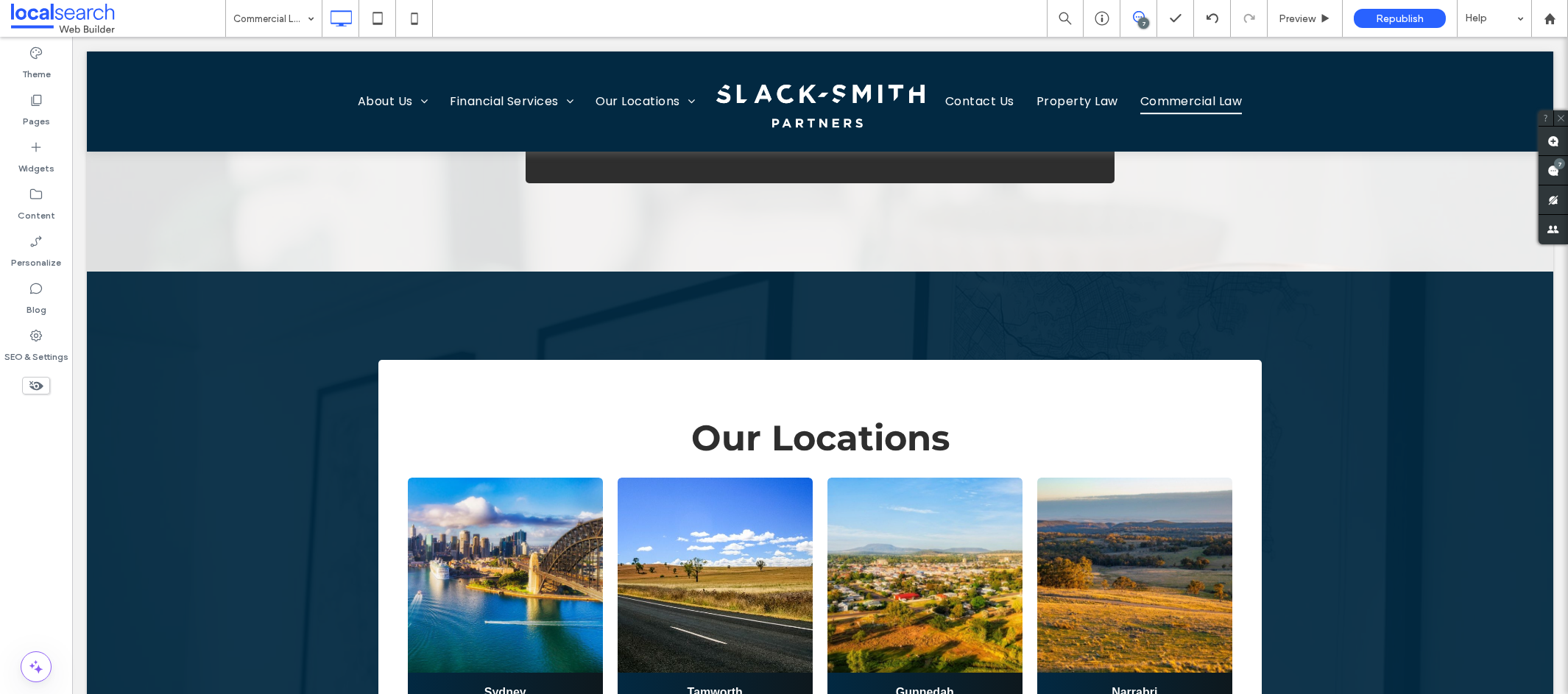 scroll, scrollTop: 2297, scrollLeft: 0, axis: vertical 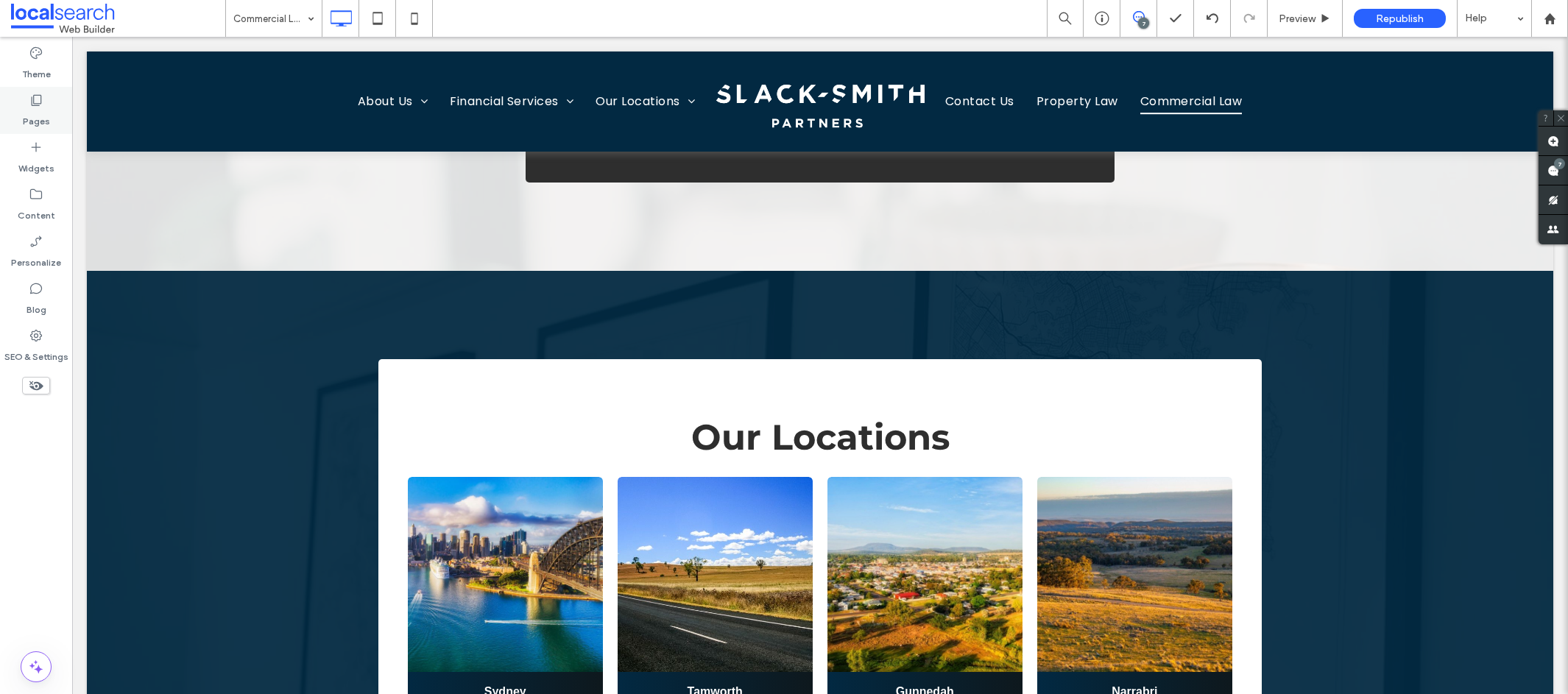 click 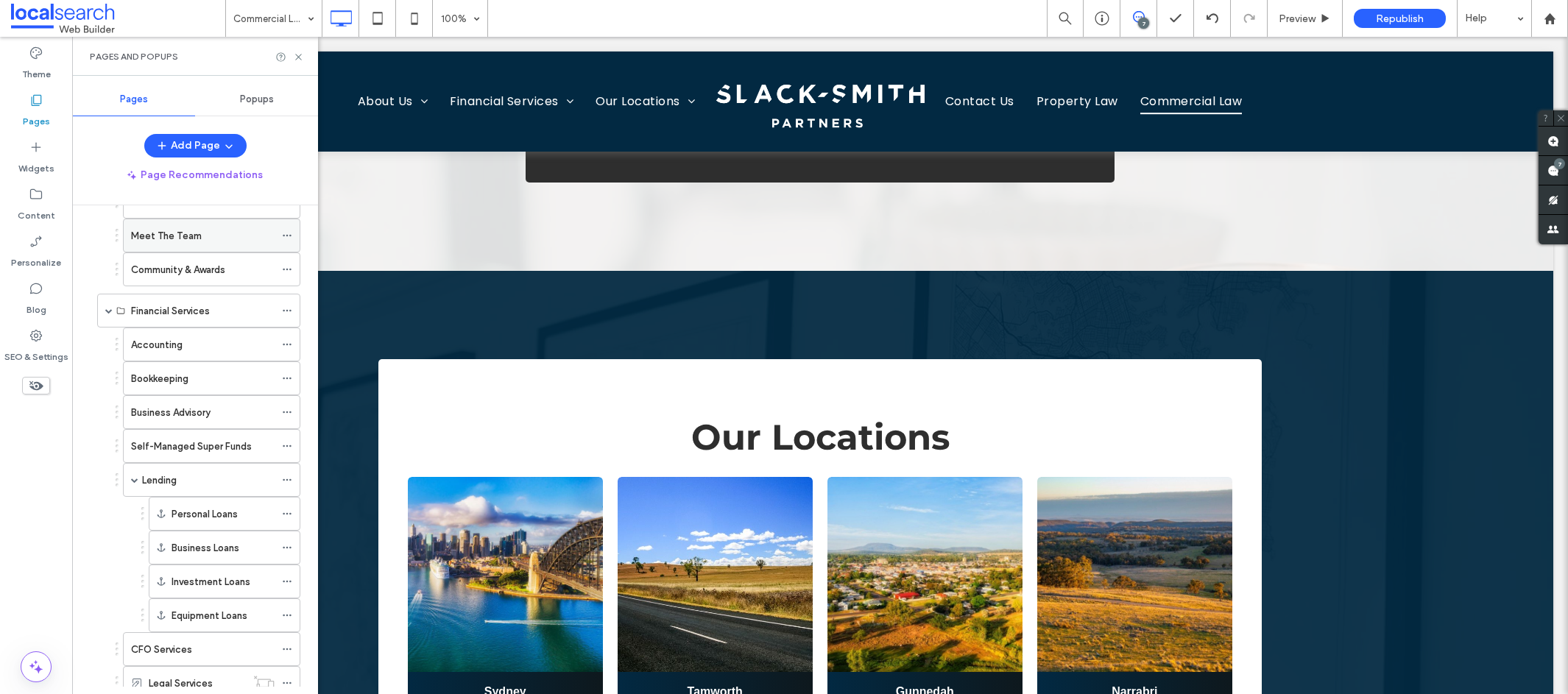scroll, scrollTop: 611, scrollLeft: 0, axis: vertical 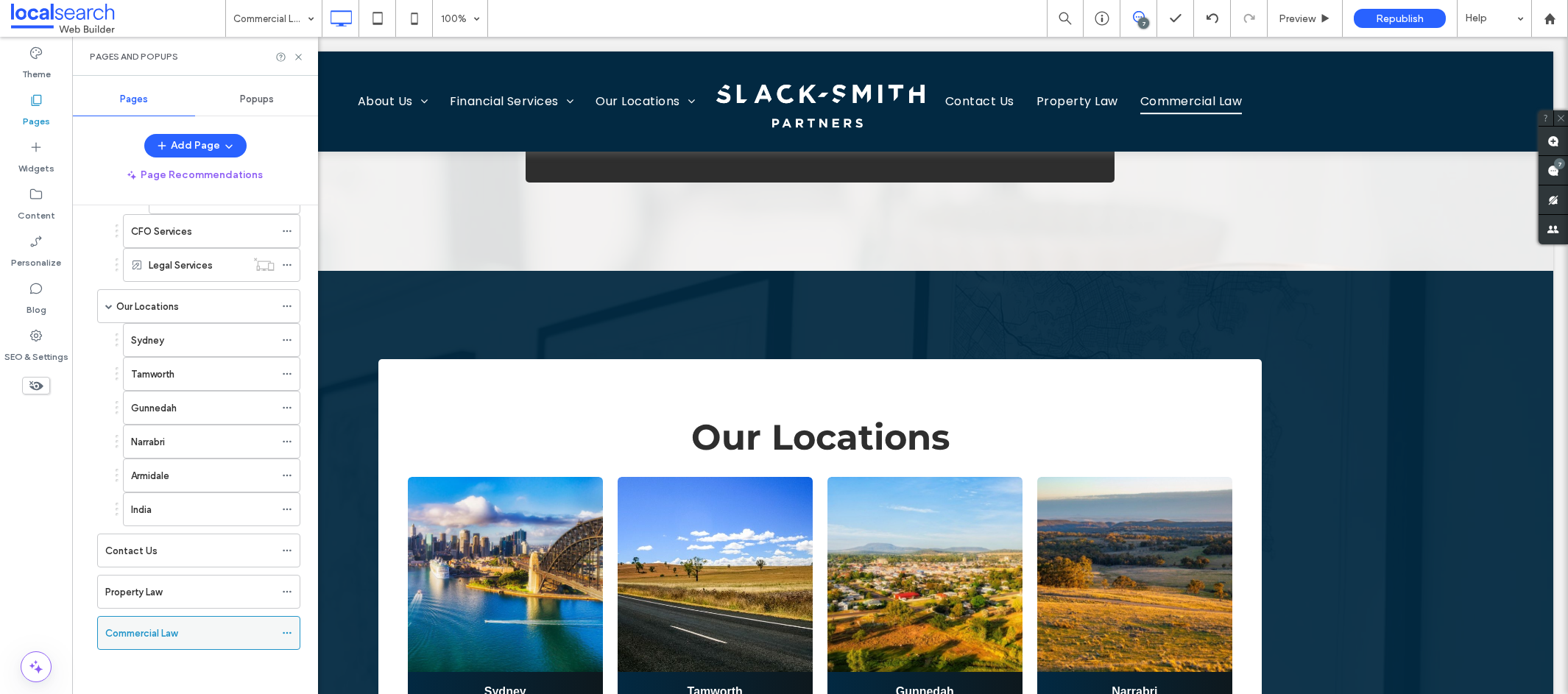 click 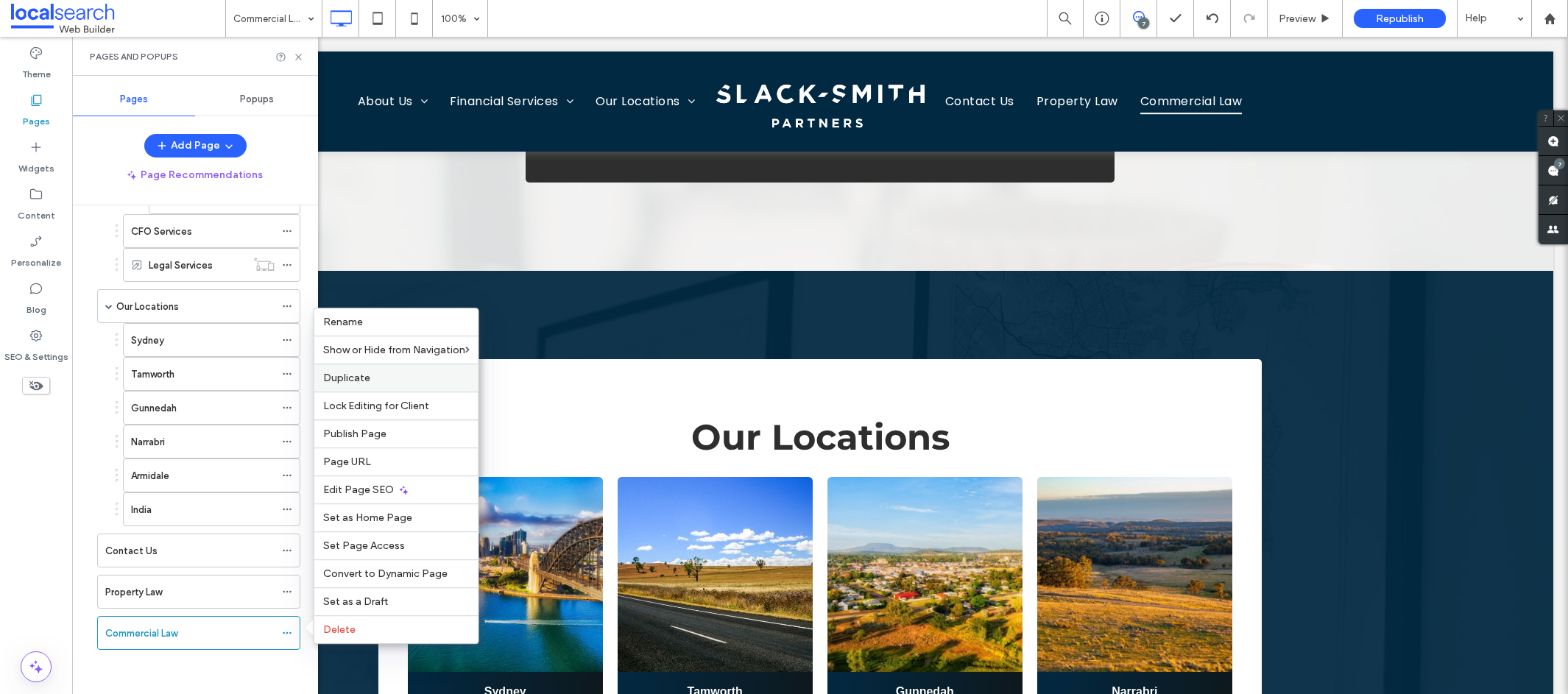 click on "Duplicate" at bounding box center [347, 378] 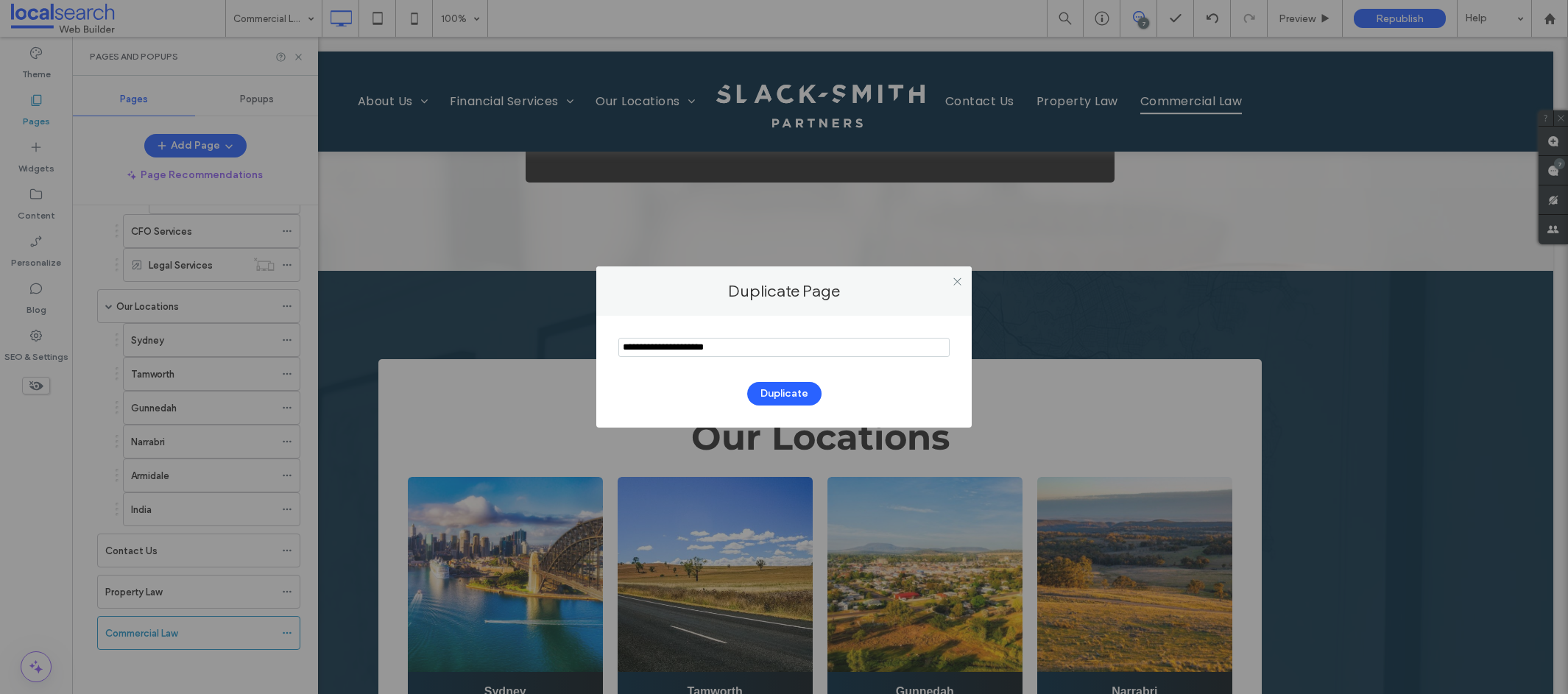 click at bounding box center (784, 347) 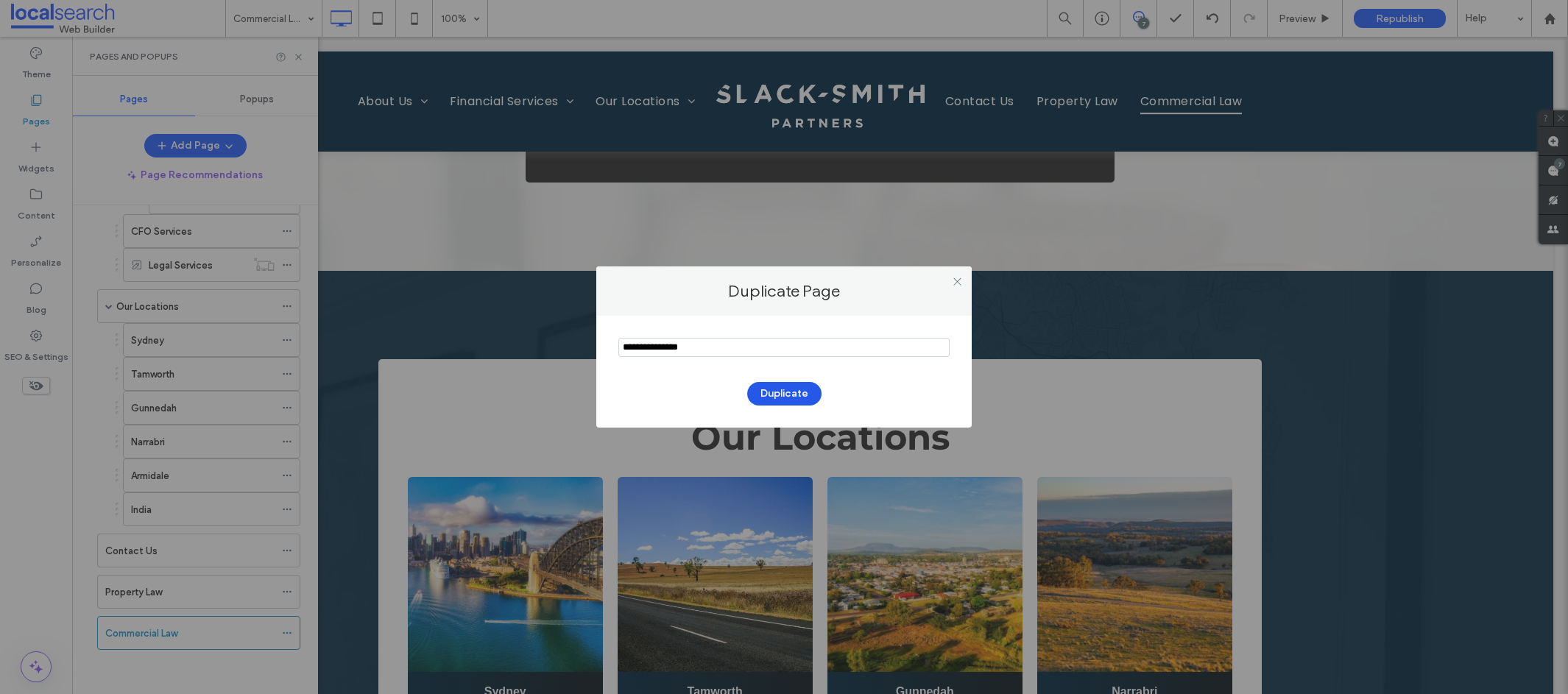 type on "**********" 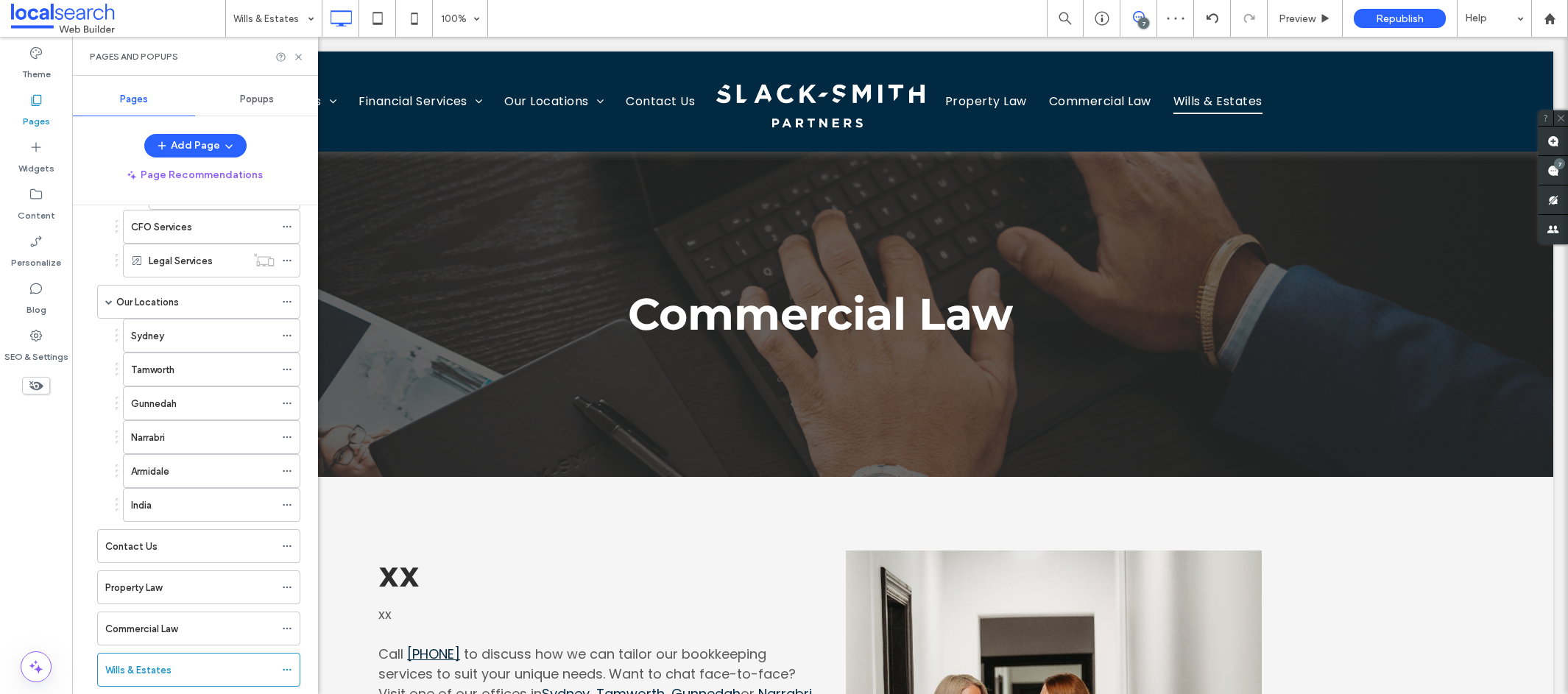 scroll, scrollTop: 0, scrollLeft: 0, axis: both 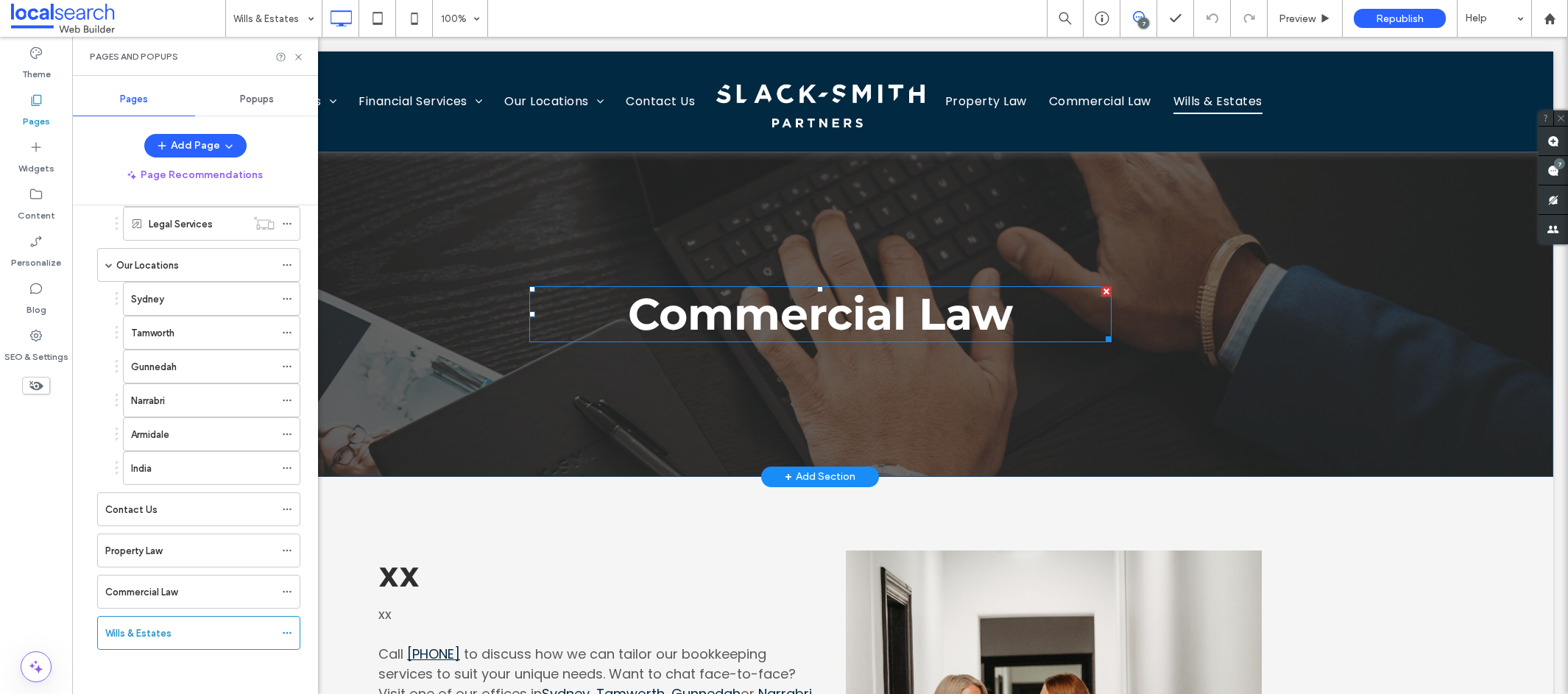 click on "Commercial Law" at bounding box center (820, 314) 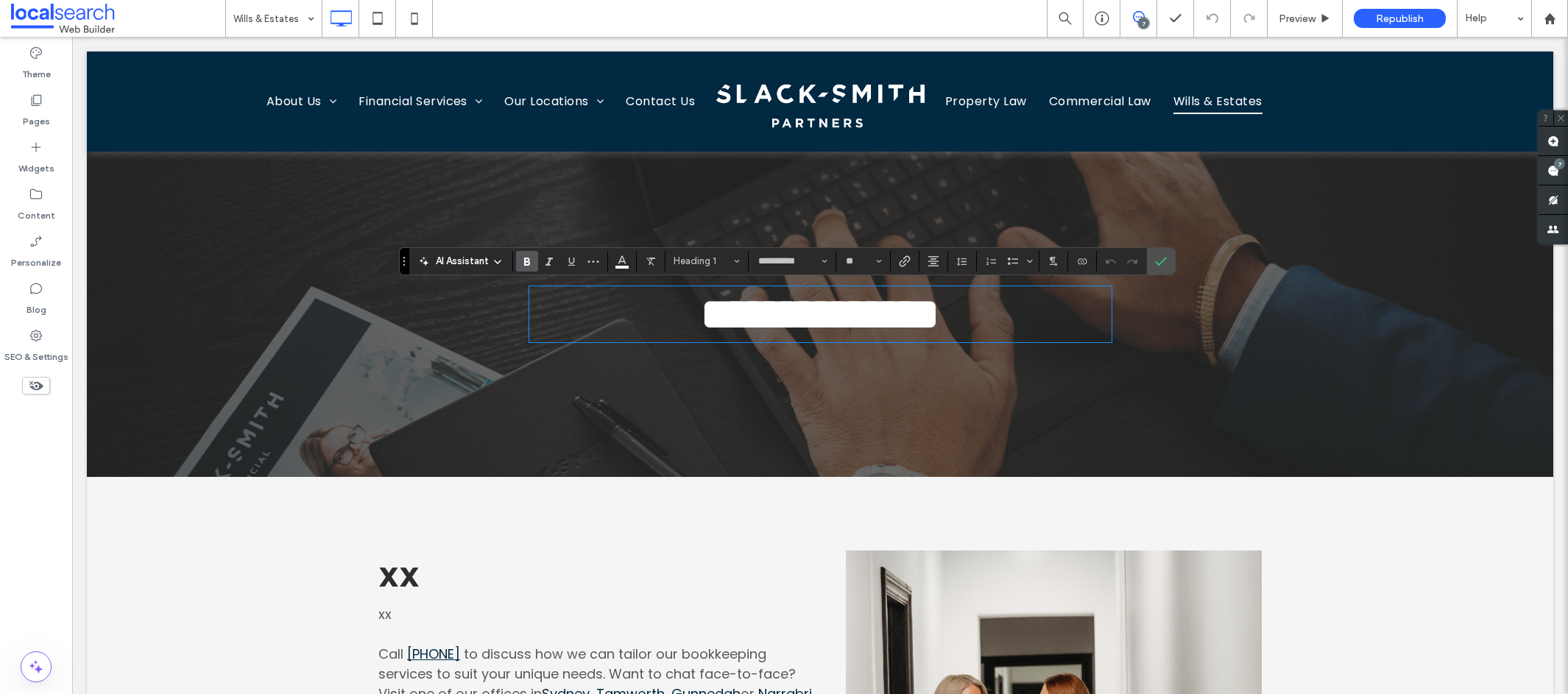 type 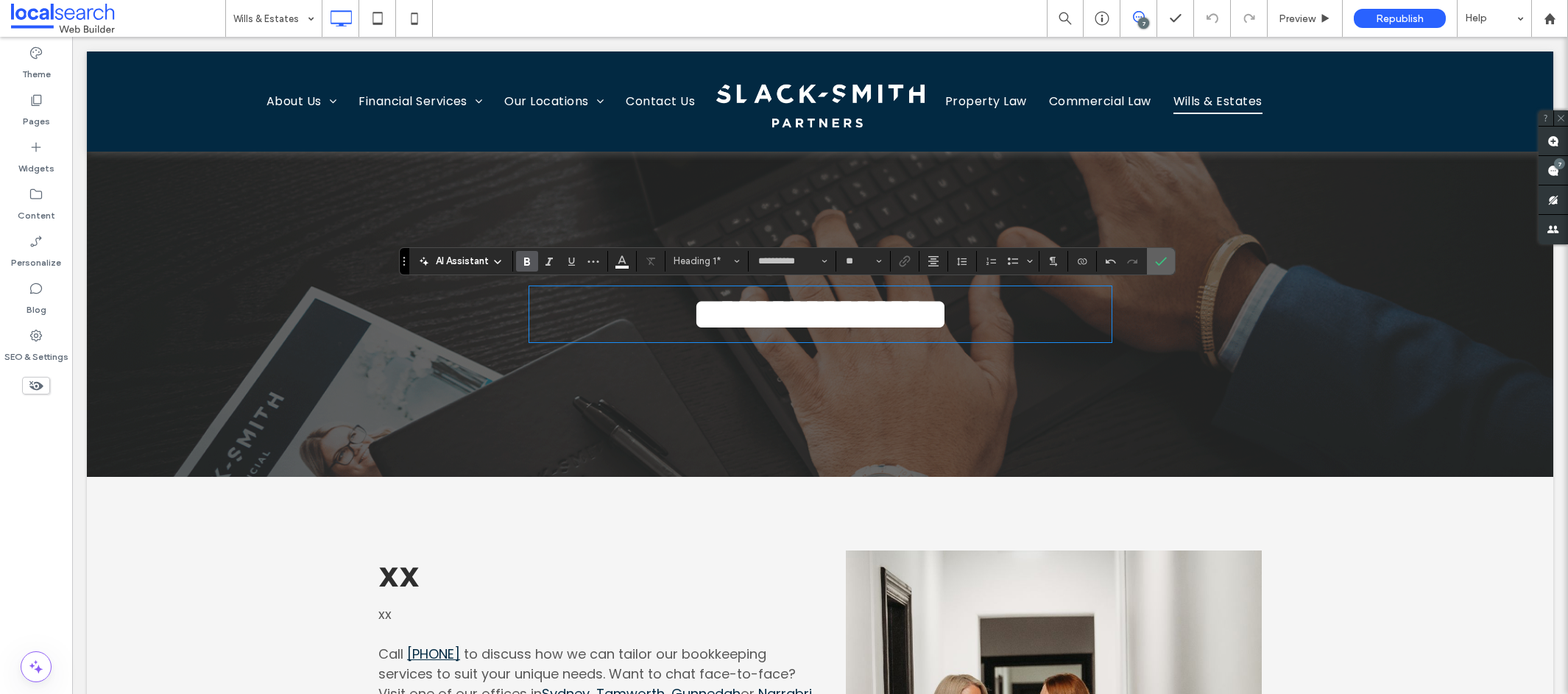 drag, startPoint x: 1165, startPoint y: 263, endPoint x: 1083, endPoint y: 228, distance: 89.15716 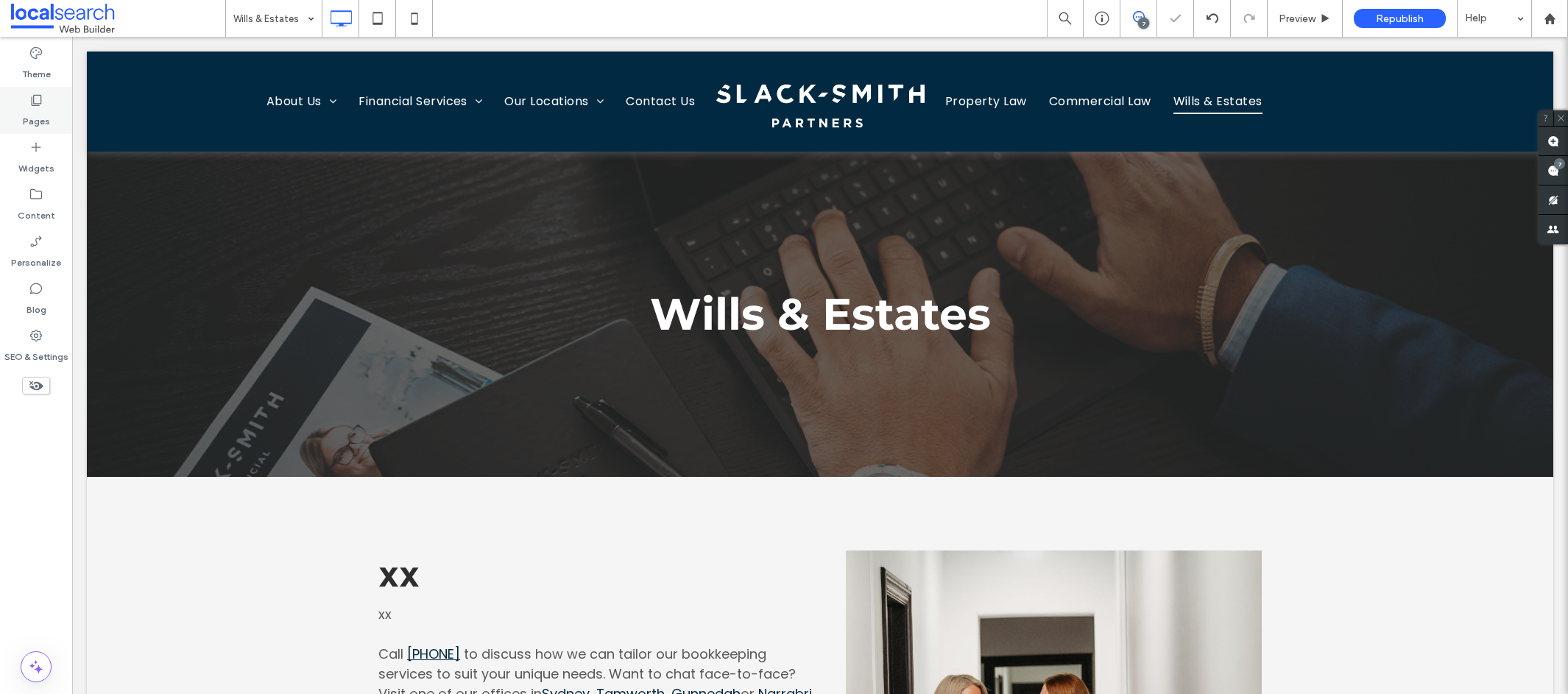 click 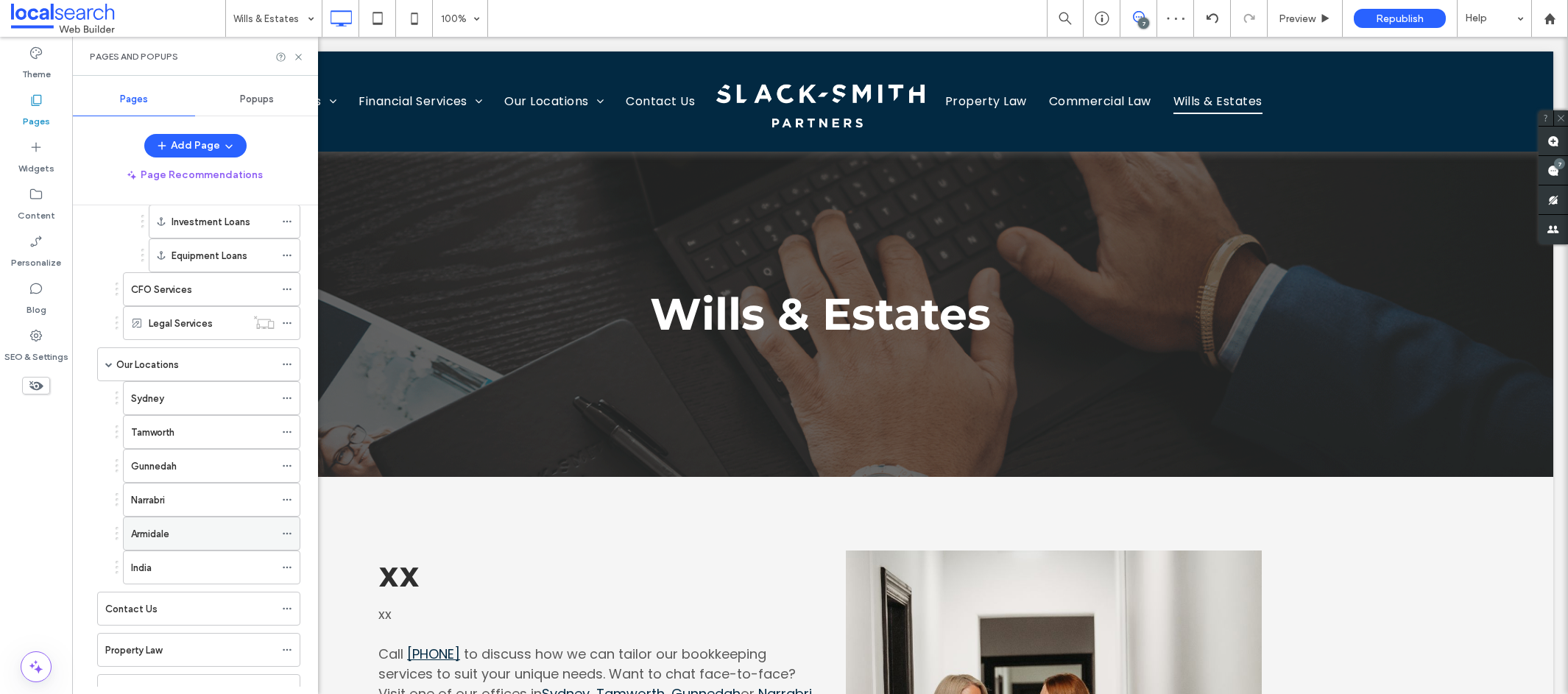 scroll, scrollTop: 651, scrollLeft: 0, axis: vertical 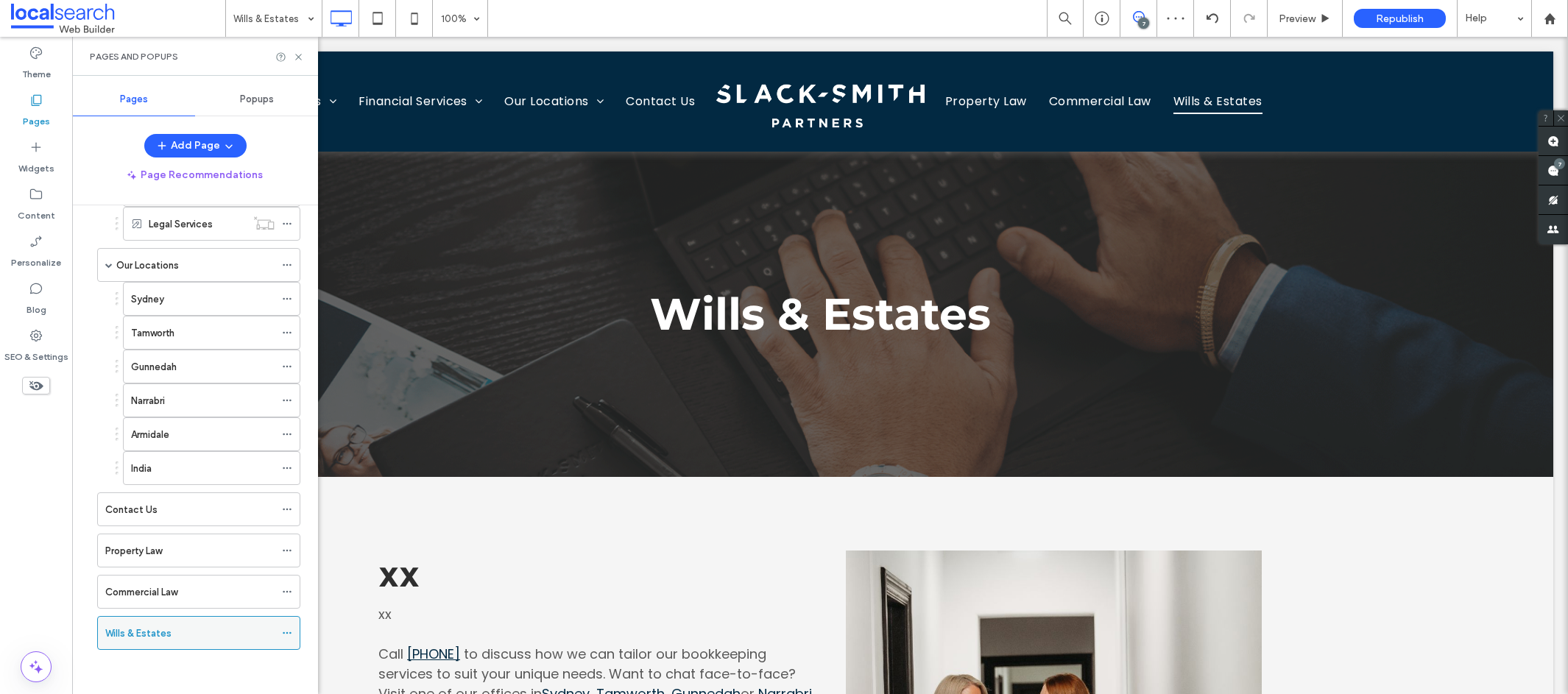click 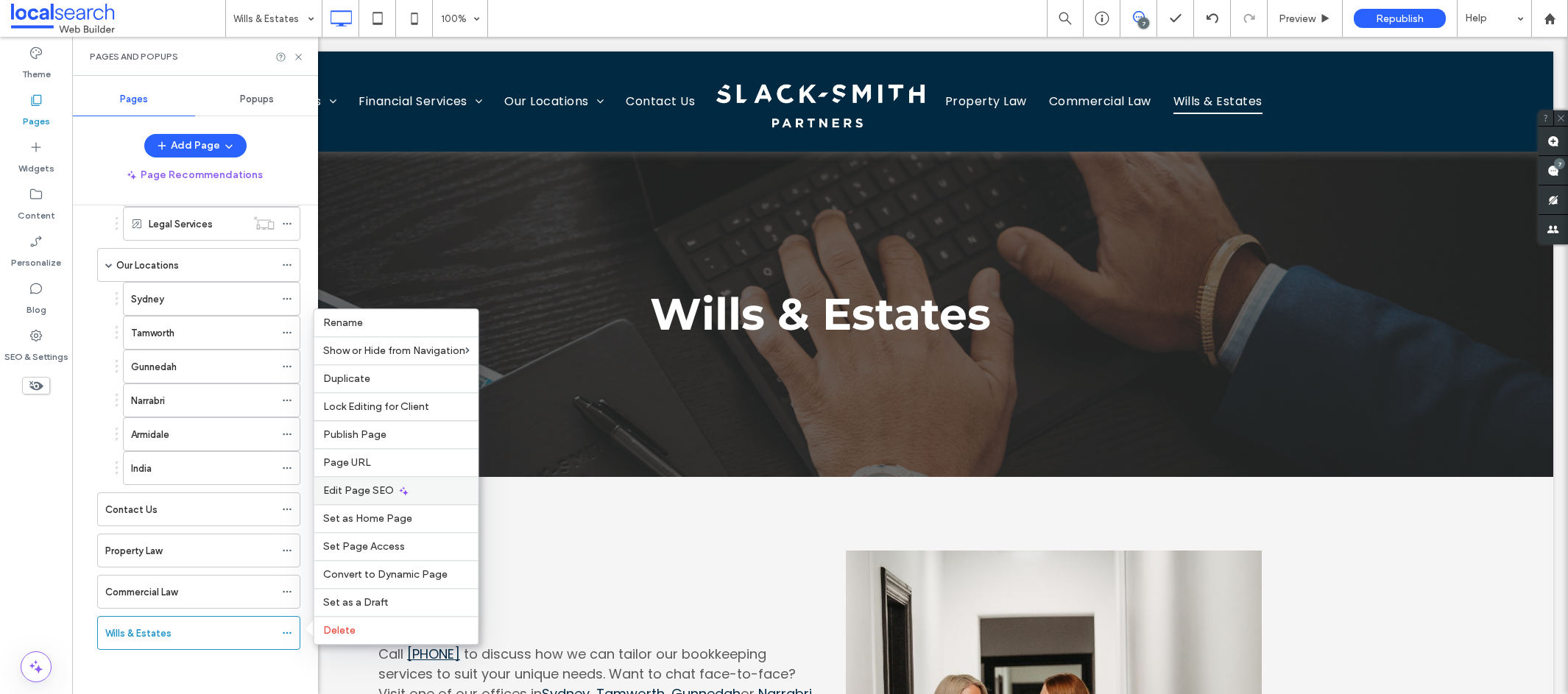 click on "Edit Page SEO" at bounding box center (359, 490) 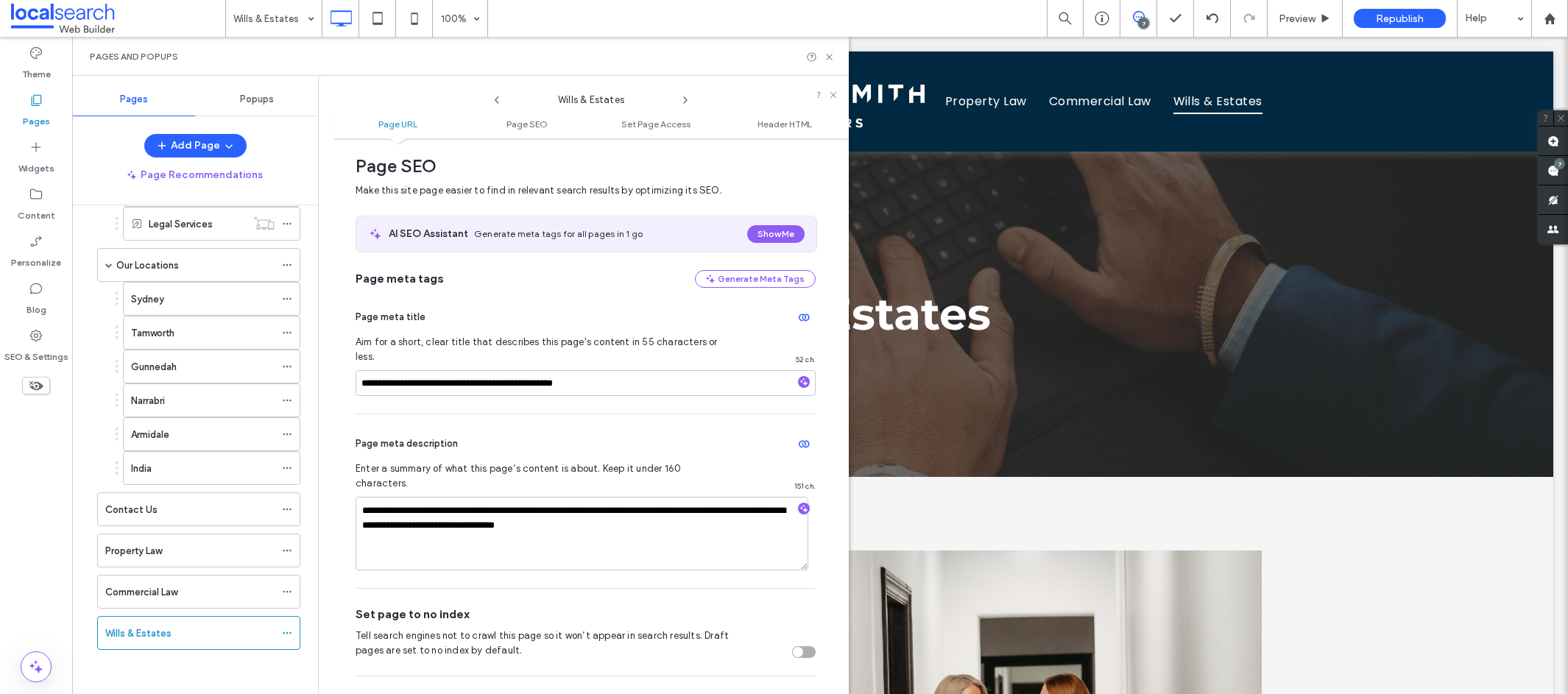 scroll, scrollTop: 116, scrollLeft: 0, axis: vertical 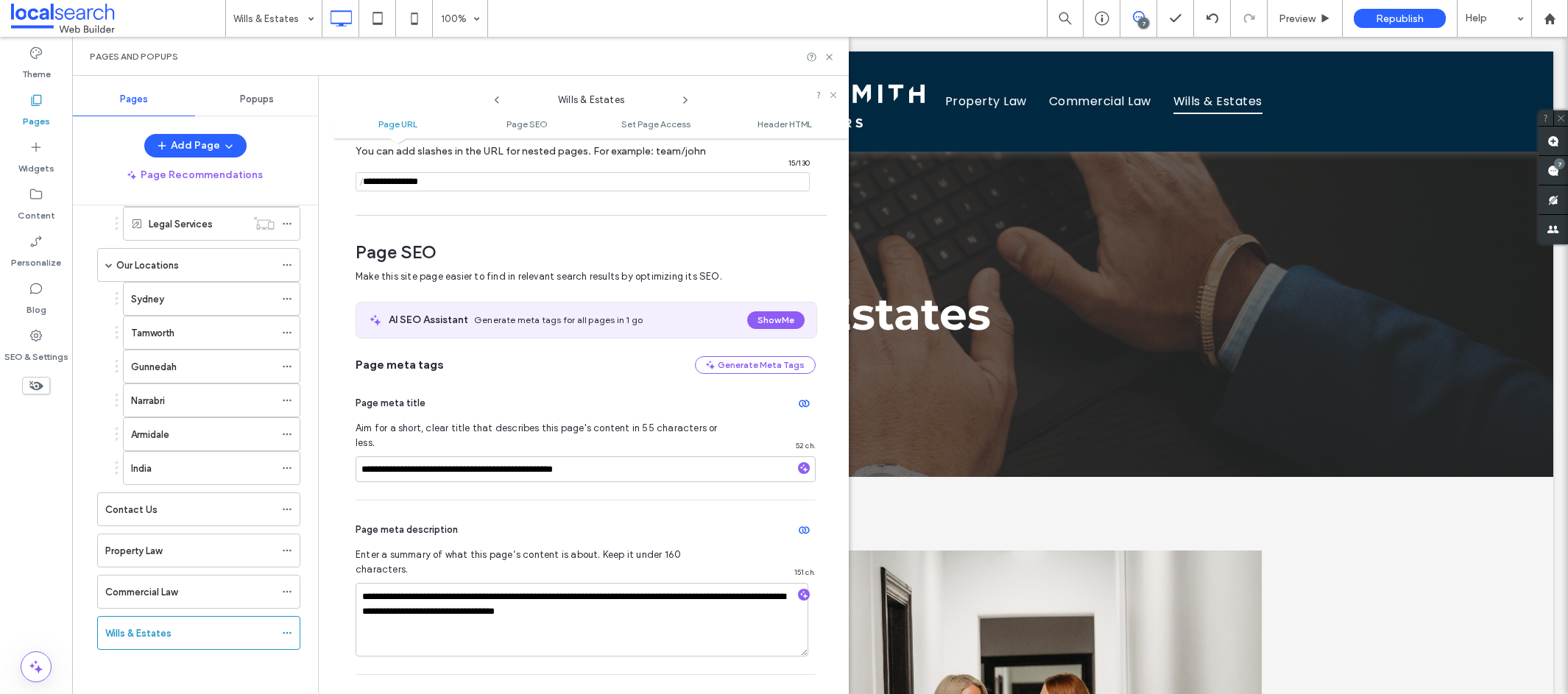 click at bounding box center [582, 182] 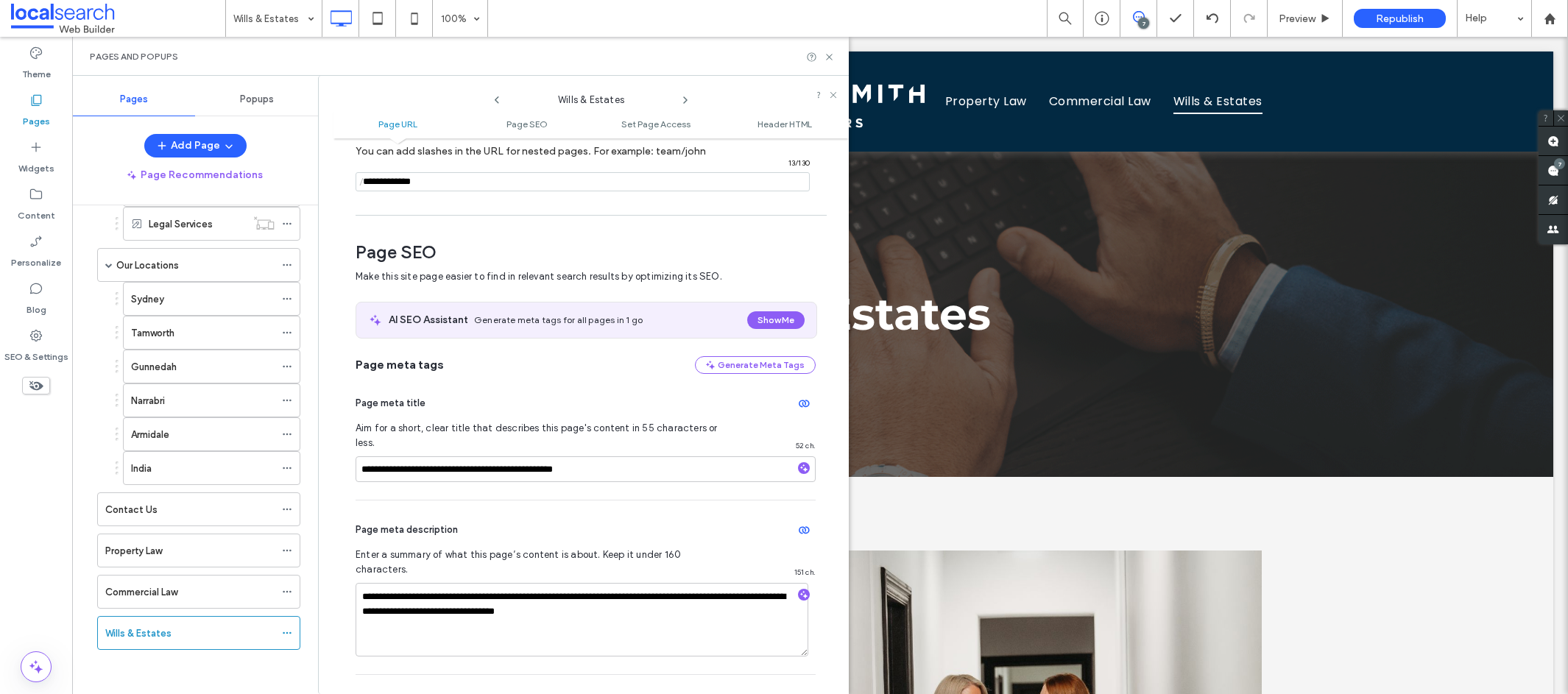 type on "**********" 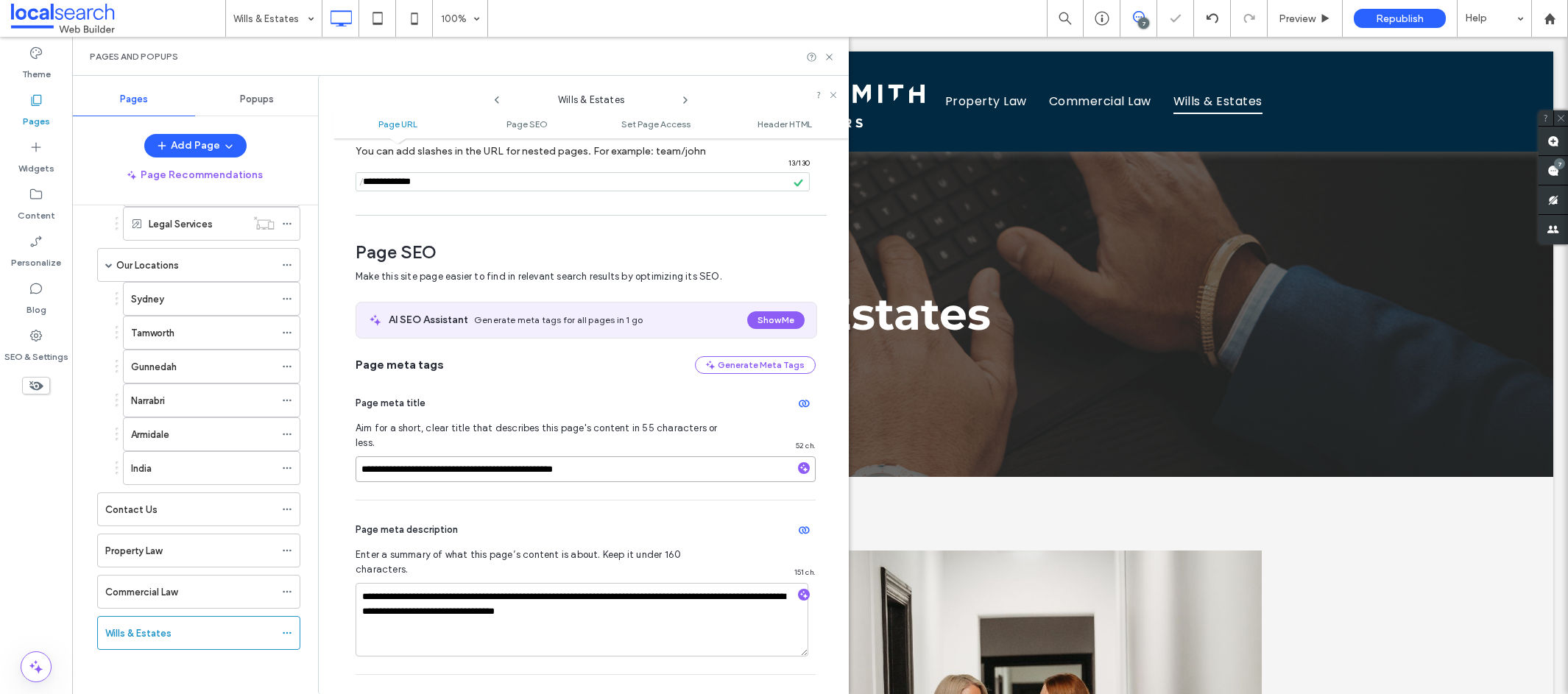 drag, startPoint x: 434, startPoint y: 455, endPoint x: 347, endPoint y: 455, distance: 87 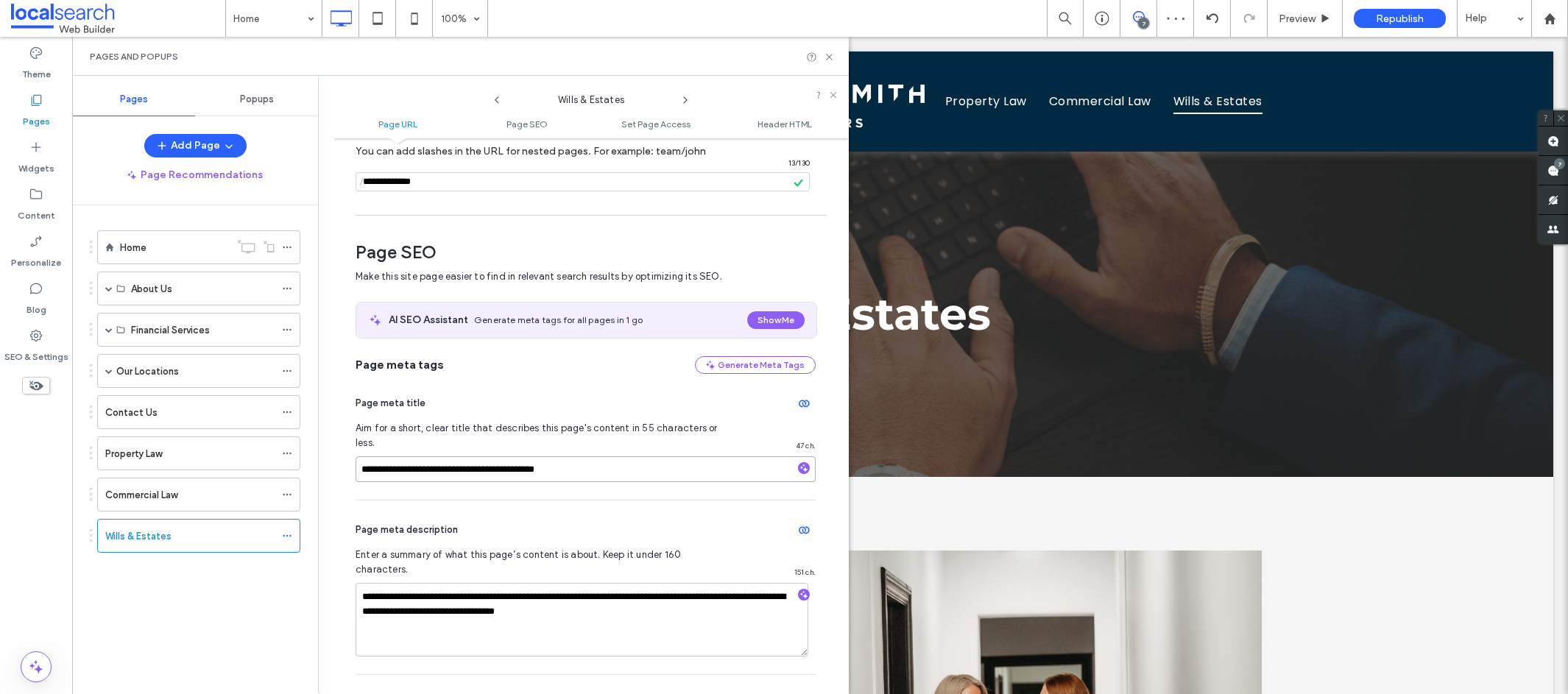 scroll, scrollTop: 0, scrollLeft: 0, axis: both 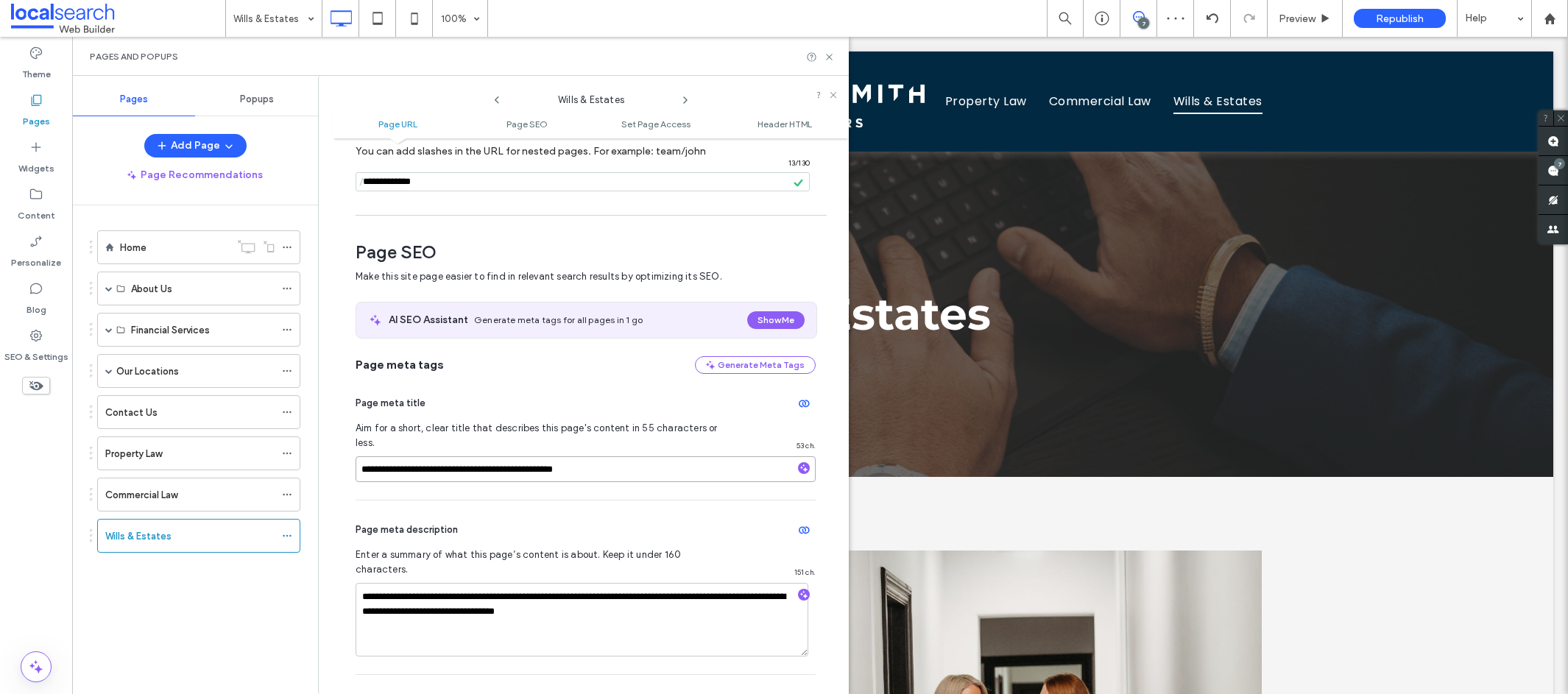 type on "**********" 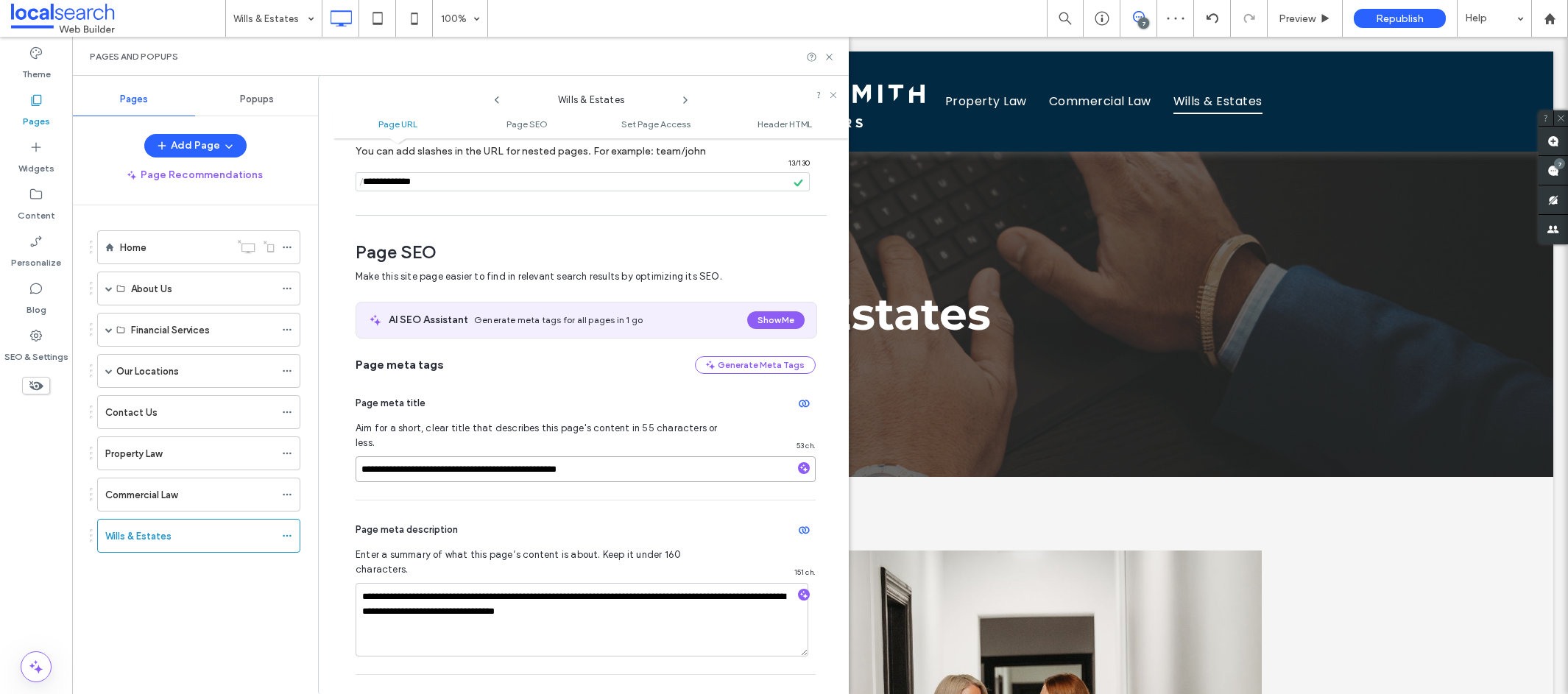 scroll, scrollTop: 0, scrollLeft: 0, axis: both 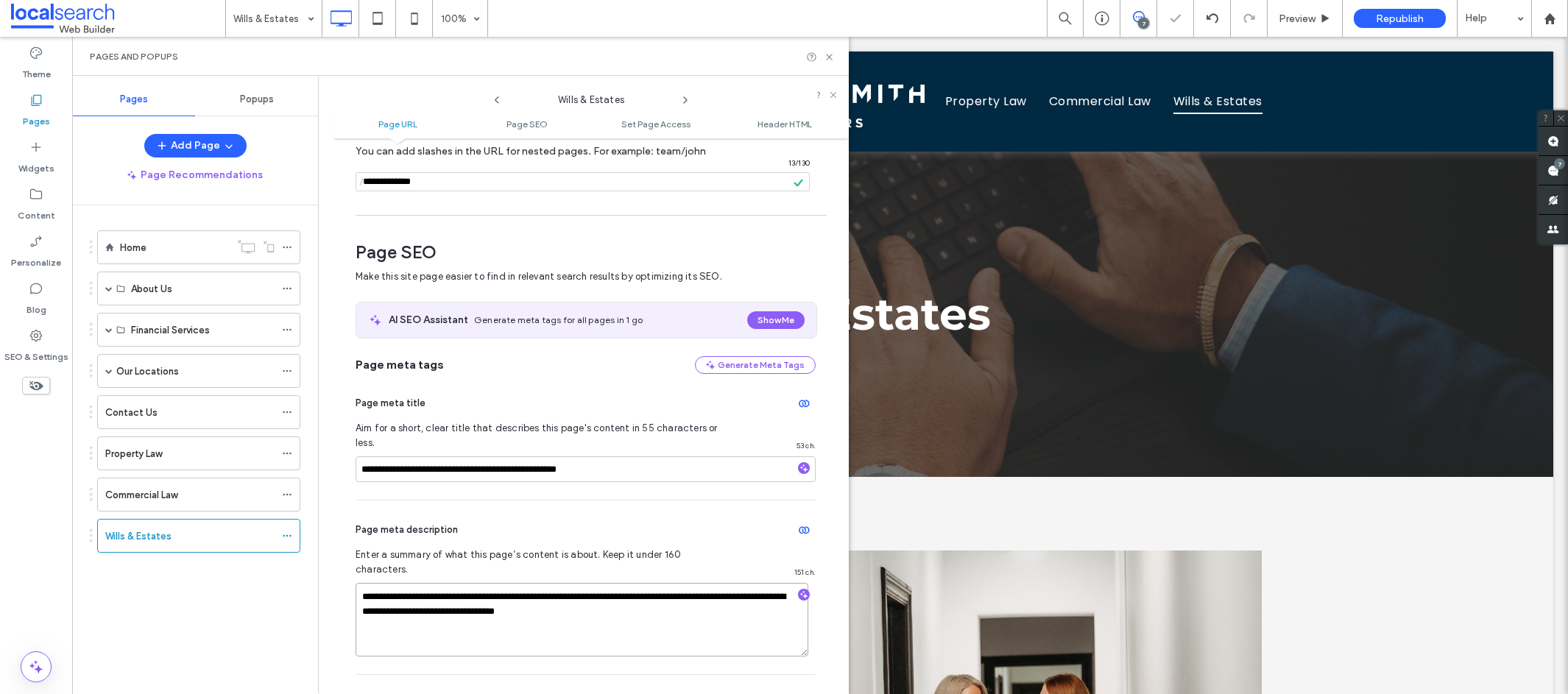 click on "**********" at bounding box center (582, 620) 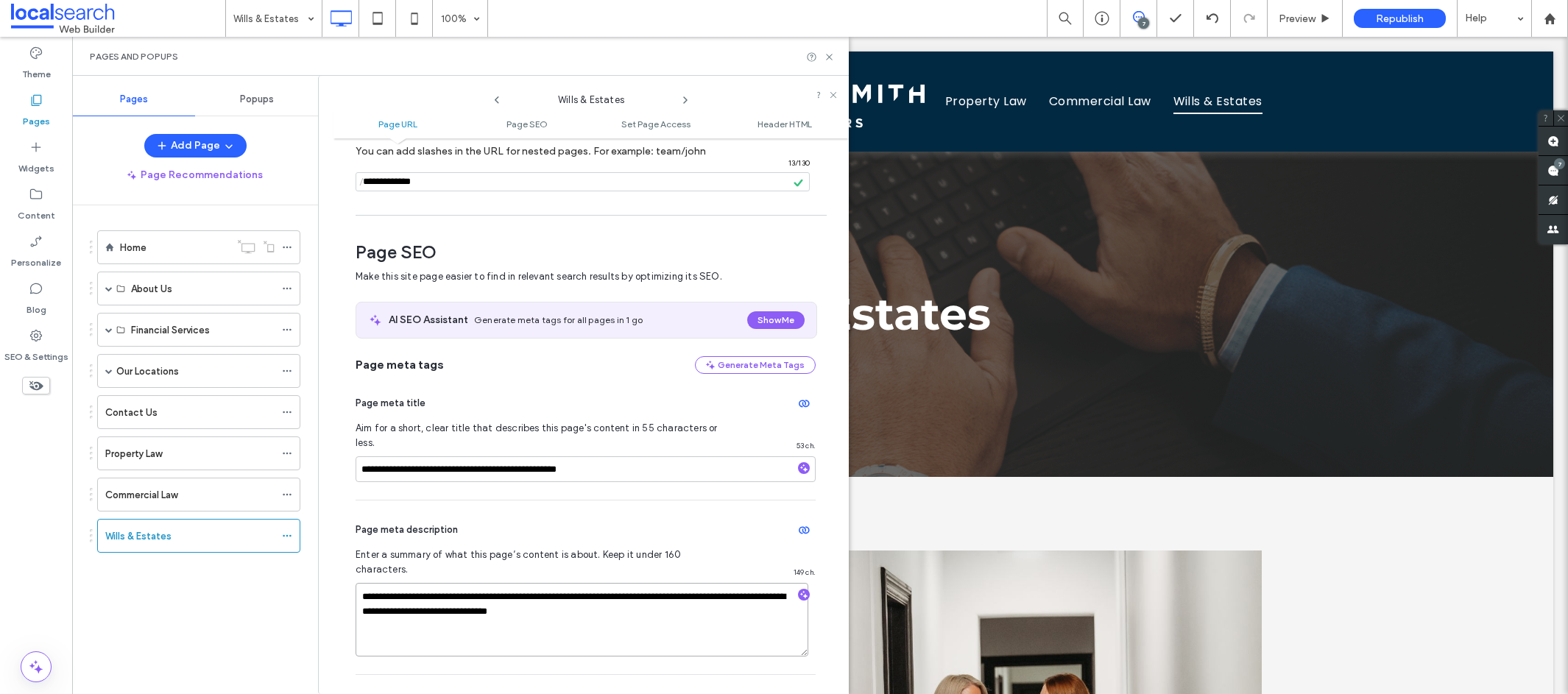 drag, startPoint x: 769, startPoint y: 570, endPoint x: 702, endPoint y: 572, distance: 67.02984 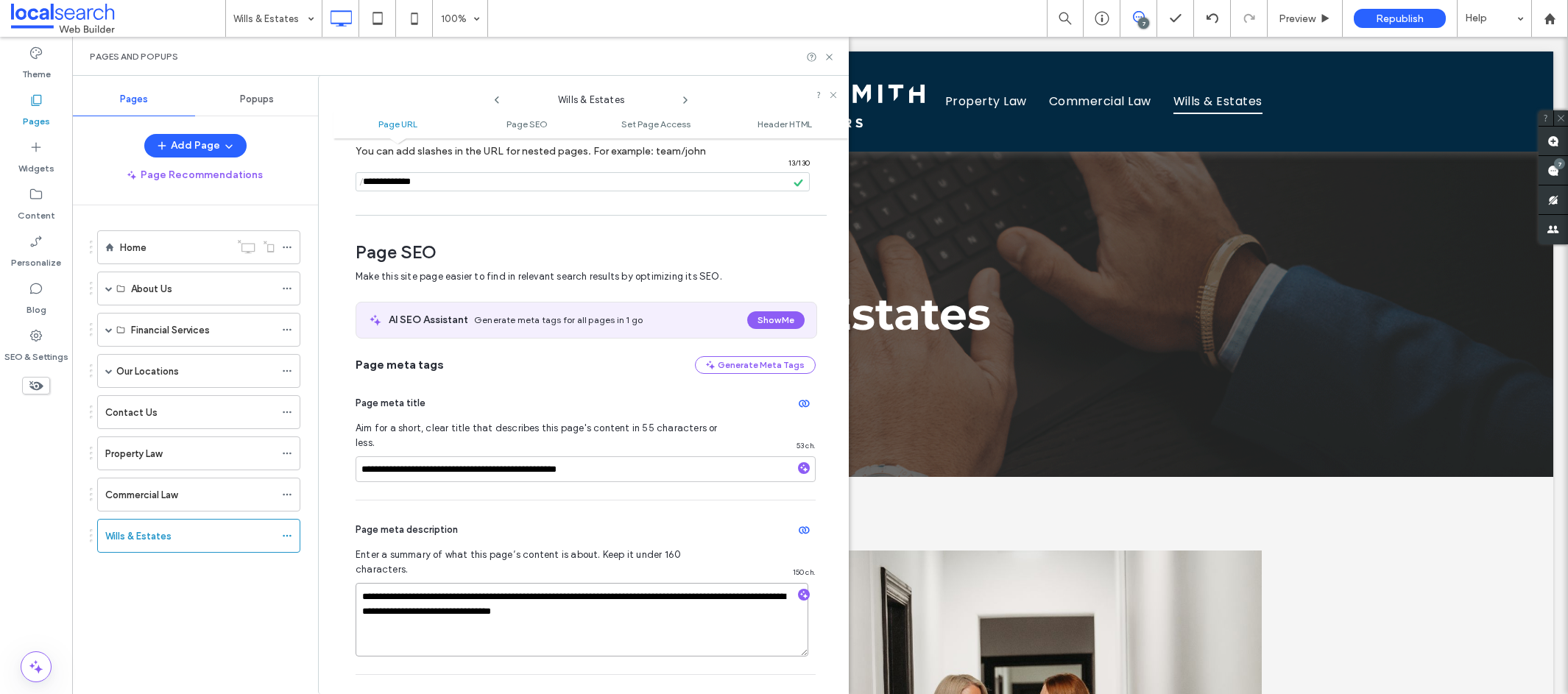type on "**********" 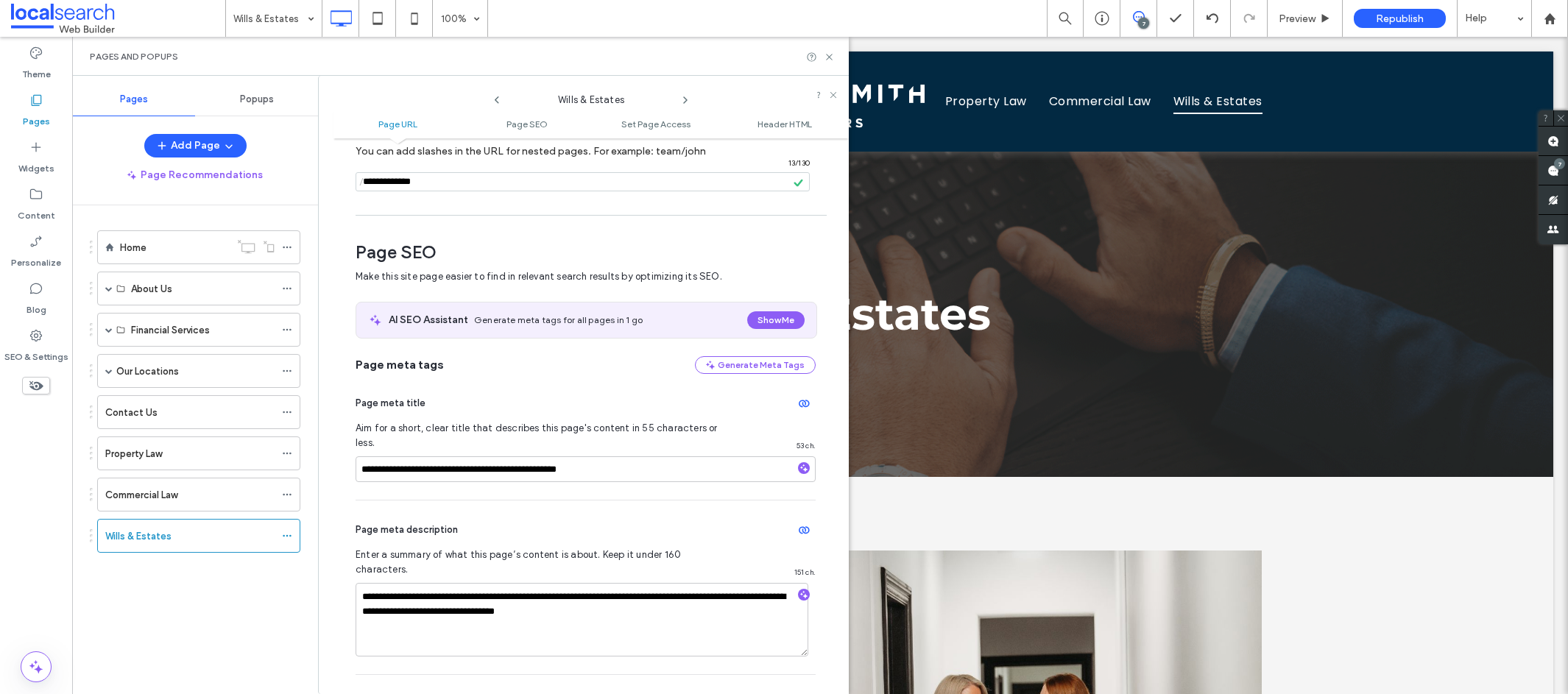 click 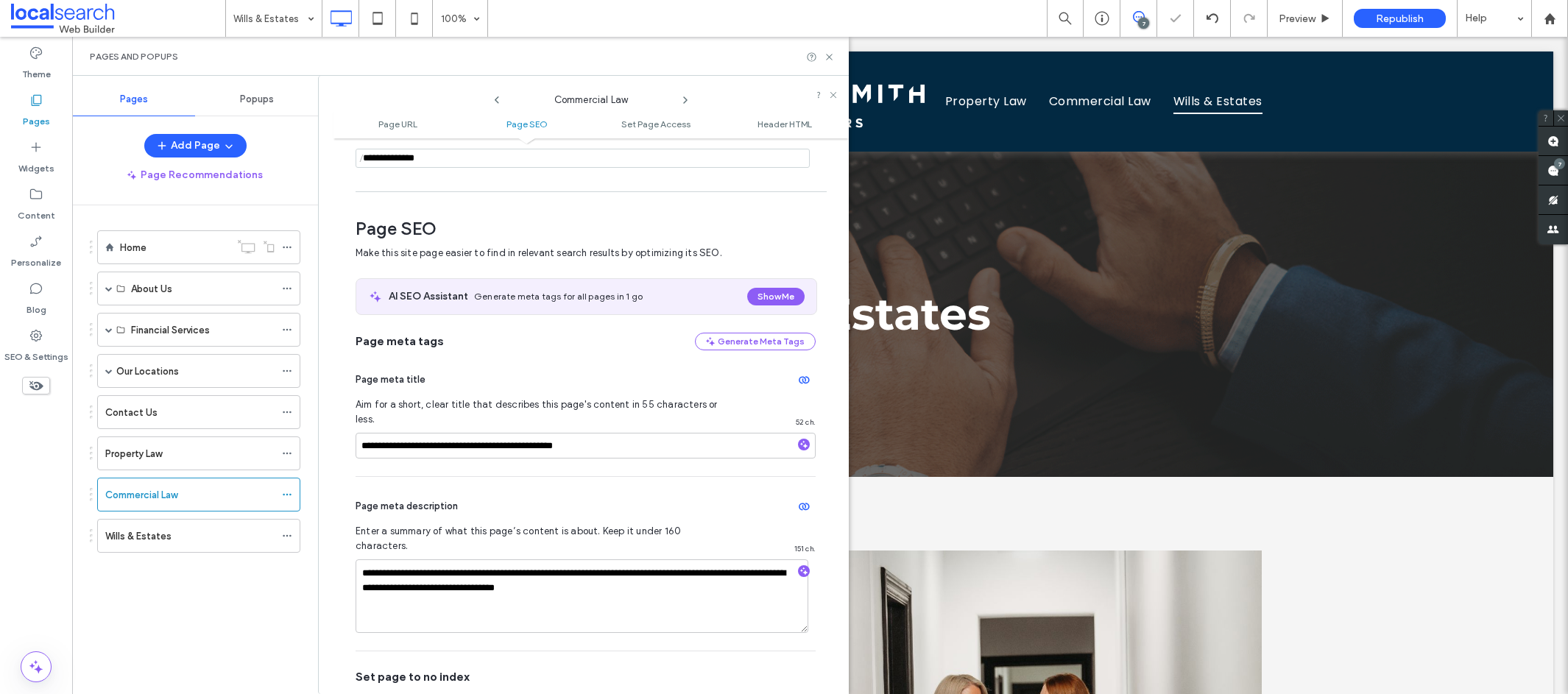 scroll, scrollTop: 202, scrollLeft: 0, axis: vertical 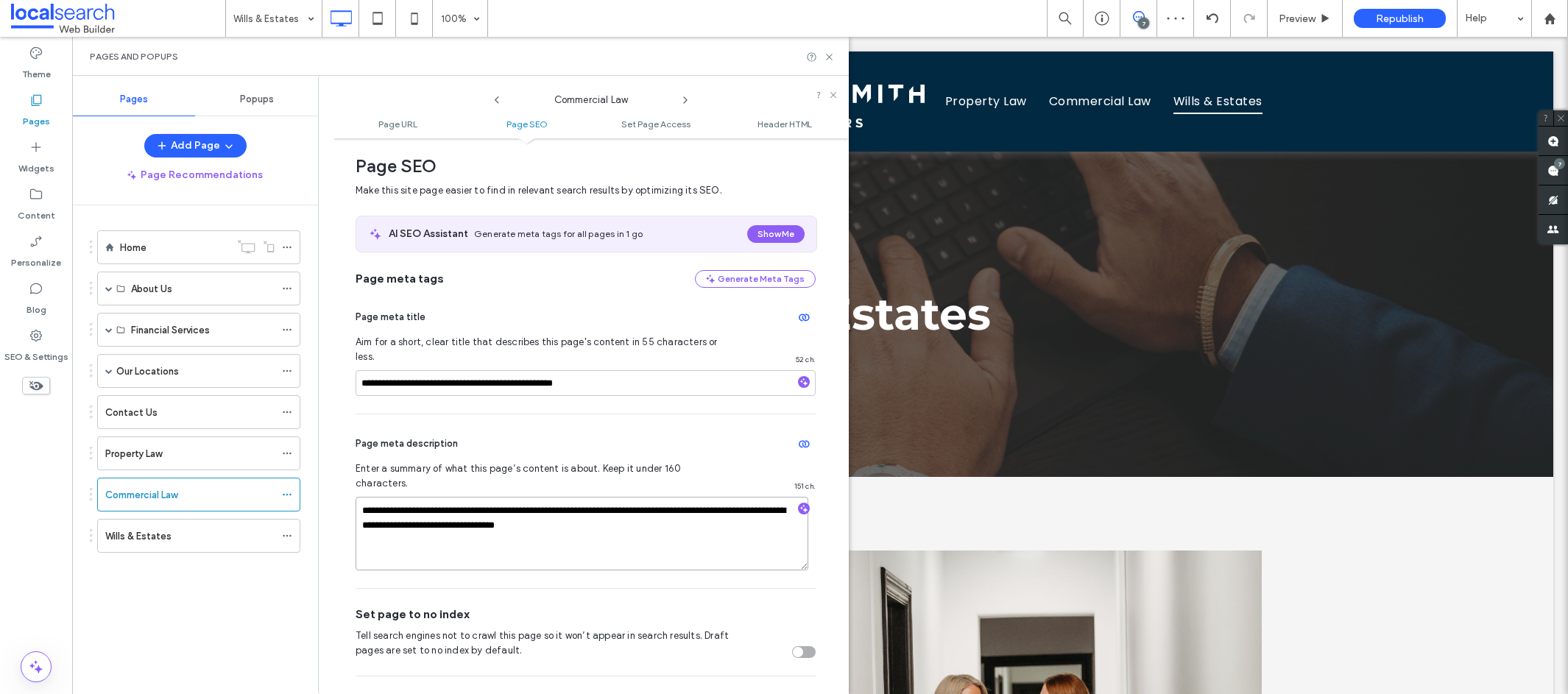 click on "**********" at bounding box center [582, 534] 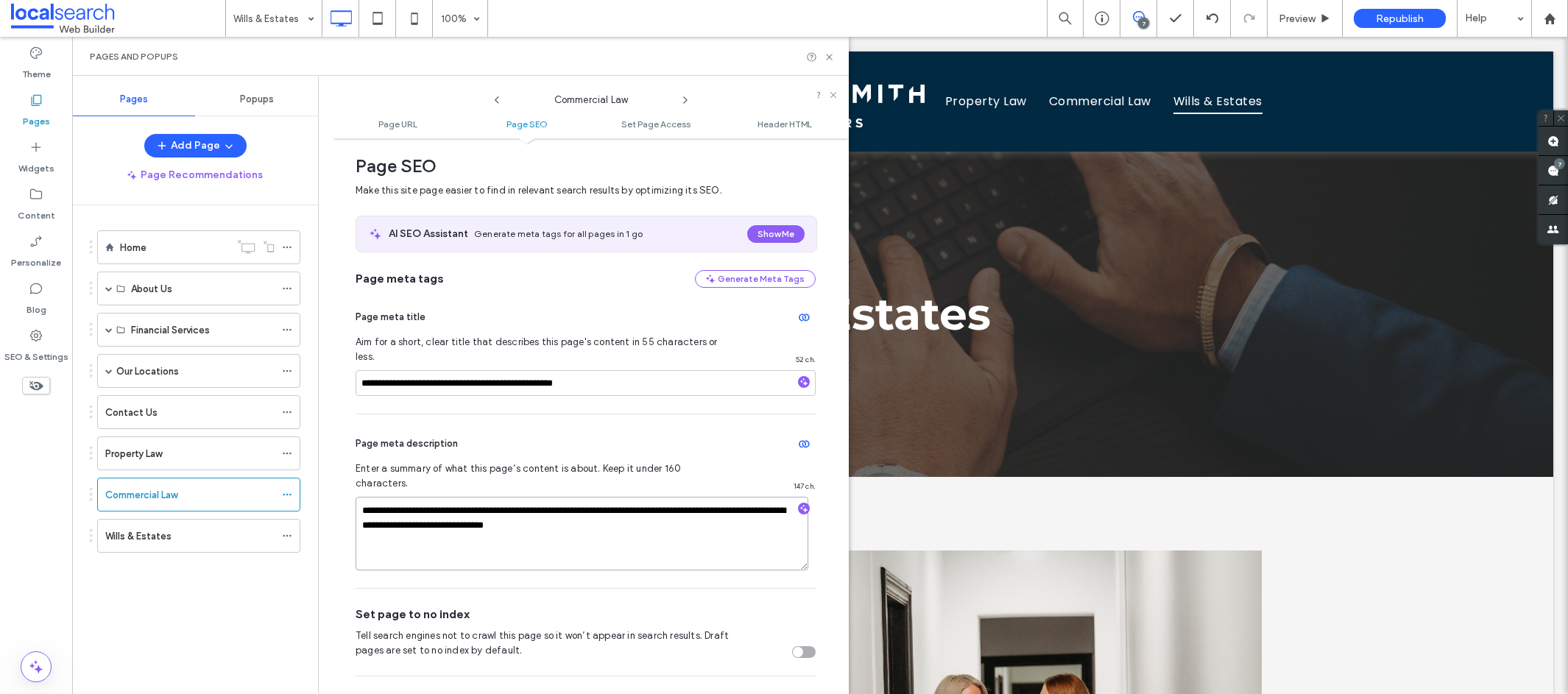 type on "**********" 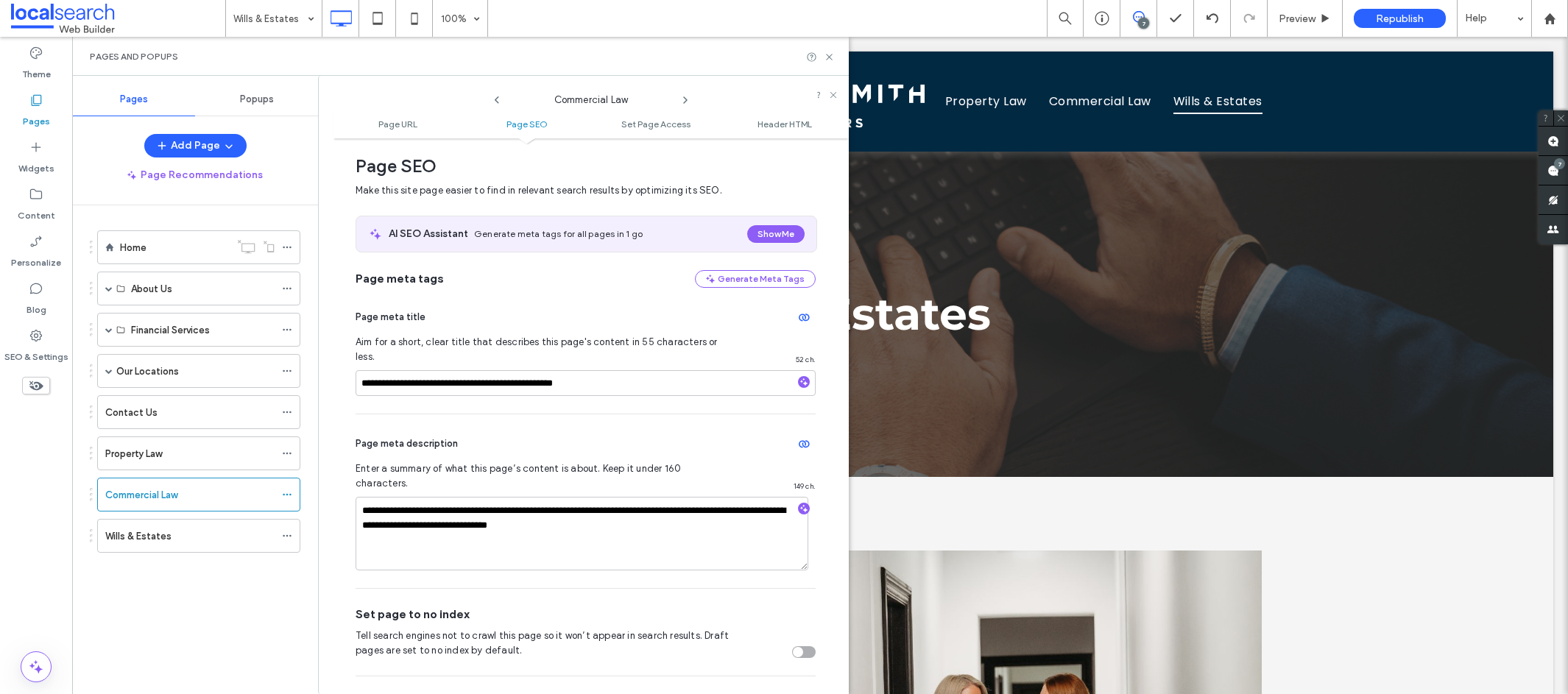 click 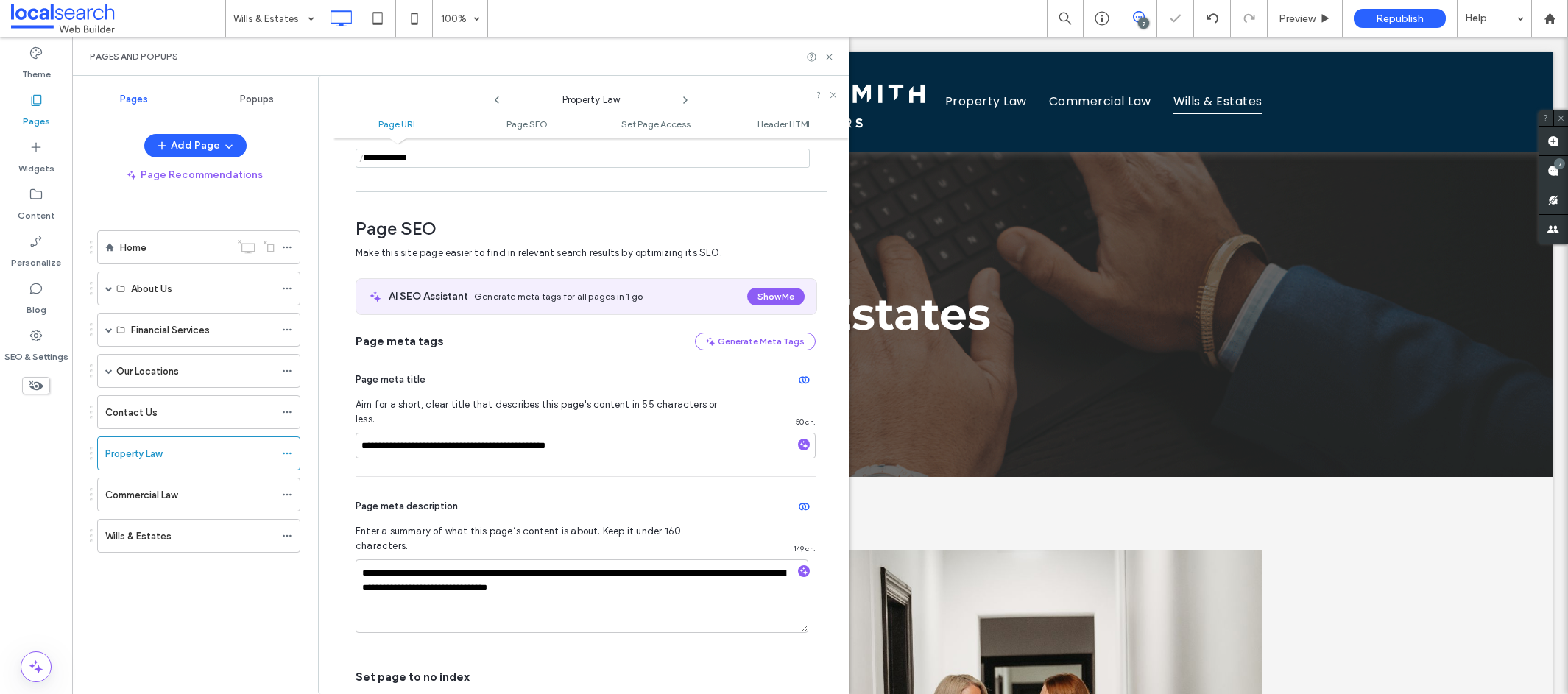 scroll, scrollTop: 202, scrollLeft: 0, axis: vertical 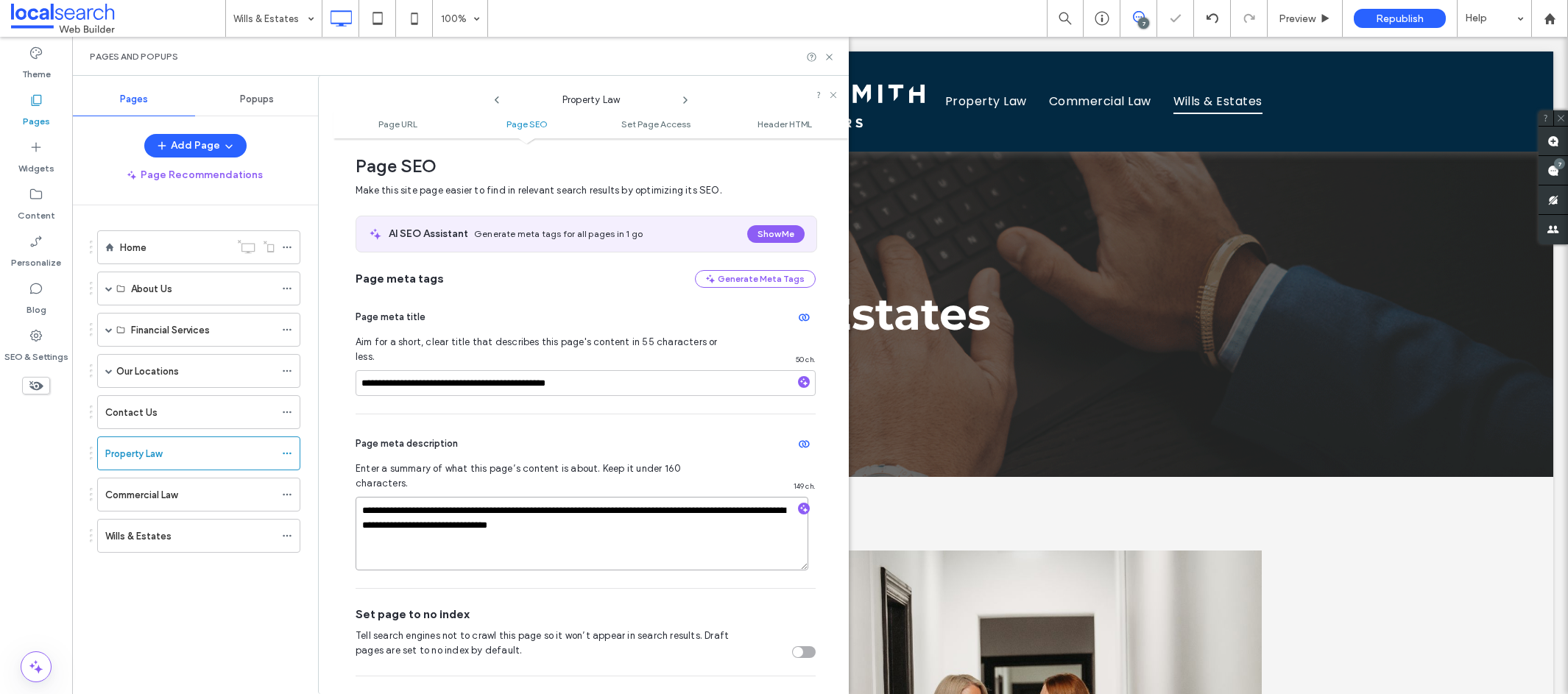 click on "**********" at bounding box center [582, 534] 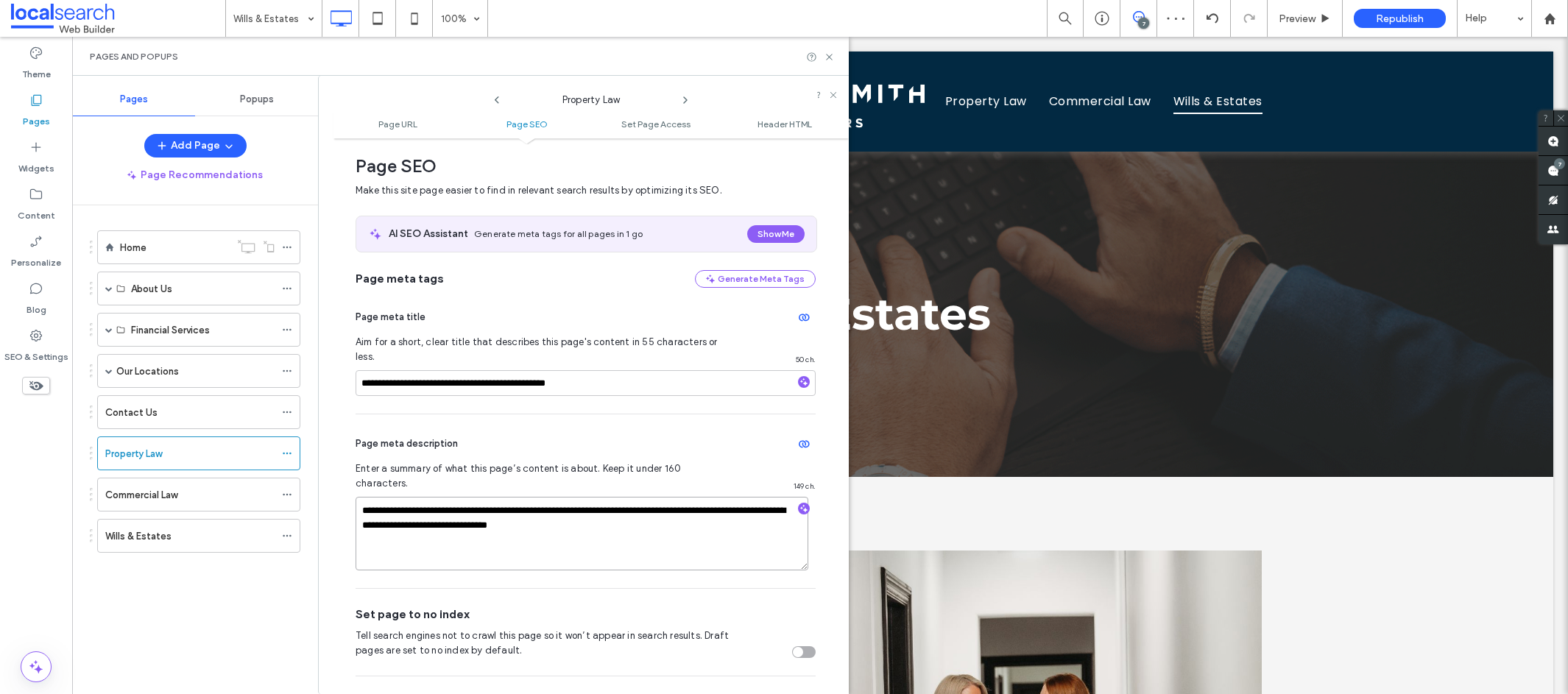 click on "**********" at bounding box center (582, 534) 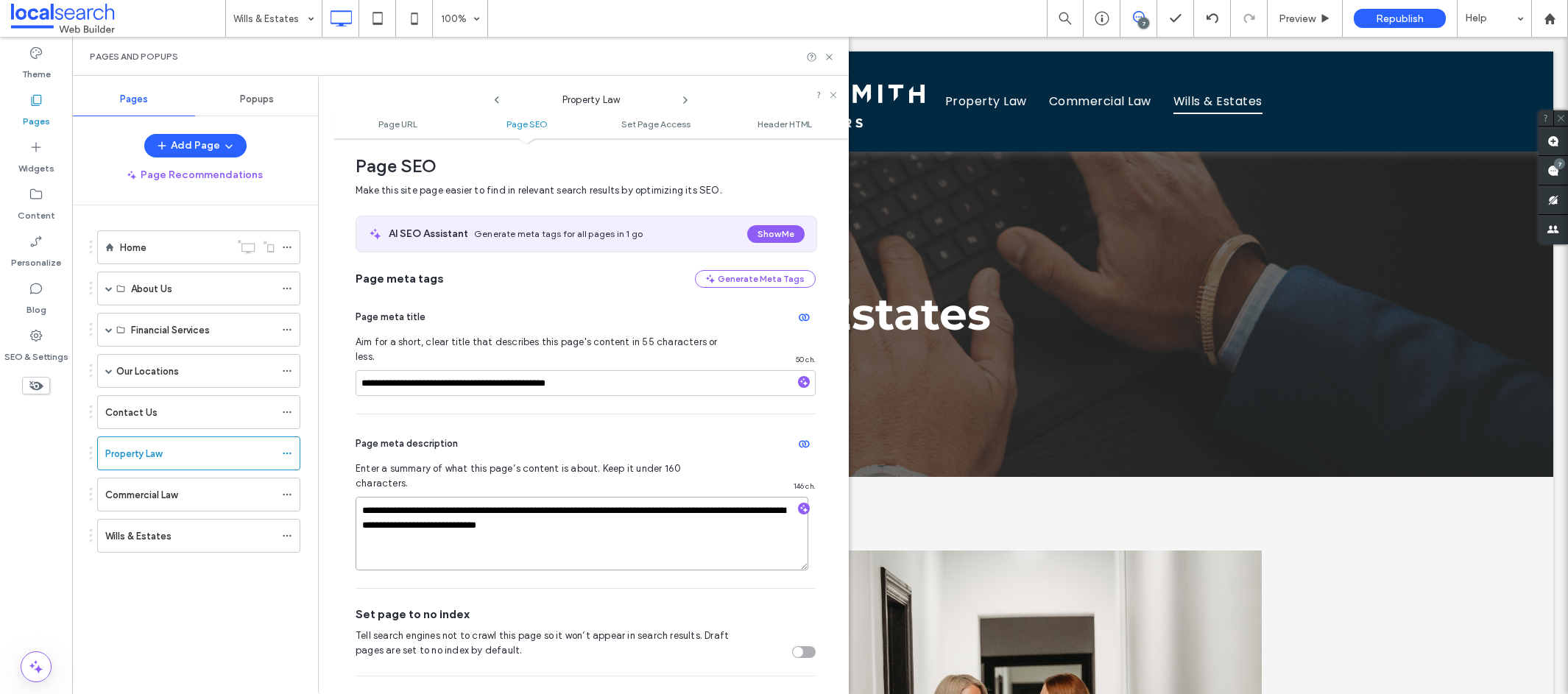 type on "**********" 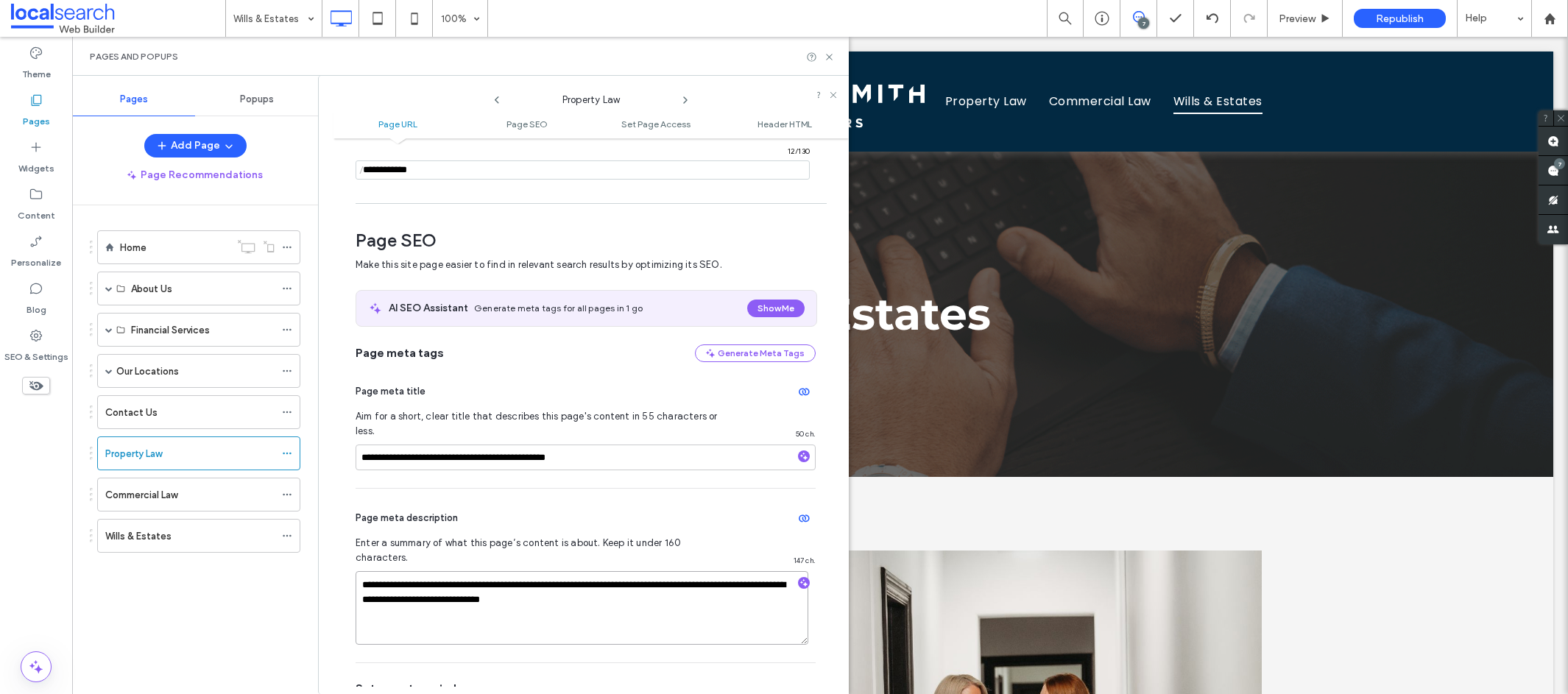 scroll, scrollTop: 129, scrollLeft: 0, axis: vertical 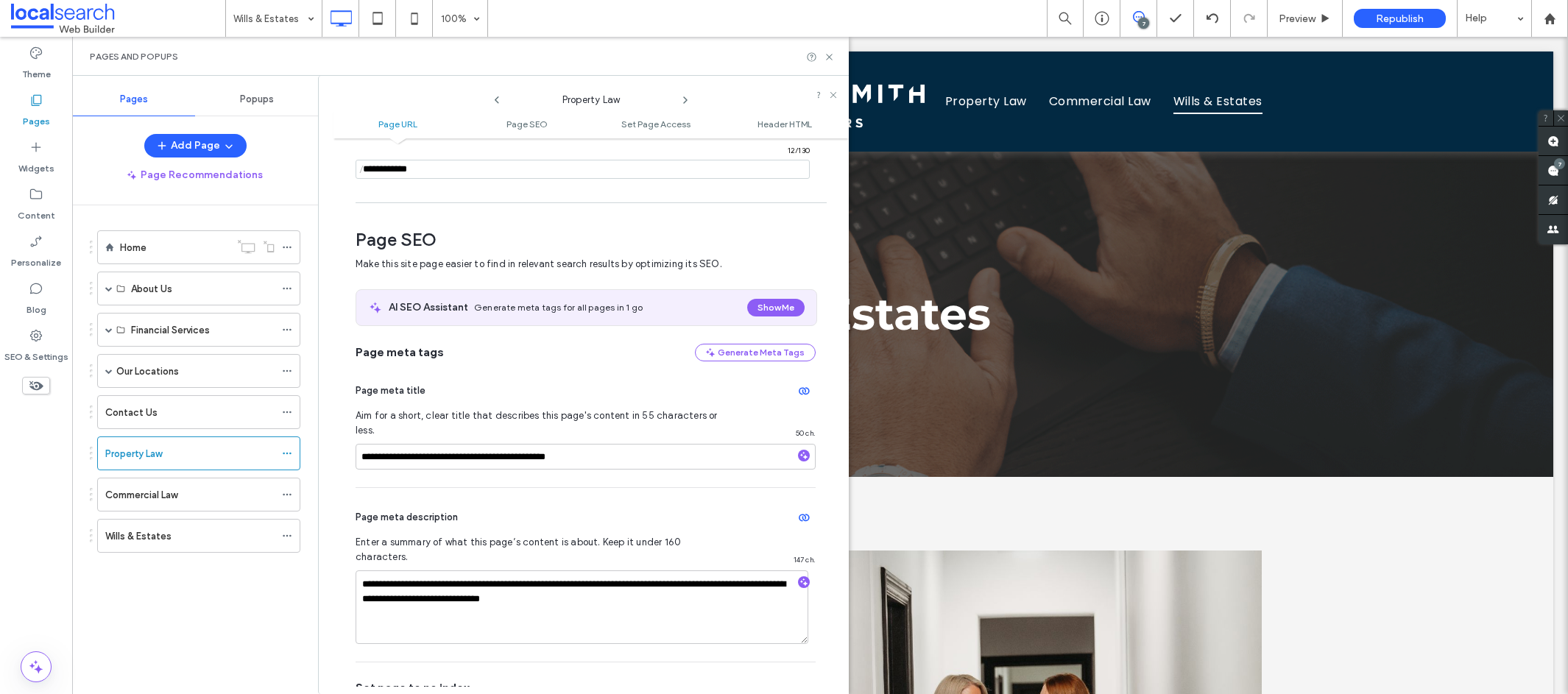 click 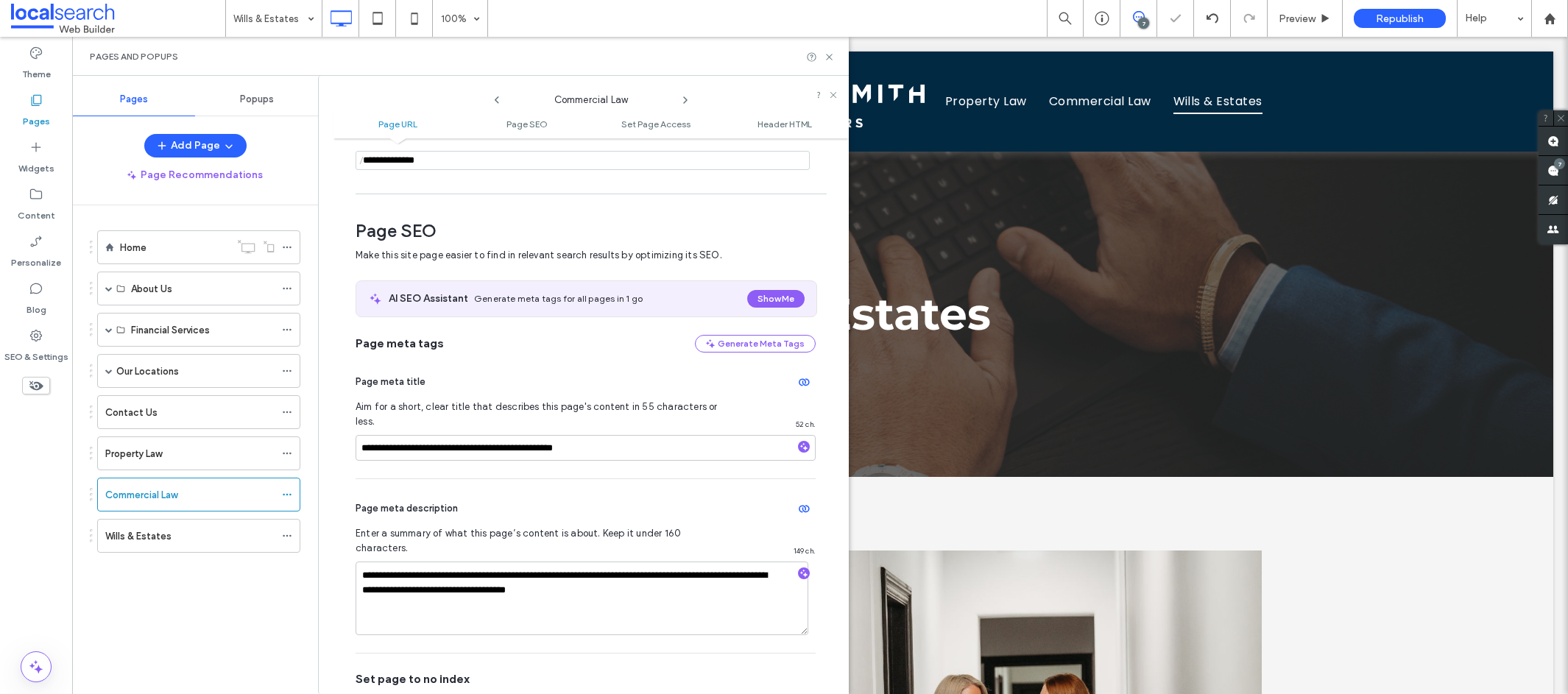 scroll, scrollTop: 137, scrollLeft: 0, axis: vertical 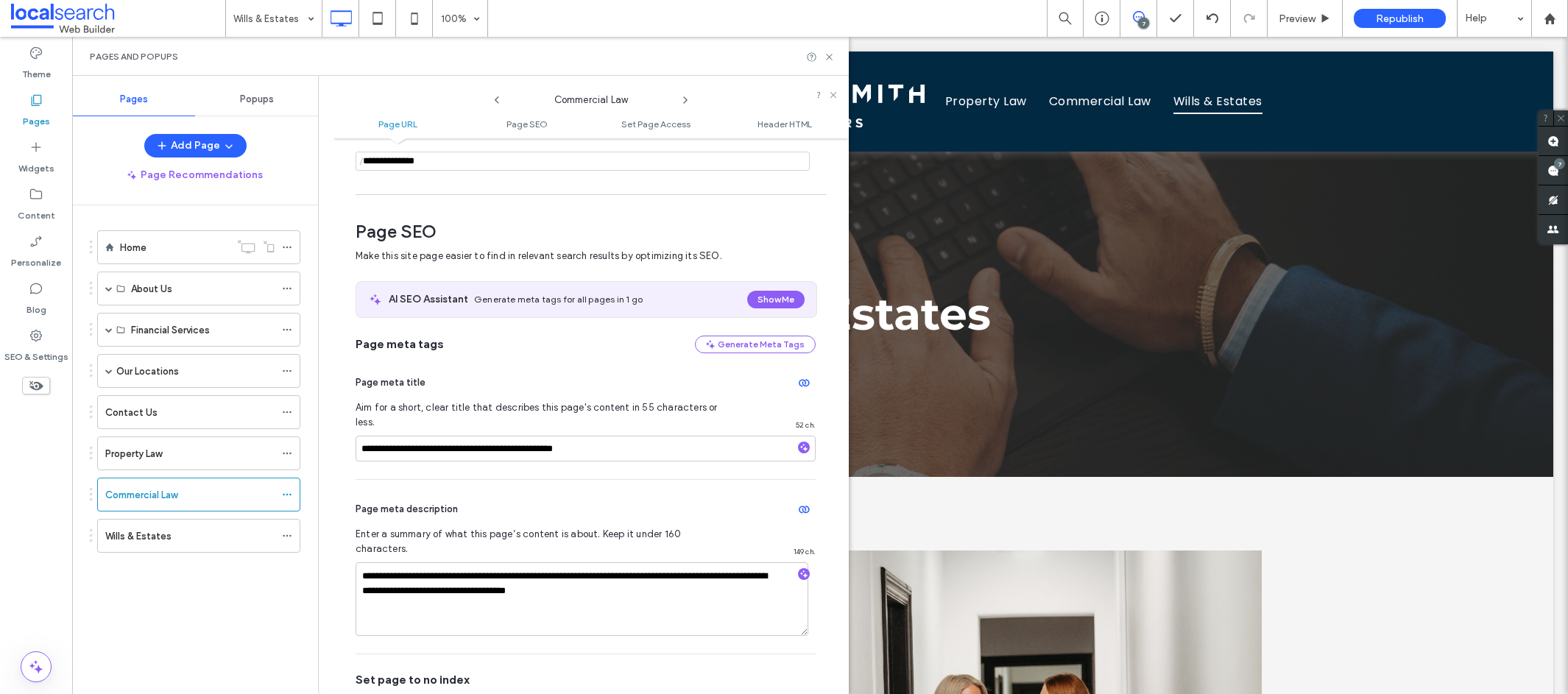 click 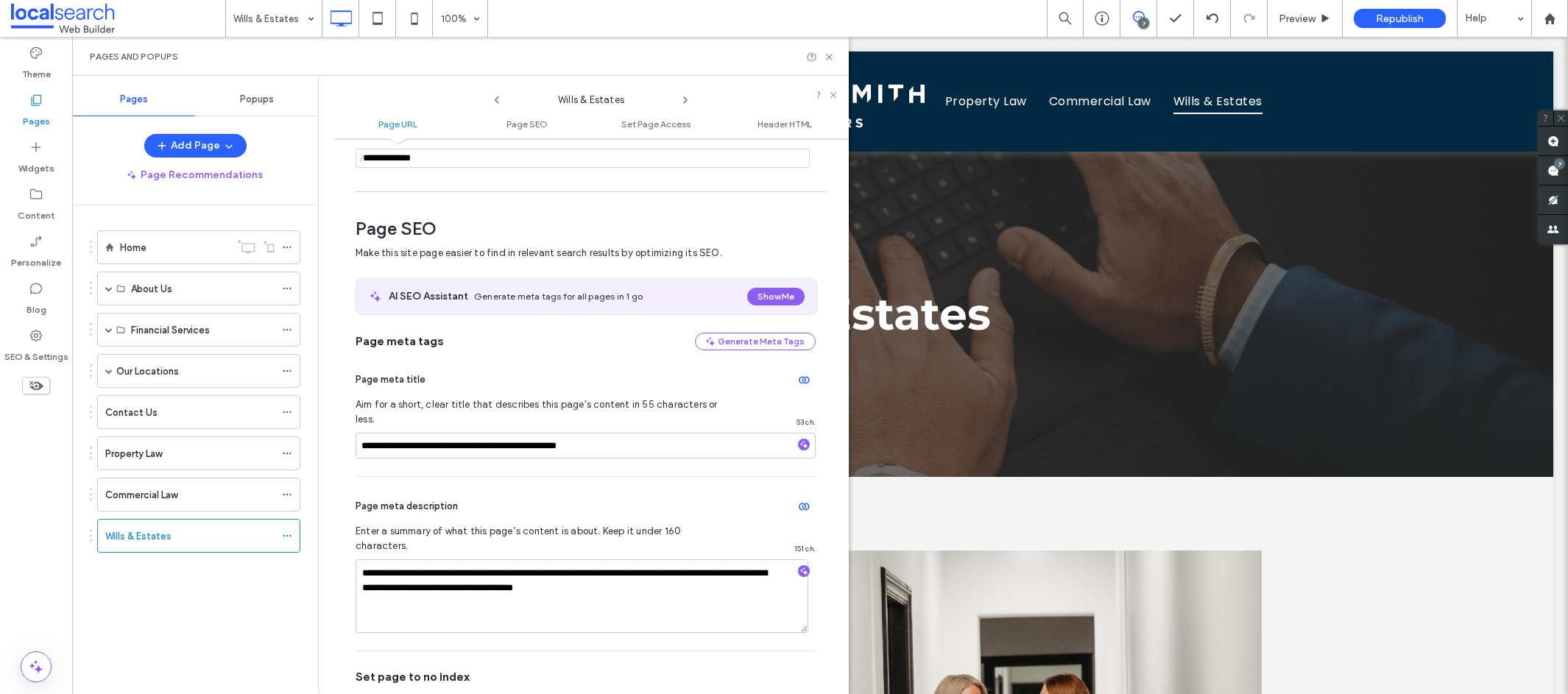 scroll, scrollTop: 135, scrollLeft: 0, axis: vertical 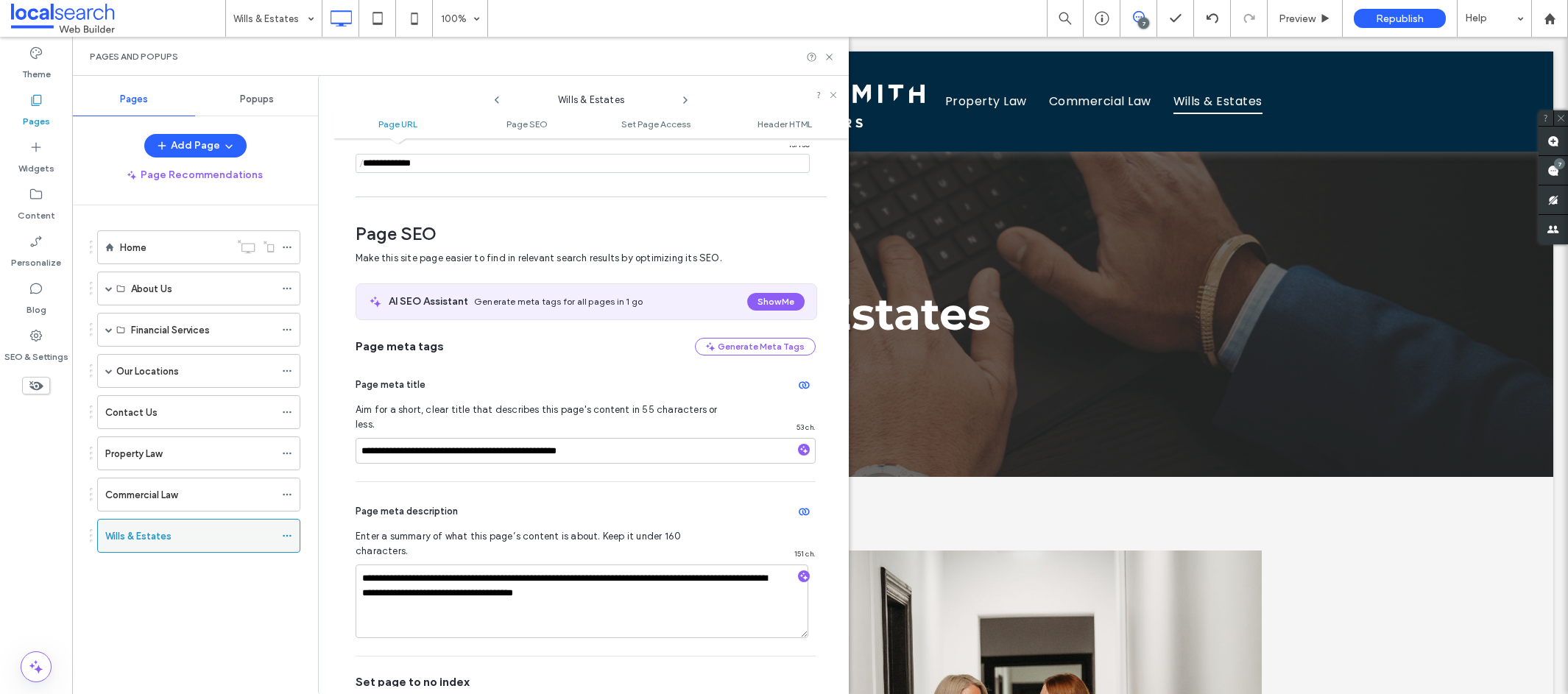click on "Wills & Estates" at bounding box center [190, 536] 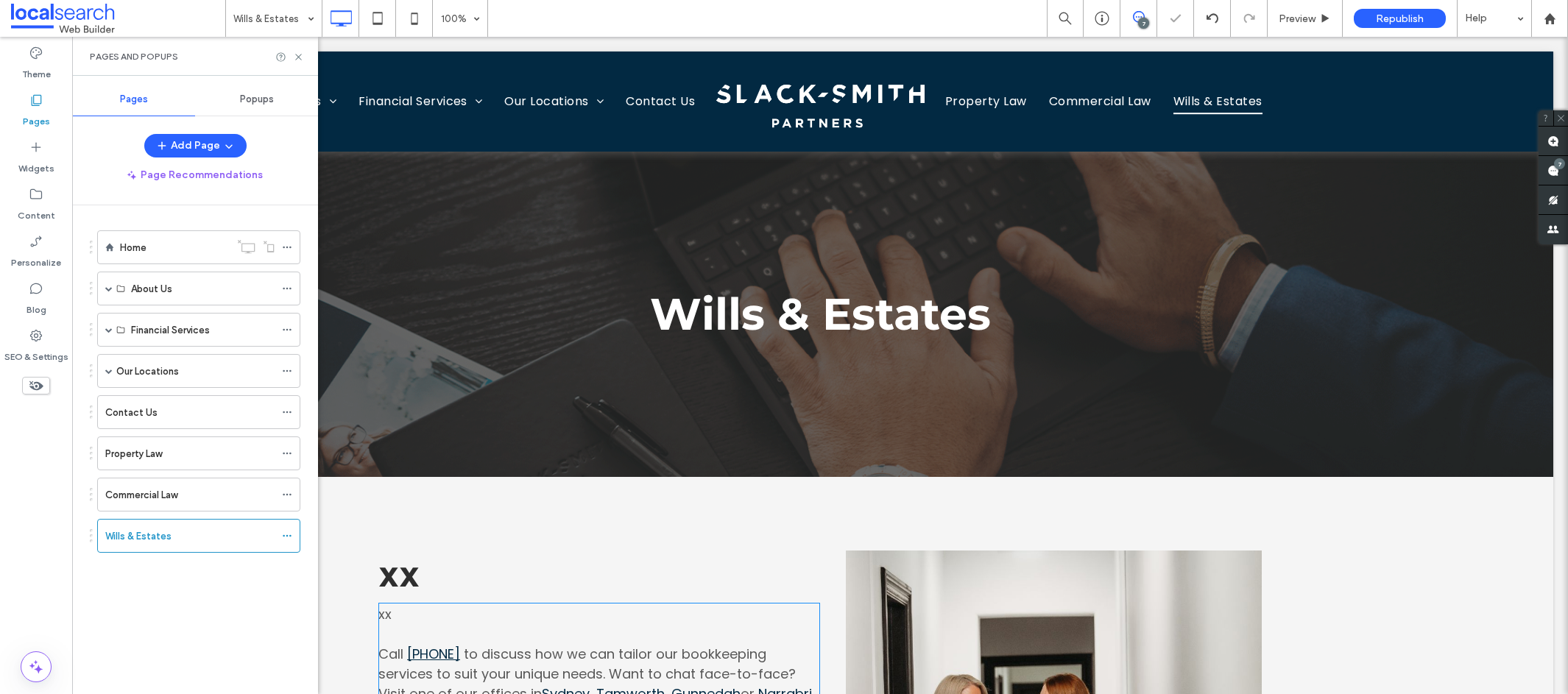 scroll, scrollTop: 539, scrollLeft: 0, axis: vertical 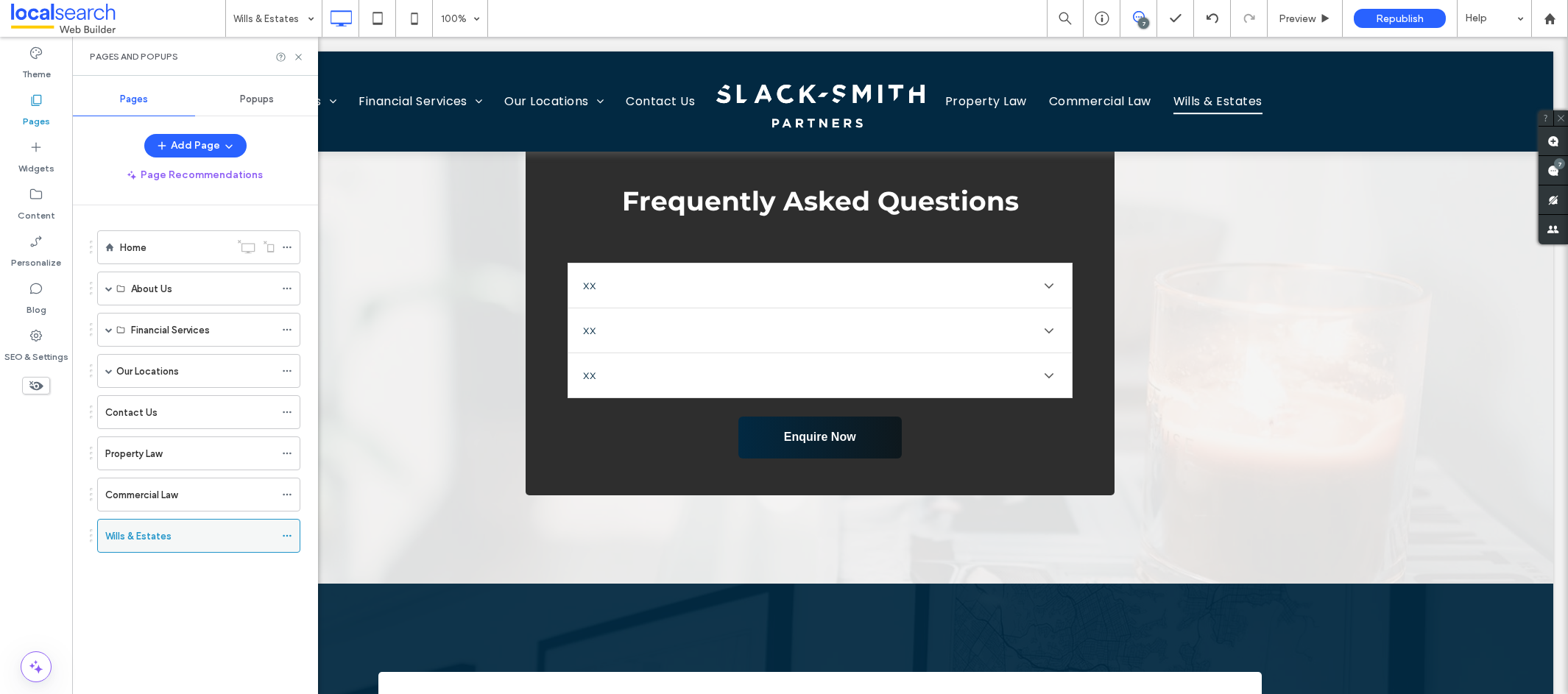 click 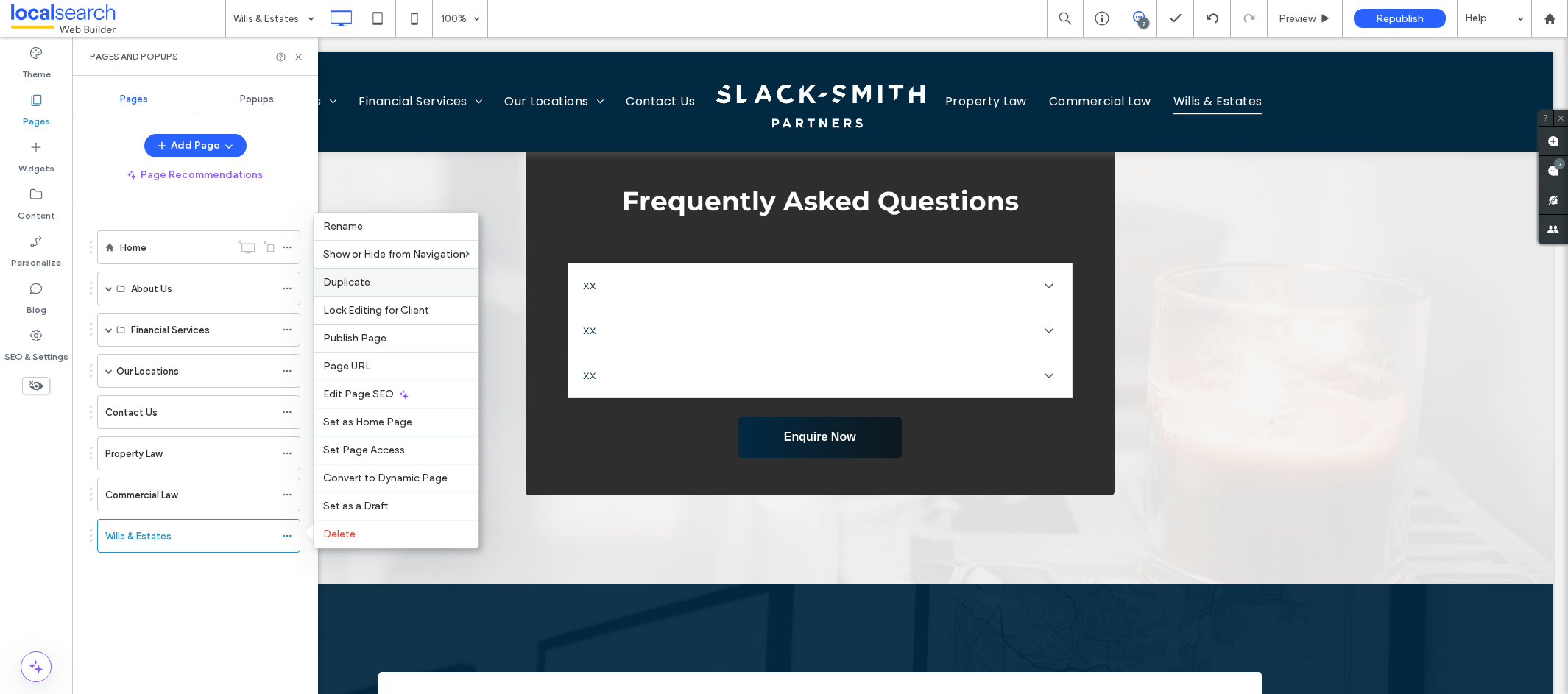 click on "Duplicate" at bounding box center [347, 282] 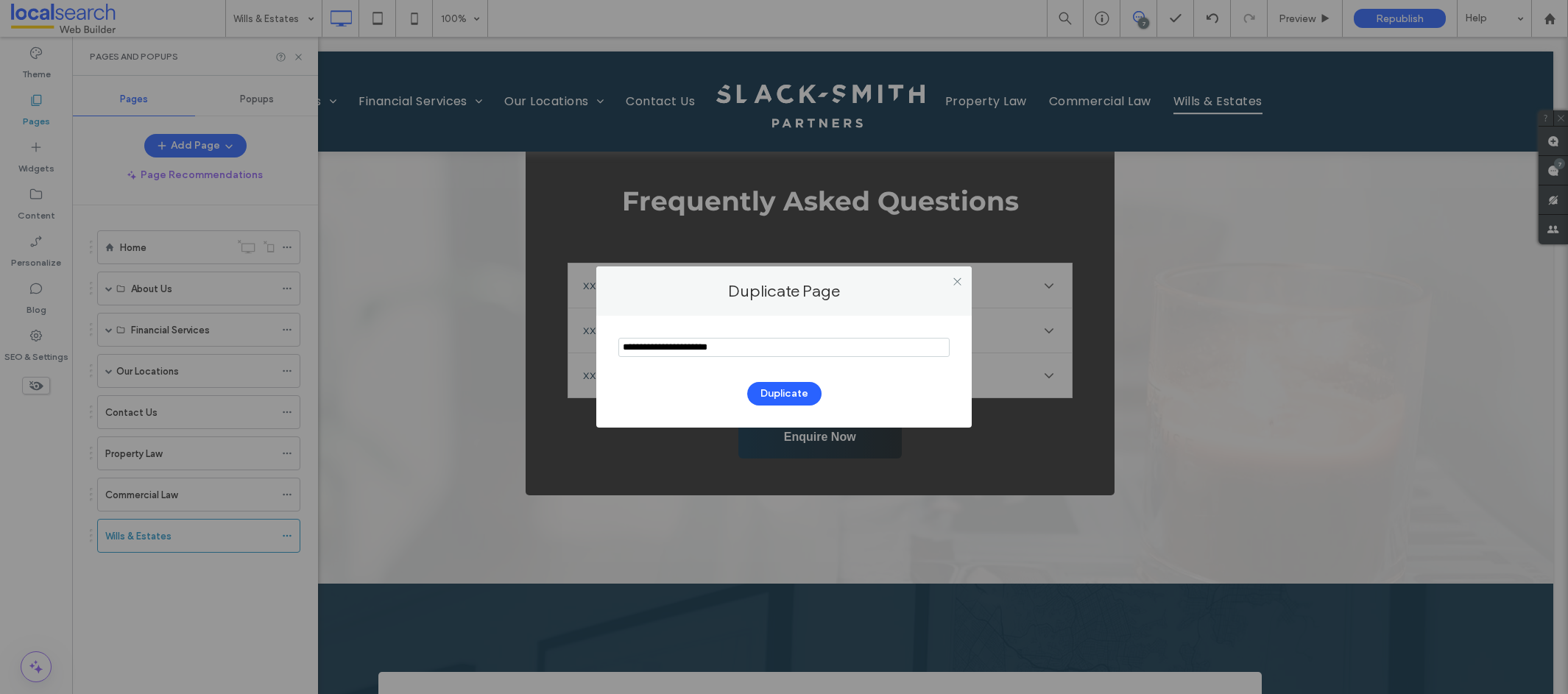 click at bounding box center (784, 347) 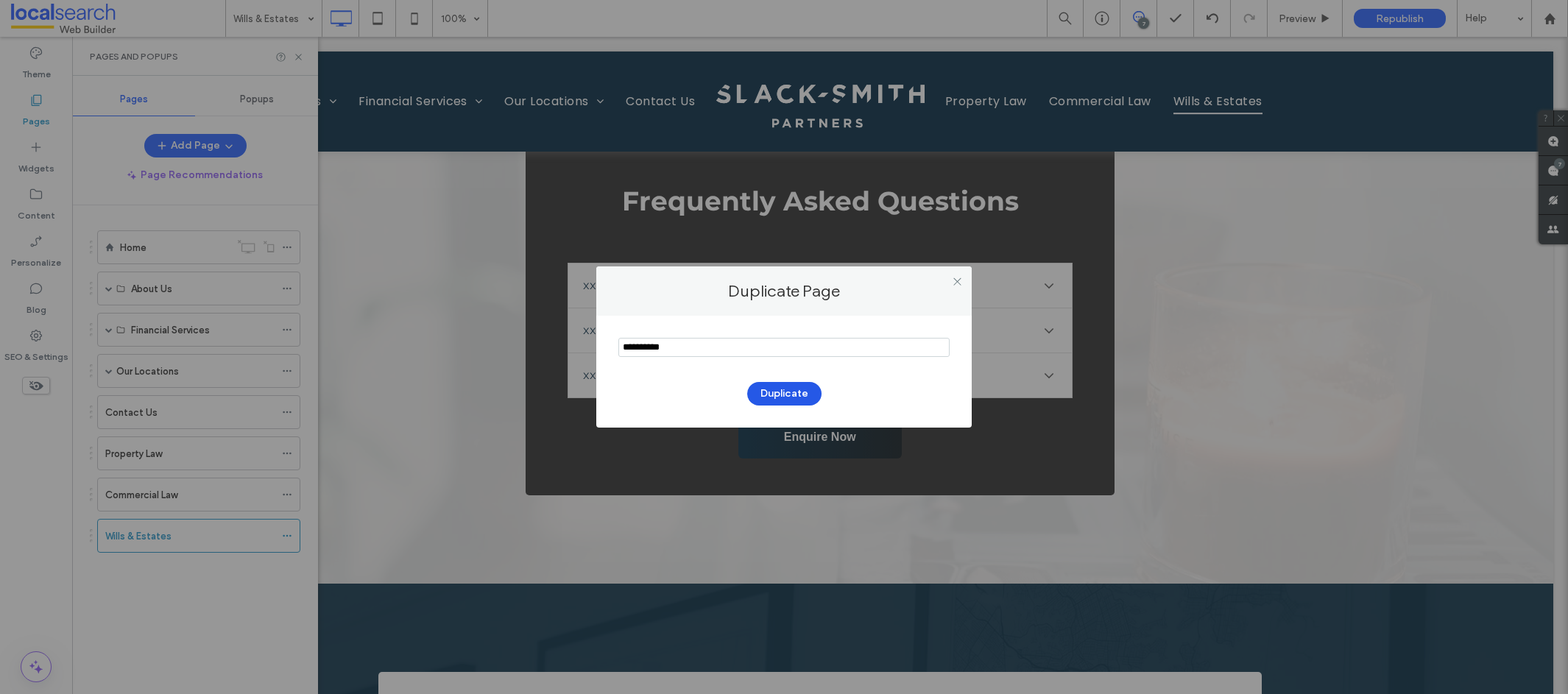 type on "**********" 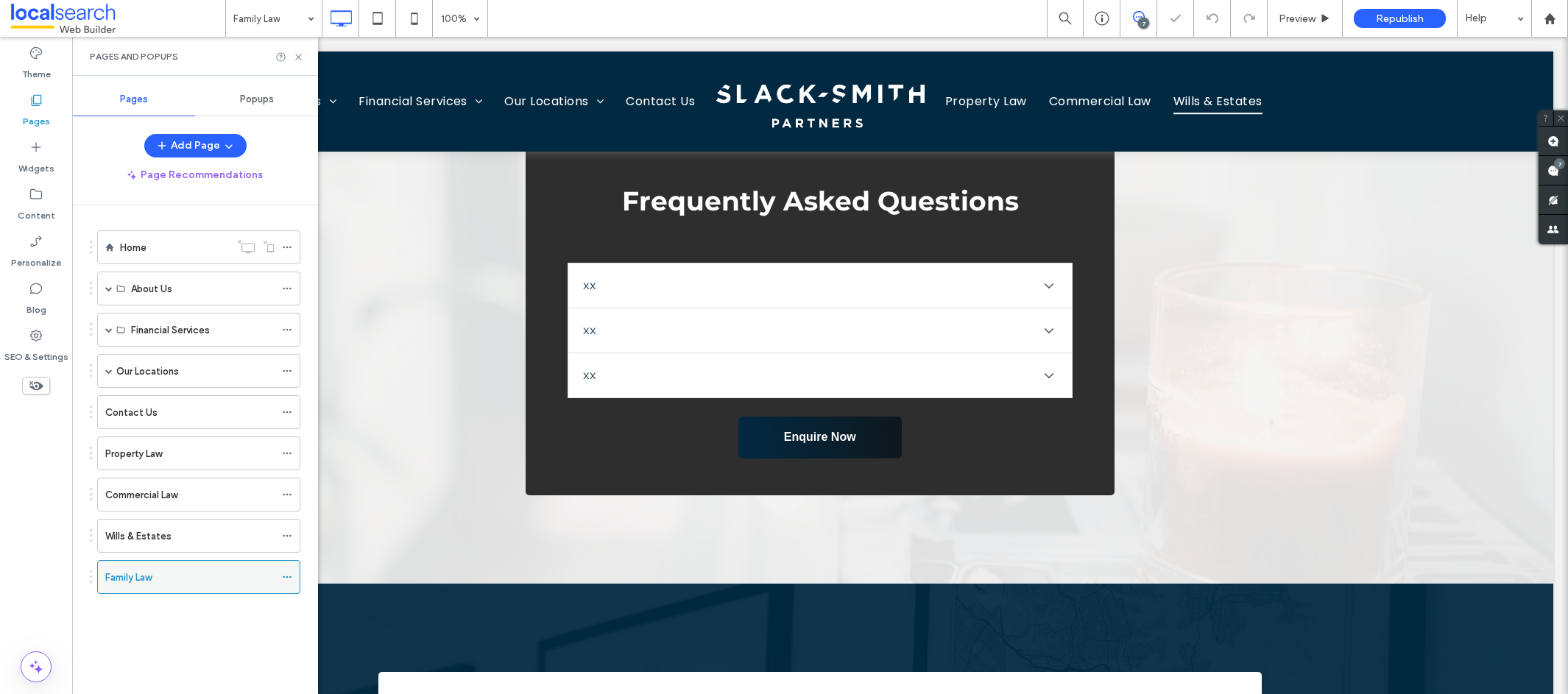 click 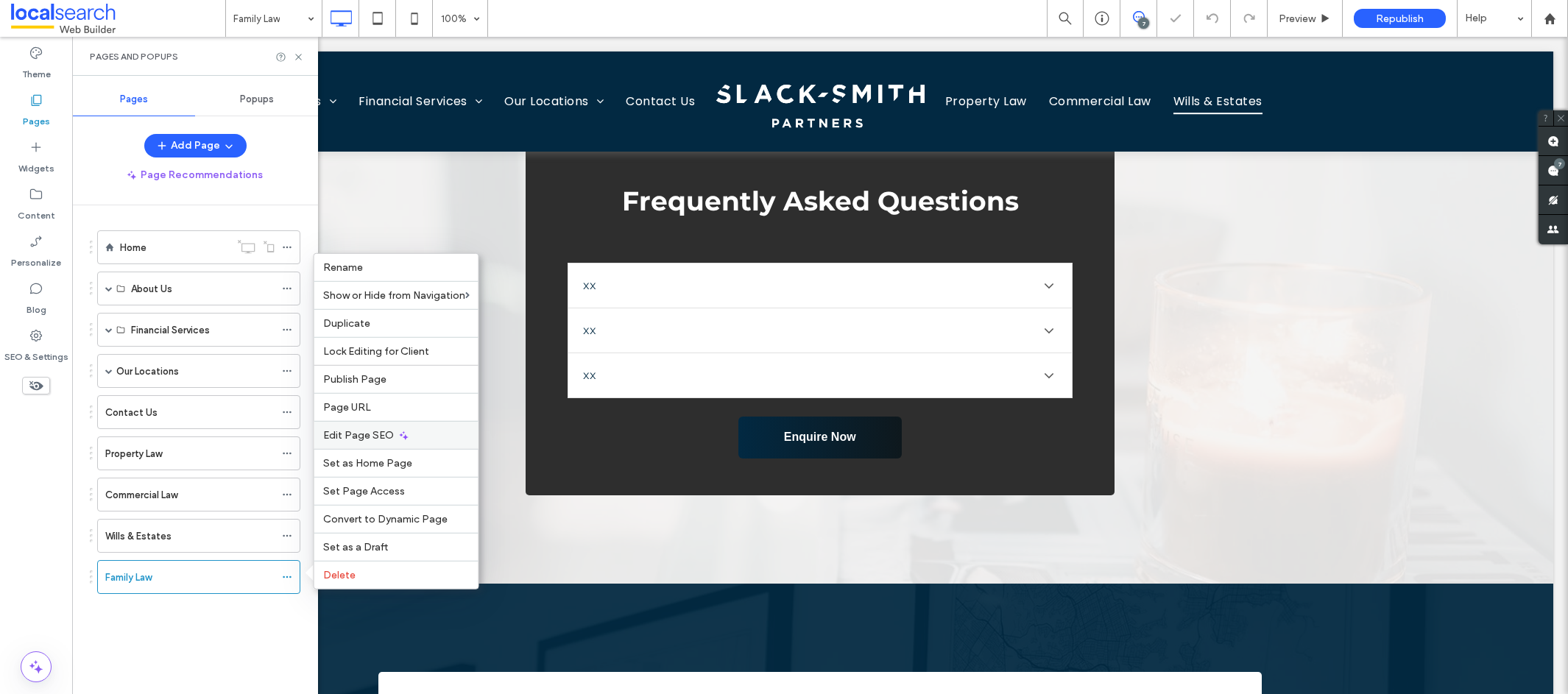 click on "Edit Page SEO" at bounding box center [359, 435] 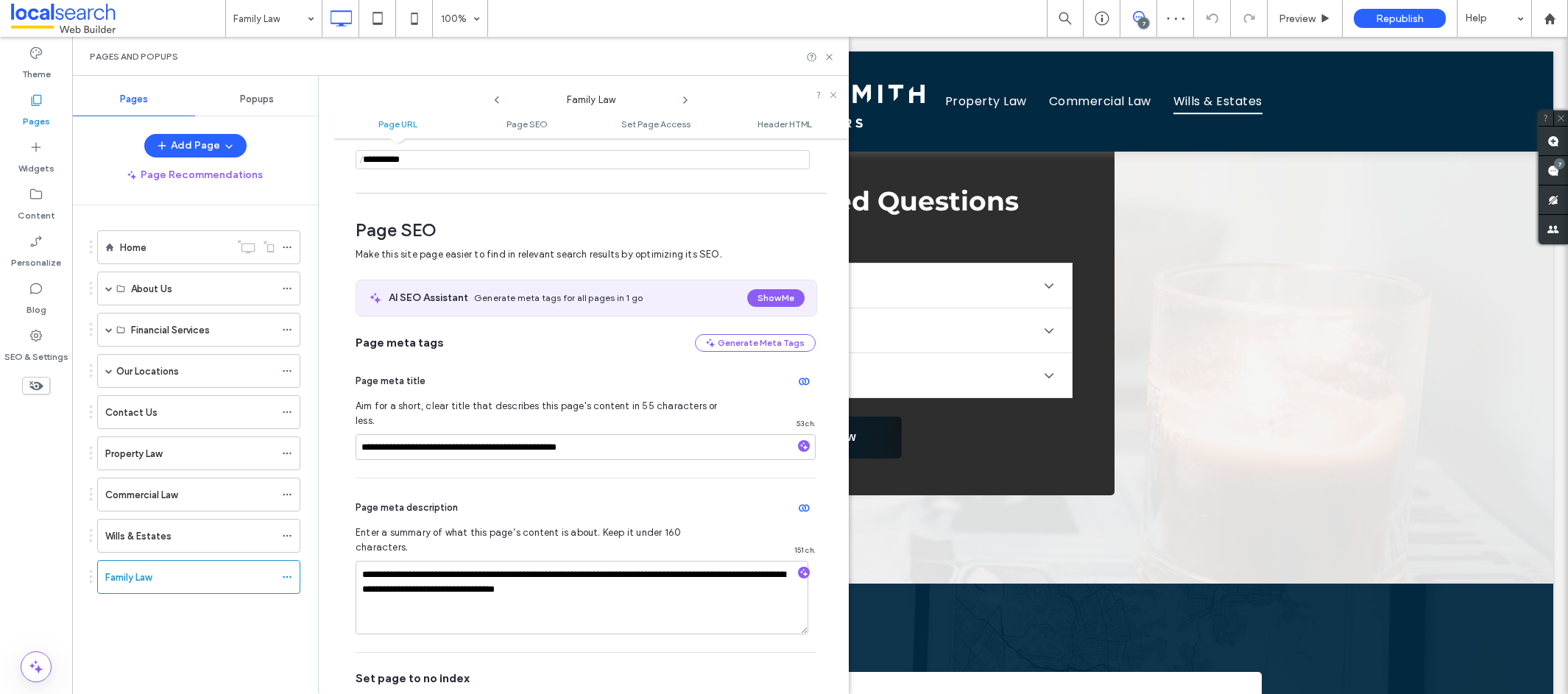 scroll, scrollTop: 140, scrollLeft: 0, axis: vertical 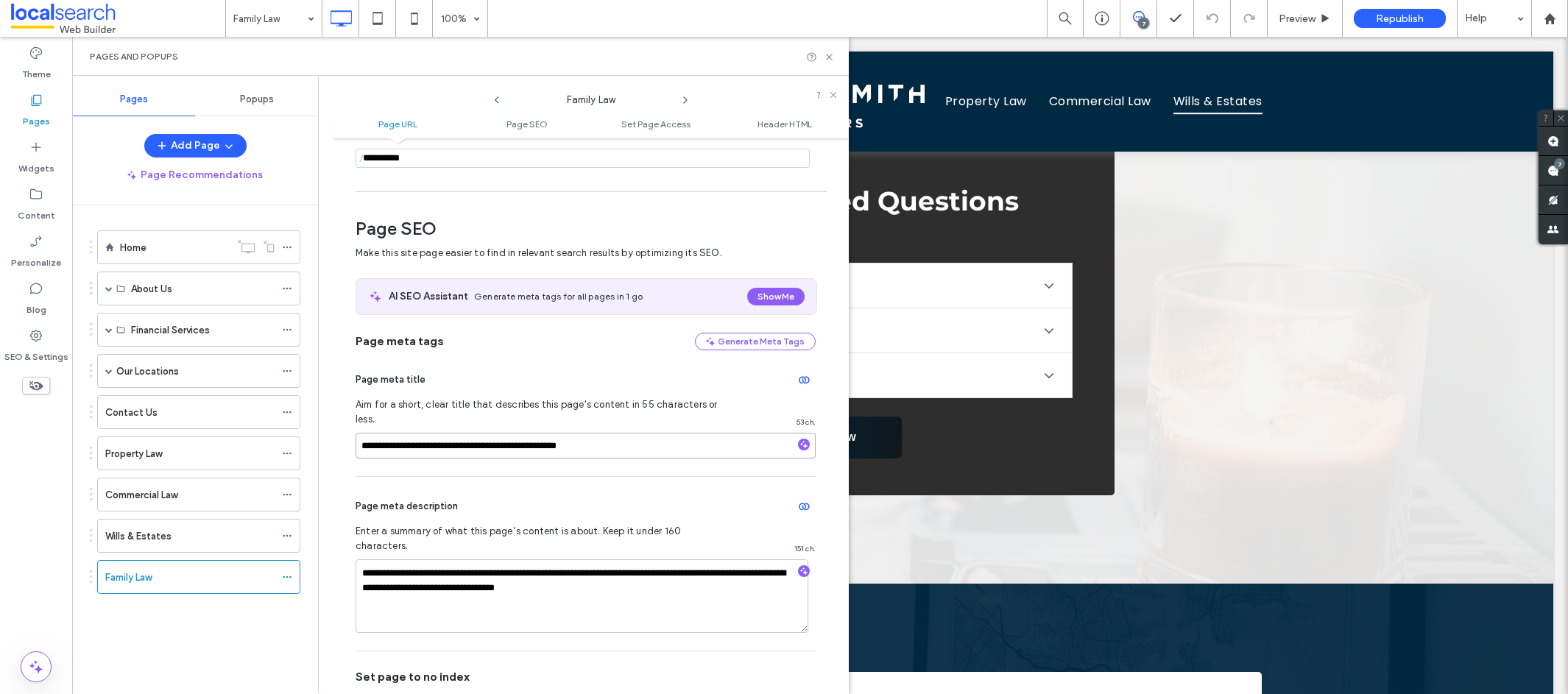 drag, startPoint x: 425, startPoint y: 433, endPoint x: 301, endPoint y: 433, distance: 124 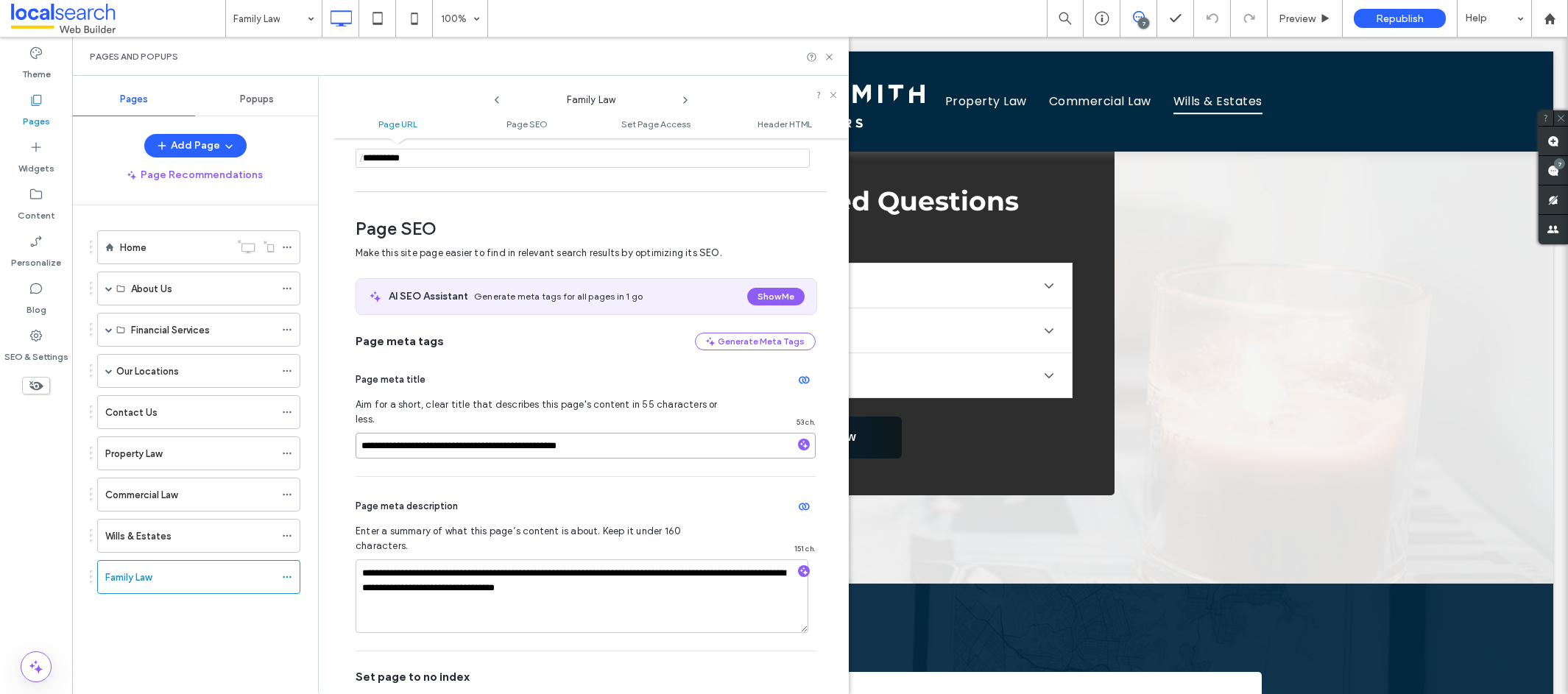 click on "Pages Popups Add Page Page Recommendations Home About Us Who We Are The Latest Careers Meet The Team Community & Awards Financial Services Accounting Bookkeeping Business Advisory Self-Managed Super Funds Lending Personal Loans Business Loans Investment Loans Equipment Loans CFO Services Legal Services Our Locations Sydney Tamworth Gunnedah Narrabri Armidale India Contact Us Property Law Commercial Law Wills & Estates Family Law Family Law Page URL Page SEO Set Page Access Header HTML Page URL Customize the URL of this page on the live site as it appears in the browser address bar. We recommend setting this once and not changing it. You can add slashes in the URL for nested pages. For example: team/john / 10 / 130 Page SEO Make this site page easier to find in relevant search results by optimizing its SEO. AI SEO Assistant Generate meta tags for all pages in 1 go Show Me Page meta tags Generate Meta Tags Page meta title  Aim for a short, clear title that describes this page's content in 55 characters or less." at bounding box center [460, 385] 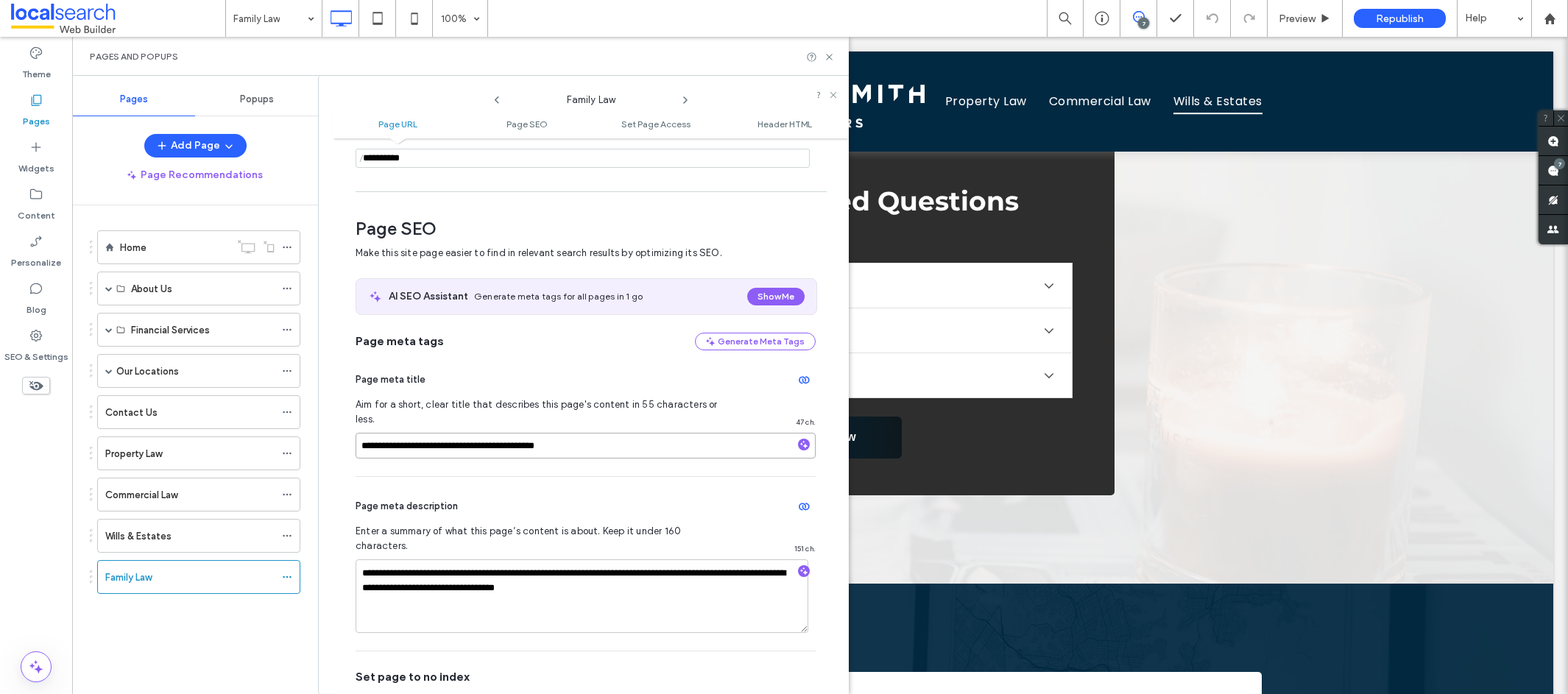 type on "**********" 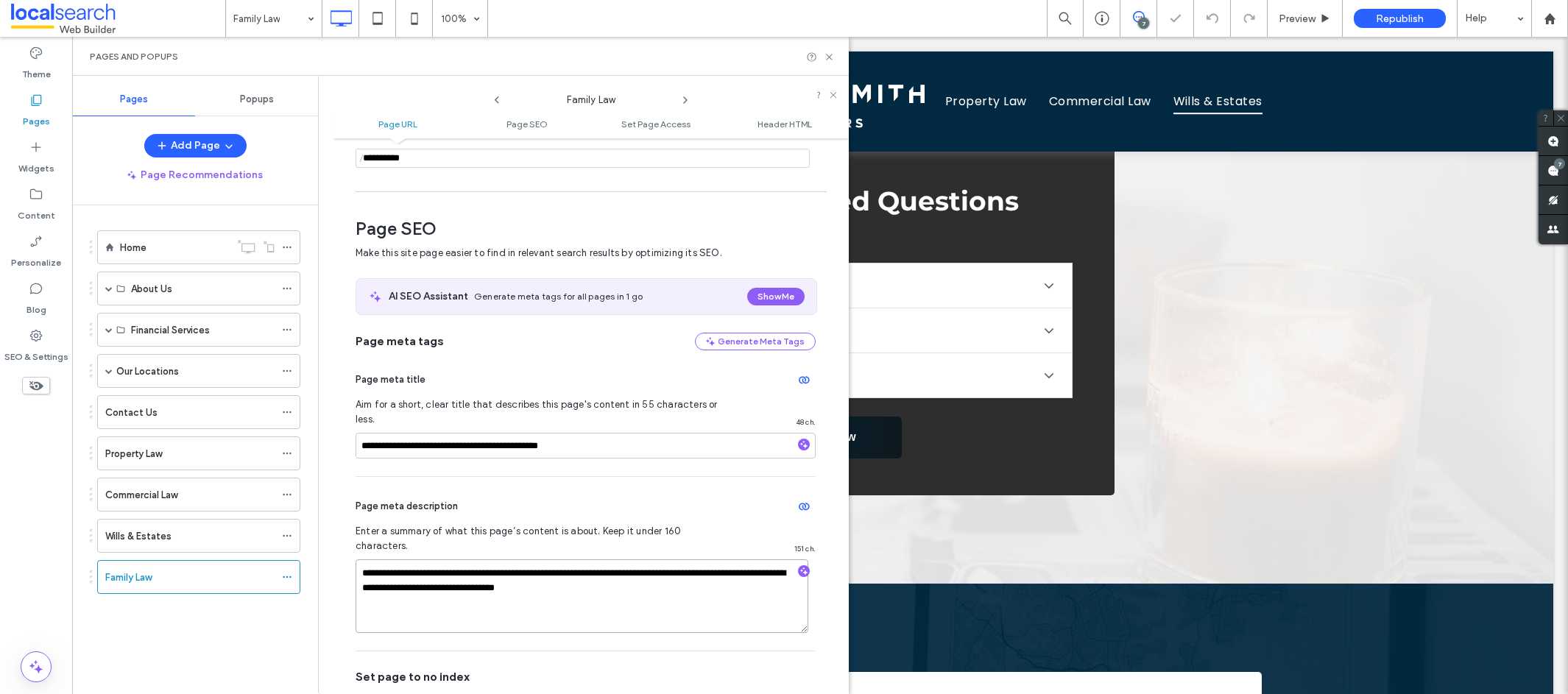 drag, startPoint x: 701, startPoint y: 548, endPoint x: 782, endPoint y: 549, distance: 81.00617 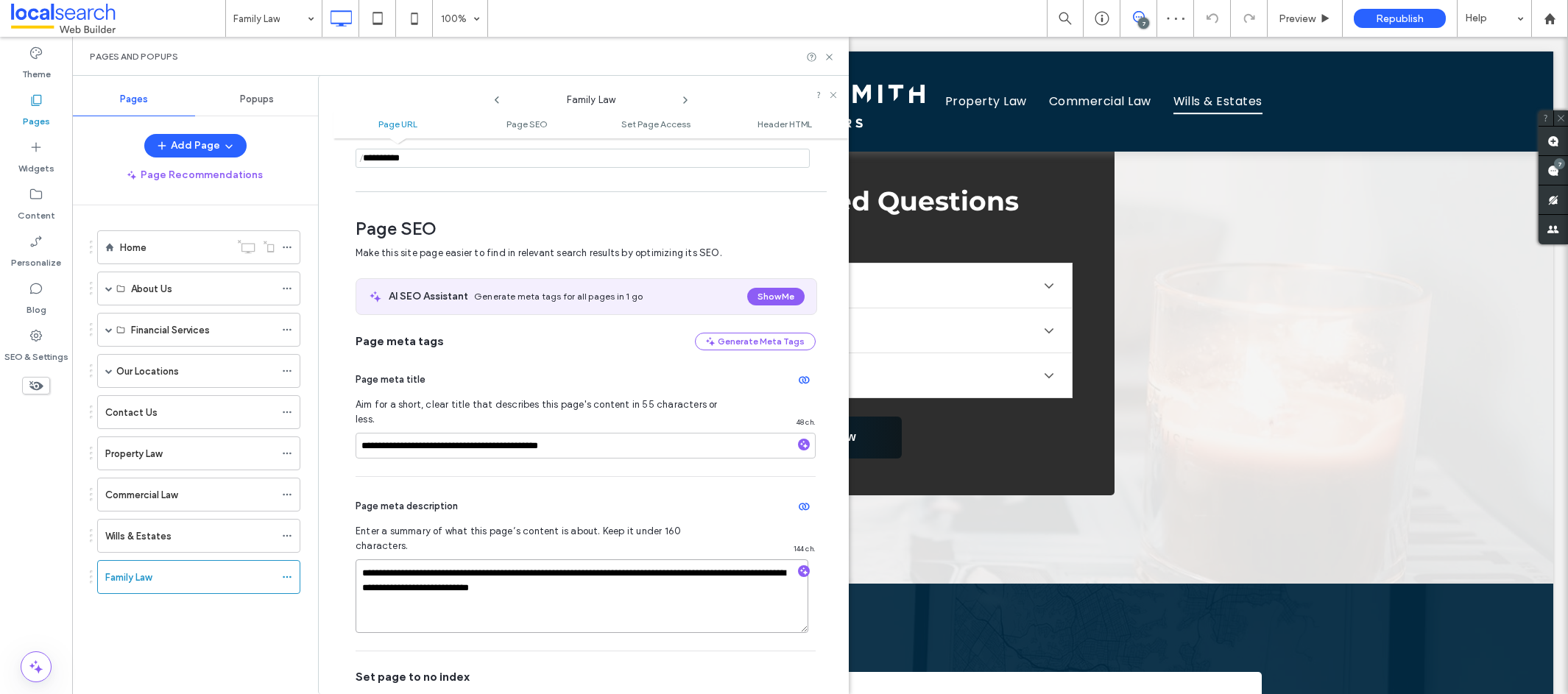 type on "**********" 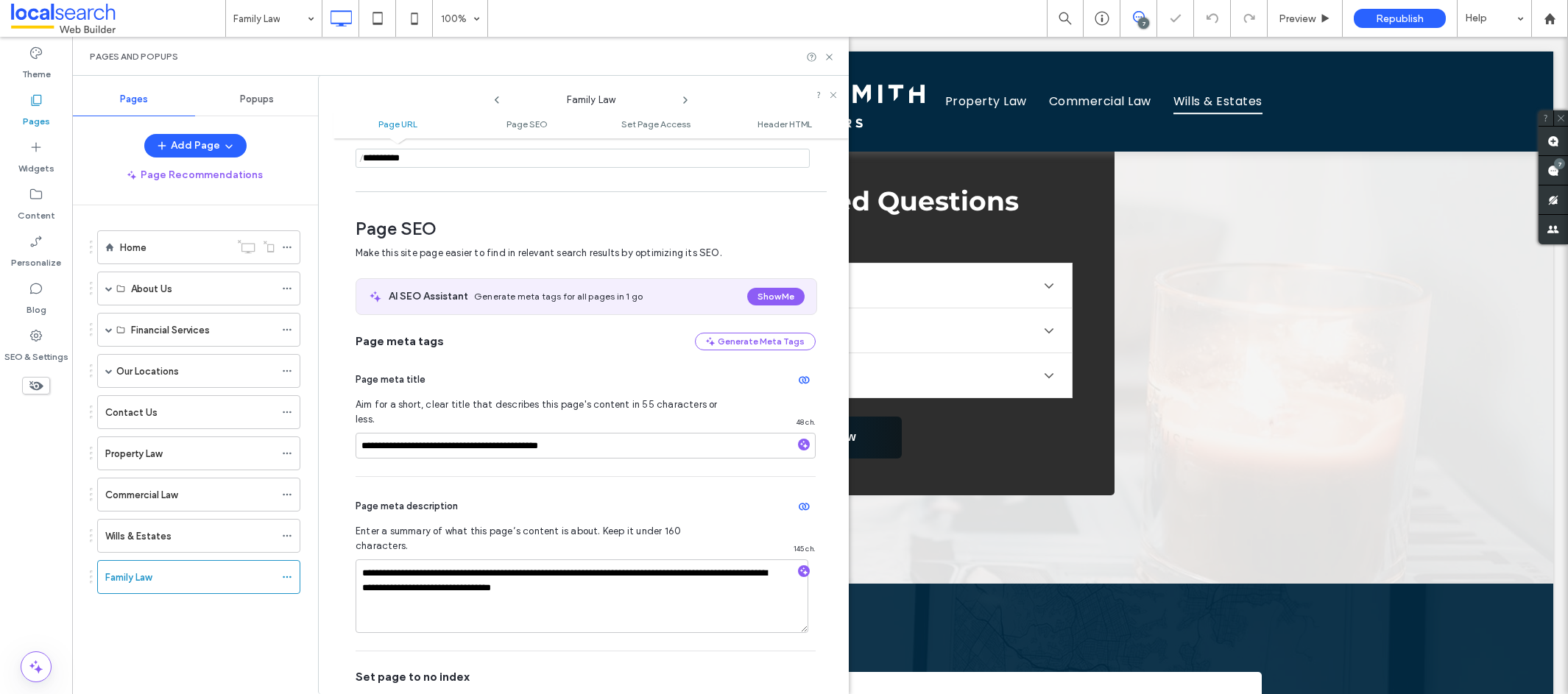 click 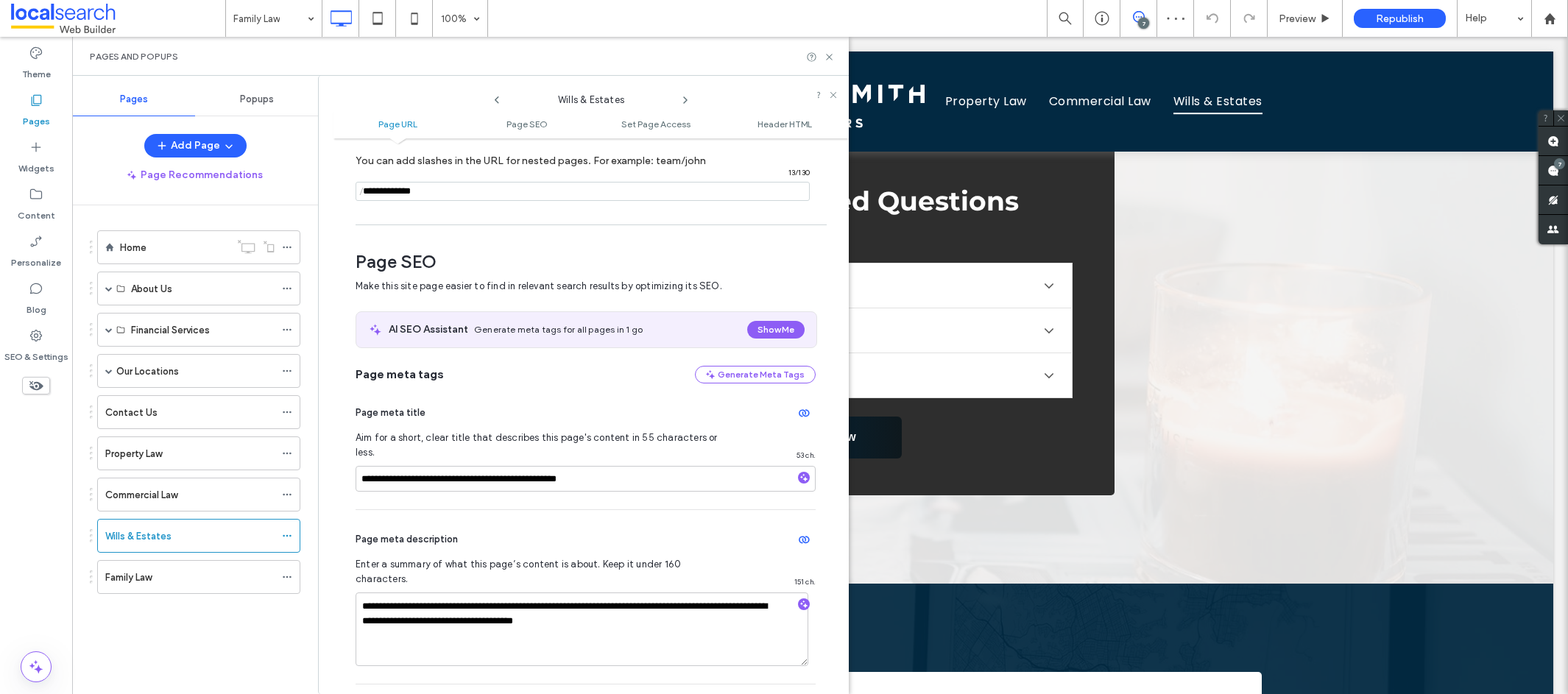 scroll, scrollTop: 105, scrollLeft: 0, axis: vertical 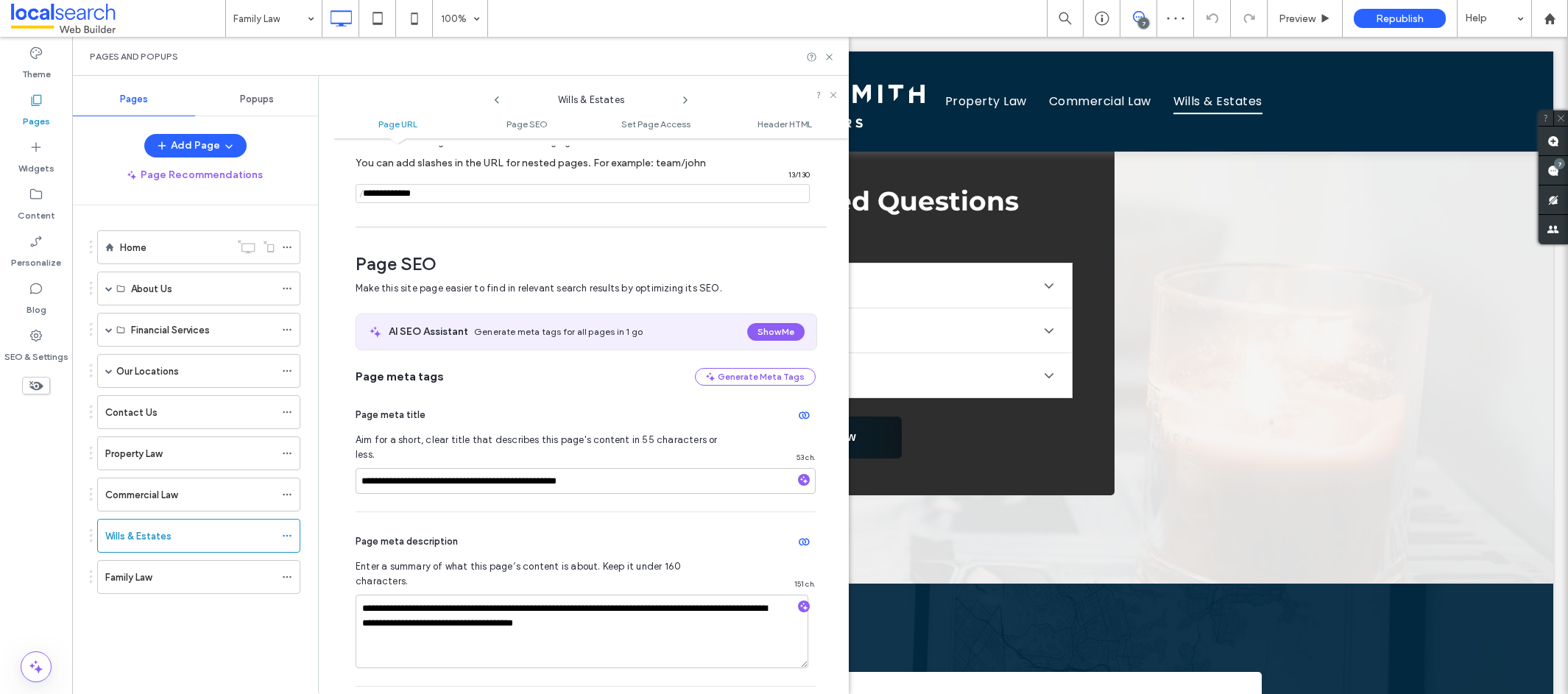 click 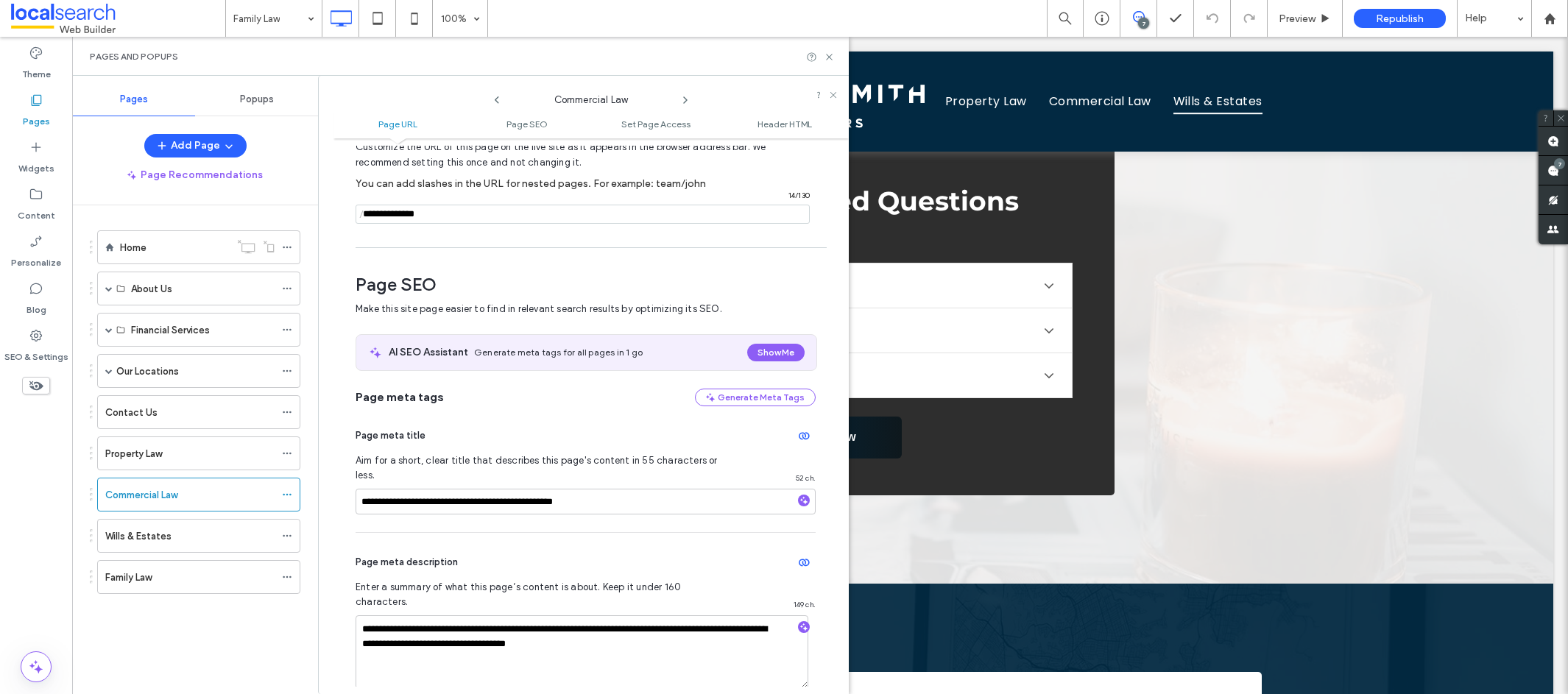 scroll, scrollTop: 88, scrollLeft: 0, axis: vertical 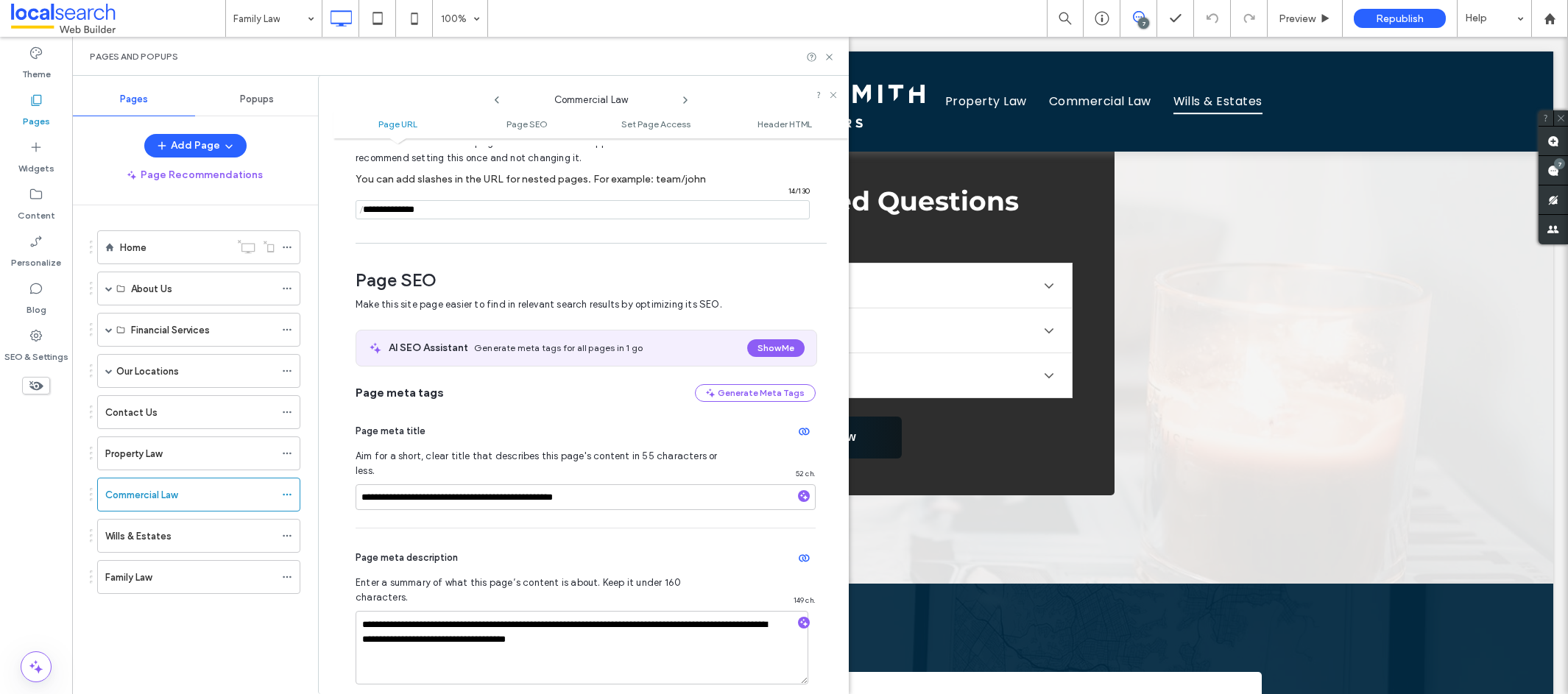 click 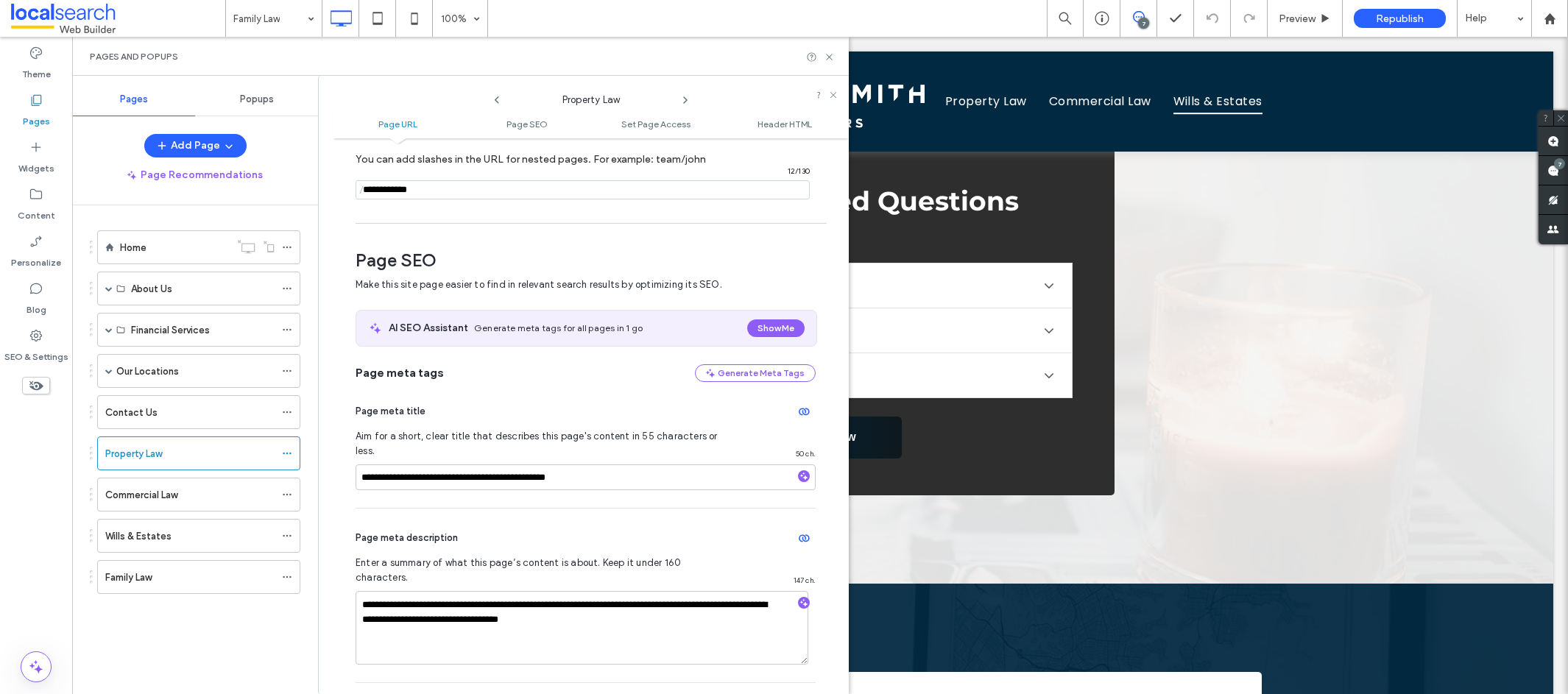 scroll, scrollTop: 135, scrollLeft: 0, axis: vertical 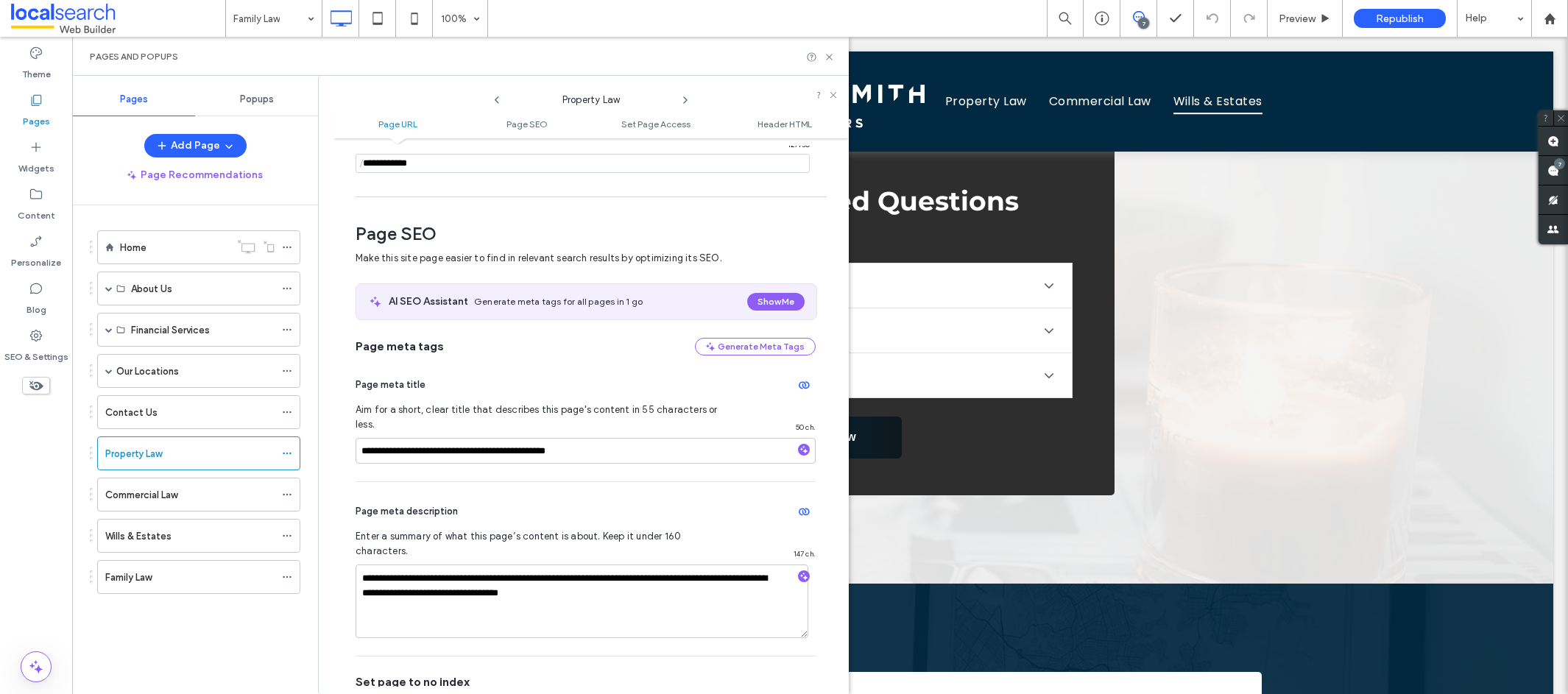 click 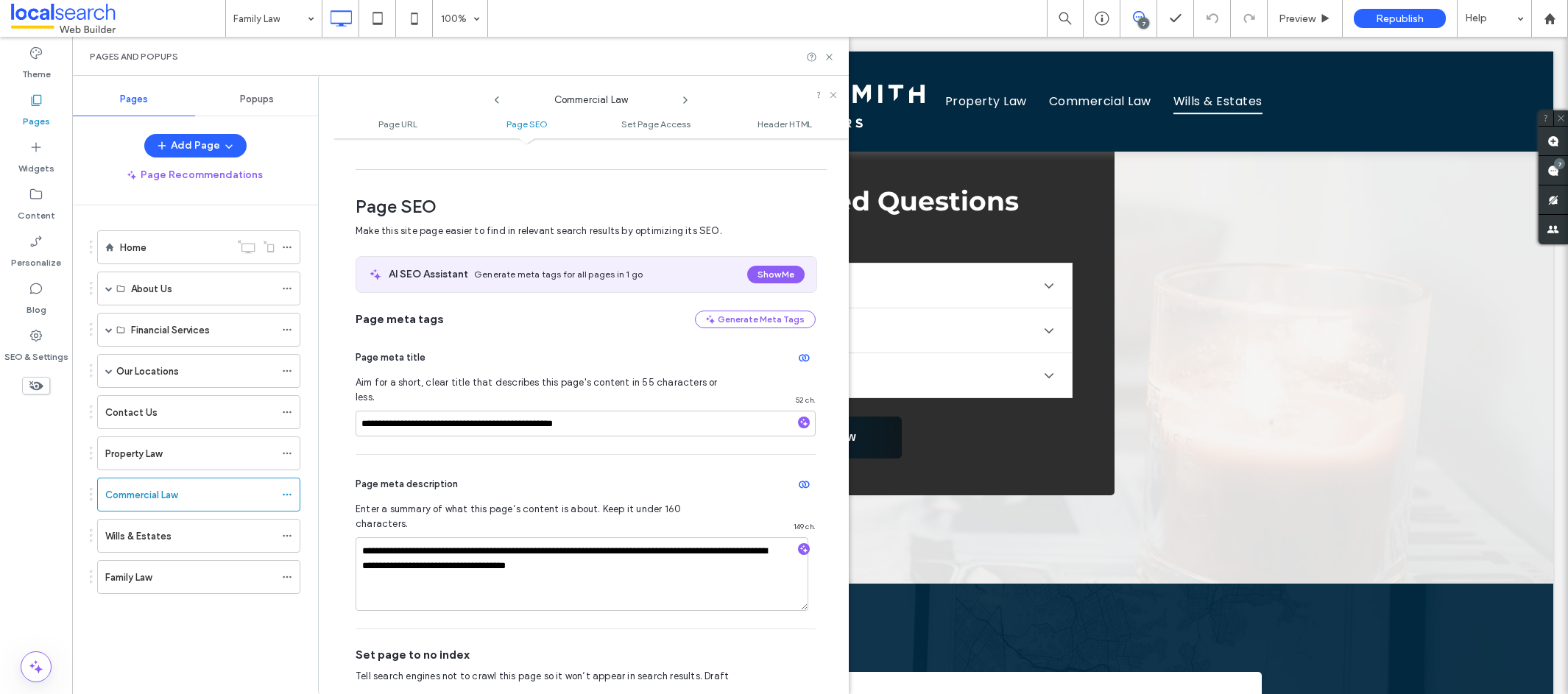 scroll, scrollTop: 202, scrollLeft: 0, axis: vertical 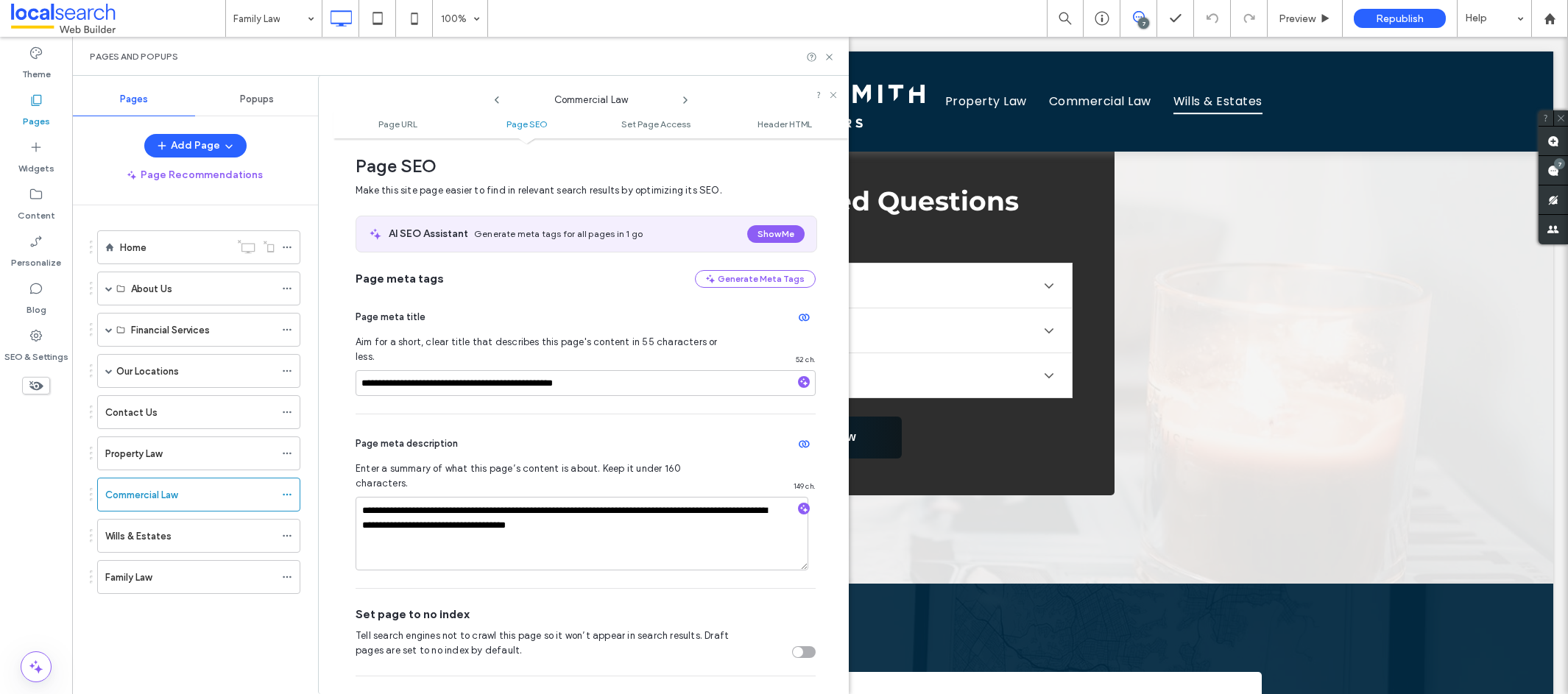 click 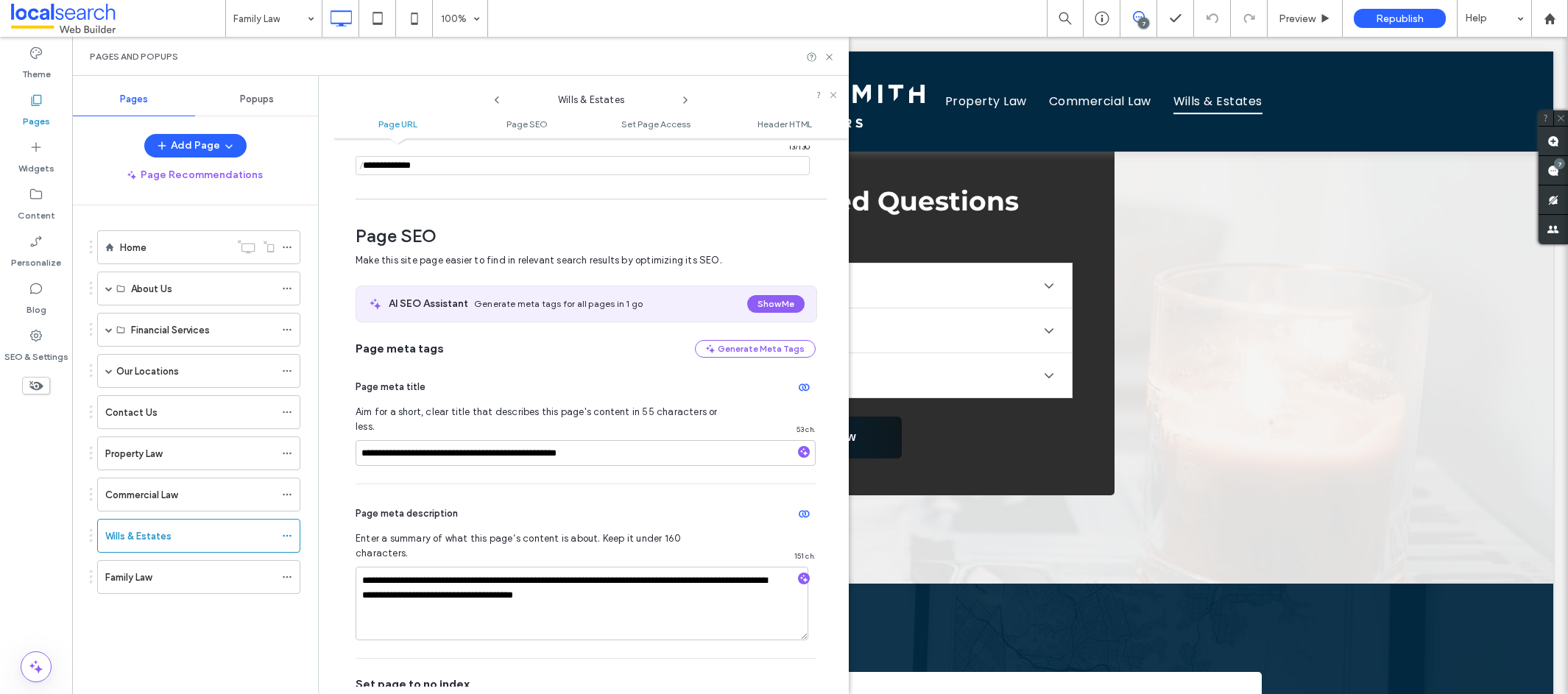 scroll, scrollTop: 127, scrollLeft: 0, axis: vertical 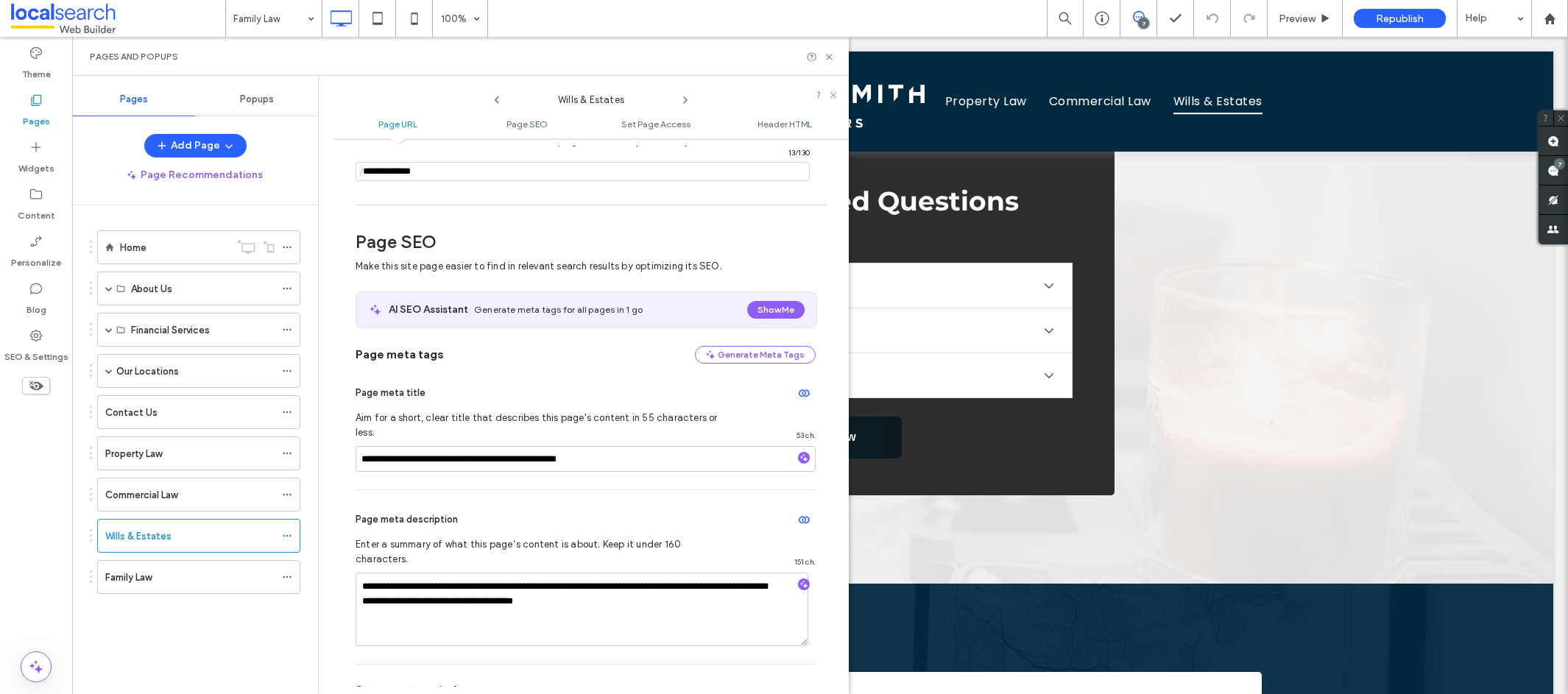 click 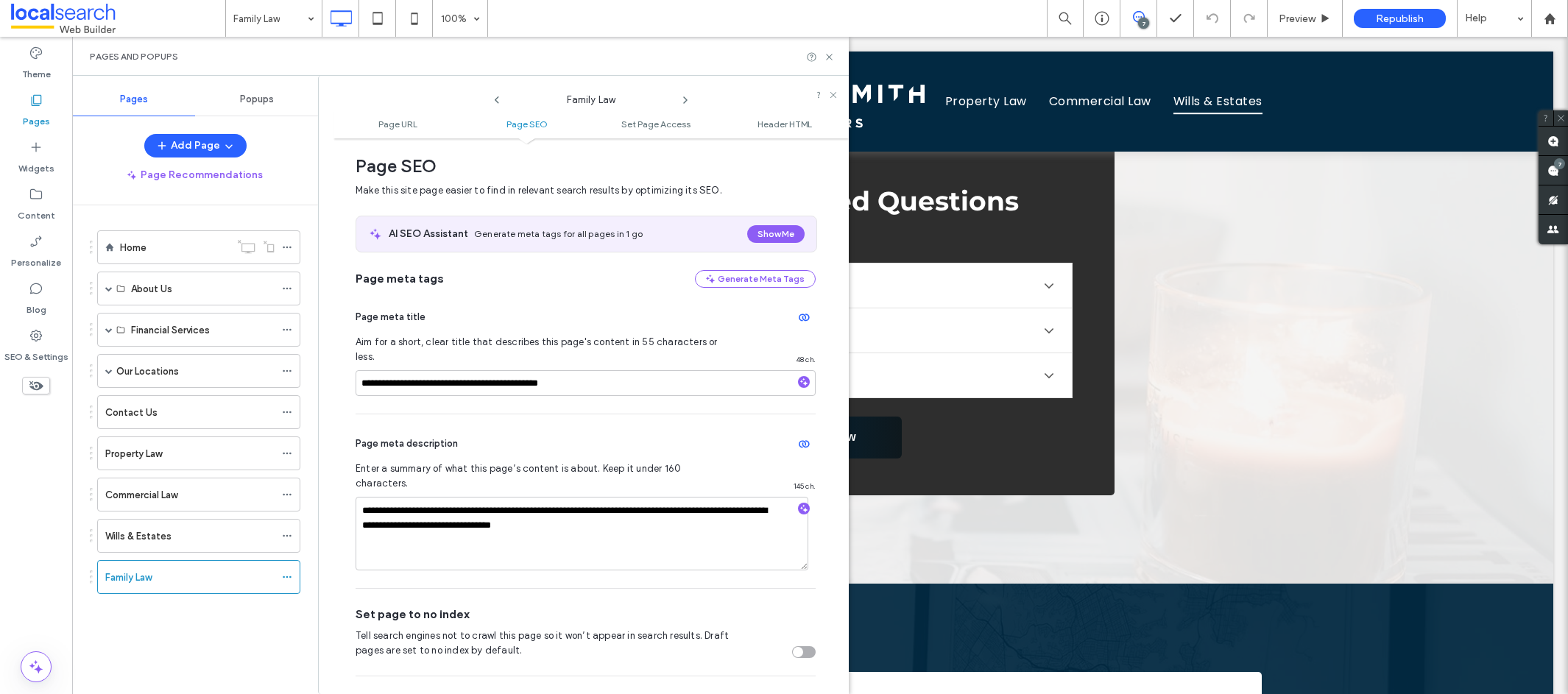scroll, scrollTop: 135, scrollLeft: 0, axis: vertical 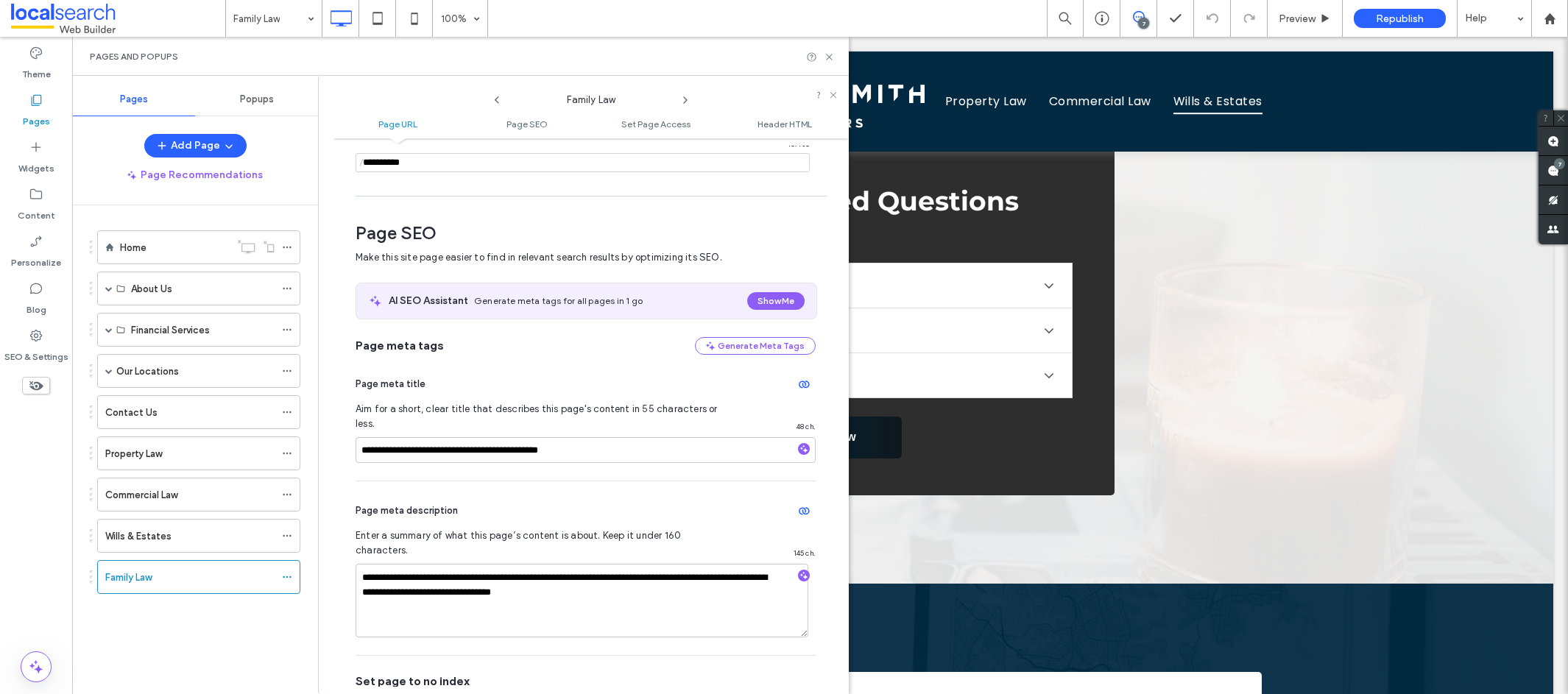 click 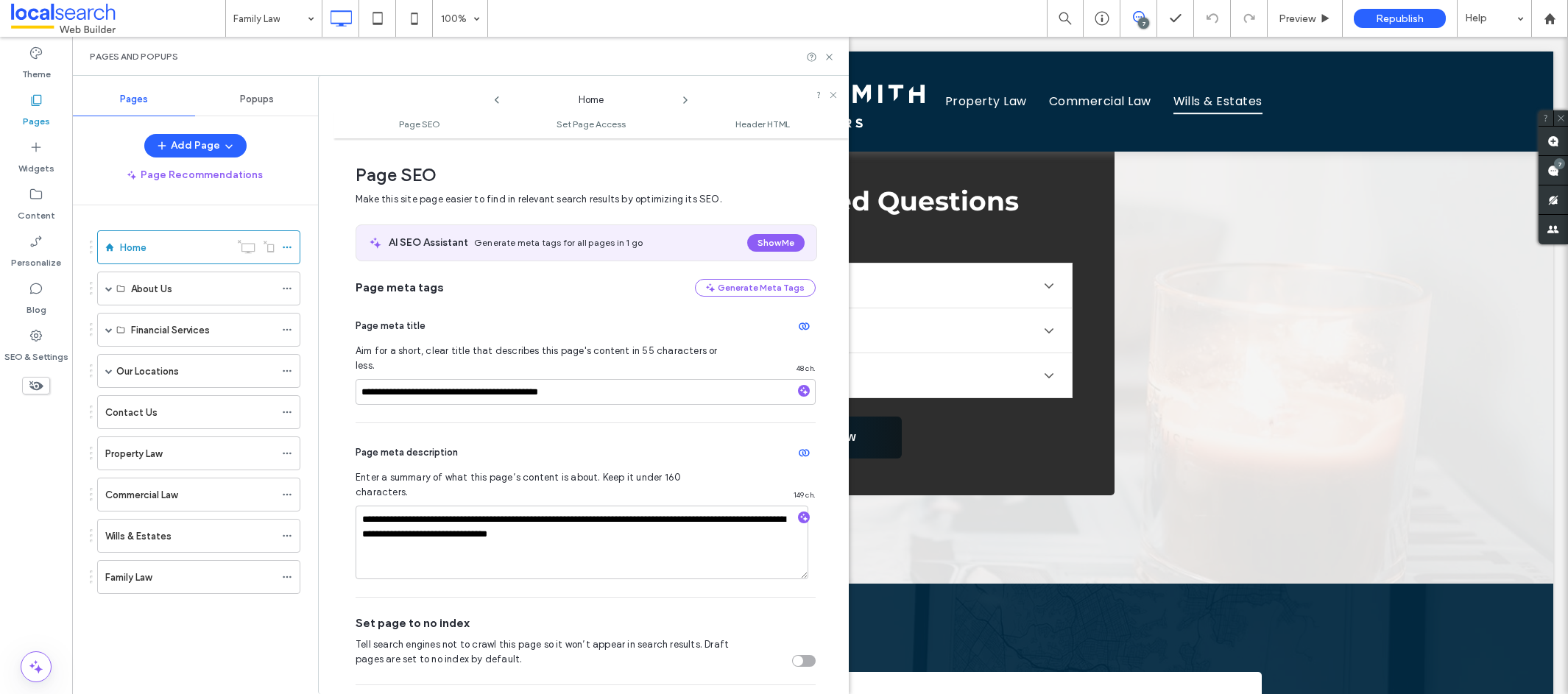 scroll, scrollTop: 7, scrollLeft: 0, axis: vertical 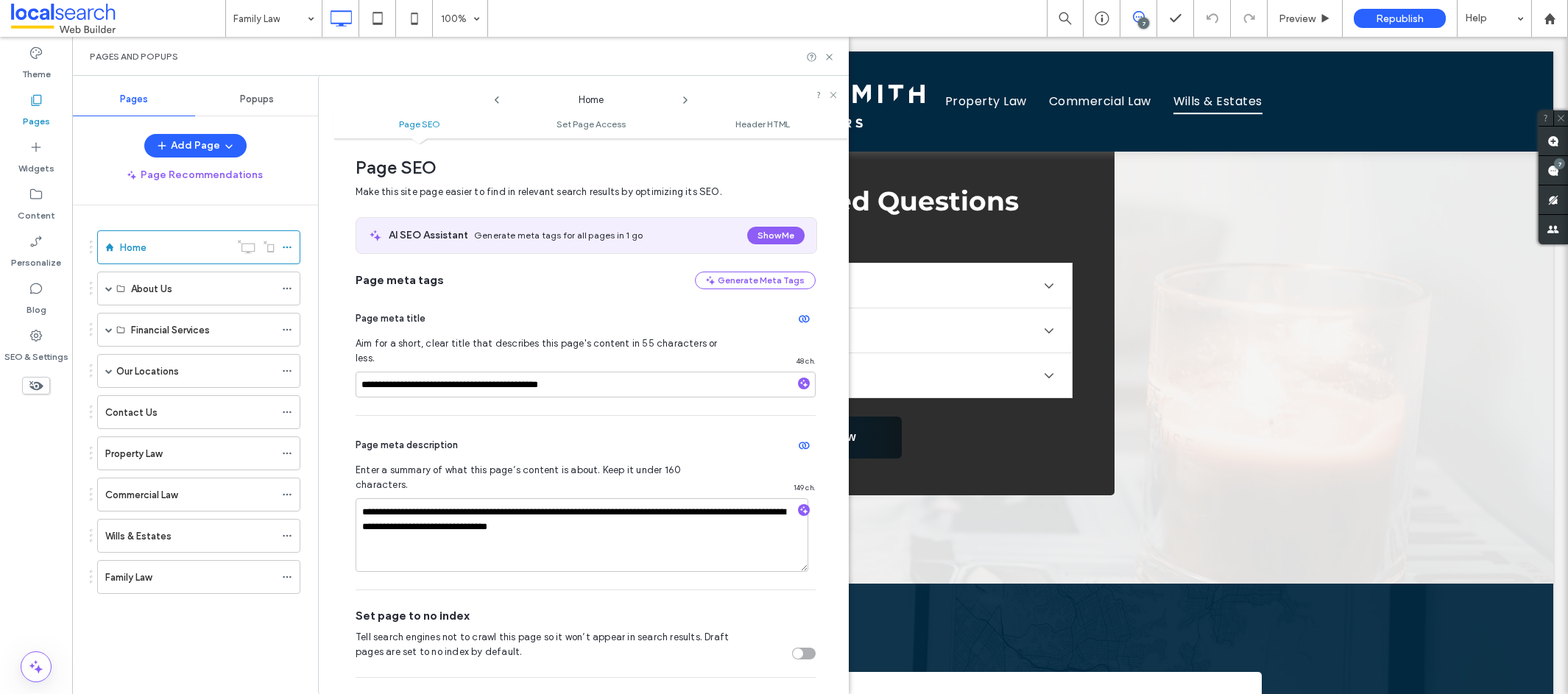 click 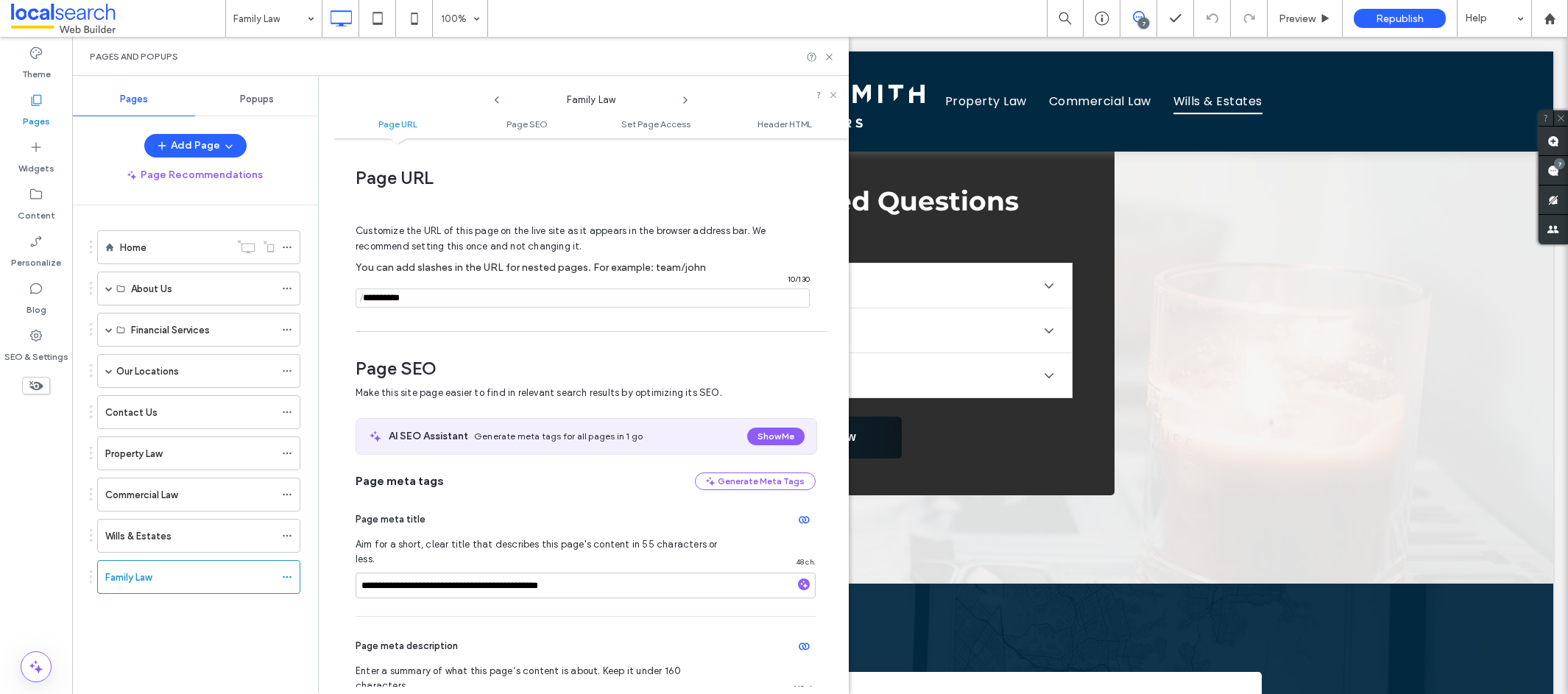 scroll, scrollTop: 202, scrollLeft: 0, axis: vertical 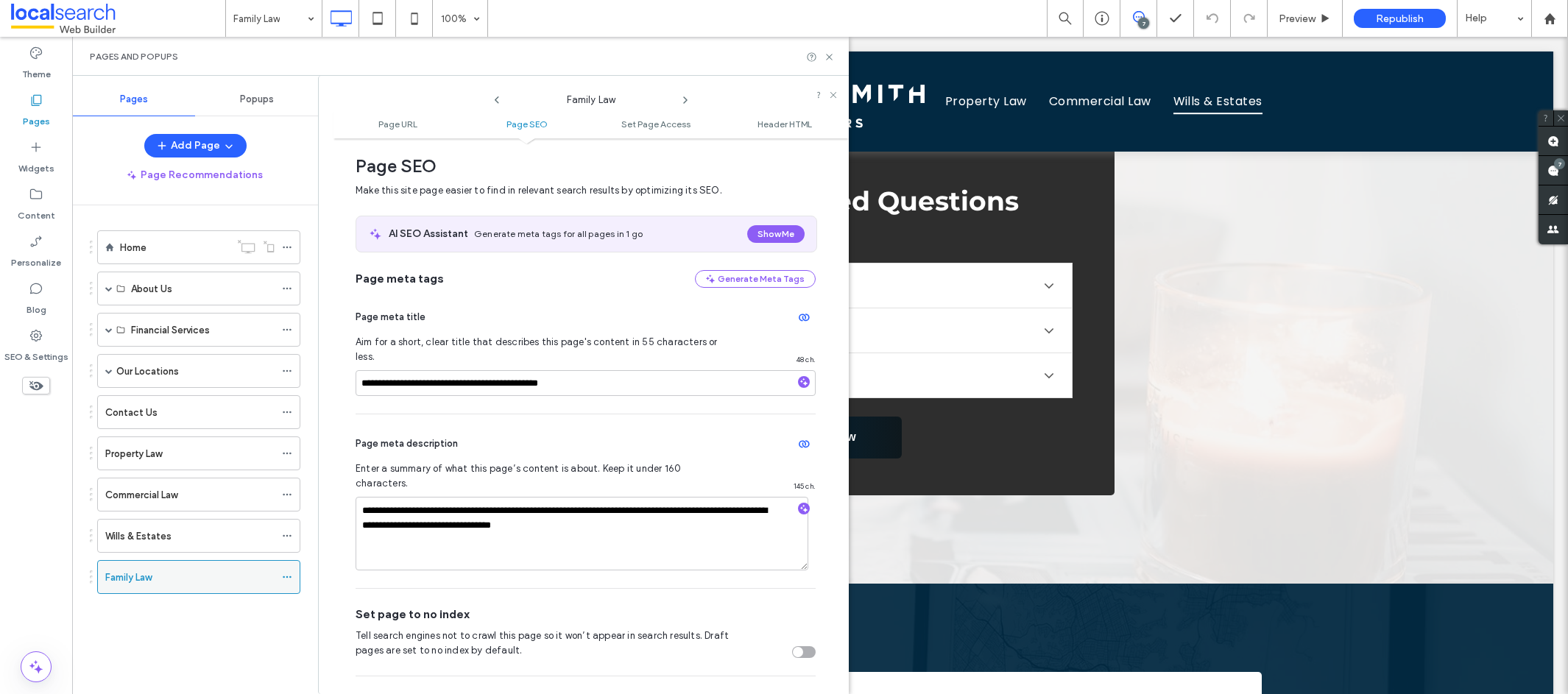 click on "Family Law" at bounding box center (128, 577) 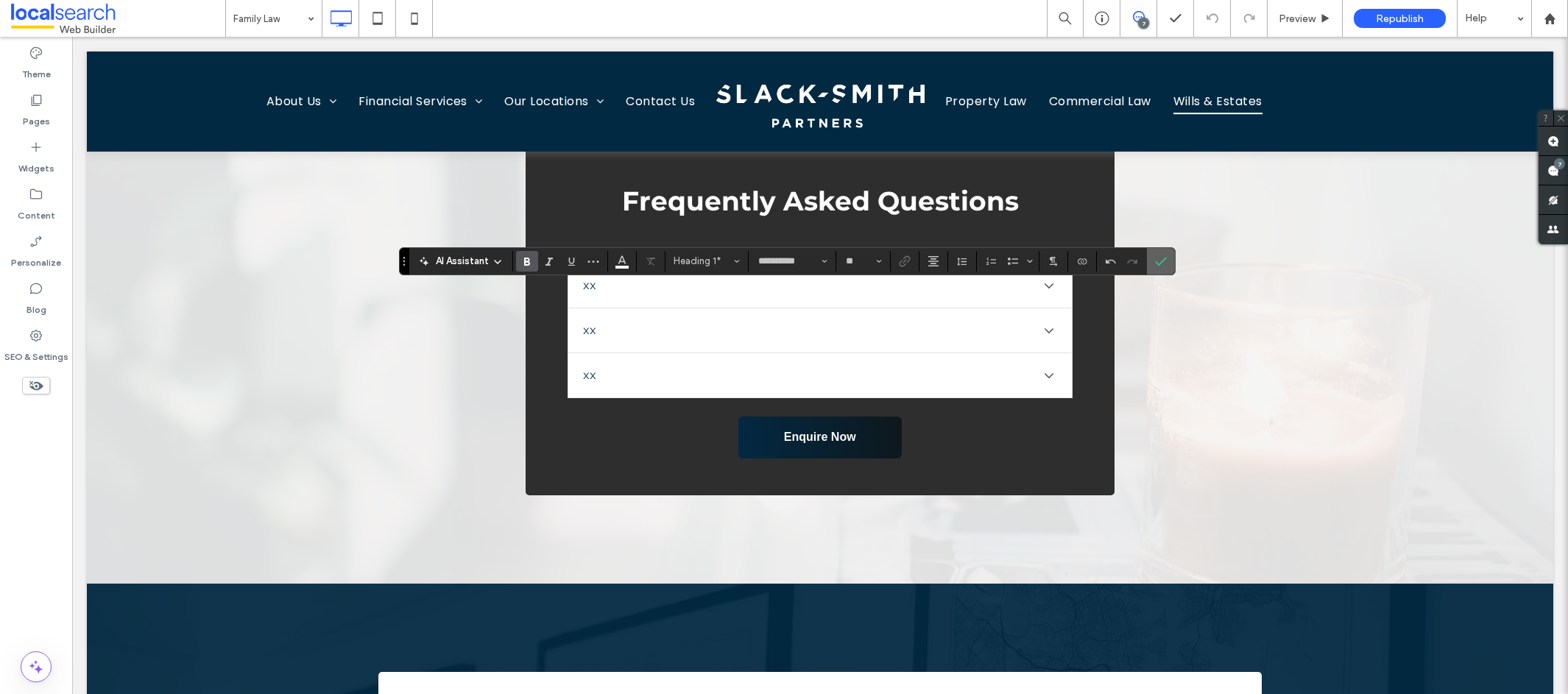 click at bounding box center [1161, 261] 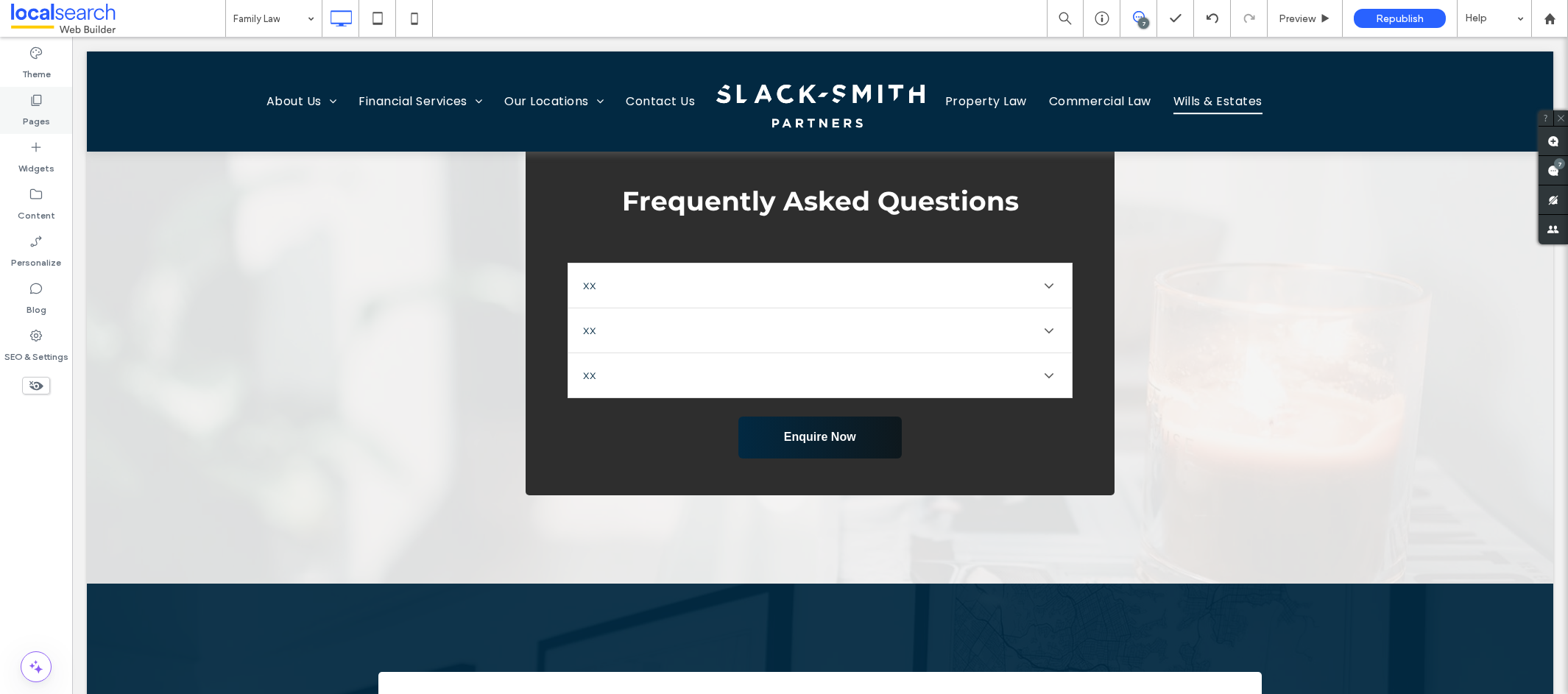 click 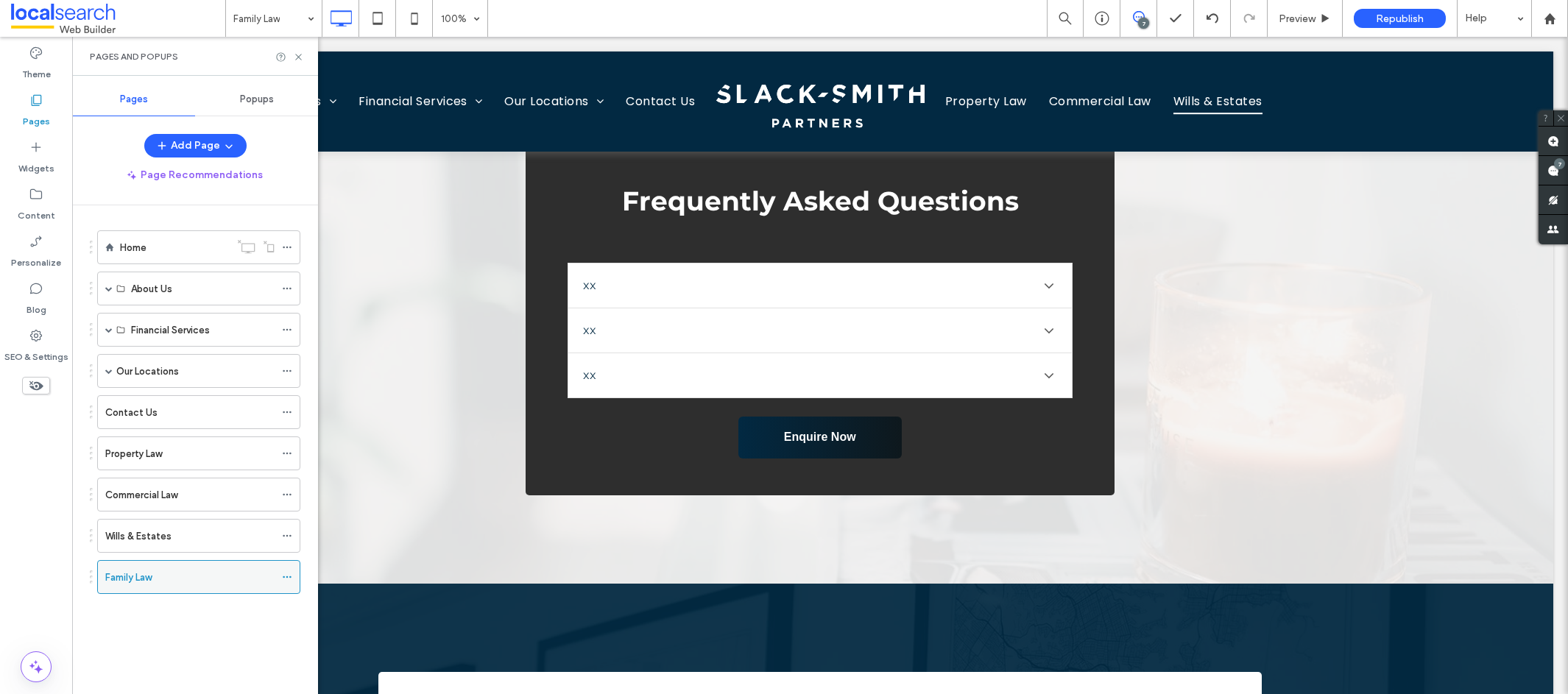 click 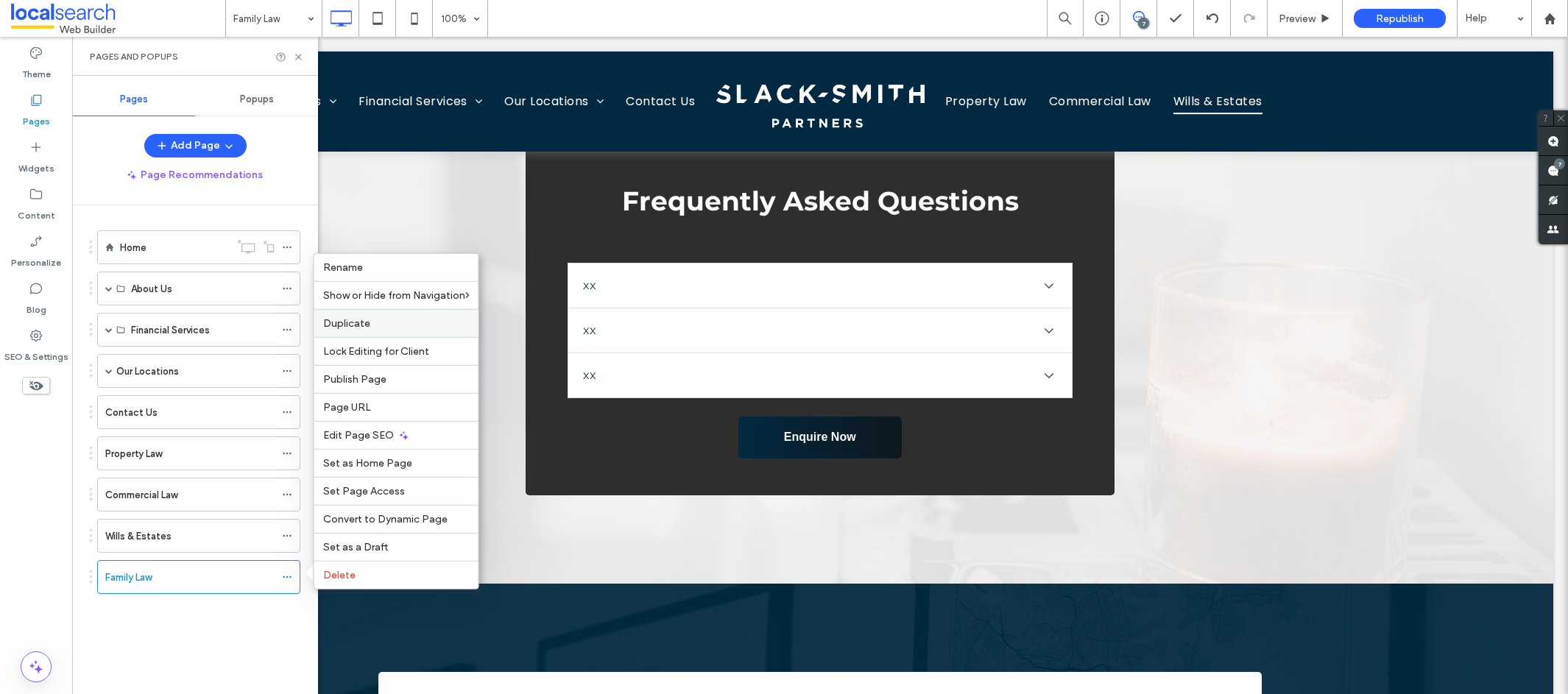 click on "Duplicate" at bounding box center (396, 323) 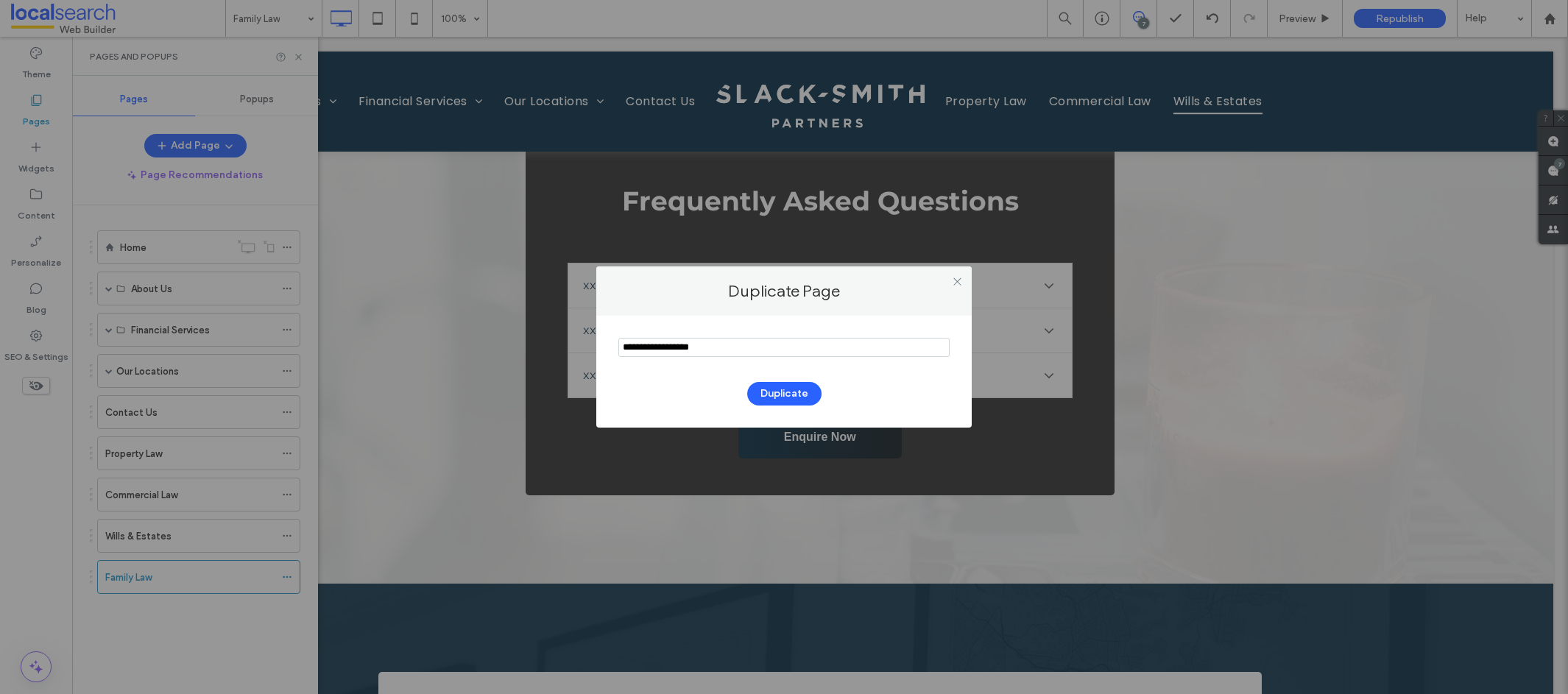 drag, startPoint x: 689, startPoint y: 347, endPoint x: 594, endPoint y: 346, distance: 95.00526 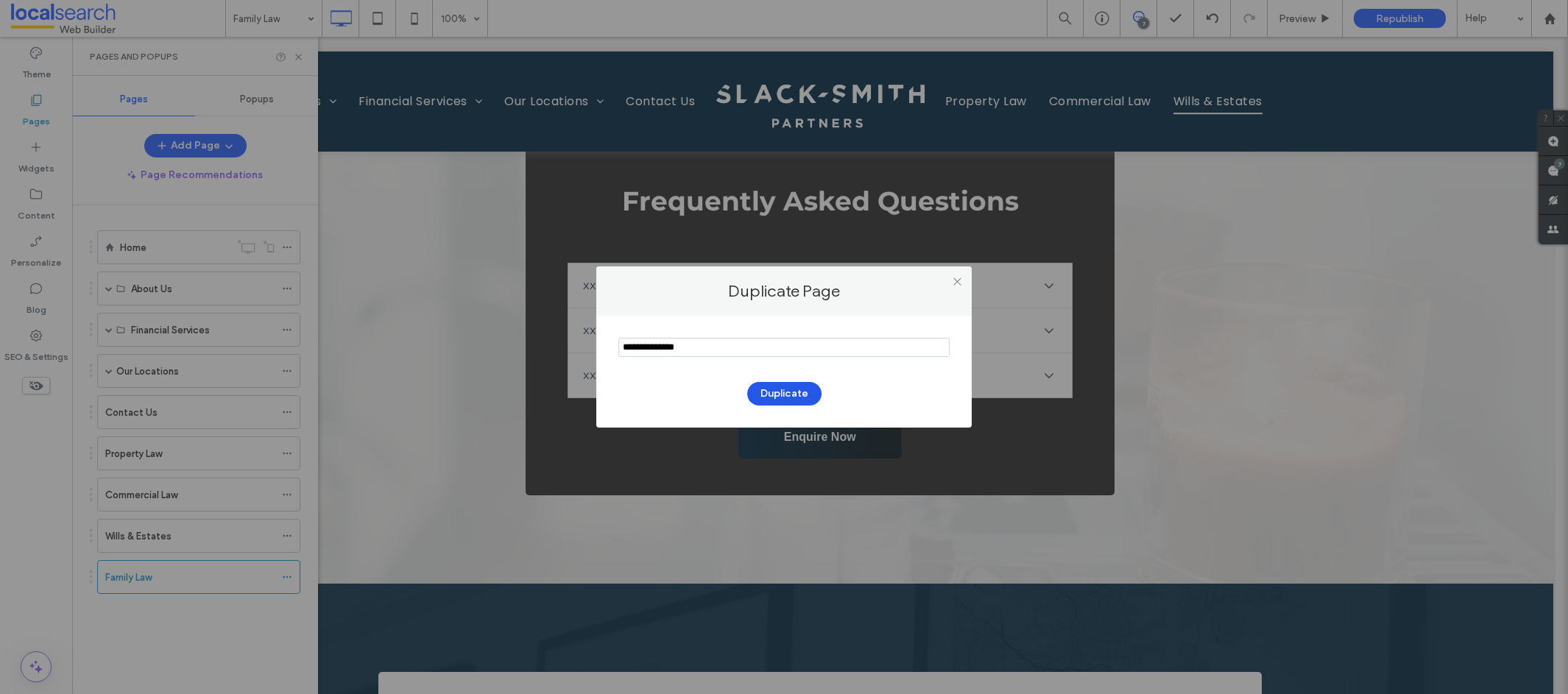 type on "**********" 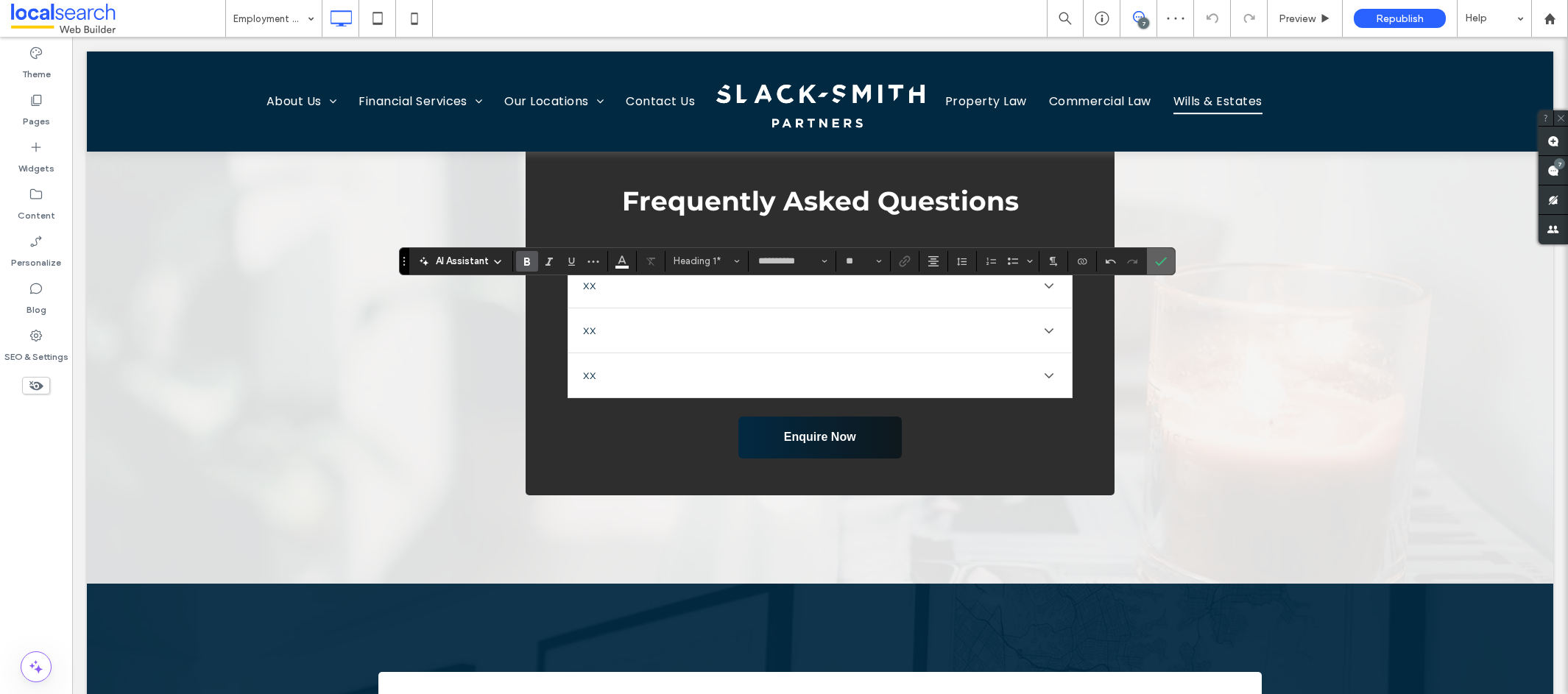 click 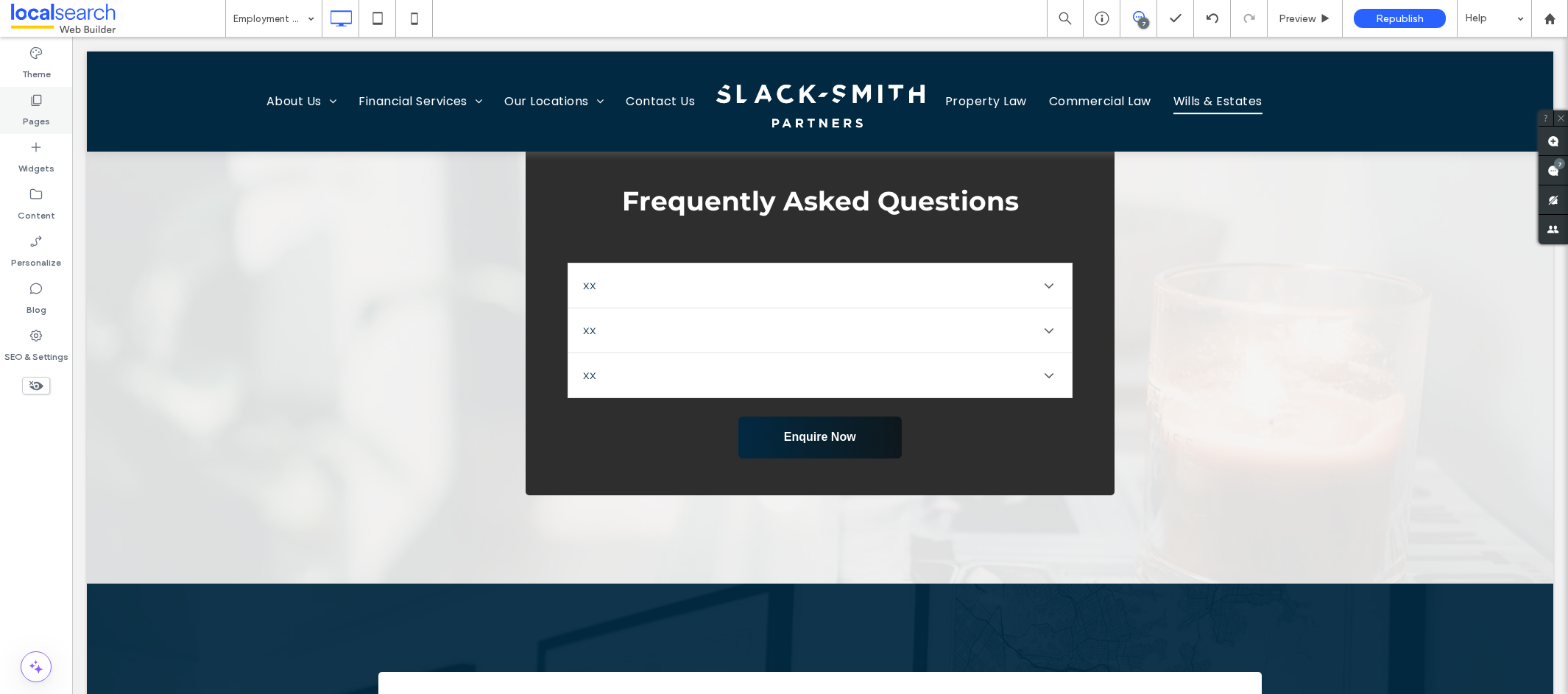 click 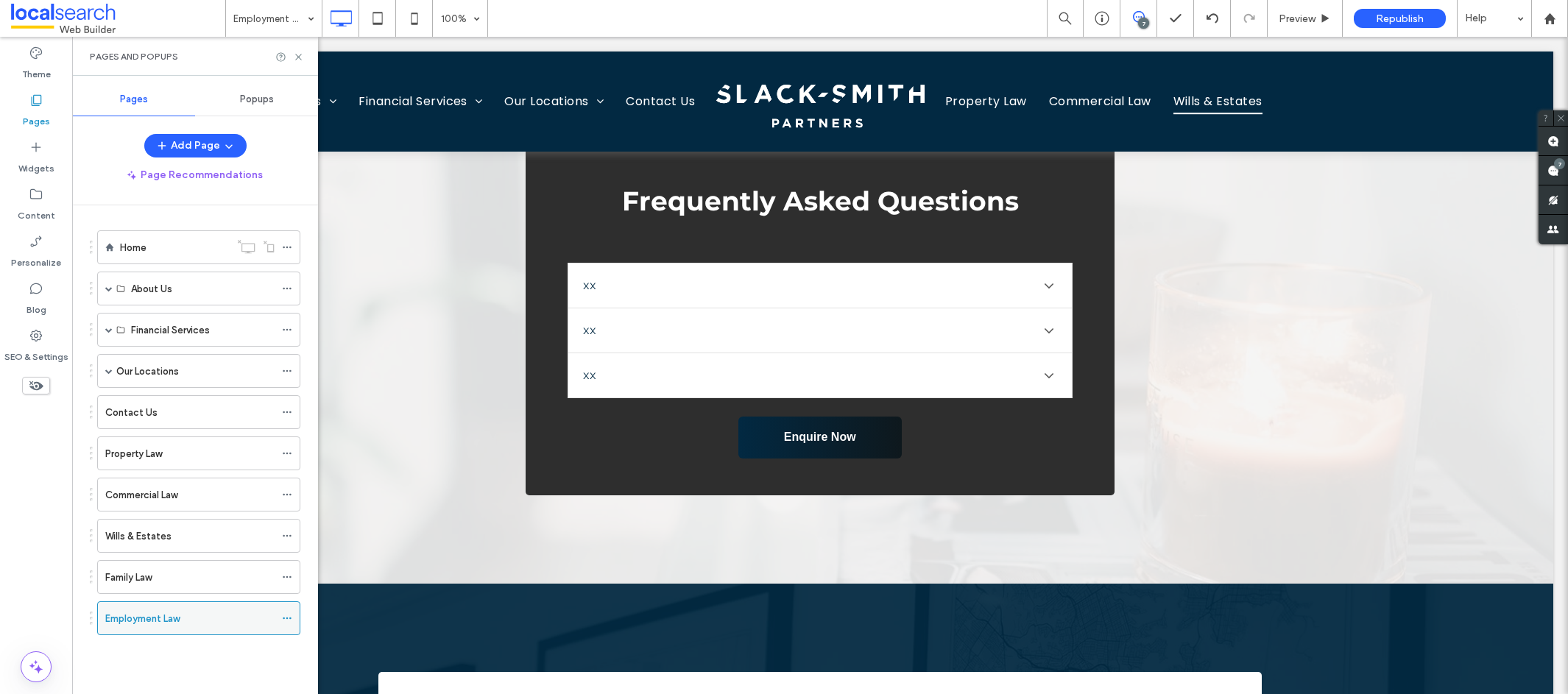 click 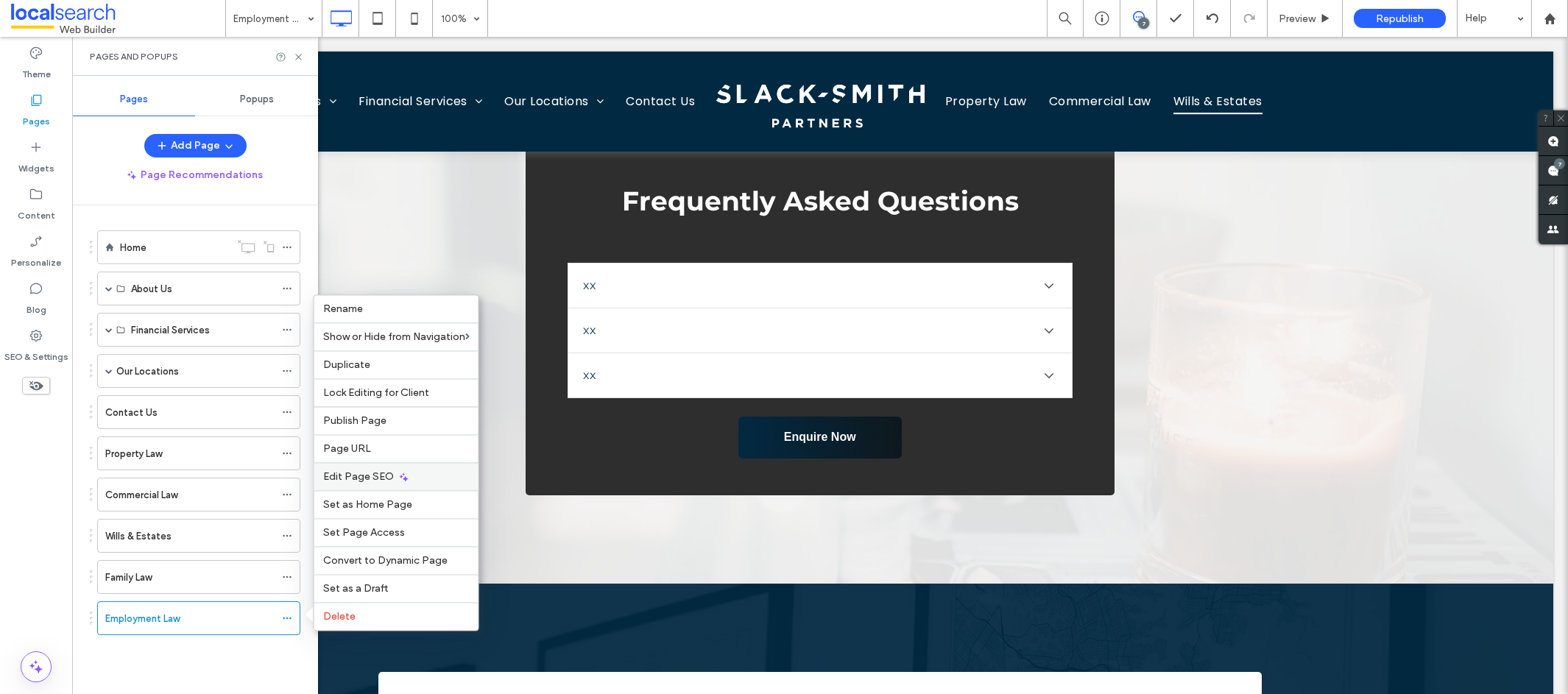 click on "Edit Page SEO" at bounding box center [359, 476] 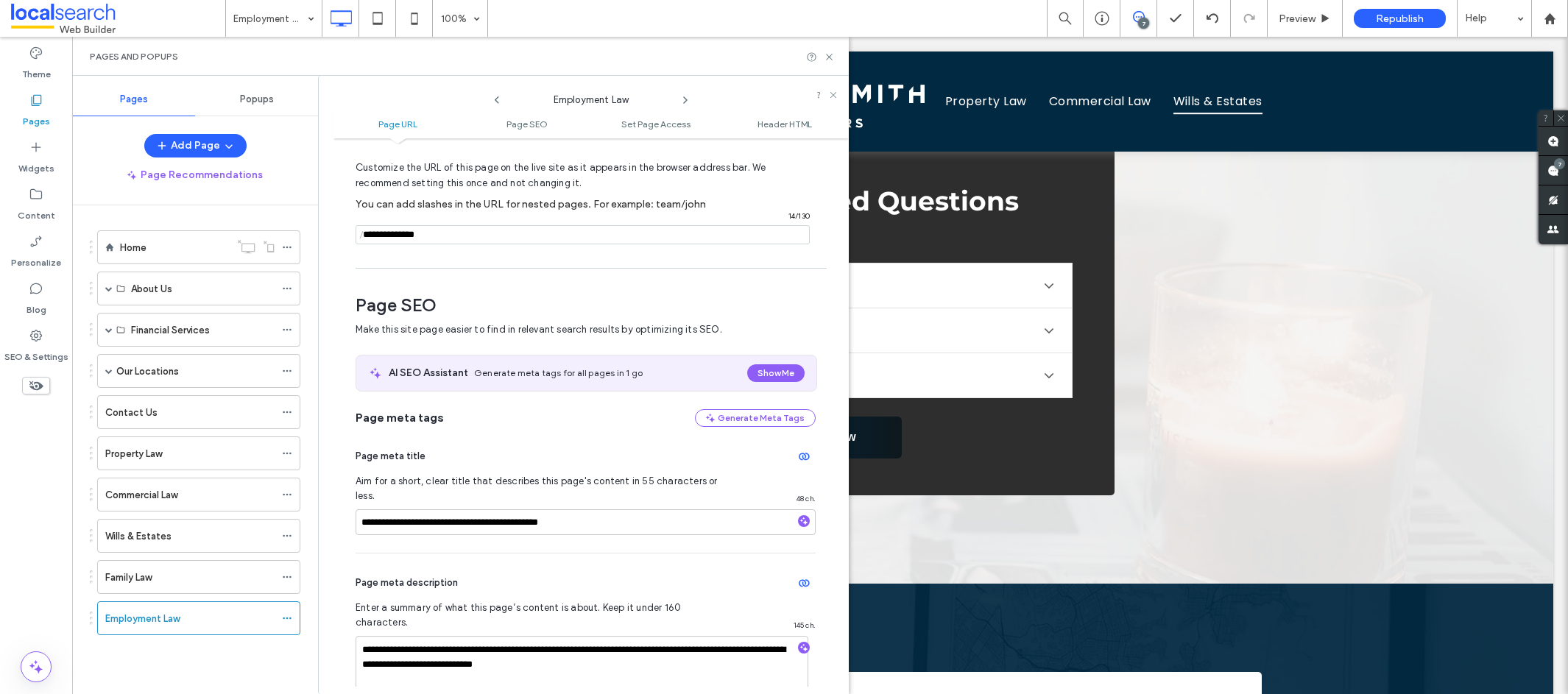 scroll, scrollTop: 63, scrollLeft: 0, axis: vertical 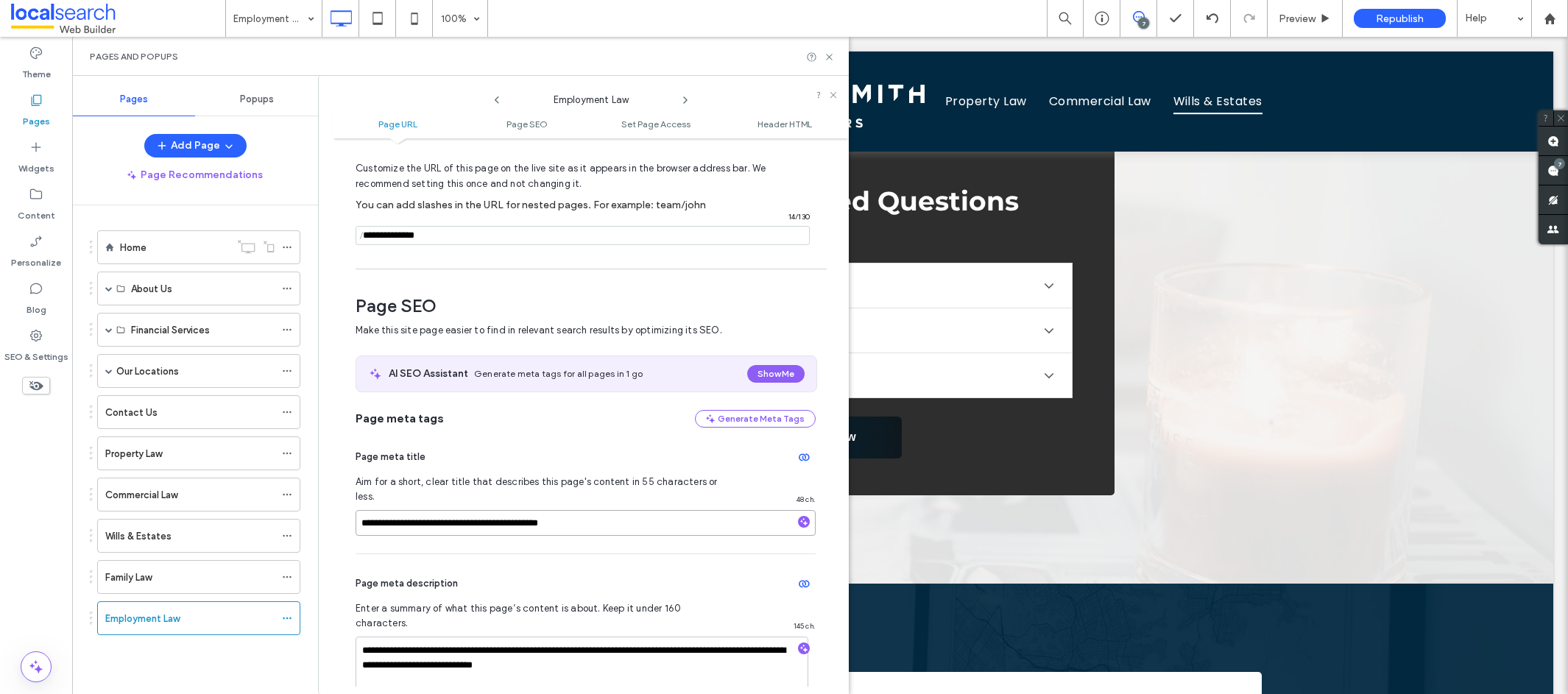 click on "**********" at bounding box center [585, 523] 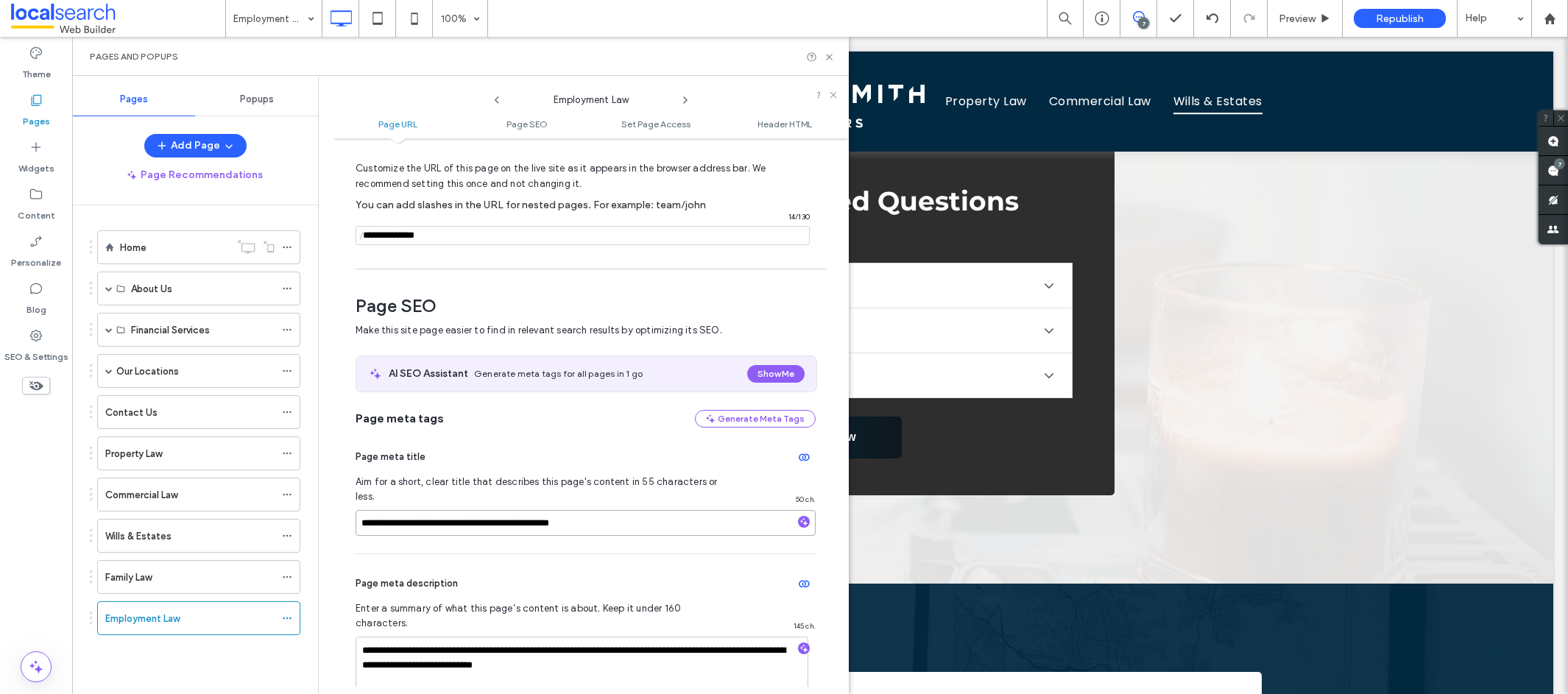 type on "**********" 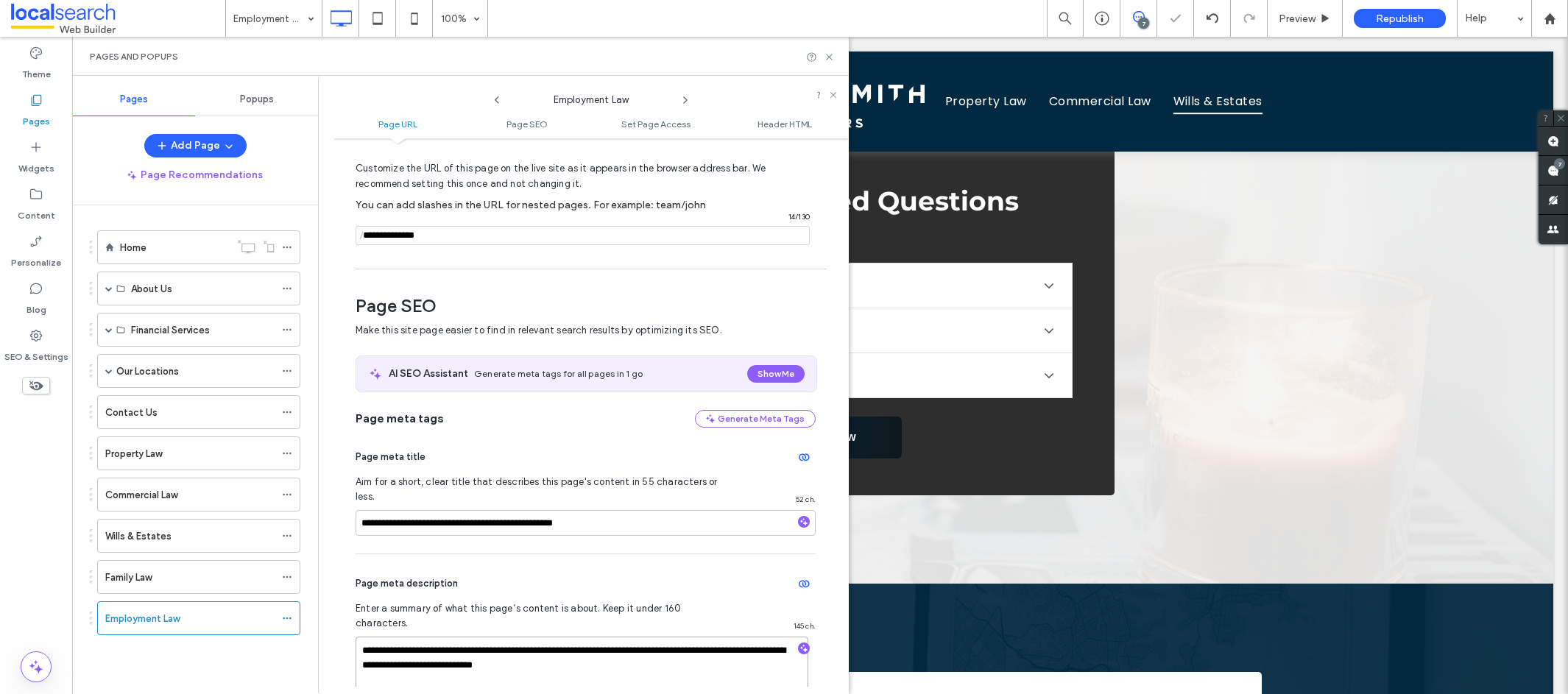click on "**********" at bounding box center [582, 673] 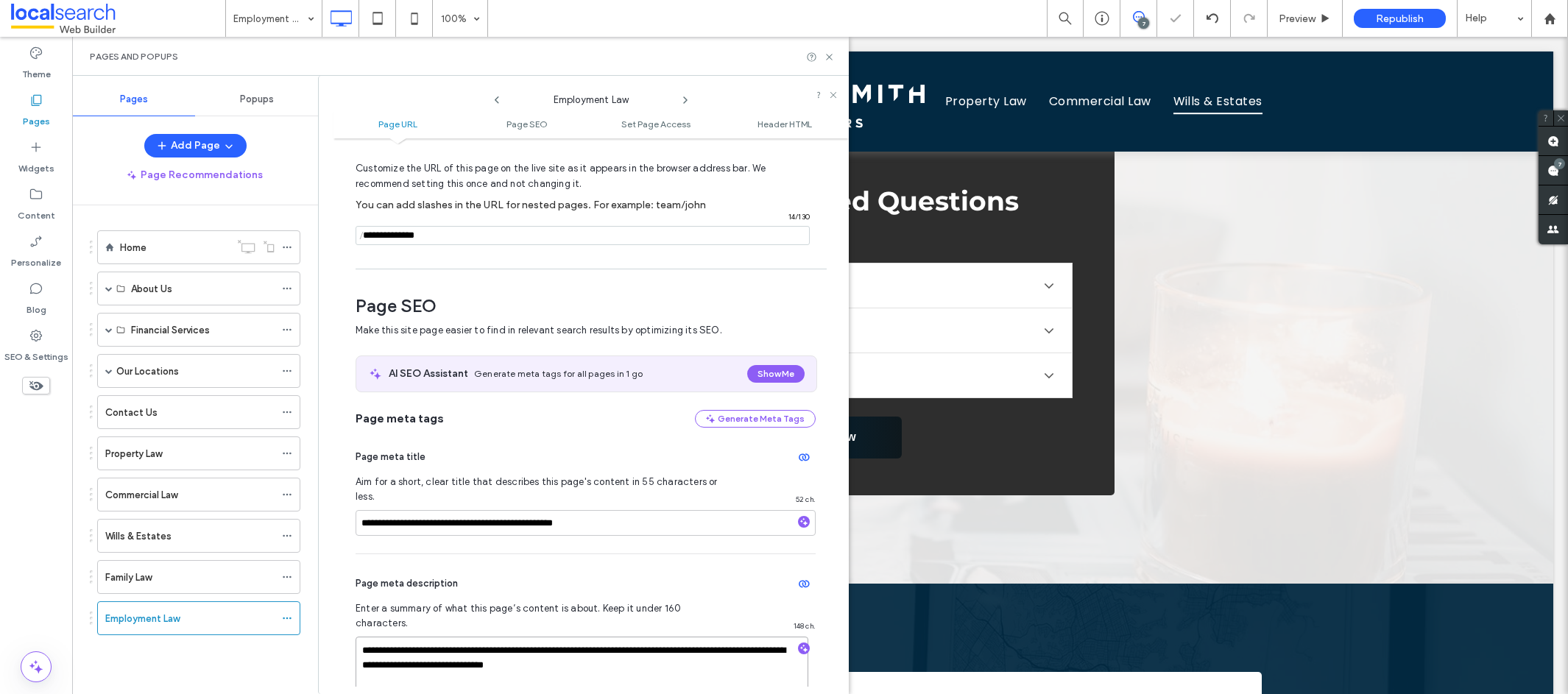 type on "**********" 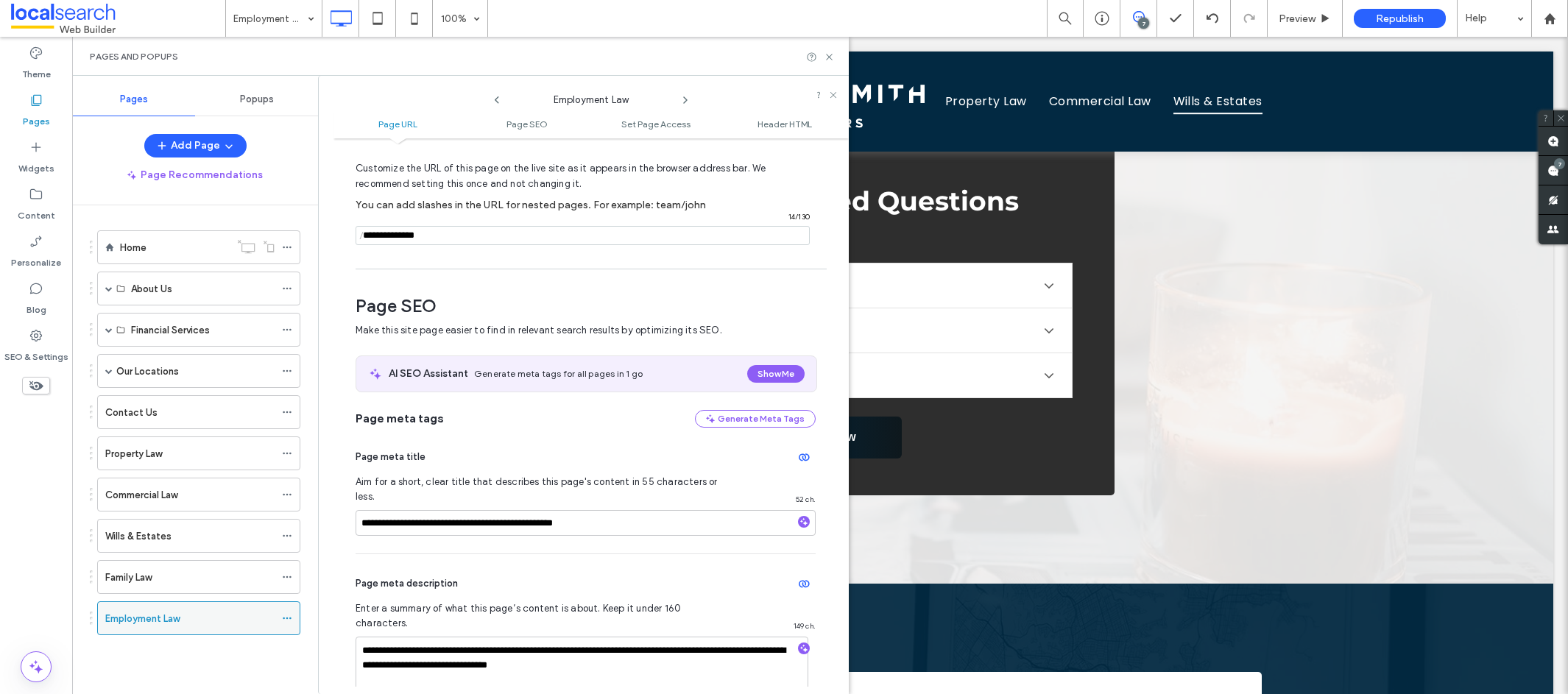 click on "Employment Law" at bounding box center (142, 618) 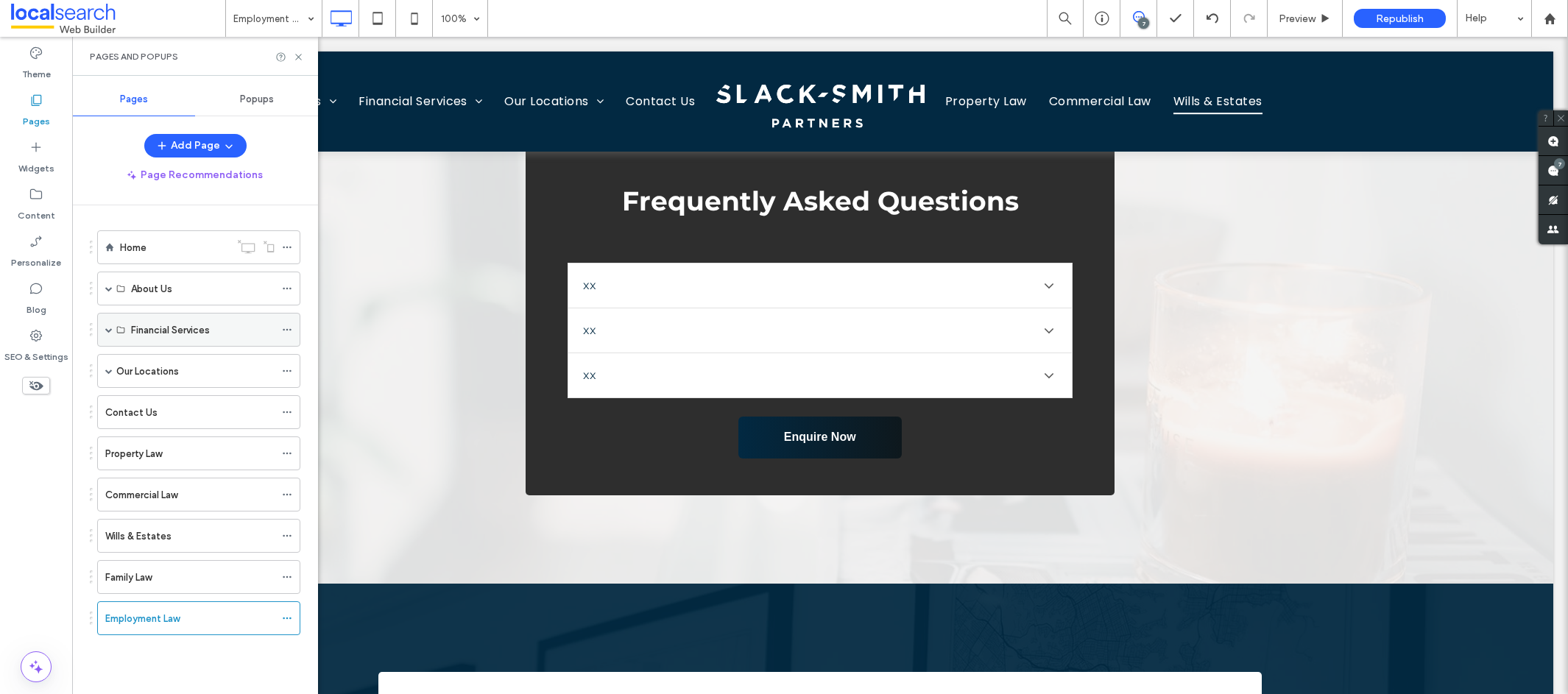click at bounding box center (109, 330) 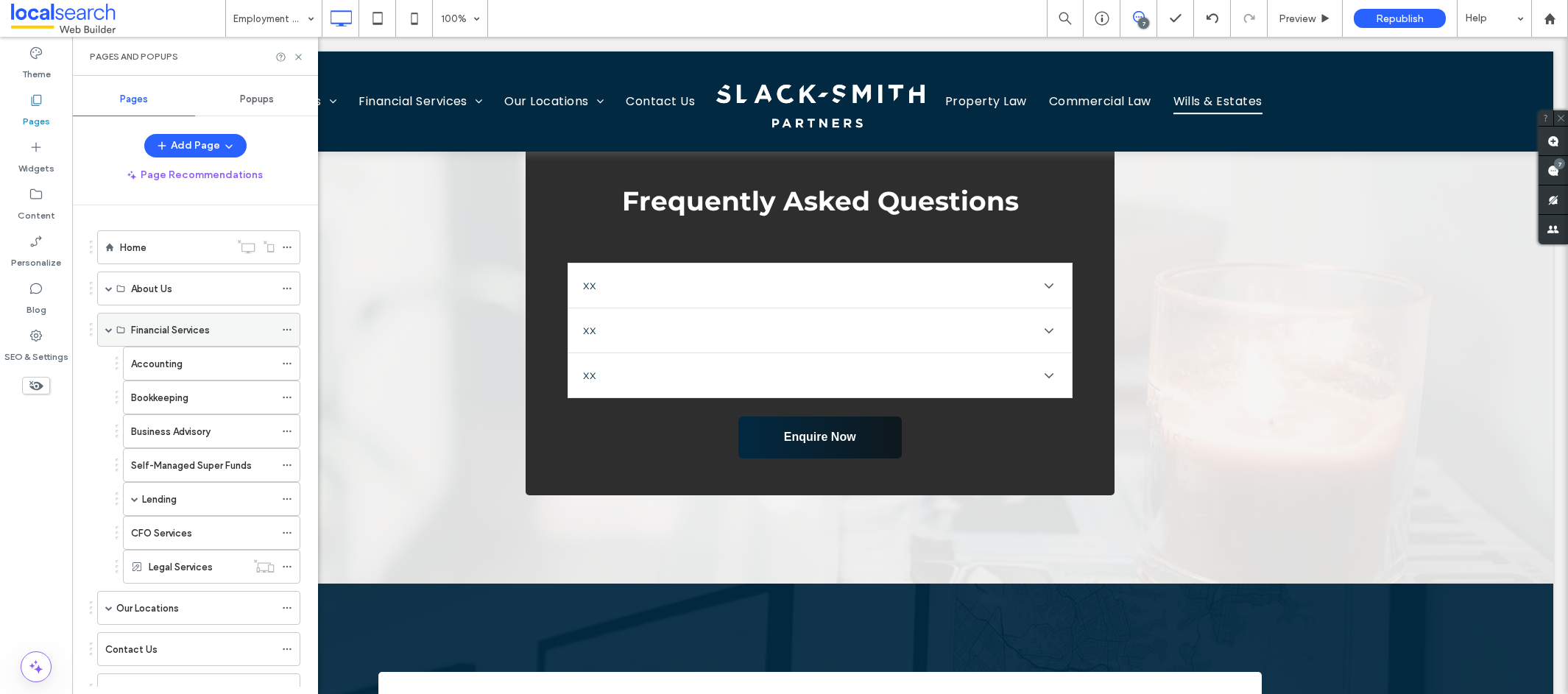 click 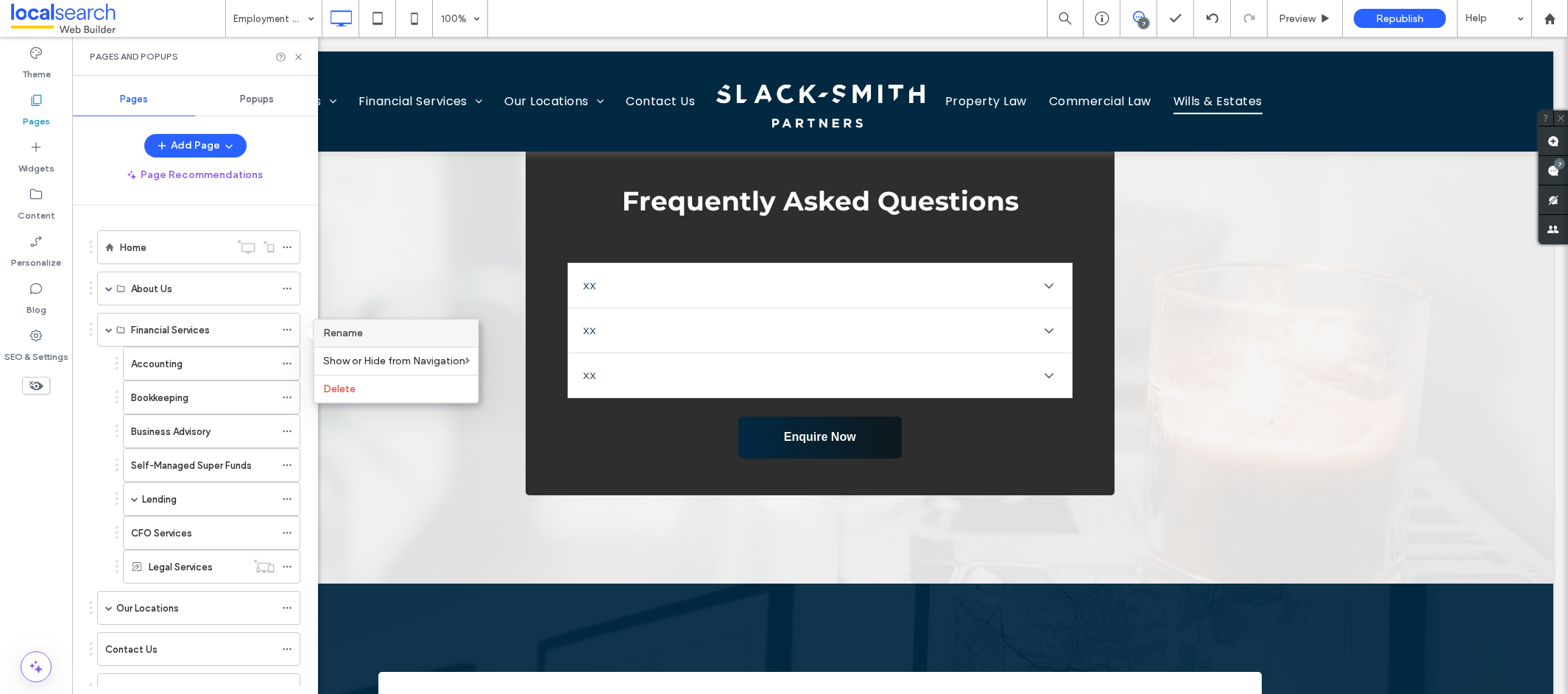 click on "Rename" at bounding box center [343, 333] 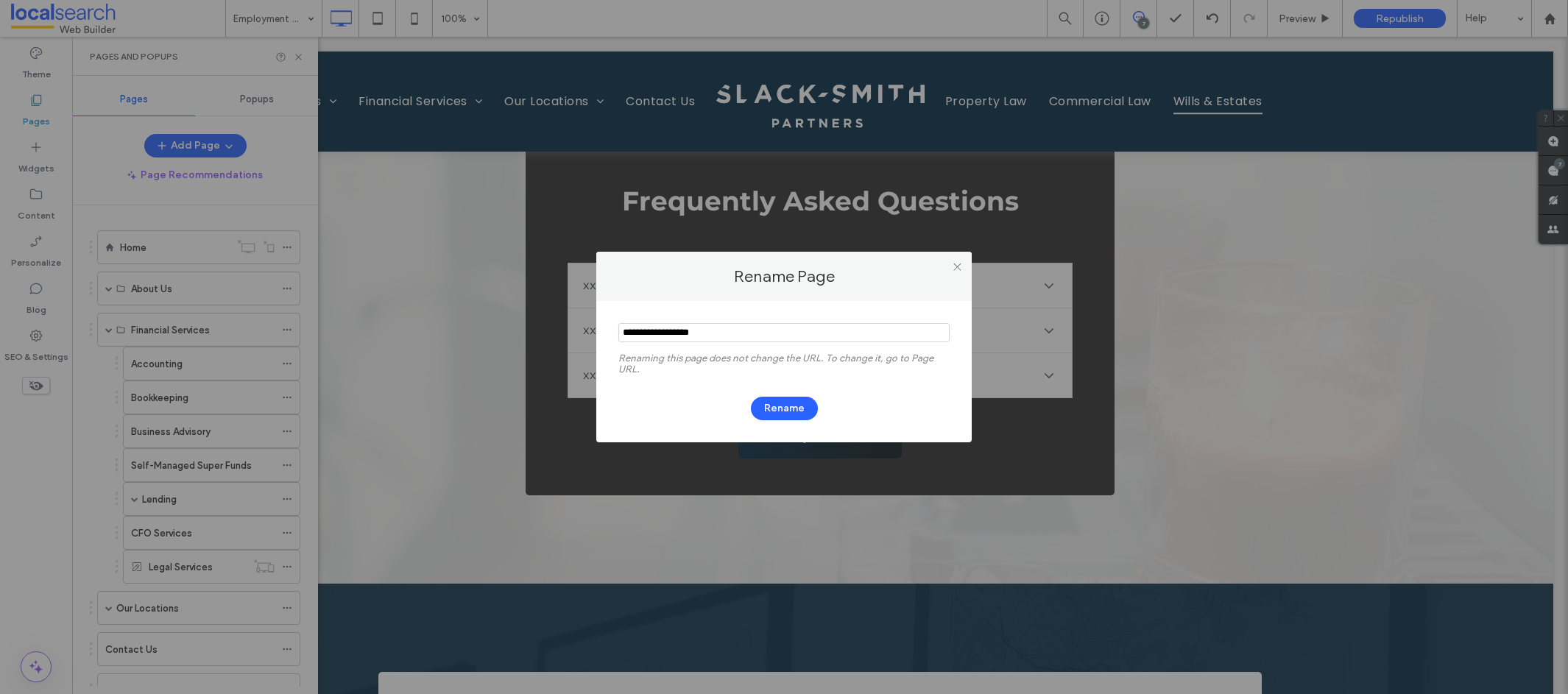 drag, startPoint x: 667, startPoint y: 334, endPoint x: 575, endPoint y: 333, distance: 92.005 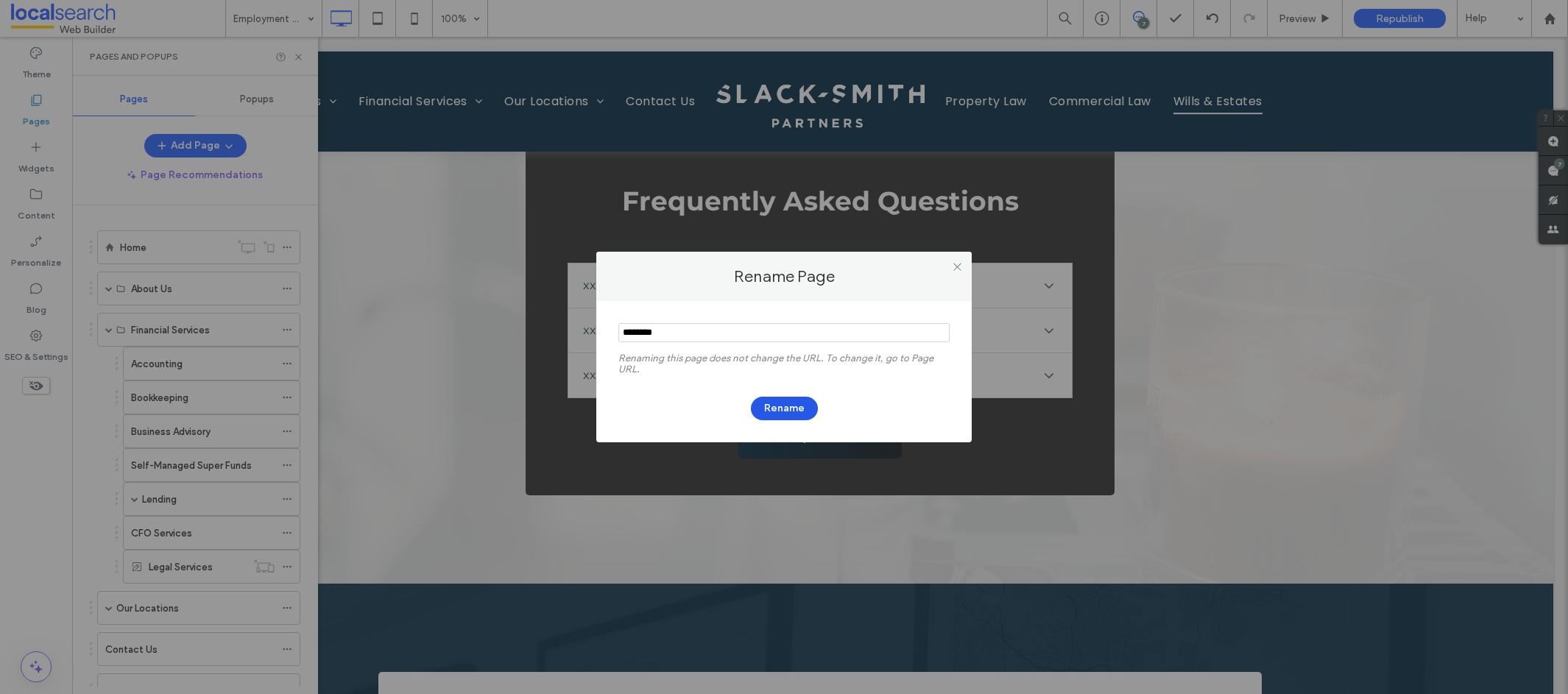 type on "********" 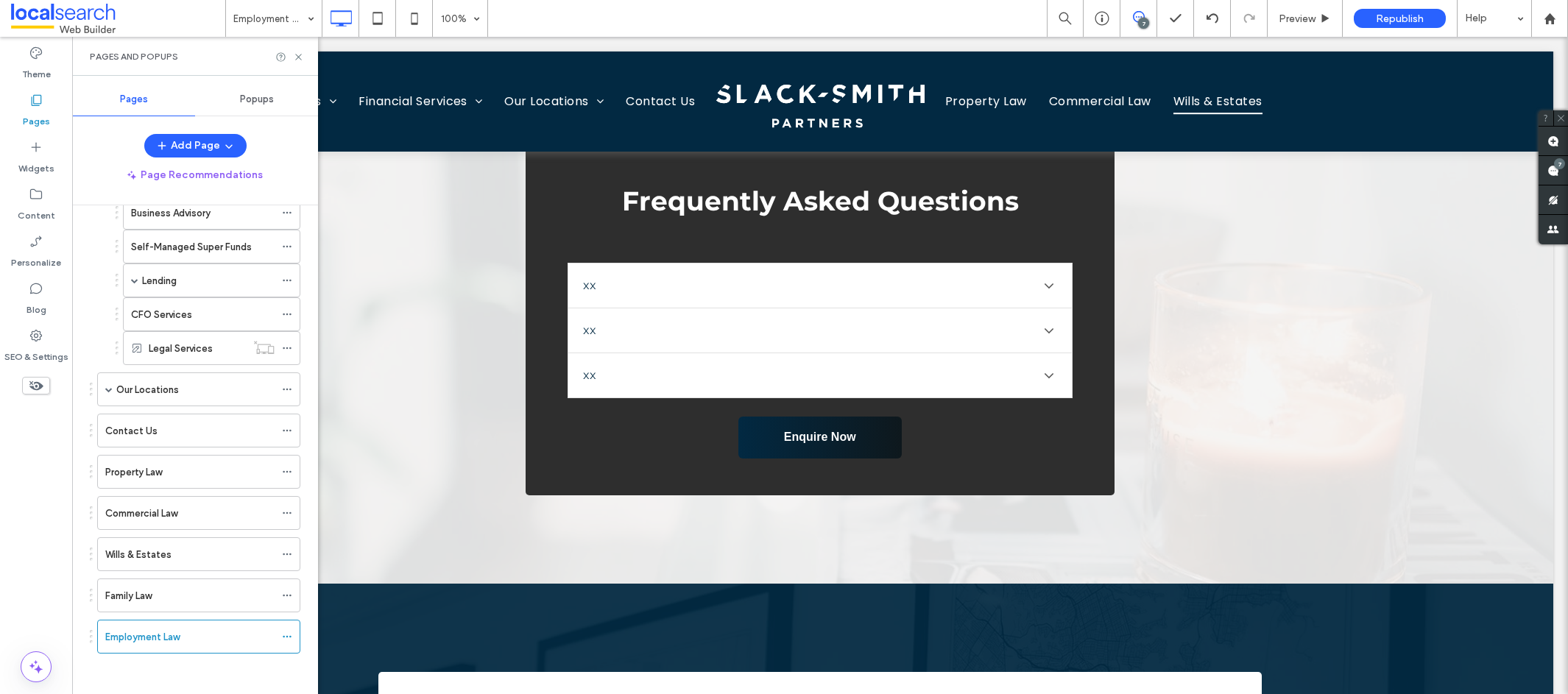 scroll, scrollTop: 221, scrollLeft: 0, axis: vertical 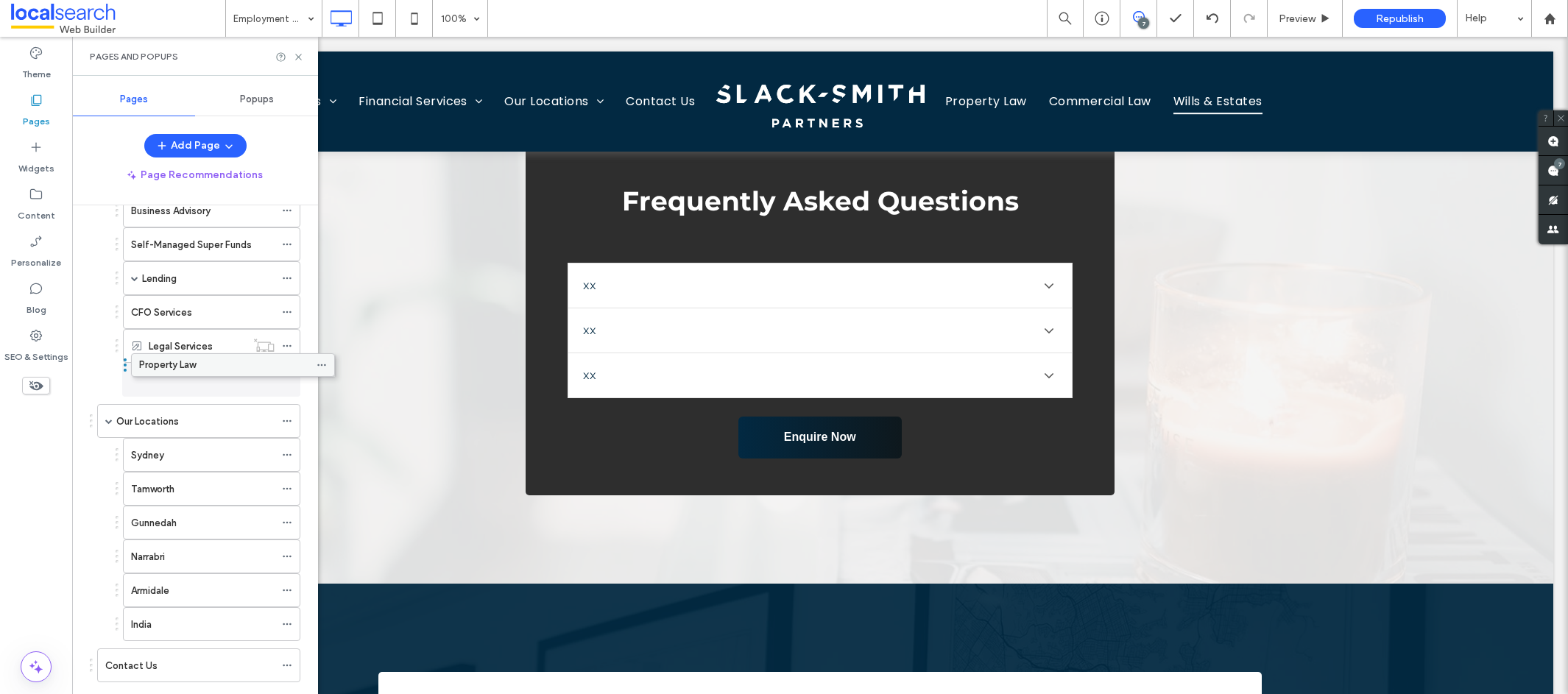 drag, startPoint x: 128, startPoint y: 477, endPoint x: 163, endPoint y: 375, distance: 107.83784 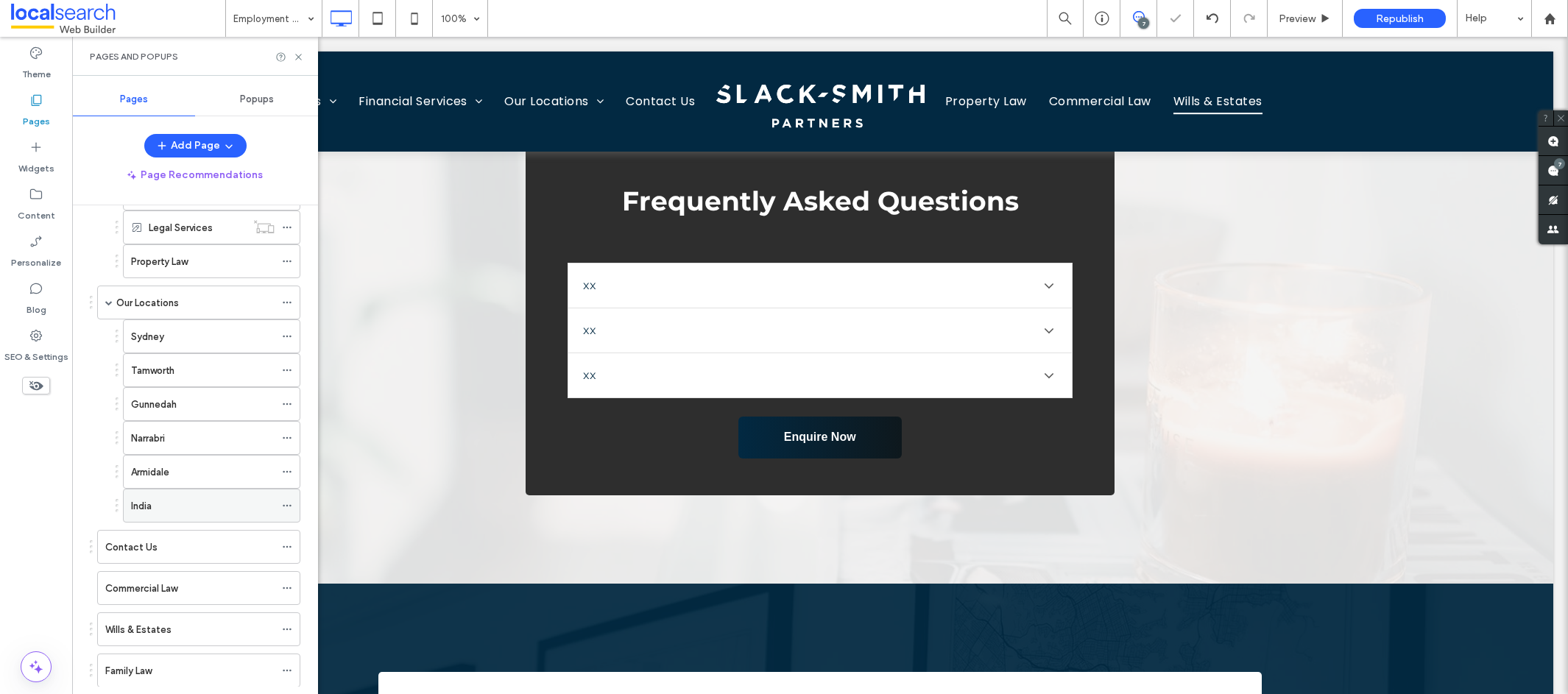 scroll, scrollTop: 340, scrollLeft: 0, axis: vertical 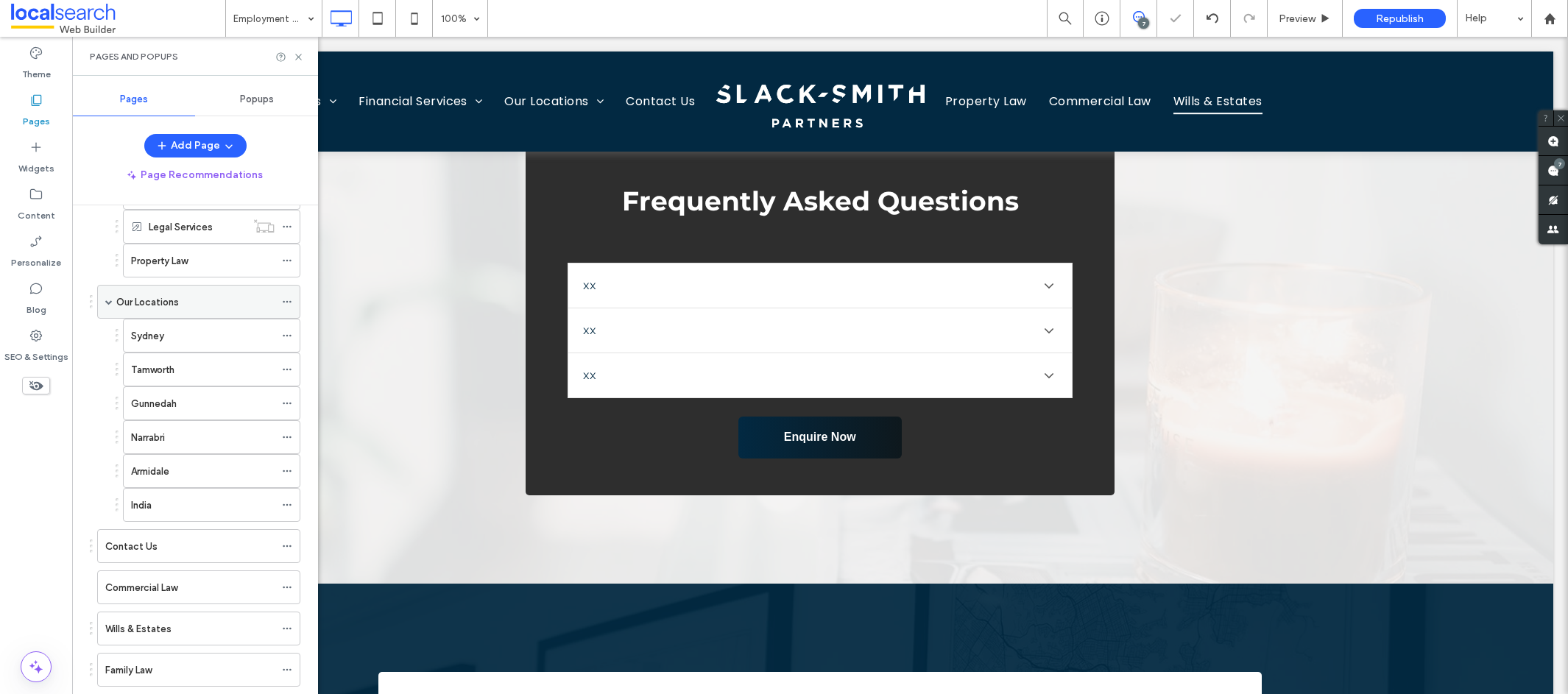 click at bounding box center (109, 302) 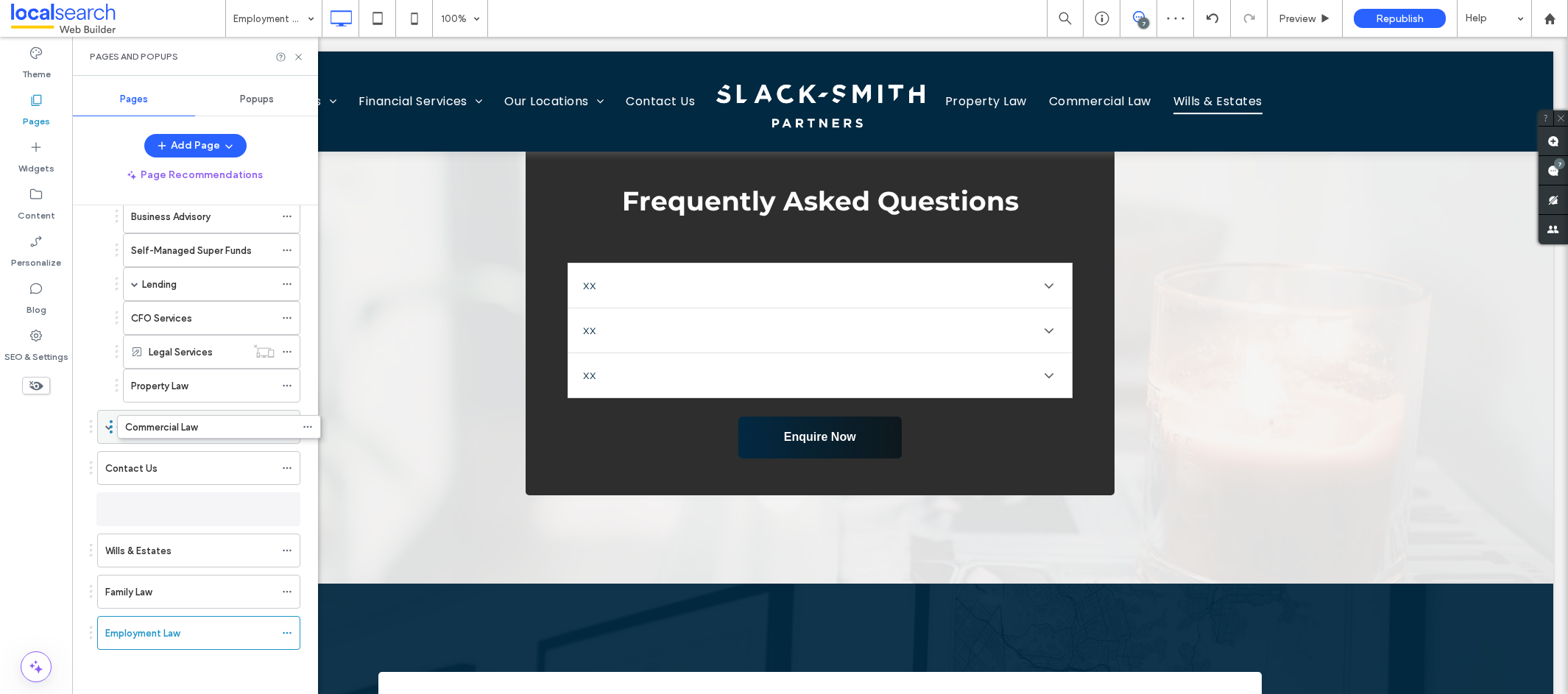 scroll, scrollTop: 209, scrollLeft: 0, axis: vertical 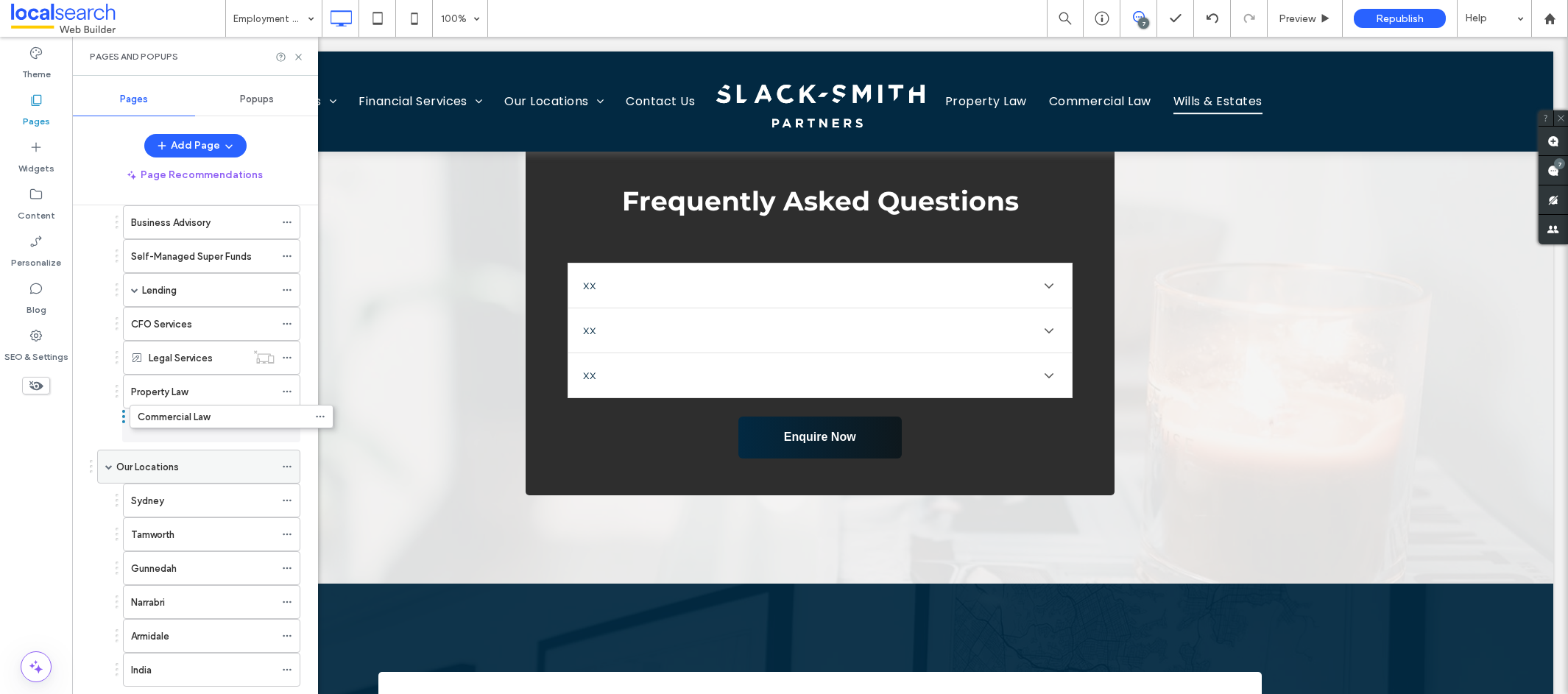 drag, startPoint x: 147, startPoint y: 513, endPoint x: 180, endPoint y: 463, distance: 59.90826 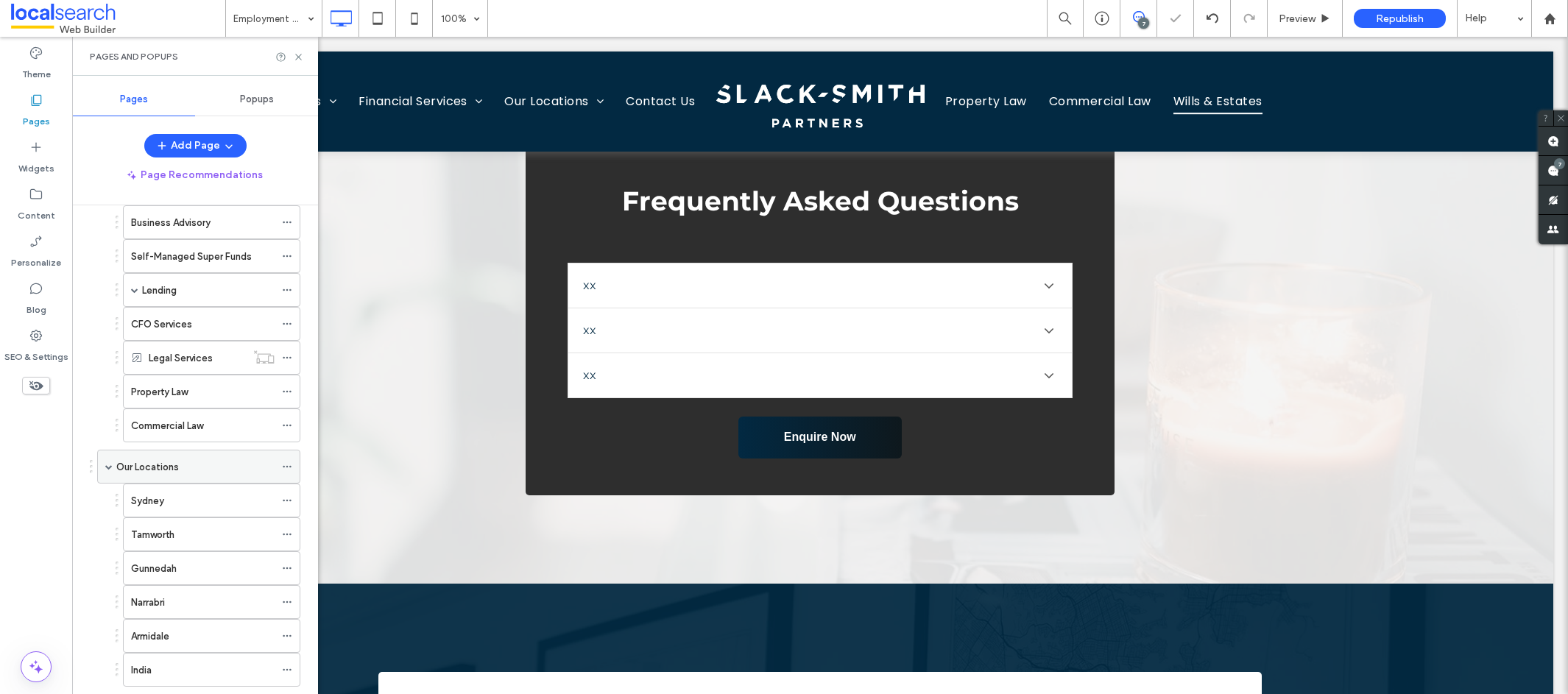 click at bounding box center (109, 467) 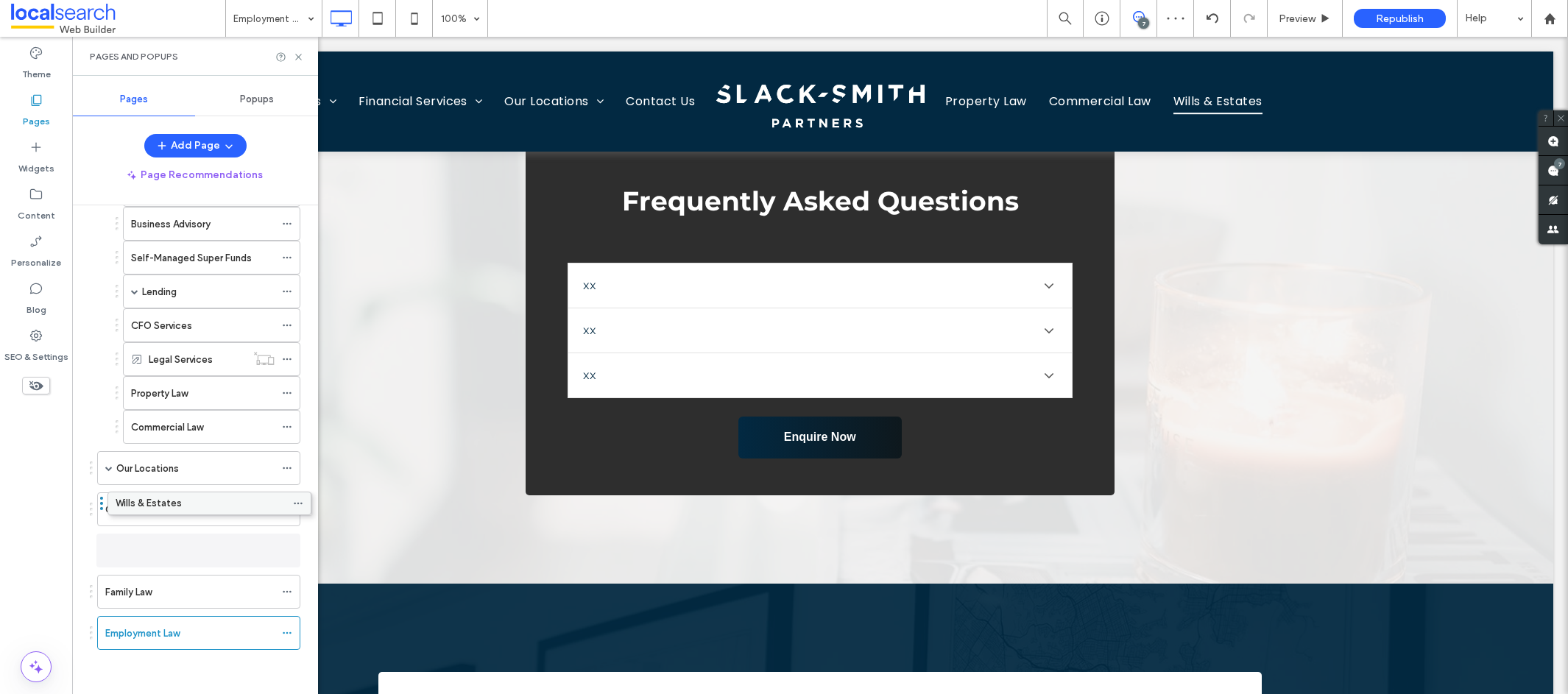 scroll, scrollTop: 202, scrollLeft: 0, axis: vertical 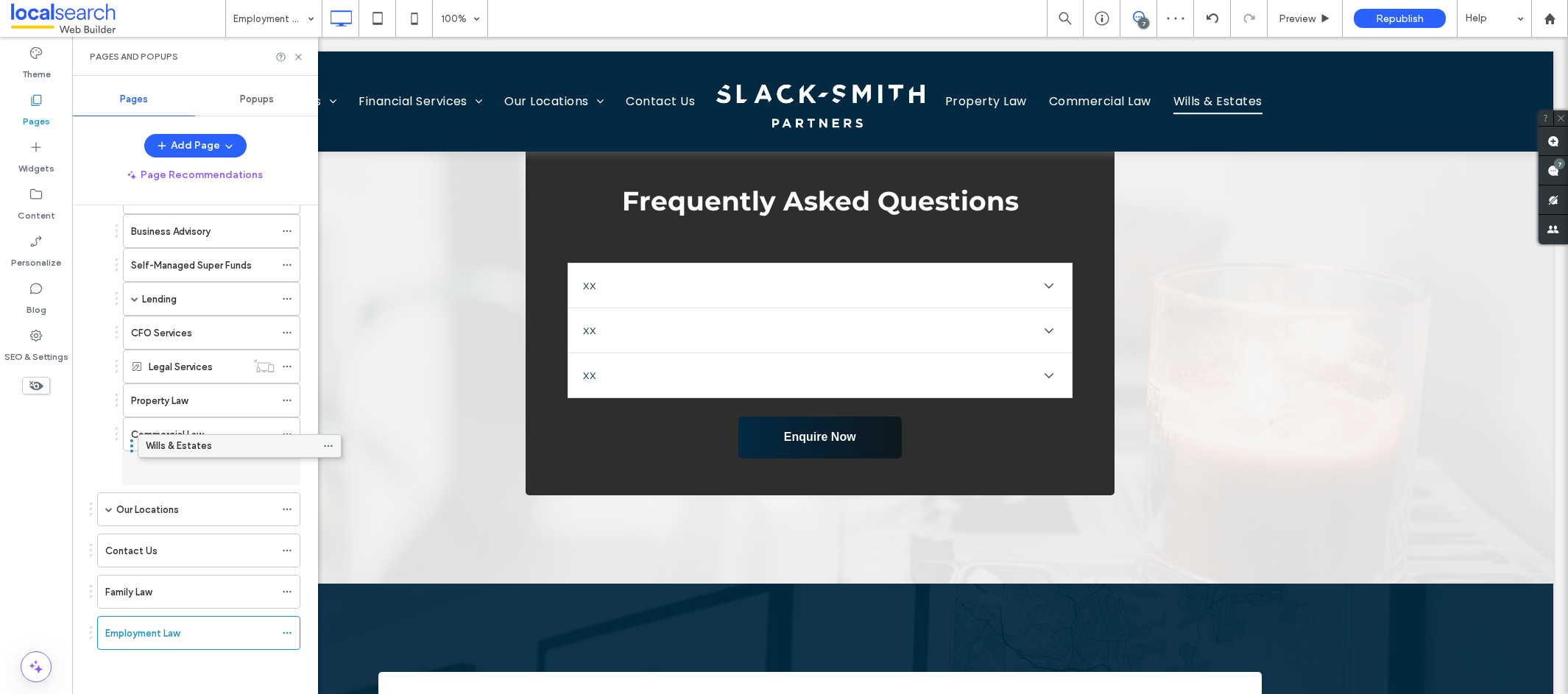 drag, startPoint x: 151, startPoint y: 556, endPoint x: 191, endPoint y: 456, distance: 107.7033 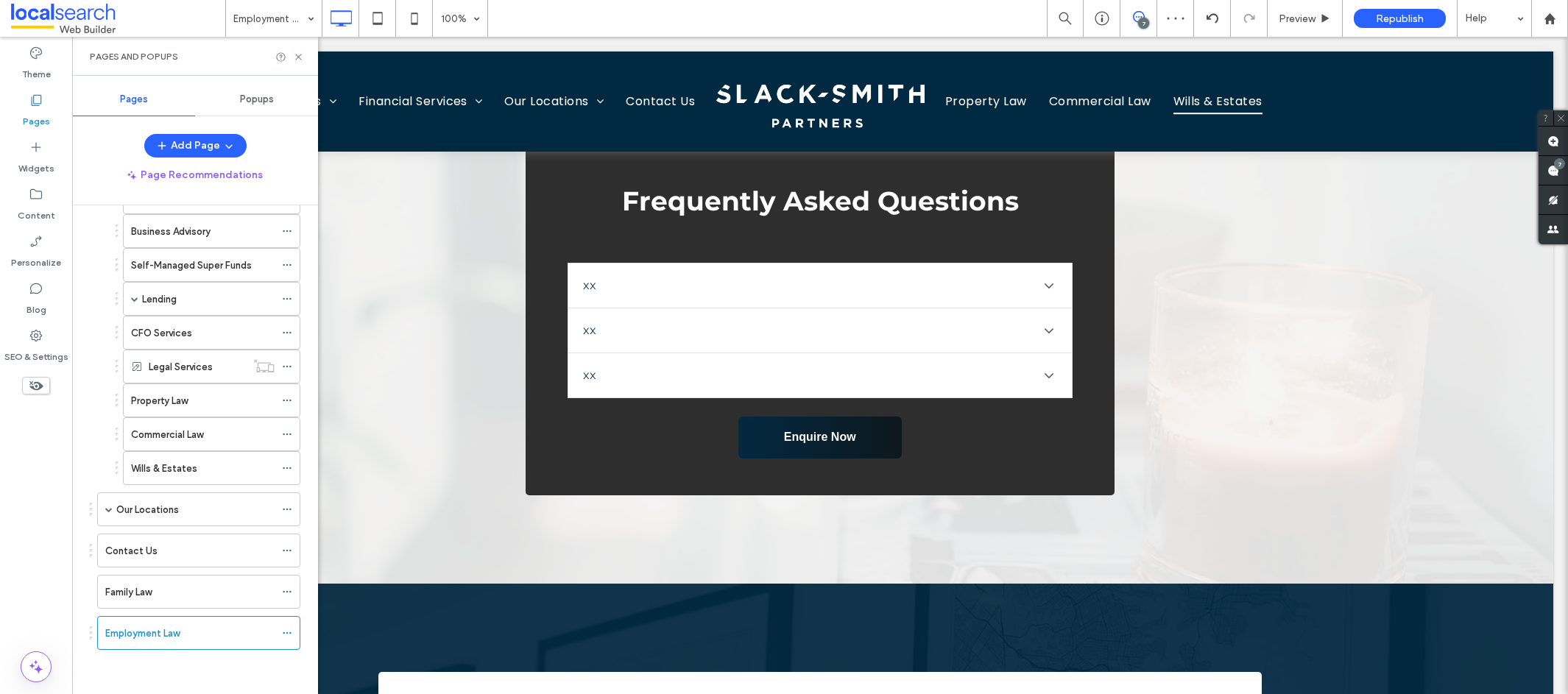 scroll, scrollTop: 202, scrollLeft: 0, axis: vertical 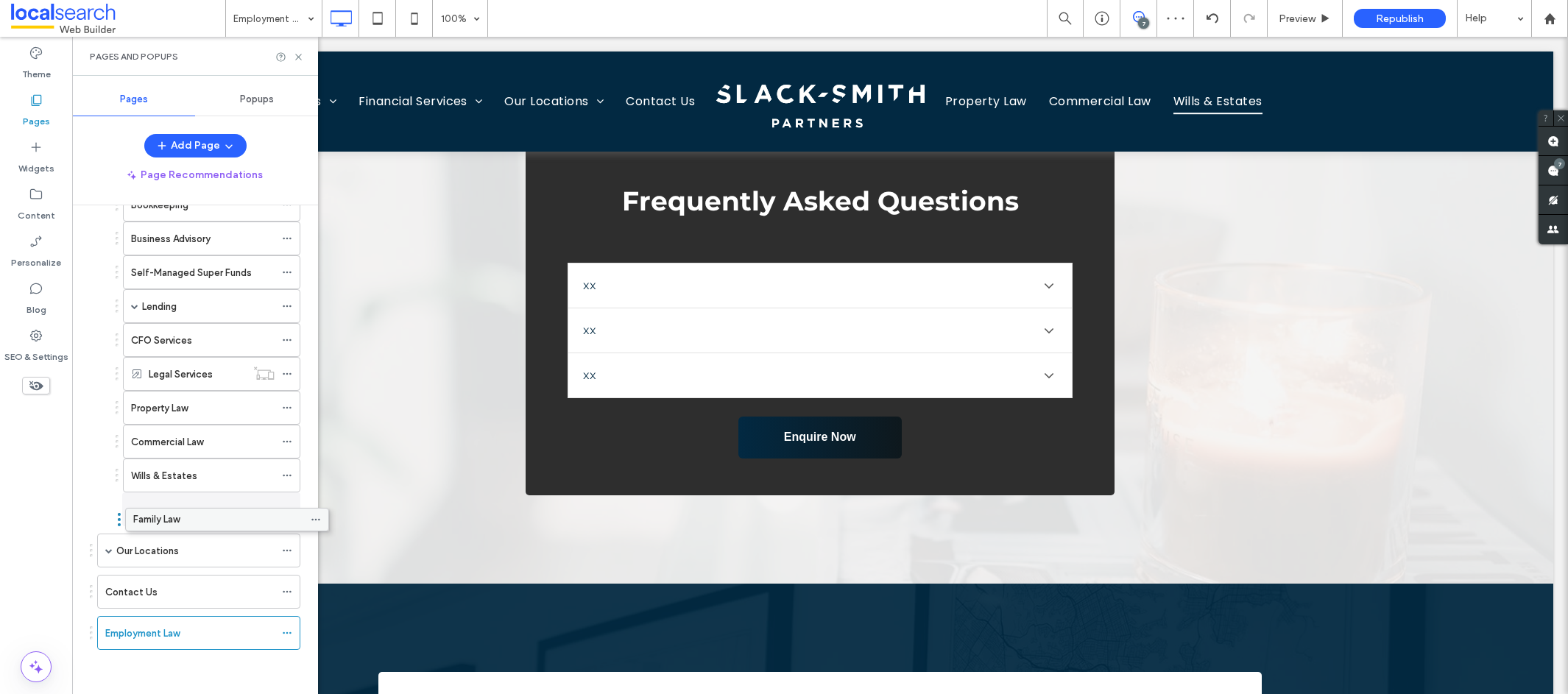 drag, startPoint x: 139, startPoint y: 590, endPoint x: 167, endPoint y: 530, distance: 66.21178 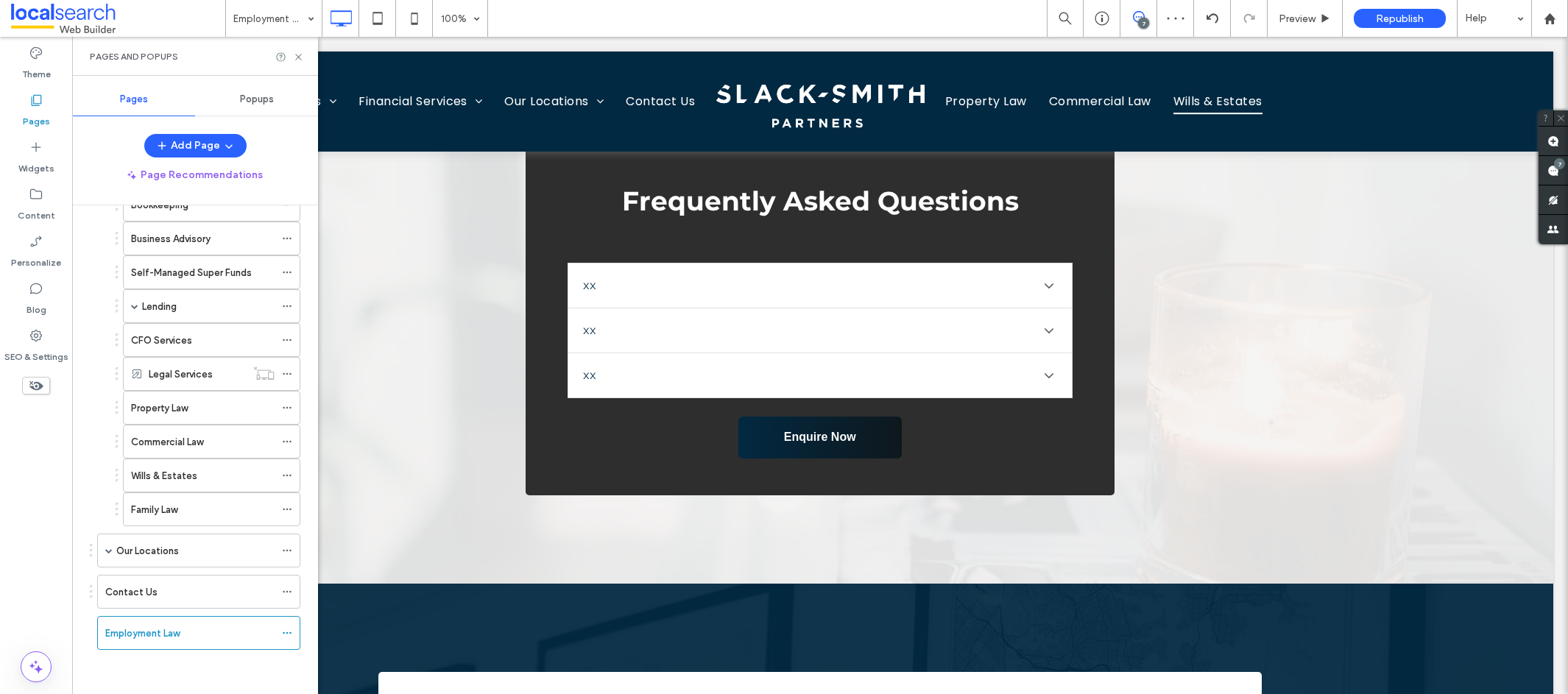 scroll, scrollTop: 195, scrollLeft: 0, axis: vertical 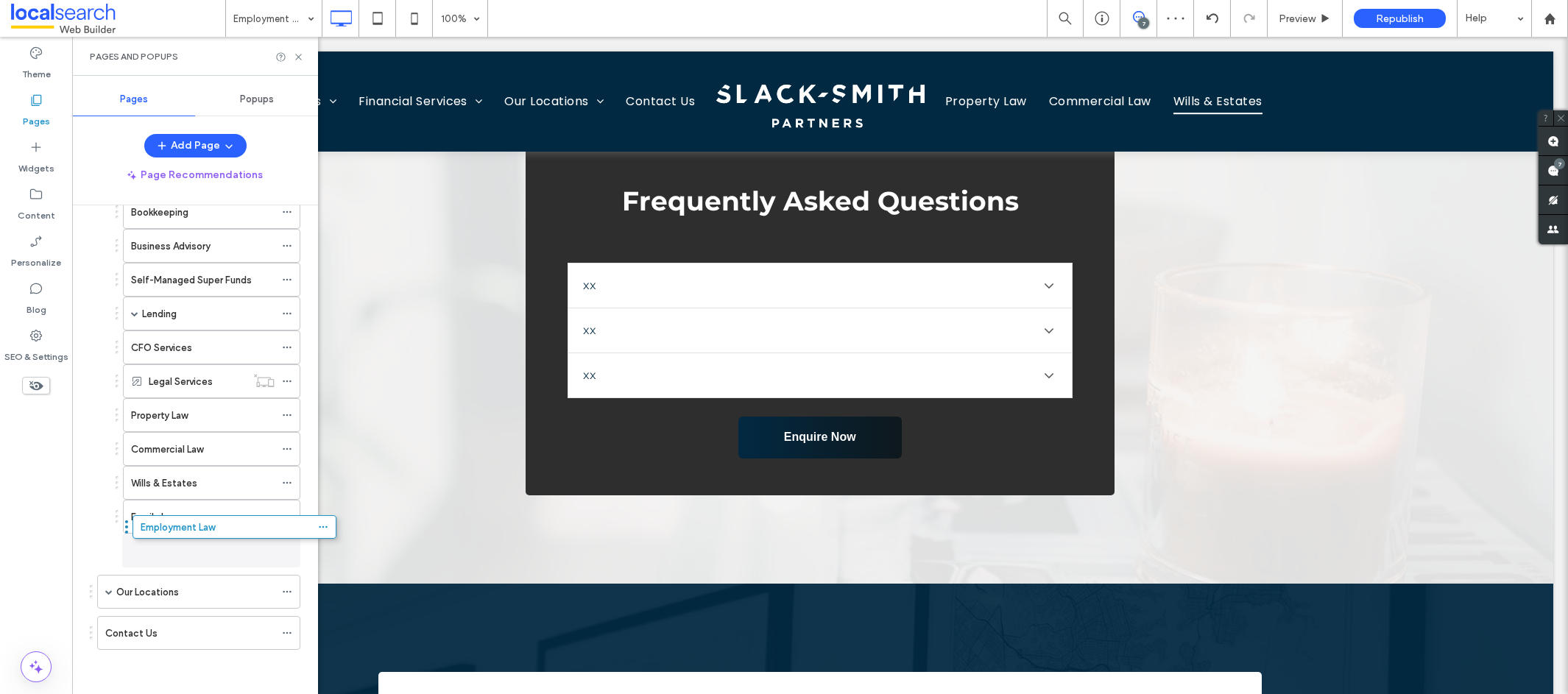 drag, startPoint x: 138, startPoint y: 640, endPoint x: 174, endPoint y: 548, distance: 98.79271 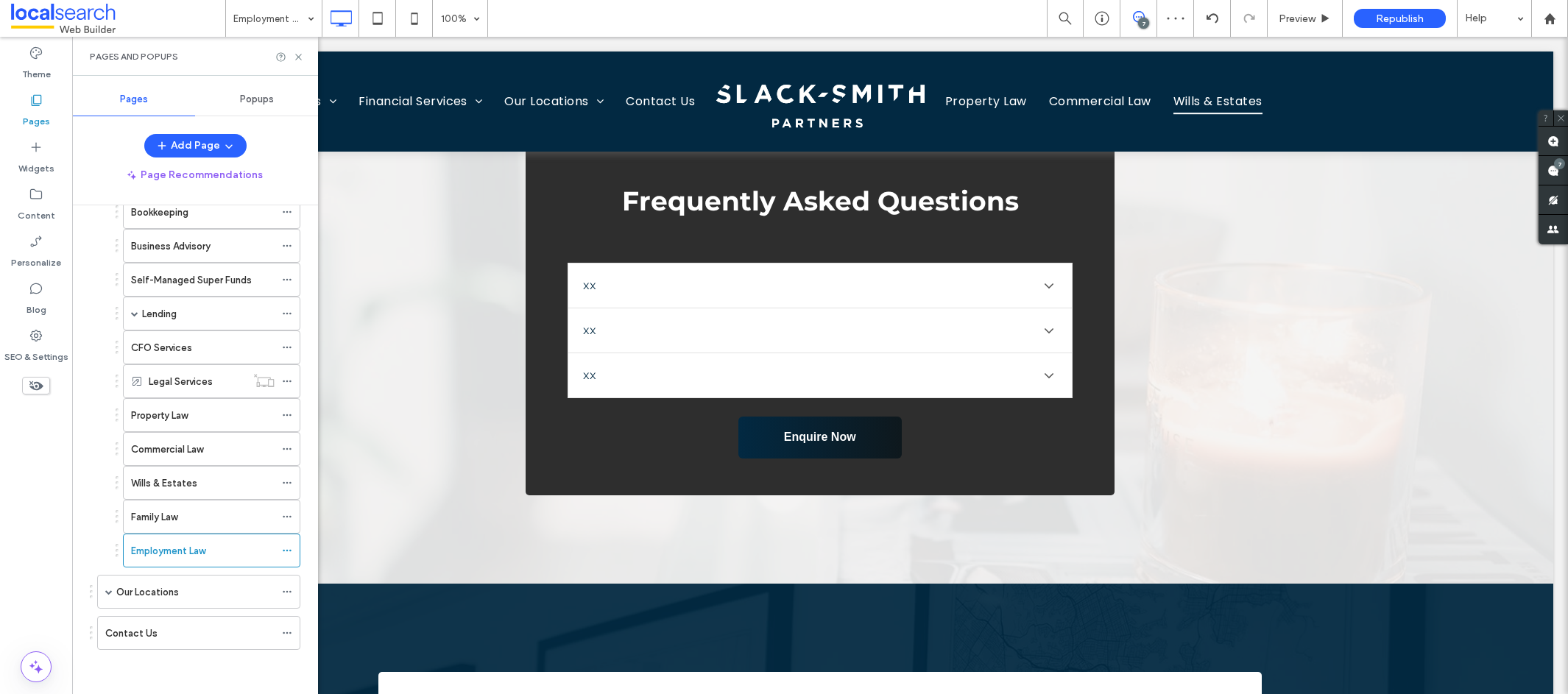 scroll, scrollTop: 188, scrollLeft: 0, axis: vertical 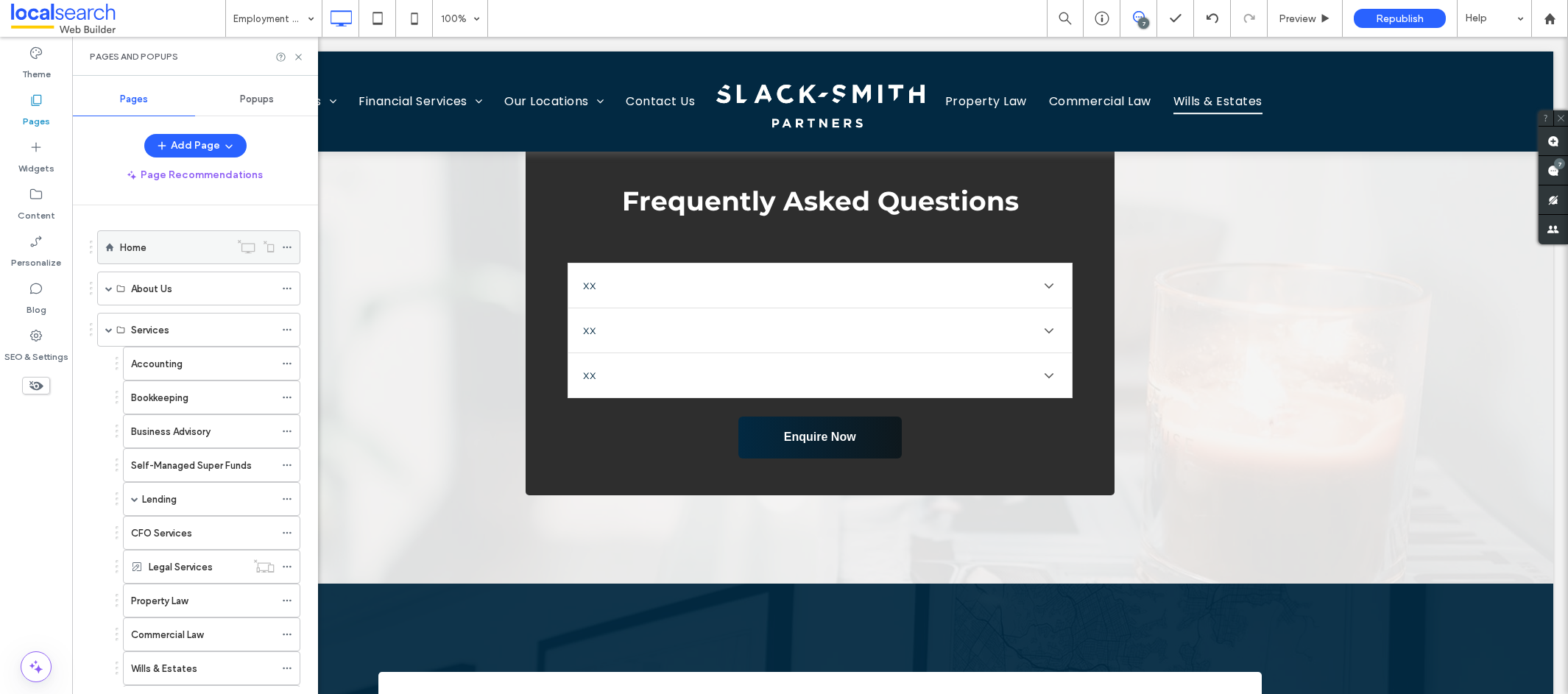 click on "Home" at bounding box center [133, 247] 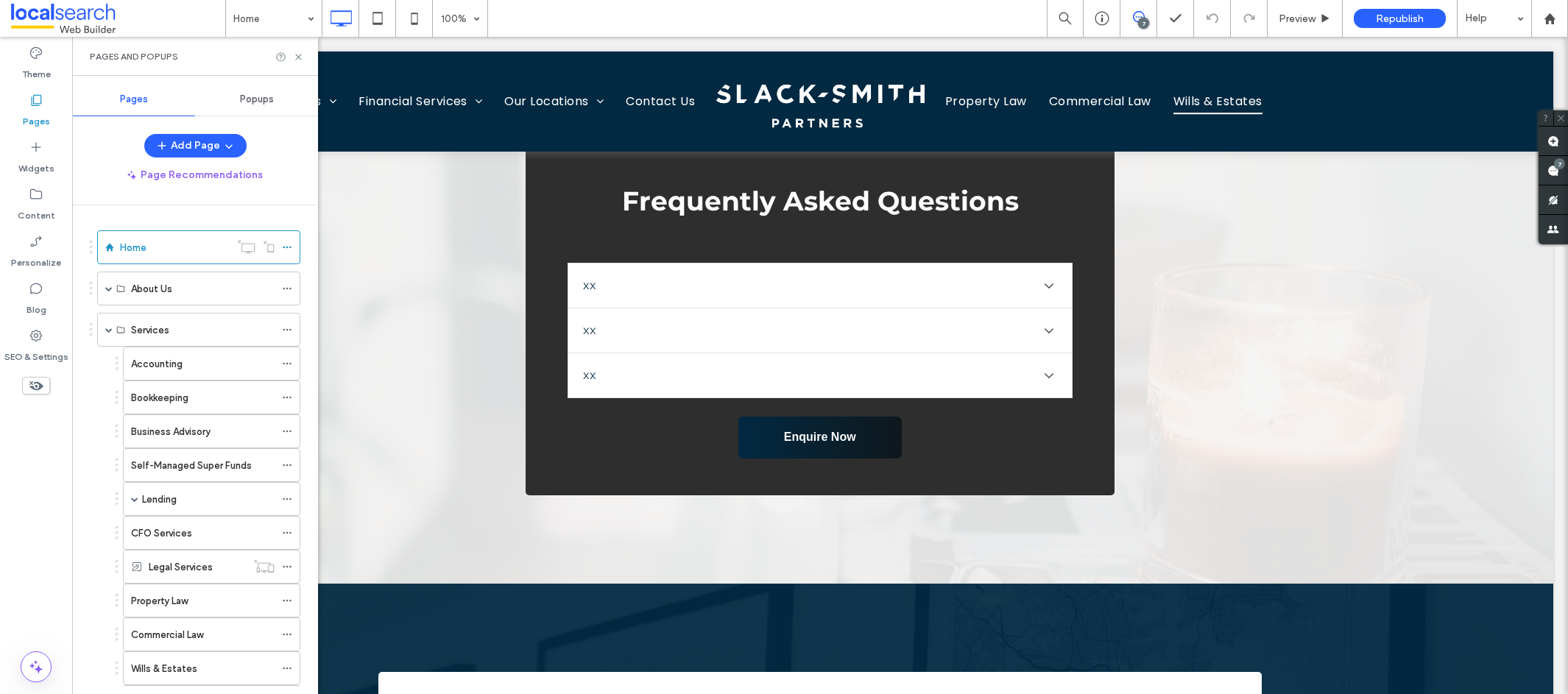 click on "Pages and Popups" at bounding box center [195, 56] 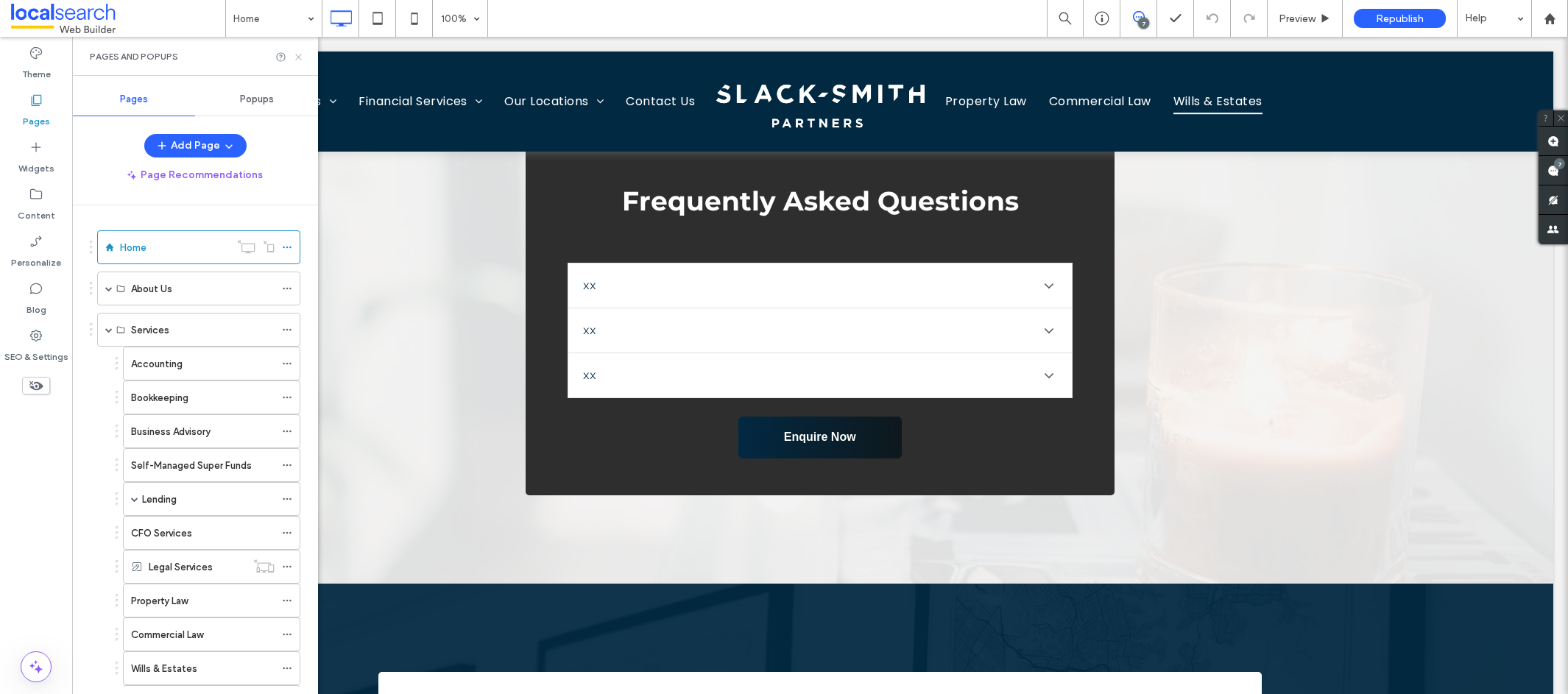 click 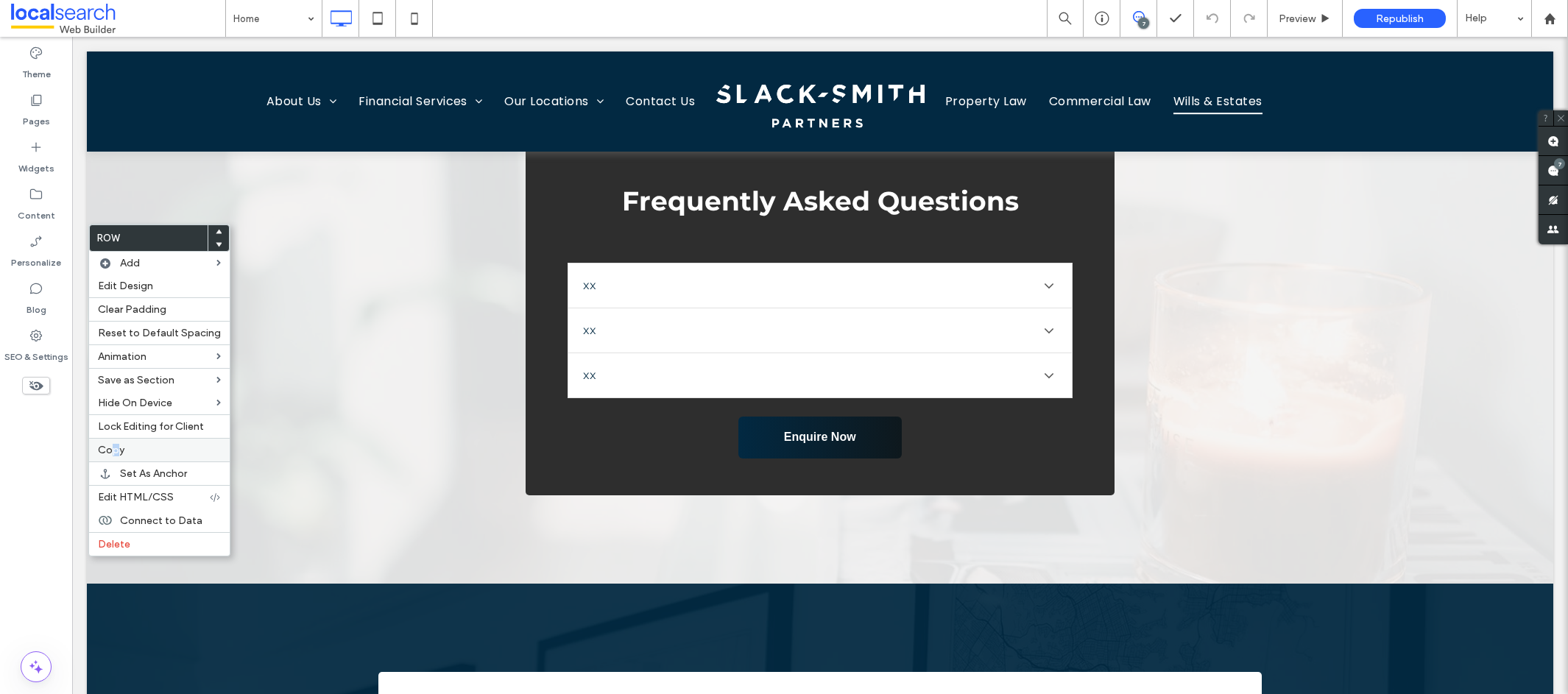 click on "Copy" at bounding box center [111, 450] 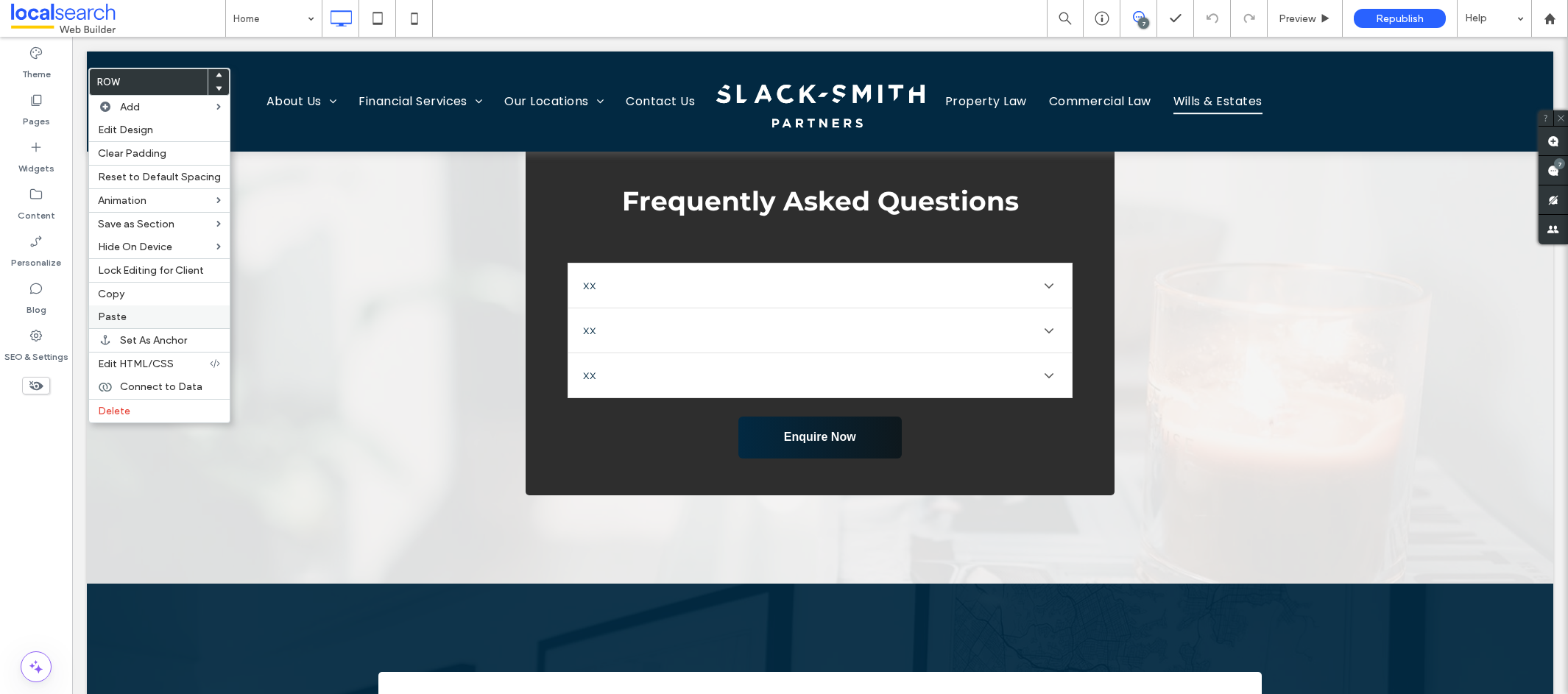click on "Paste" at bounding box center (159, 316) 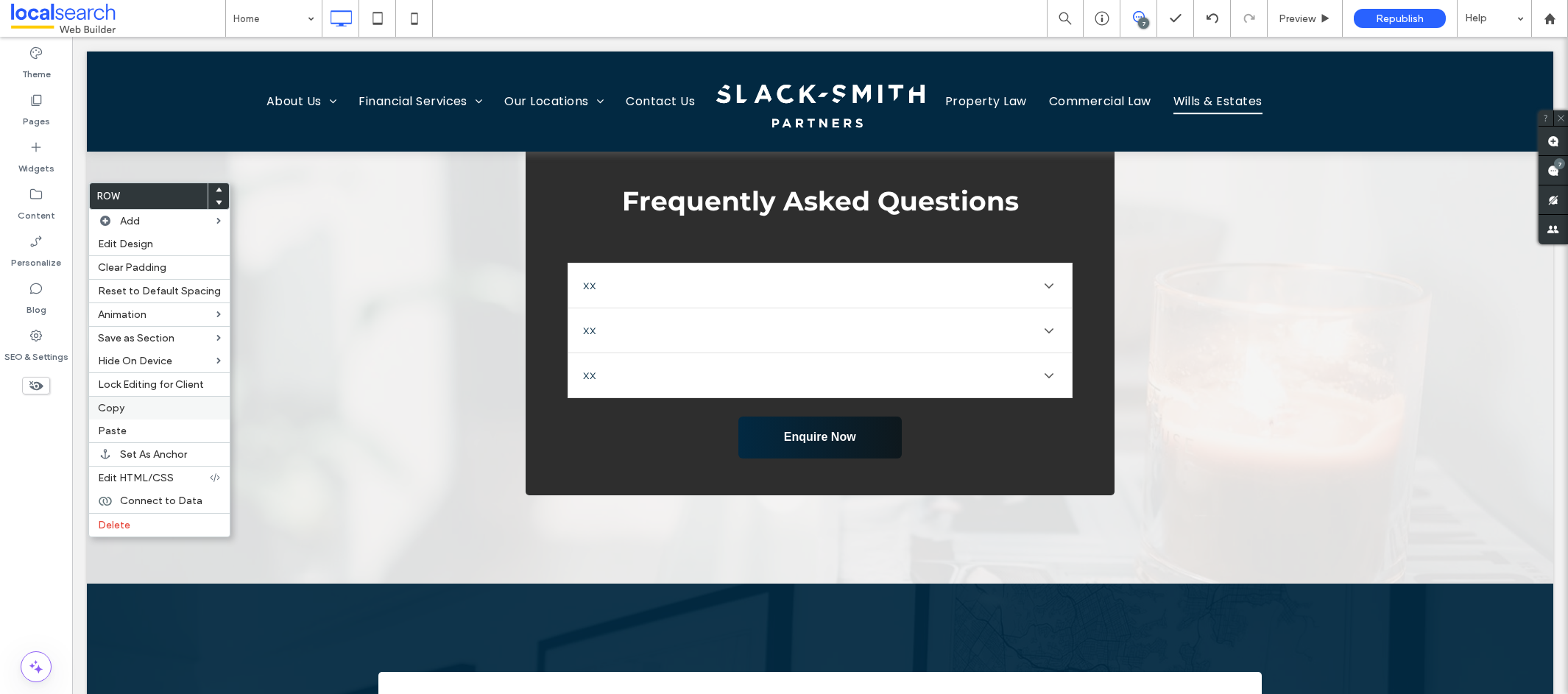 click on "Copy" at bounding box center [111, 408] 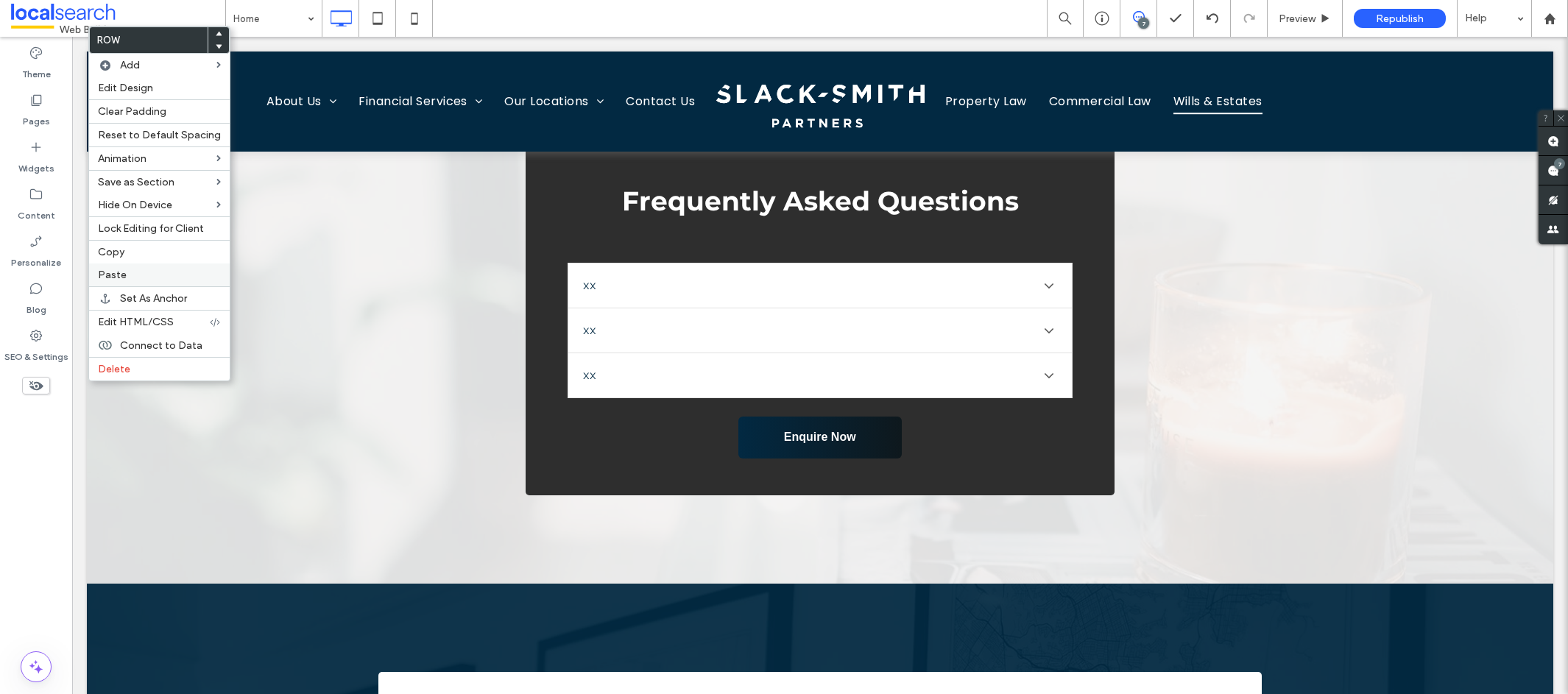 click on "Paste" at bounding box center [159, 275] 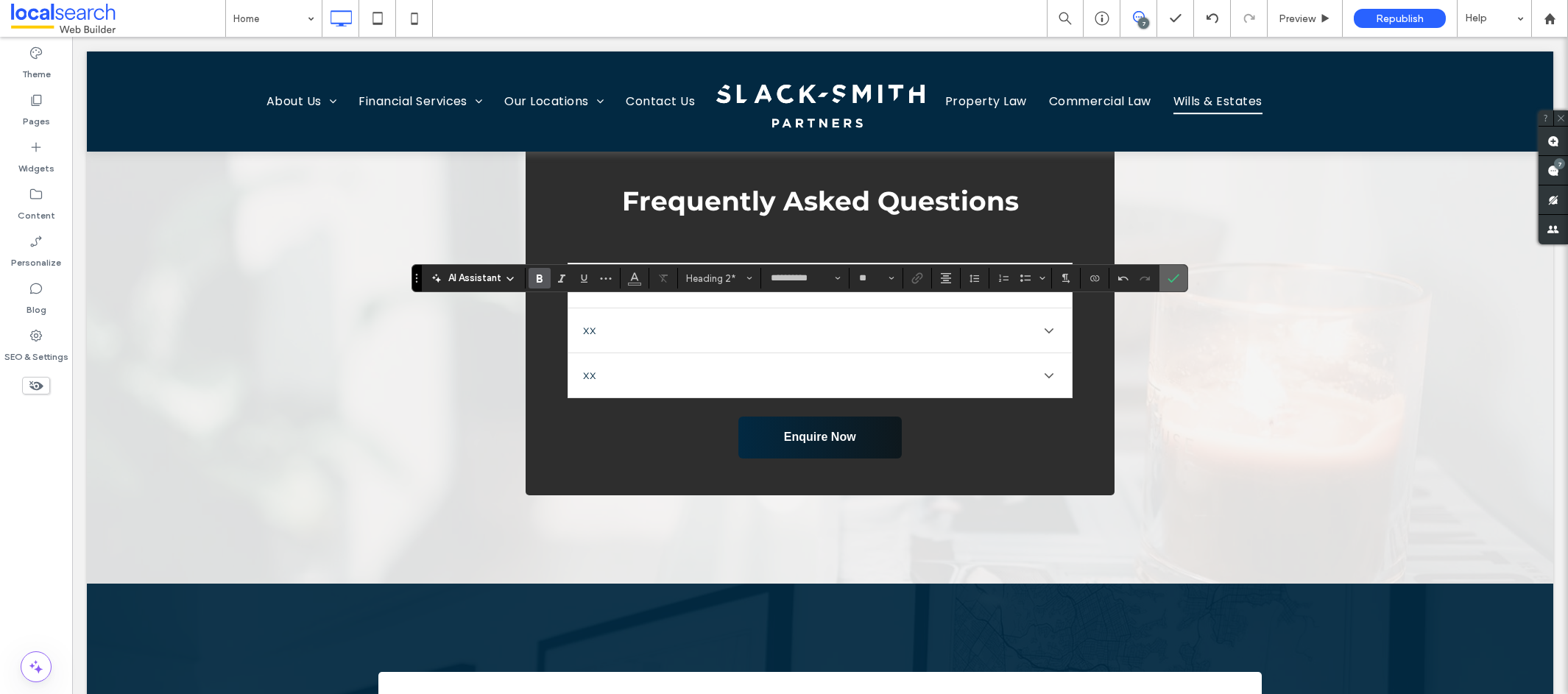 click at bounding box center (1170, 278) 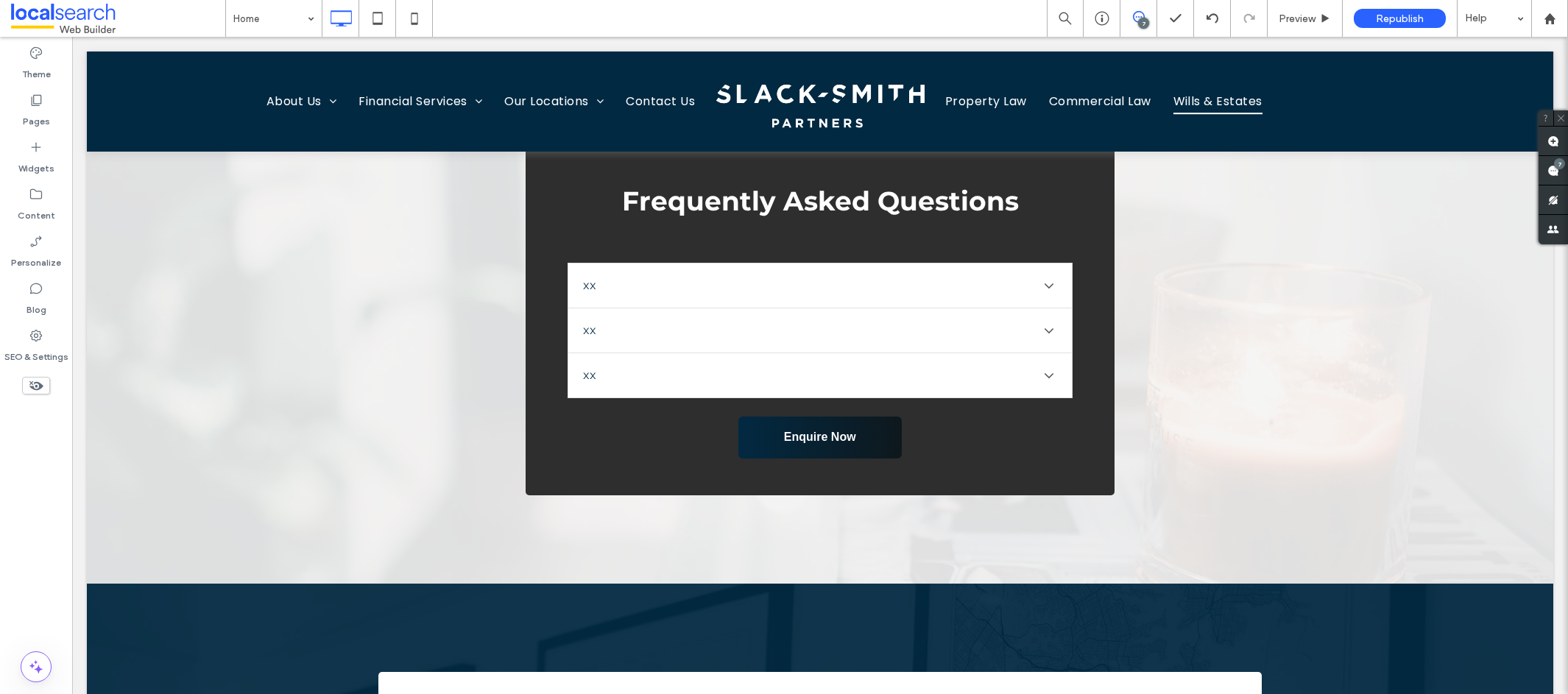 type on "**********" 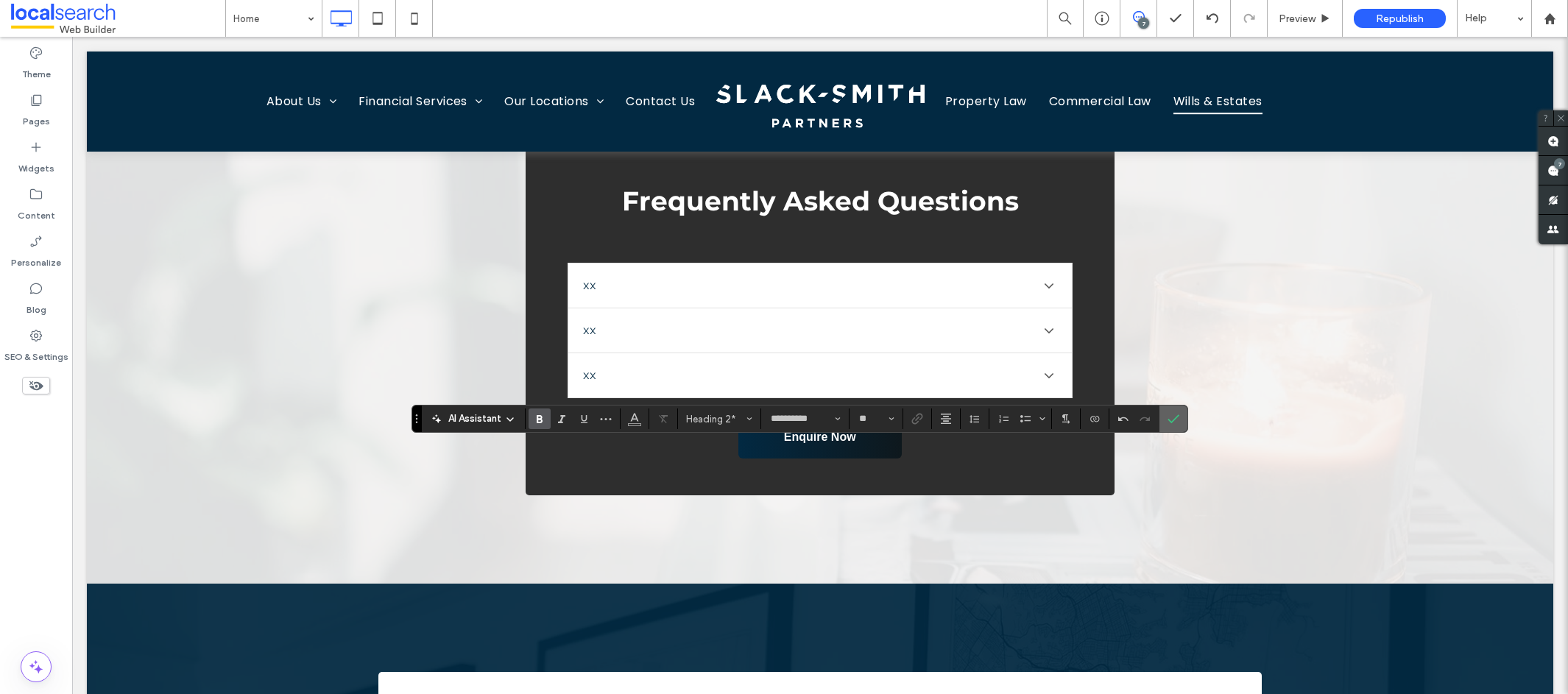 click 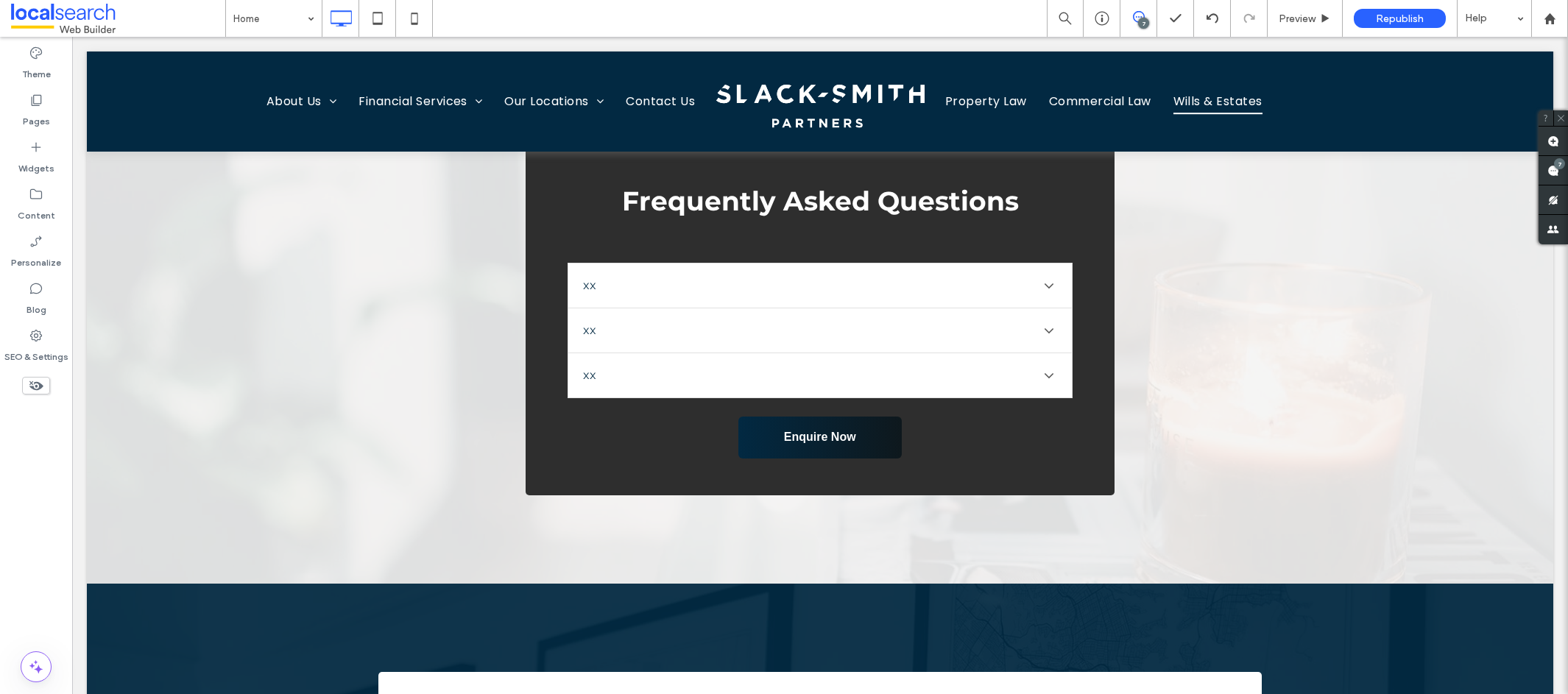 type on "**********" 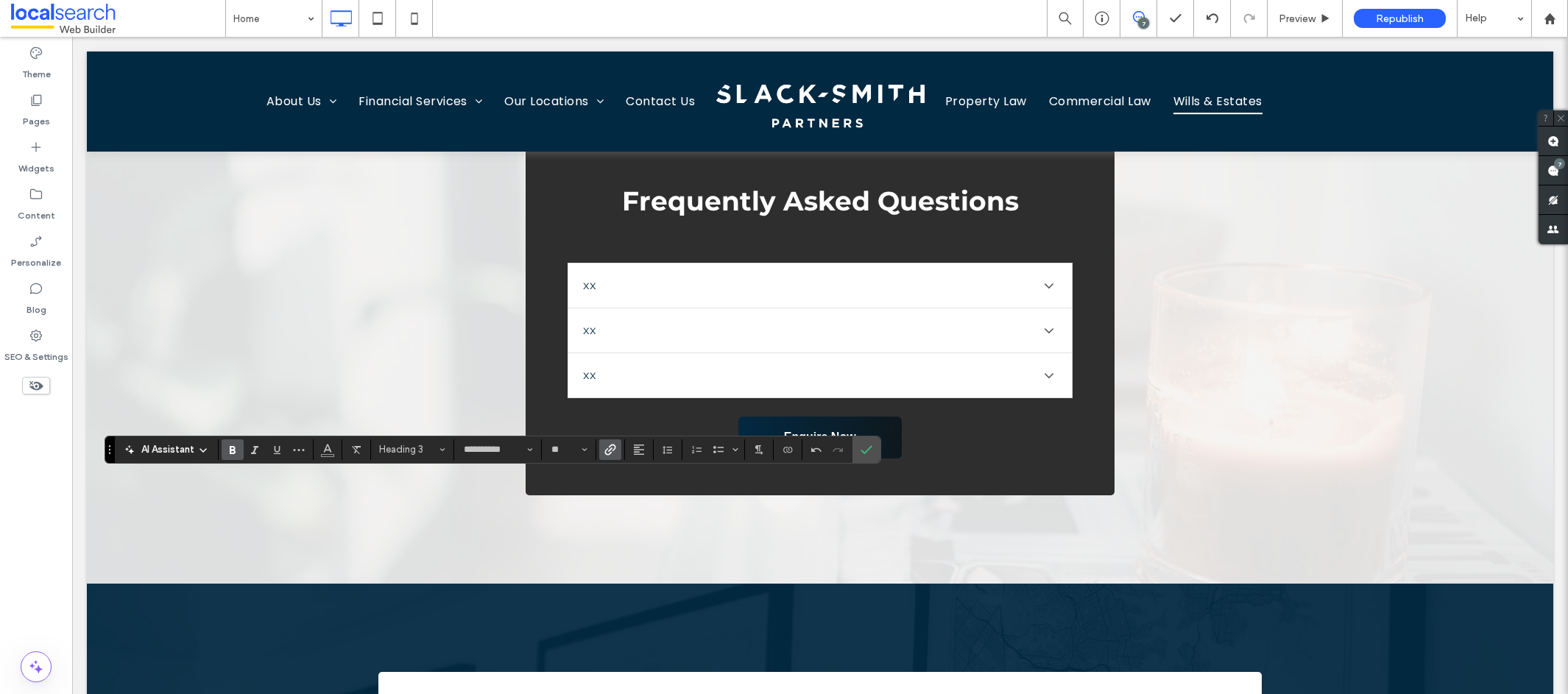 click 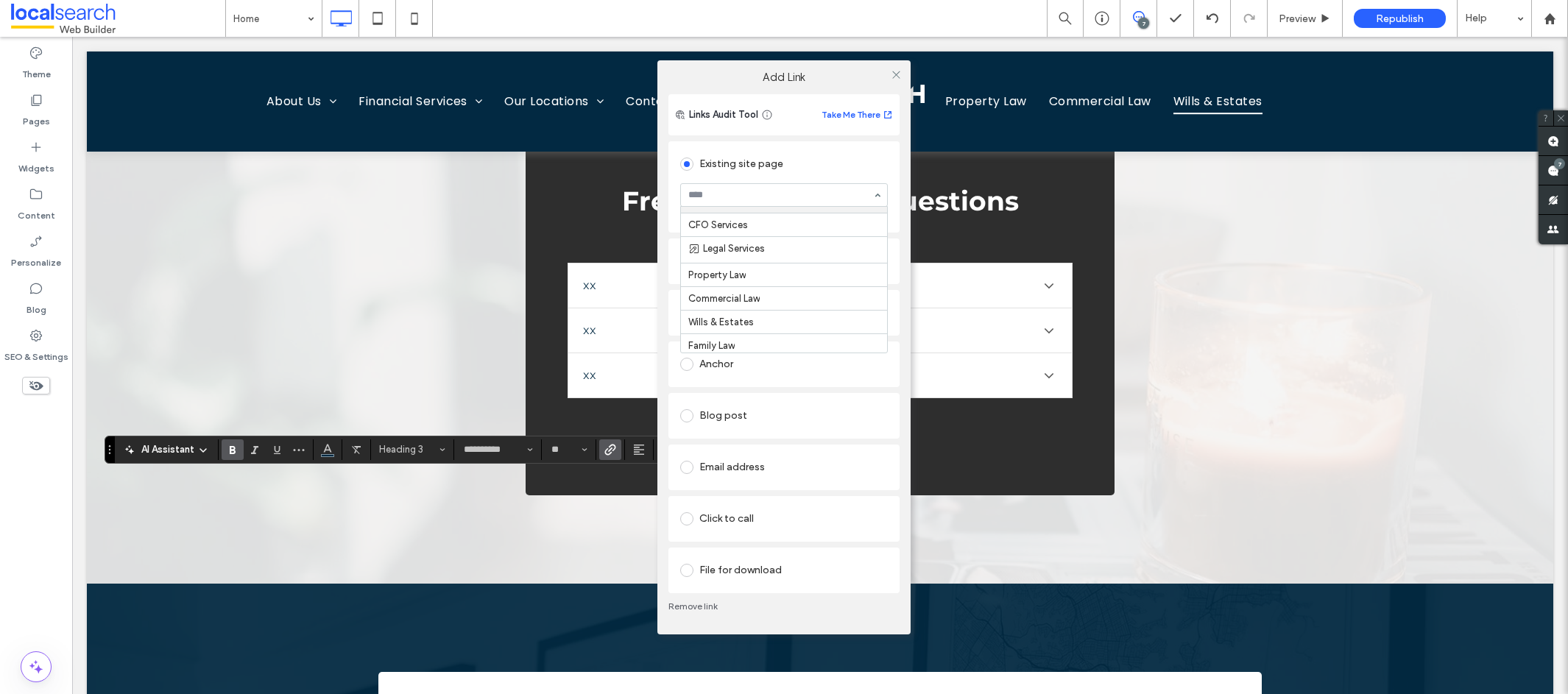 scroll, scrollTop: 247, scrollLeft: 0, axis: vertical 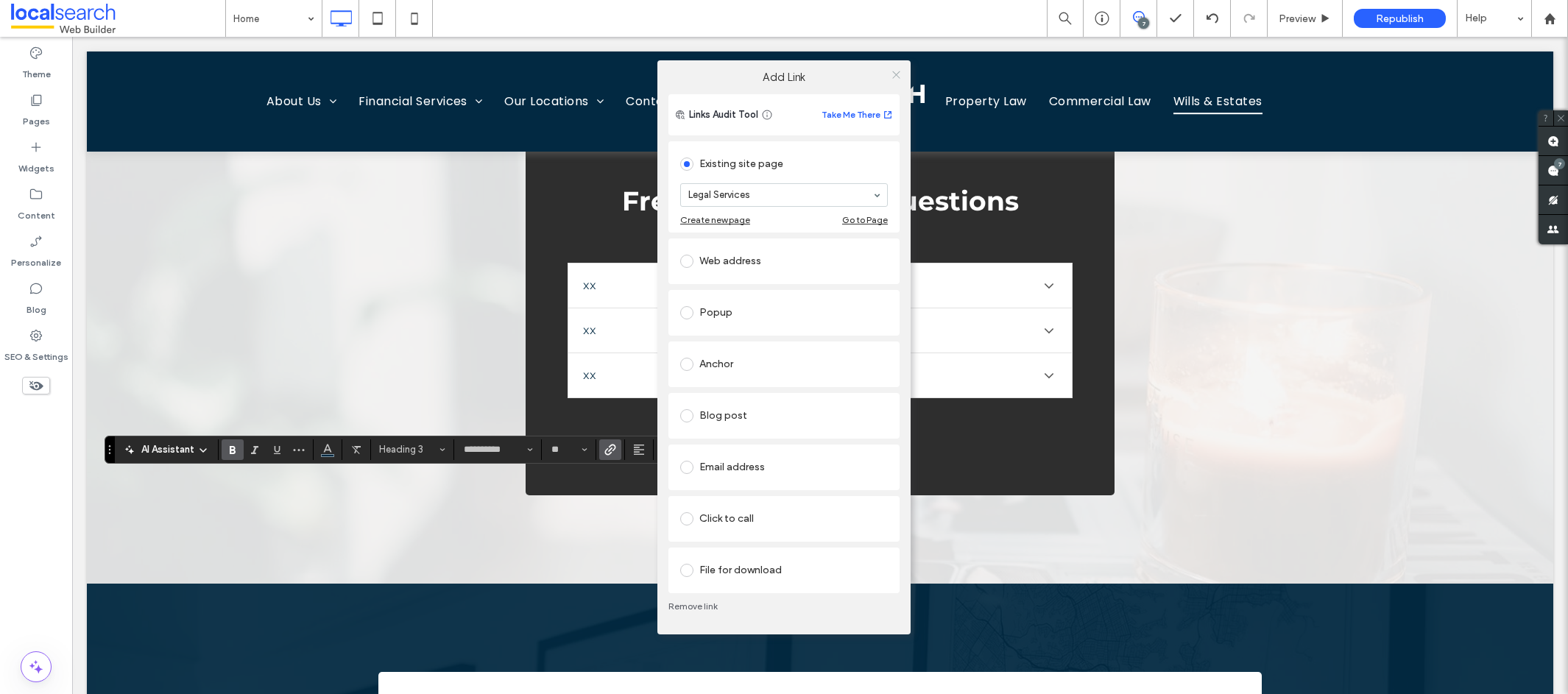 click 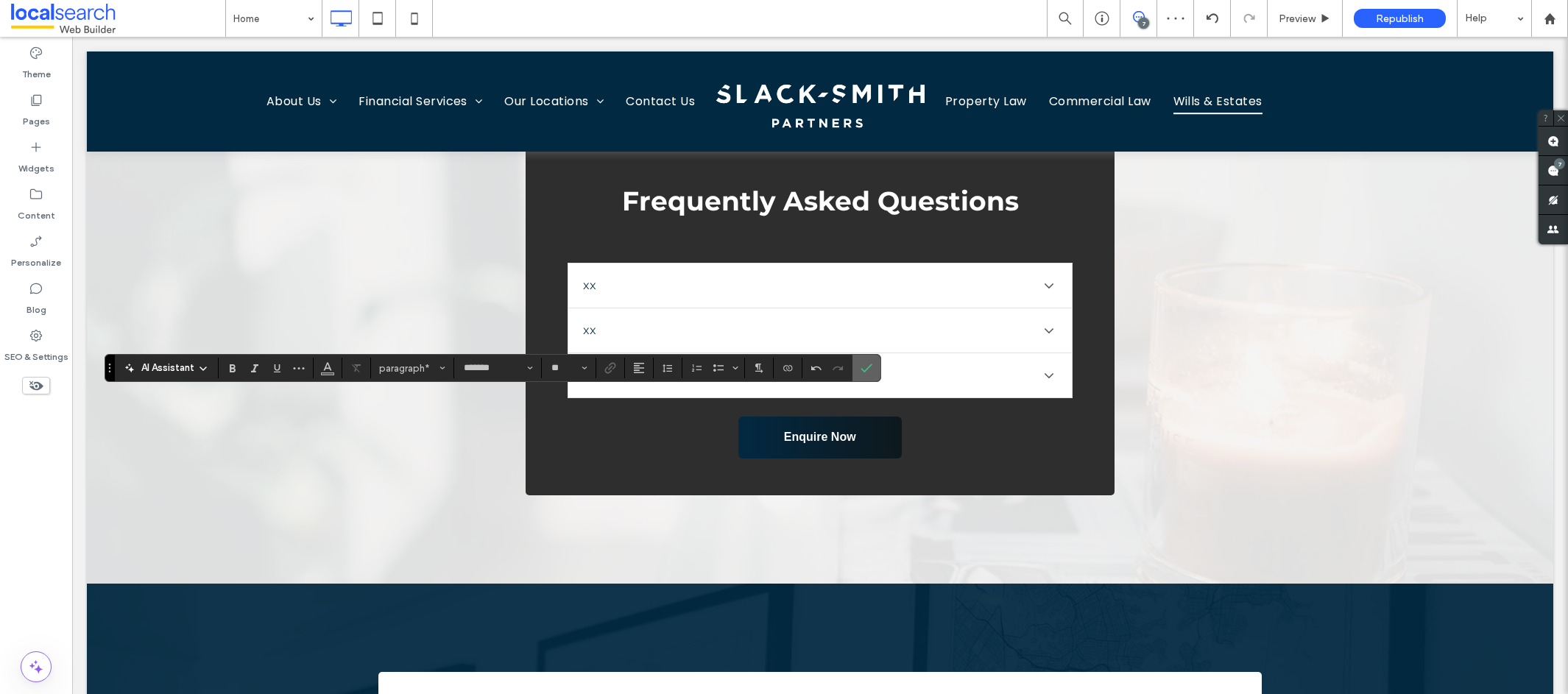 click 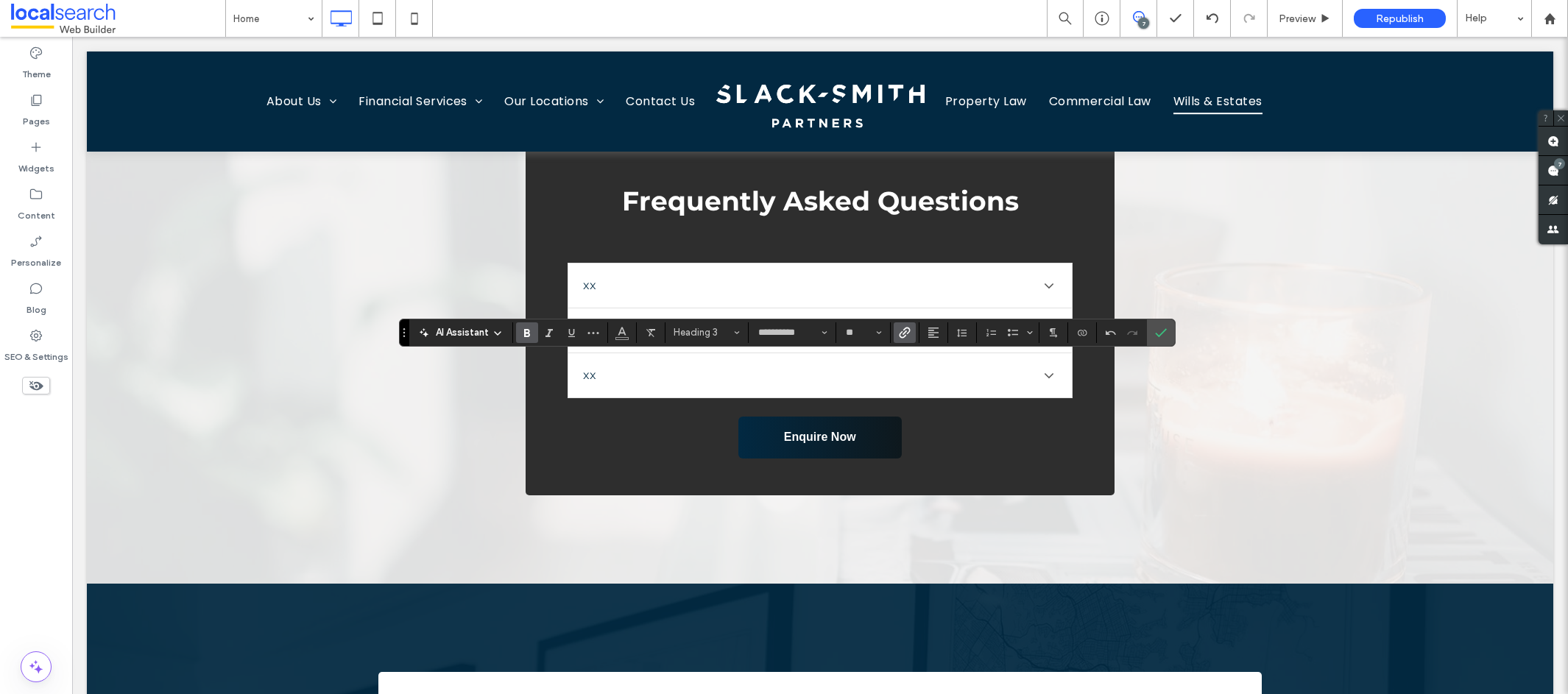 click 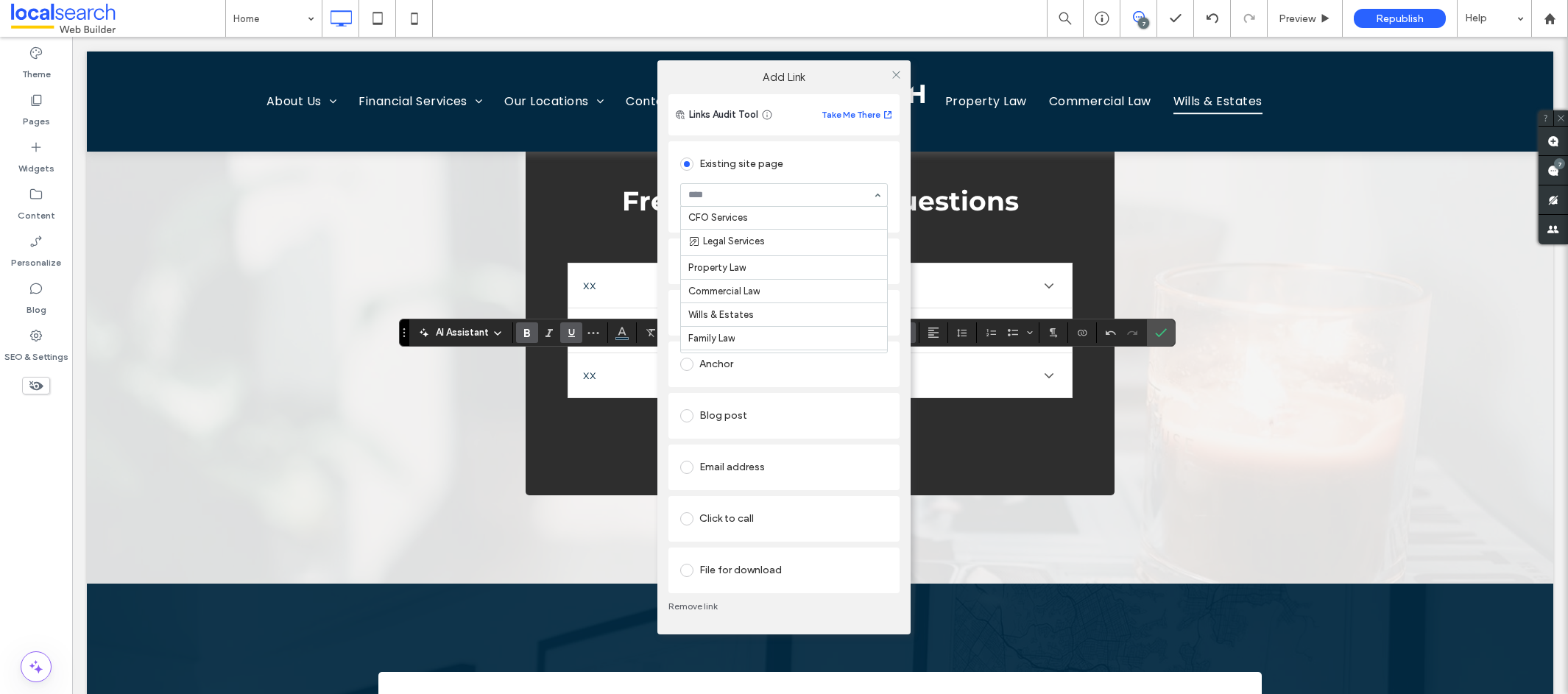 scroll, scrollTop: 269, scrollLeft: 0, axis: vertical 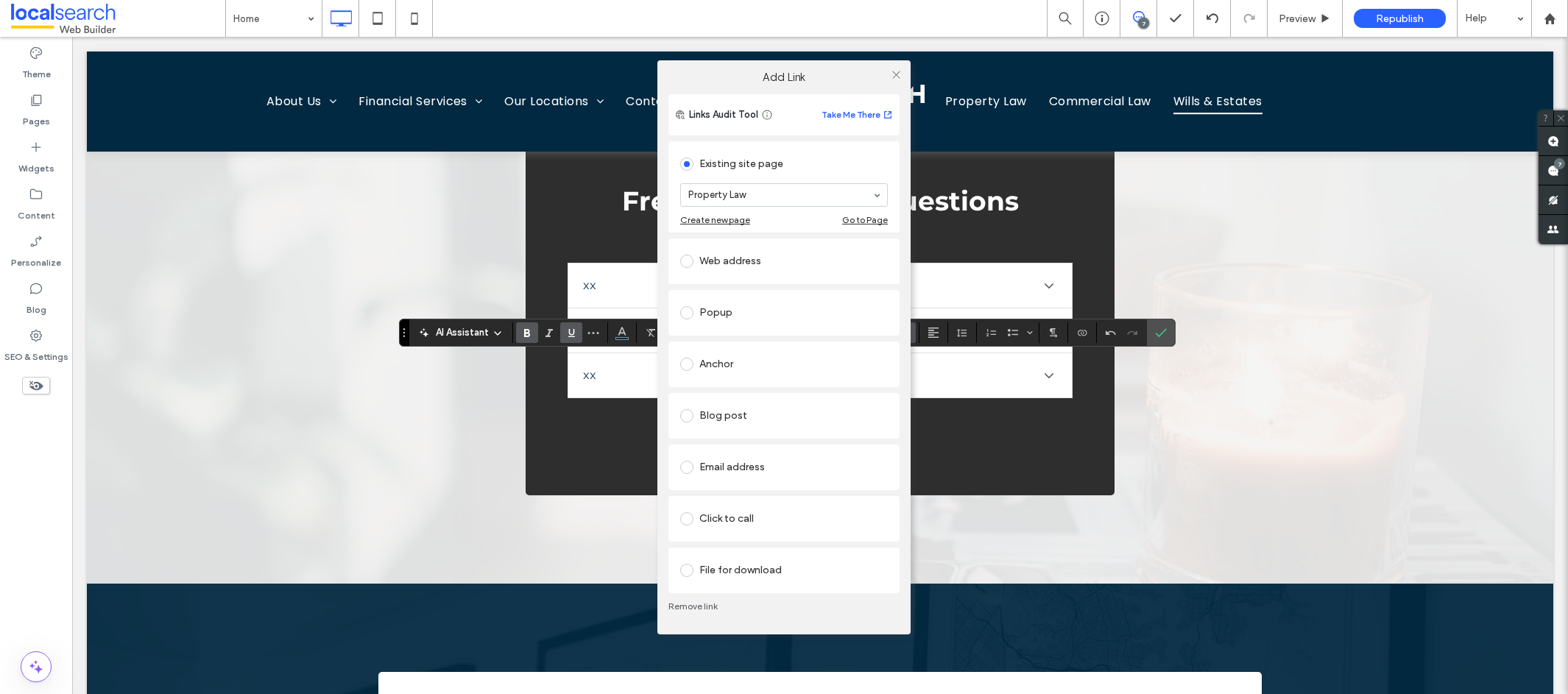 click 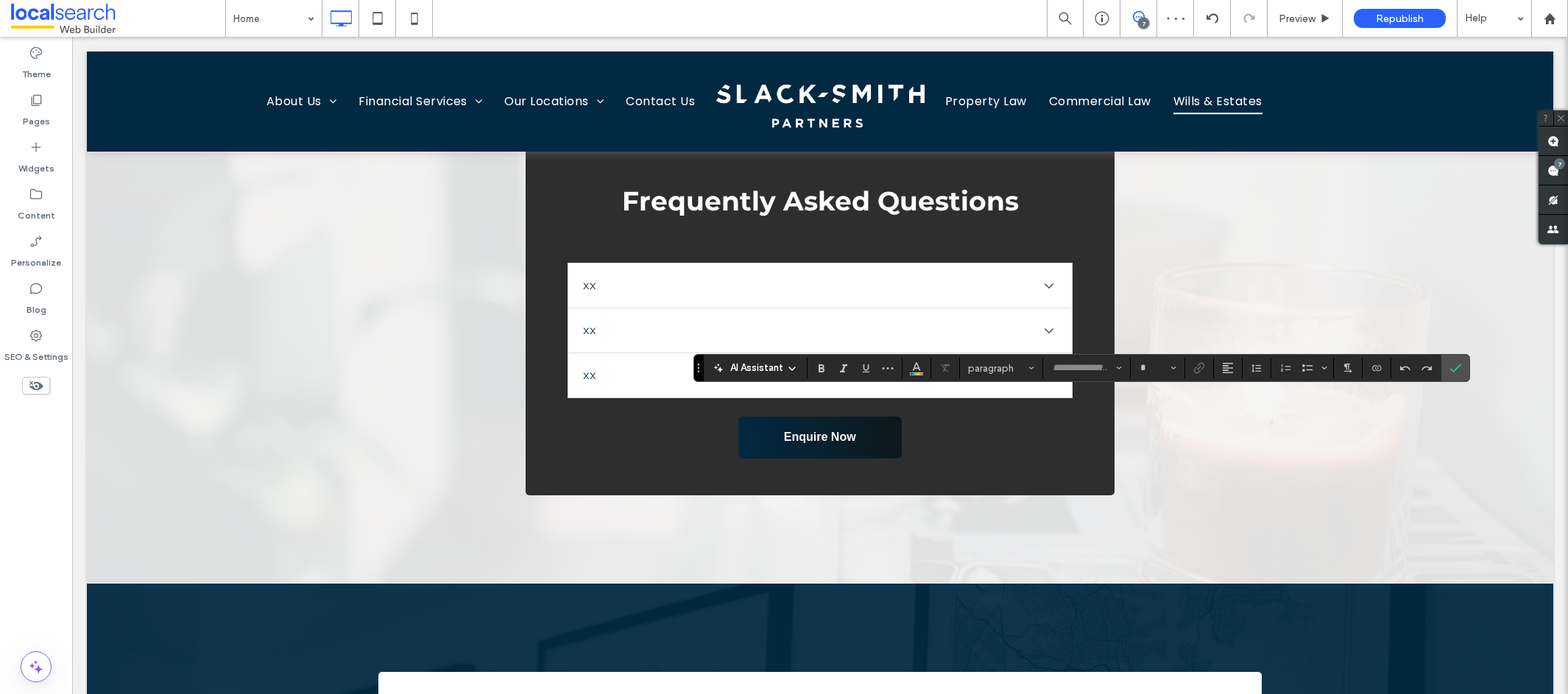 type on "*******" 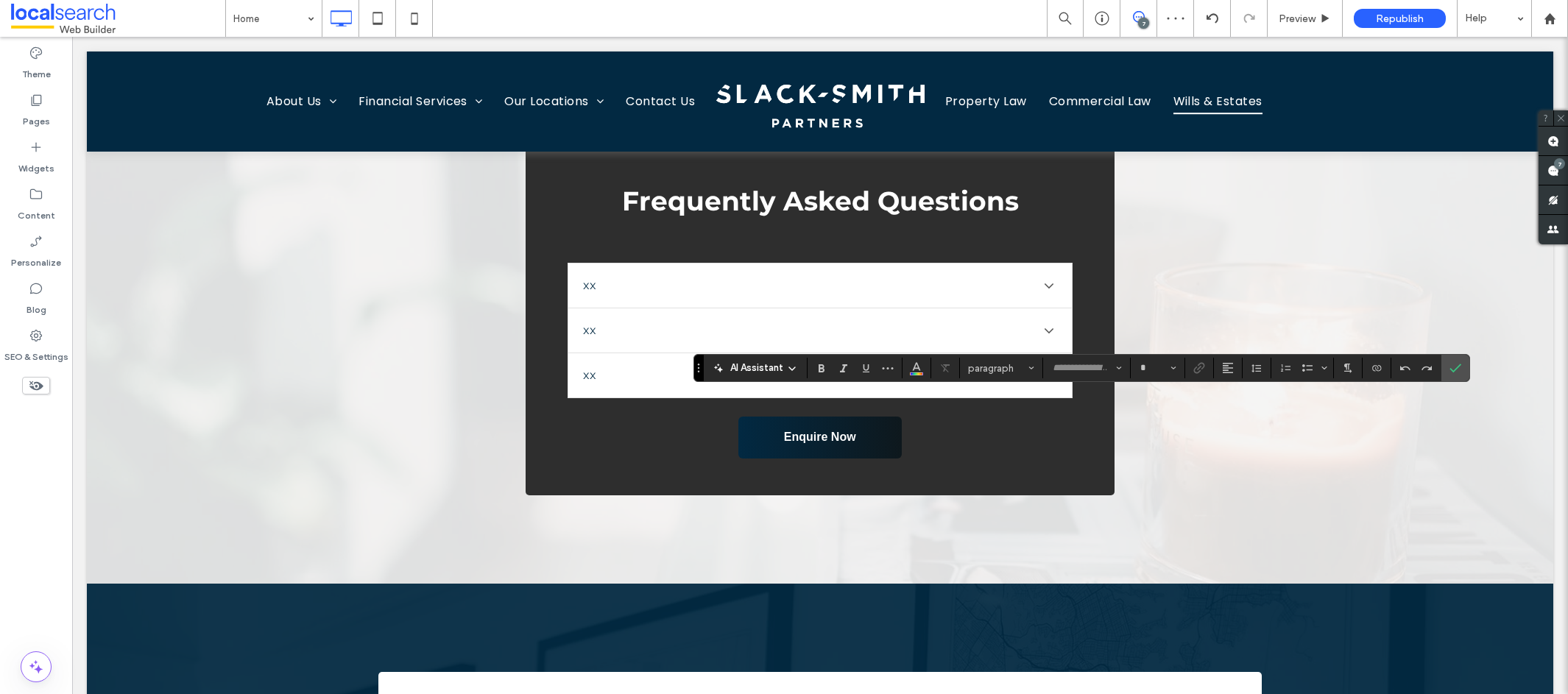 type on "**" 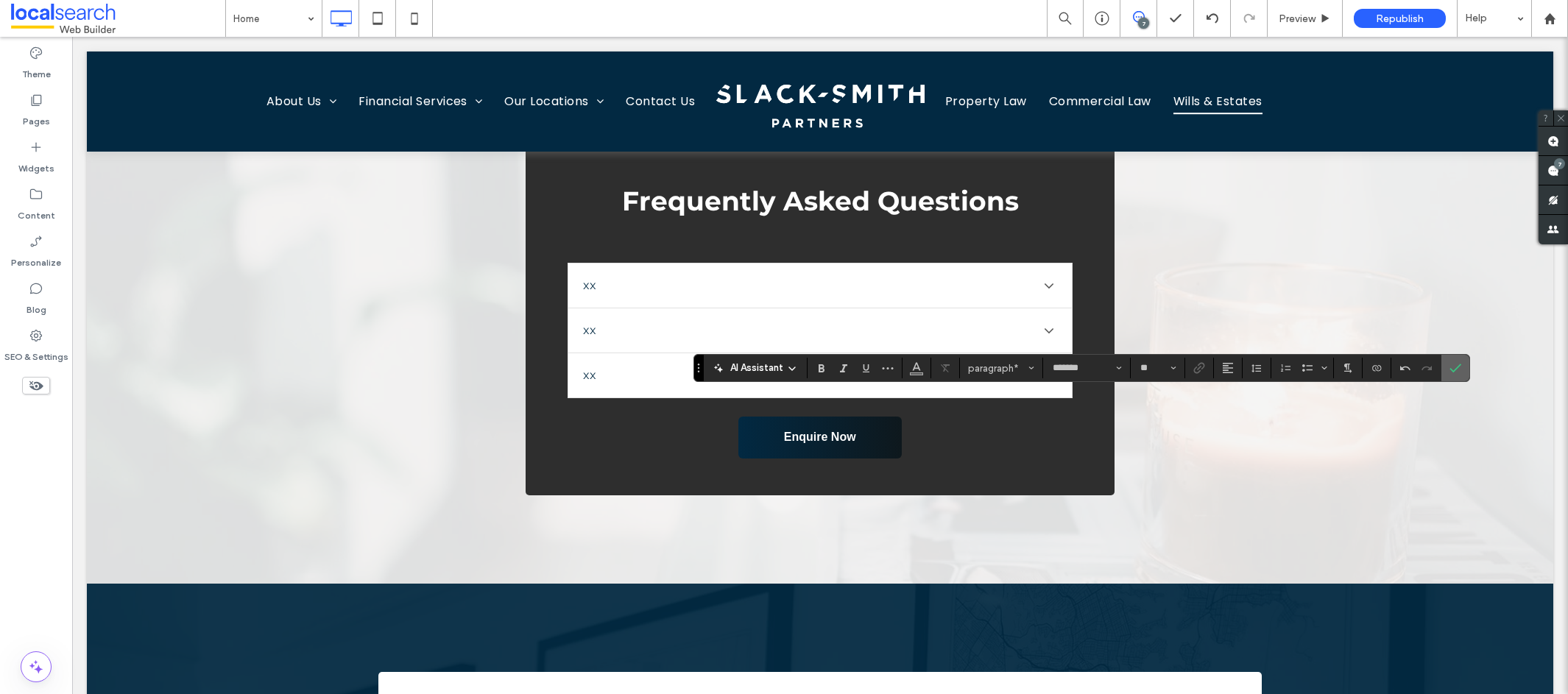 click 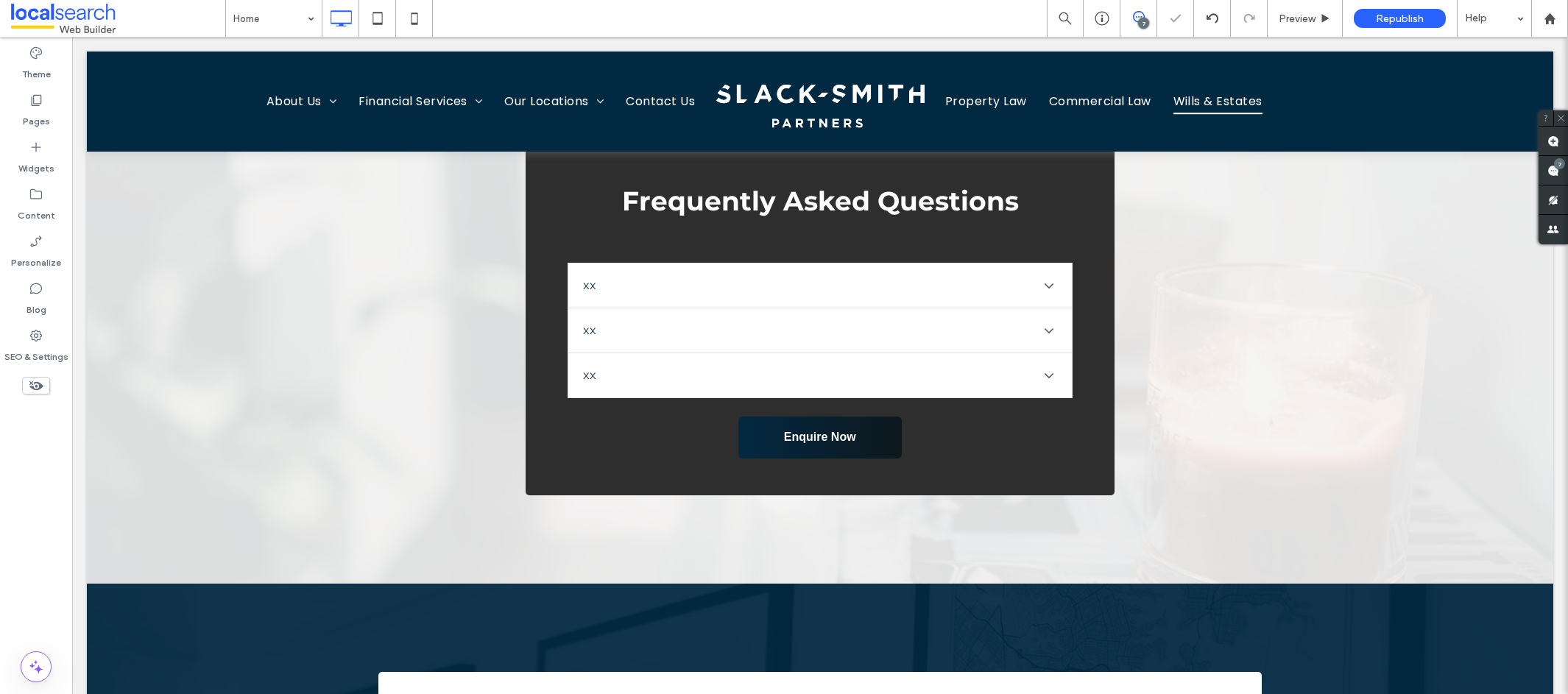 type on "**********" 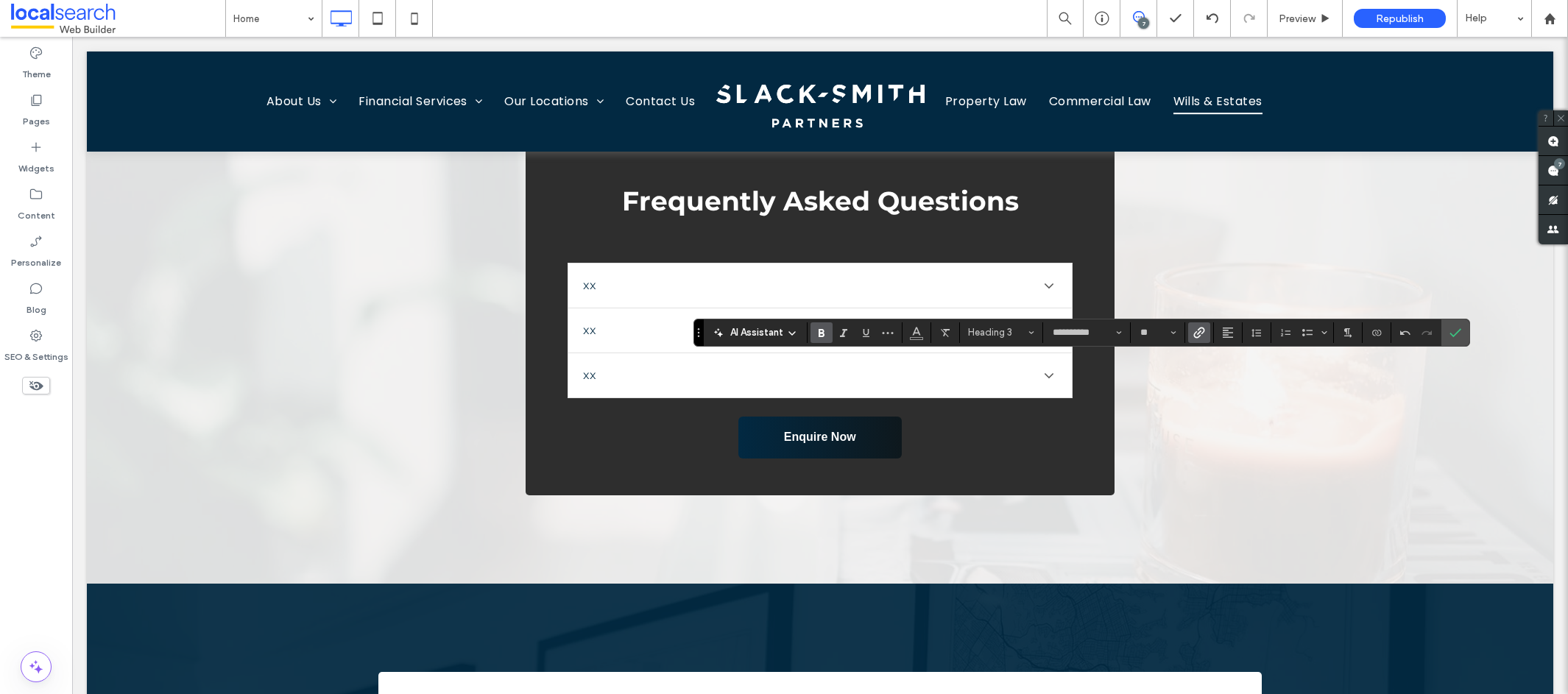 click 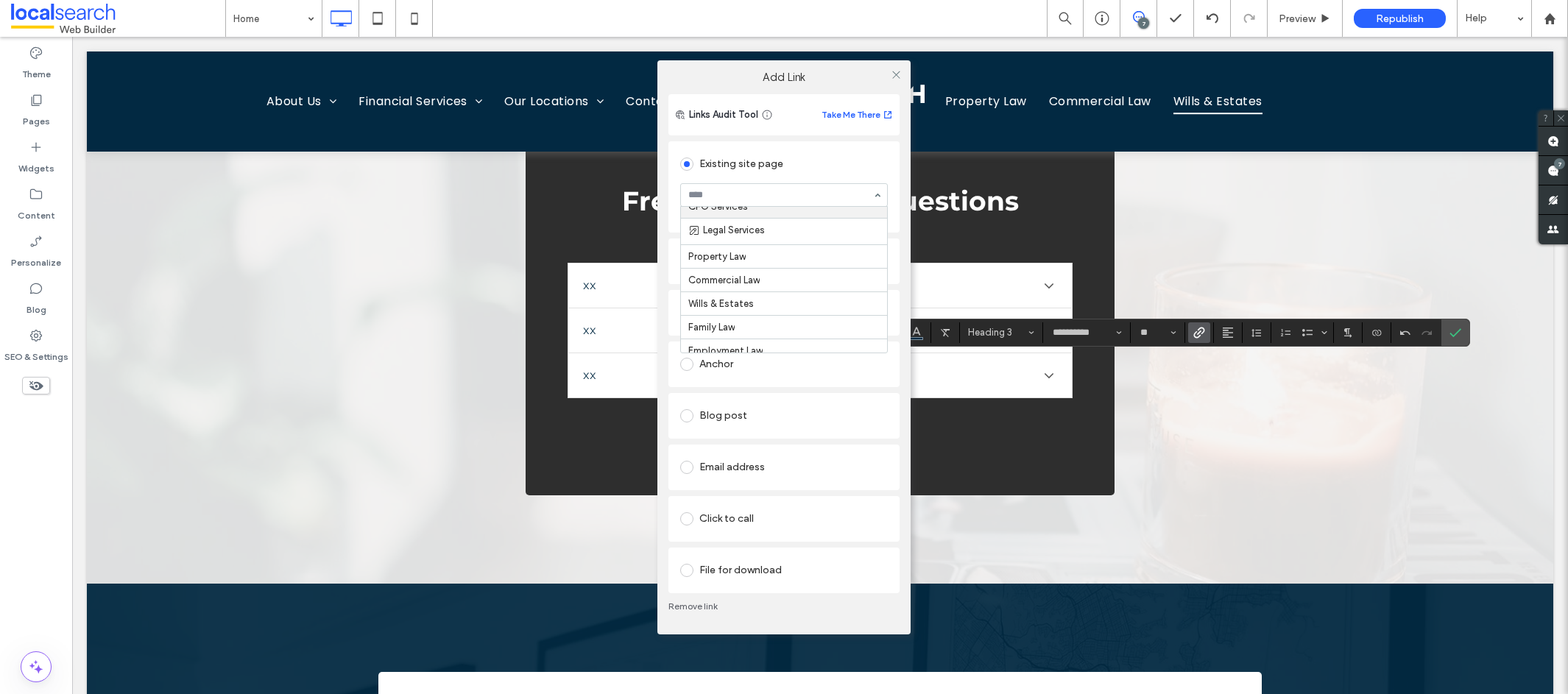 scroll, scrollTop: 276, scrollLeft: 0, axis: vertical 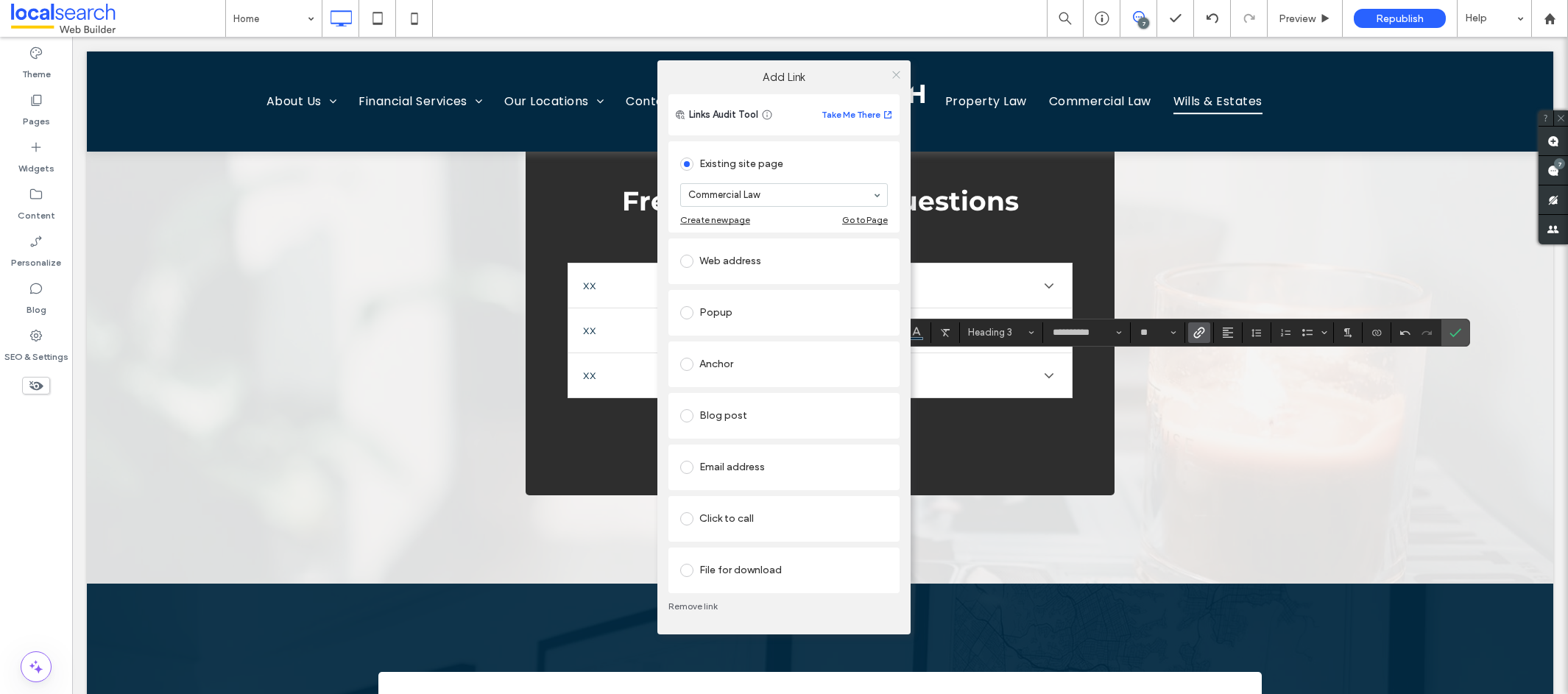 click 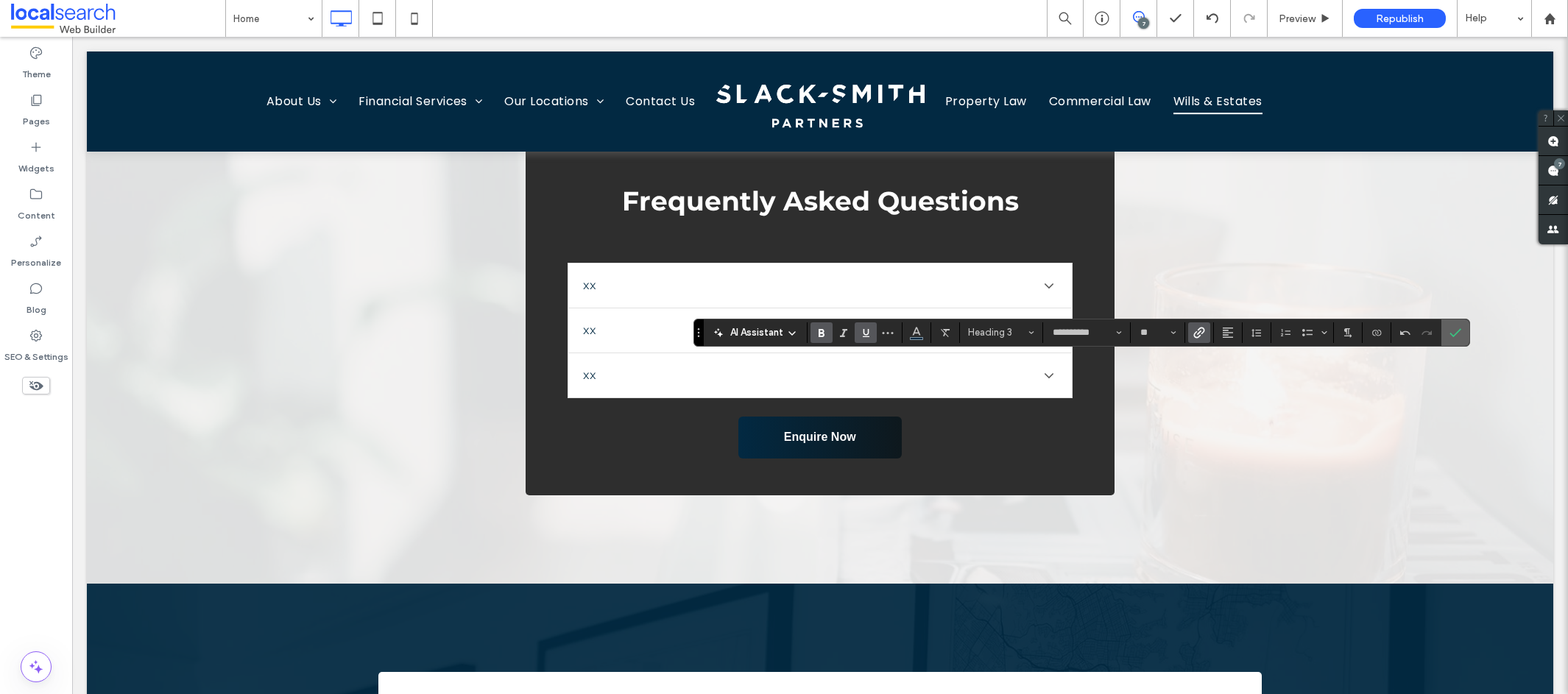 click at bounding box center (1455, 333) 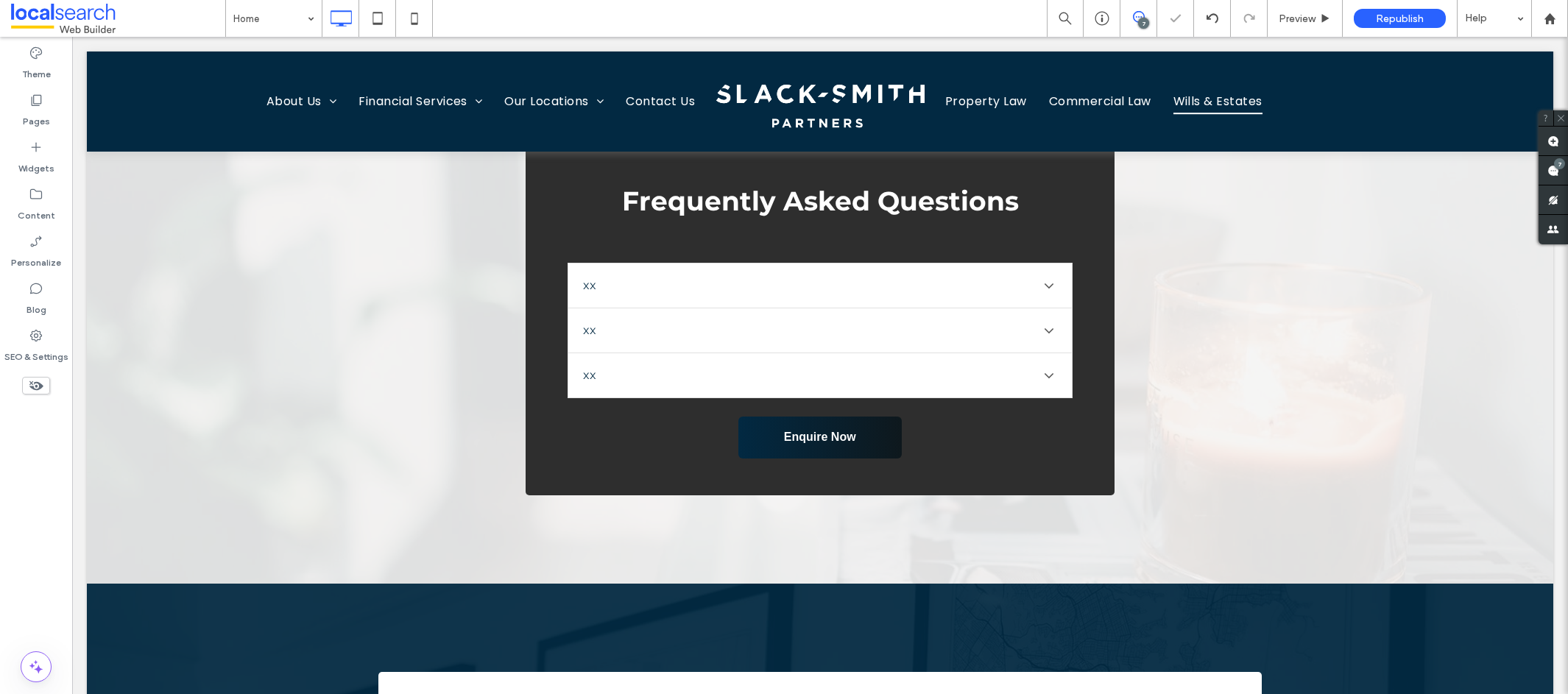 type on "**********" 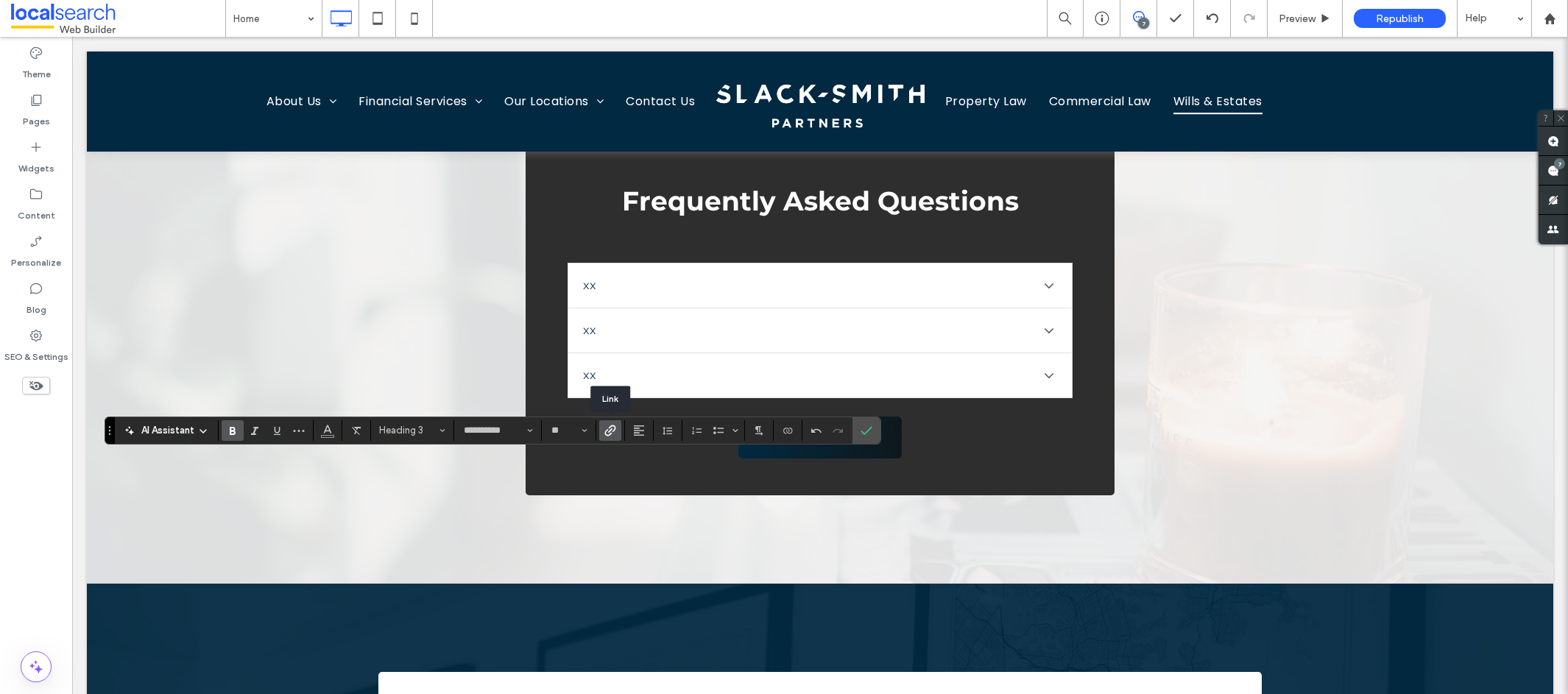 click 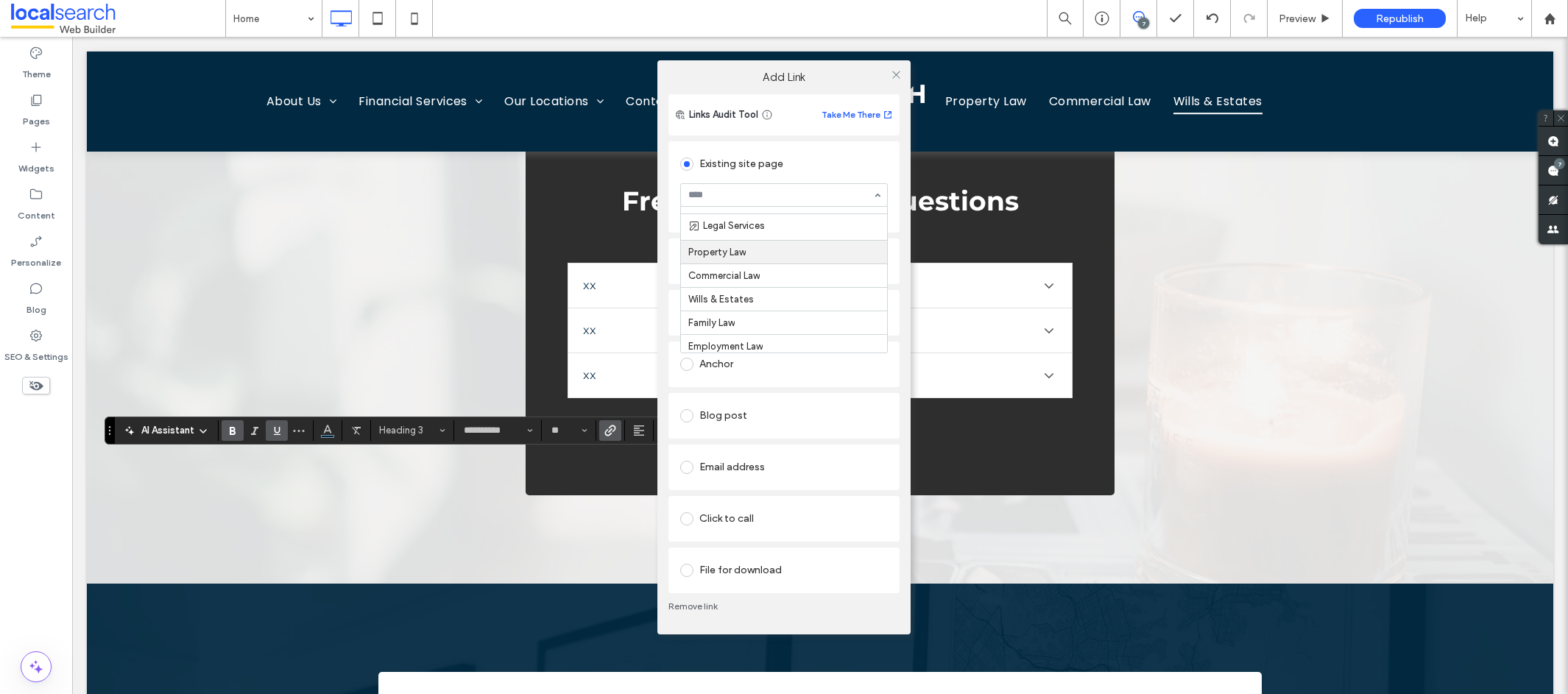 scroll, scrollTop: 277, scrollLeft: 0, axis: vertical 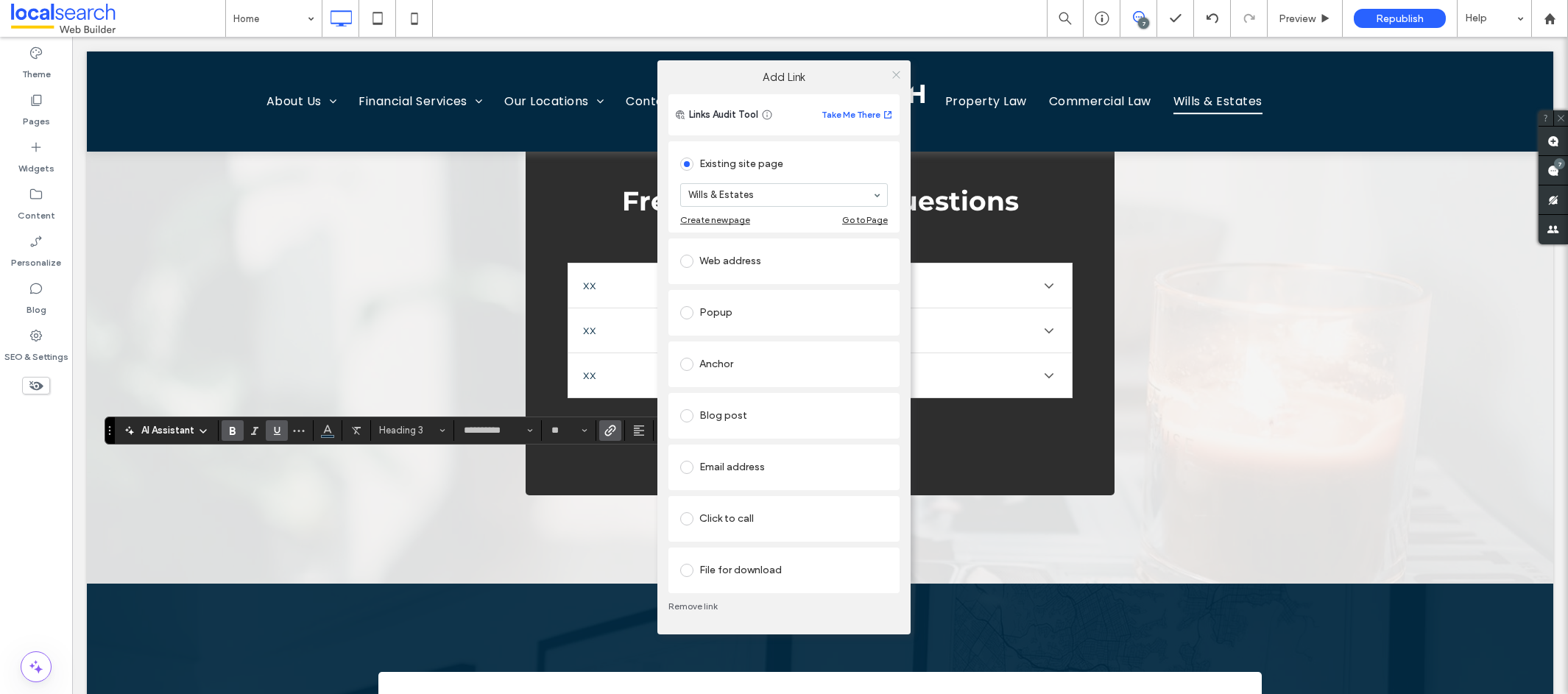 click 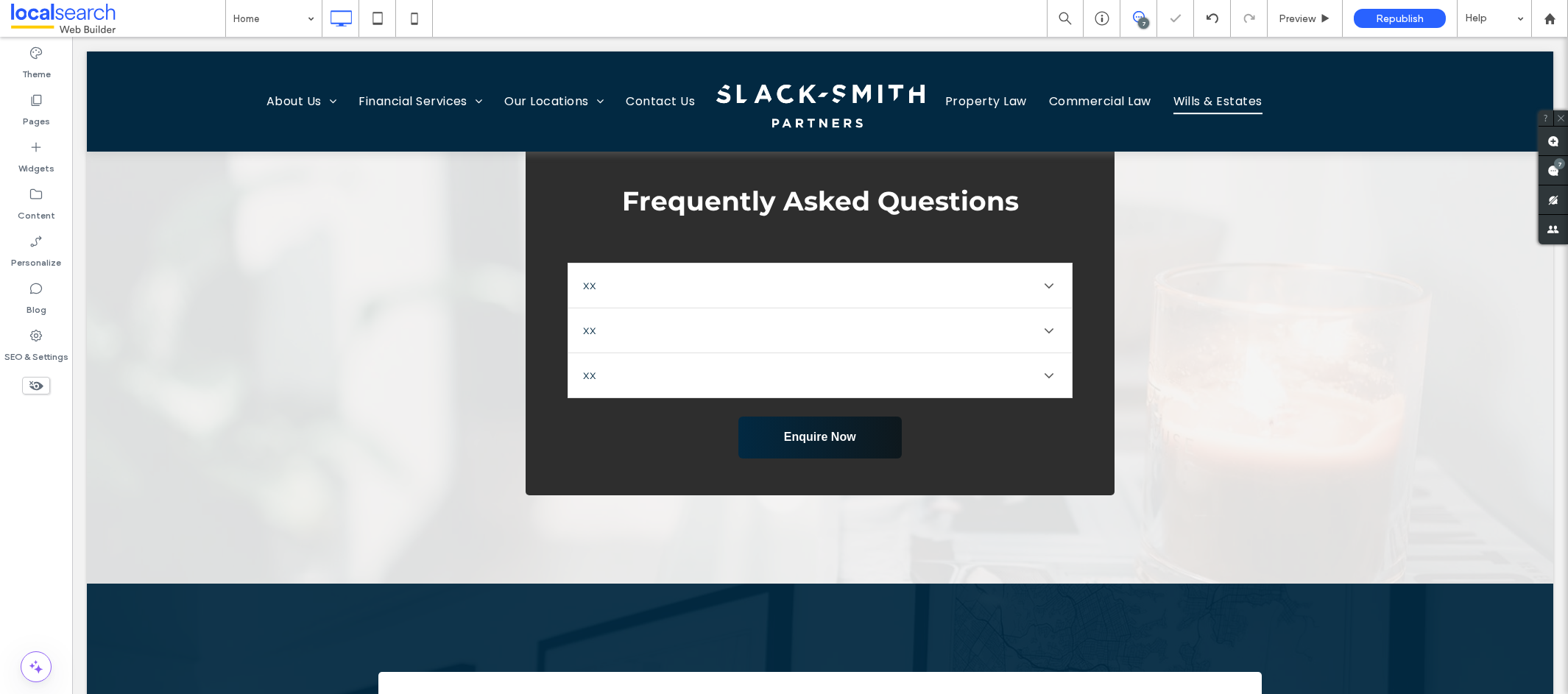 type on "*******" 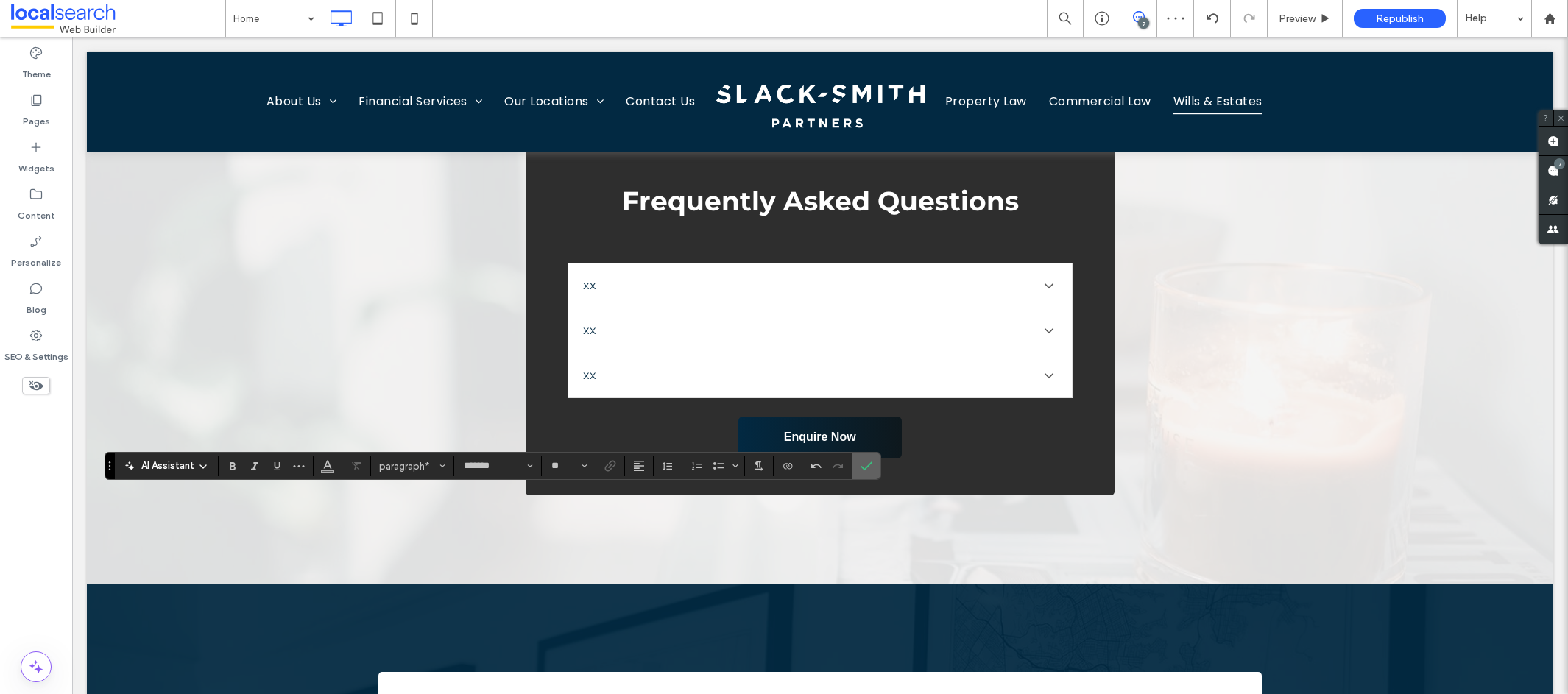 click 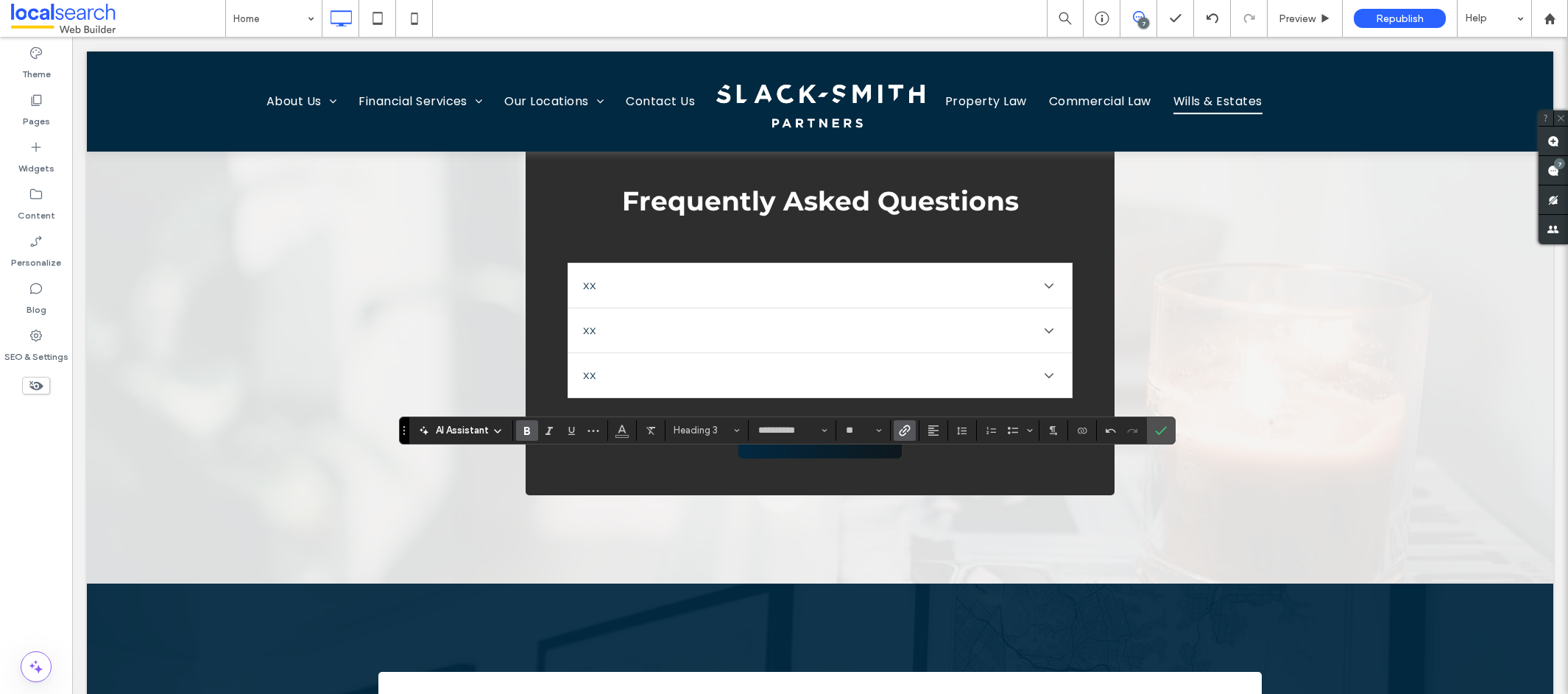 click 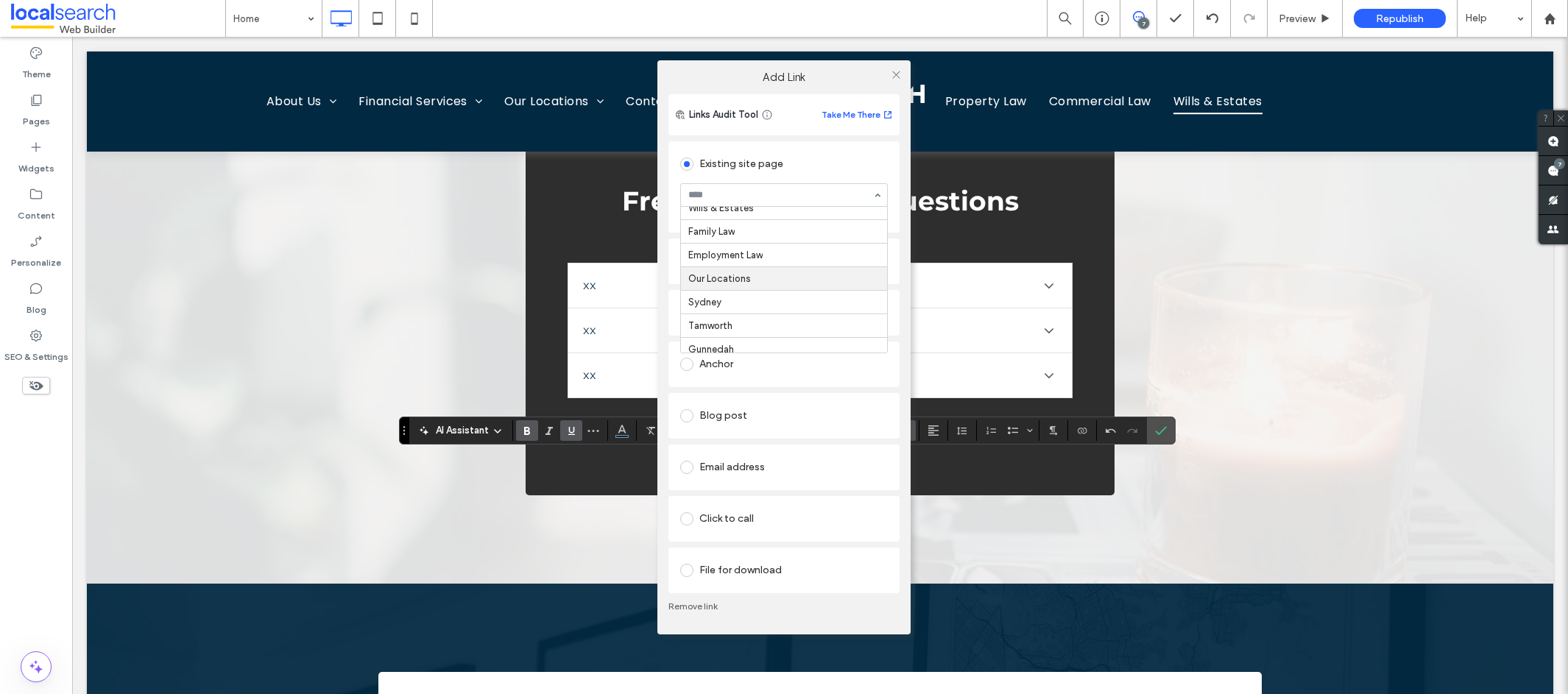 scroll, scrollTop: 369, scrollLeft: 0, axis: vertical 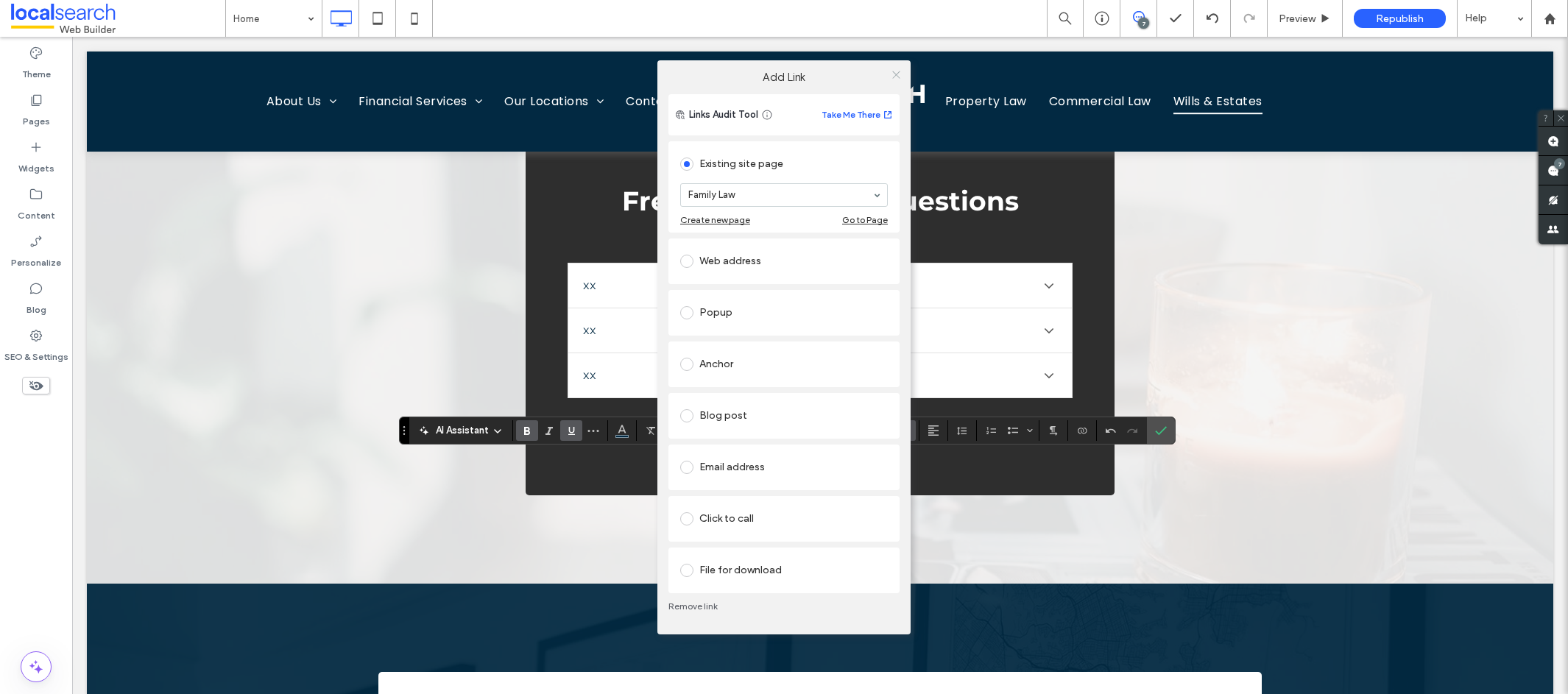 click 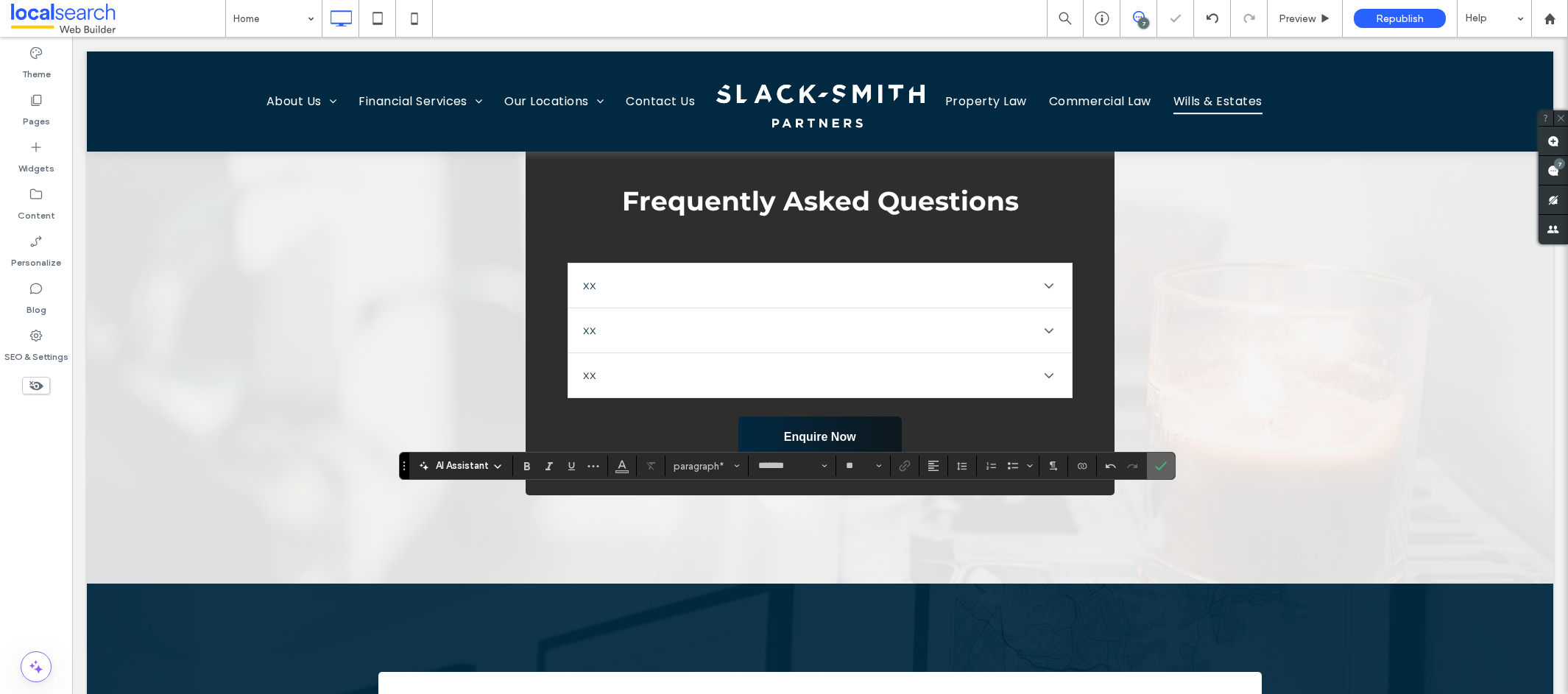 click 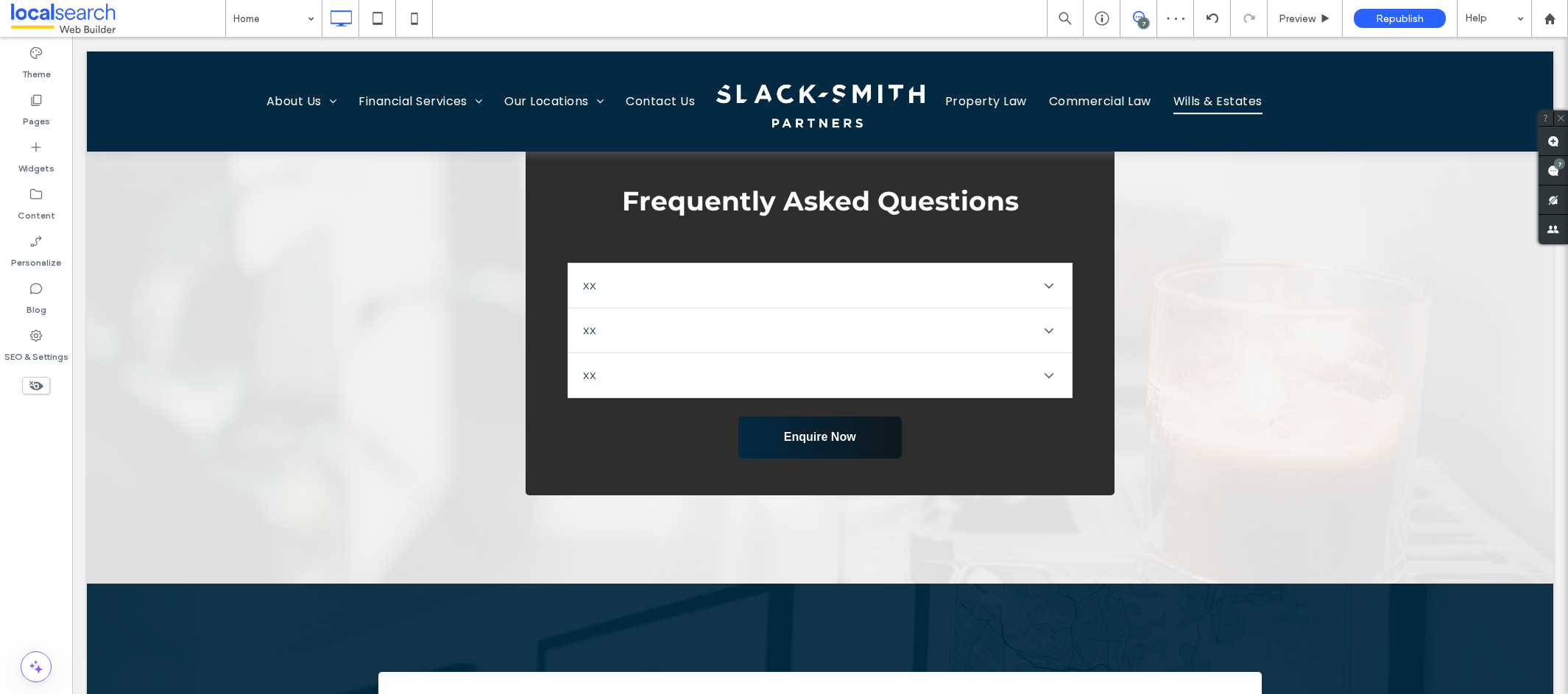 type on "**********" 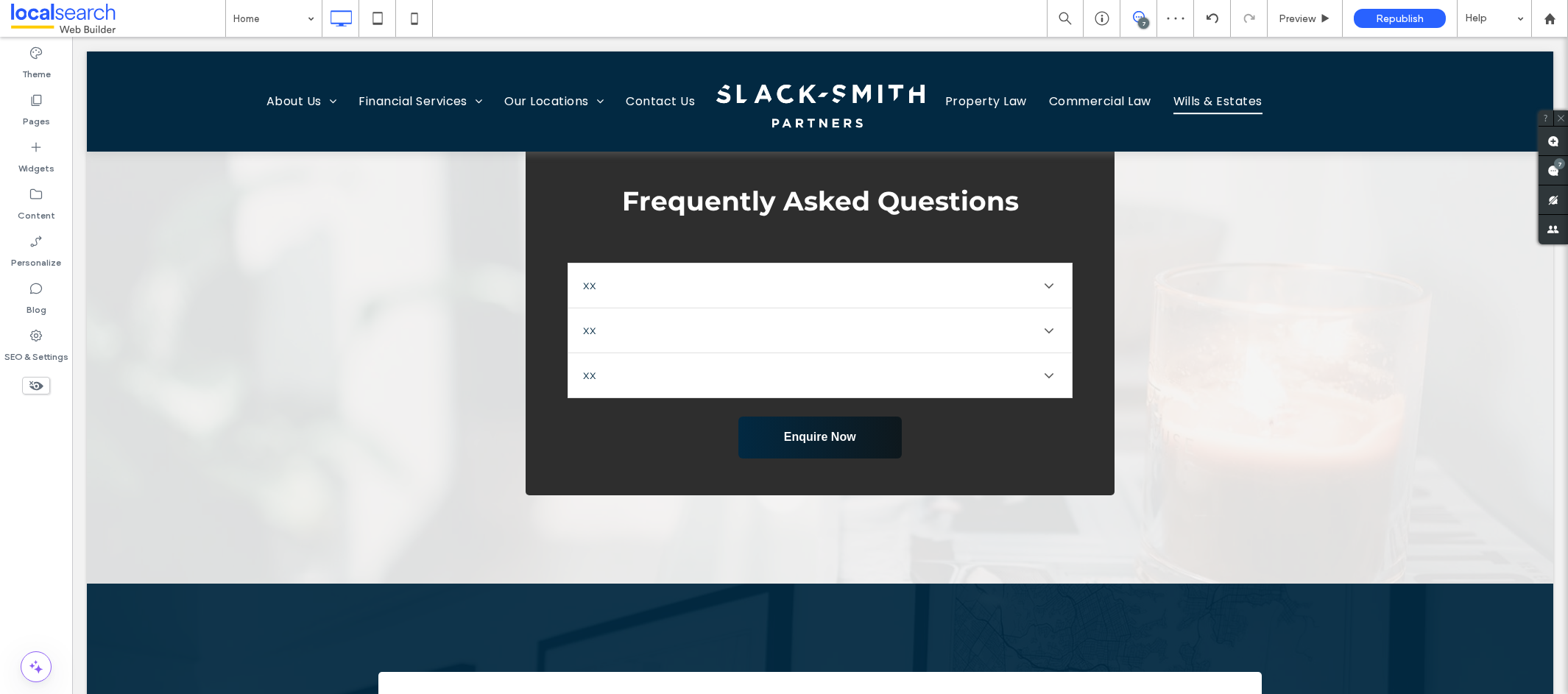 type on "**" 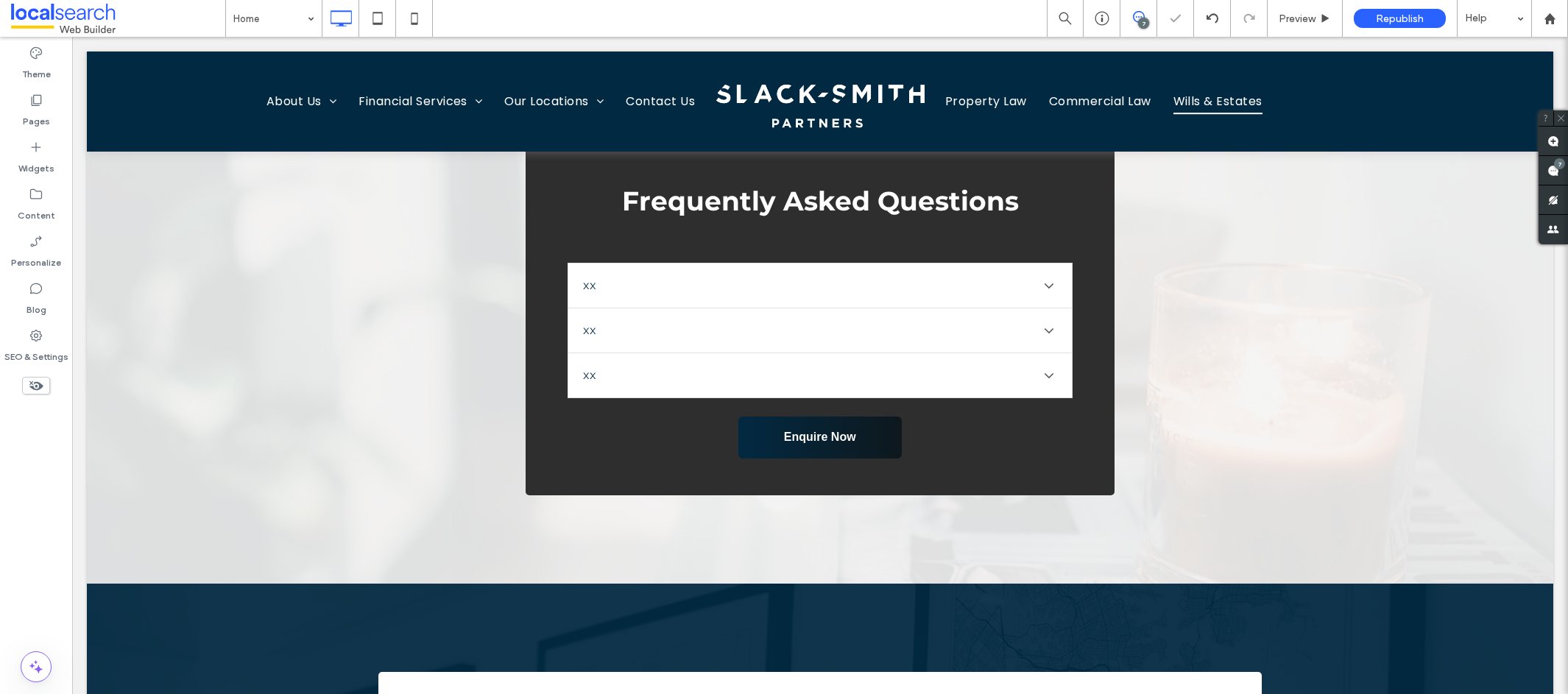 type on "*******" 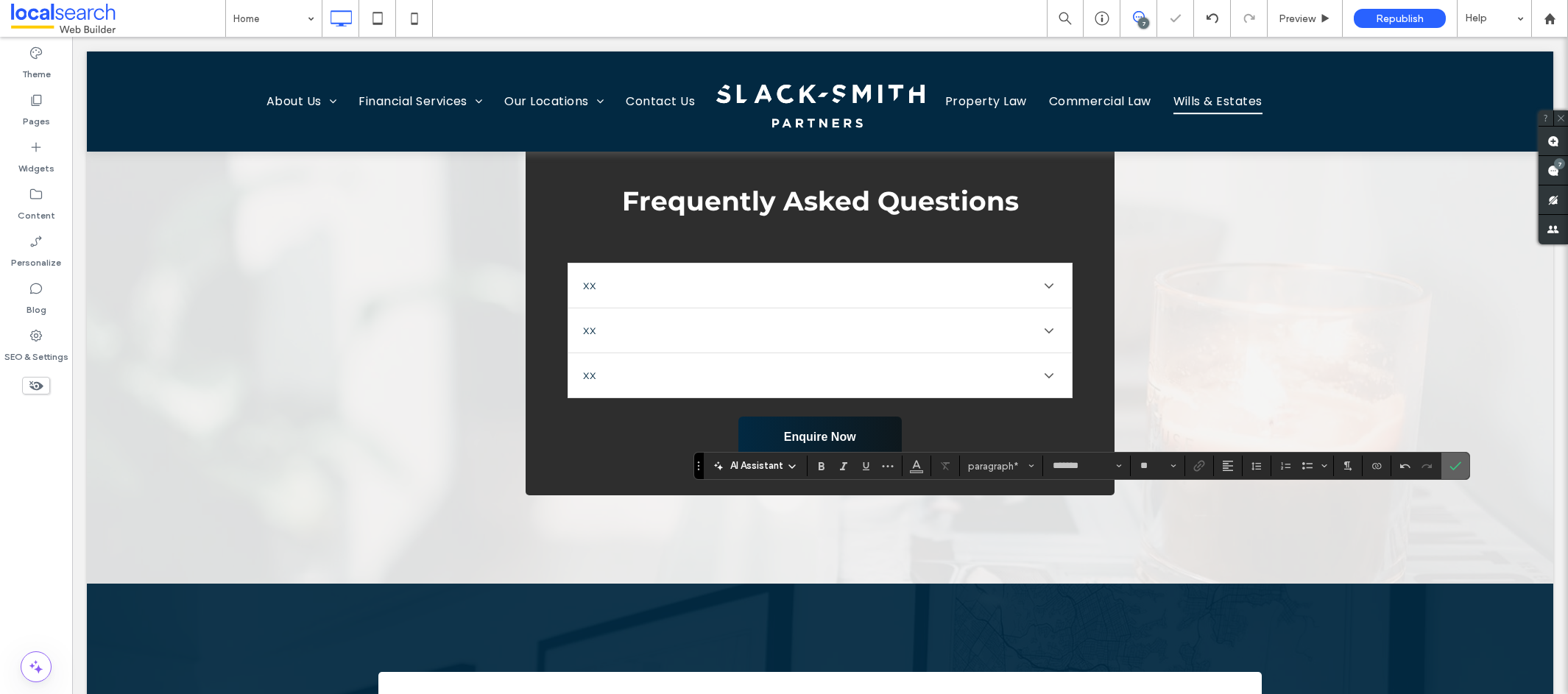 click at bounding box center (1455, 466) 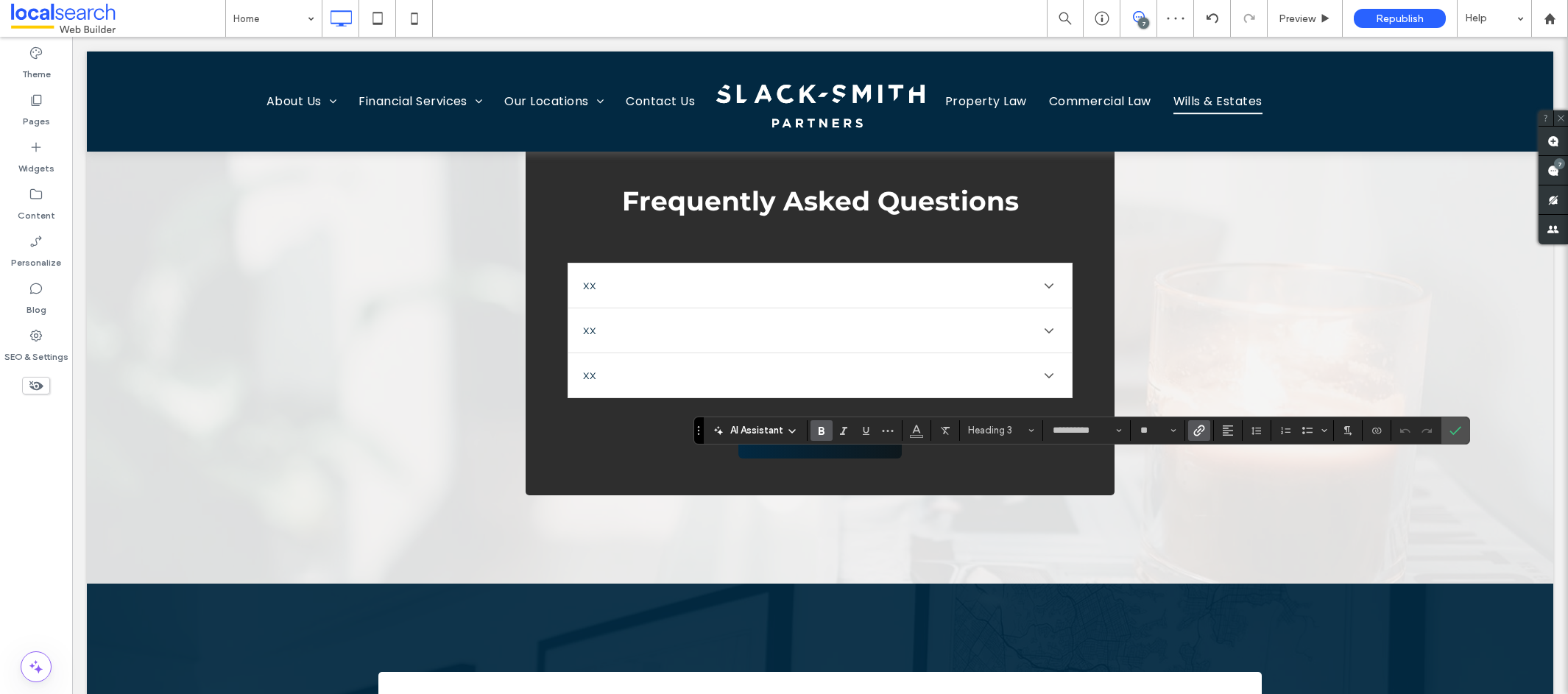 click at bounding box center [1199, 431] 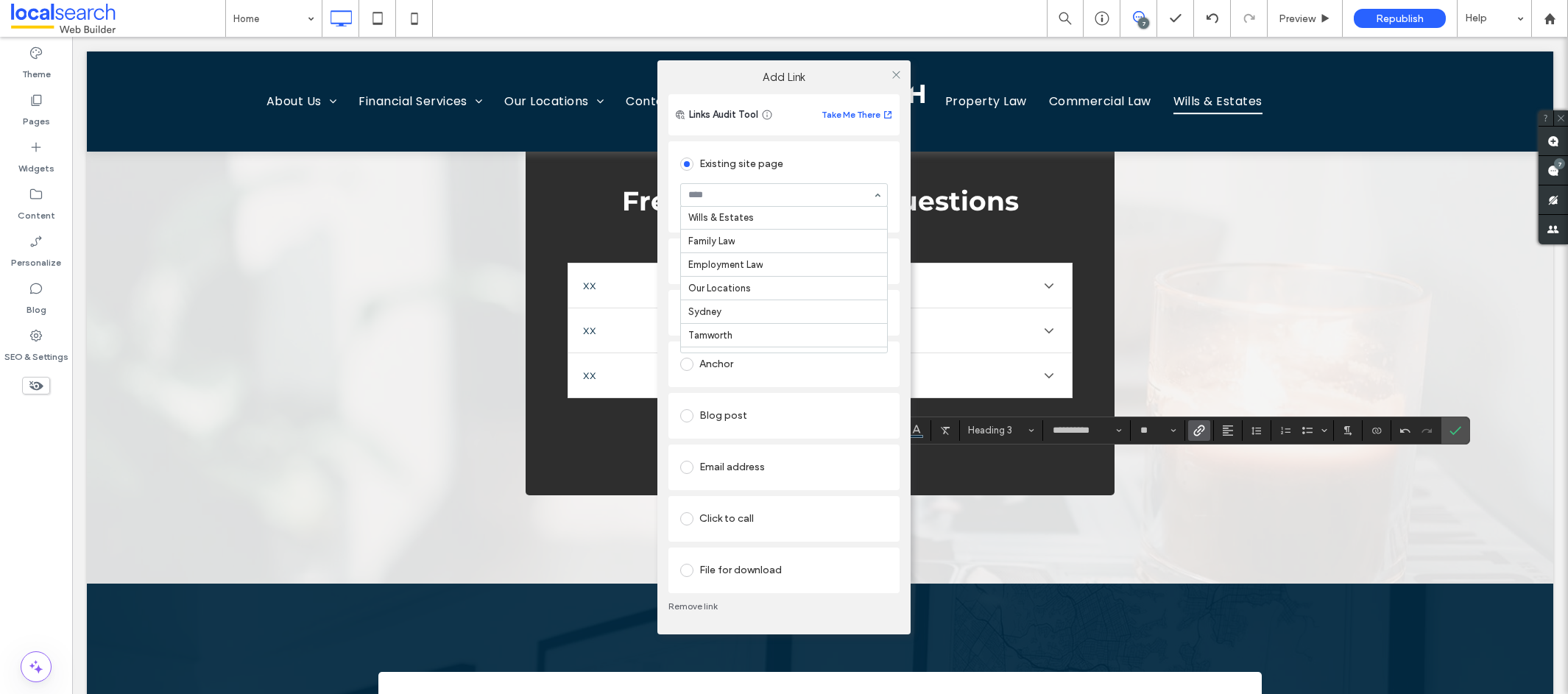 scroll, scrollTop: 362, scrollLeft: 0, axis: vertical 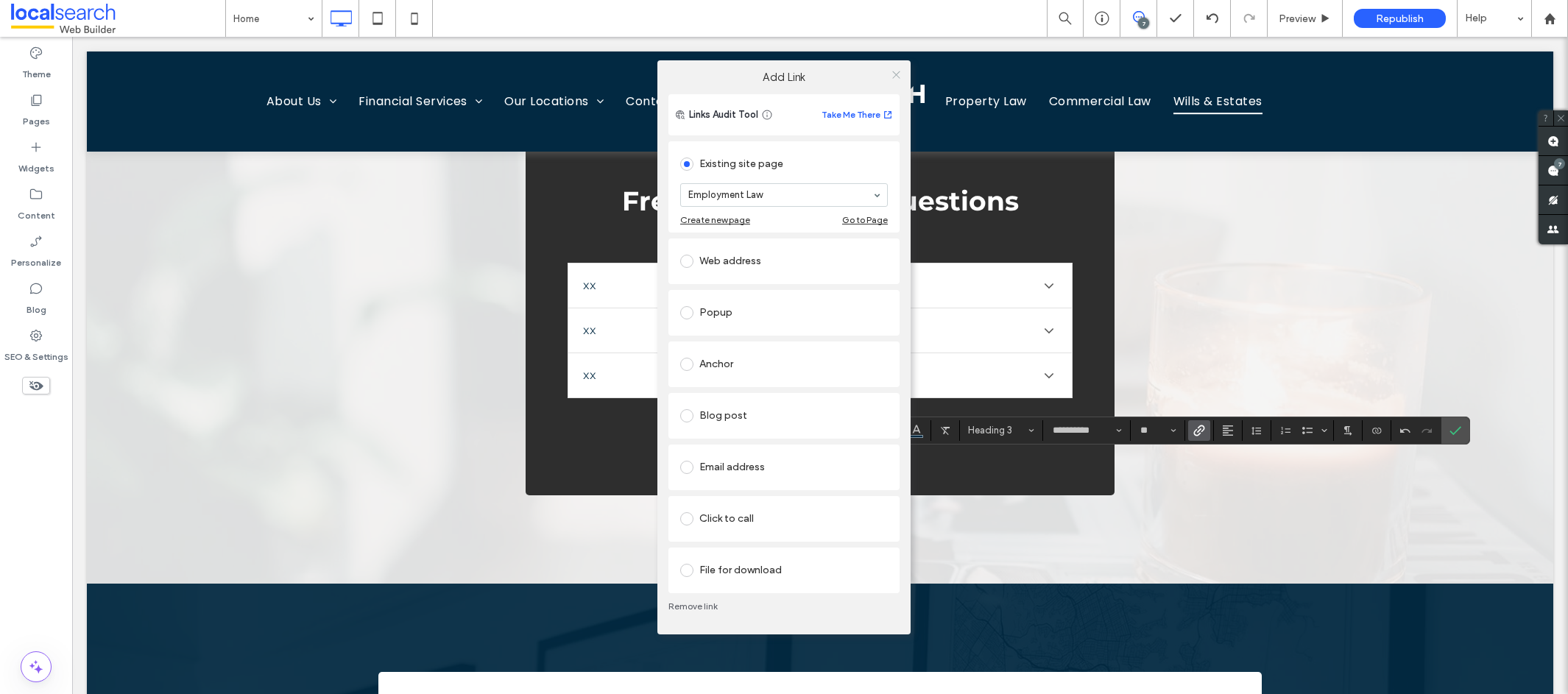 click 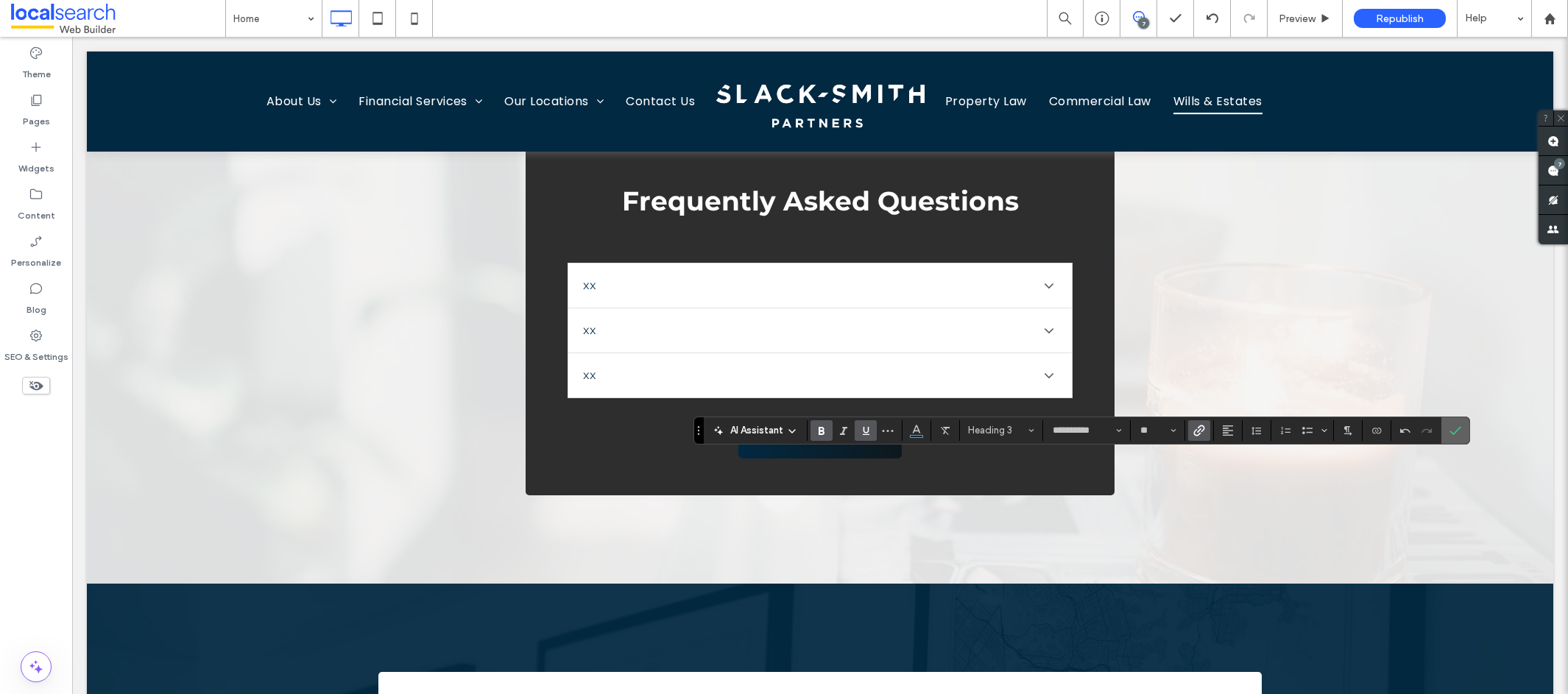 click 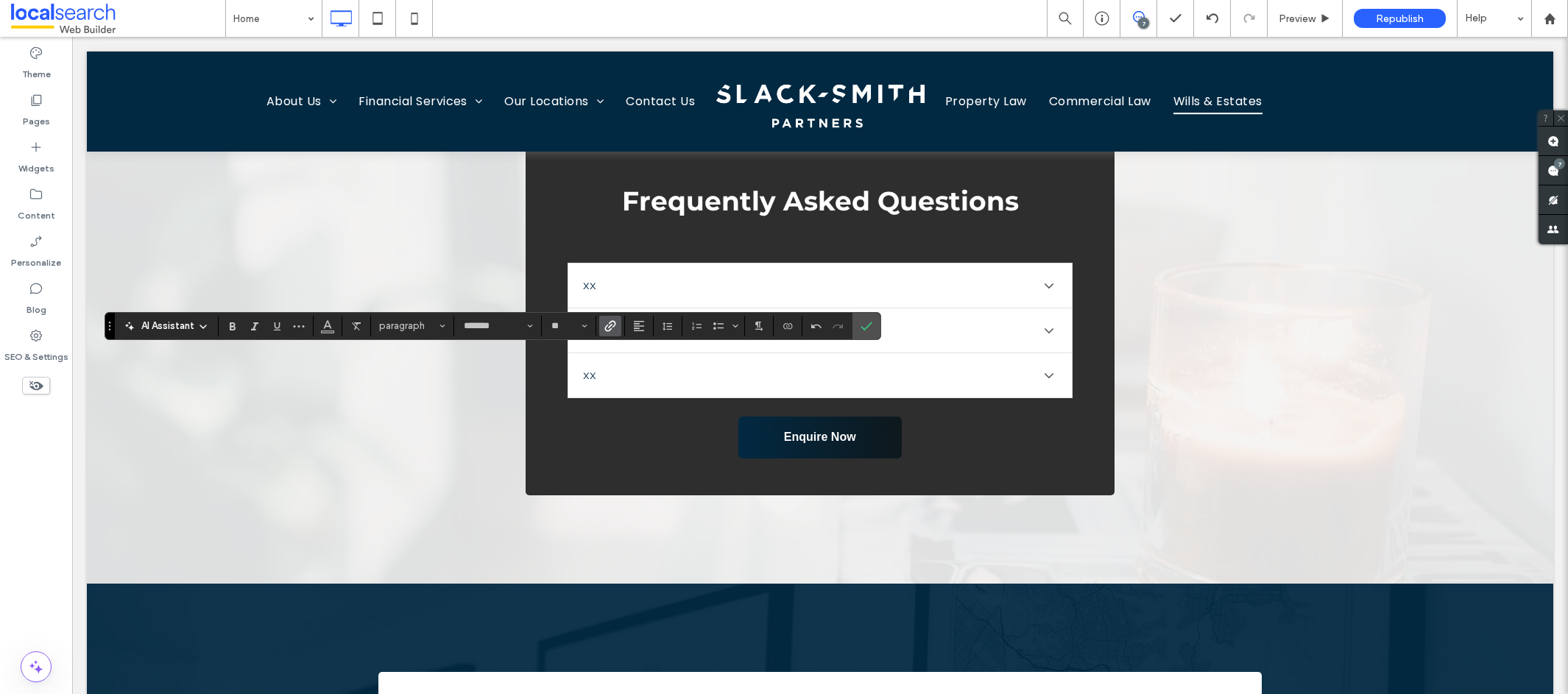 click at bounding box center (610, 326) 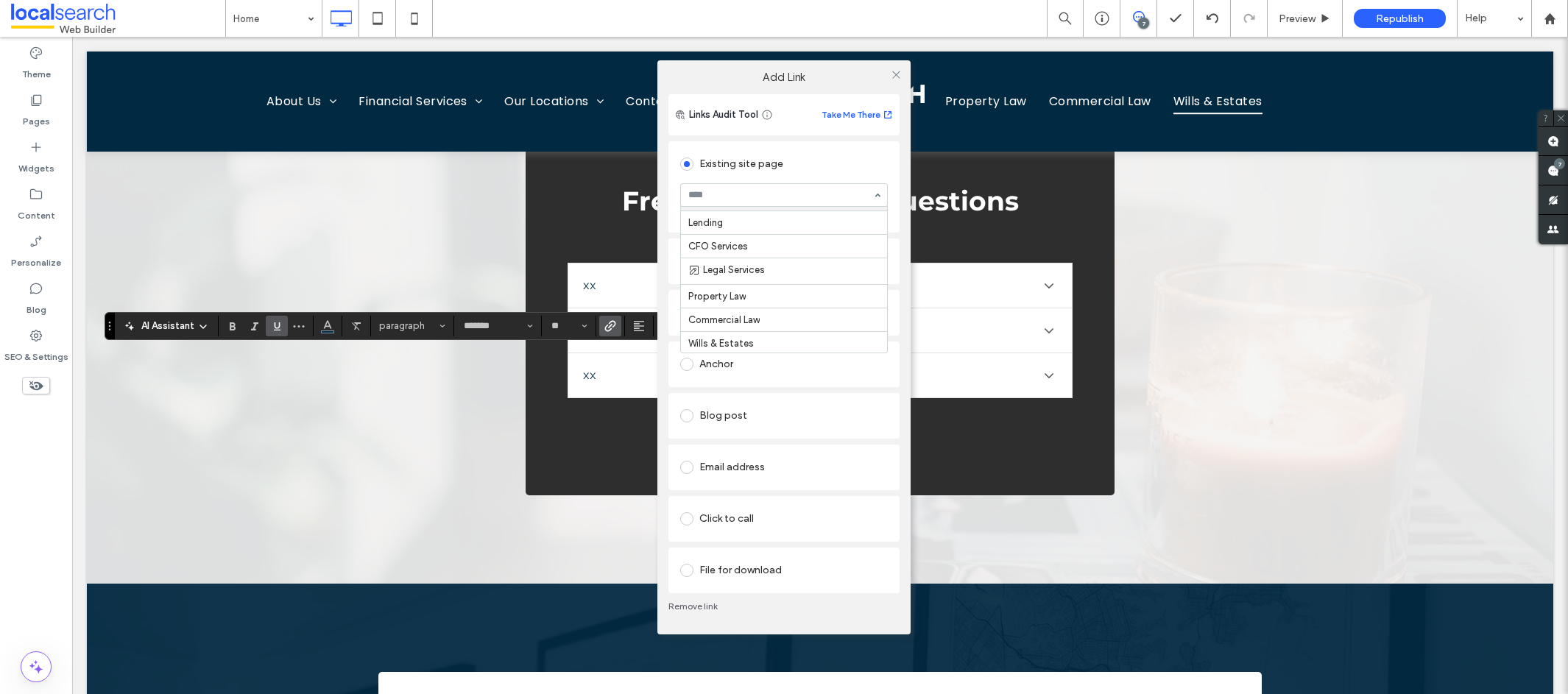 scroll, scrollTop: 233, scrollLeft: 0, axis: vertical 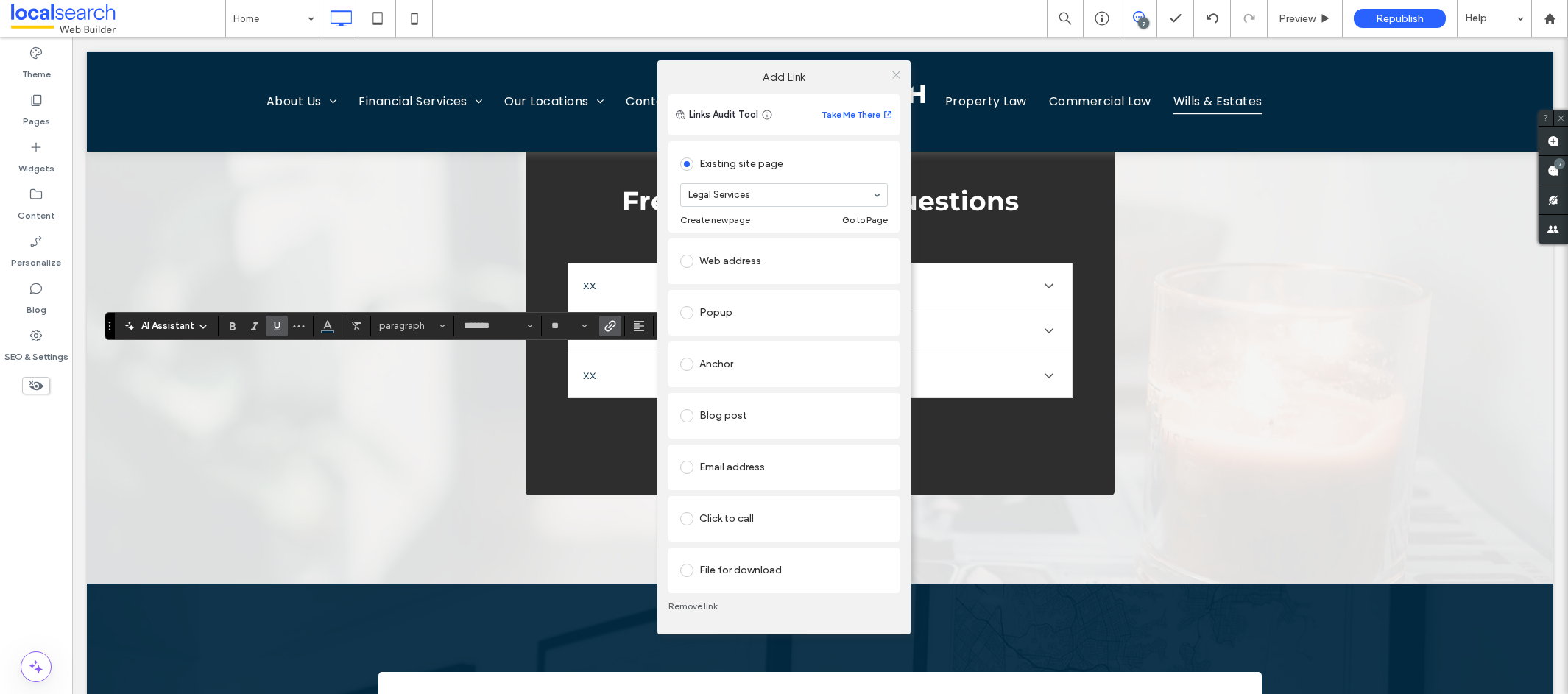 click 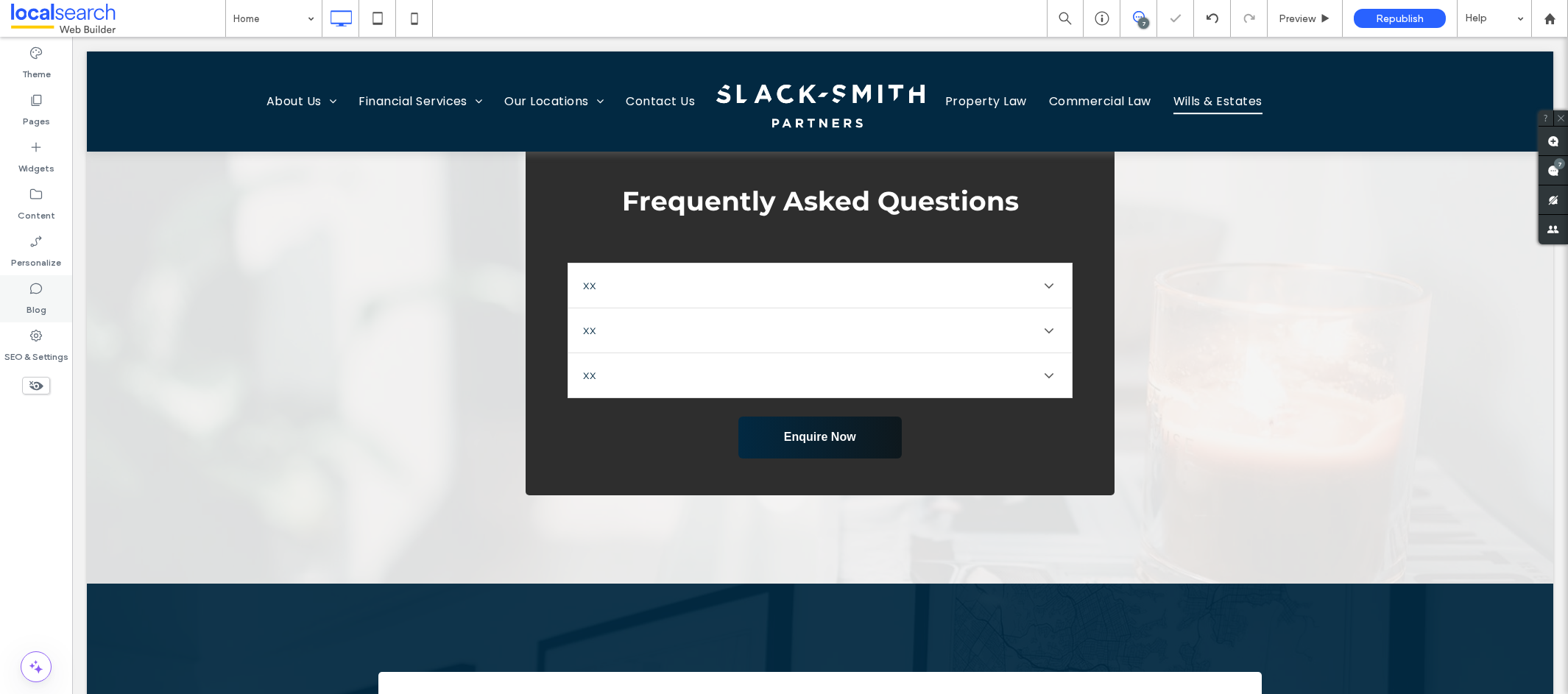type on "*******" 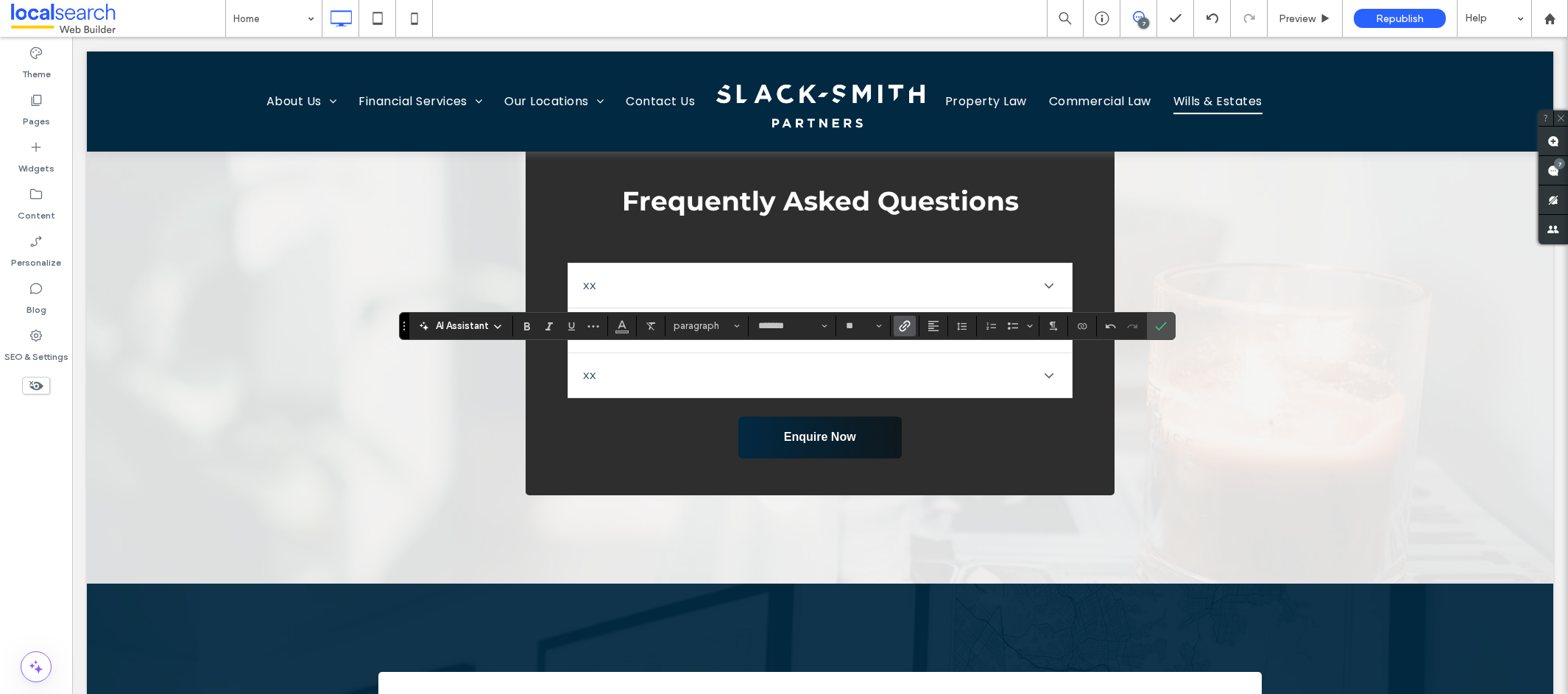click at bounding box center [902, 326] 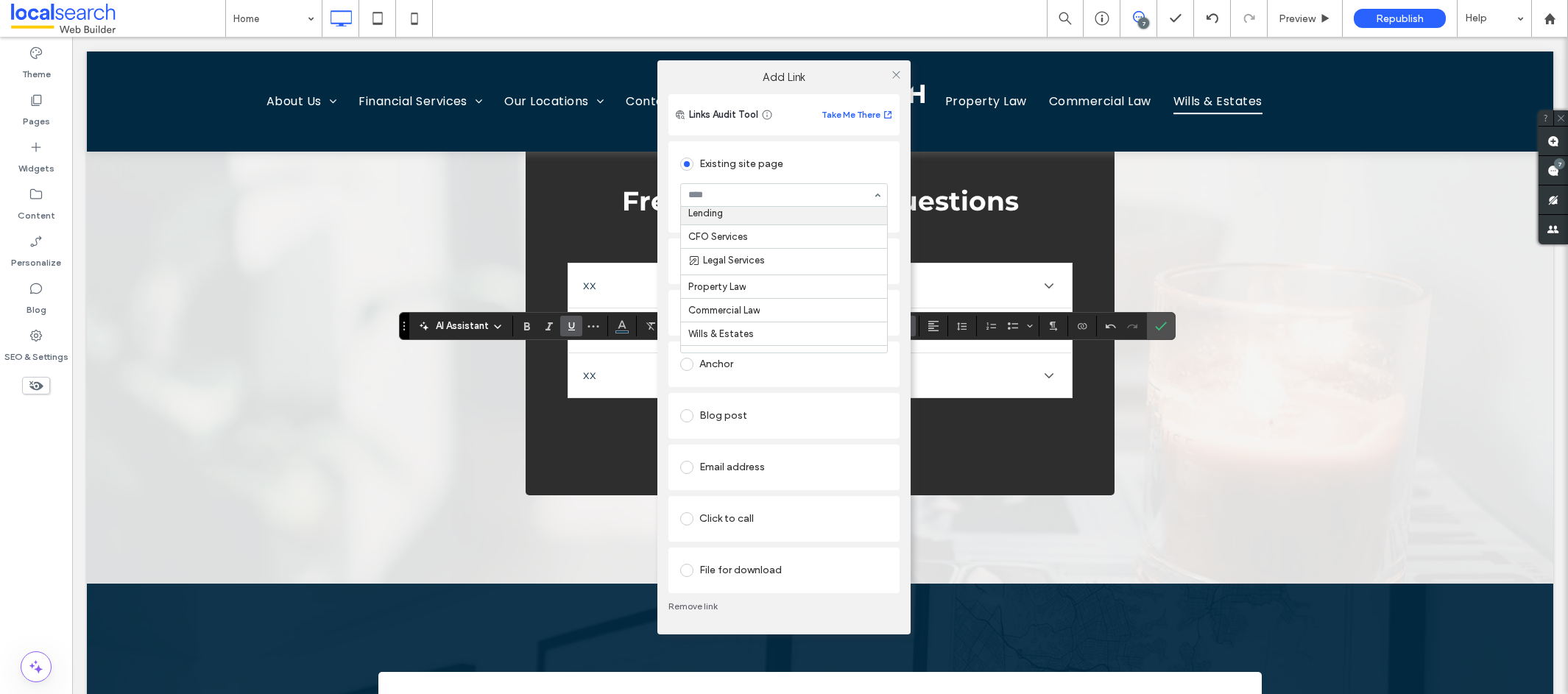 scroll, scrollTop: 244, scrollLeft: 0, axis: vertical 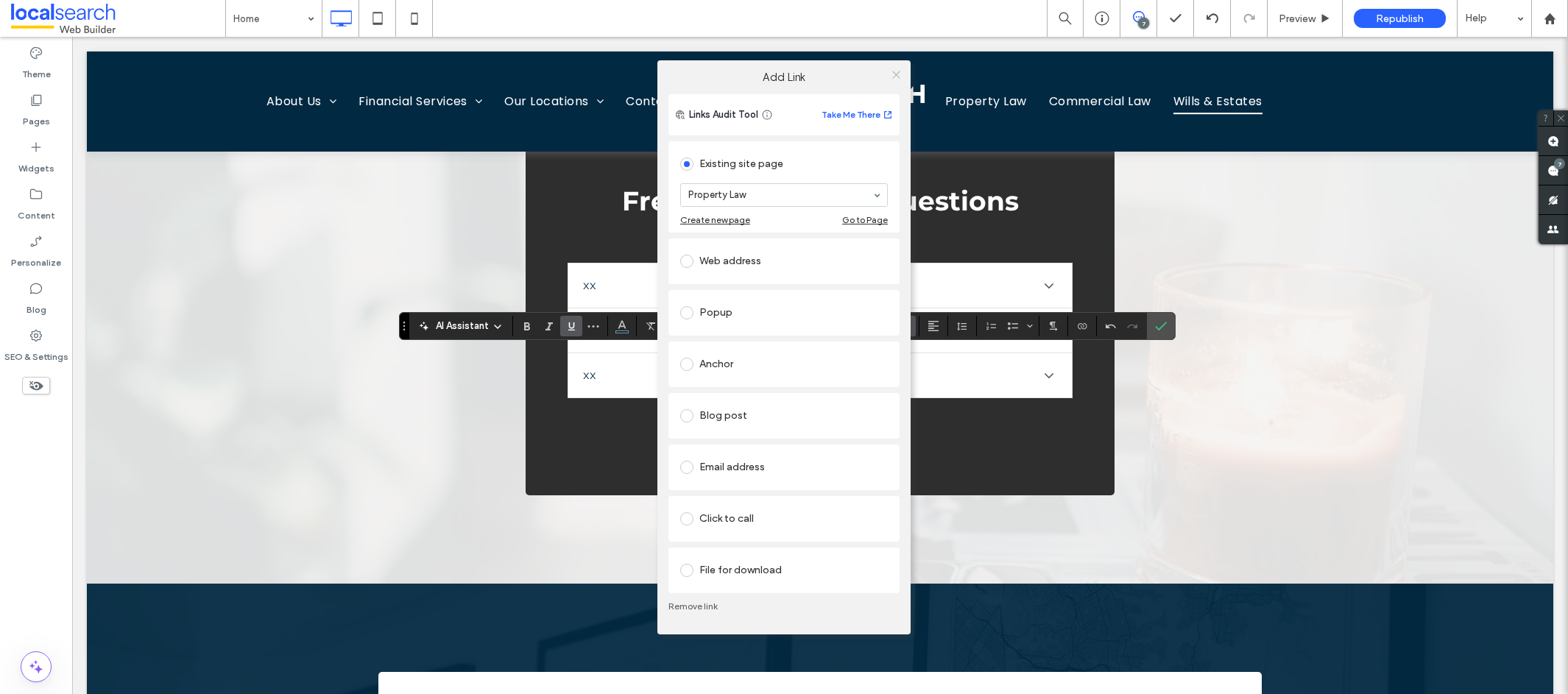 click 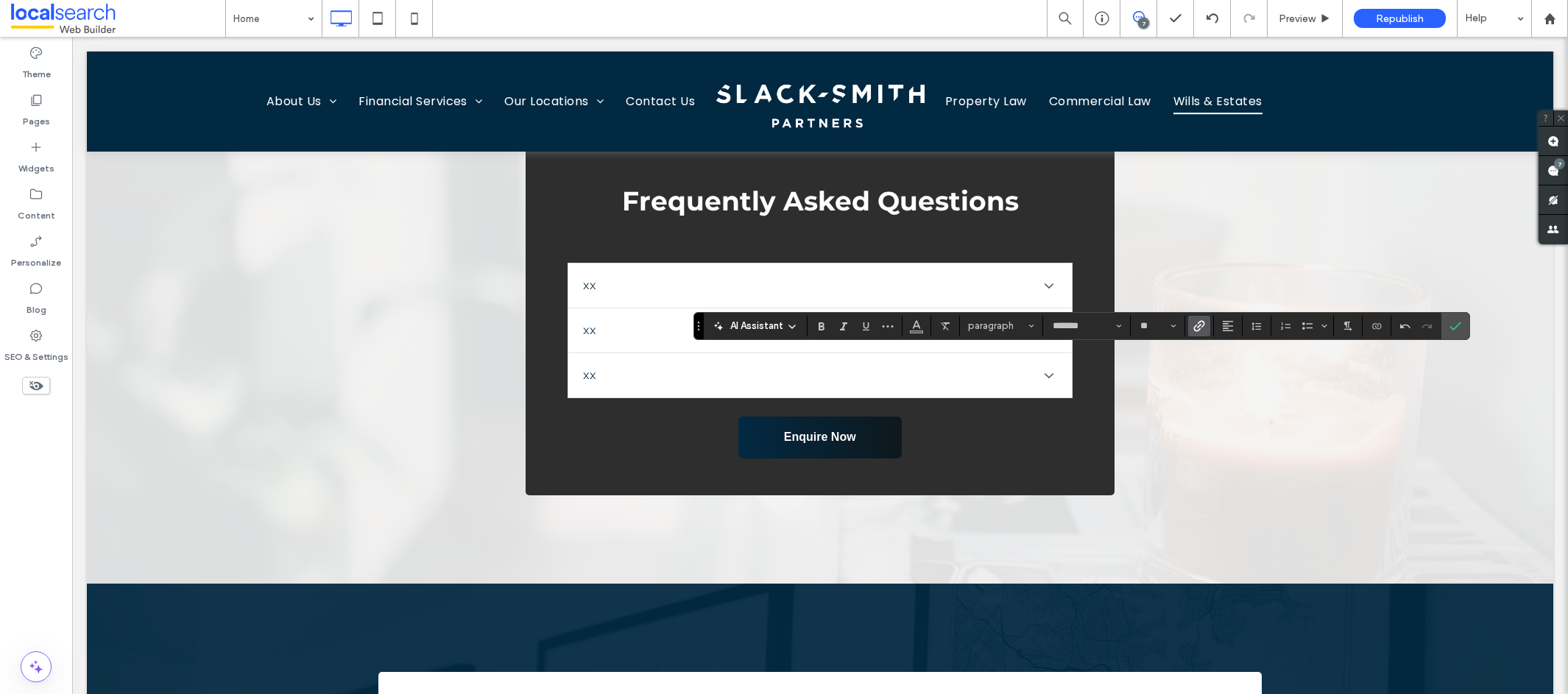 click 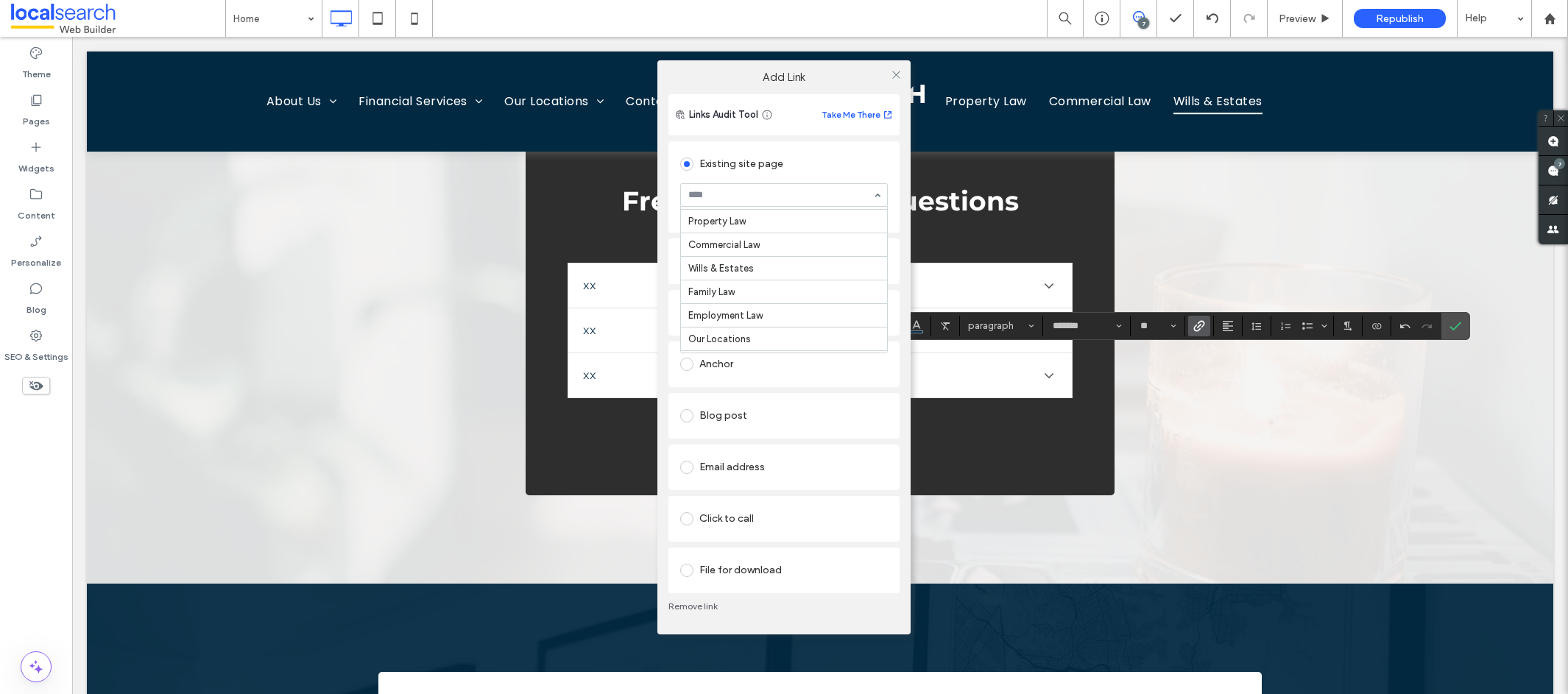 scroll, scrollTop: 314, scrollLeft: 0, axis: vertical 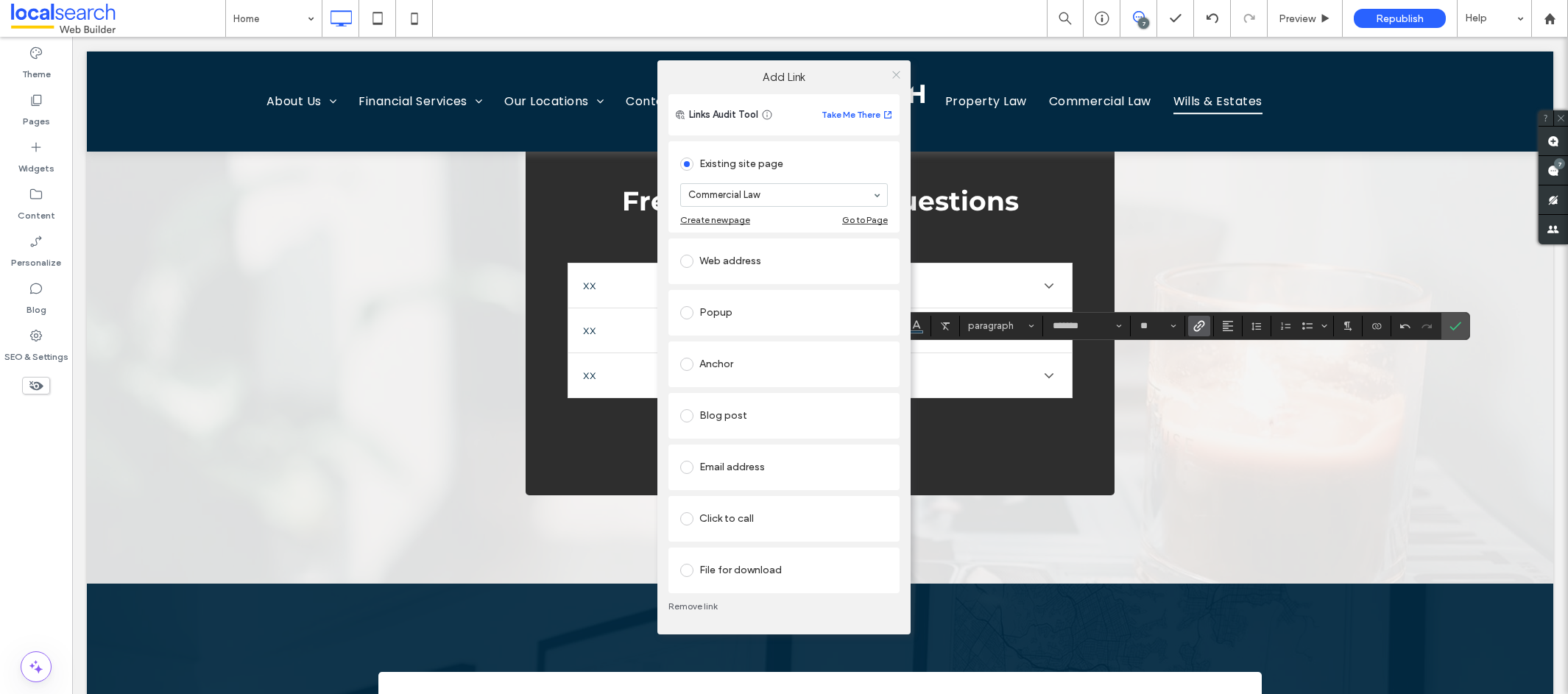 click 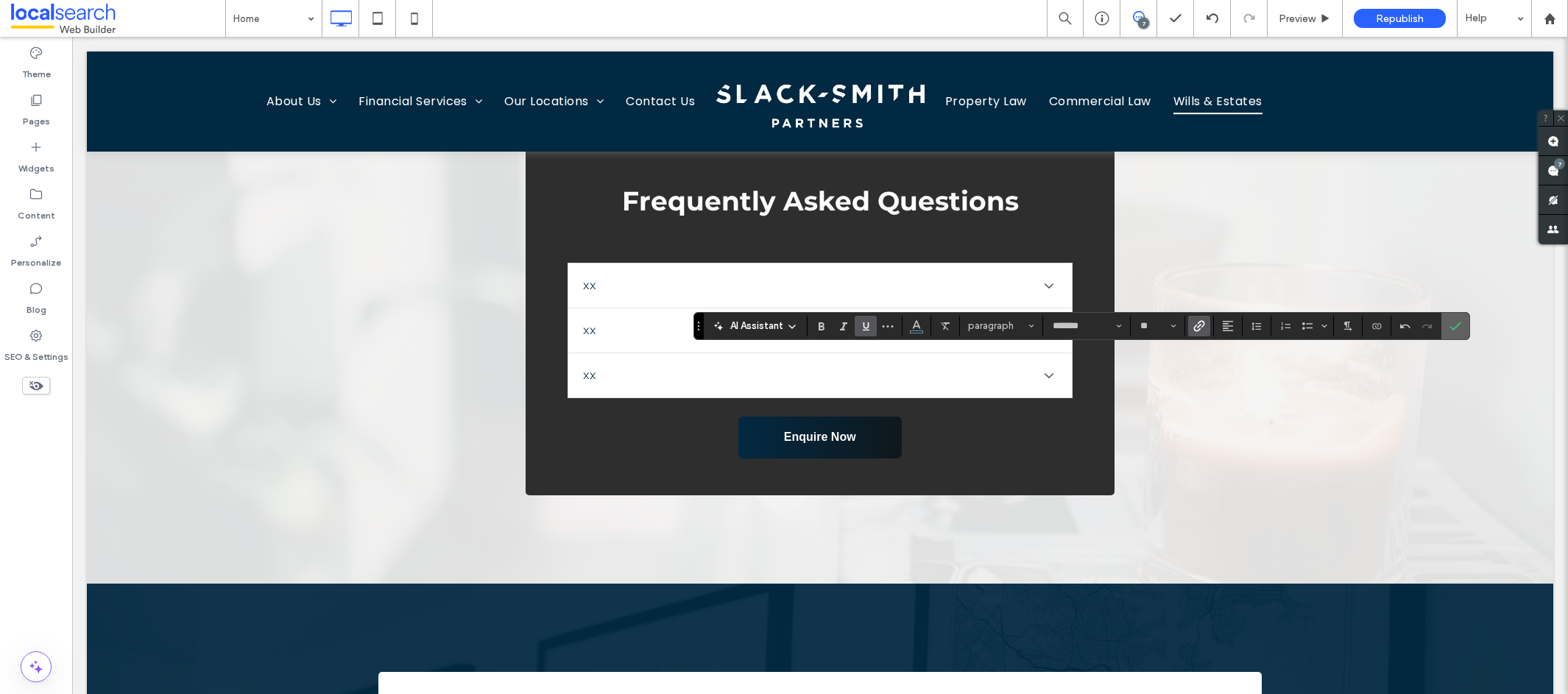 click at bounding box center [1452, 326] 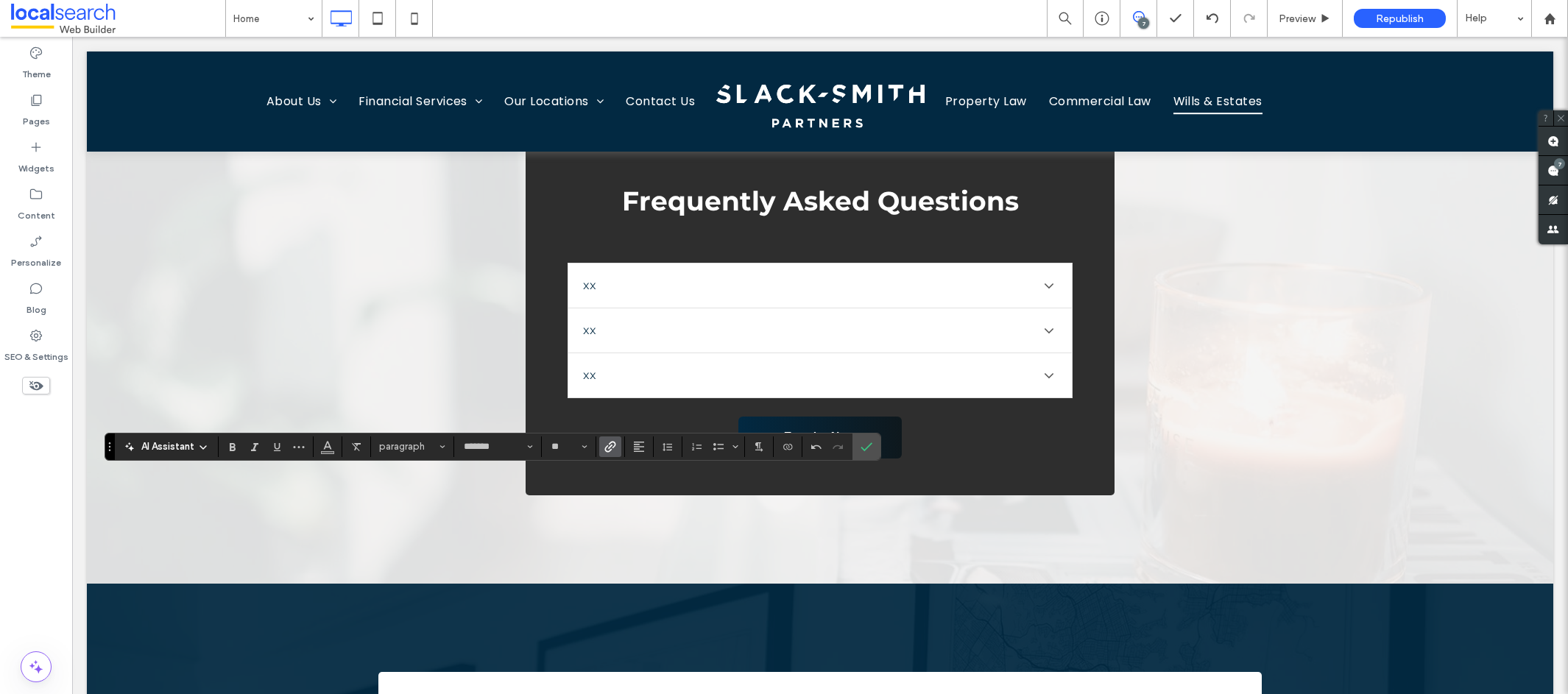 click 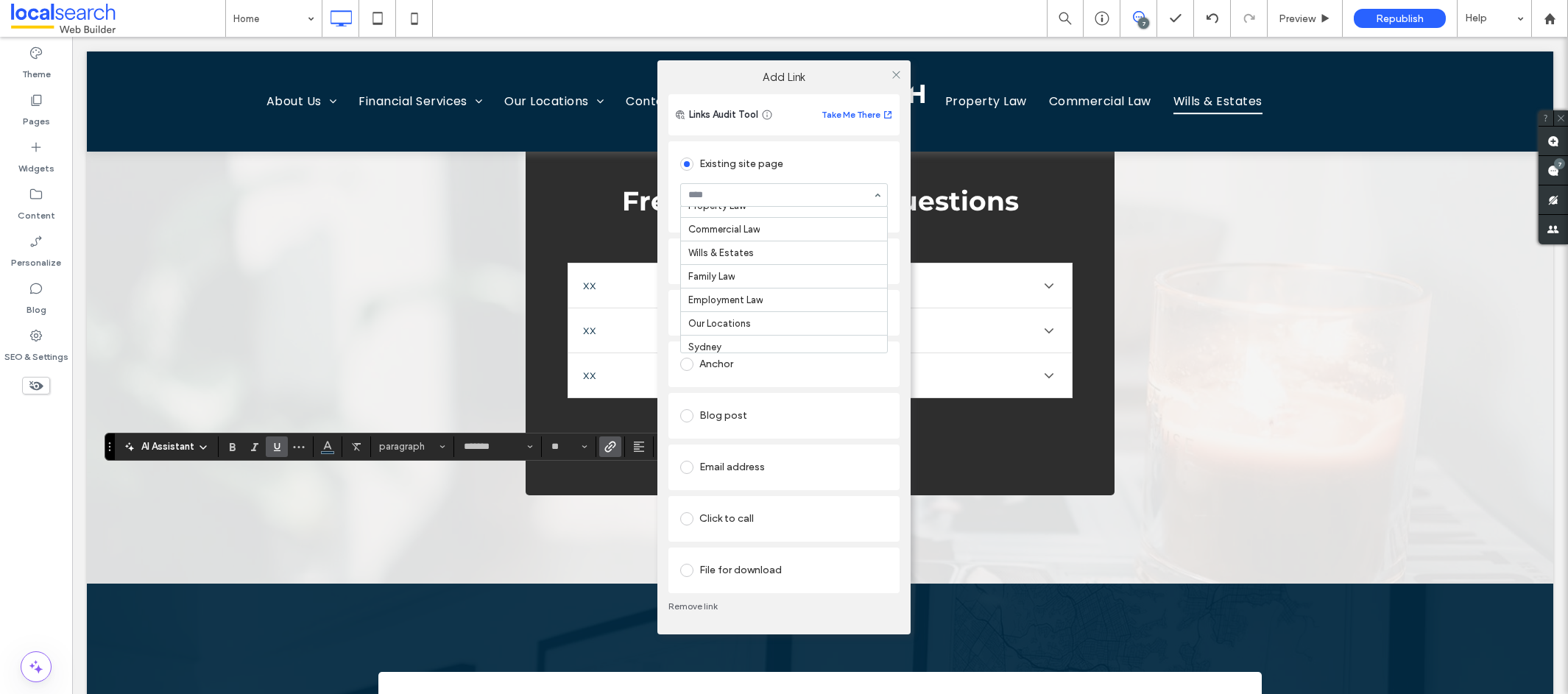 scroll, scrollTop: 328, scrollLeft: 0, axis: vertical 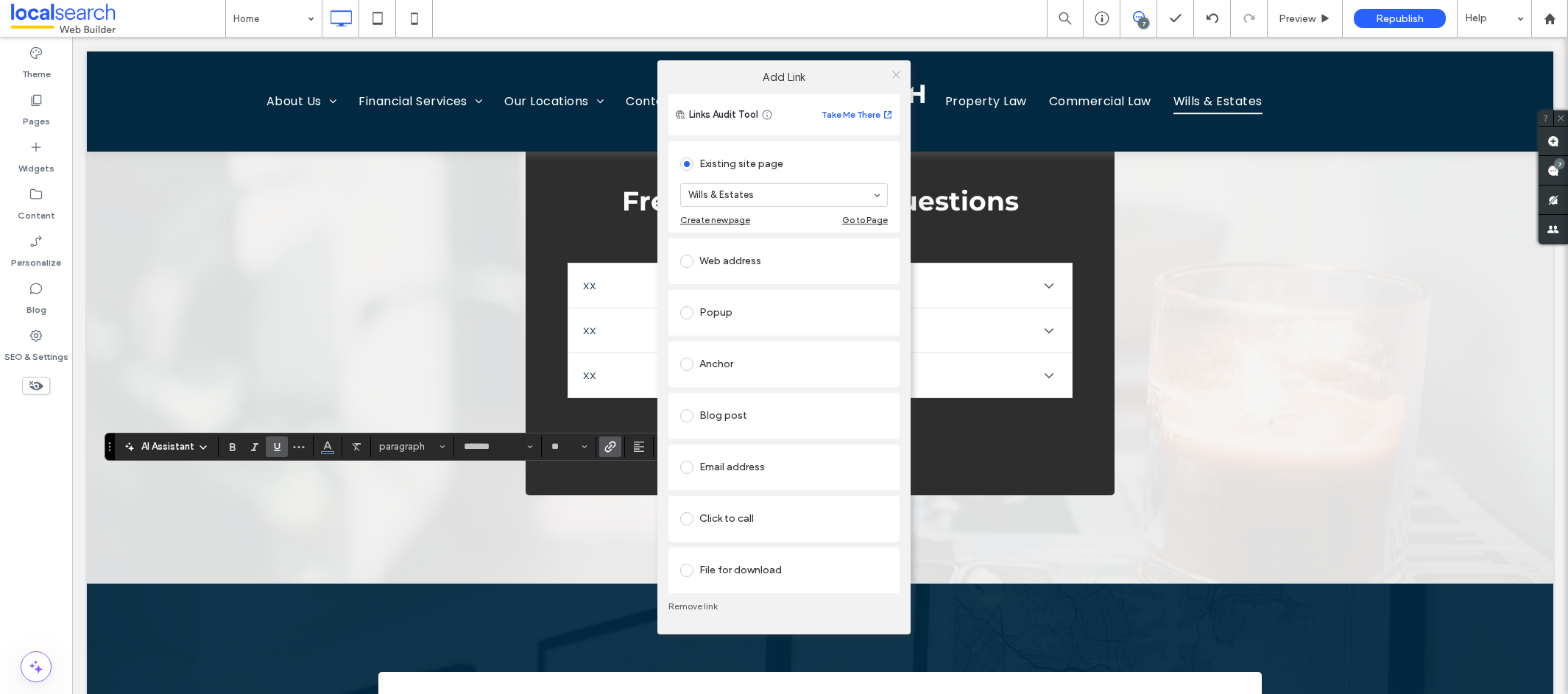click 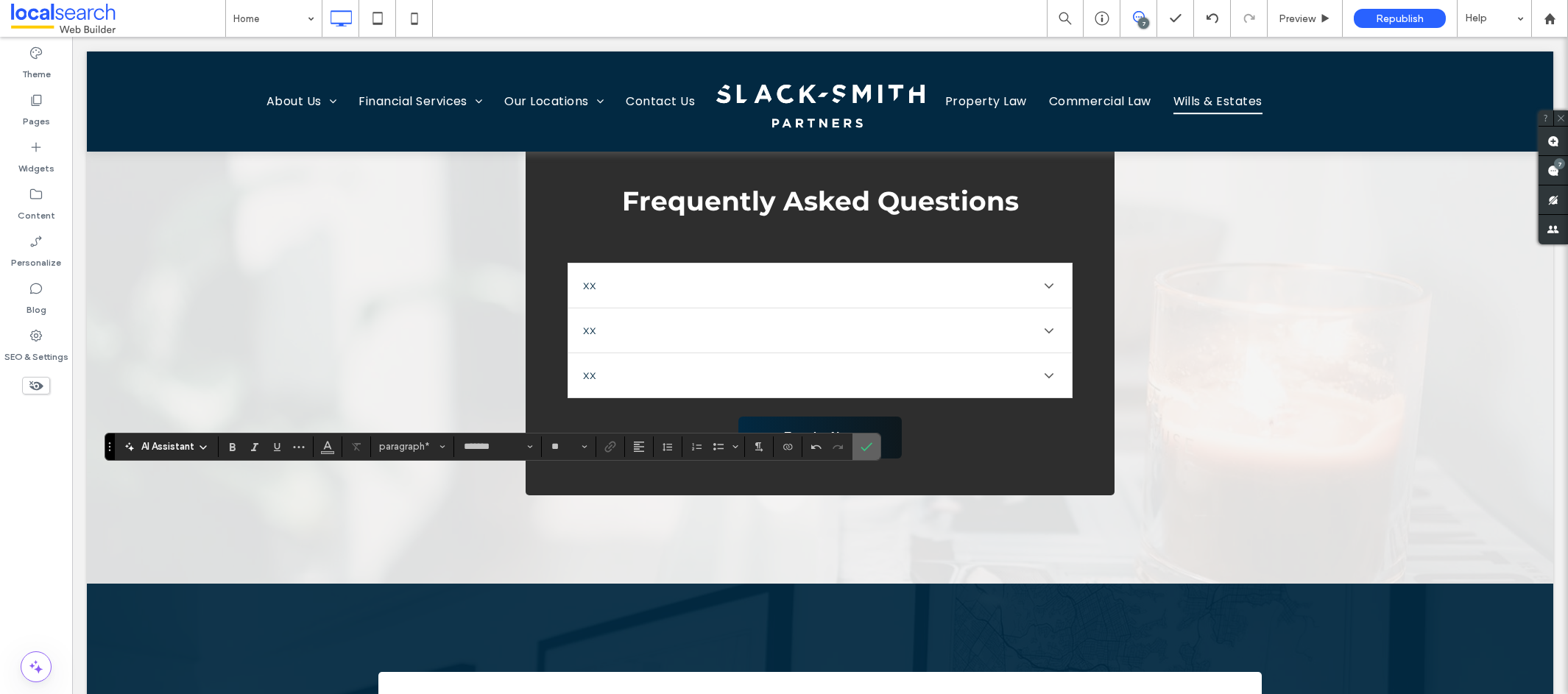 click 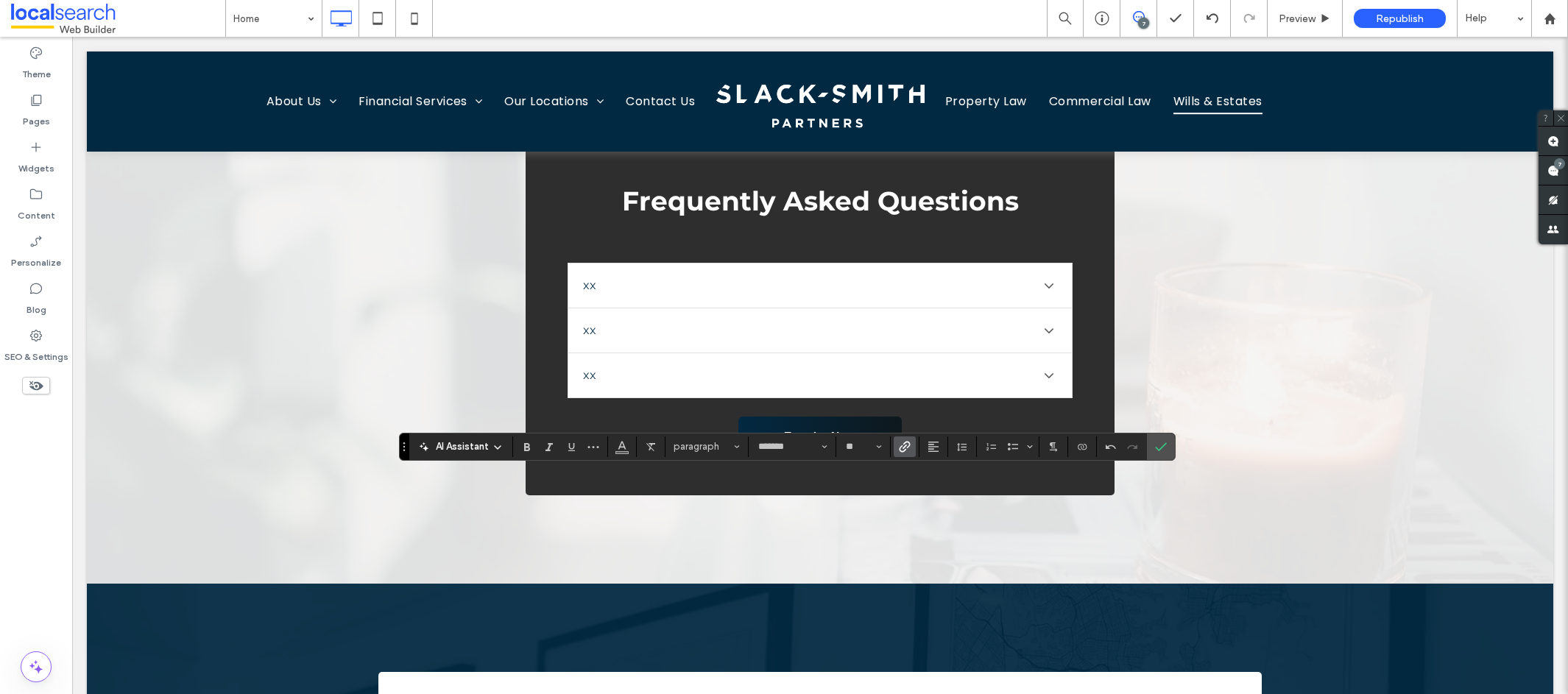 click 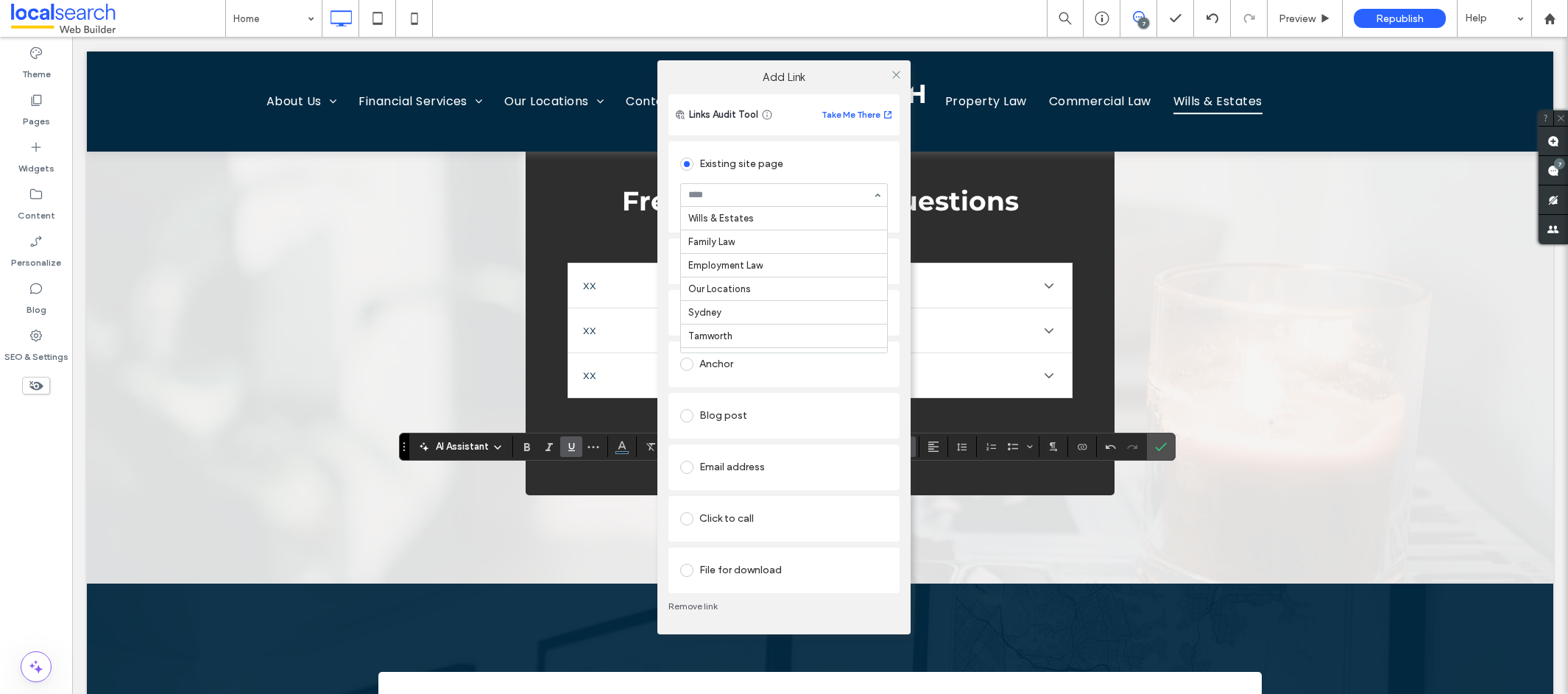 scroll, scrollTop: 366, scrollLeft: 0, axis: vertical 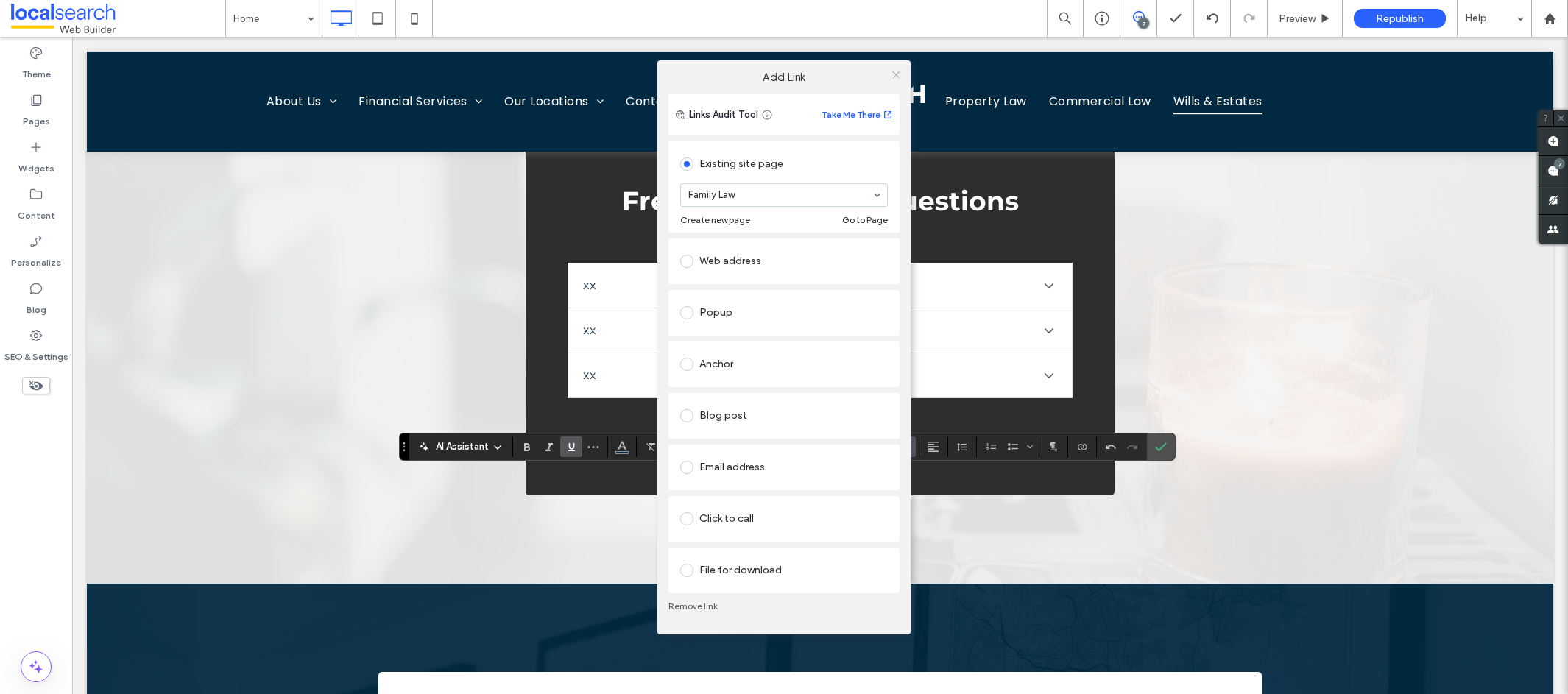 click 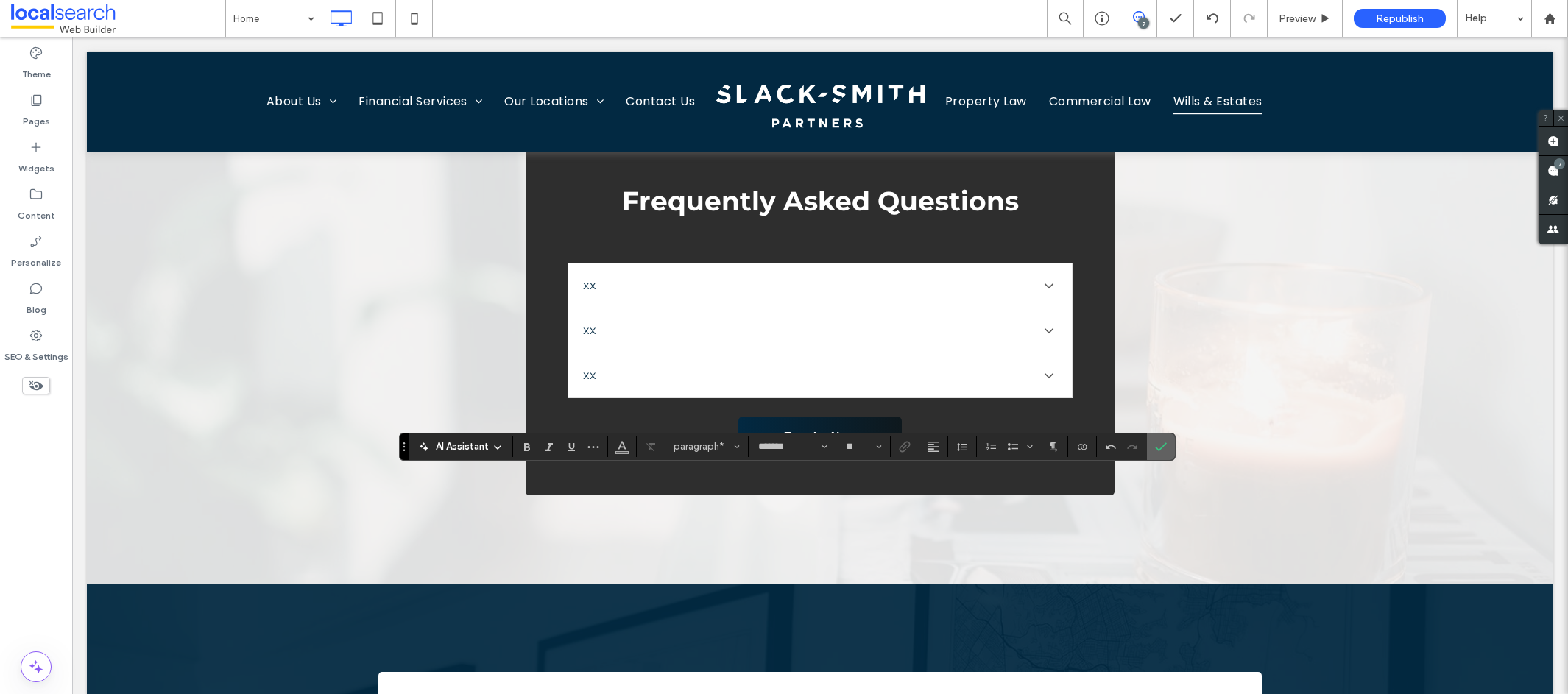 click 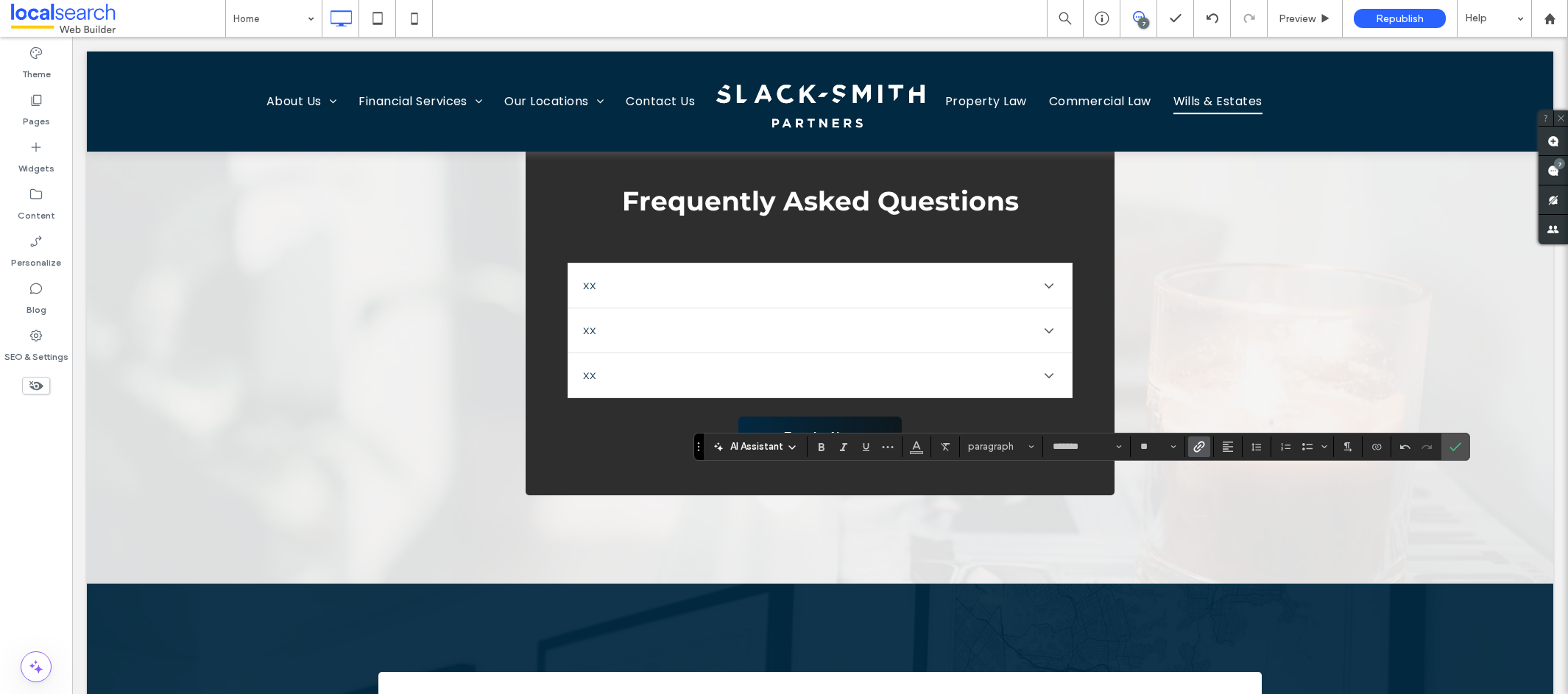click at bounding box center [1199, 447] 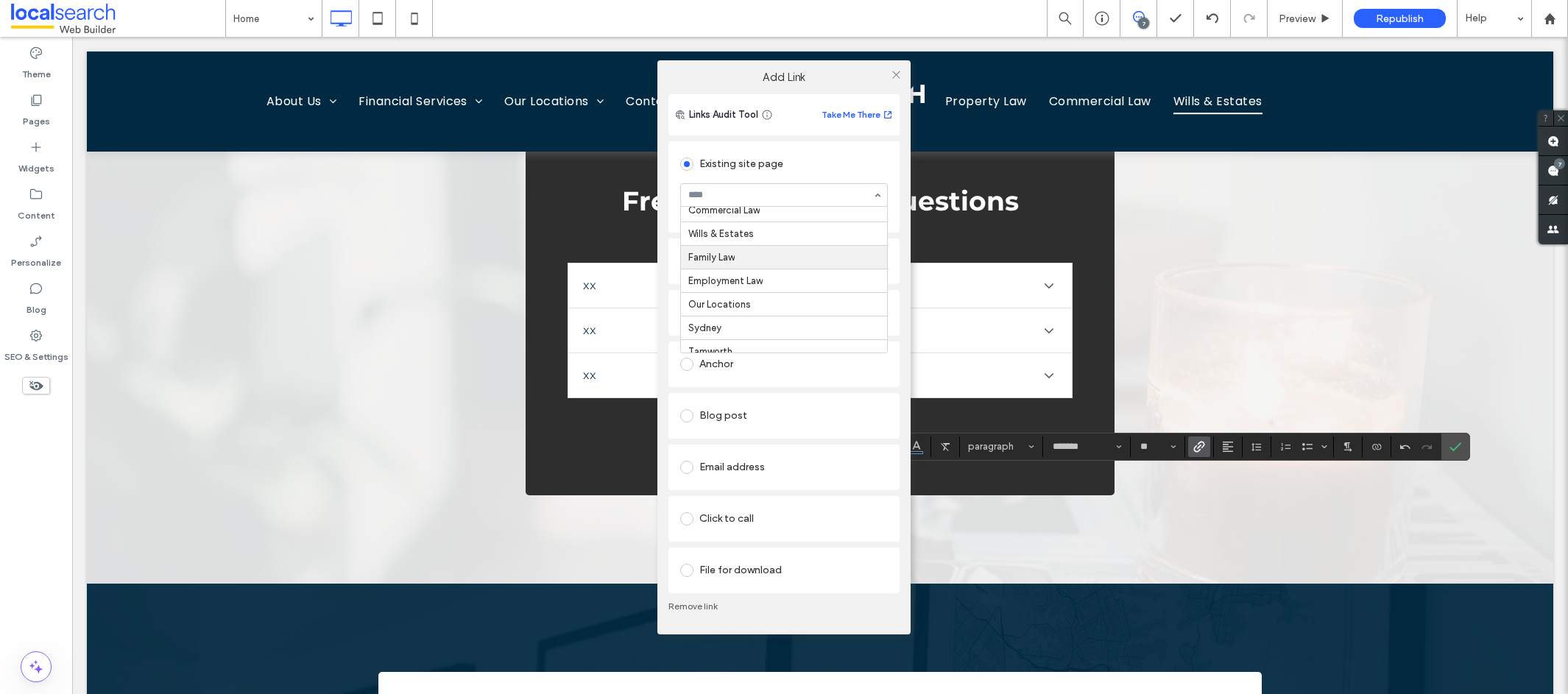 scroll, scrollTop: 348, scrollLeft: 0, axis: vertical 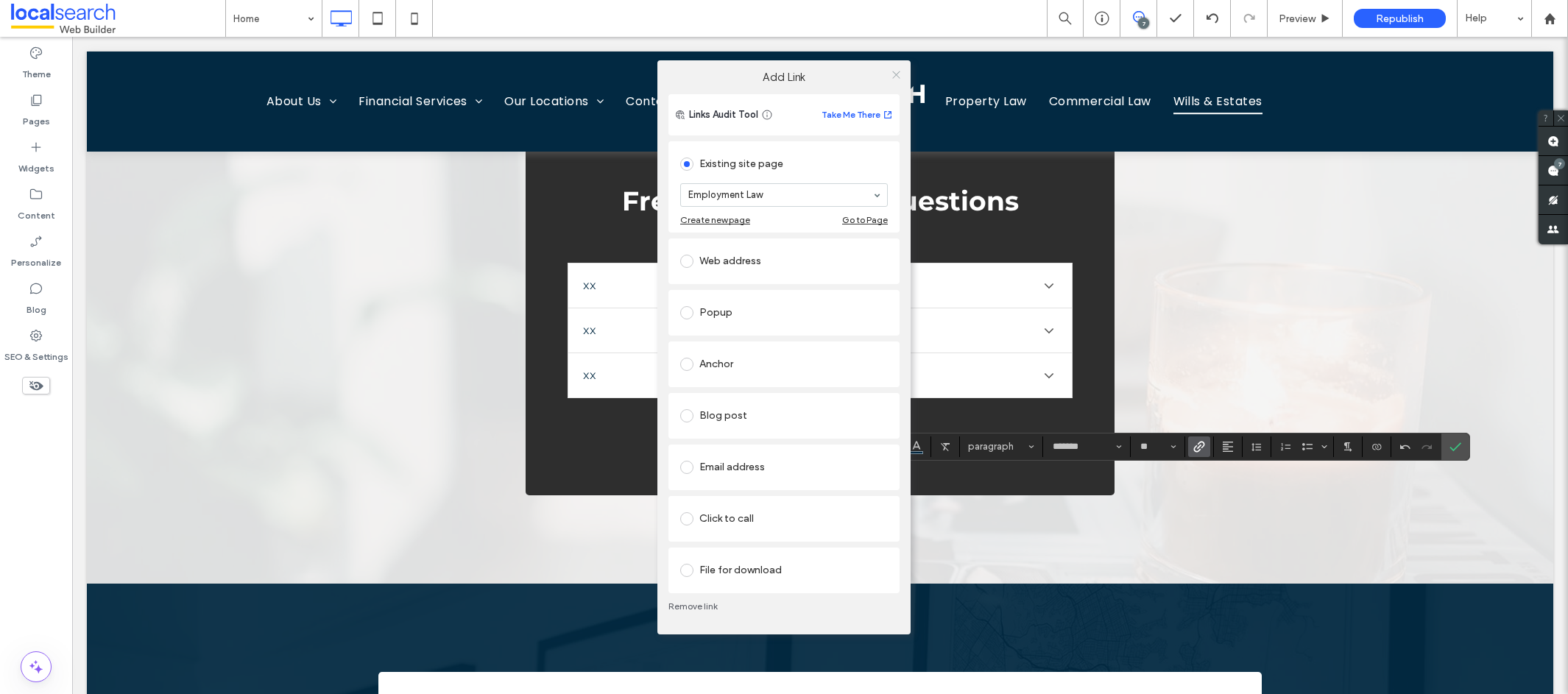 click 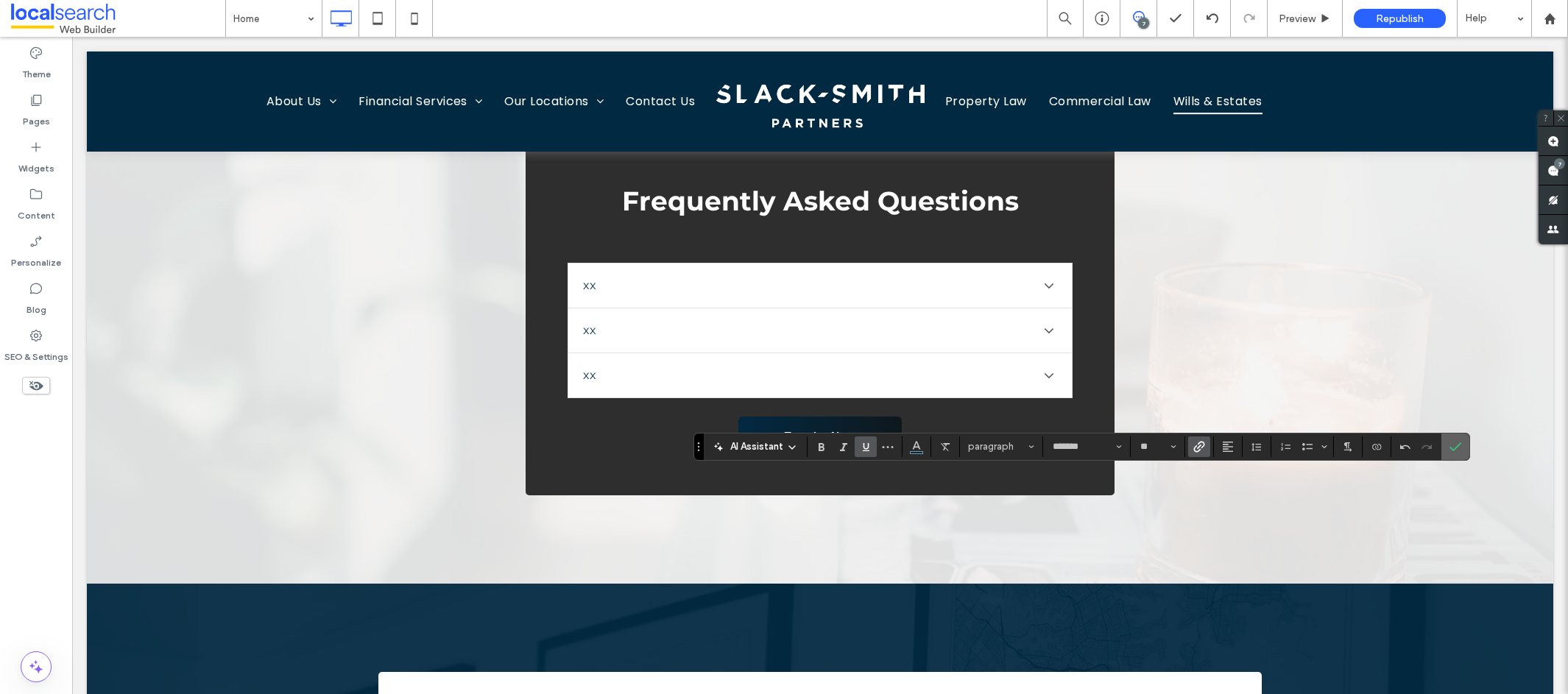 click 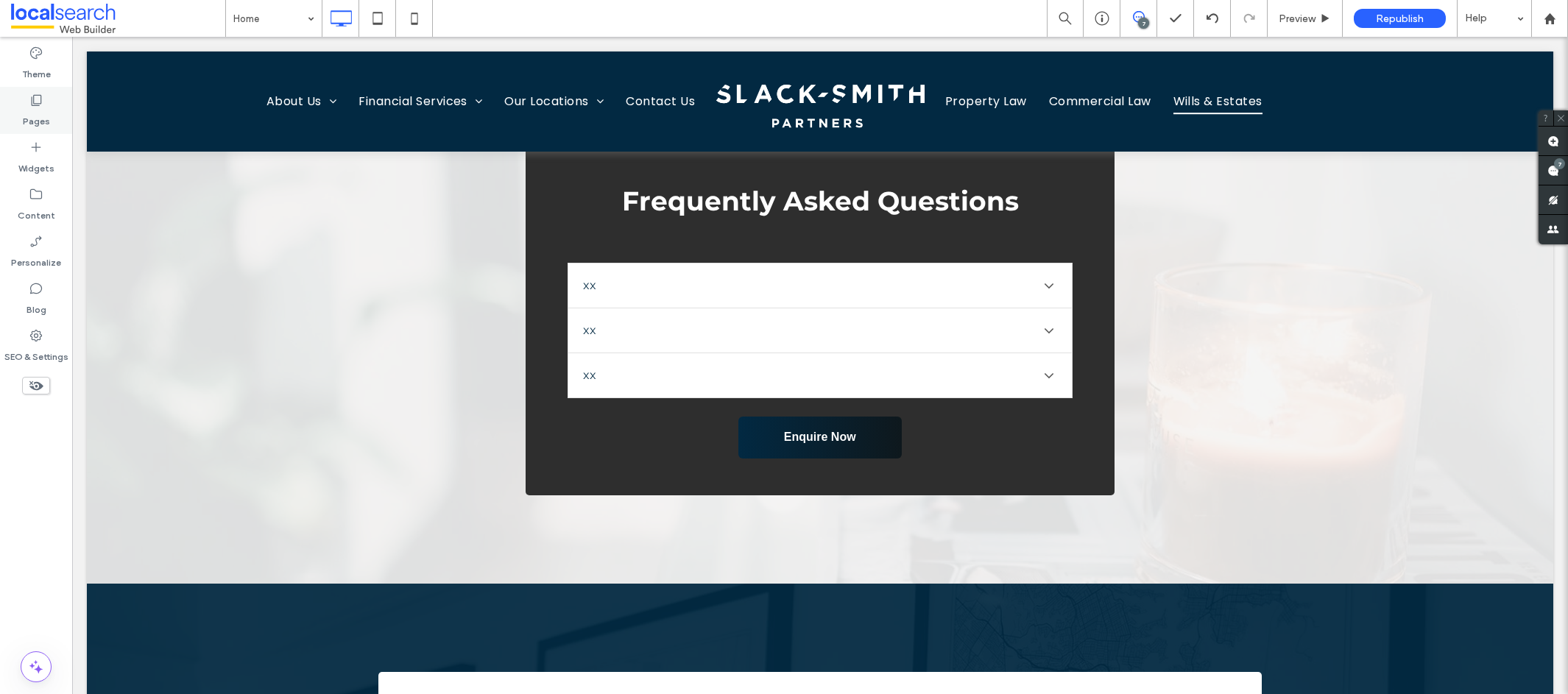 click 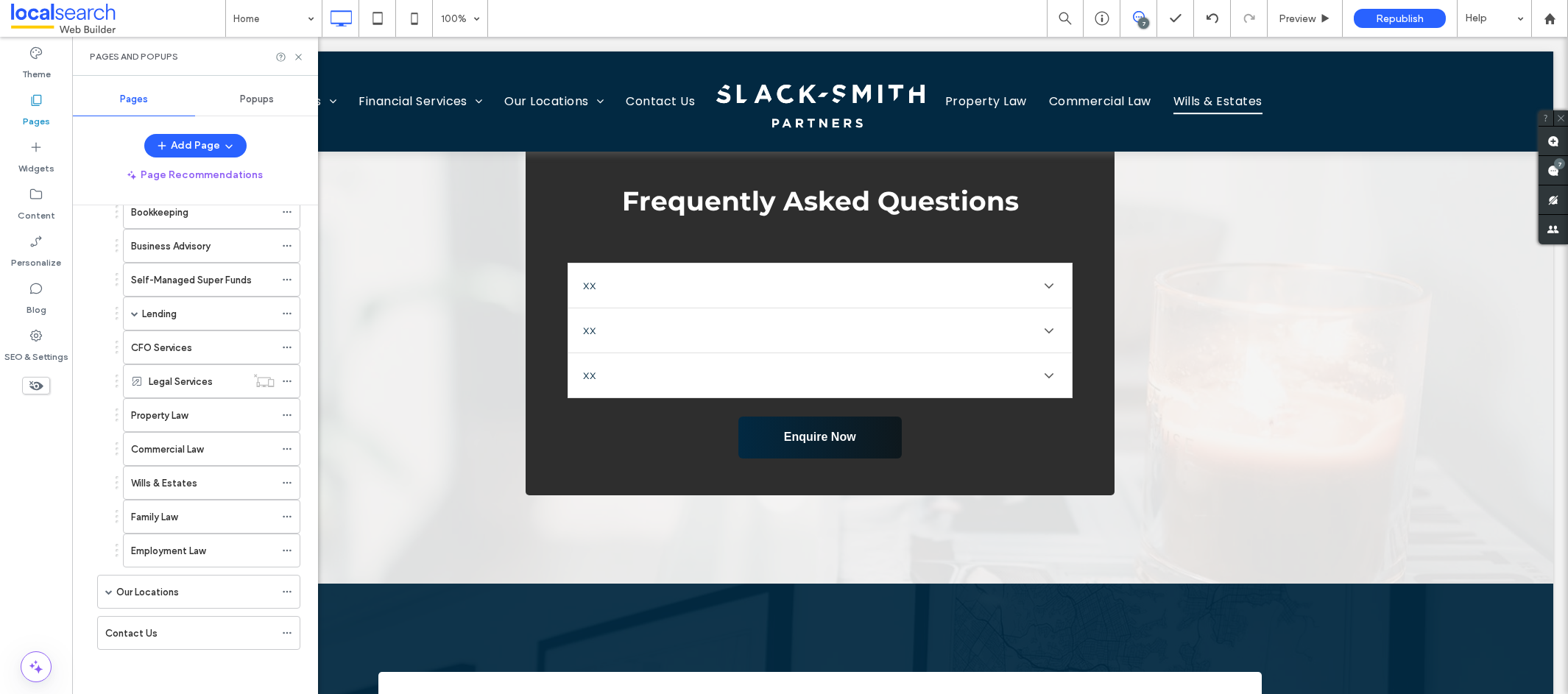 scroll, scrollTop: 187, scrollLeft: 0, axis: vertical 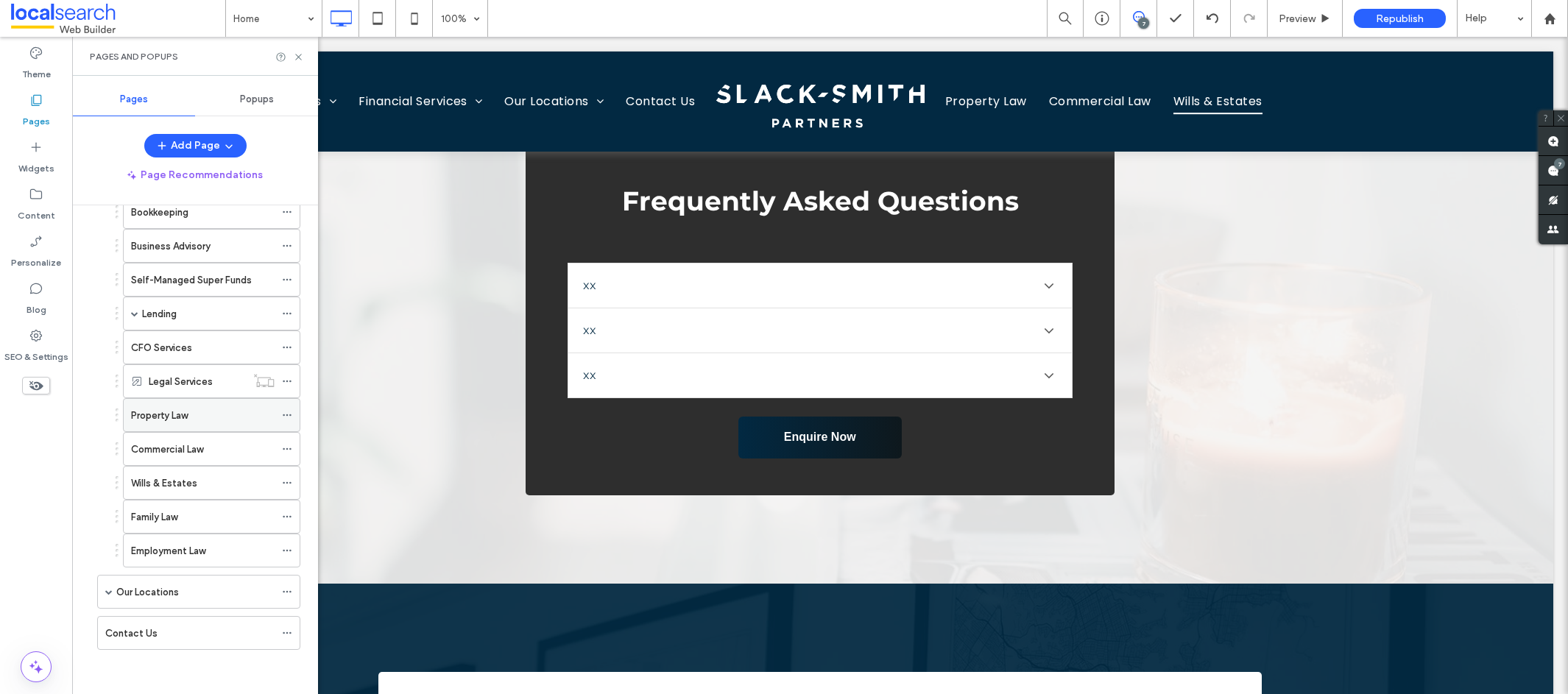 click on "Property Law" at bounding box center (159, 415) 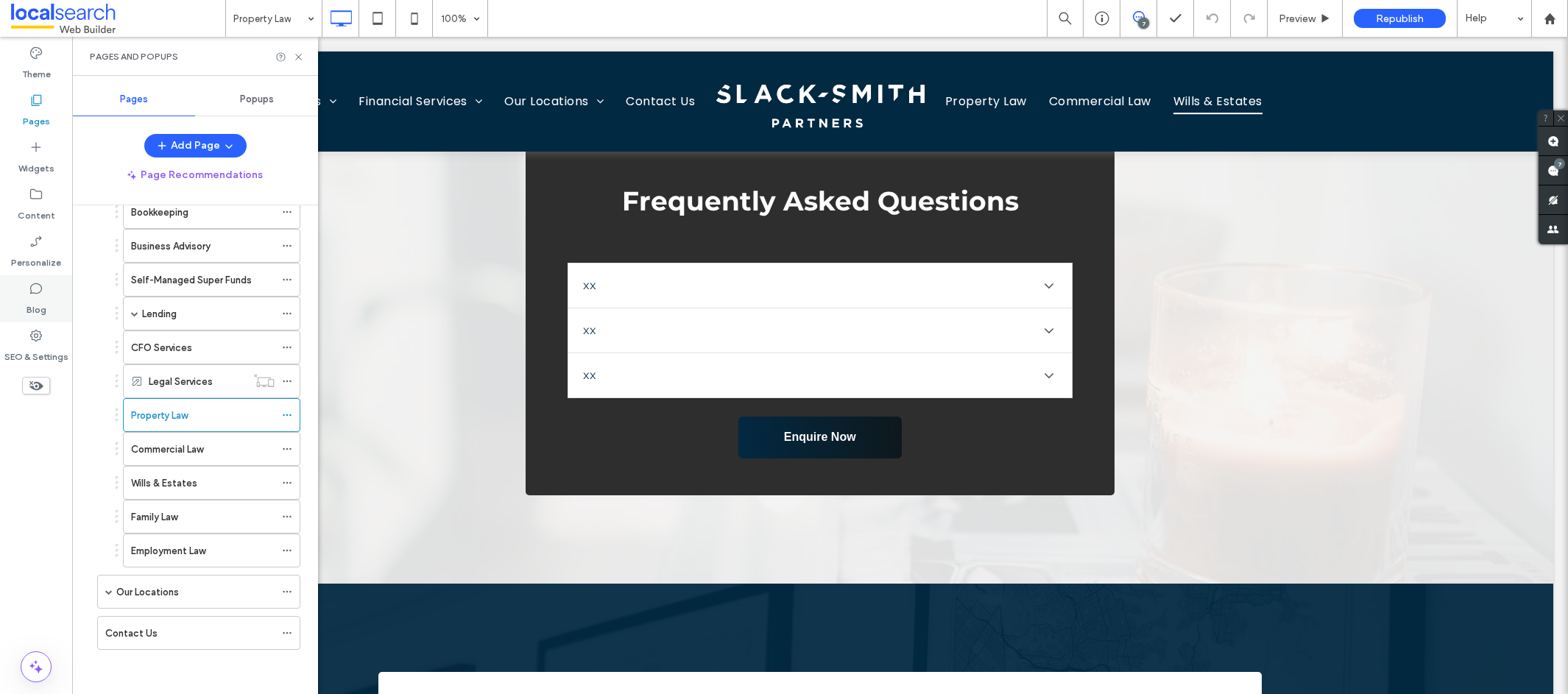 scroll, scrollTop: 188, scrollLeft: 0, axis: vertical 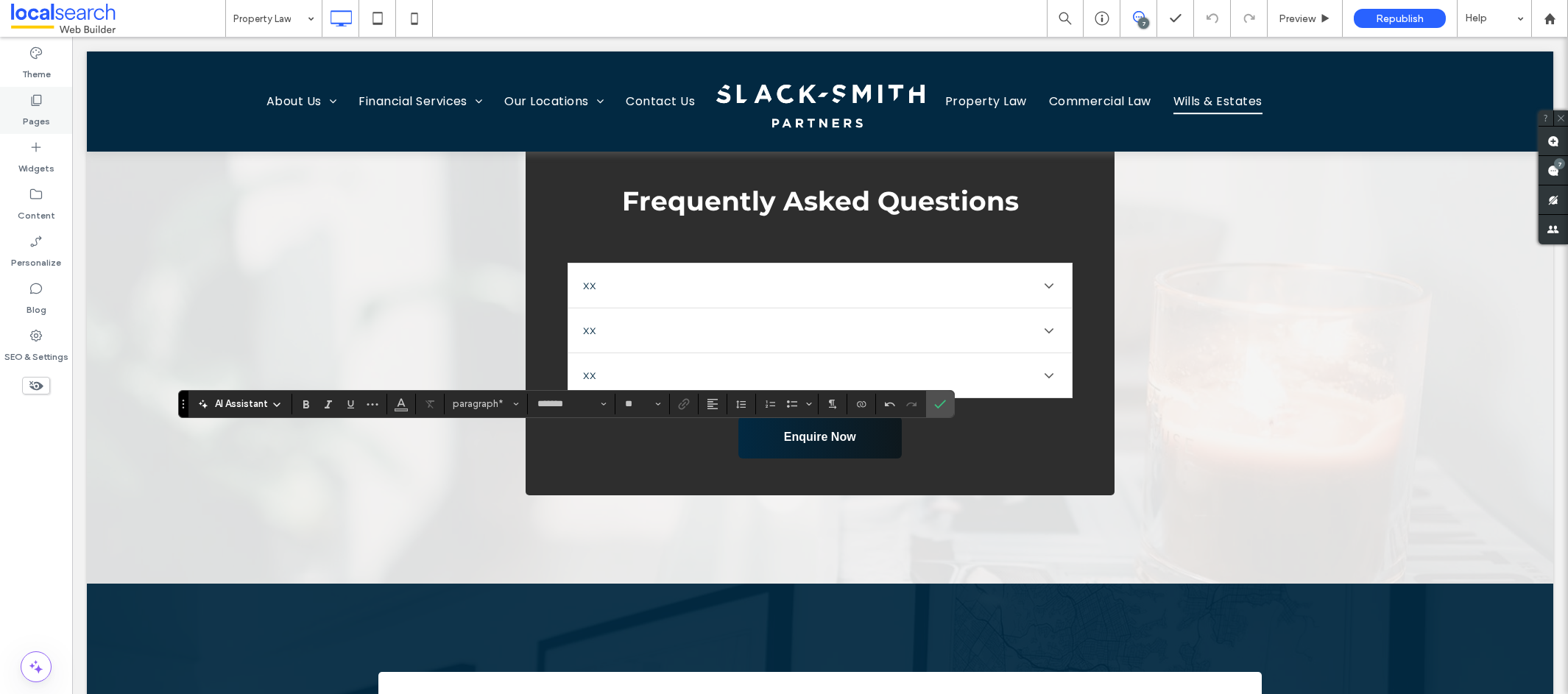 click 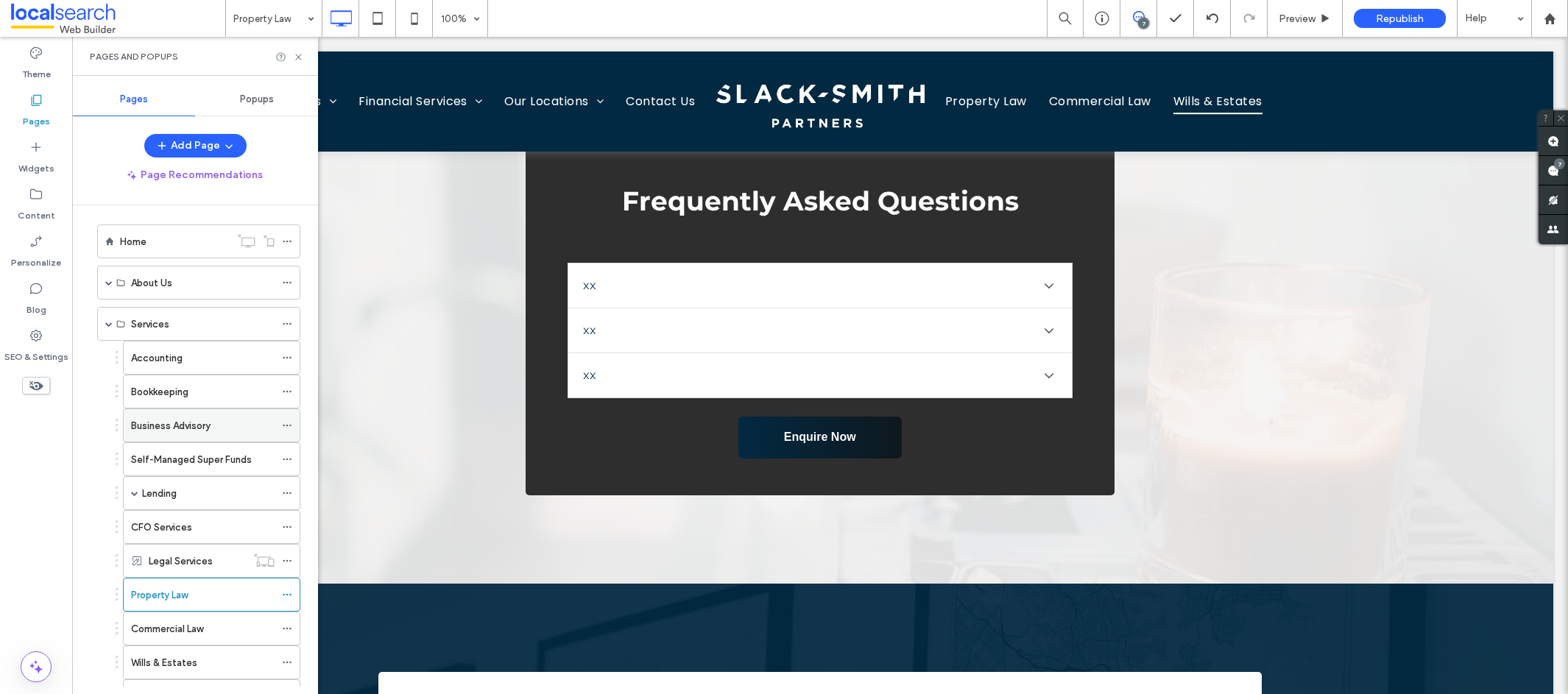 scroll, scrollTop: 0, scrollLeft: 0, axis: both 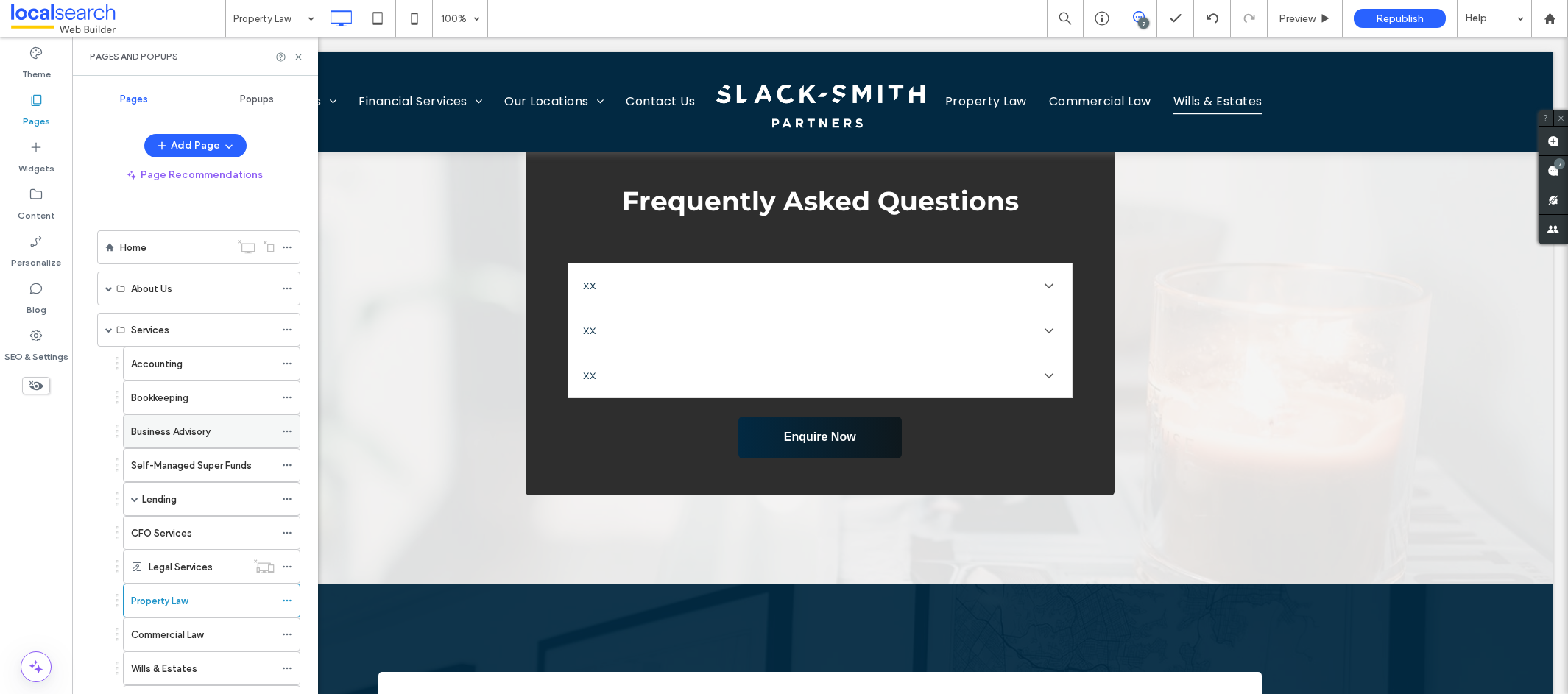 type on "*******" 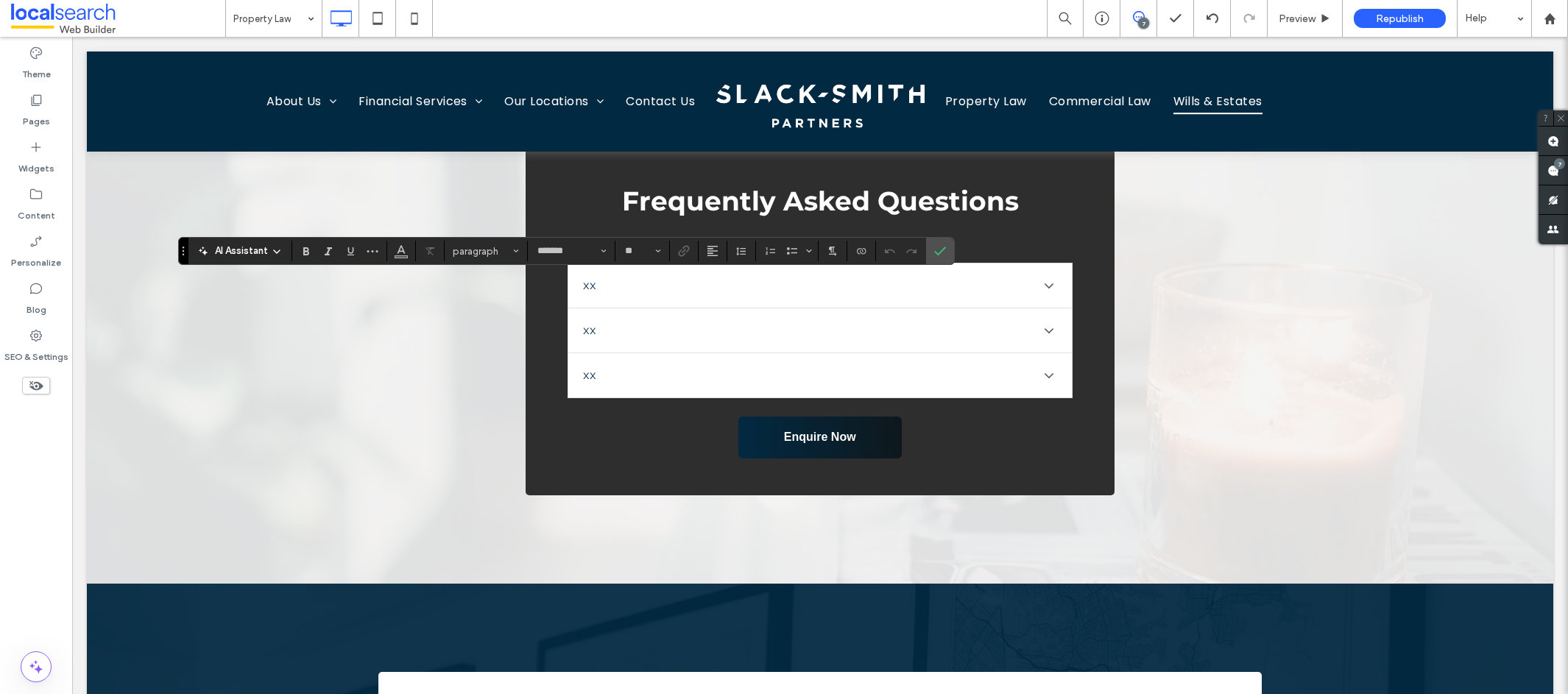drag, startPoint x: 181, startPoint y: 289, endPoint x: 183, endPoint y: 224, distance: 65.03076 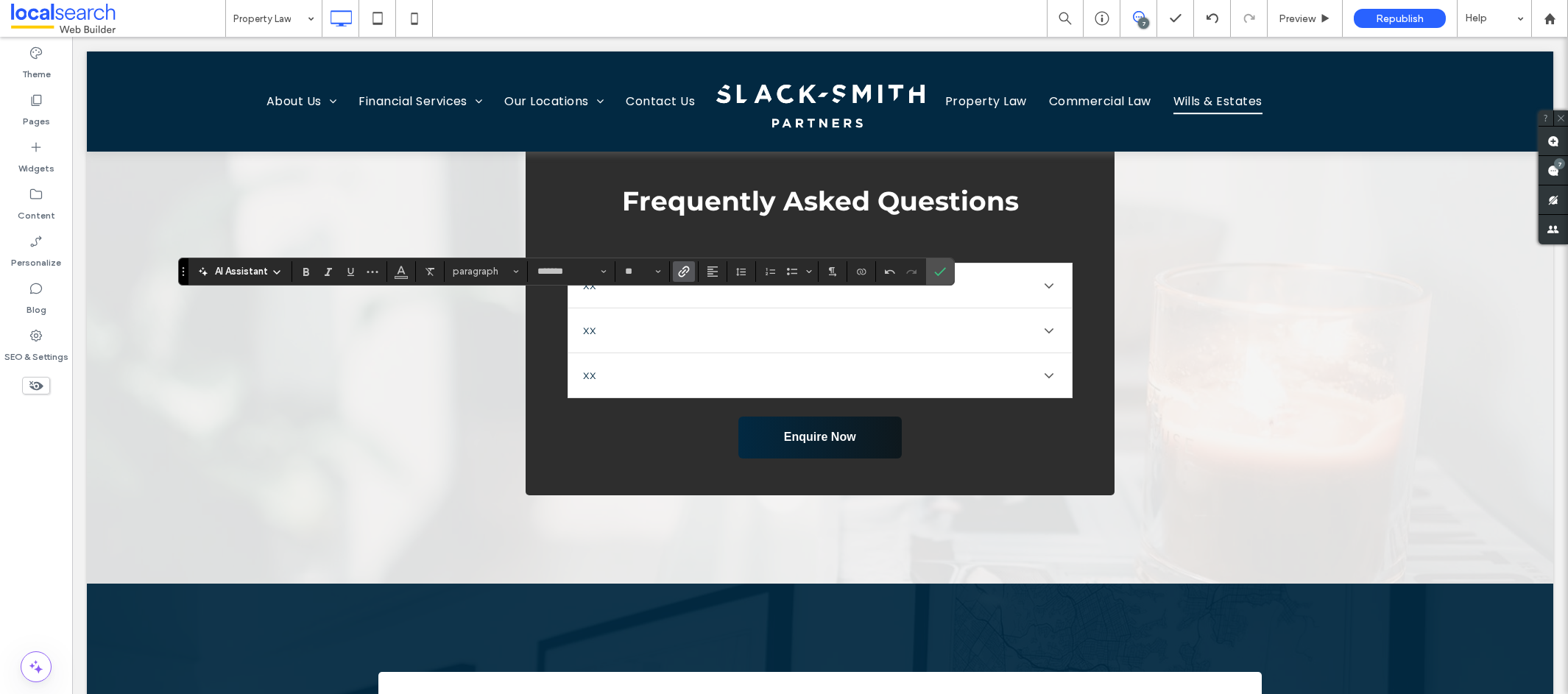 click 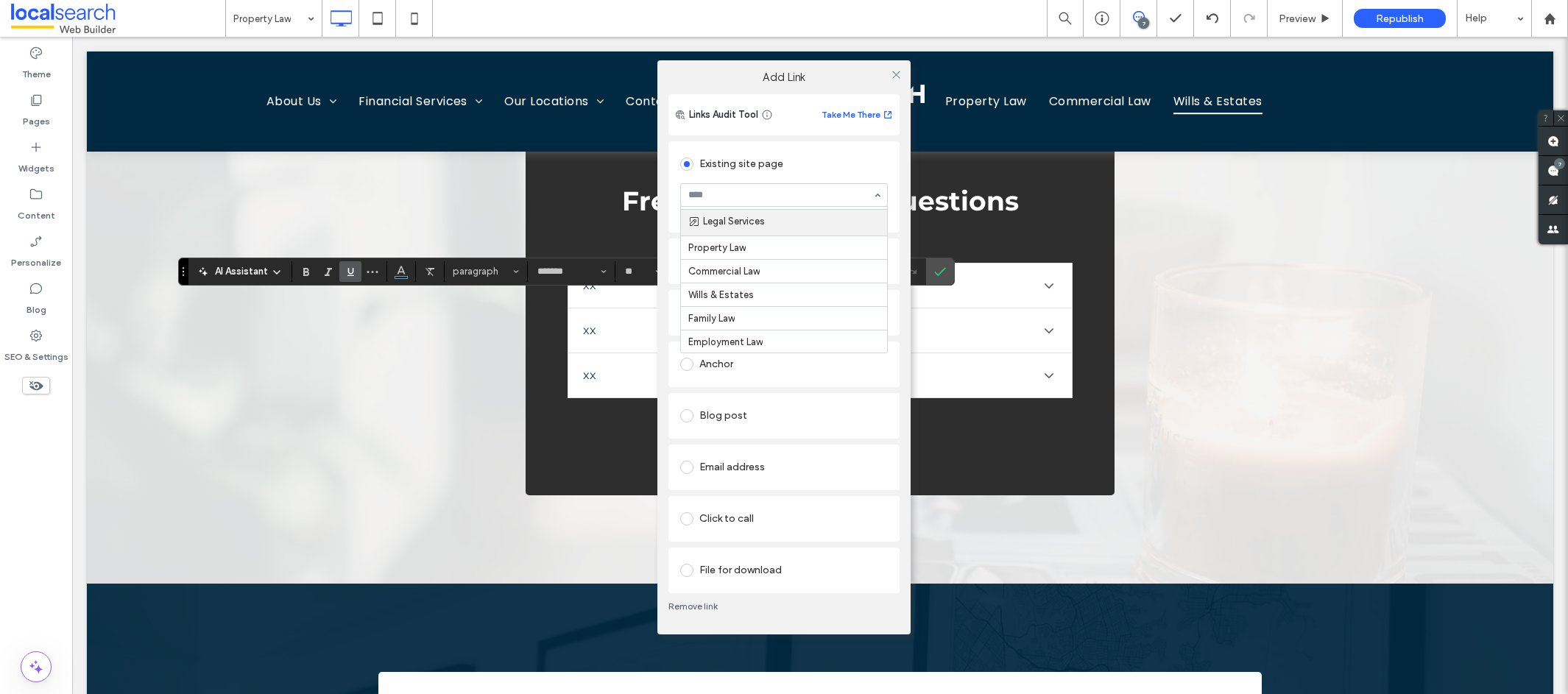 scroll, scrollTop: 281, scrollLeft: 0, axis: vertical 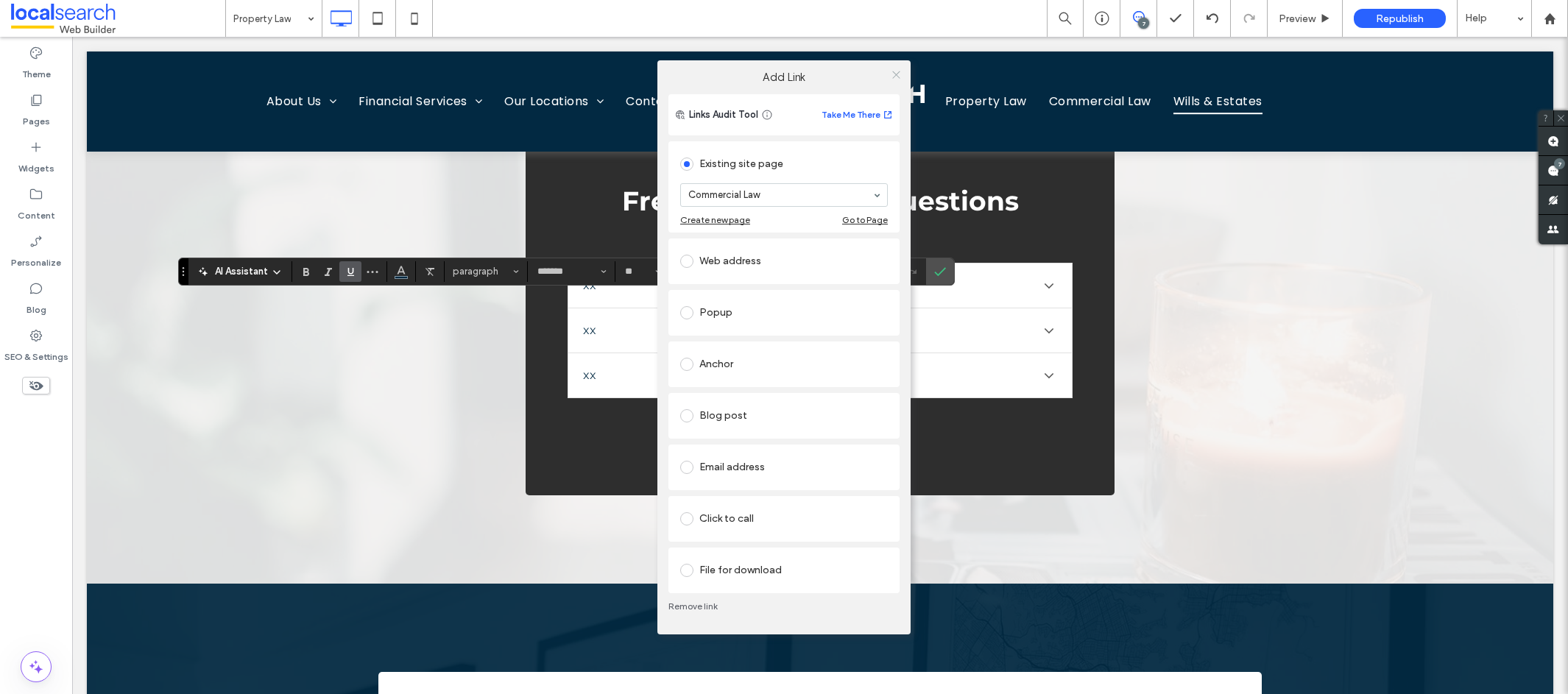click 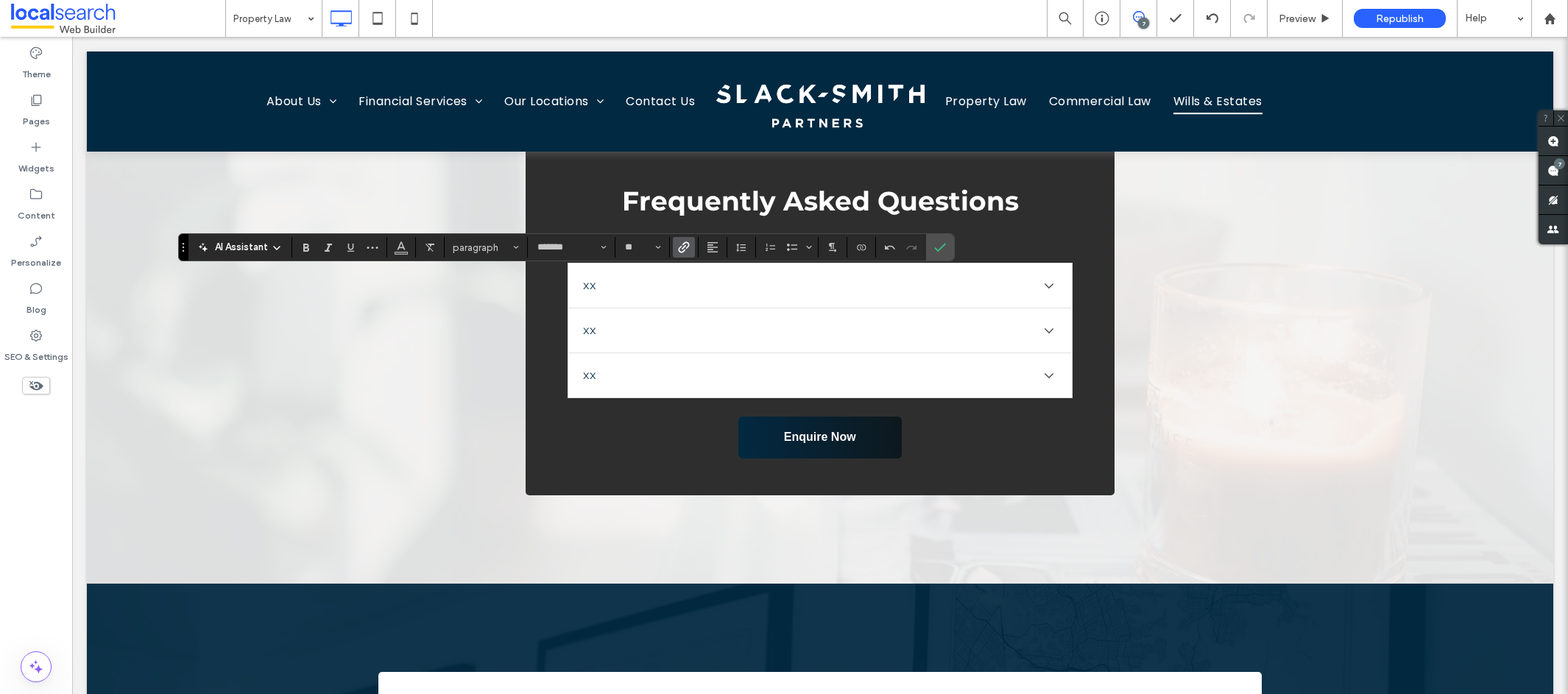 click 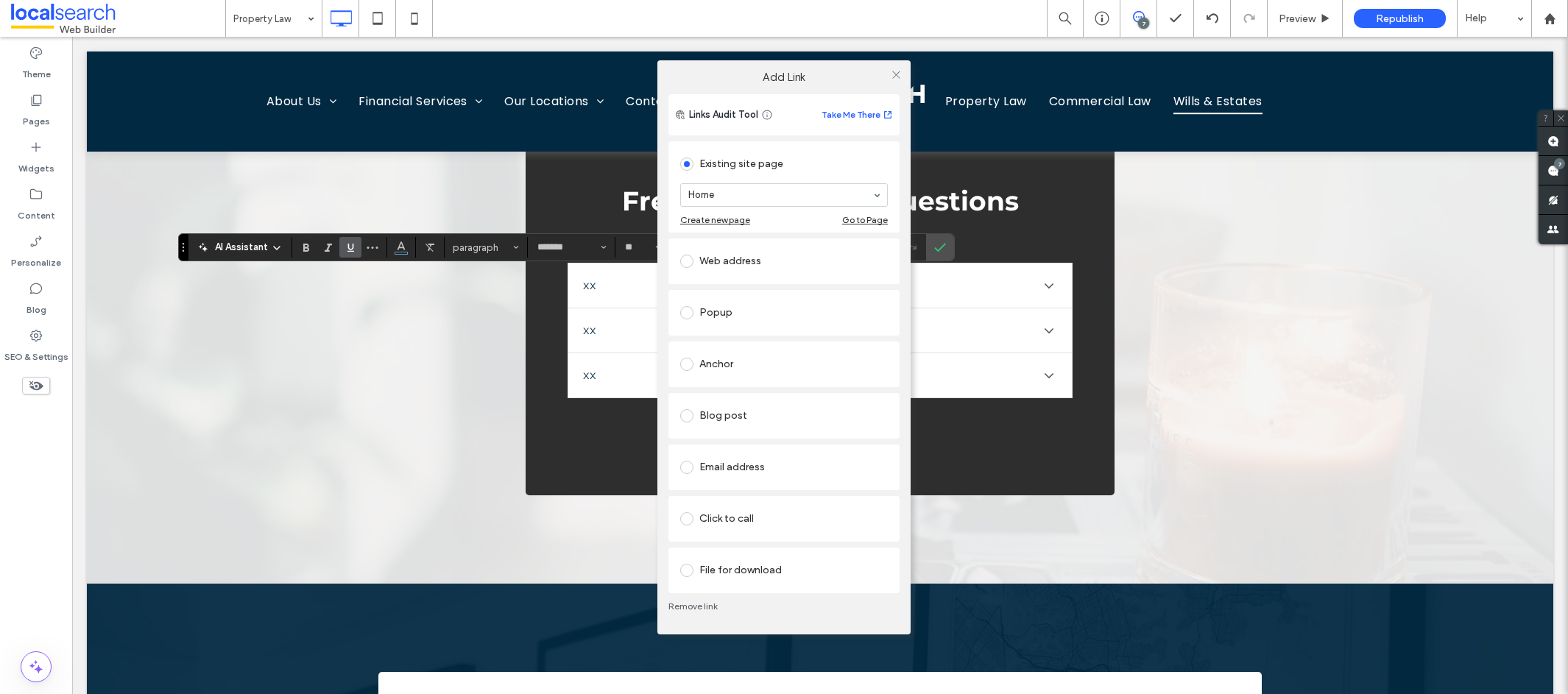 click on "Click to call" at bounding box center (784, 519) 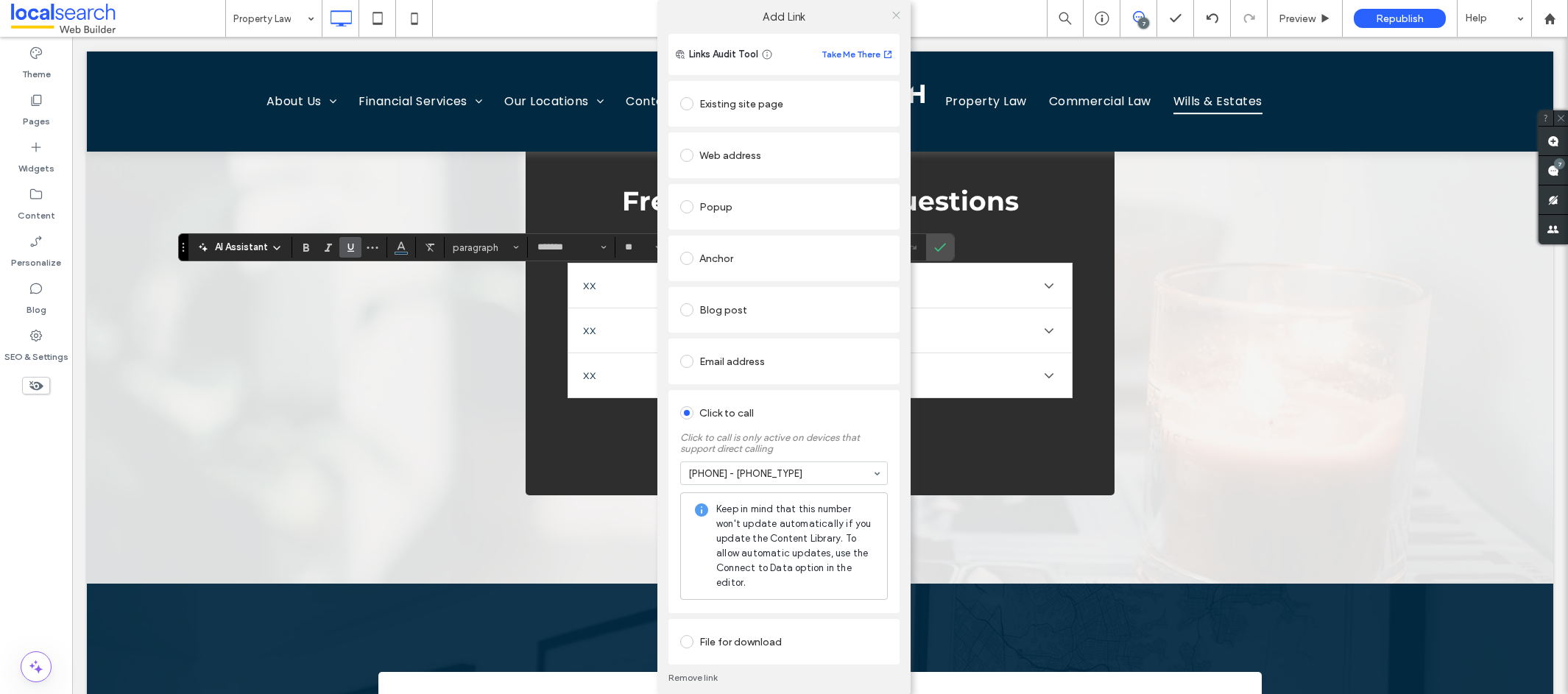 click 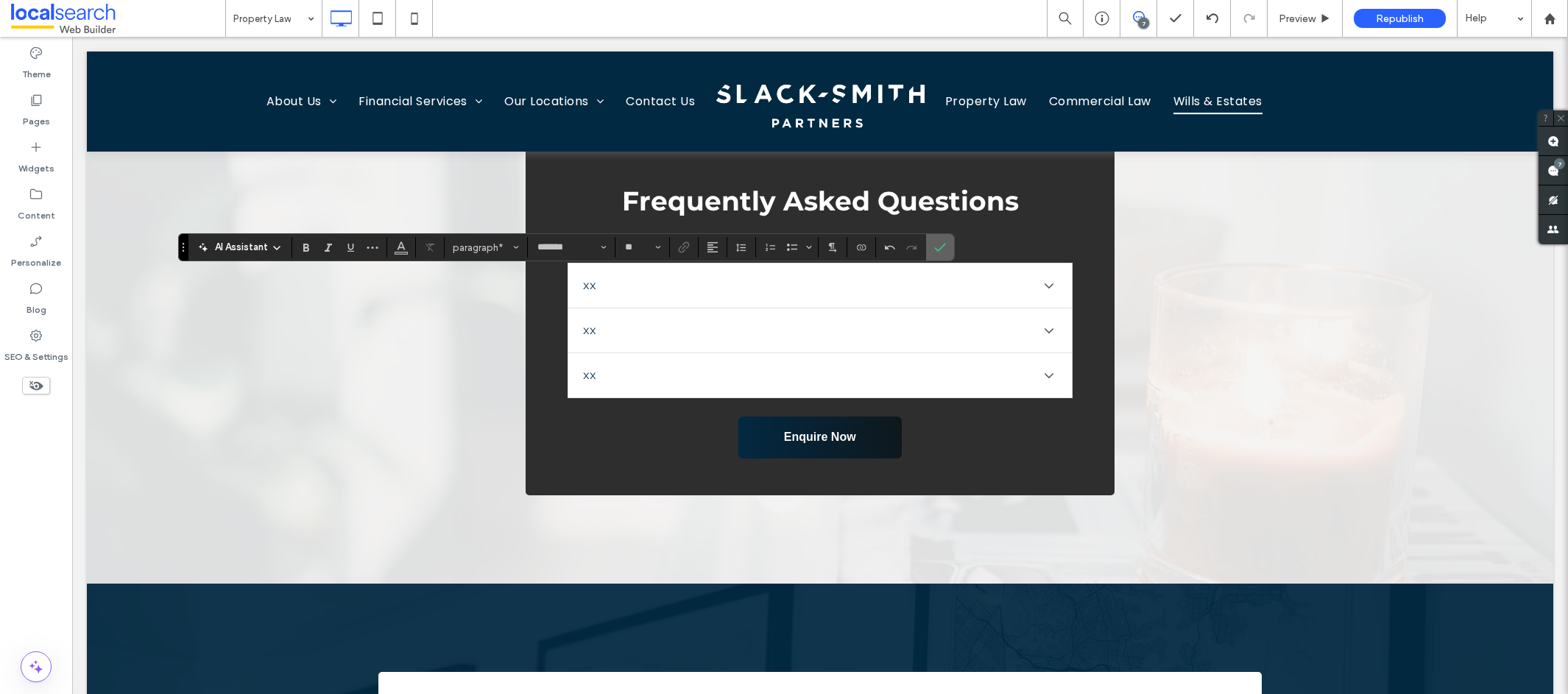 click 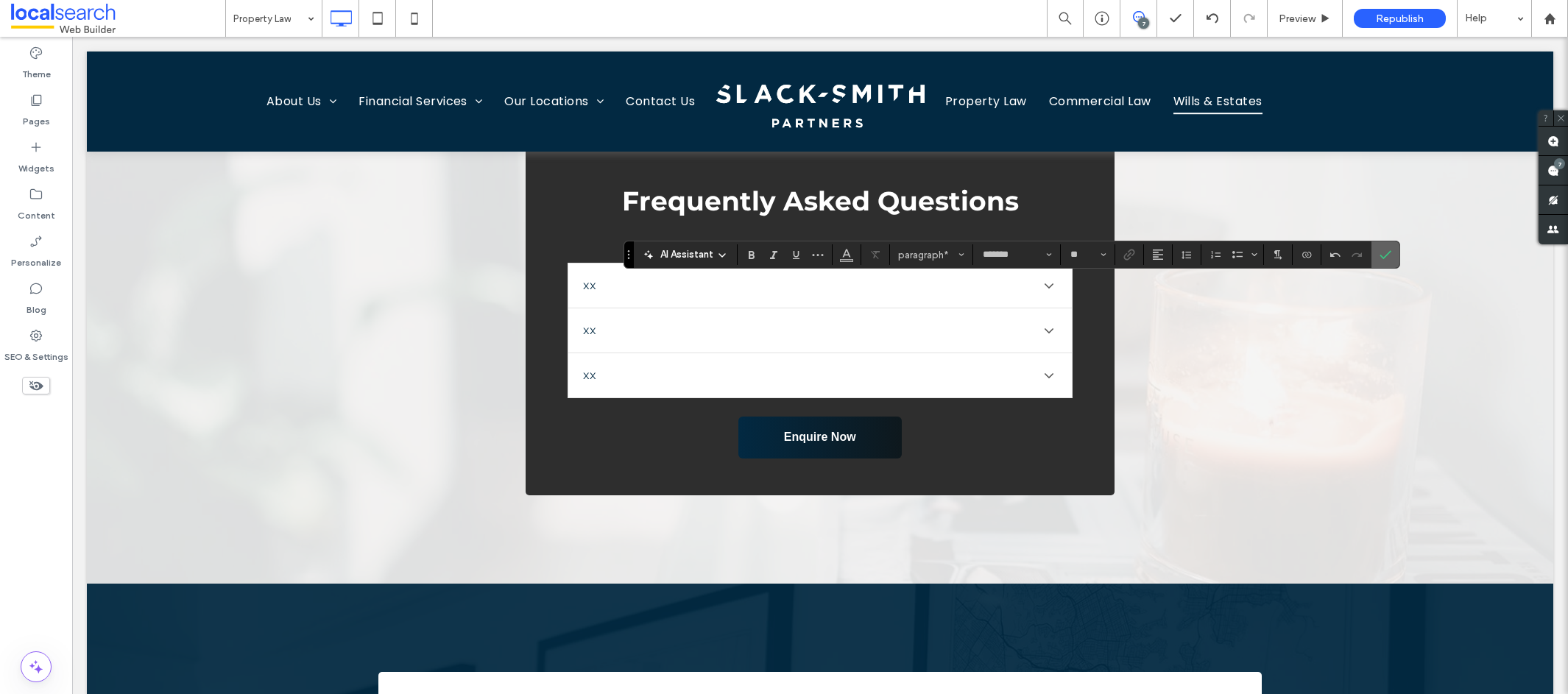click at bounding box center [1385, 255] 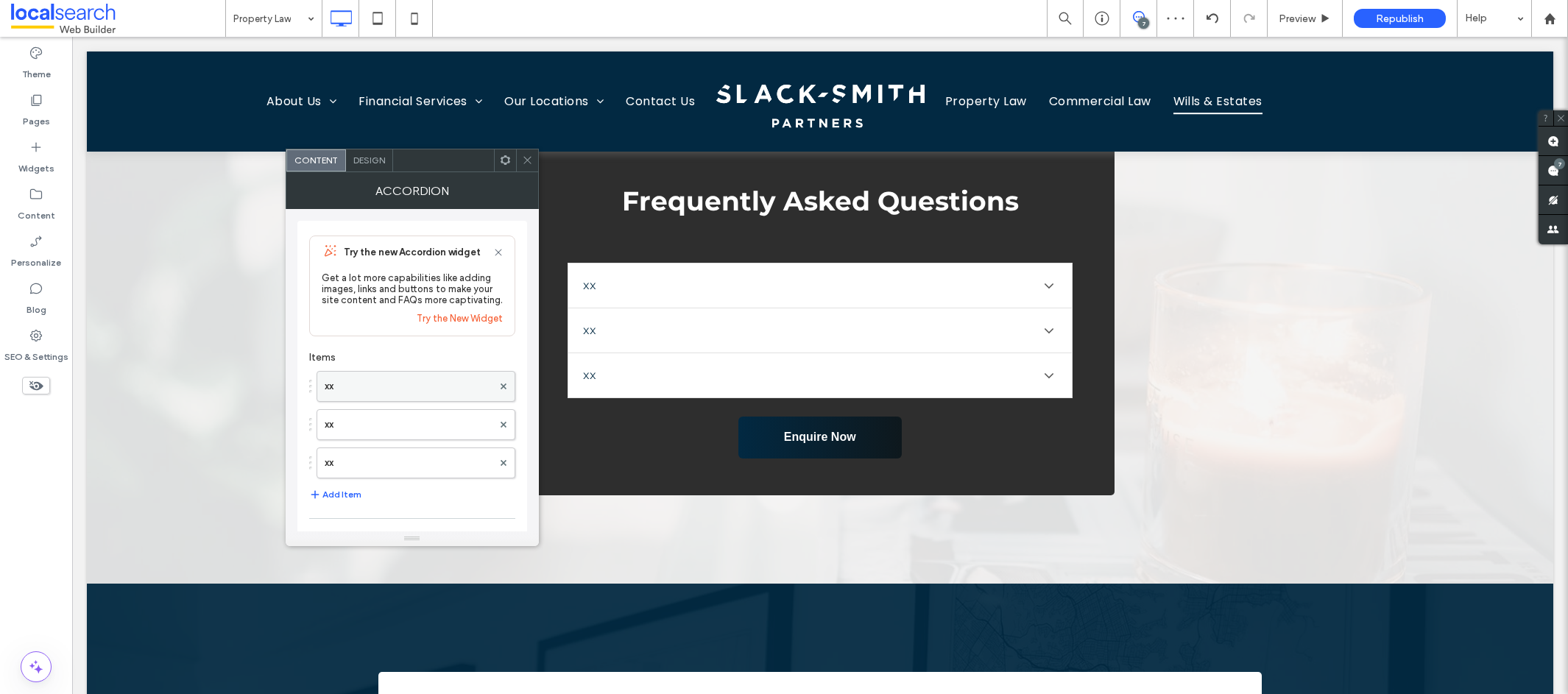 click on "xx" at bounding box center [409, 386] 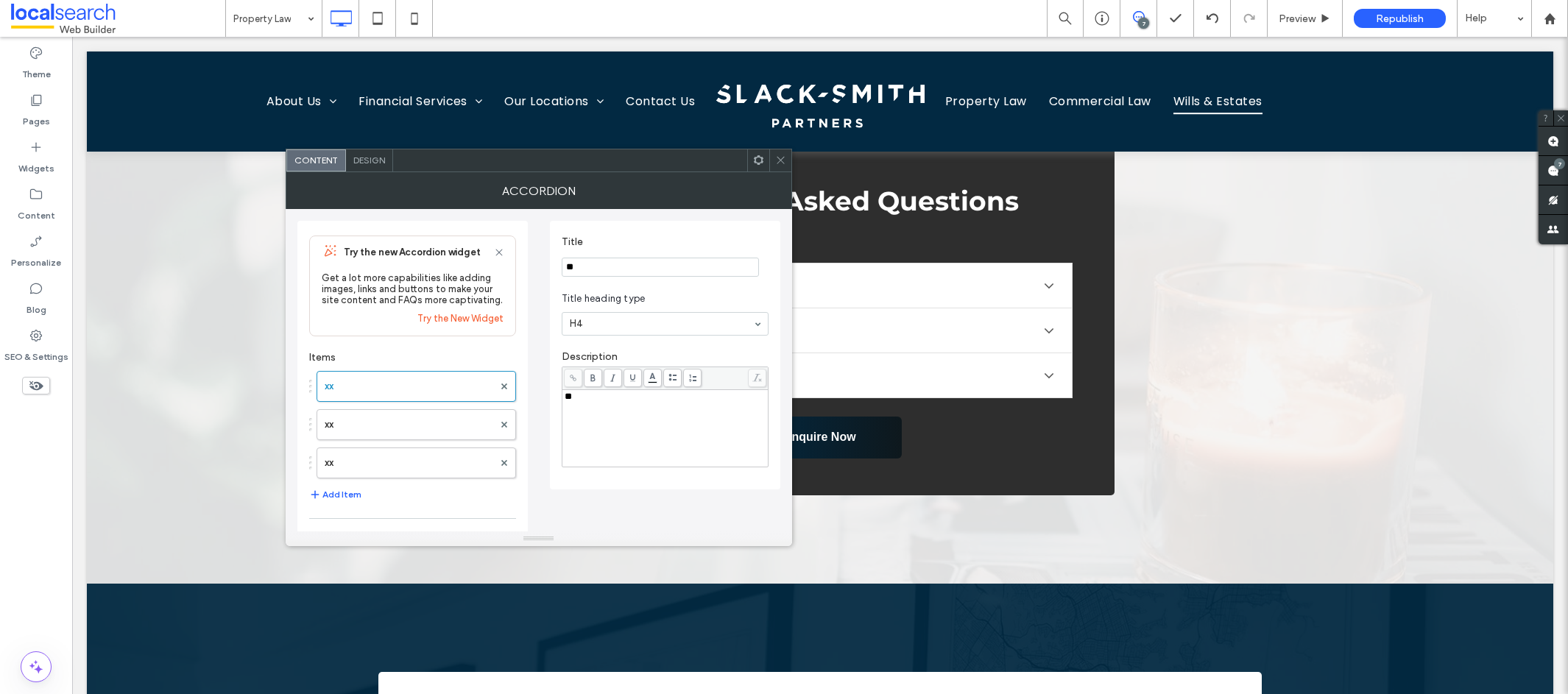 click on "**" at bounding box center [660, 267] 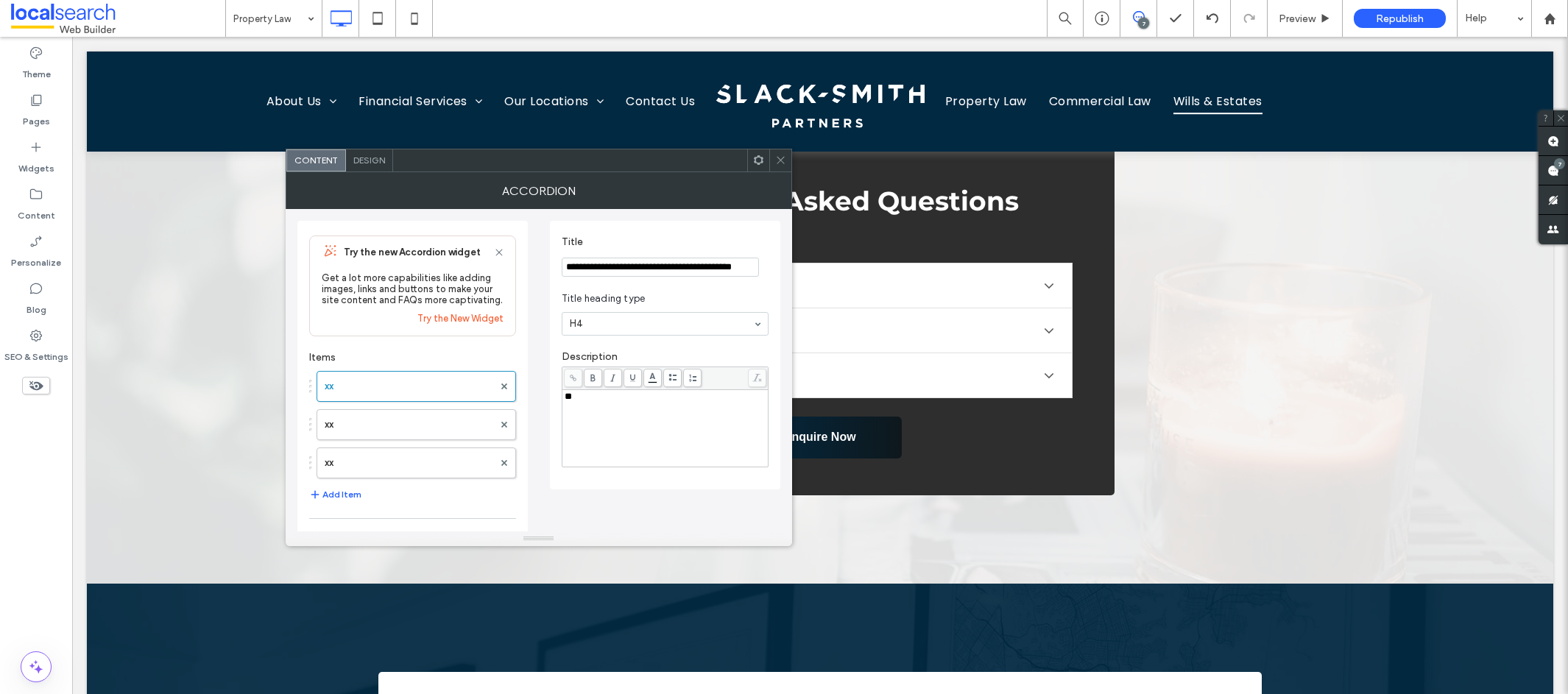 scroll, scrollTop: 0, scrollLeft: 15, axis: horizontal 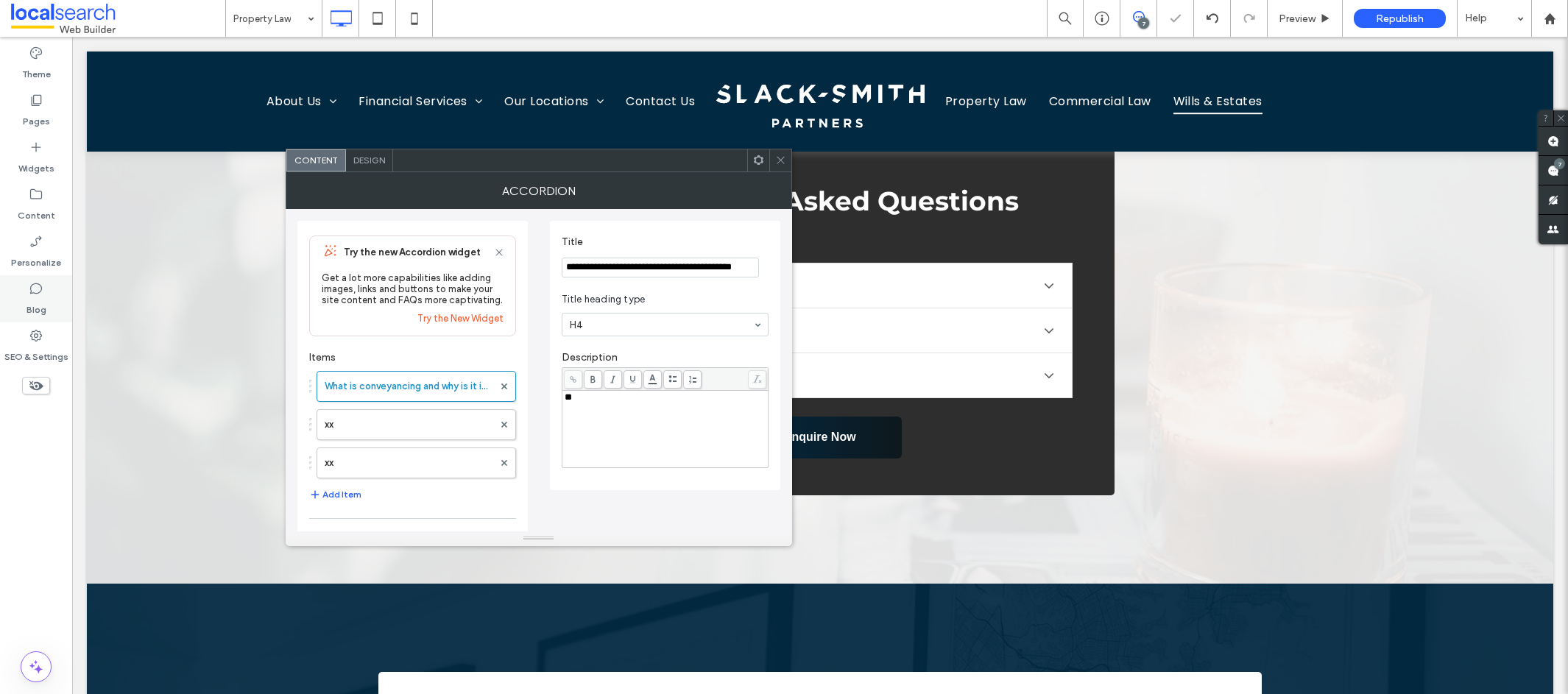 type on "**********" 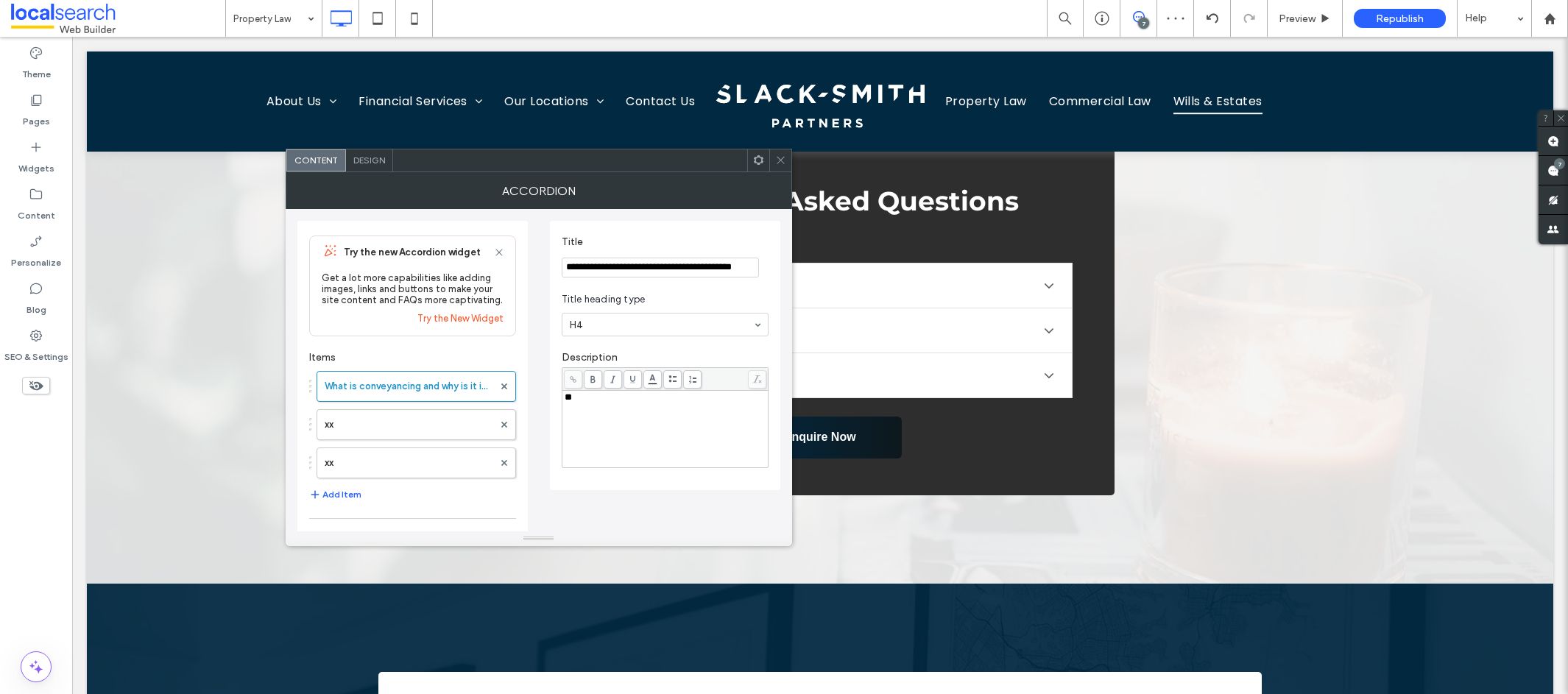click on "**" at bounding box center [665, 429] 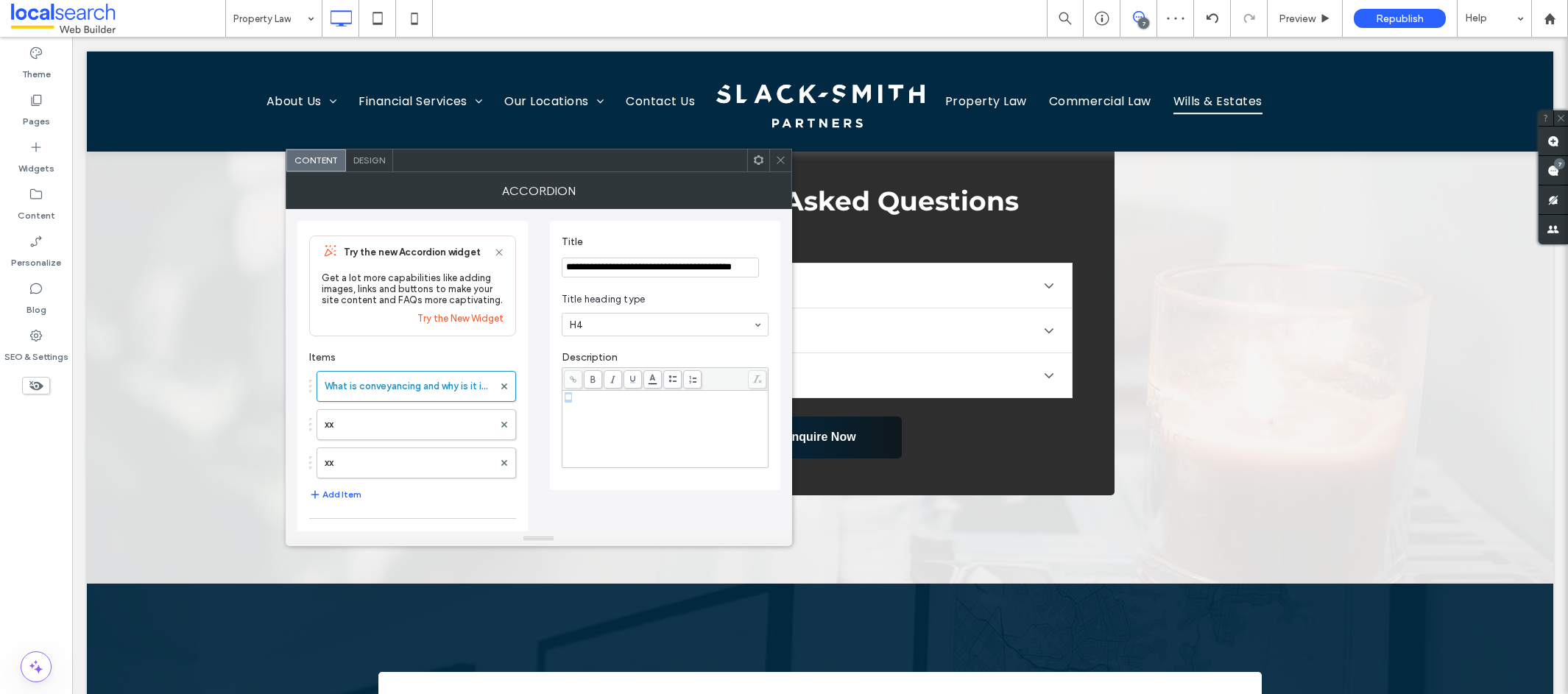 click on "**" at bounding box center [665, 429] 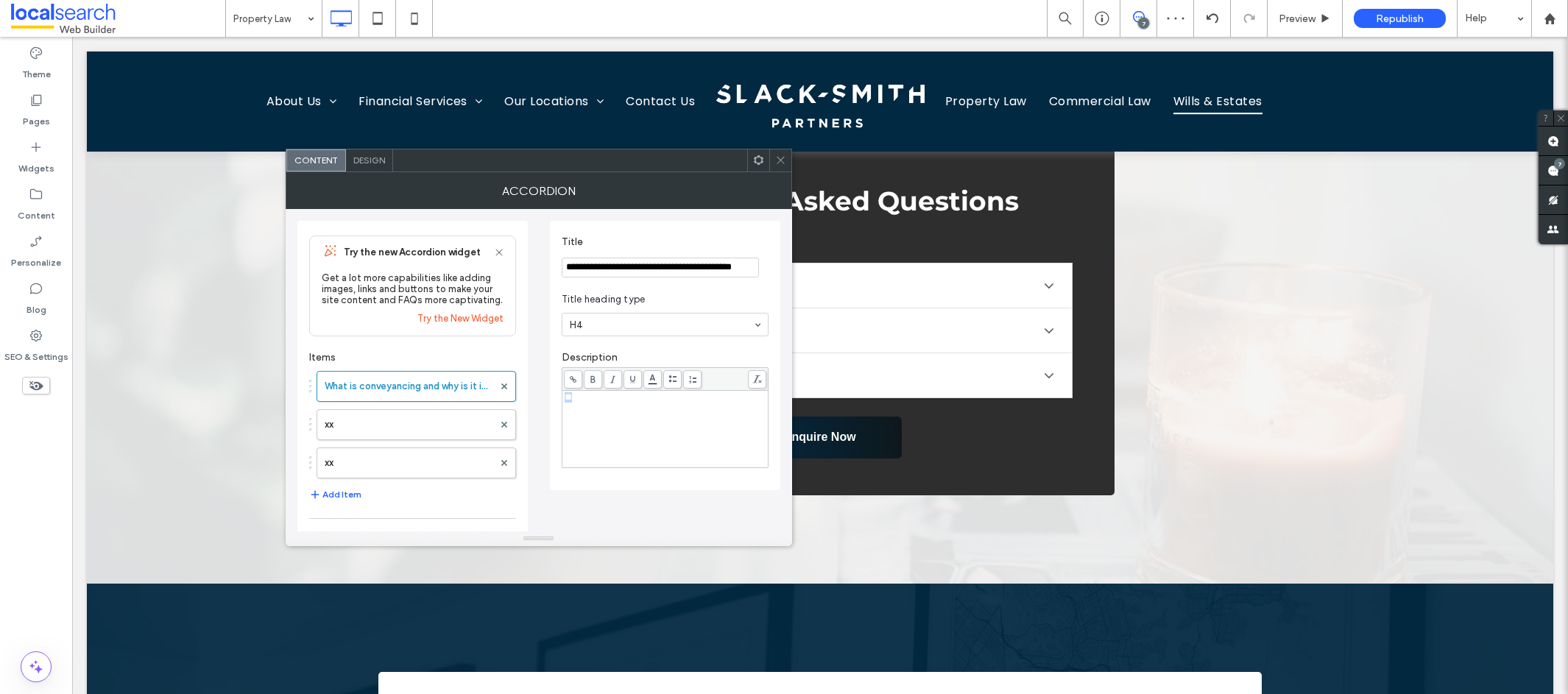 click on "**" at bounding box center [665, 429] 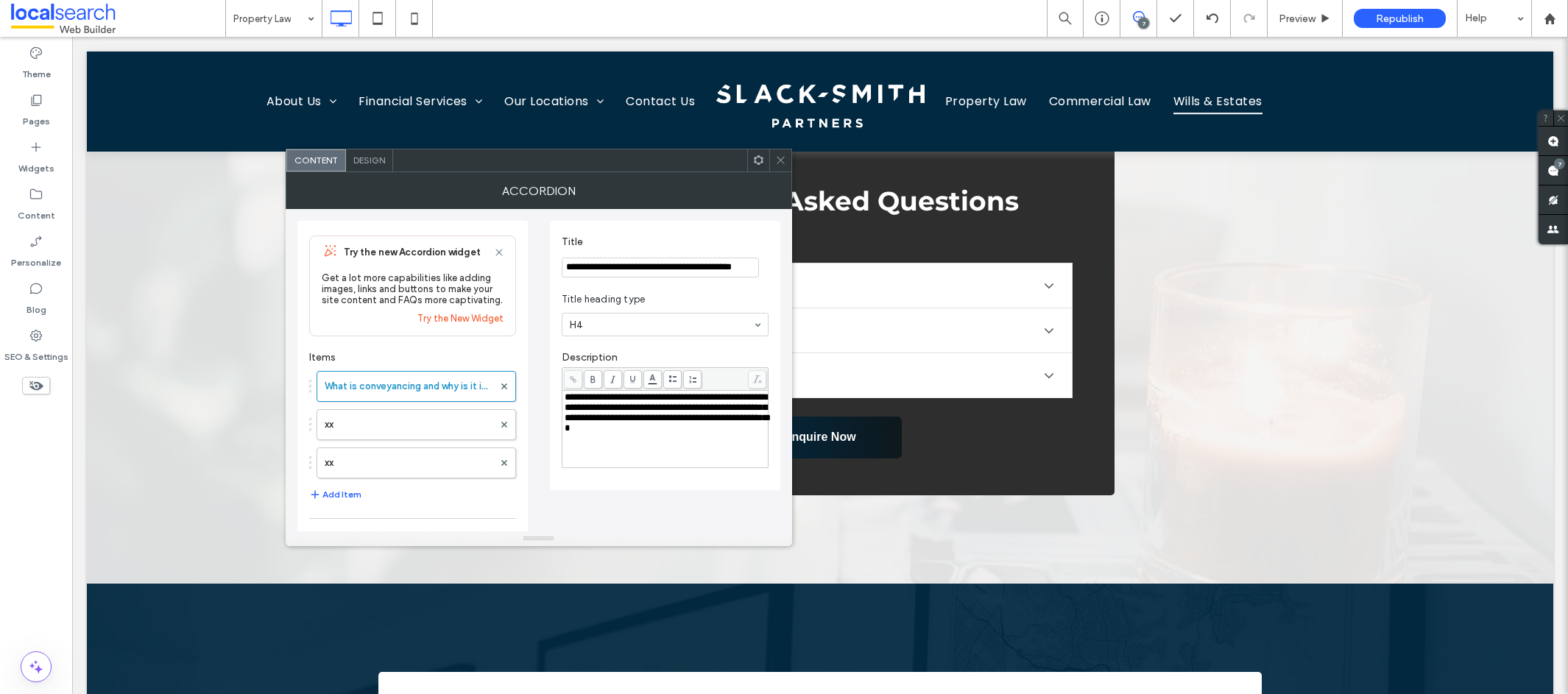 click on "**********" at bounding box center (668, 412) 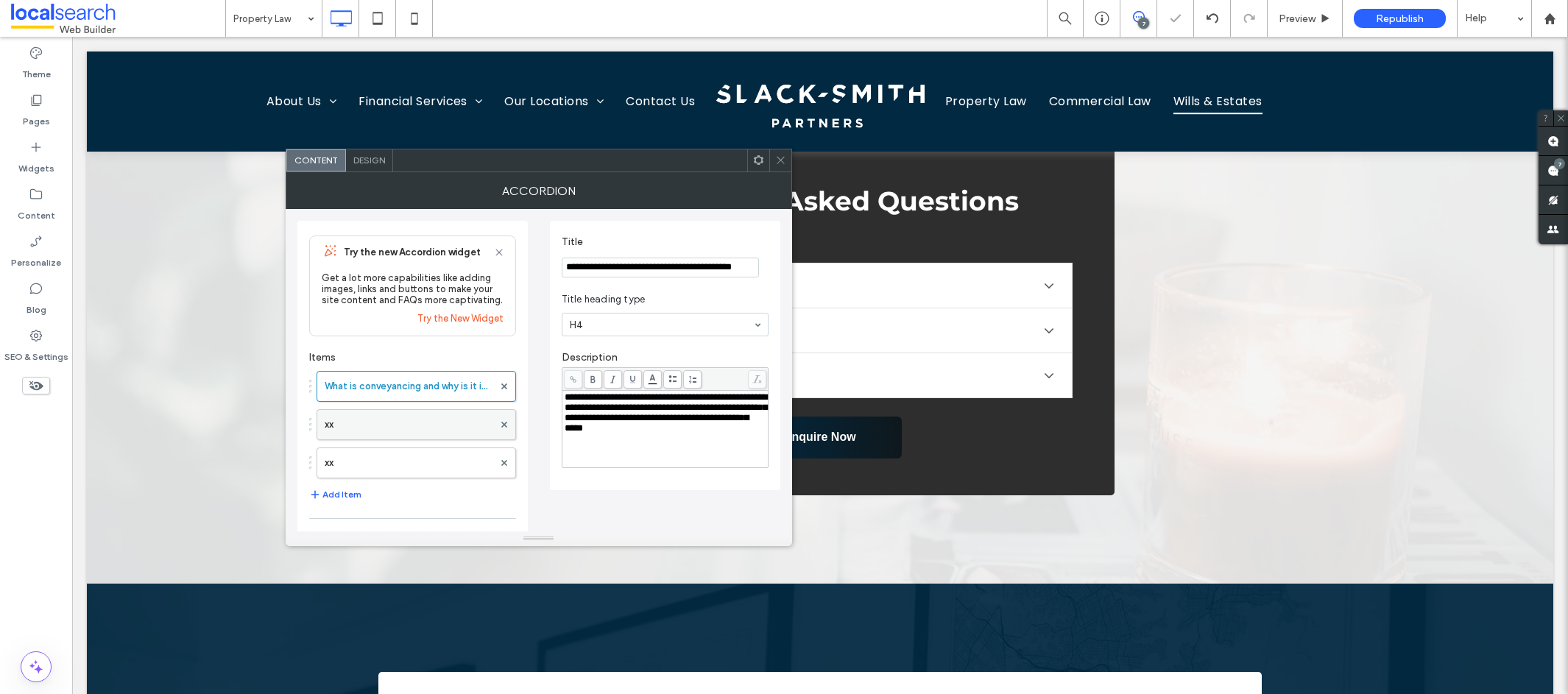 click on "xx" at bounding box center (409, 425) 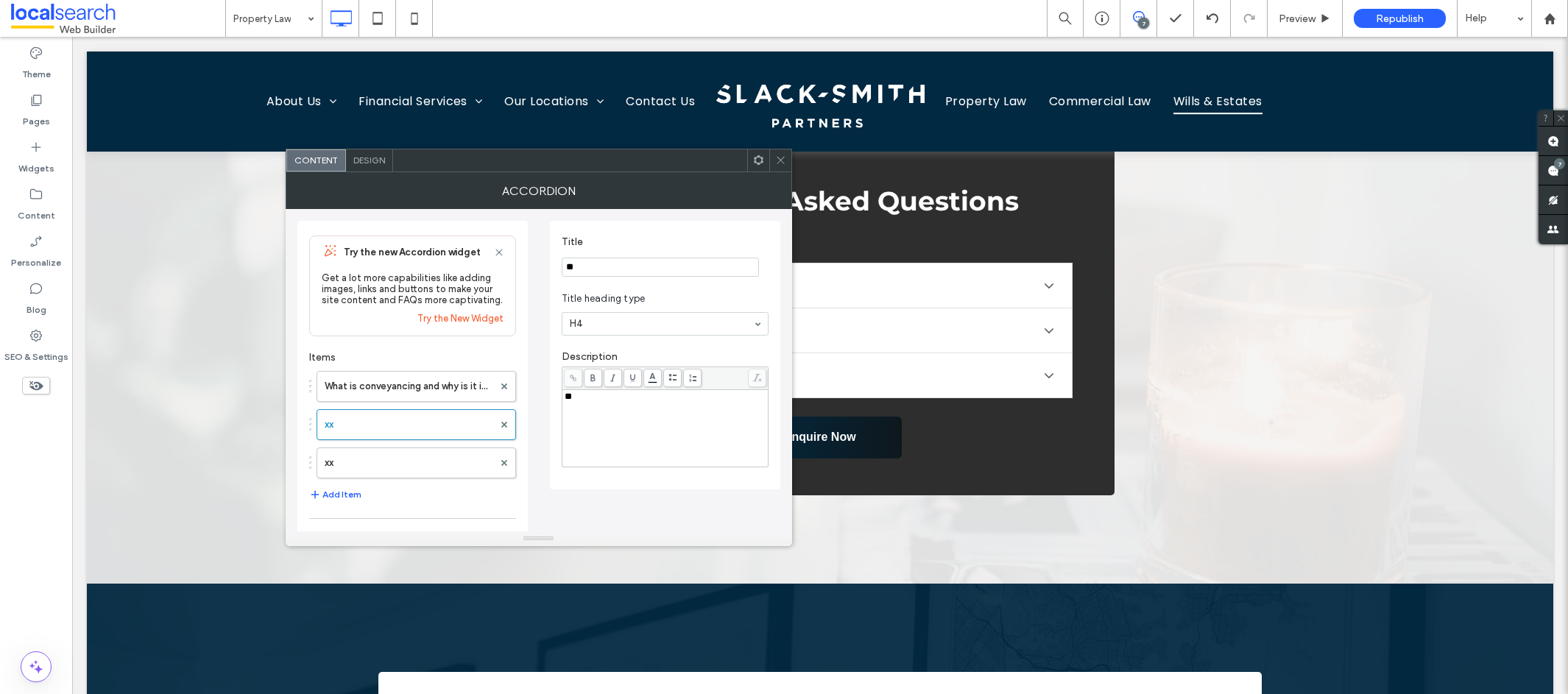 click on "**" at bounding box center (660, 267) 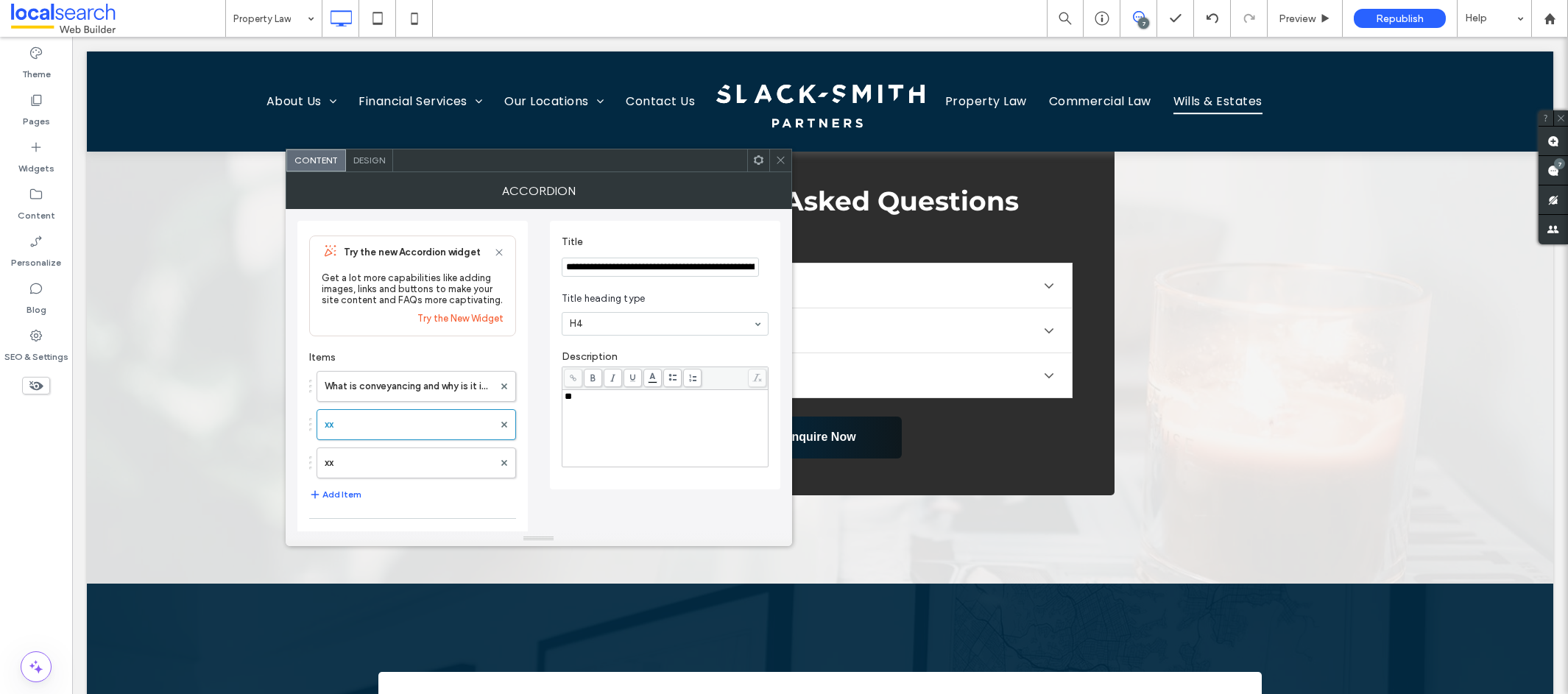 scroll, scrollTop: 0, scrollLeft: 48, axis: horizontal 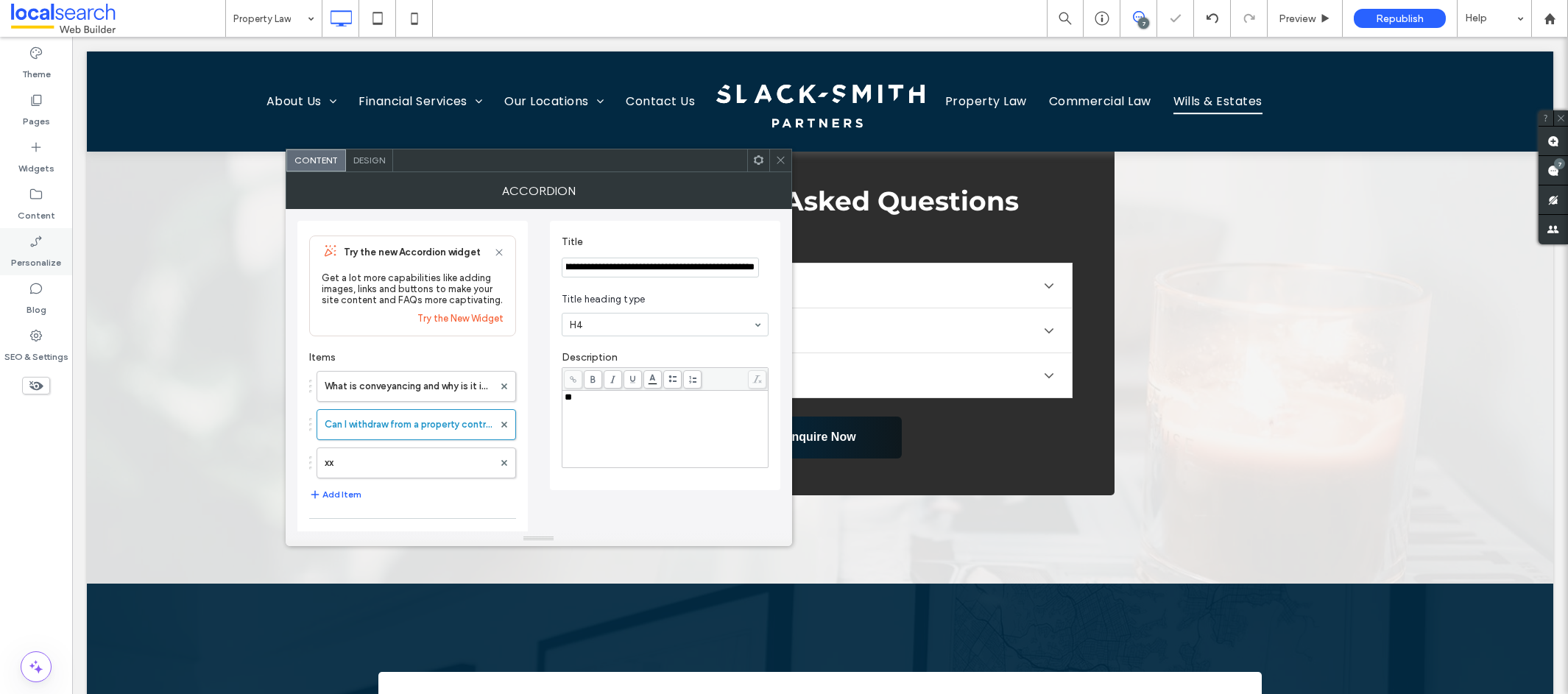 type on "**********" 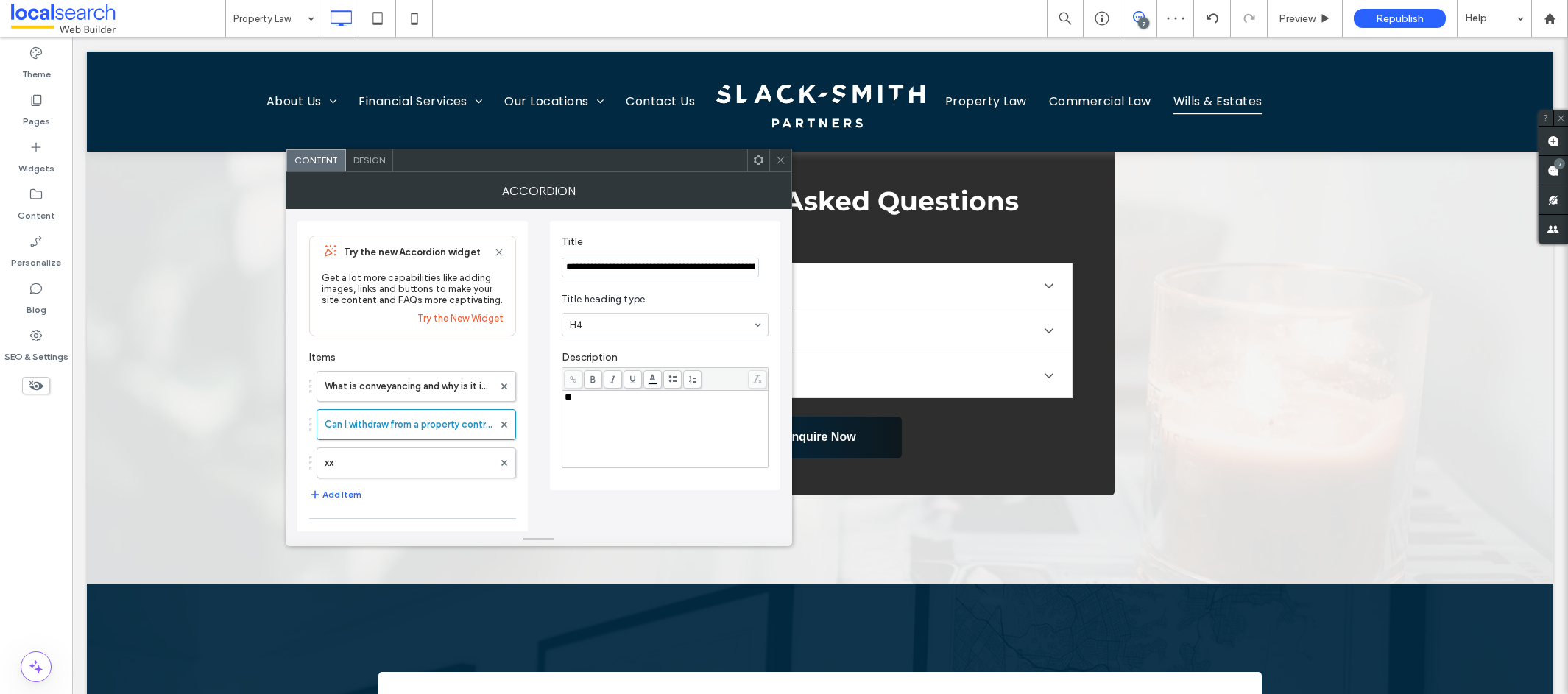 click on "**" at bounding box center (665, 429) 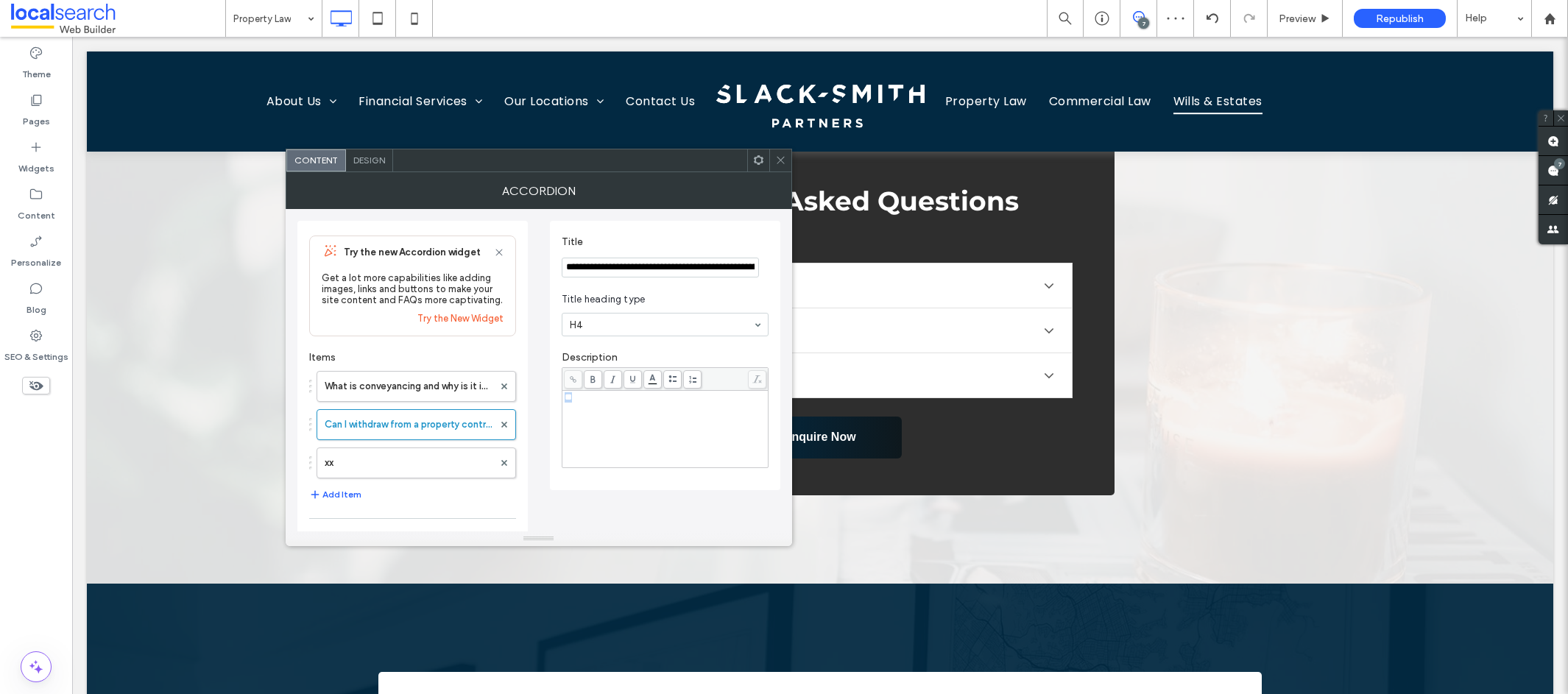 click on "**" at bounding box center (665, 429) 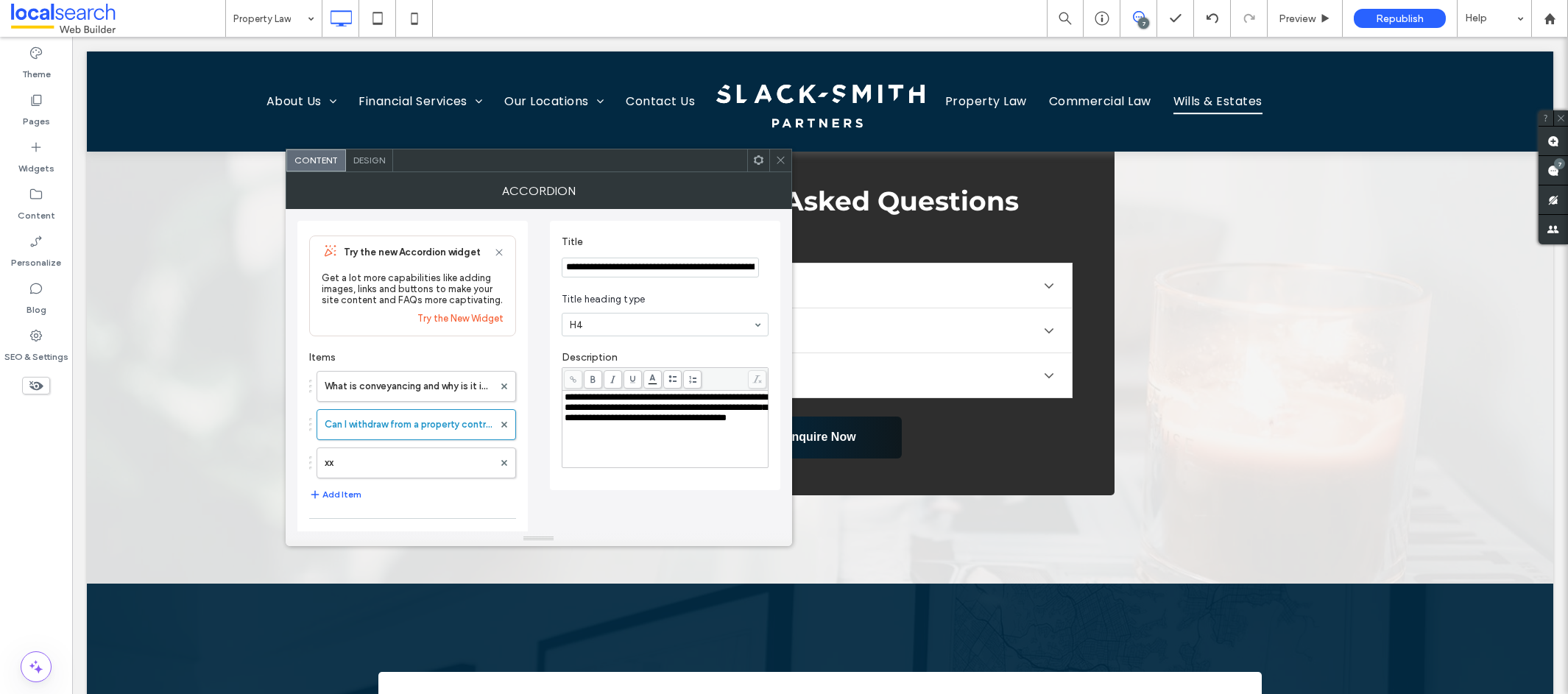 drag, startPoint x: 653, startPoint y: 398, endPoint x: 653, endPoint y: 408, distance: 10 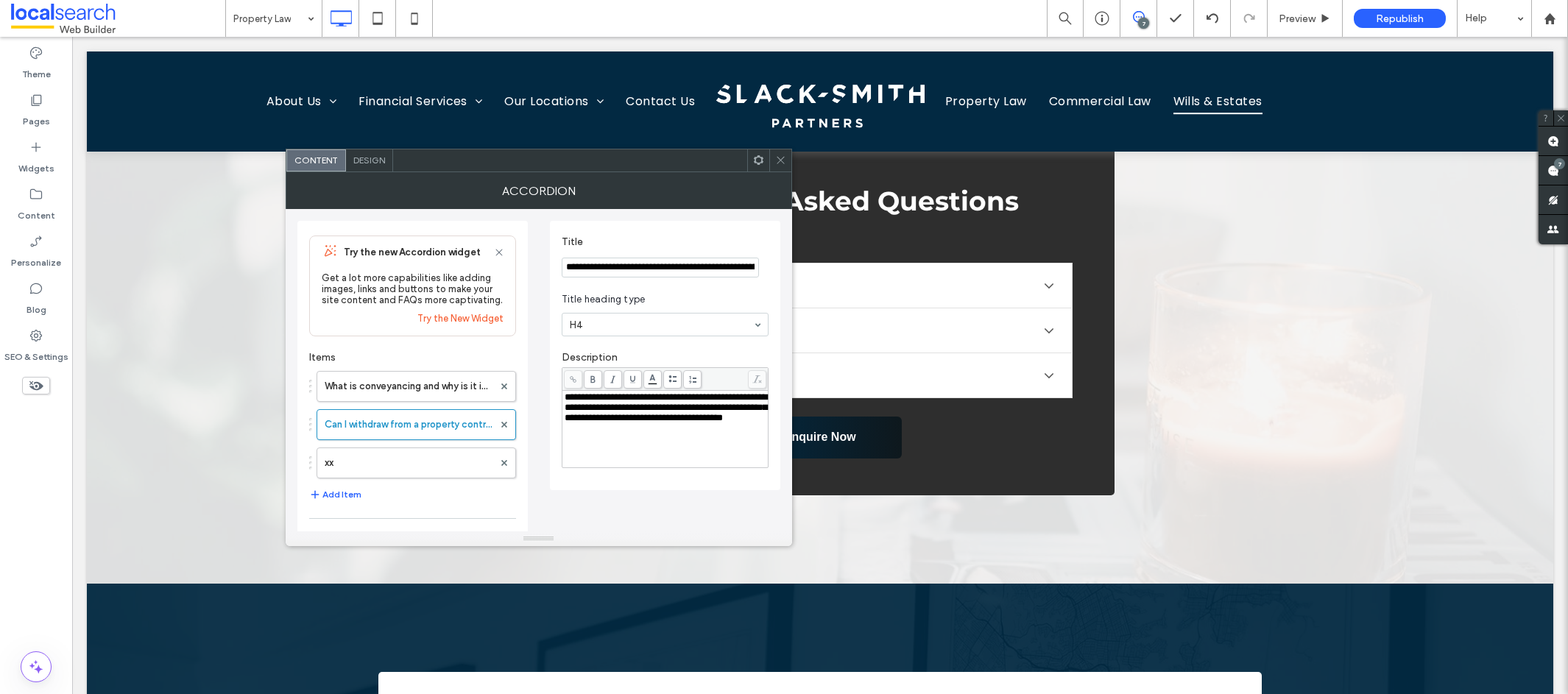type 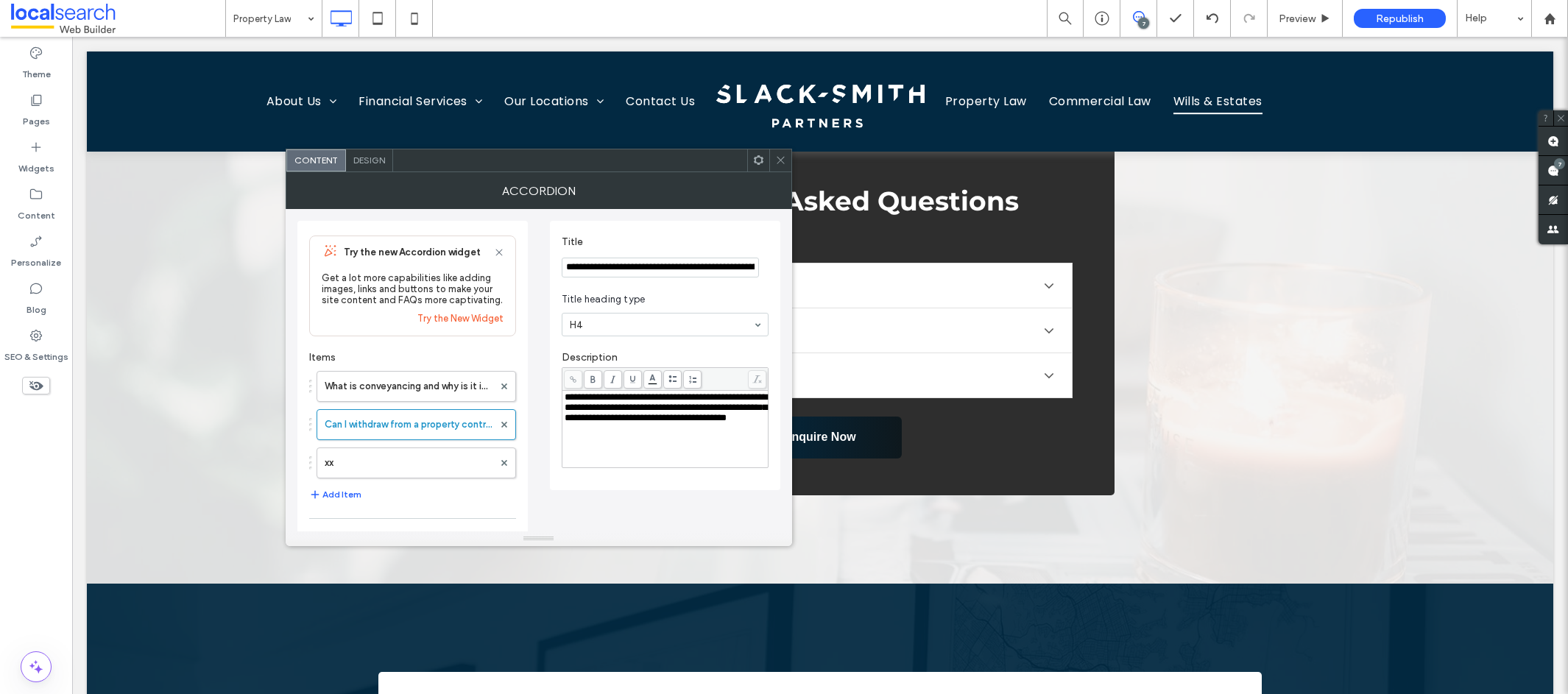 click on "**********" at bounding box center [665, 408] 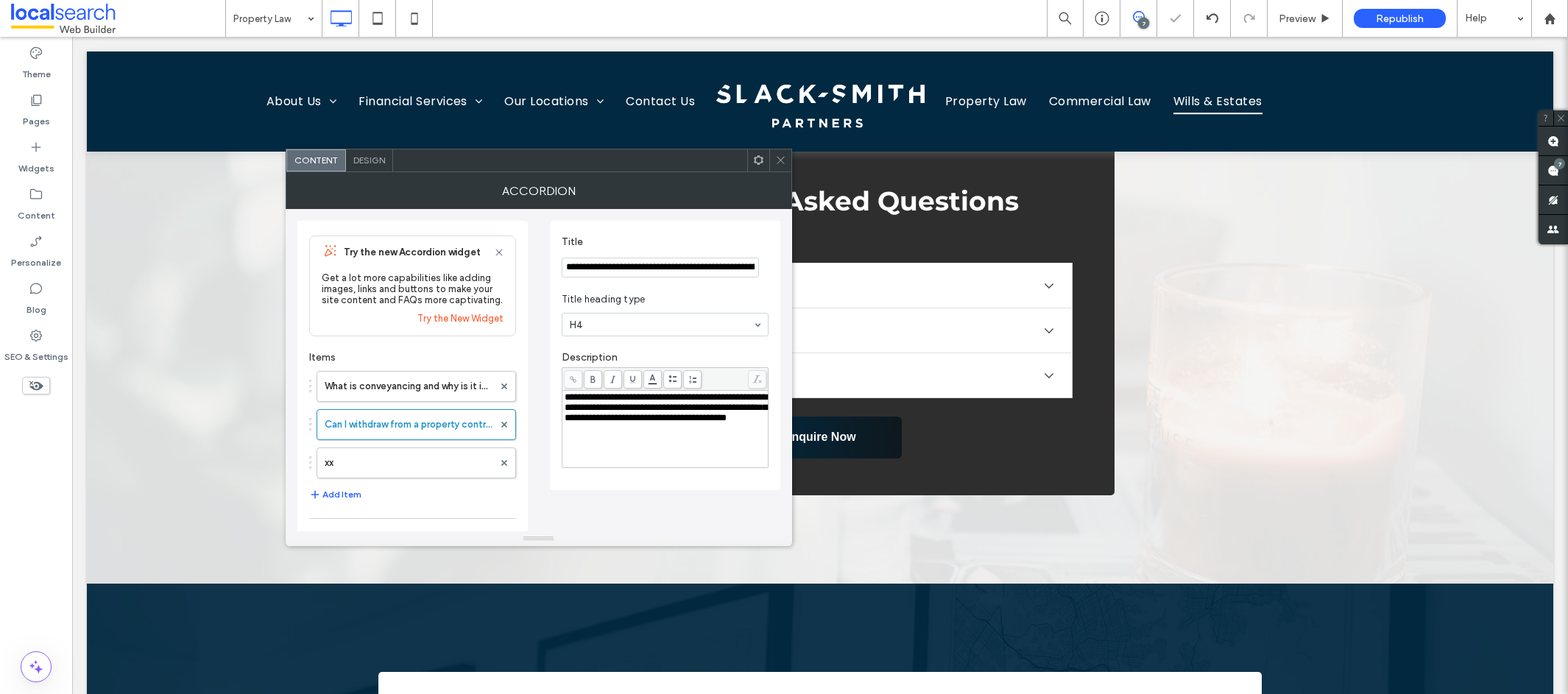 click on "**********" at bounding box center (660, 268) 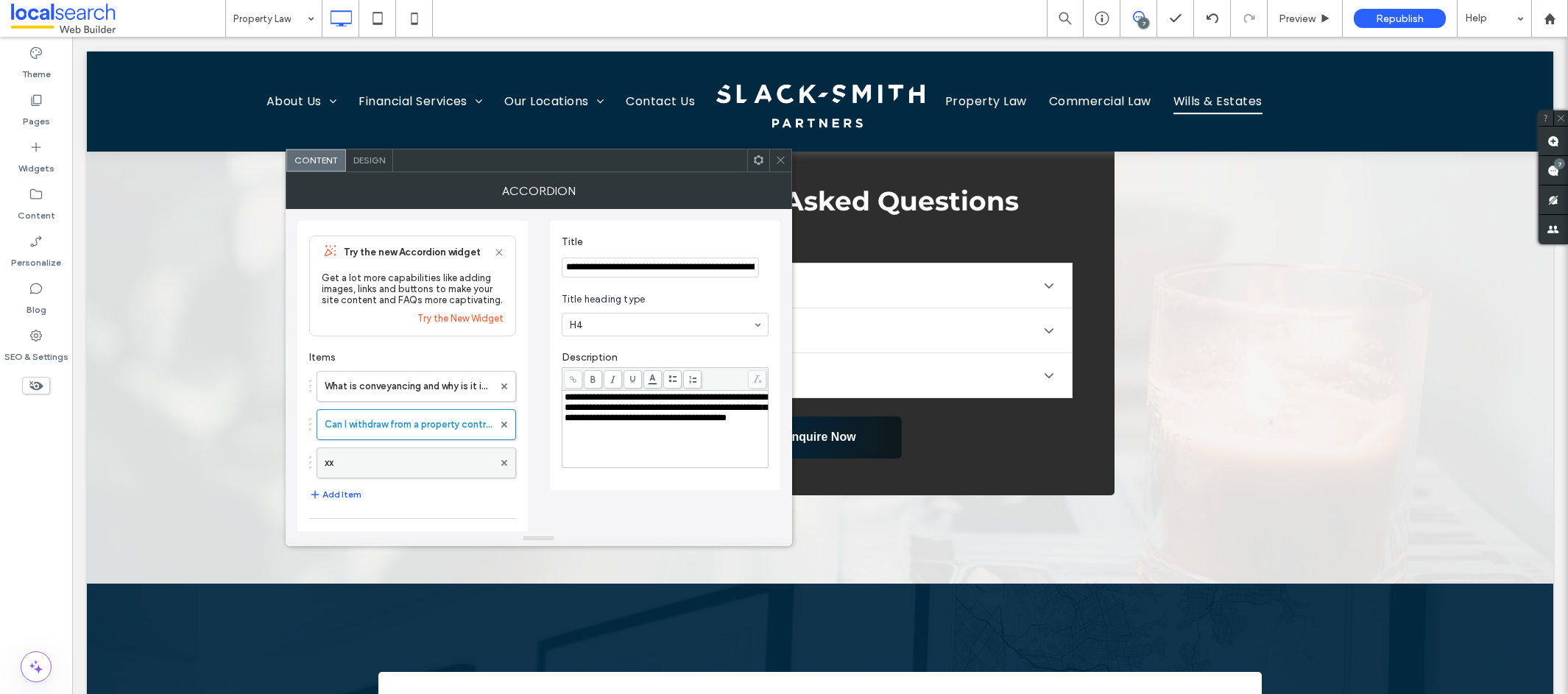 click on "xx" at bounding box center [409, 463] 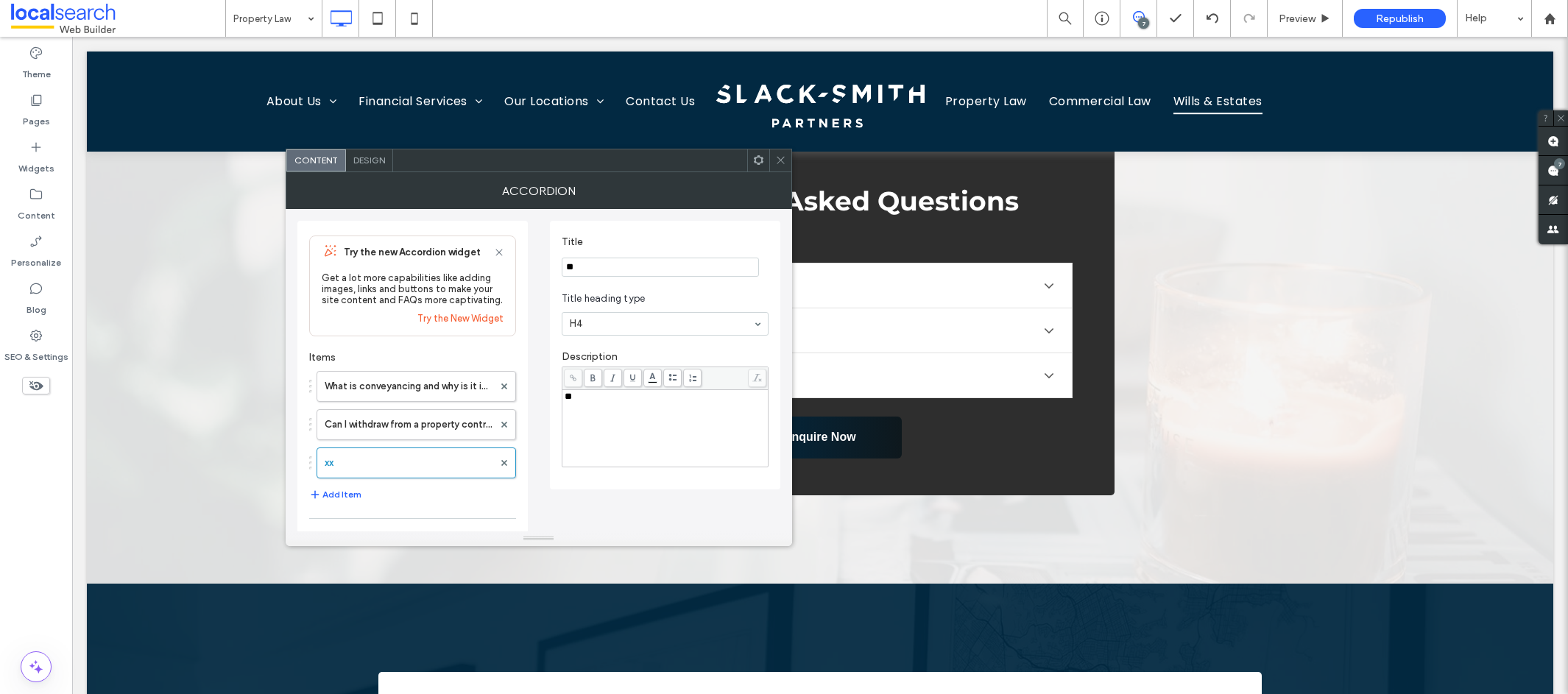 click on "**" at bounding box center [660, 267] 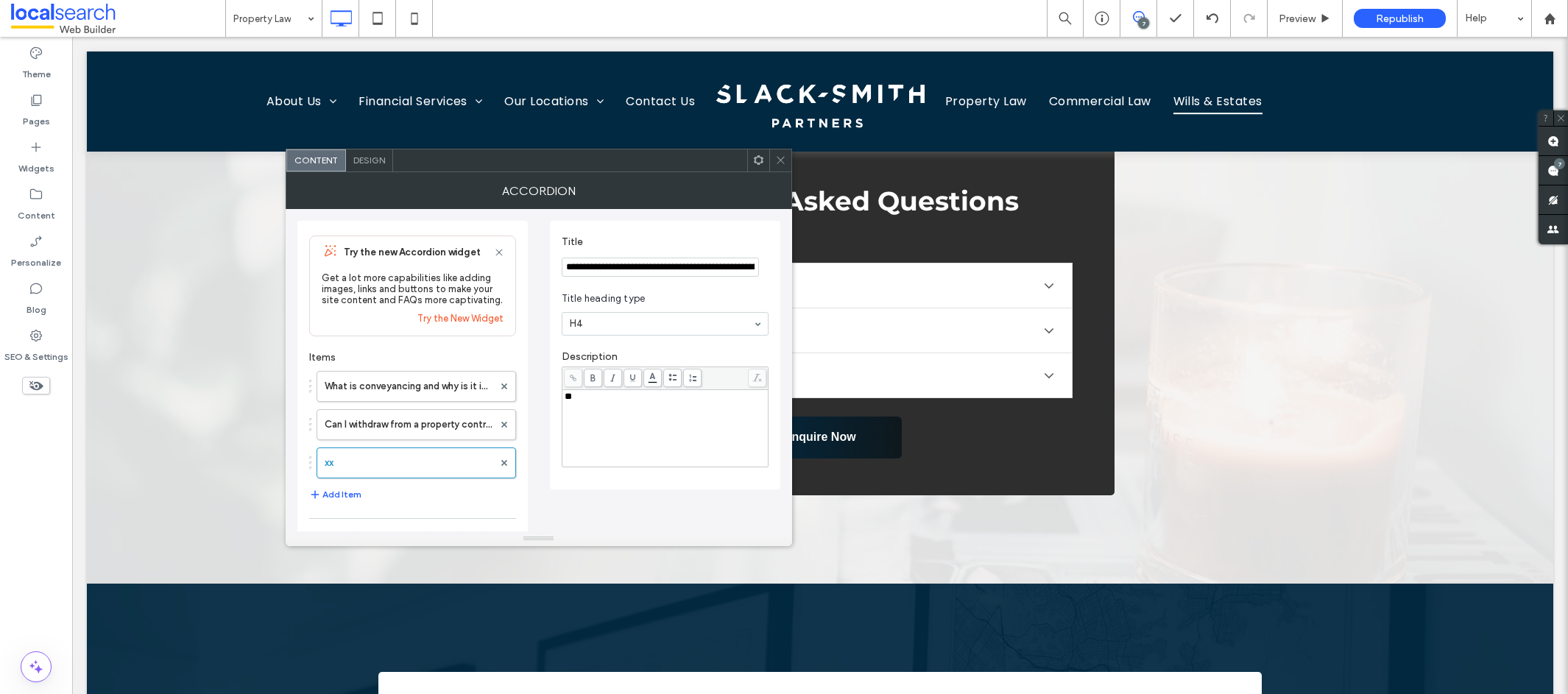 scroll, scrollTop: 0, scrollLeft: 49, axis: horizontal 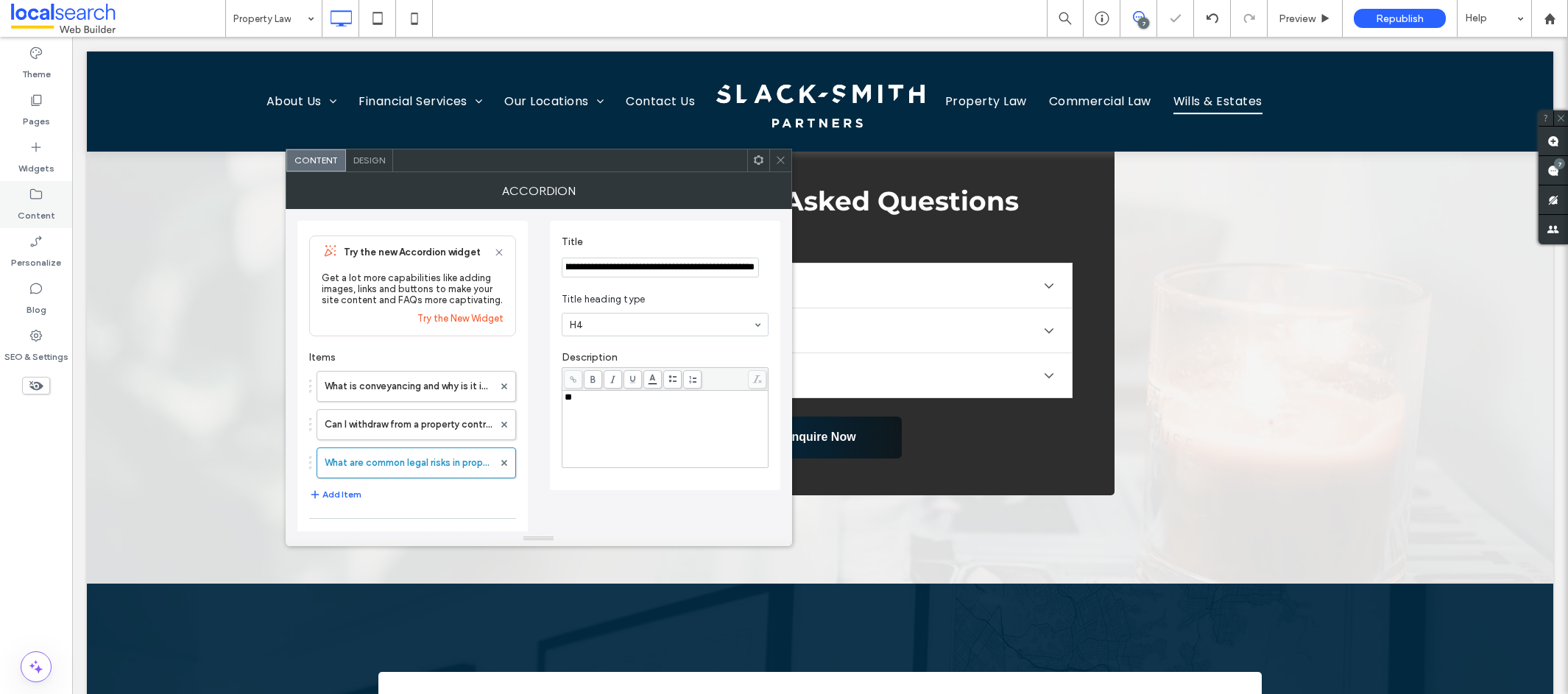 type on "**********" 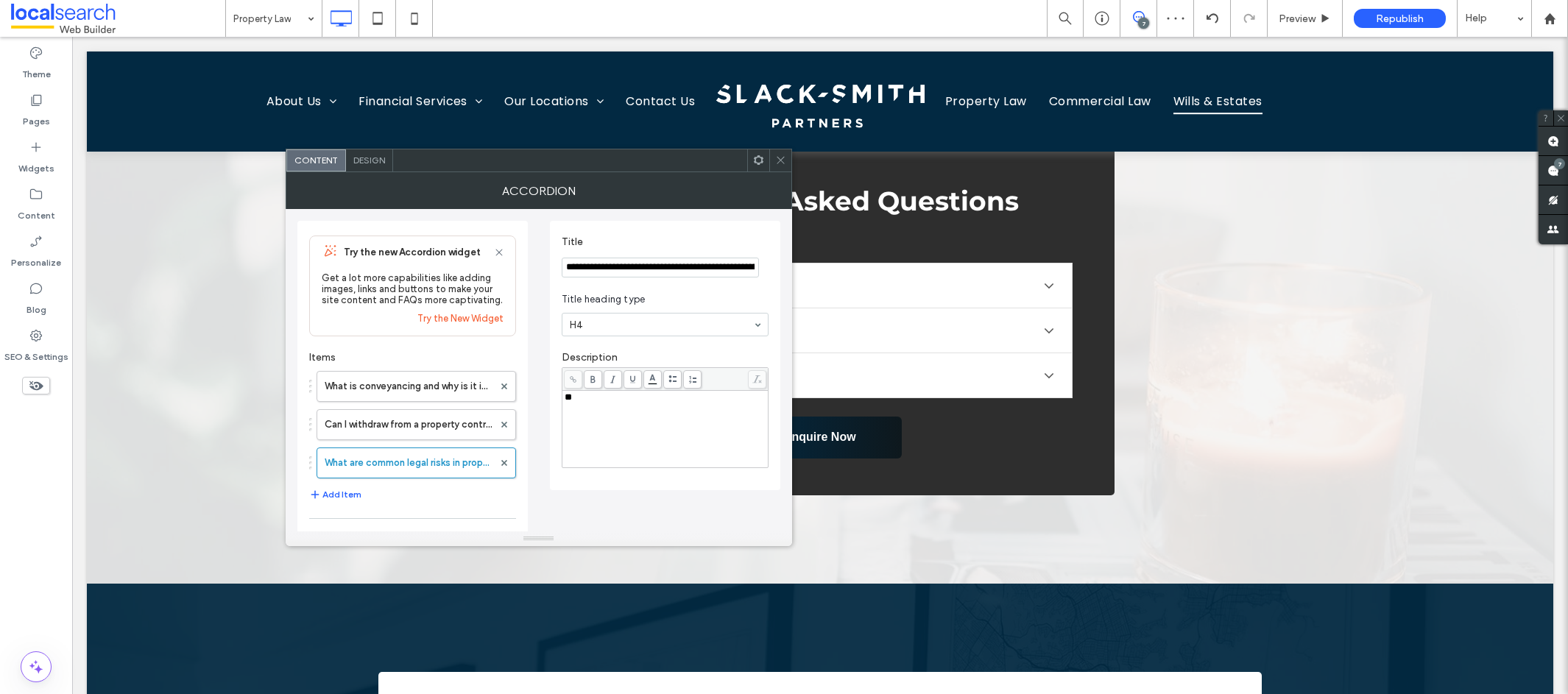 click on "**" at bounding box center (665, 397) 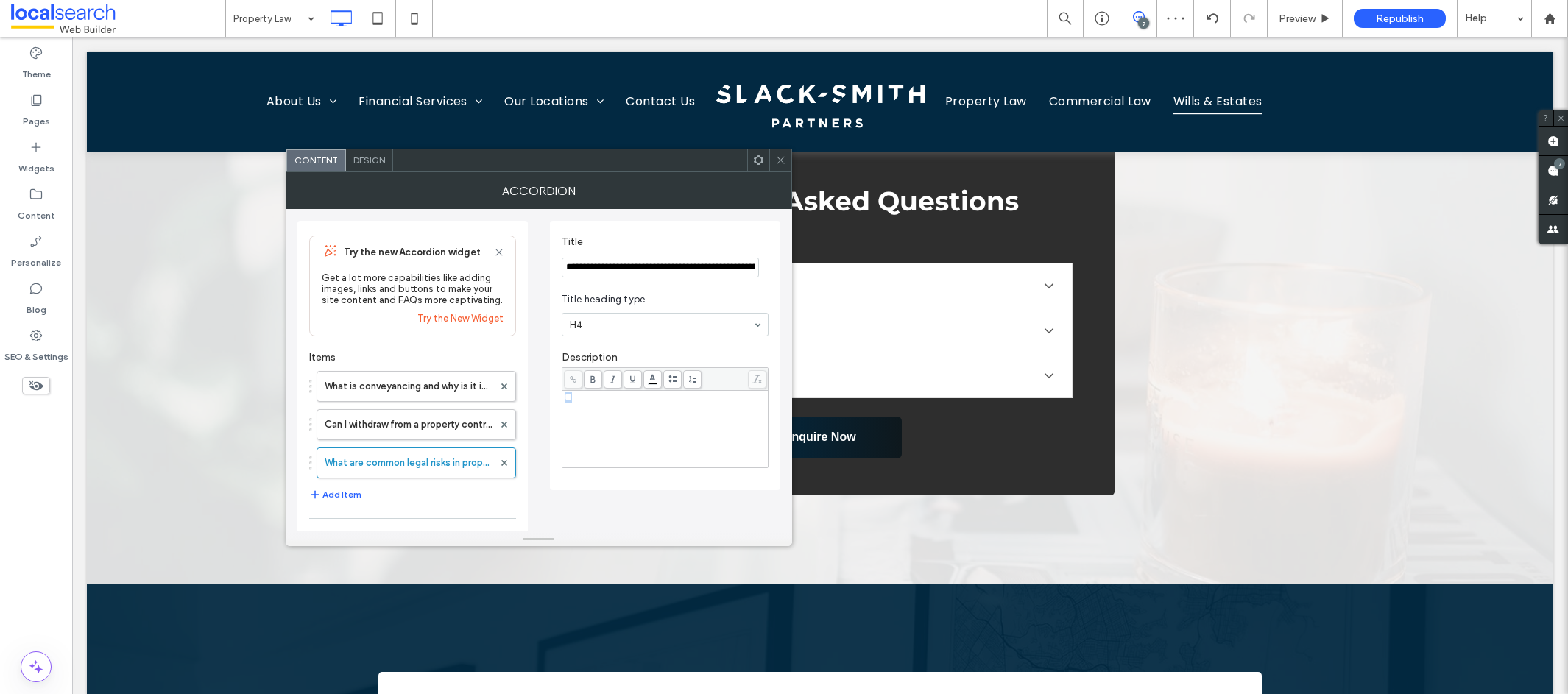 click on "**" at bounding box center (665, 397) 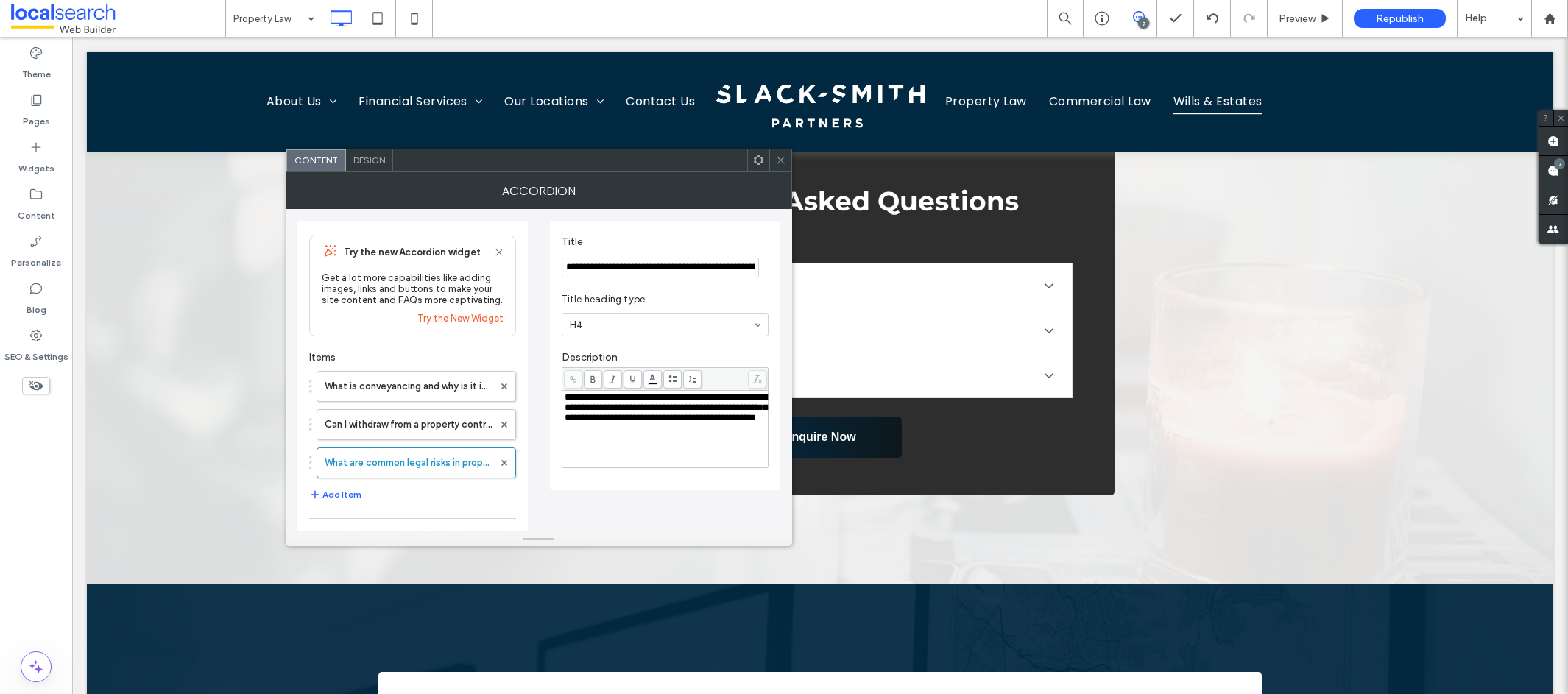 click on "**********" at bounding box center [665, 407] 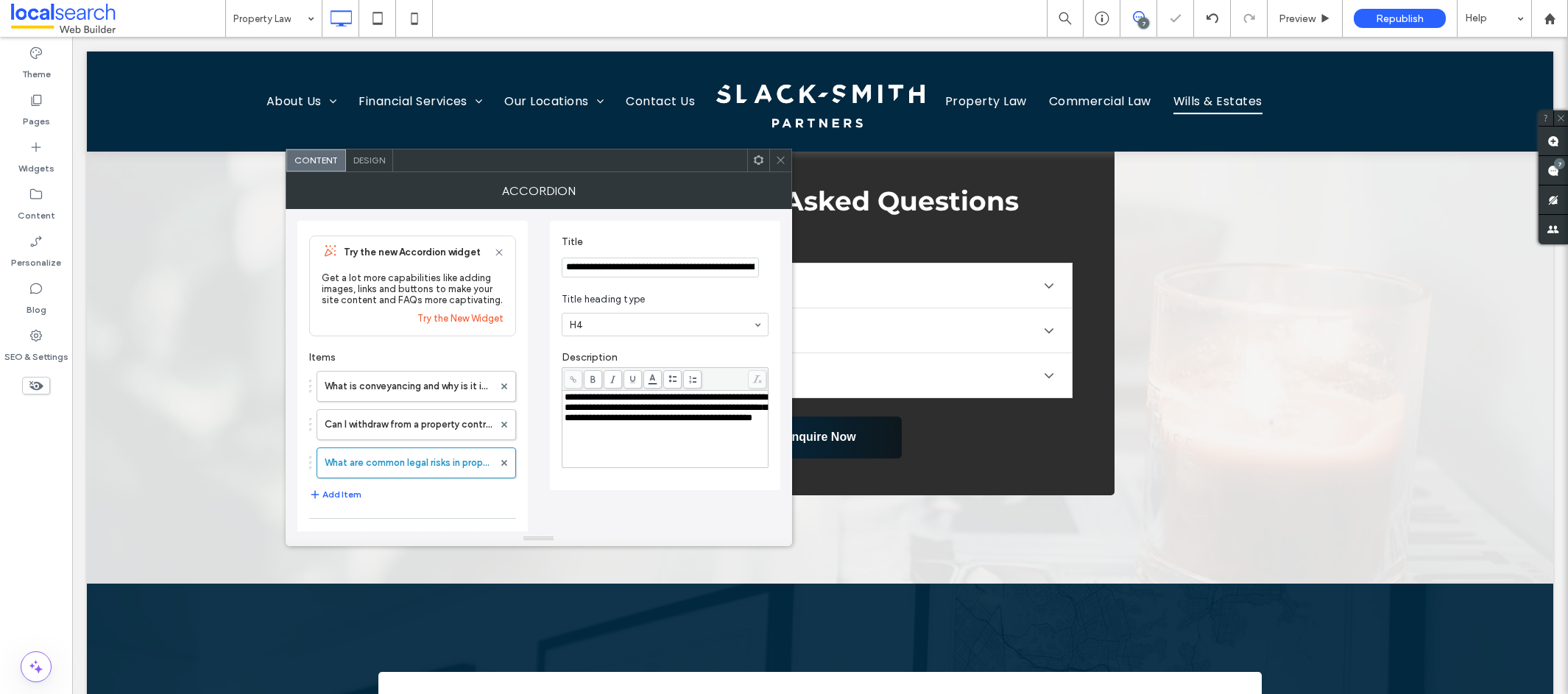click at bounding box center (780, 160) 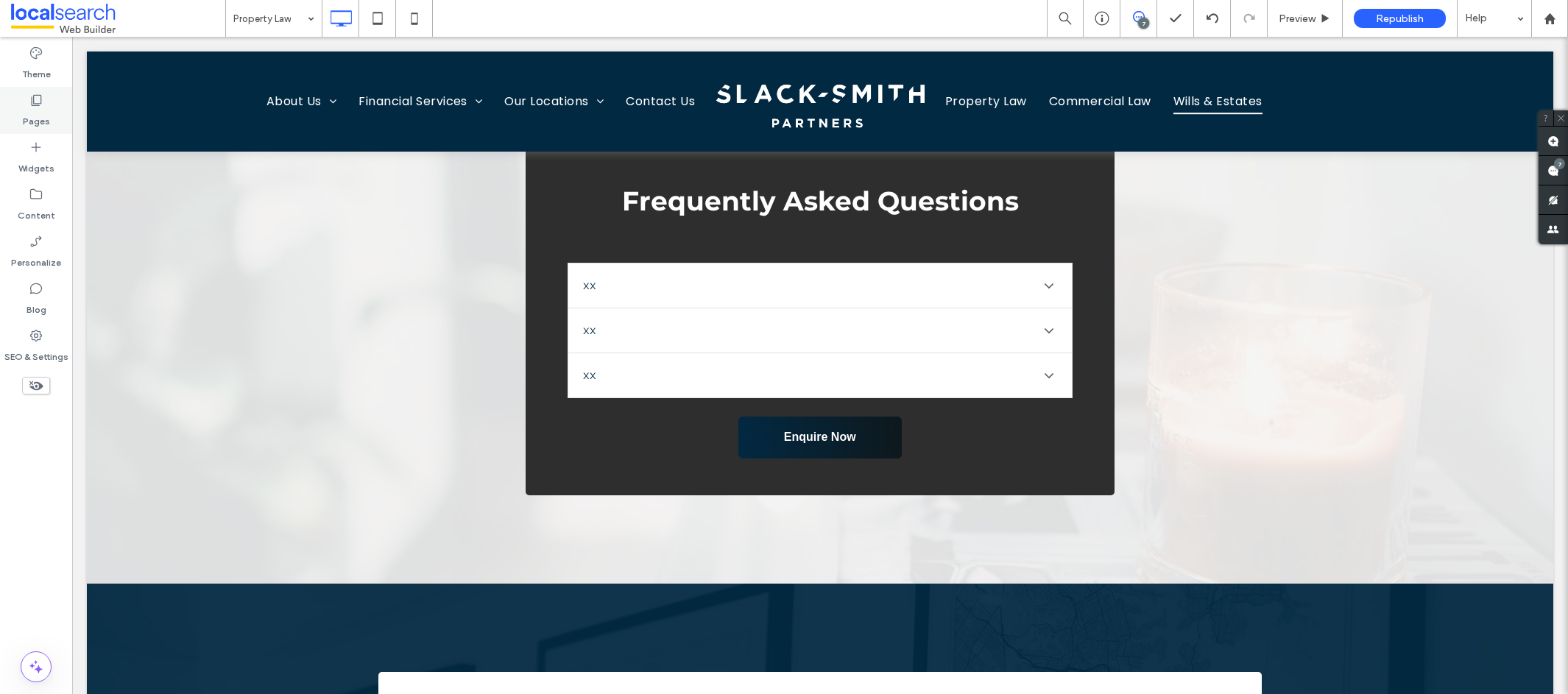 click 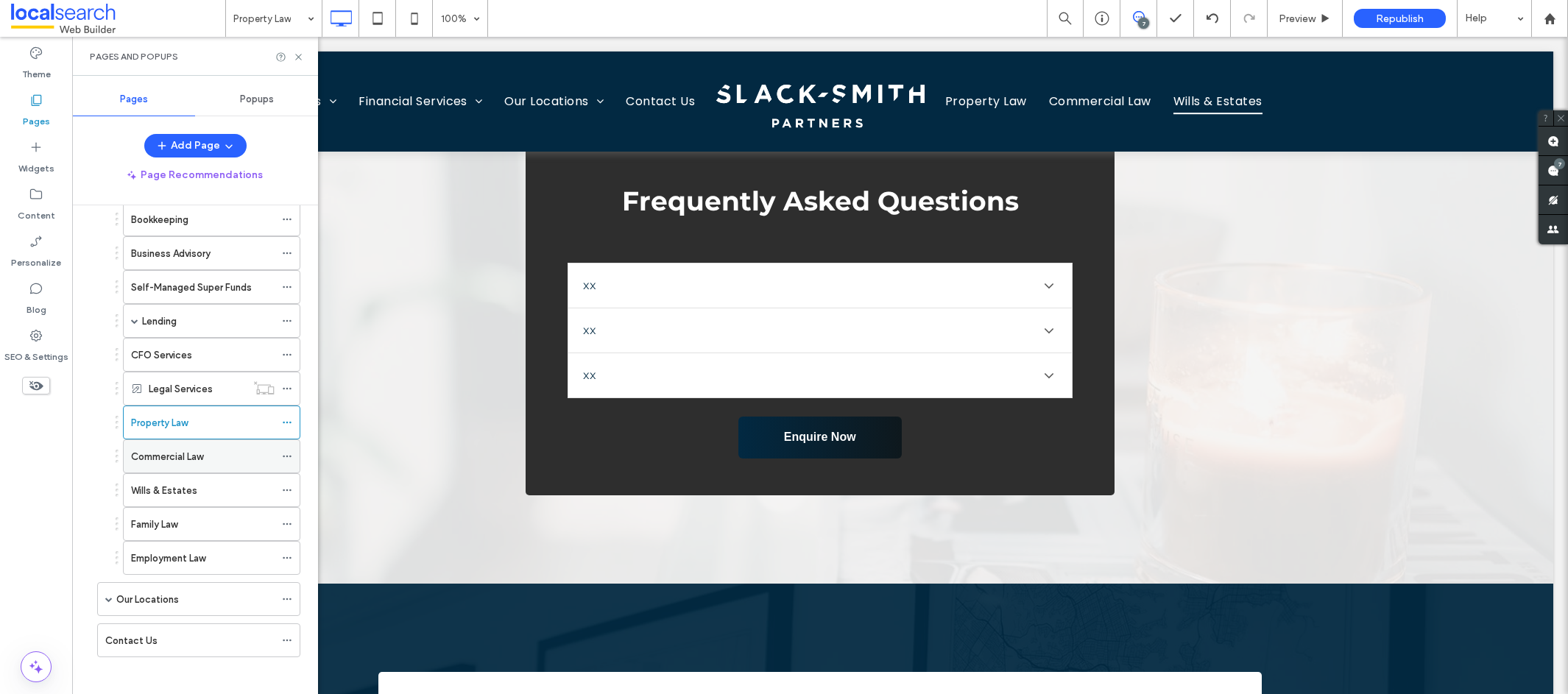 scroll, scrollTop: 179, scrollLeft: 0, axis: vertical 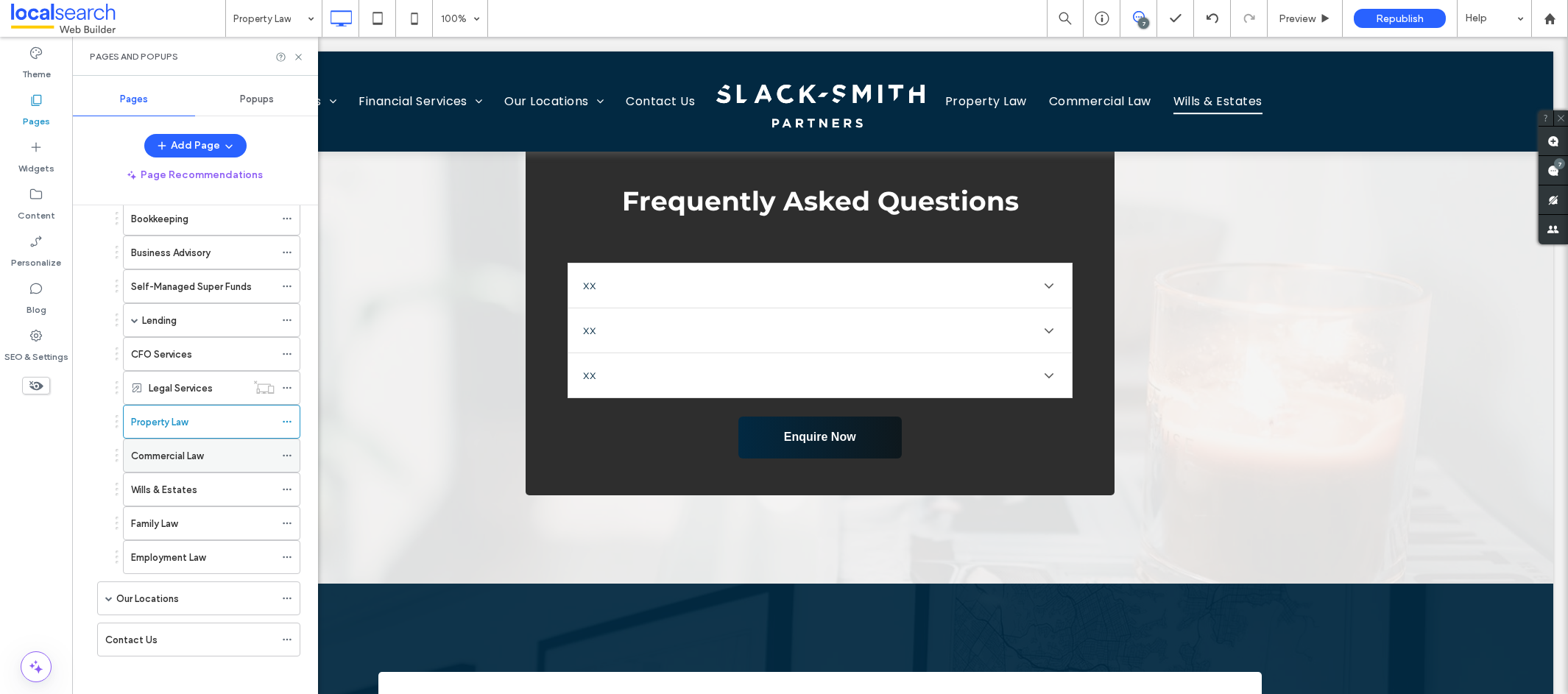 click on "Commercial Law" at bounding box center (167, 456) 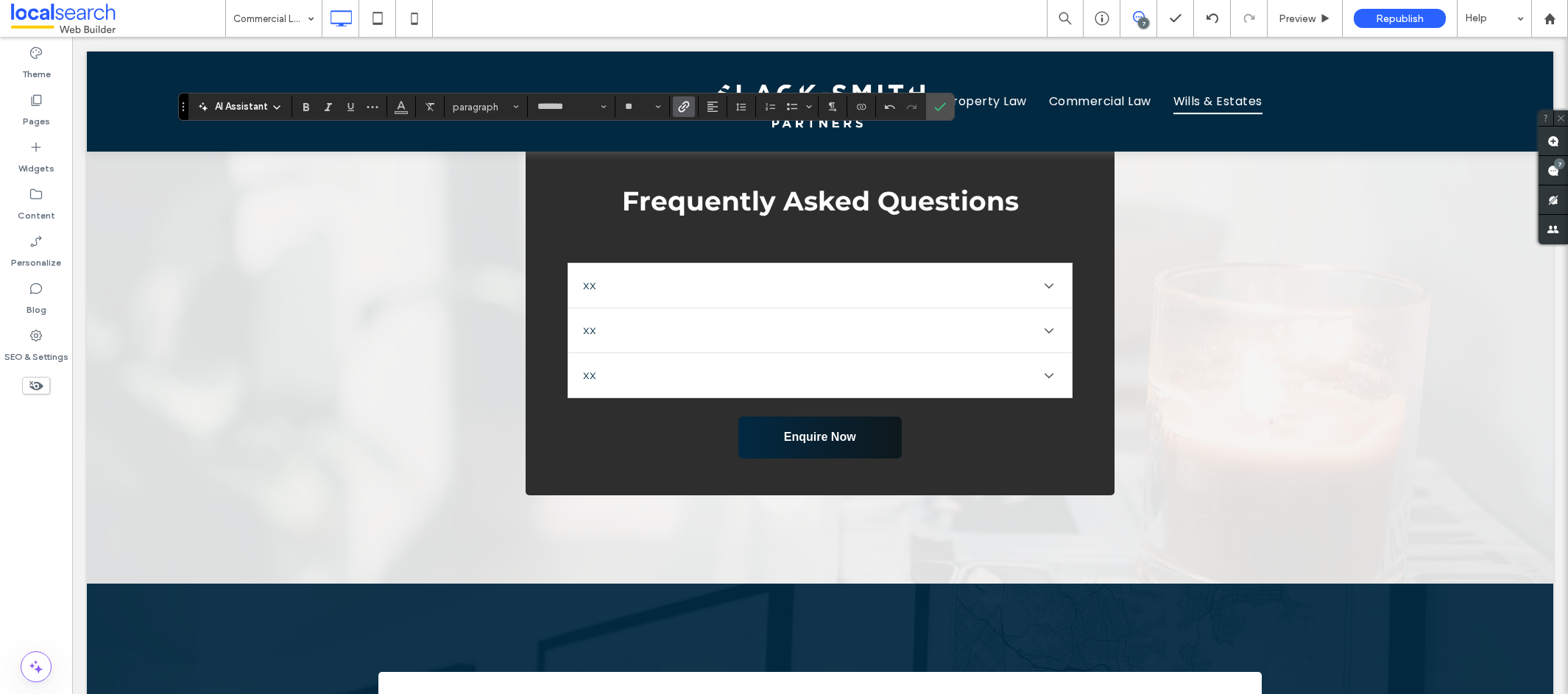 click 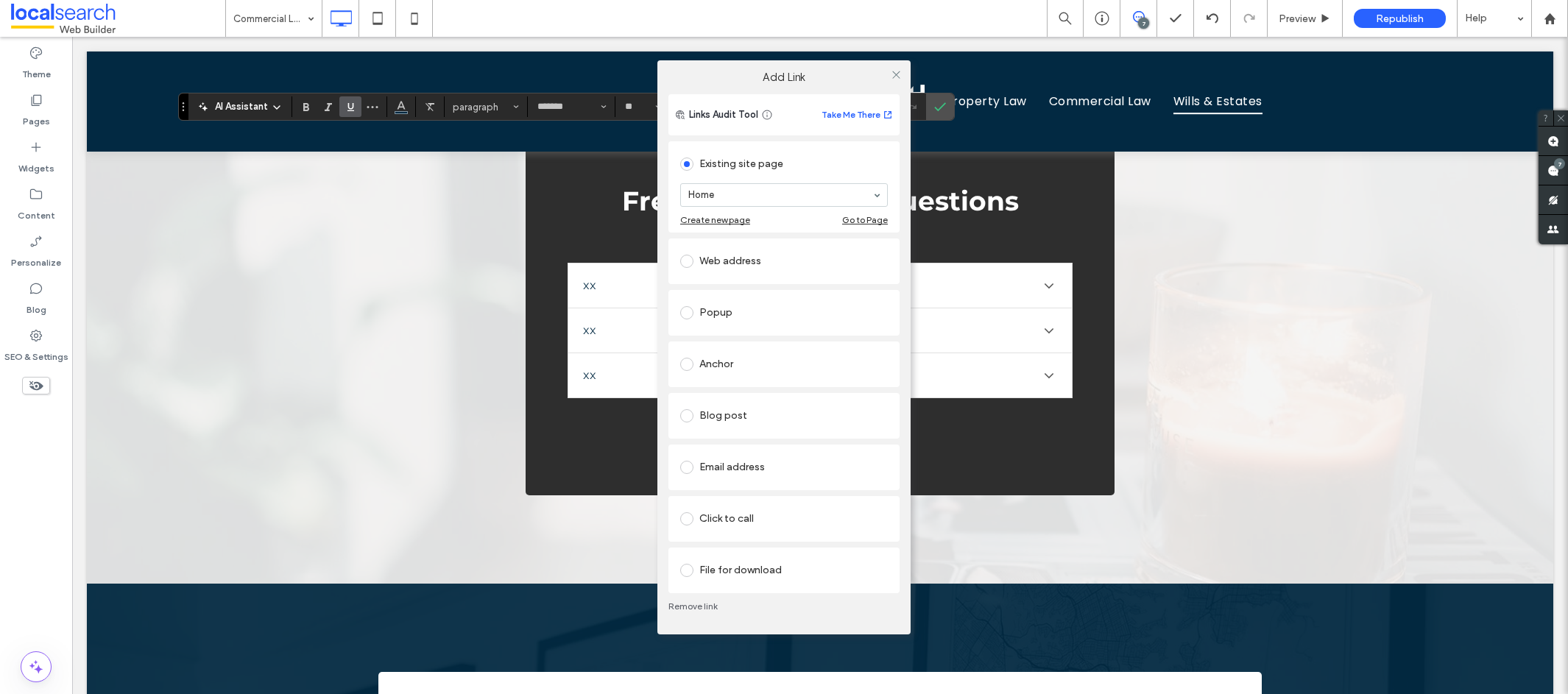 click on "Click to call" at bounding box center (784, 519) 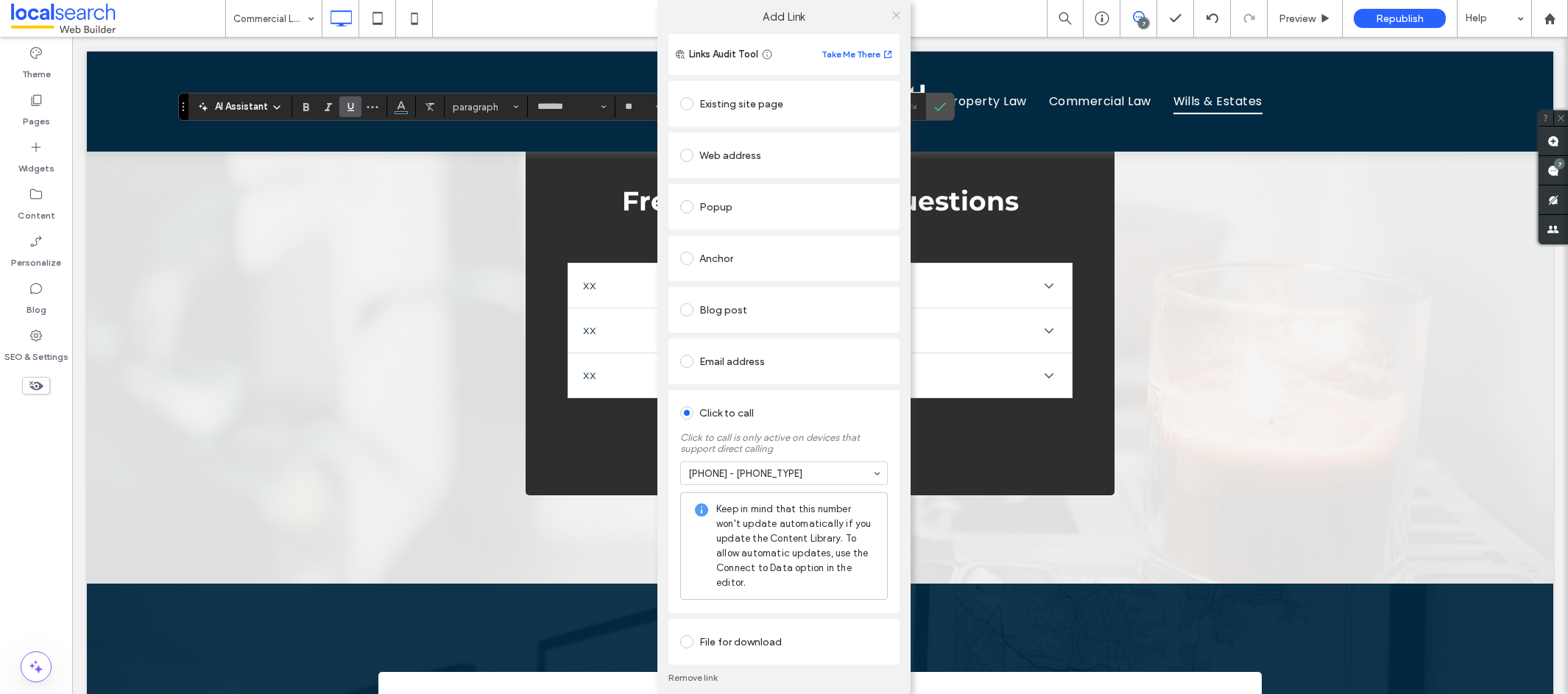 click 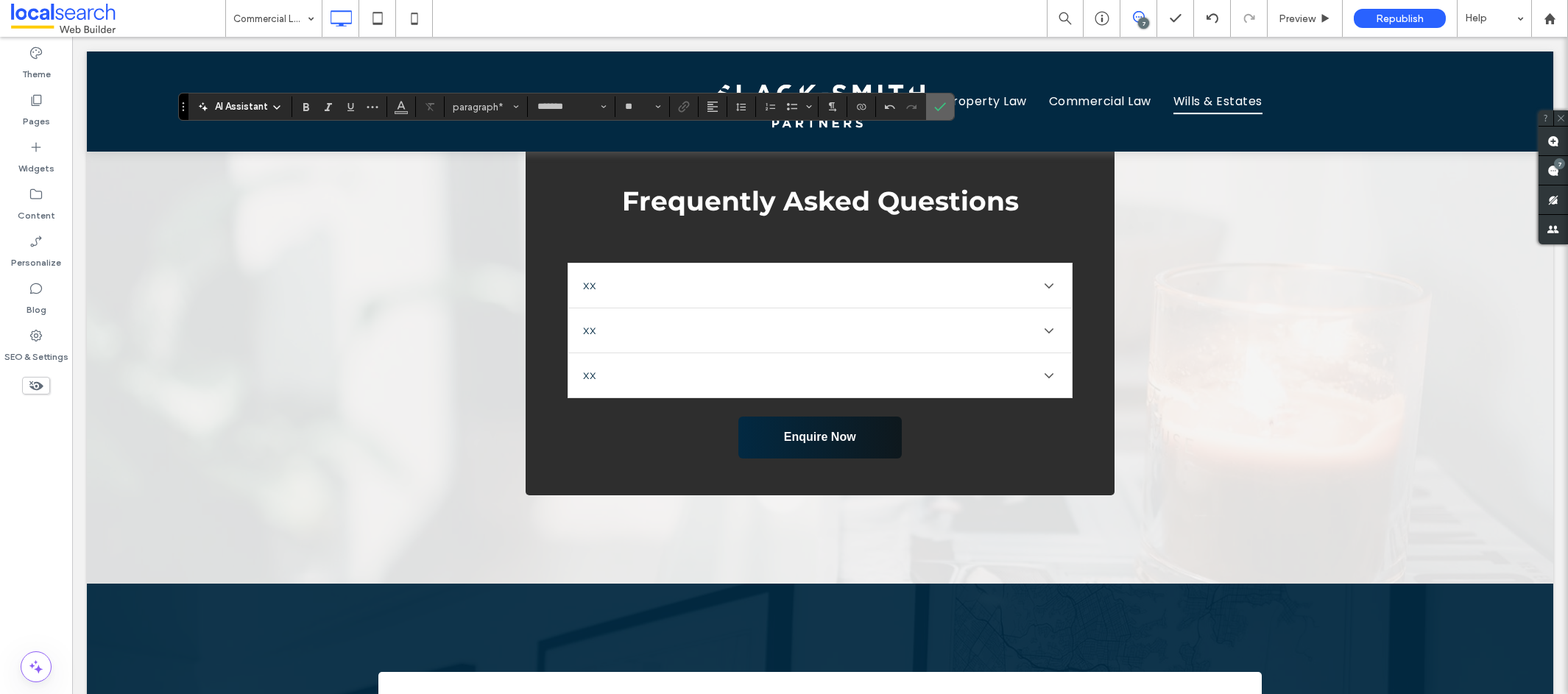 click at bounding box center (940, 107) 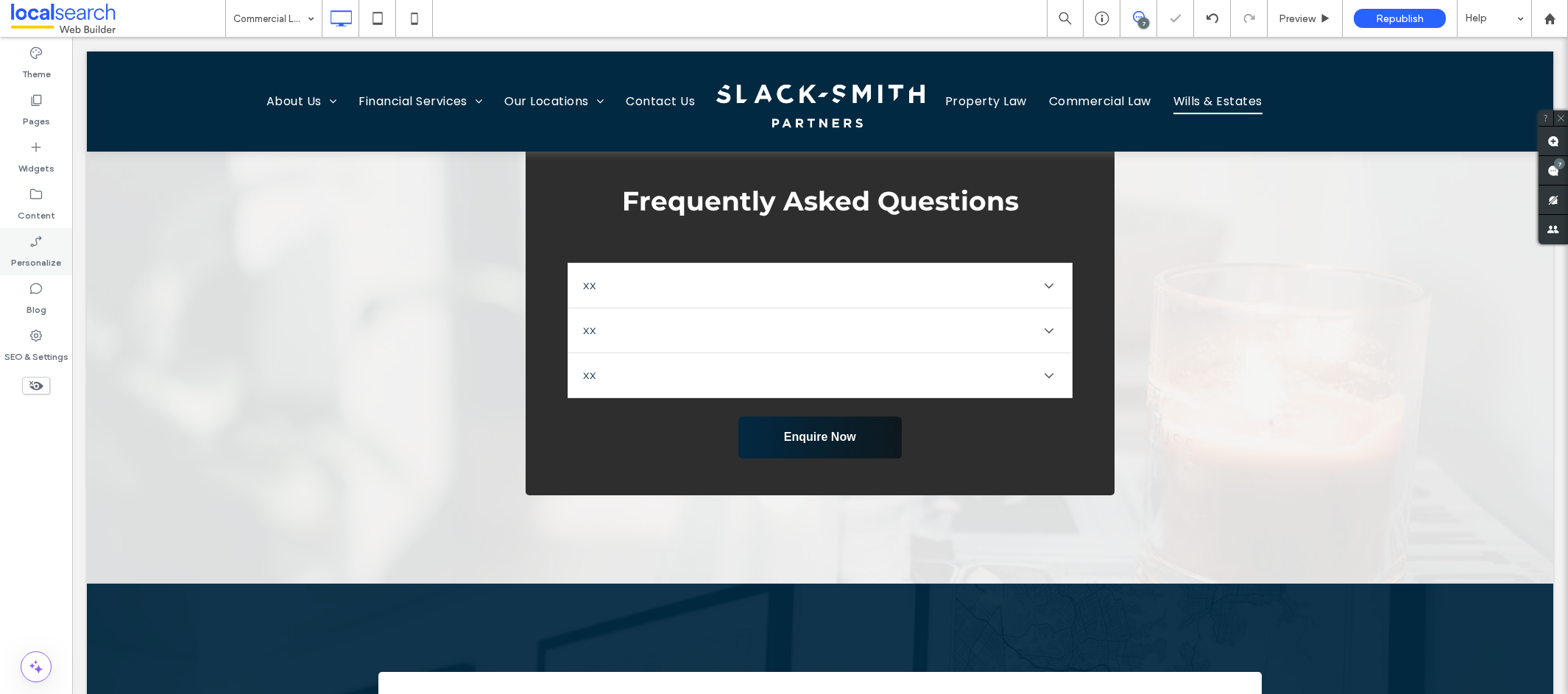 type on "*******" 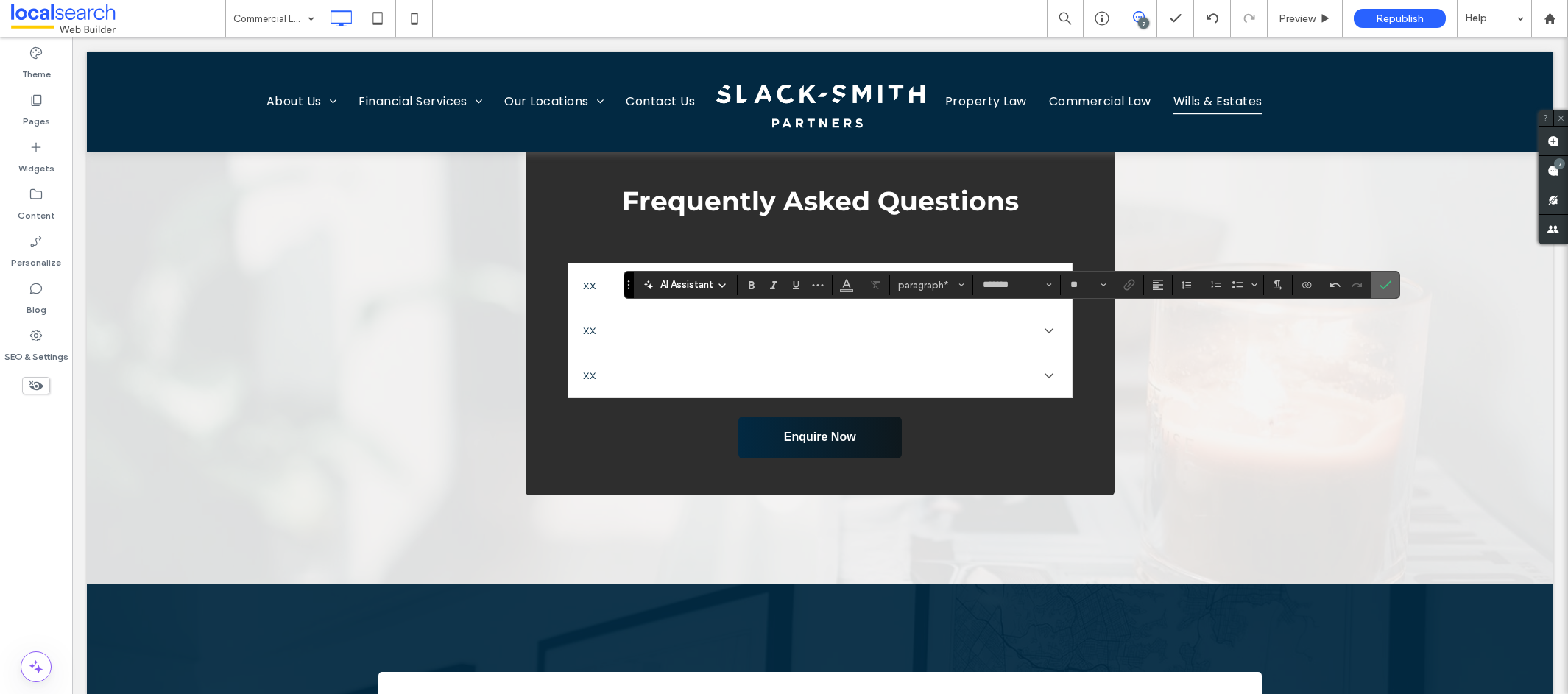 click 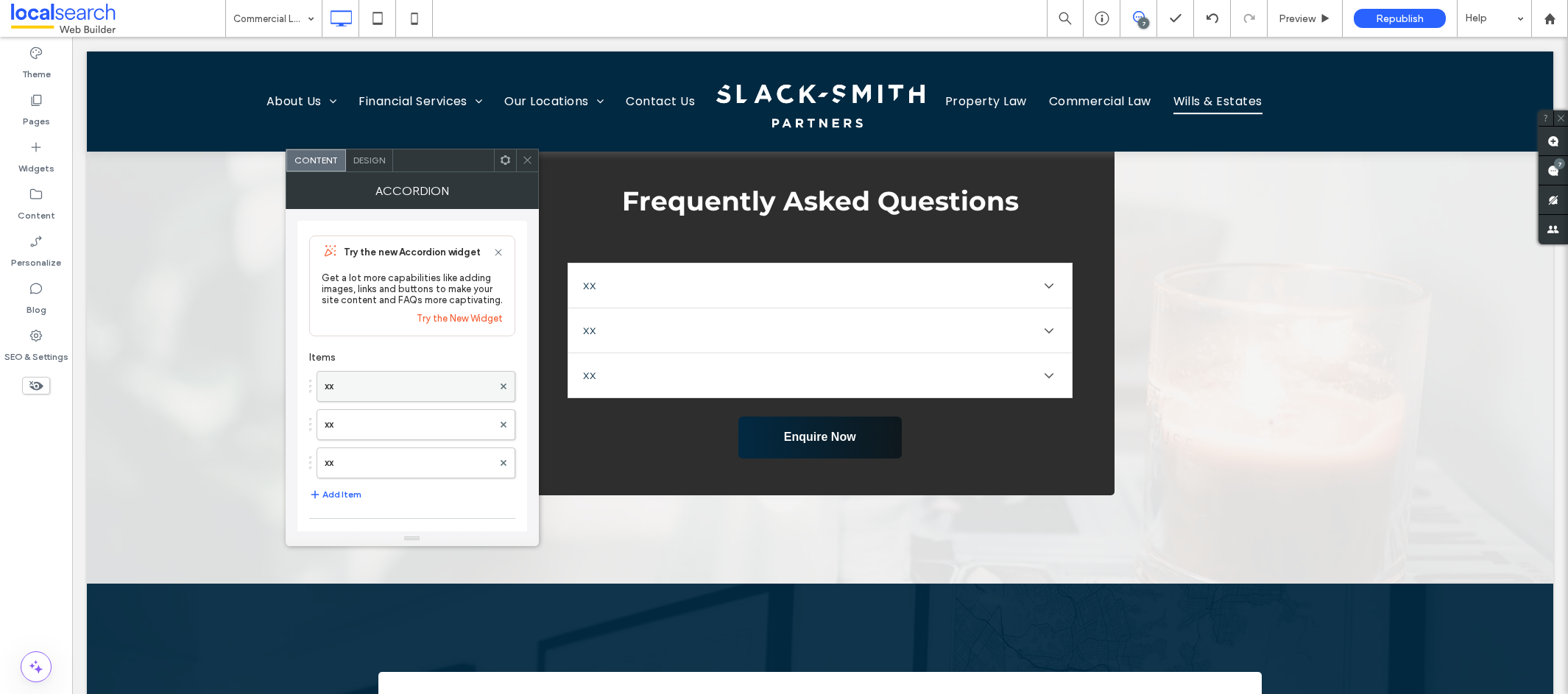 click on "xx" at bounding box center [409, 386] 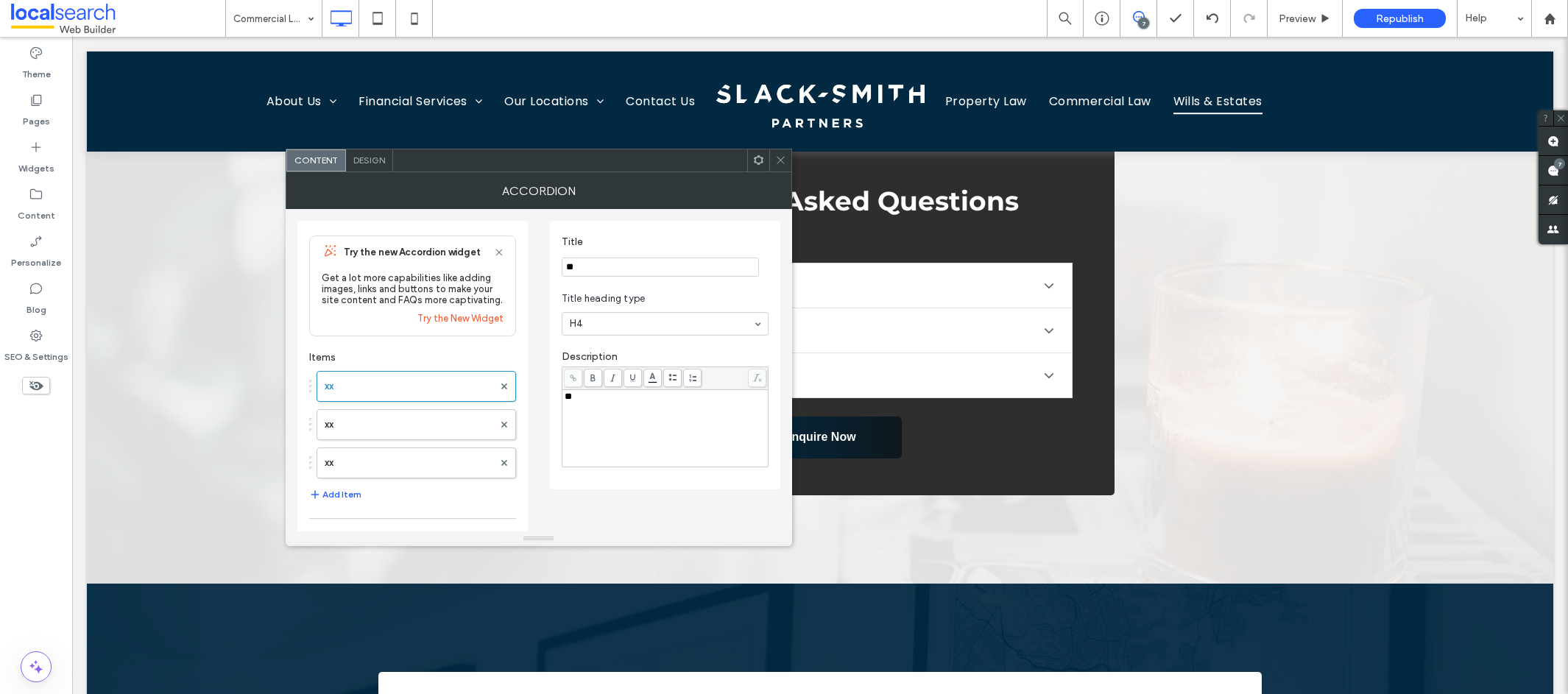 click on "**" at bounding box center (660, 267) 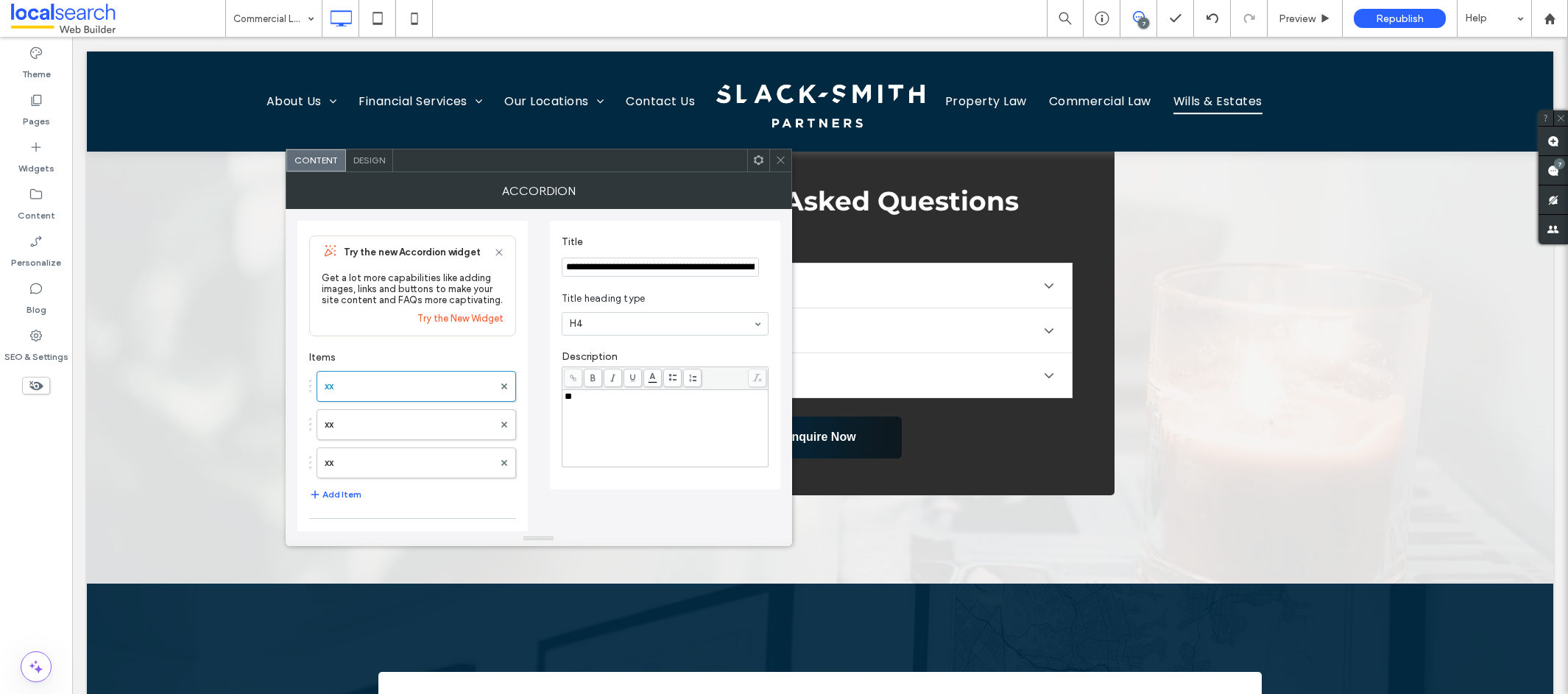 scroll, scrollTop: 0, scrollLeft: 157, axis: horizontal 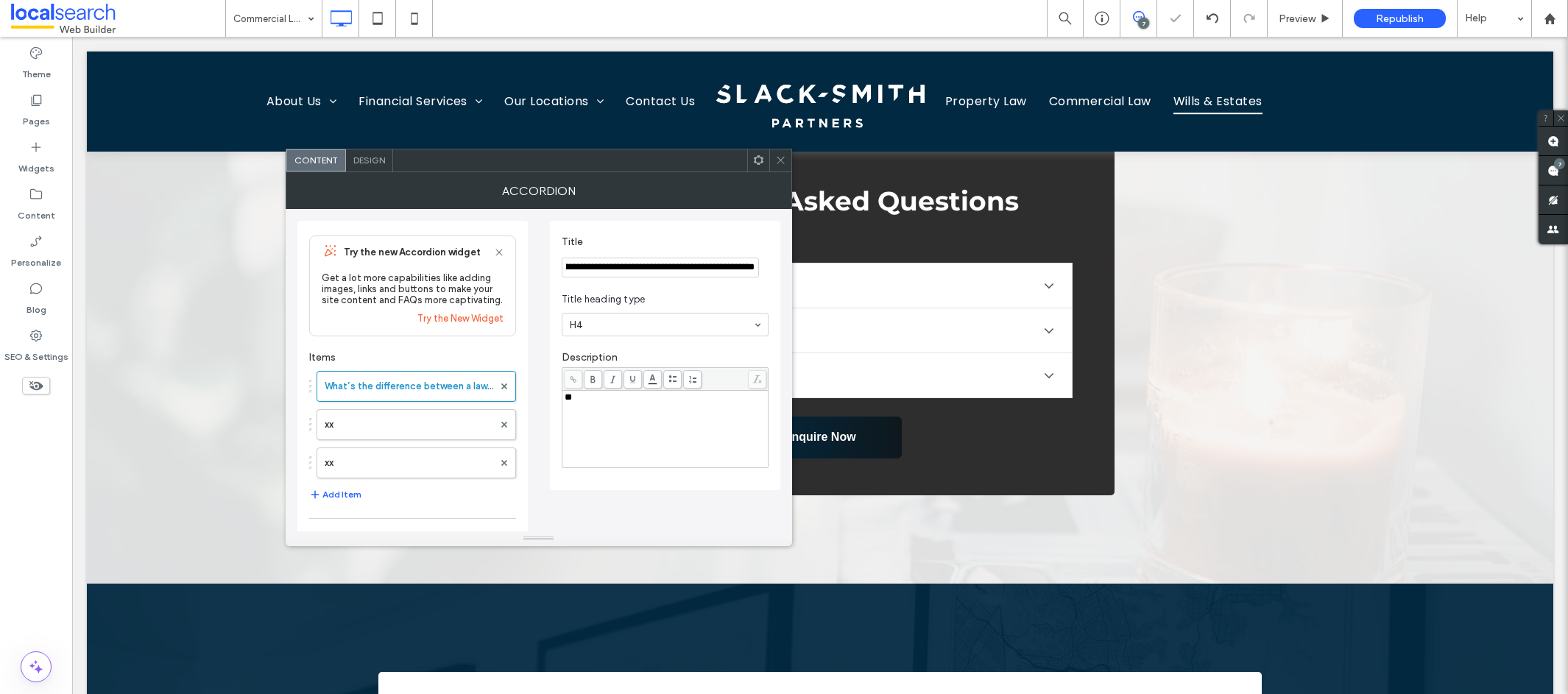 type on "**********" 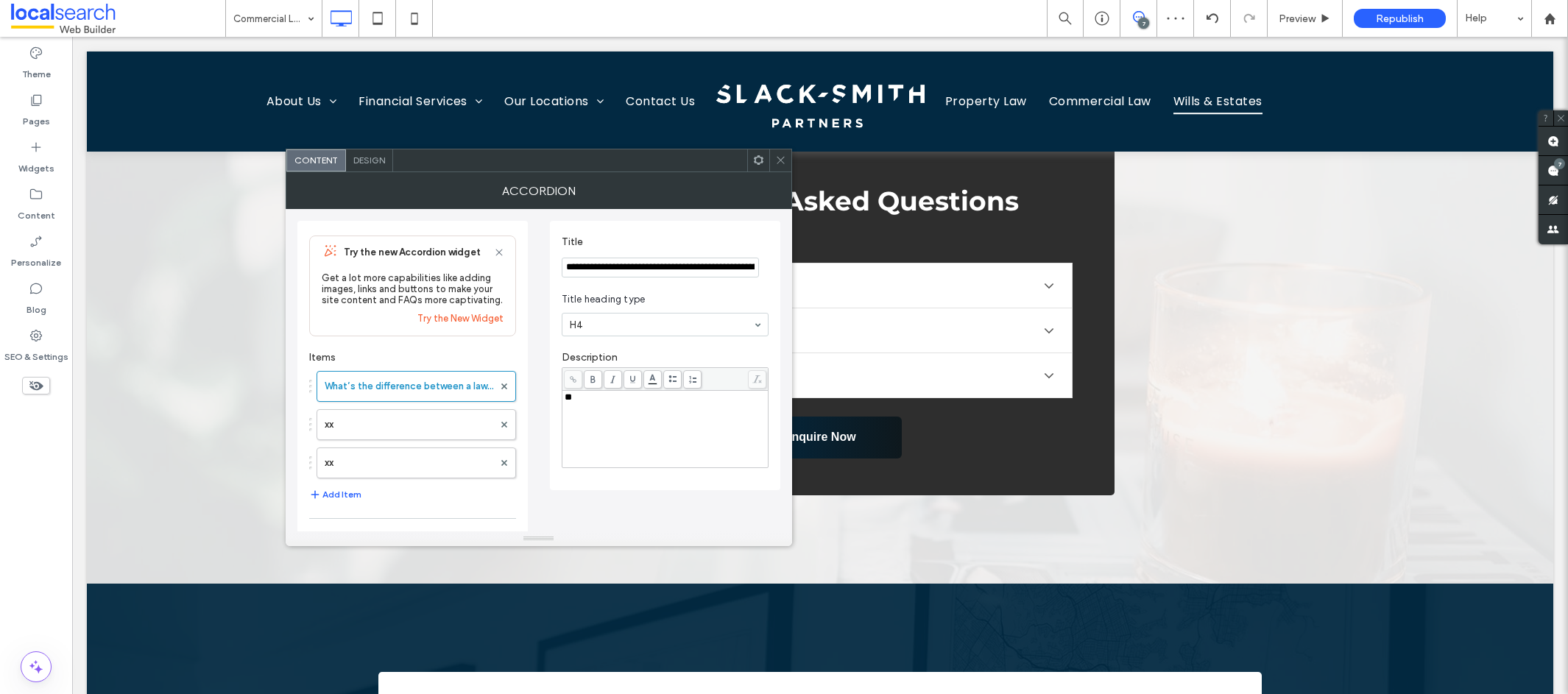 click on "**" at bounding box center [665, 397] 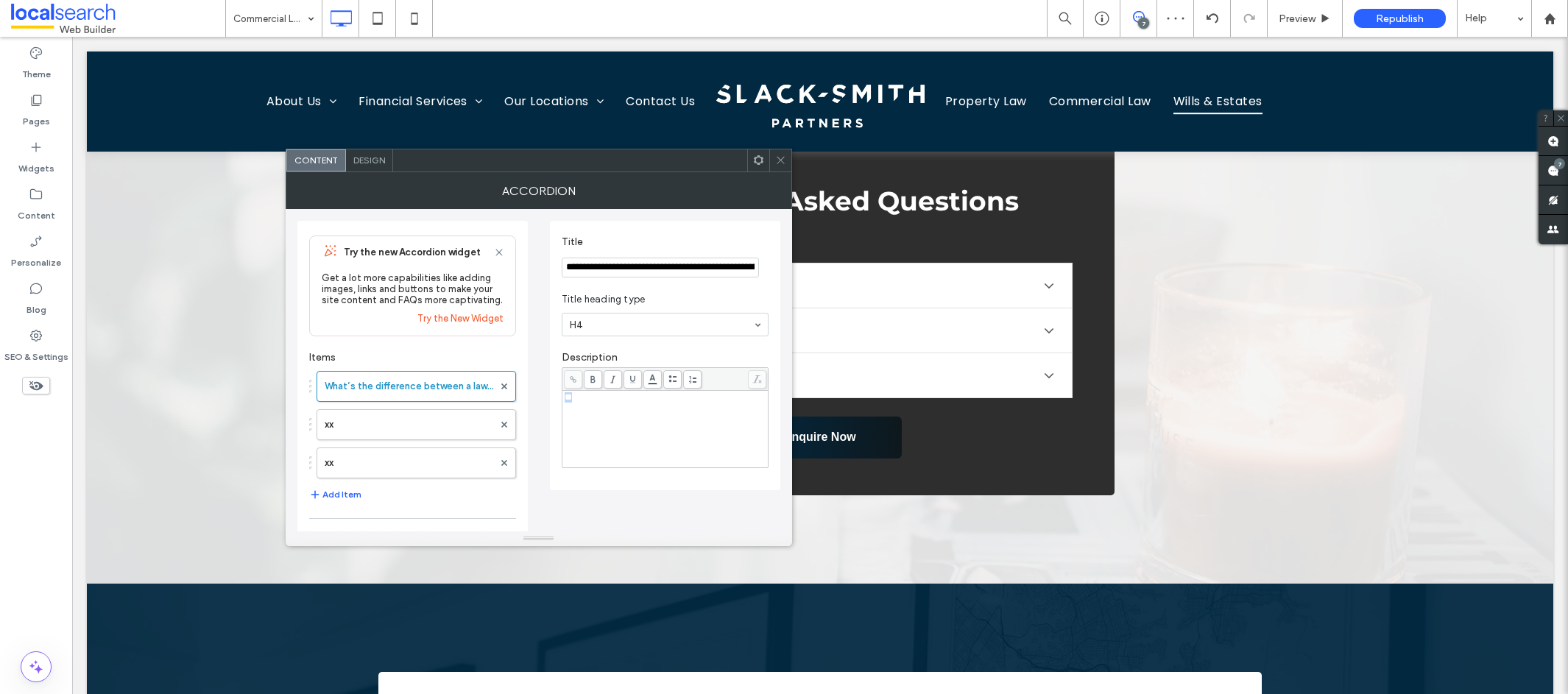 click on "**" at bounding box center (665, 397) 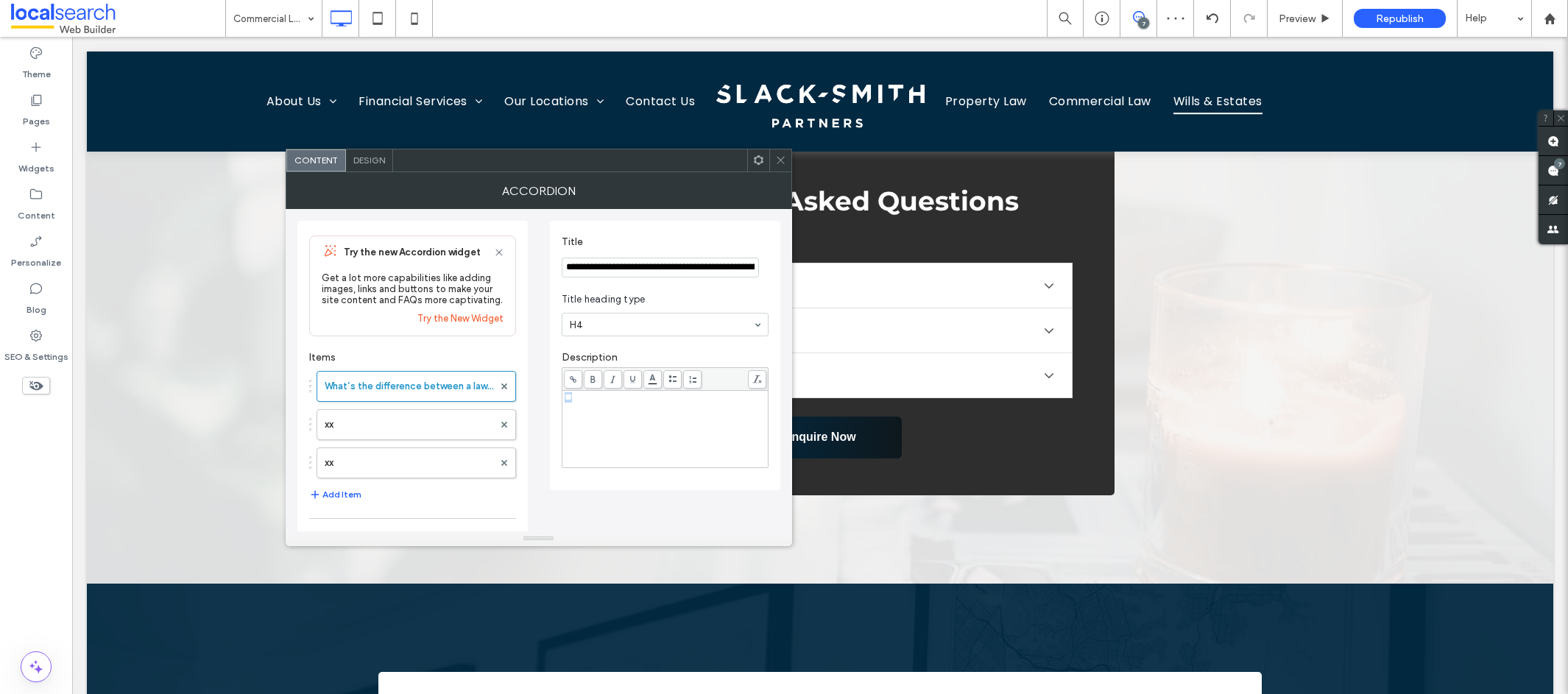 click on "**" at bounding box center (665, 397) 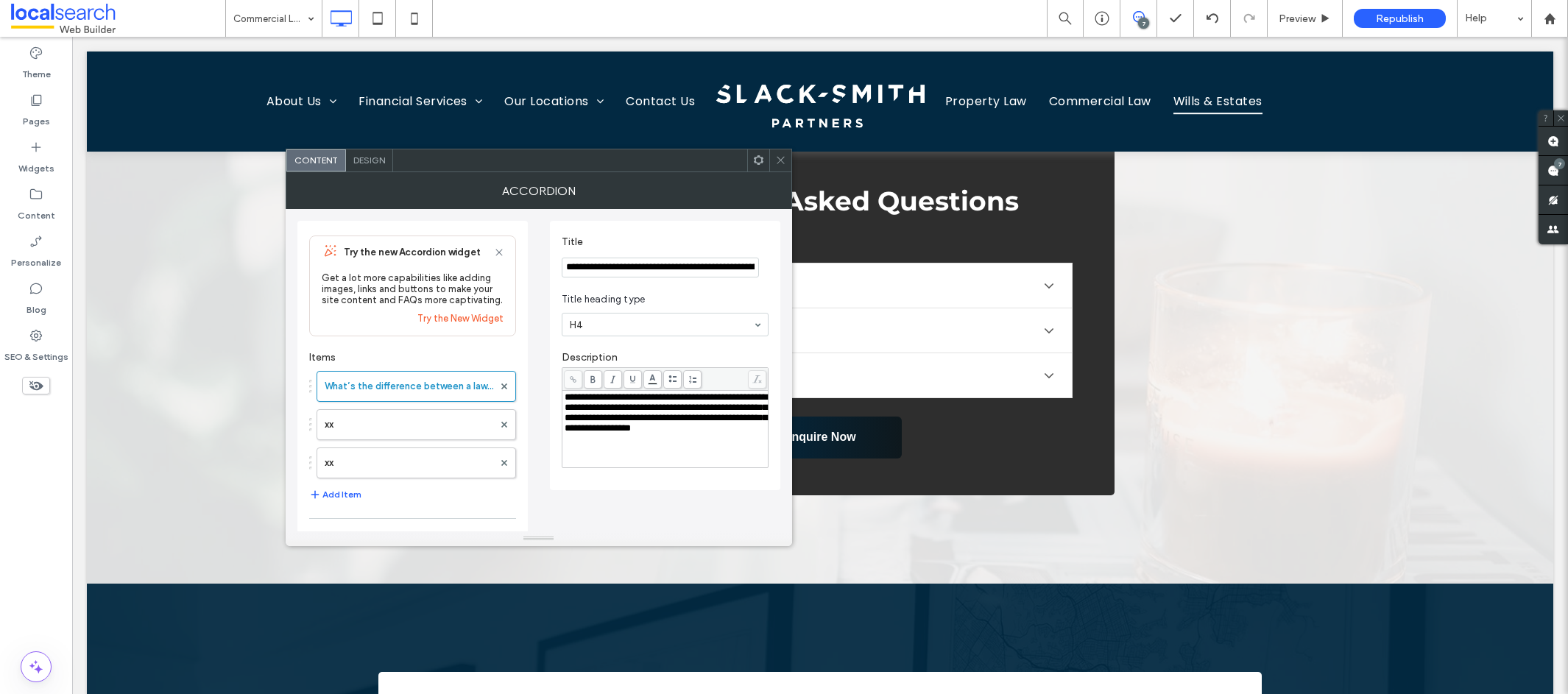 click on "**********" at bounding box center (665, 412) 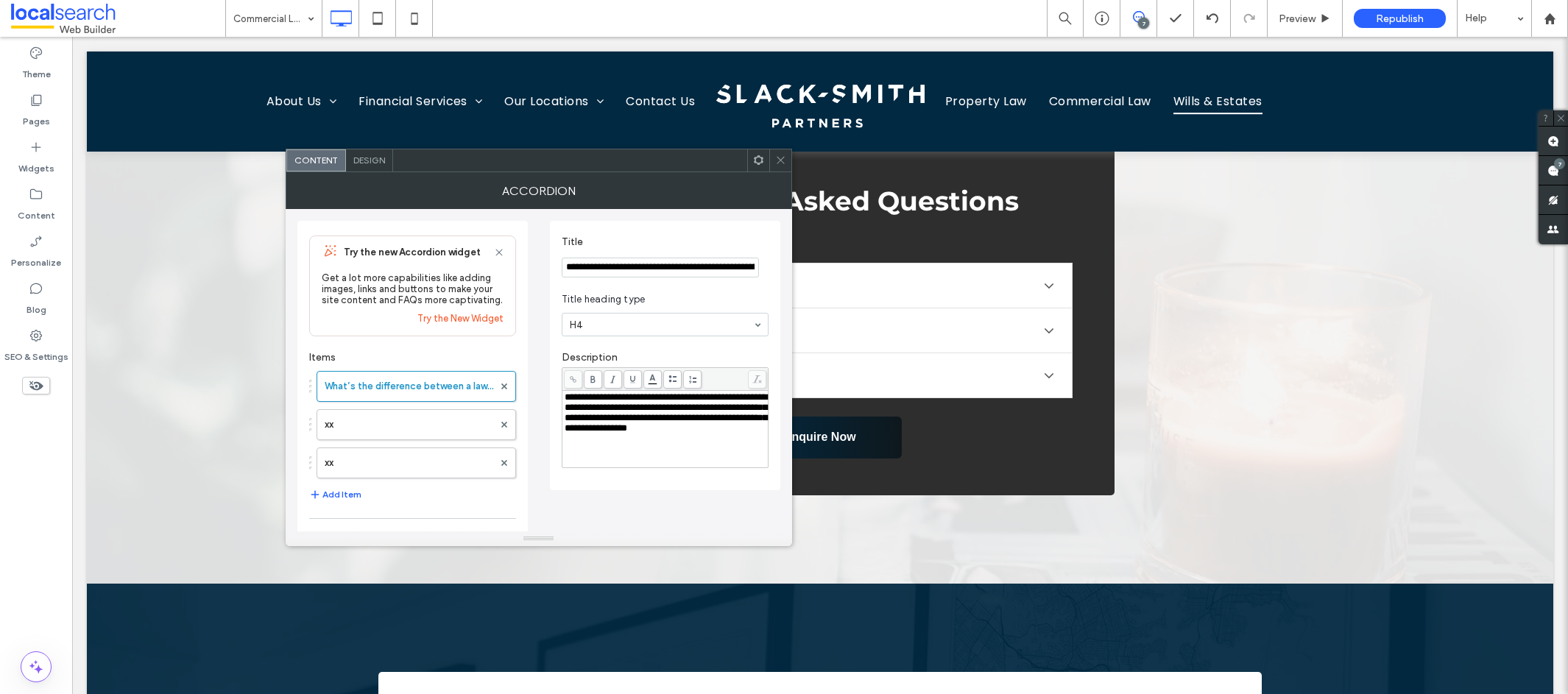 click on "**********" at bounding box center (665, 412) 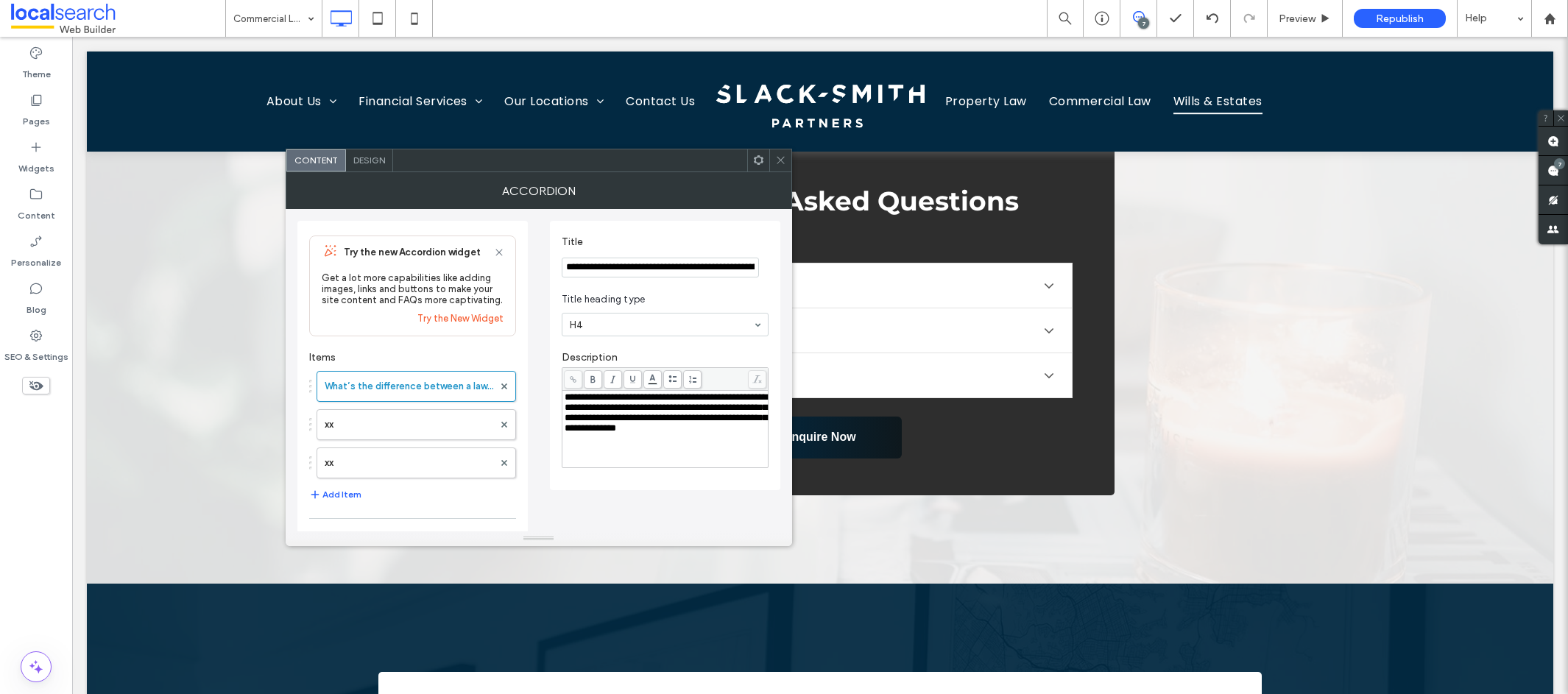 type 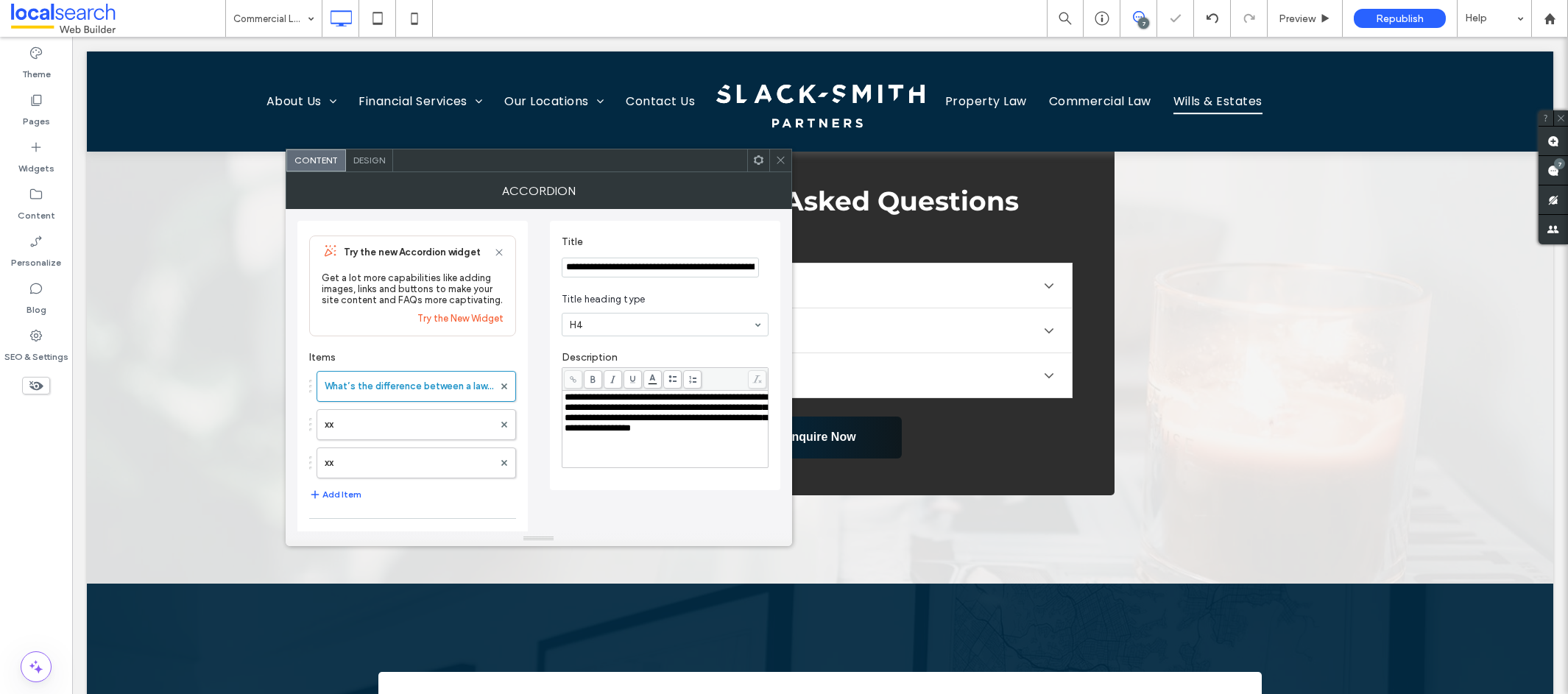 click on "**********" at bounding box center (660, 268) 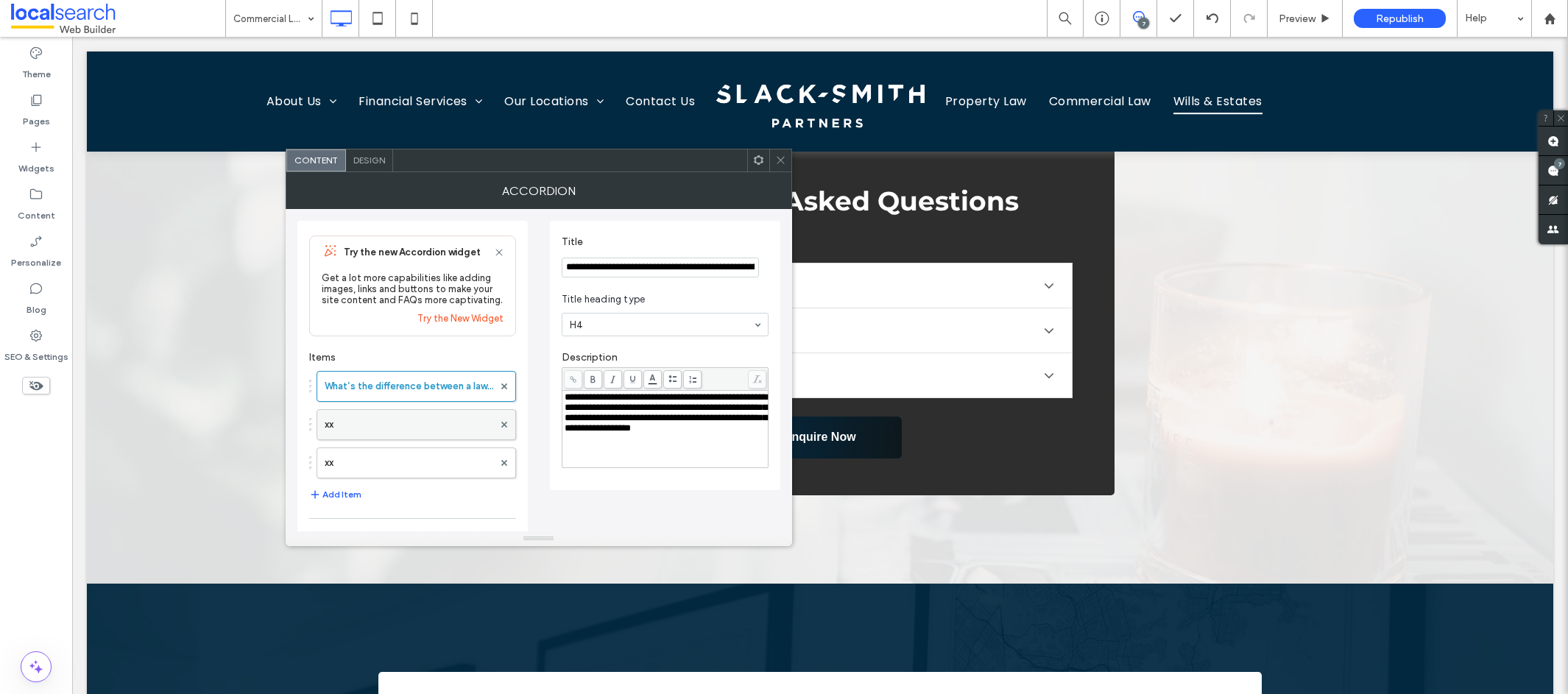 click on "xx" at bounding box center (409, 425) 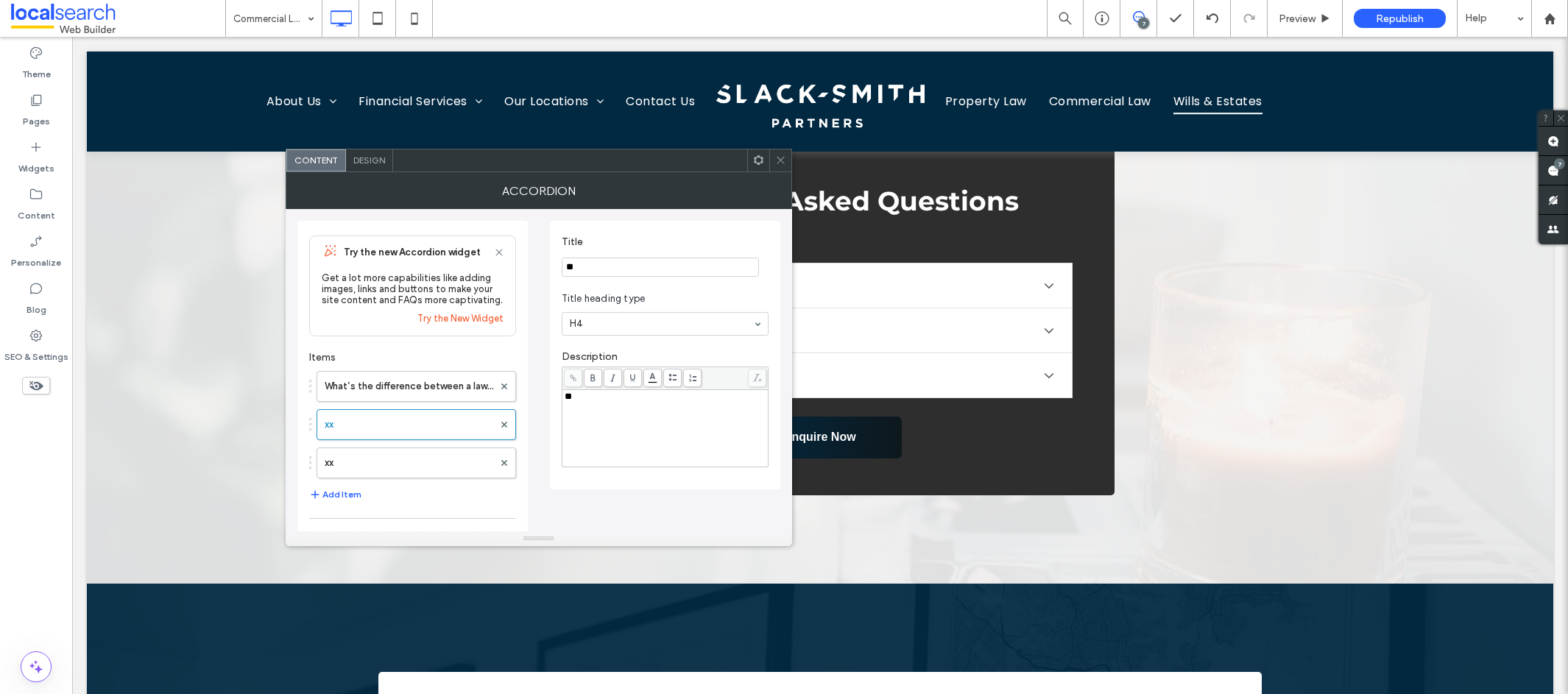 click on "**" at bounding box center [660, 267] 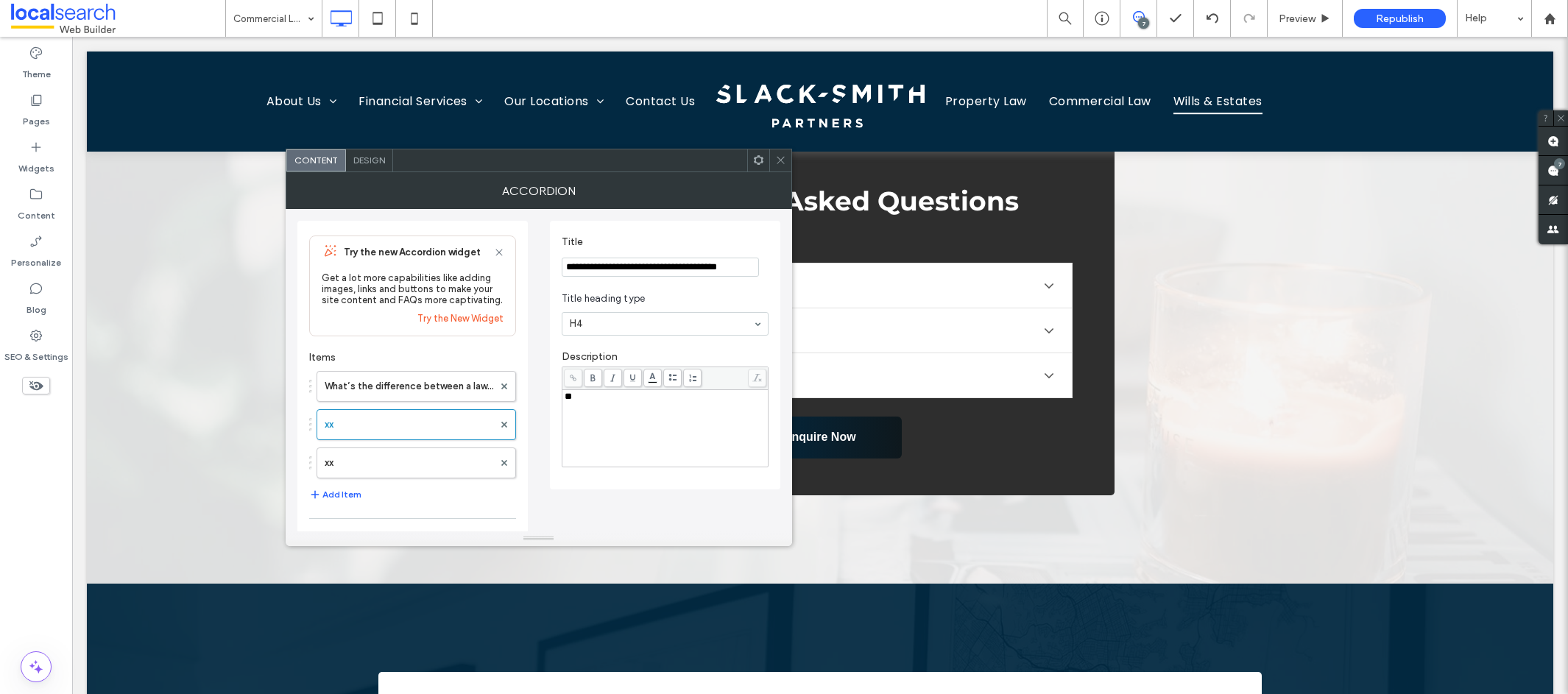 scroll, scrollTop: 0, scrollLeft: 2, axis: horizontal 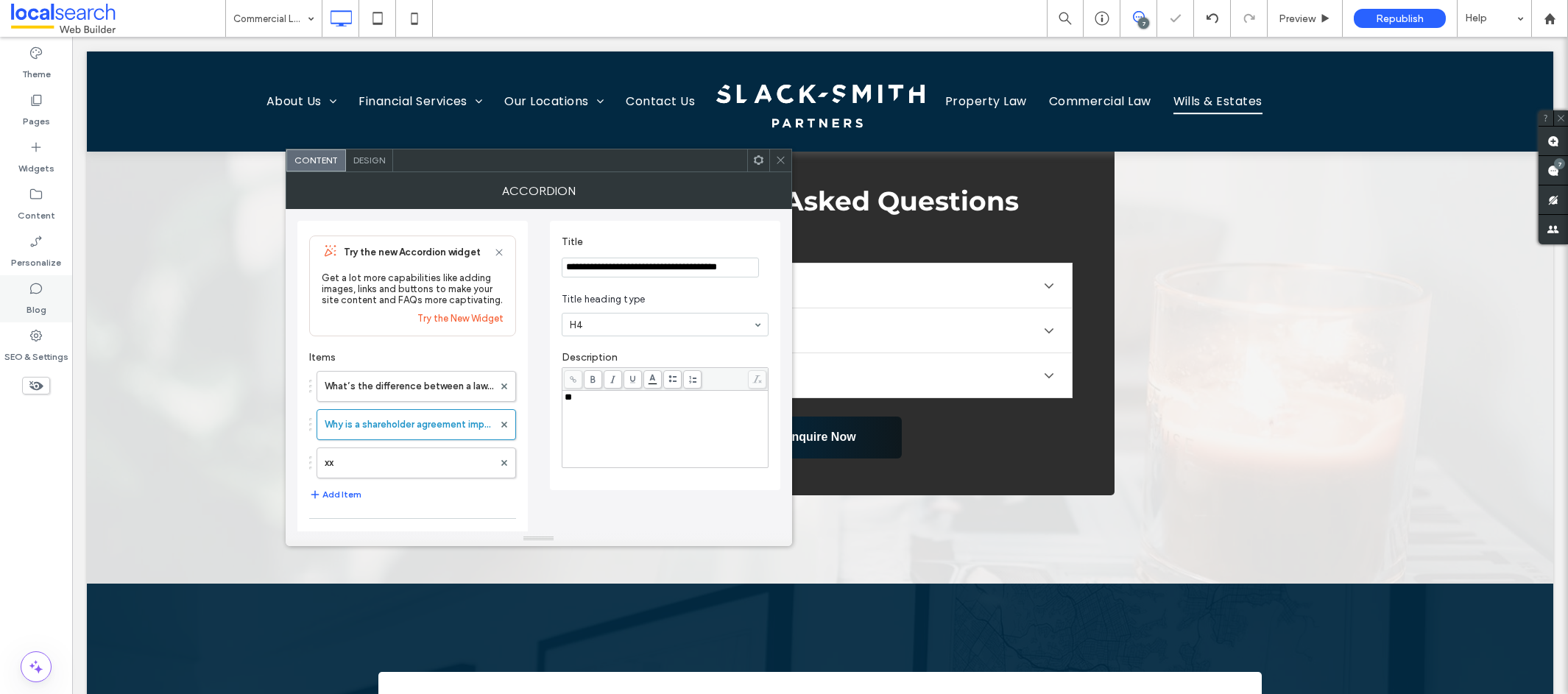 type on "**********" 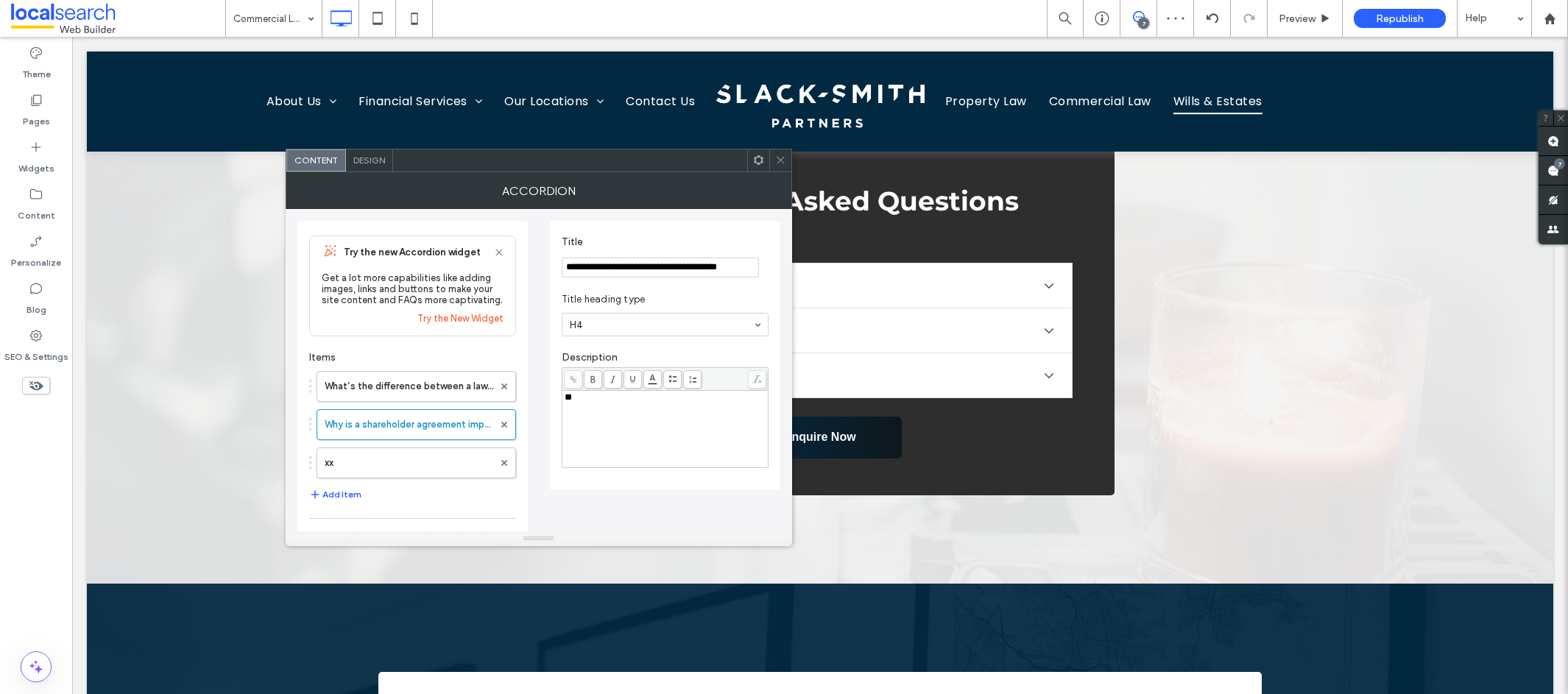 click on "**" at bounding box center [665, 429] 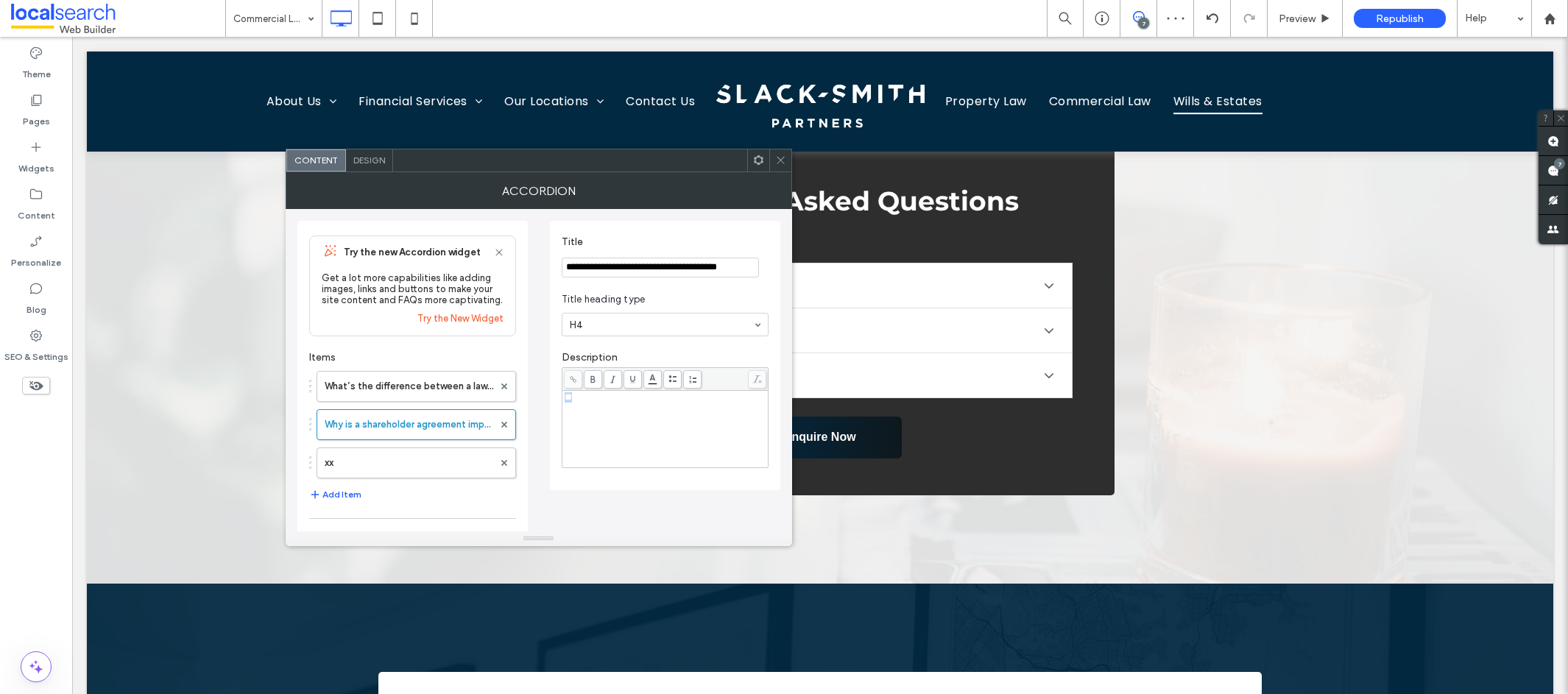 click on "**" at bounding box center (665, 429) 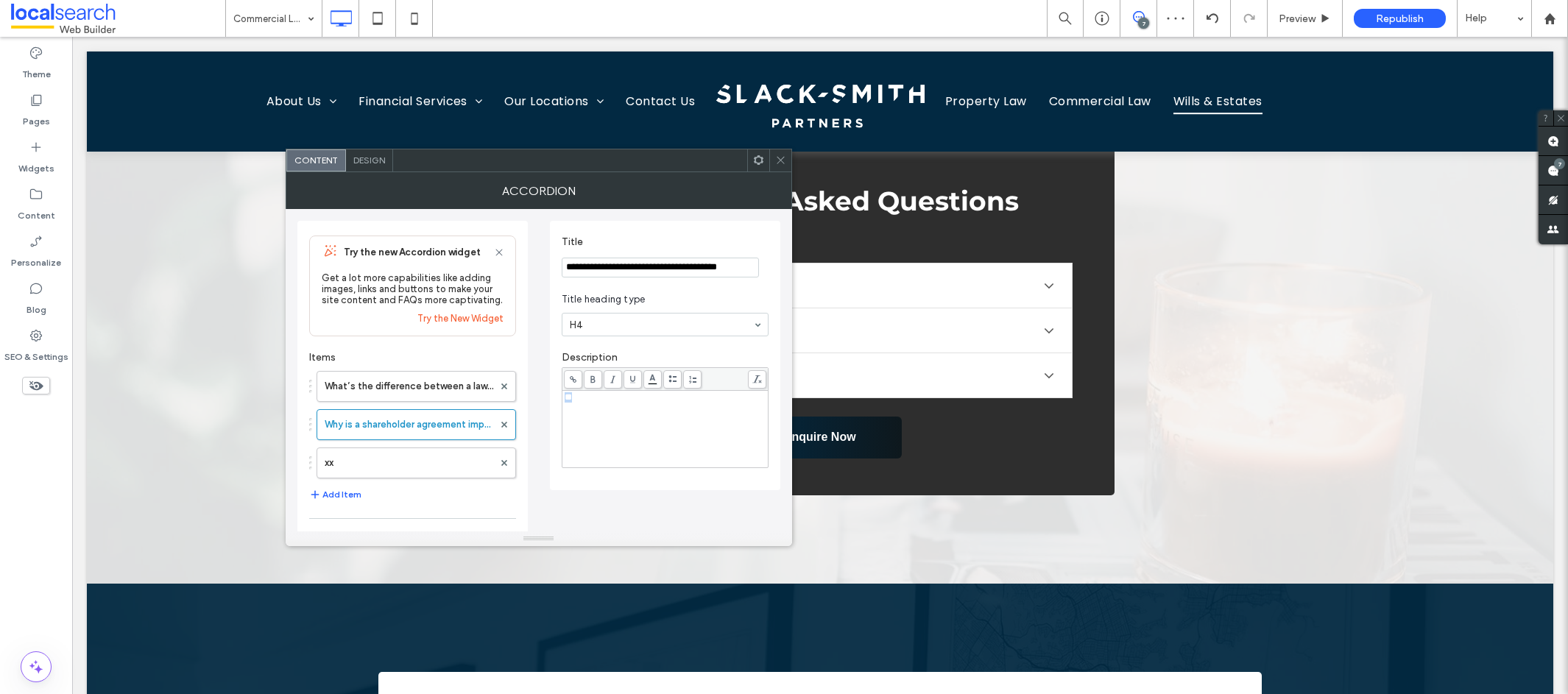 paste 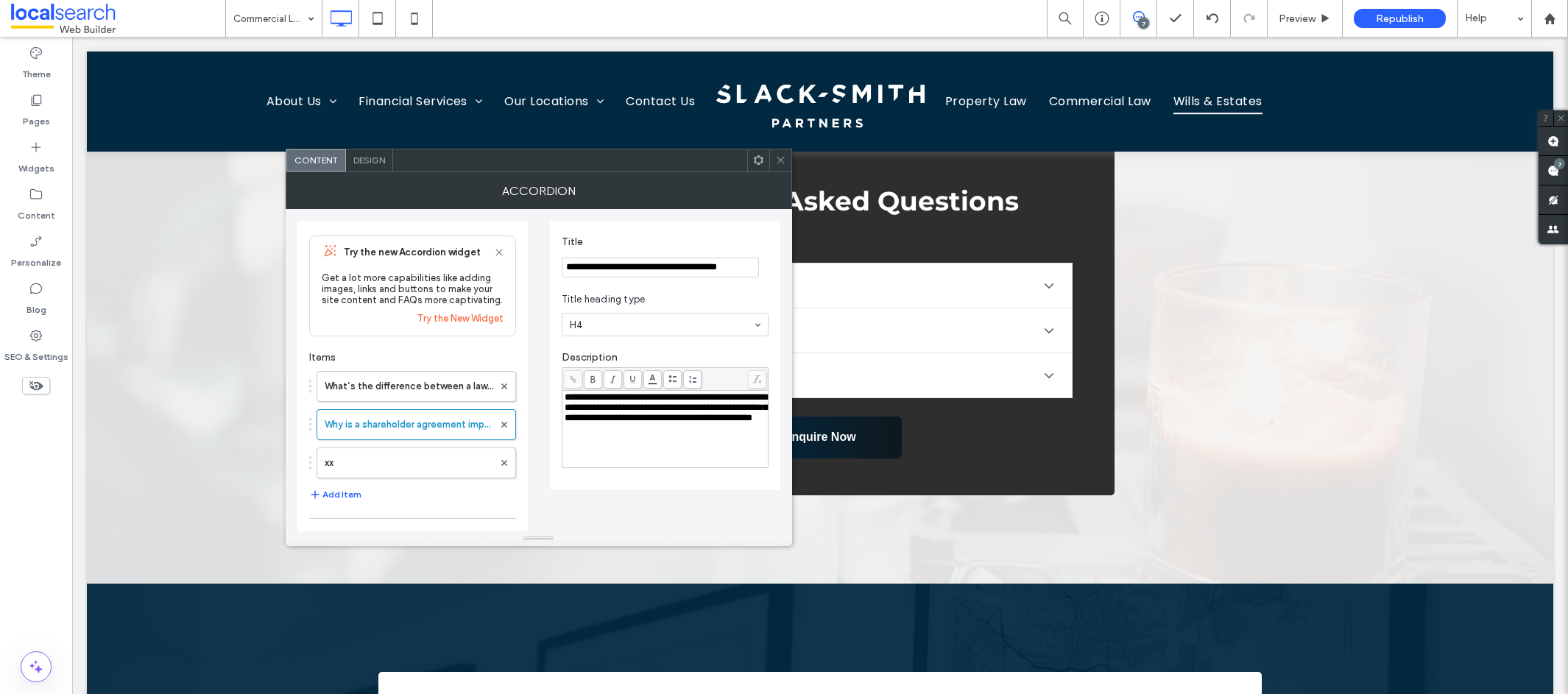 click on "**********" at bounding box center [665, 407] 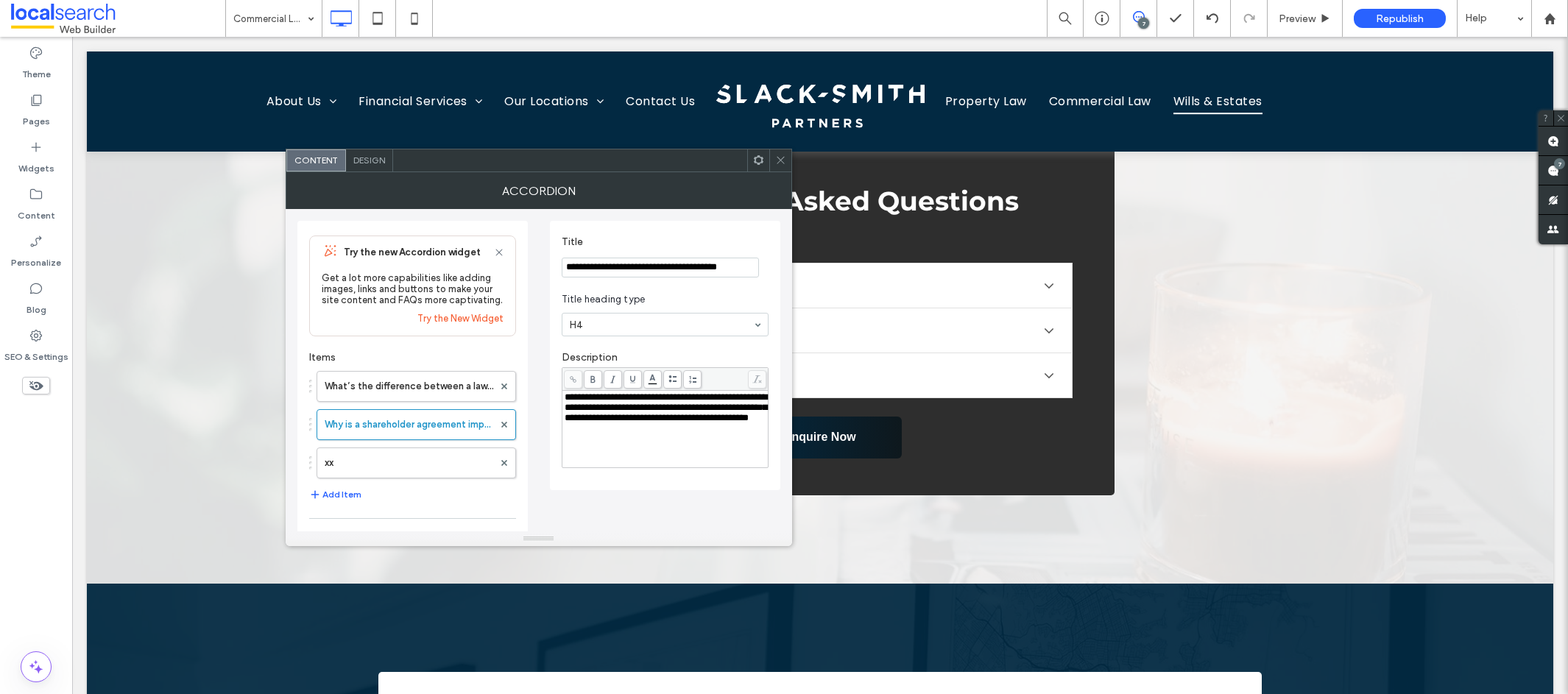 type 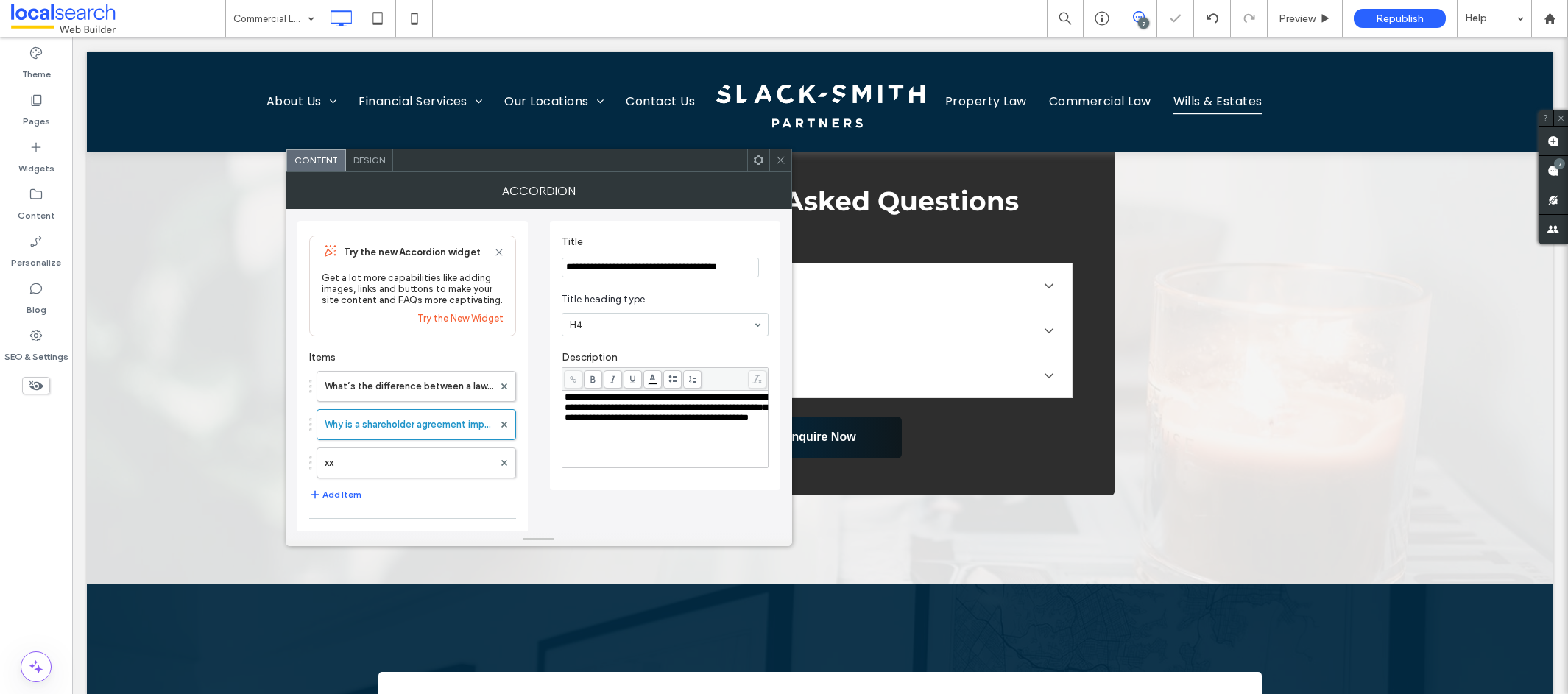 click on "**********" at bounding box center [660, 268] 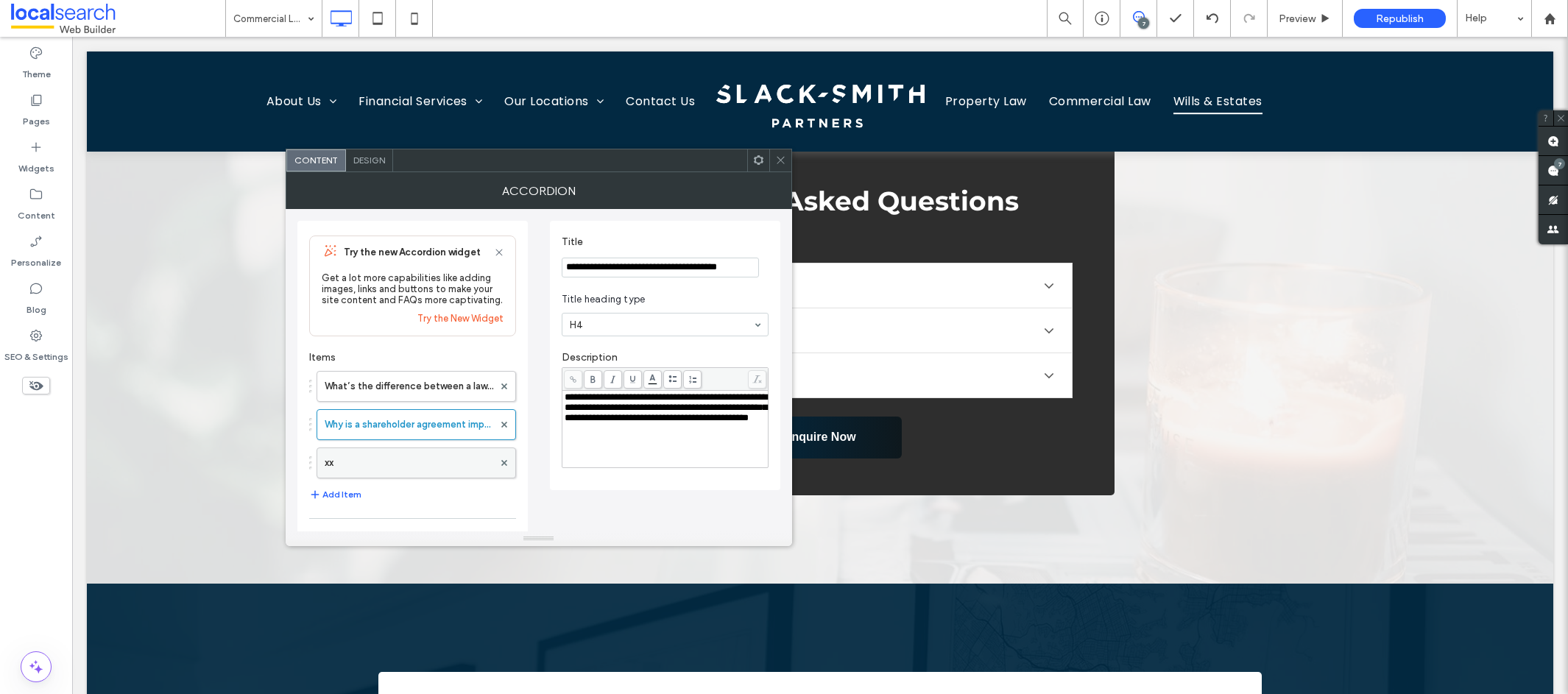 click on "xx" at bounding box center (409, 463) 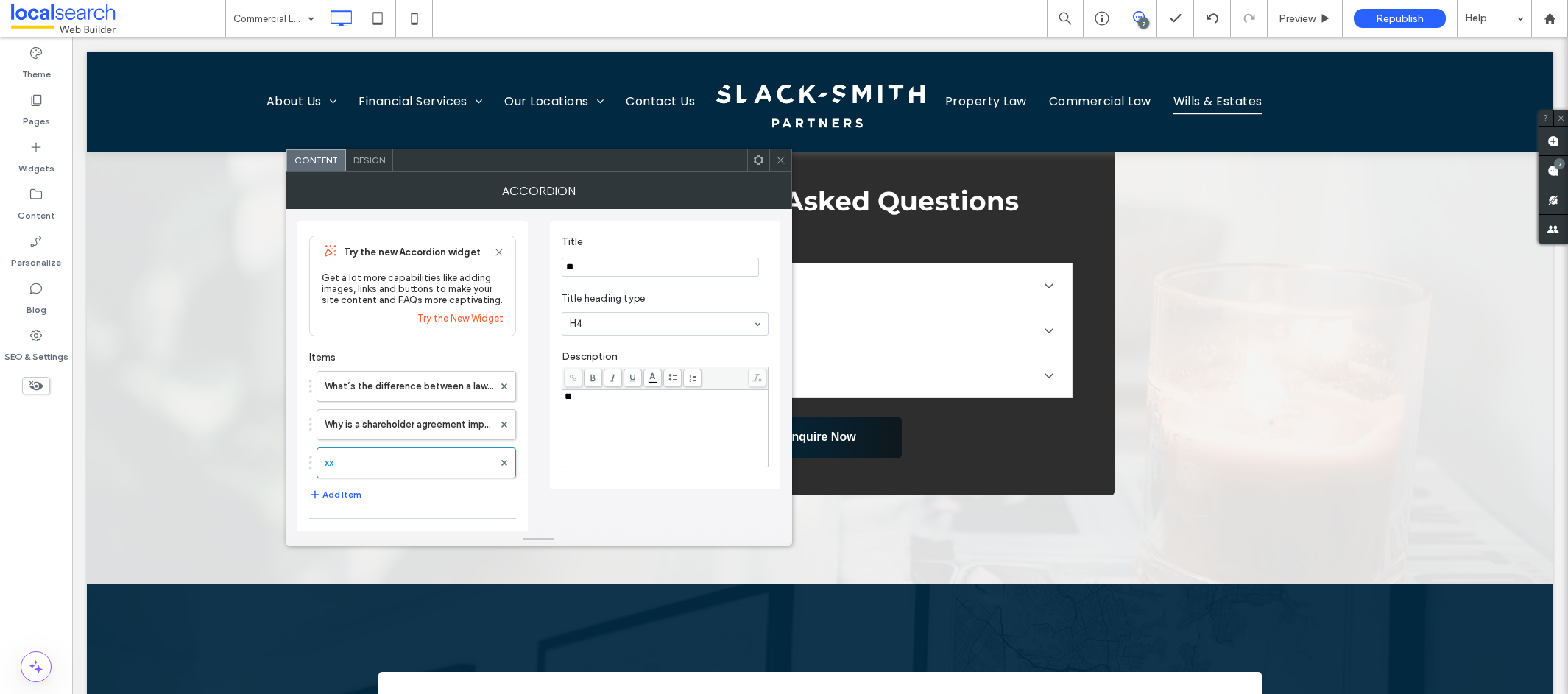 click on "**" at bounding box center [660, 267] 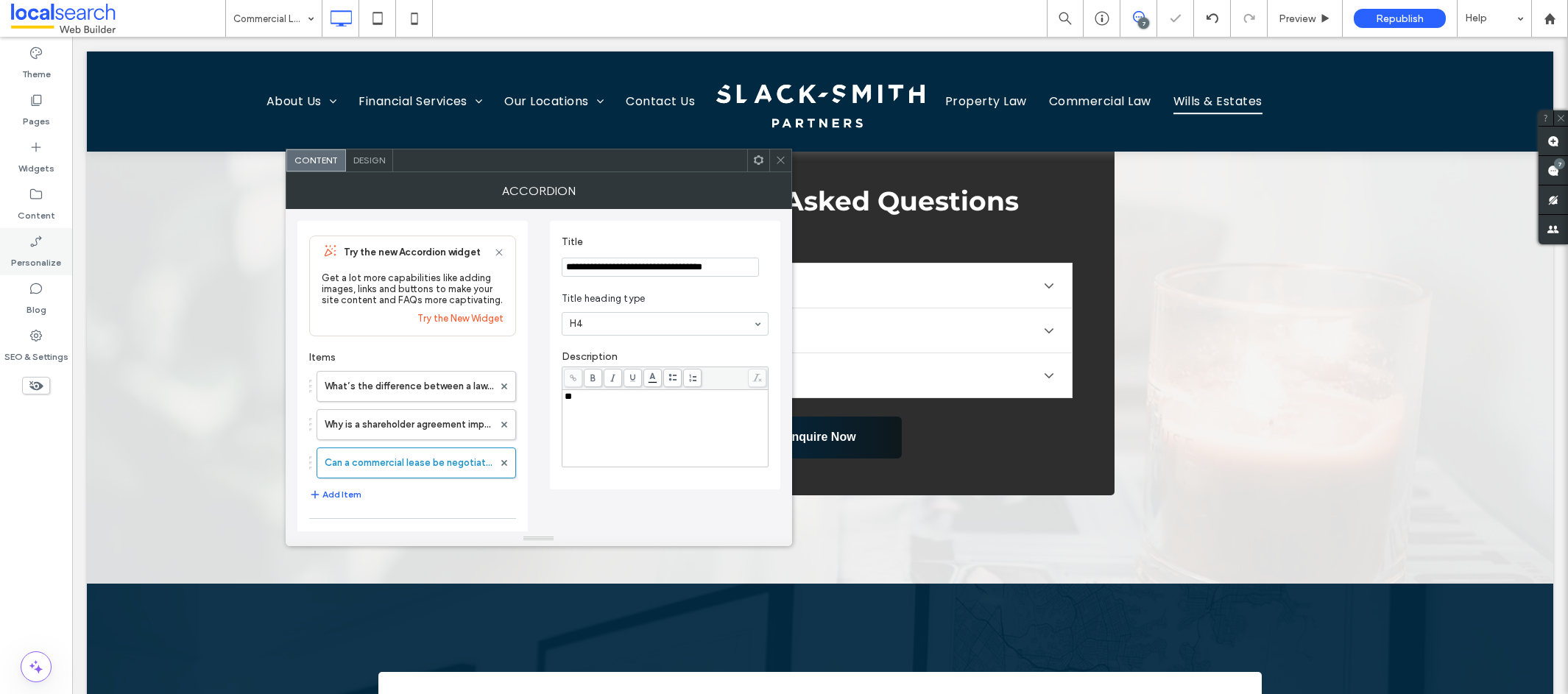 type on "**********" 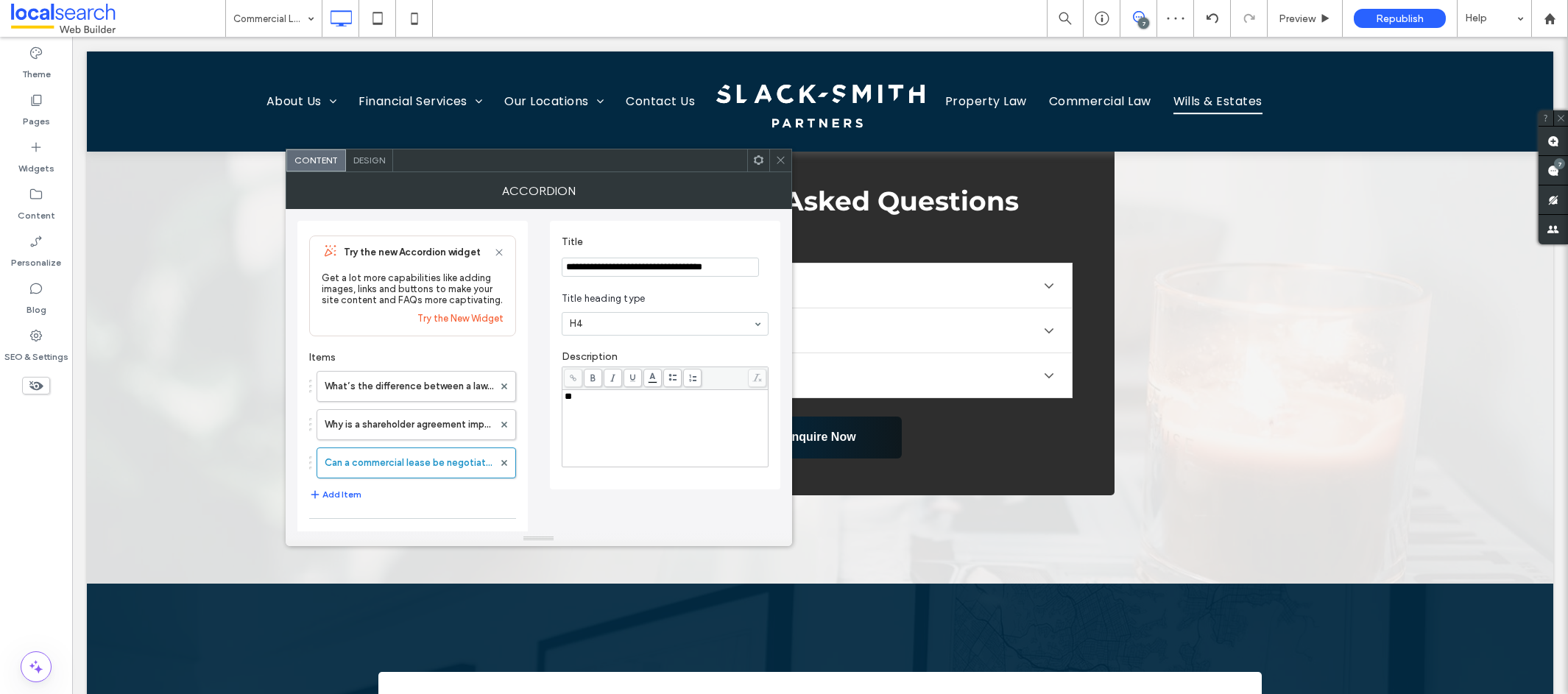 click on "**" at bounding box center [665, 428] 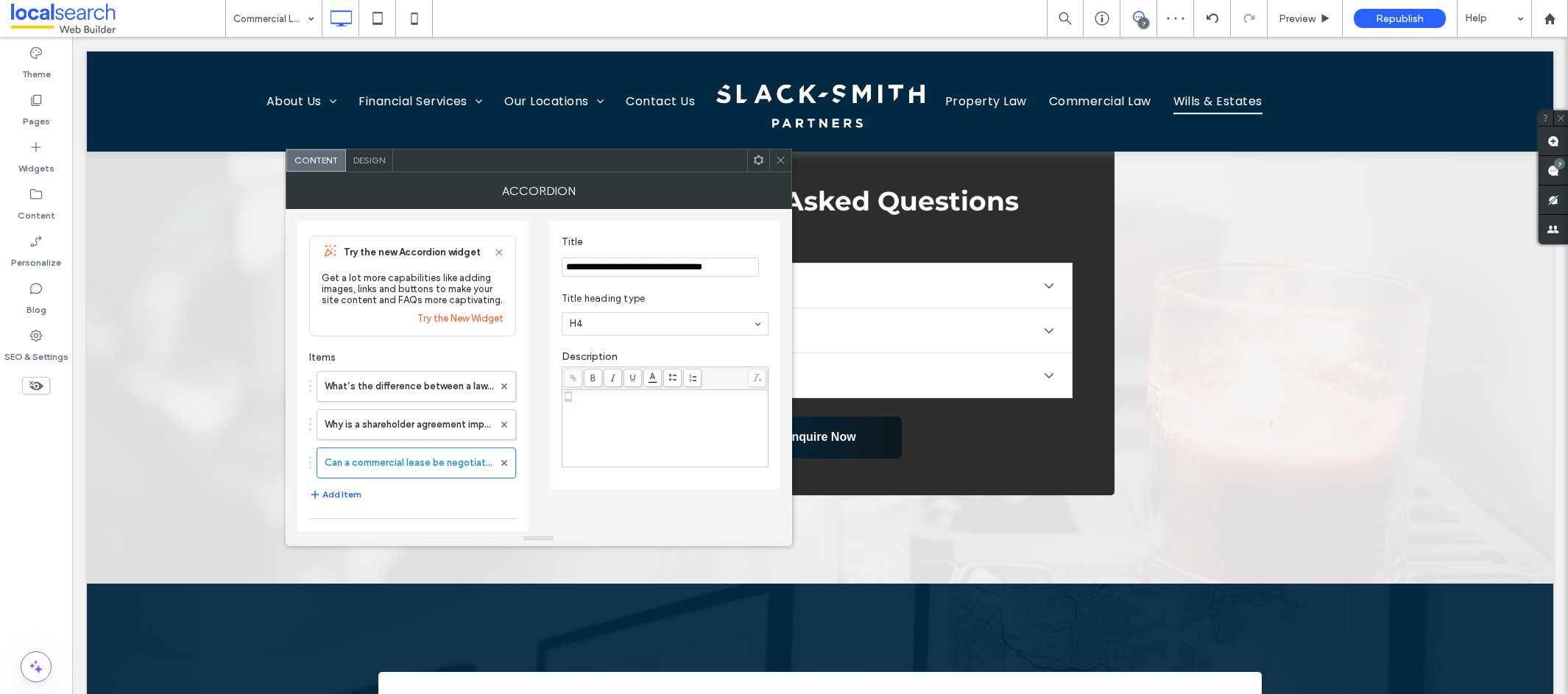 click on "**" at bounding box center (665, 428) 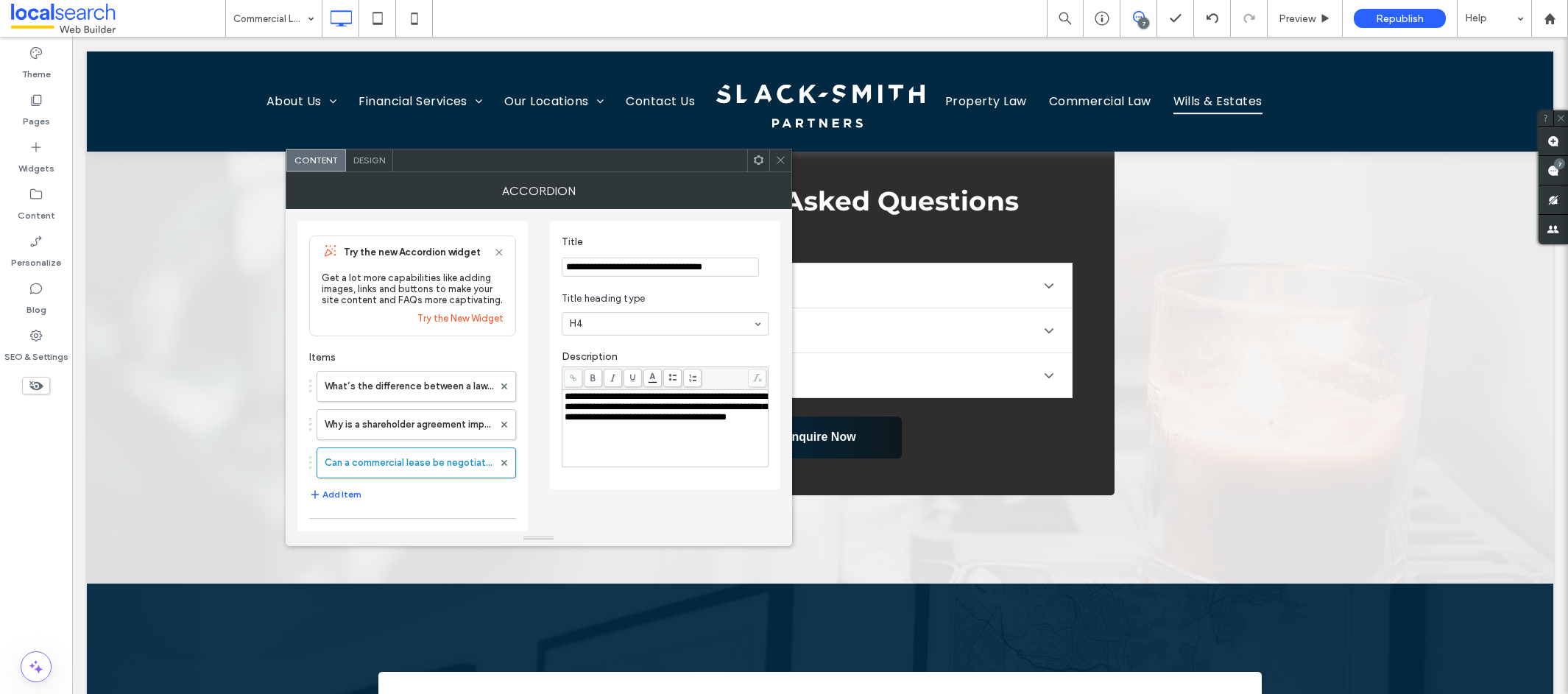 drag, startPoint x: 764, startPoint y: 399, endPoint x: 764, endPoint y: 472, distance: 73 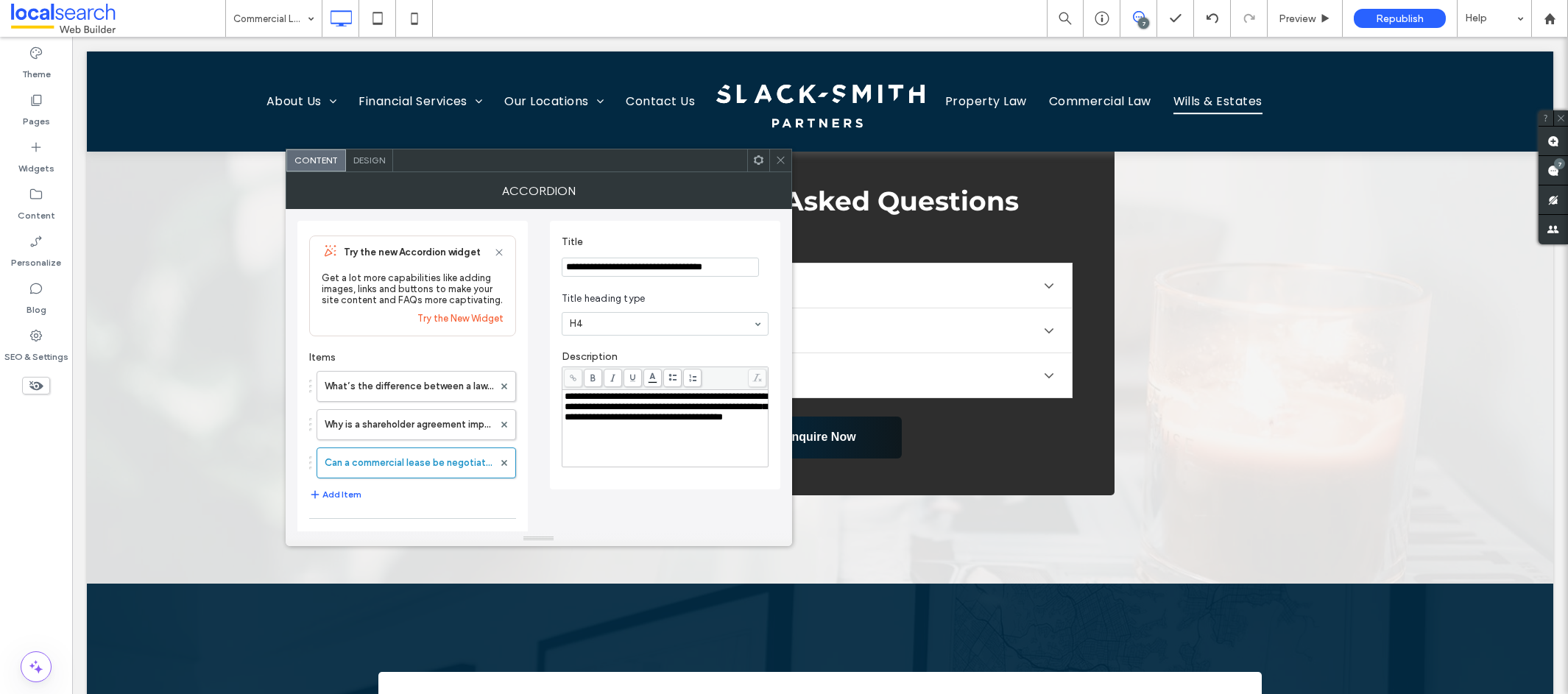 click on "**********" at bounding box center (665, 406) 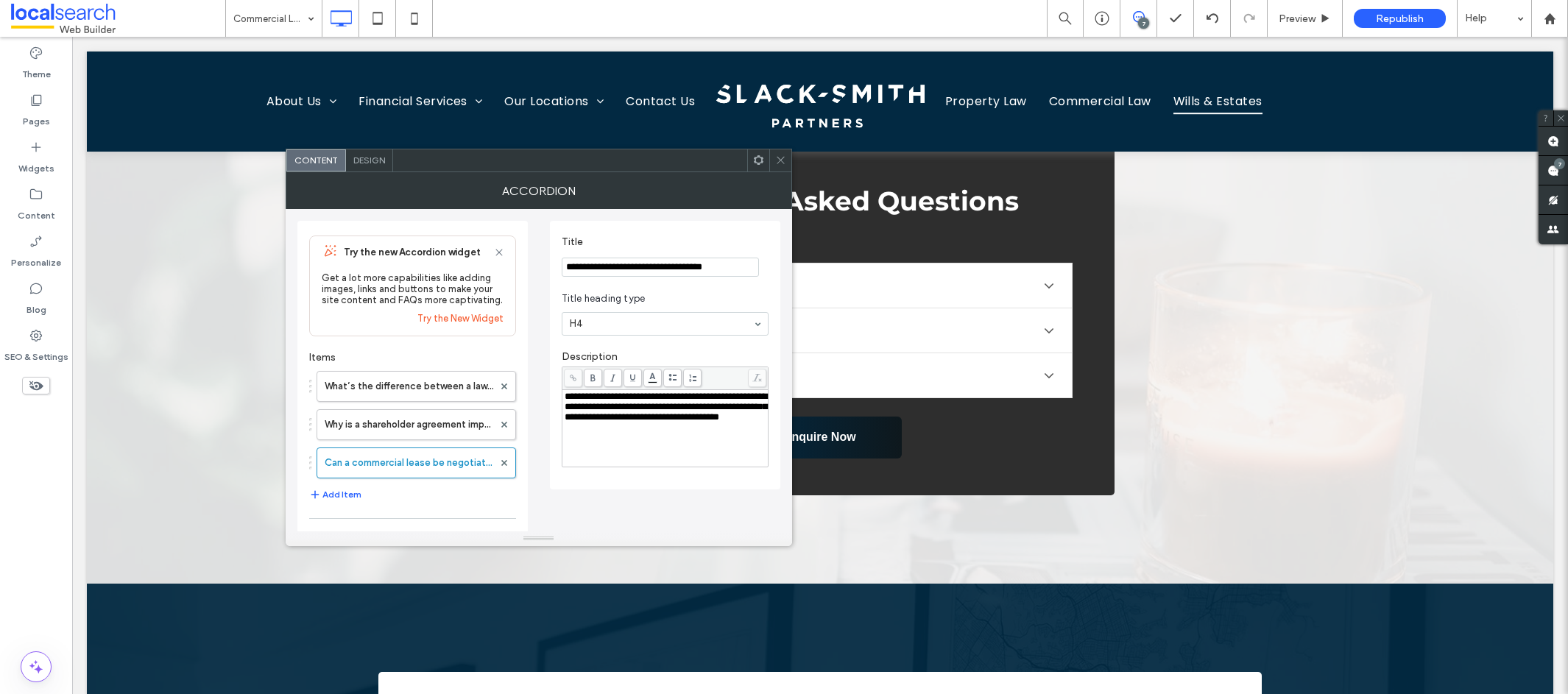 type 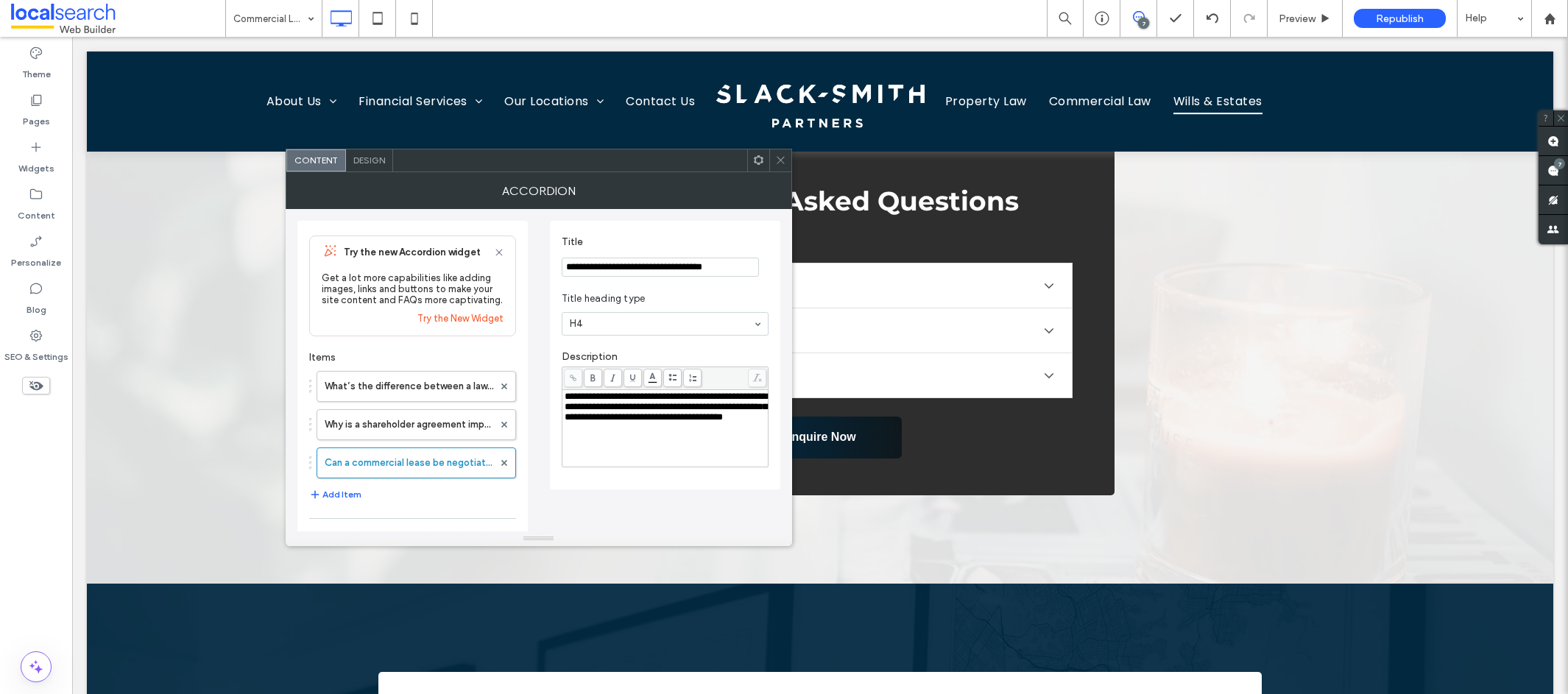 click on "**********" at bounding box center [665, 407] 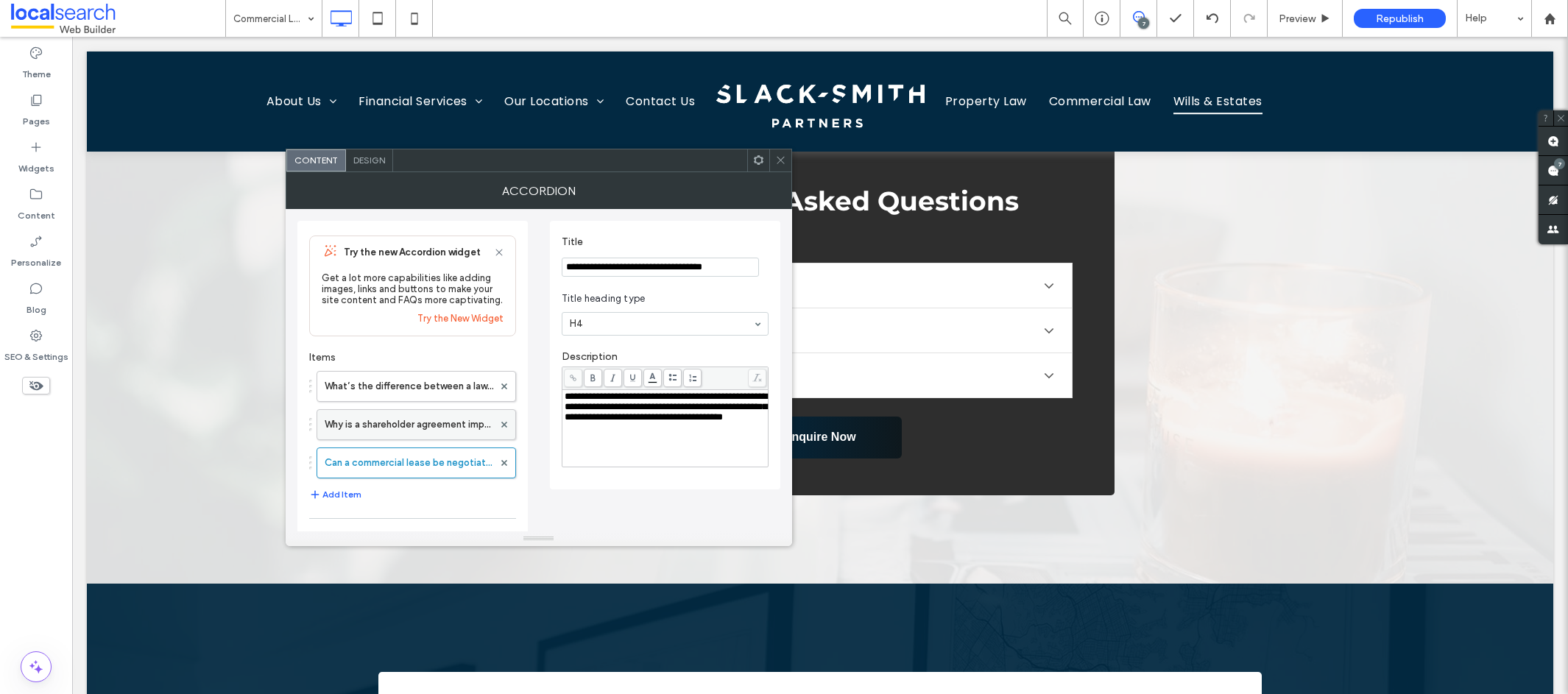 click on "Why is a shareholder agreement important?" at bounding box center (409, 425) 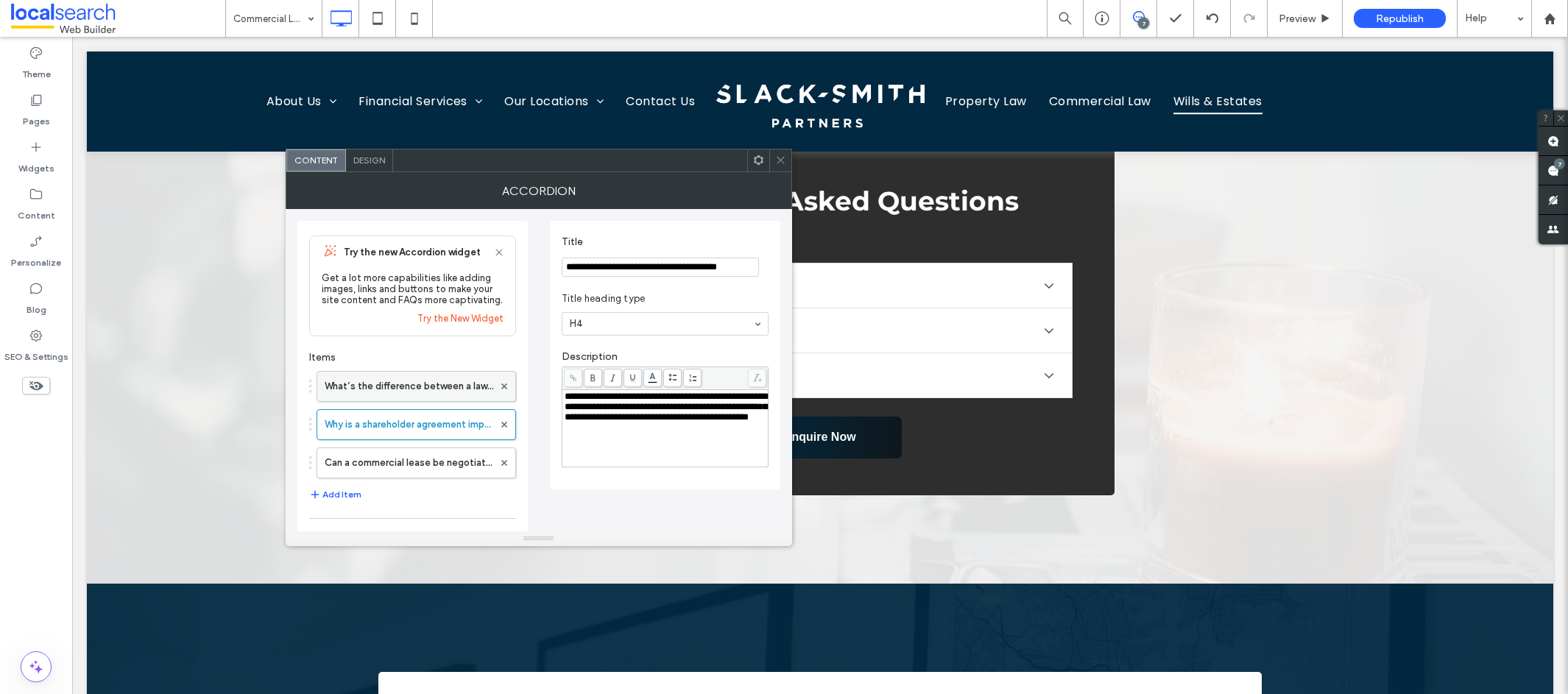 click on "What’s the difference between a lawyer and an accountant for business setup?" at bounding box center (409, 386) 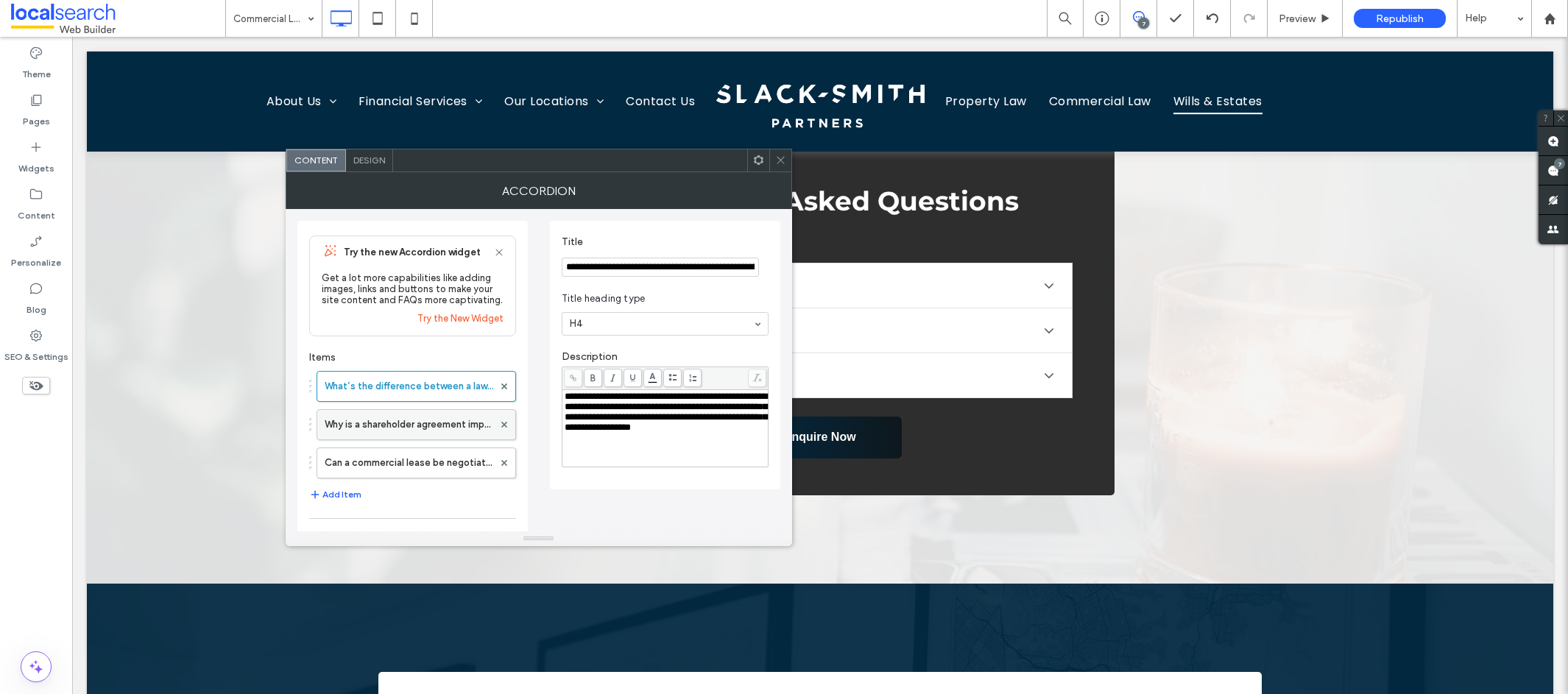 click on "Why is a shareholder agreement important?" at bounding box center [409, 425] 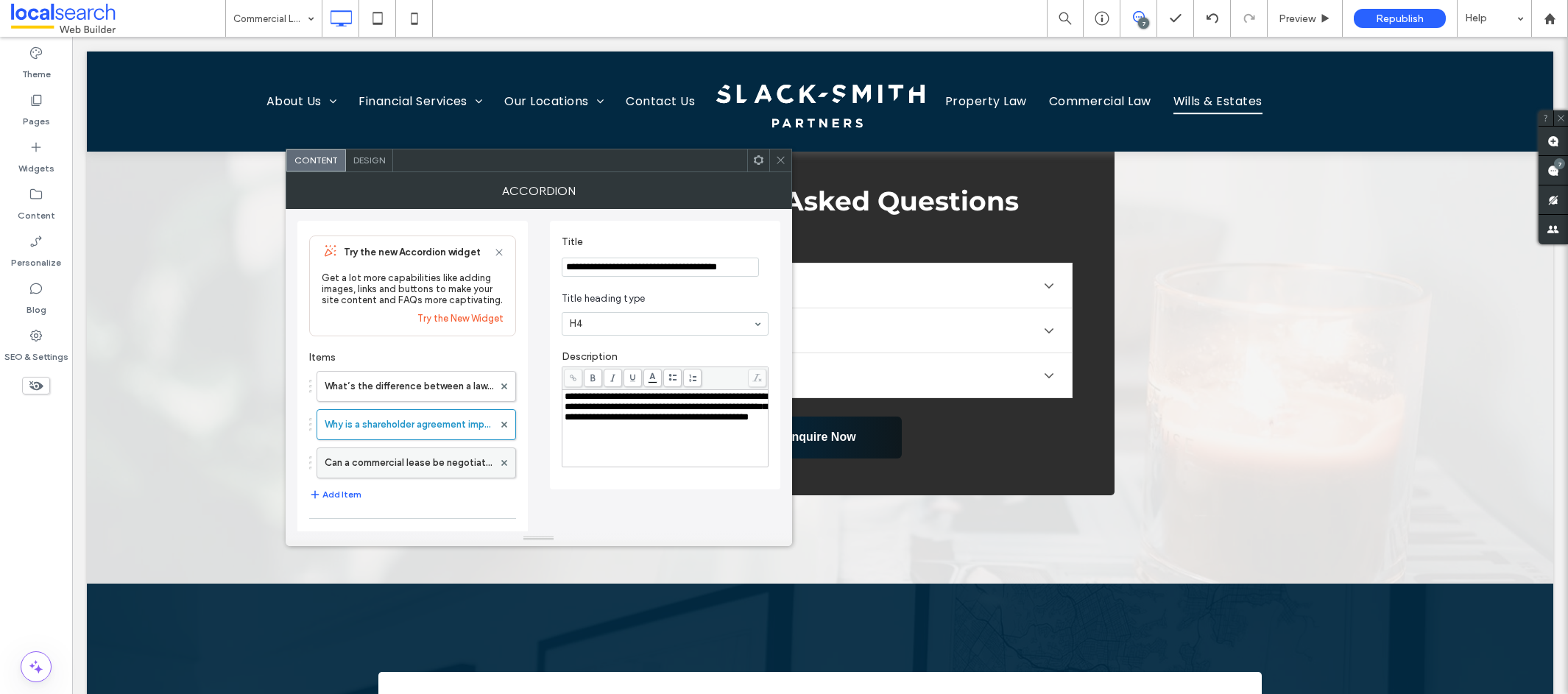 click on "Can a commercial lease be negotiated?" at bounding box center (409, 463) 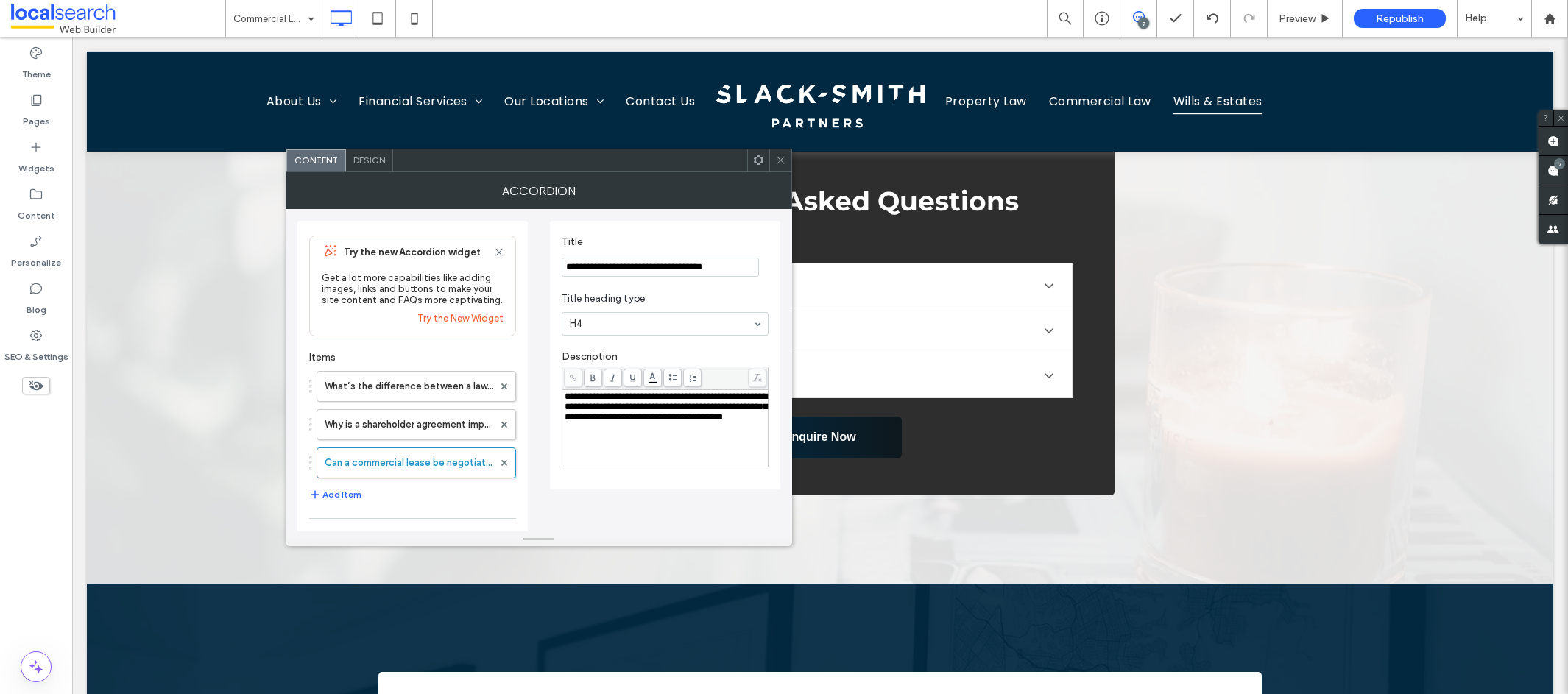 click 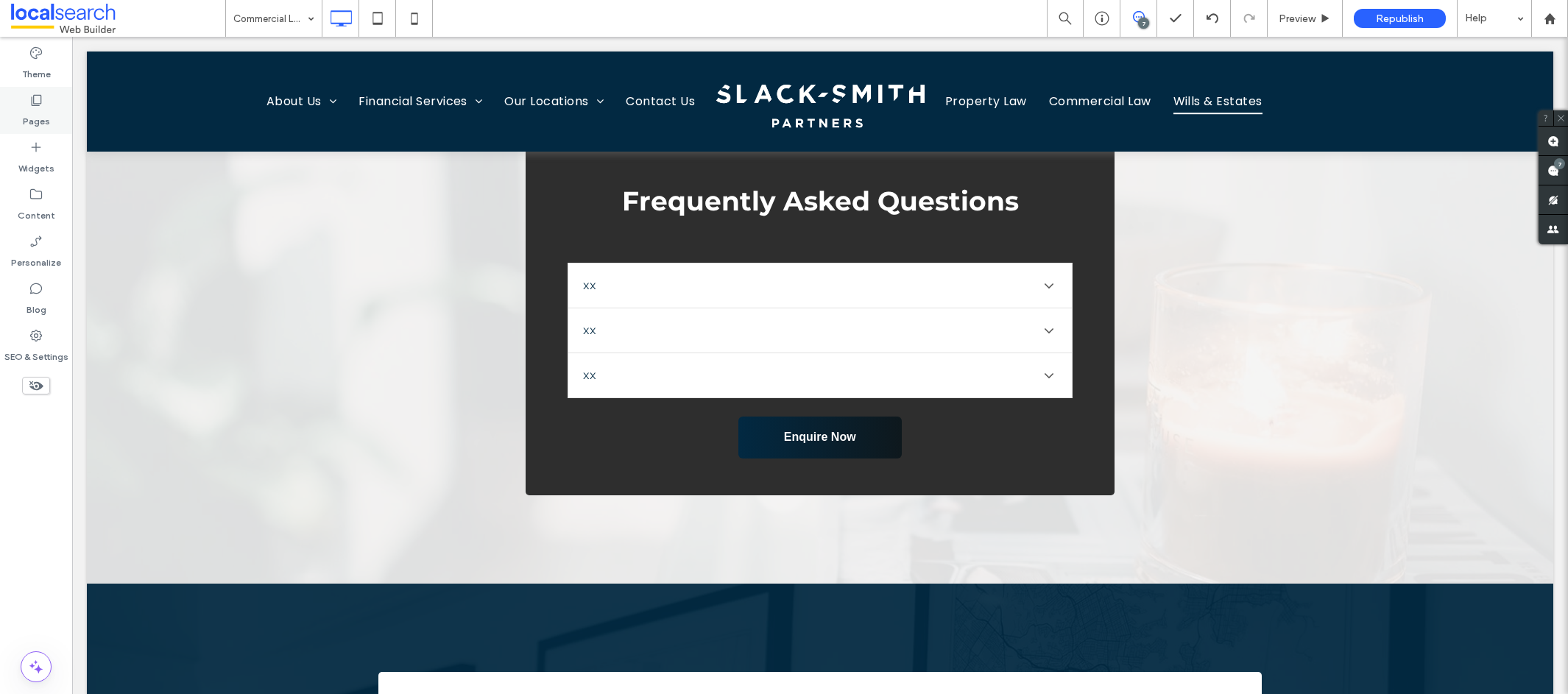 click on "Pages" at bounding box center [36, 118] 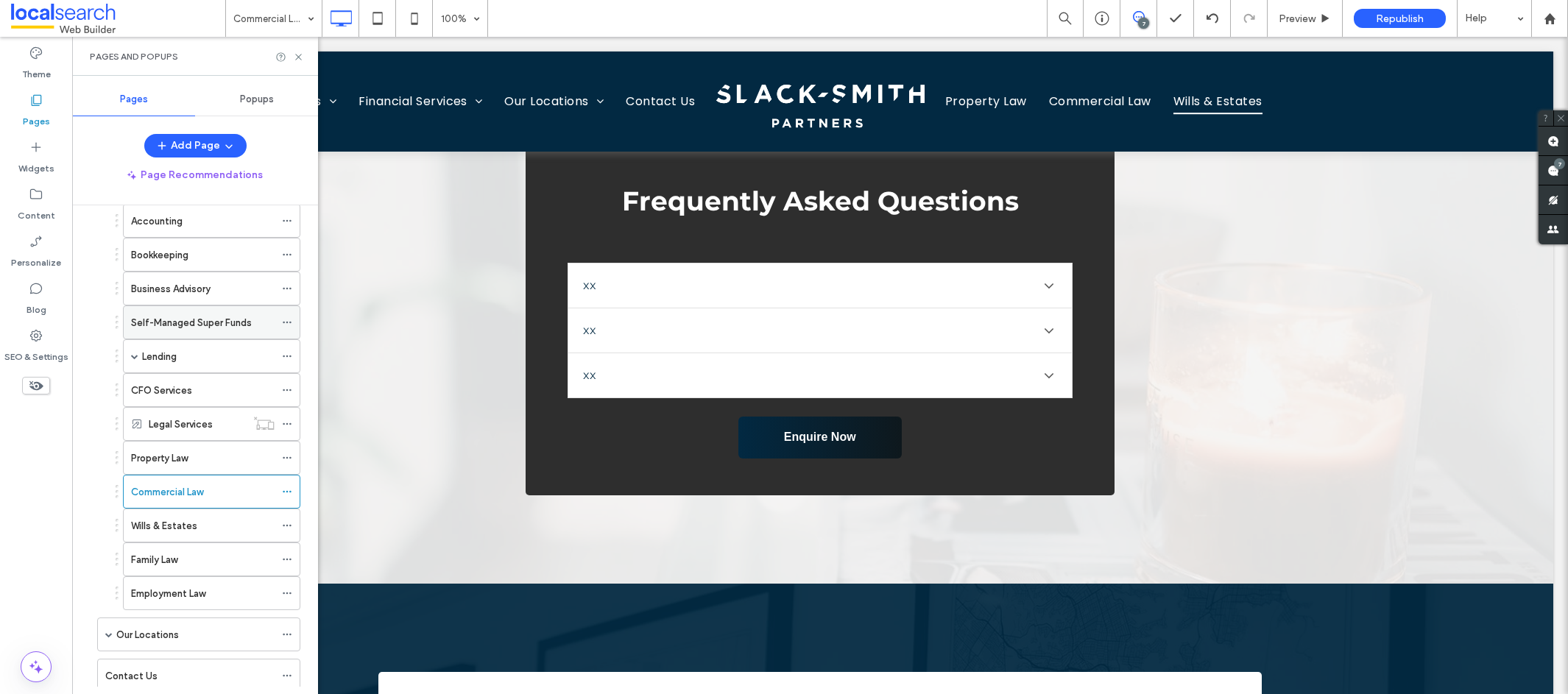 scroll, scrollTop: 188, scrollLeft: 0, axis: vertical 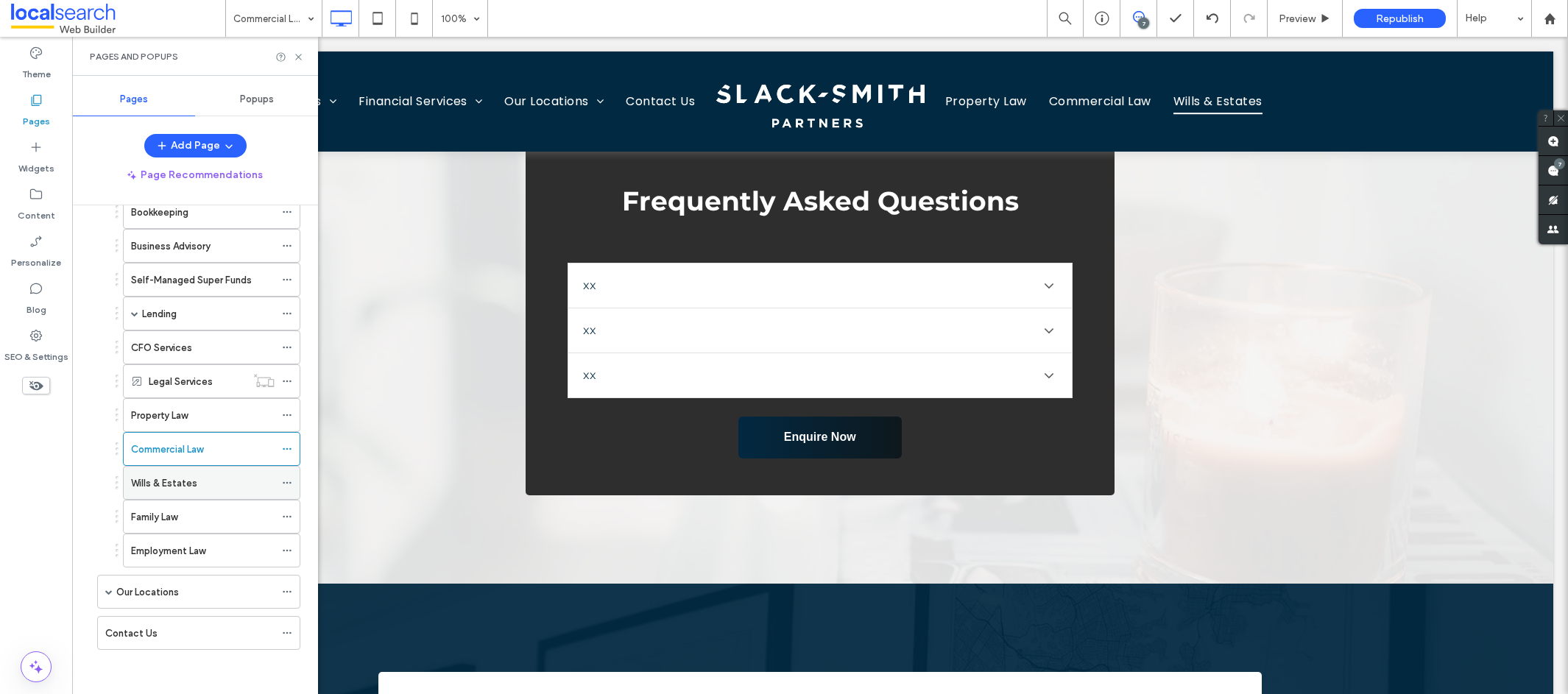 click on "Wills & Estates" at bounding box center (164, 483) 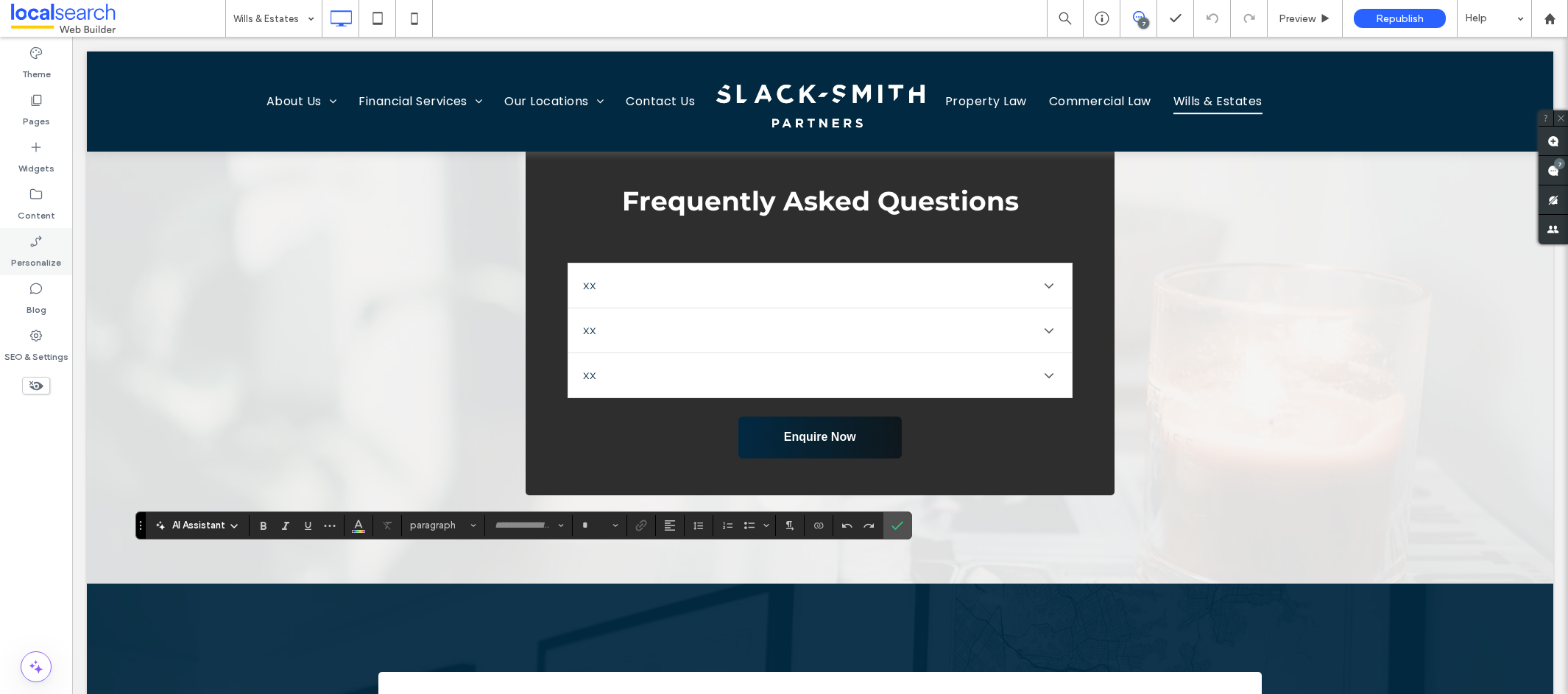 type on "**********" 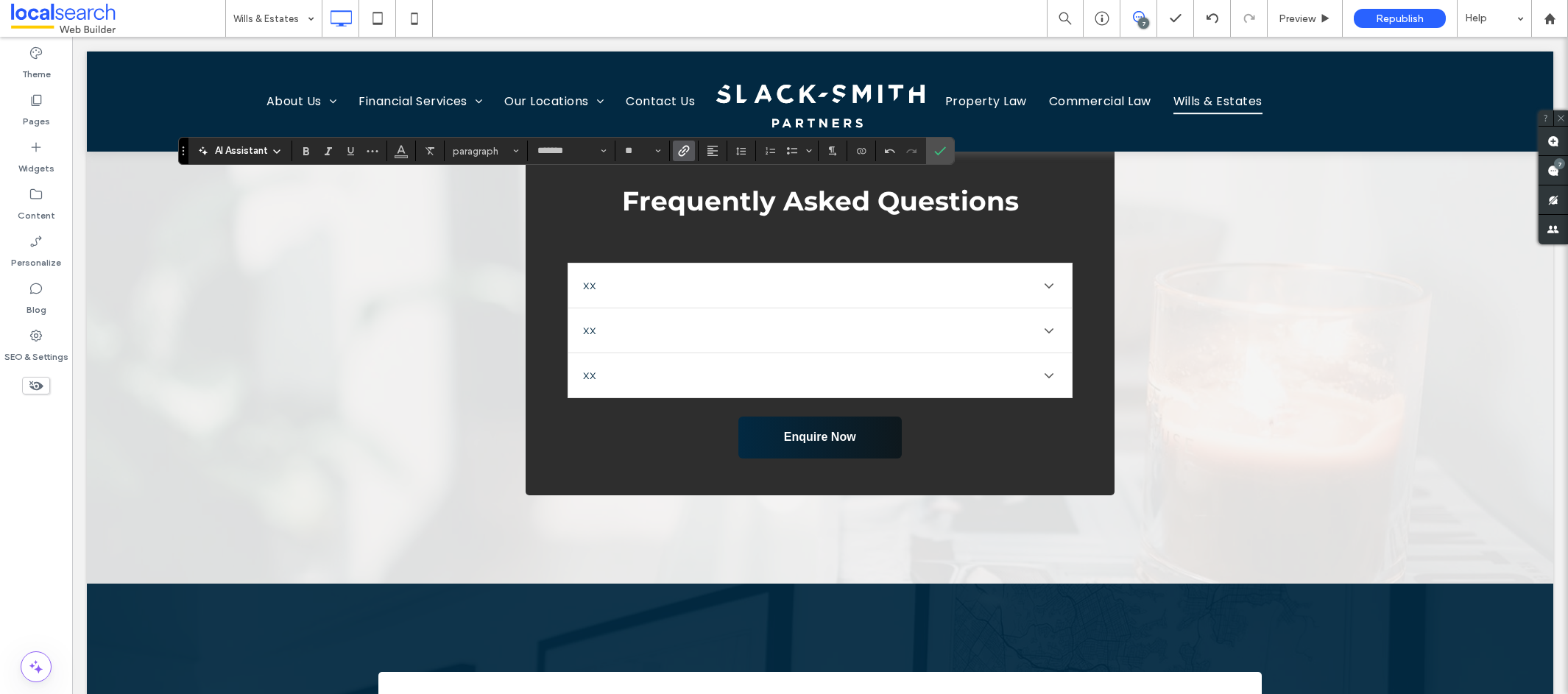 click 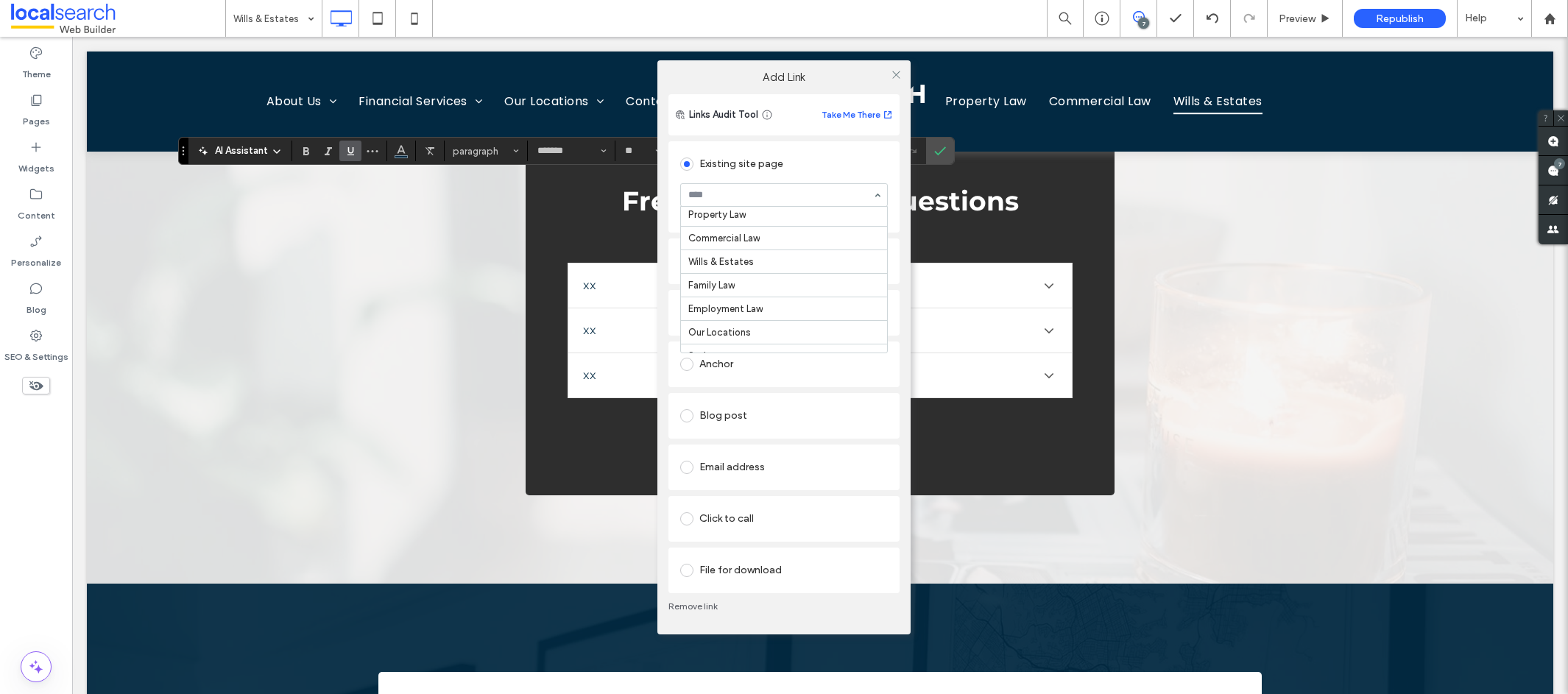 scroll, scrollTop: 325, scrollLeft: 0, axis: vertical 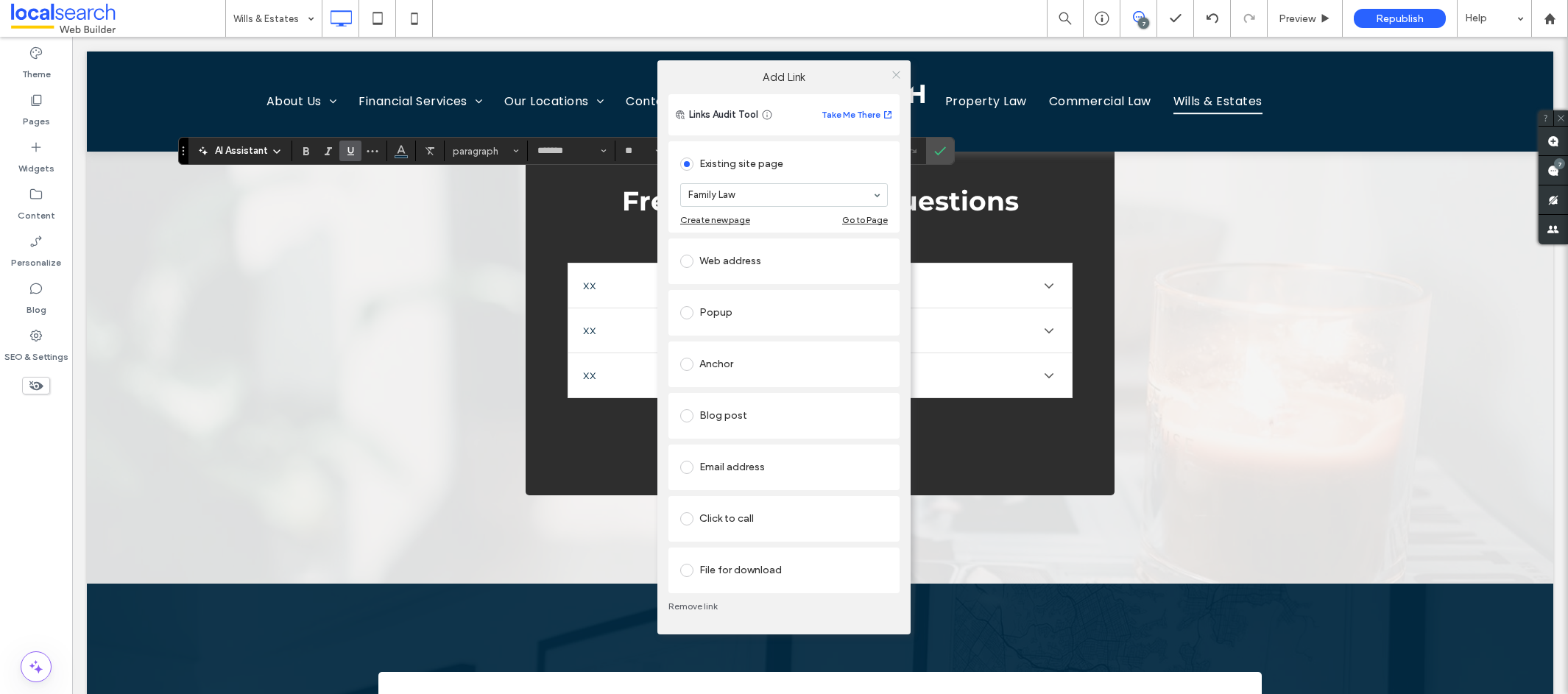 click 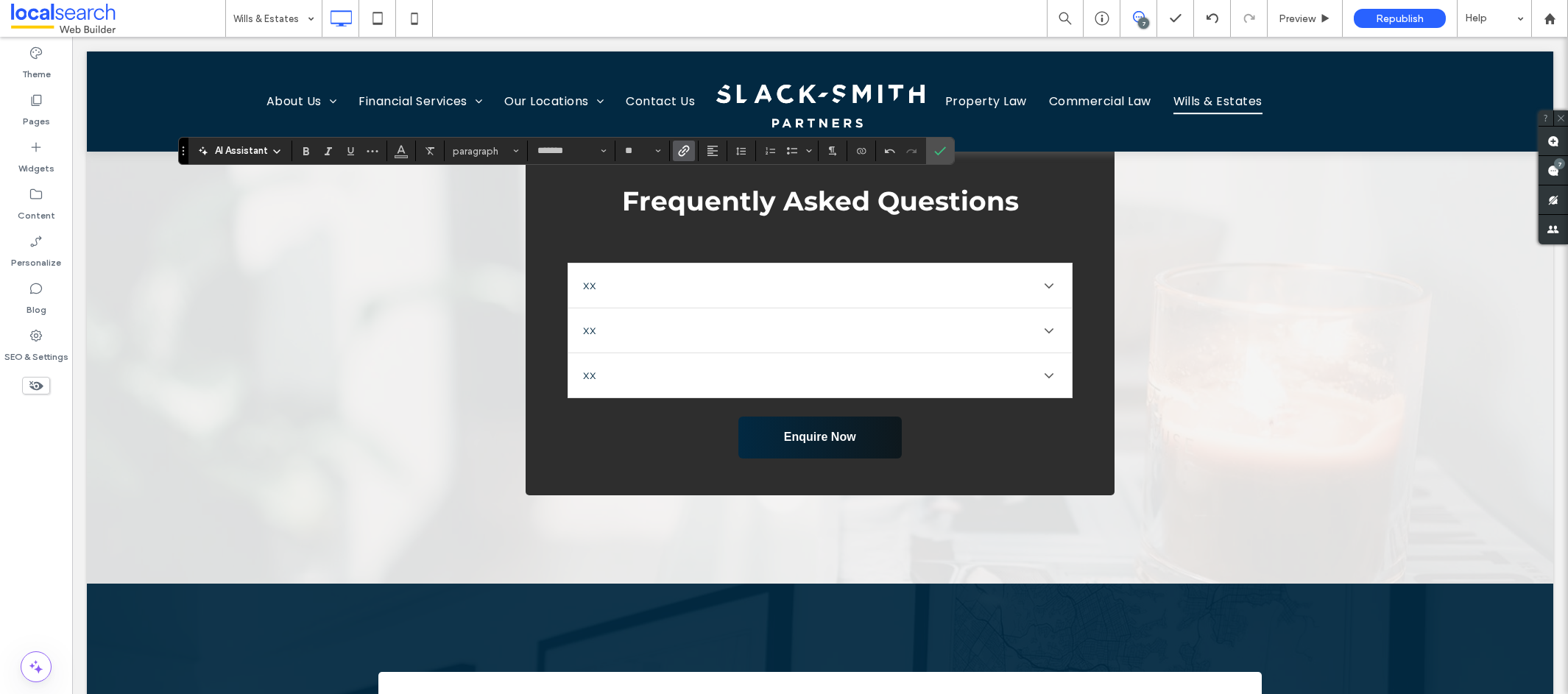 click 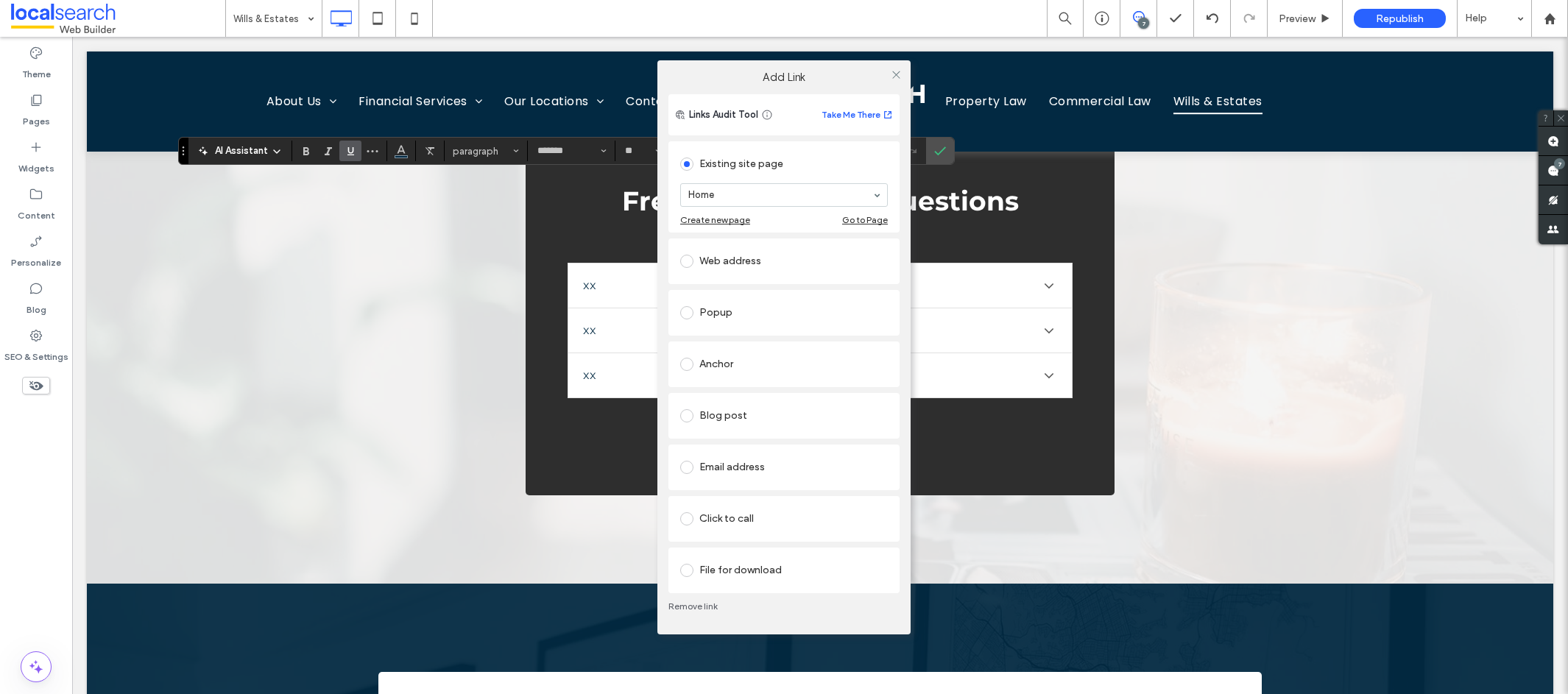 click on "Click to call" at bounding box center (784, 519) 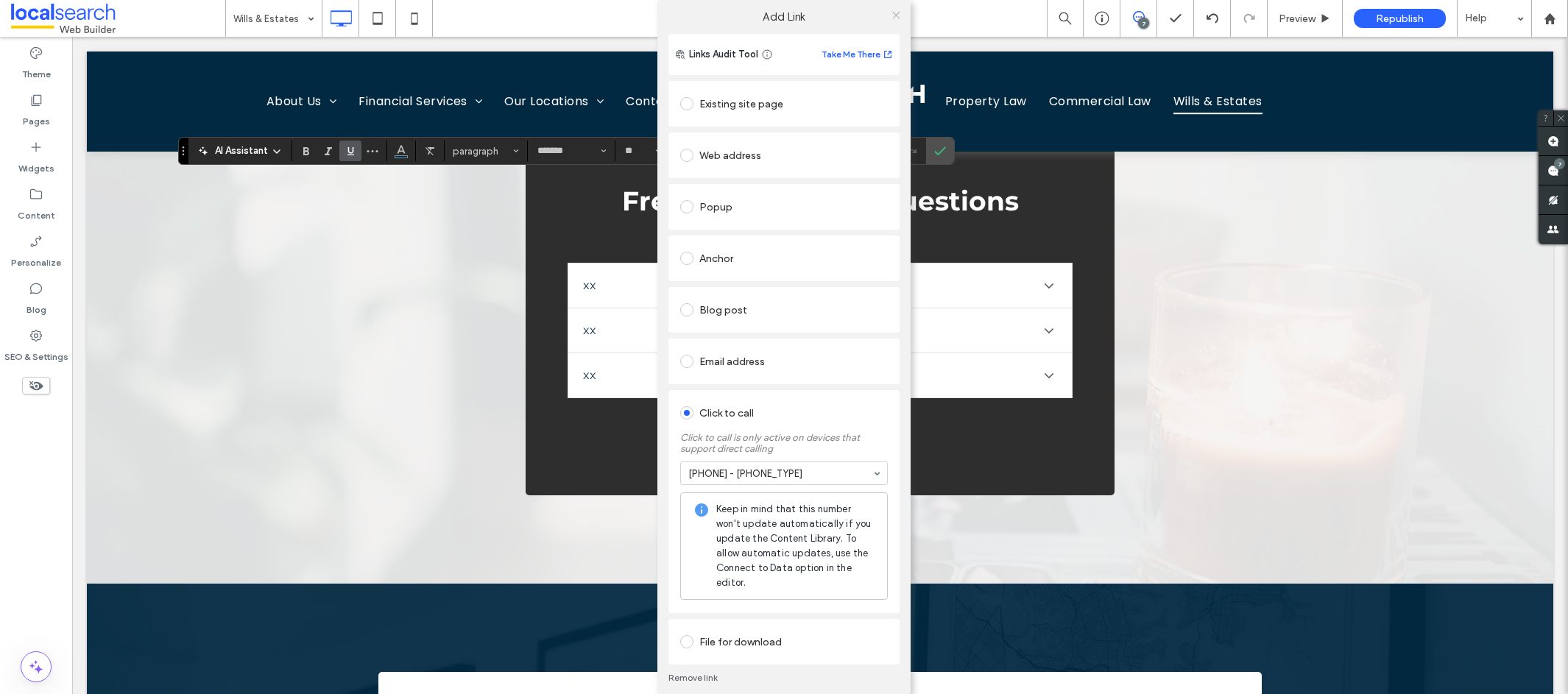 click 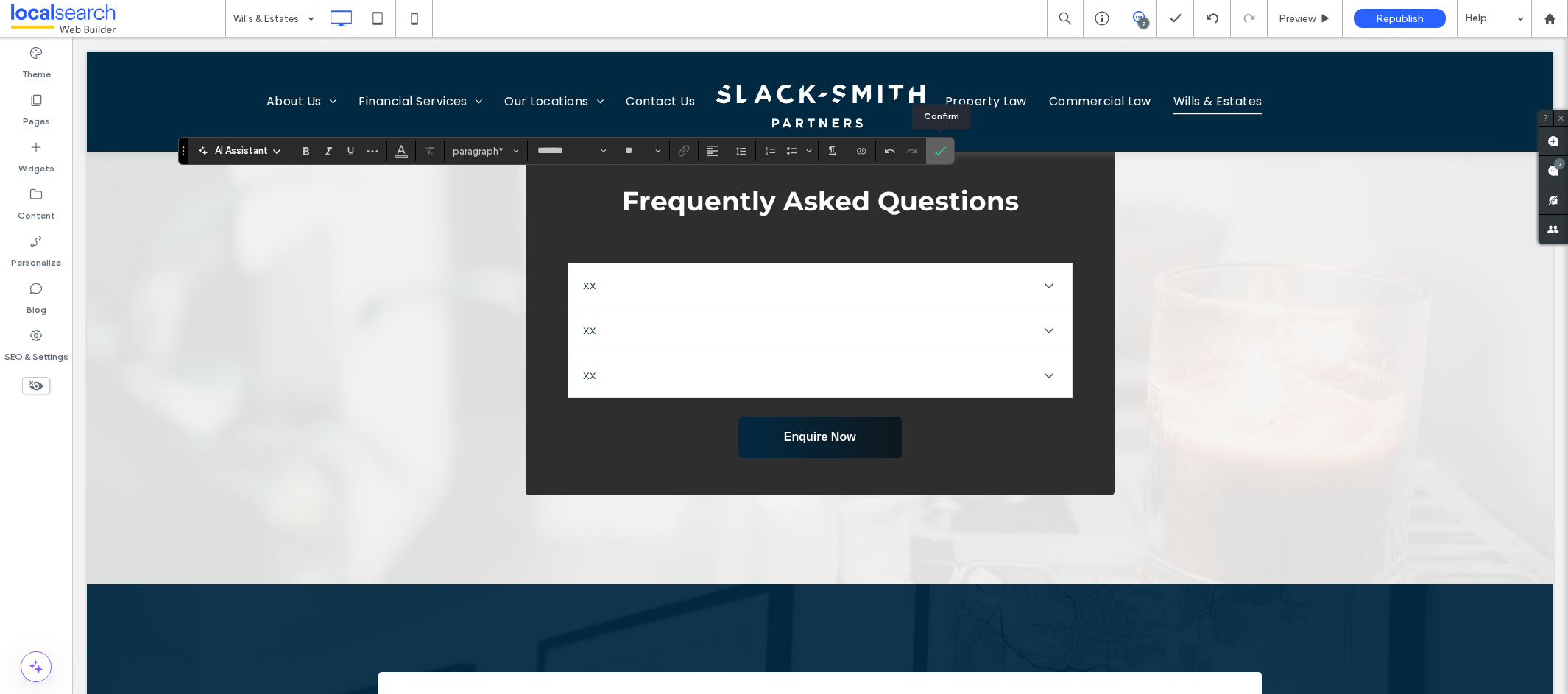 click 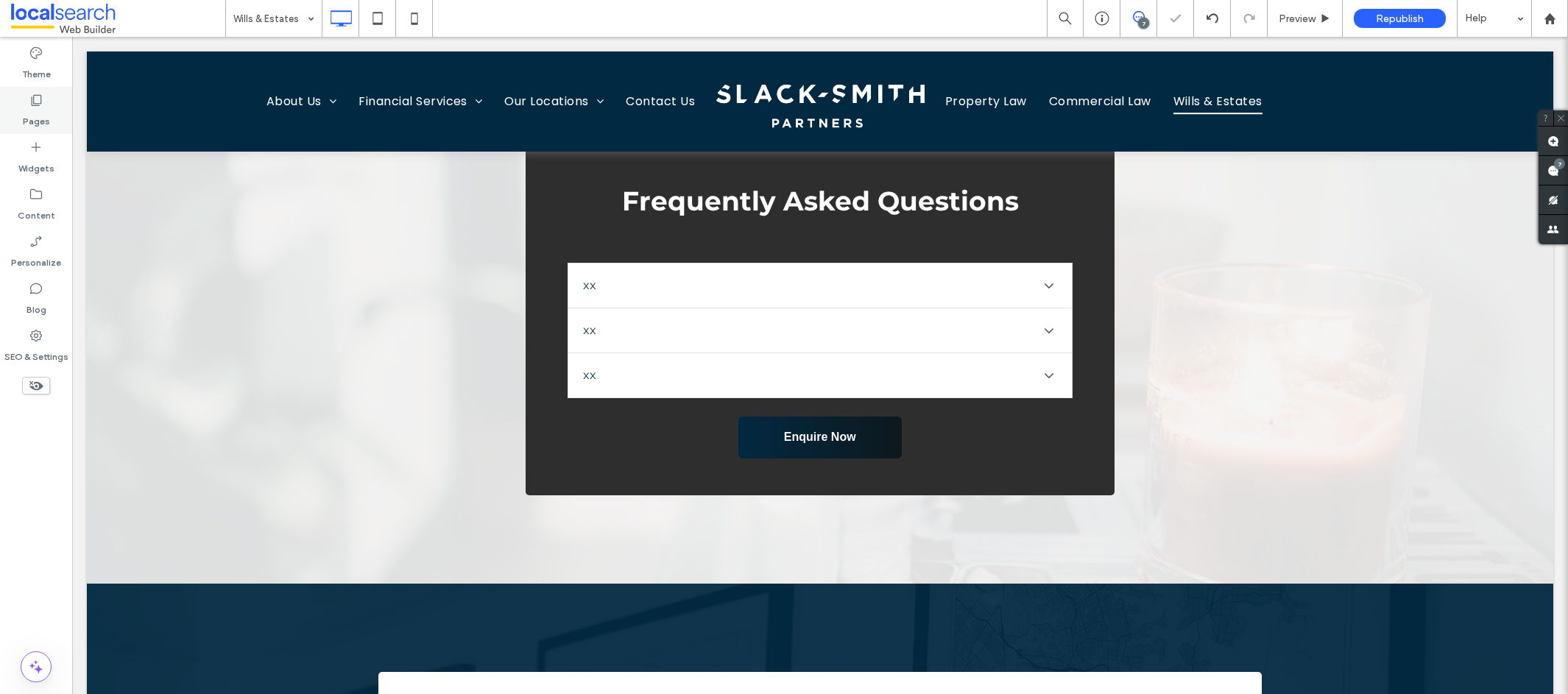 click 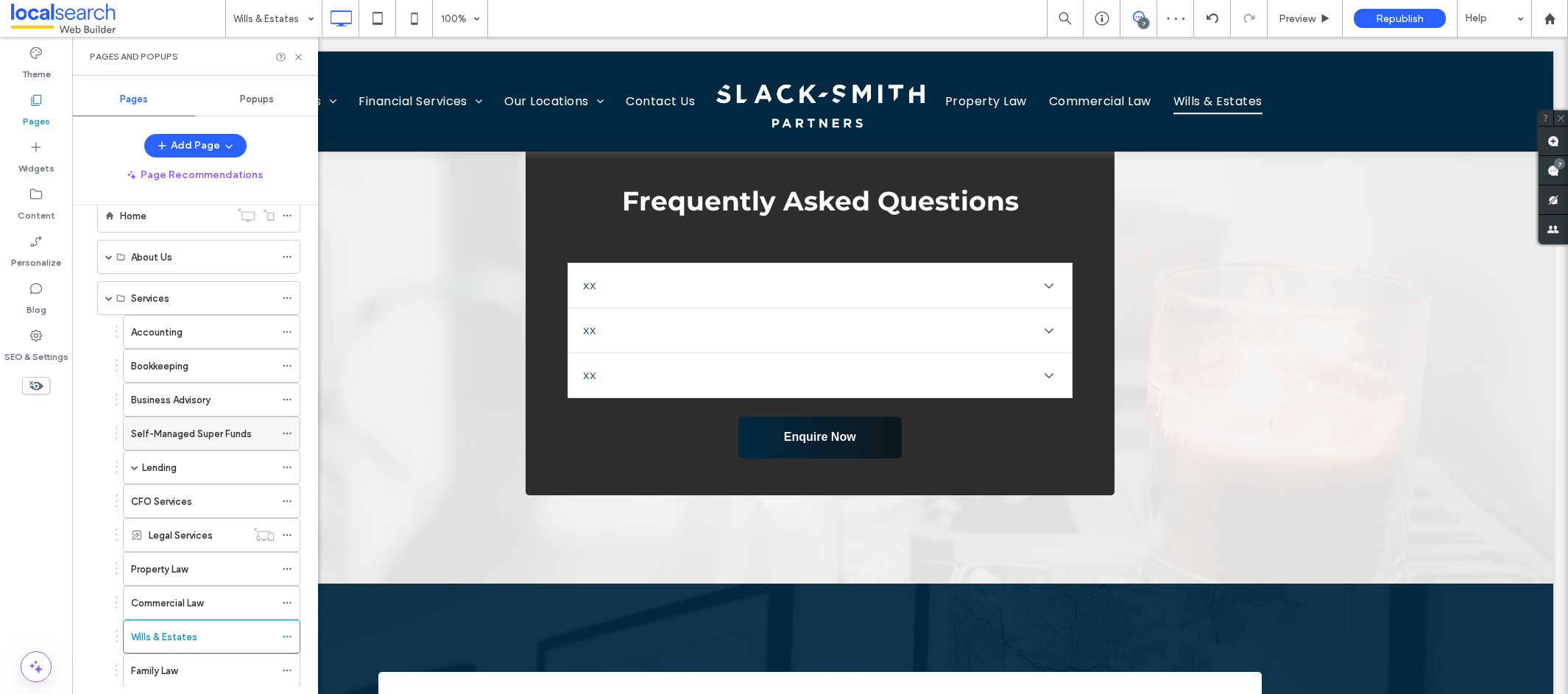 scroll, scrollTop: 38, scrollLeft: 0, axis: vertical 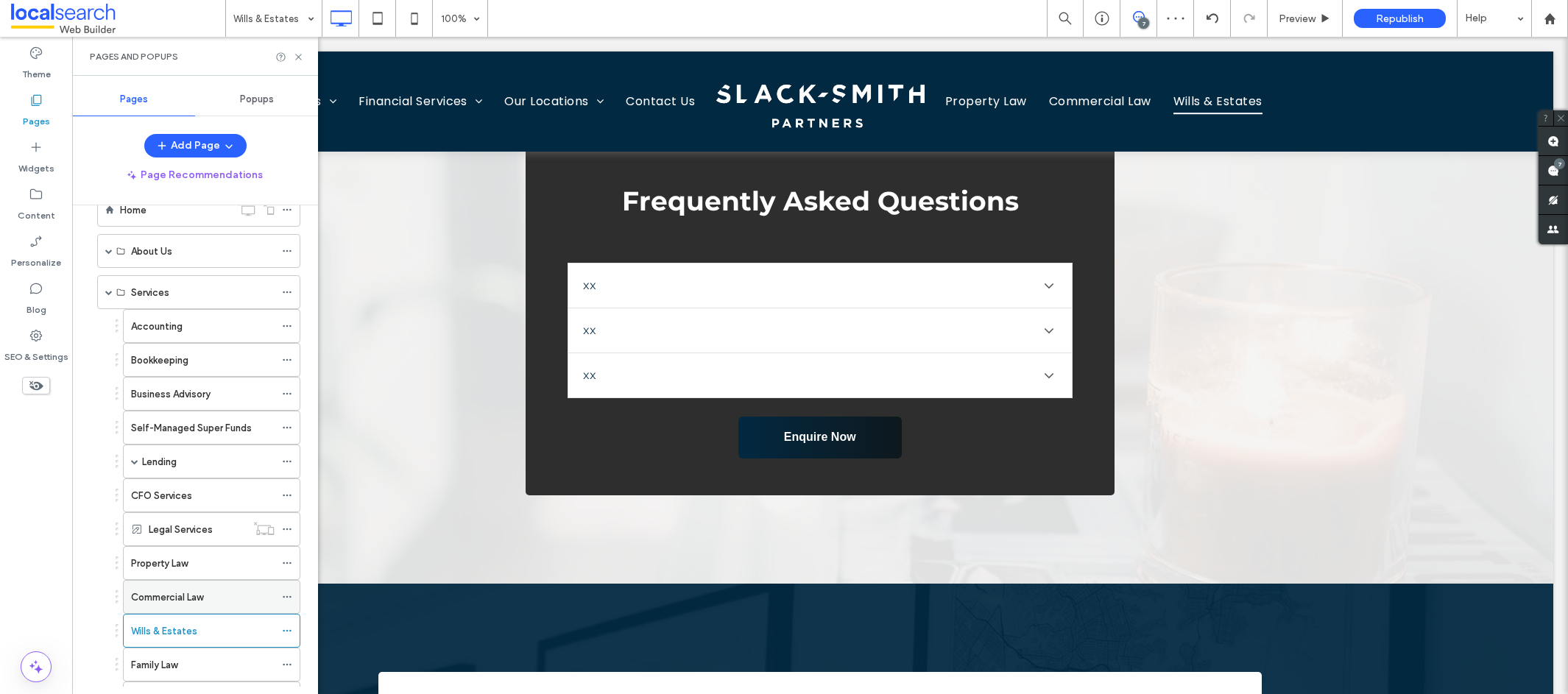 click on "Commercial Law" at bounding box center [167, 597] 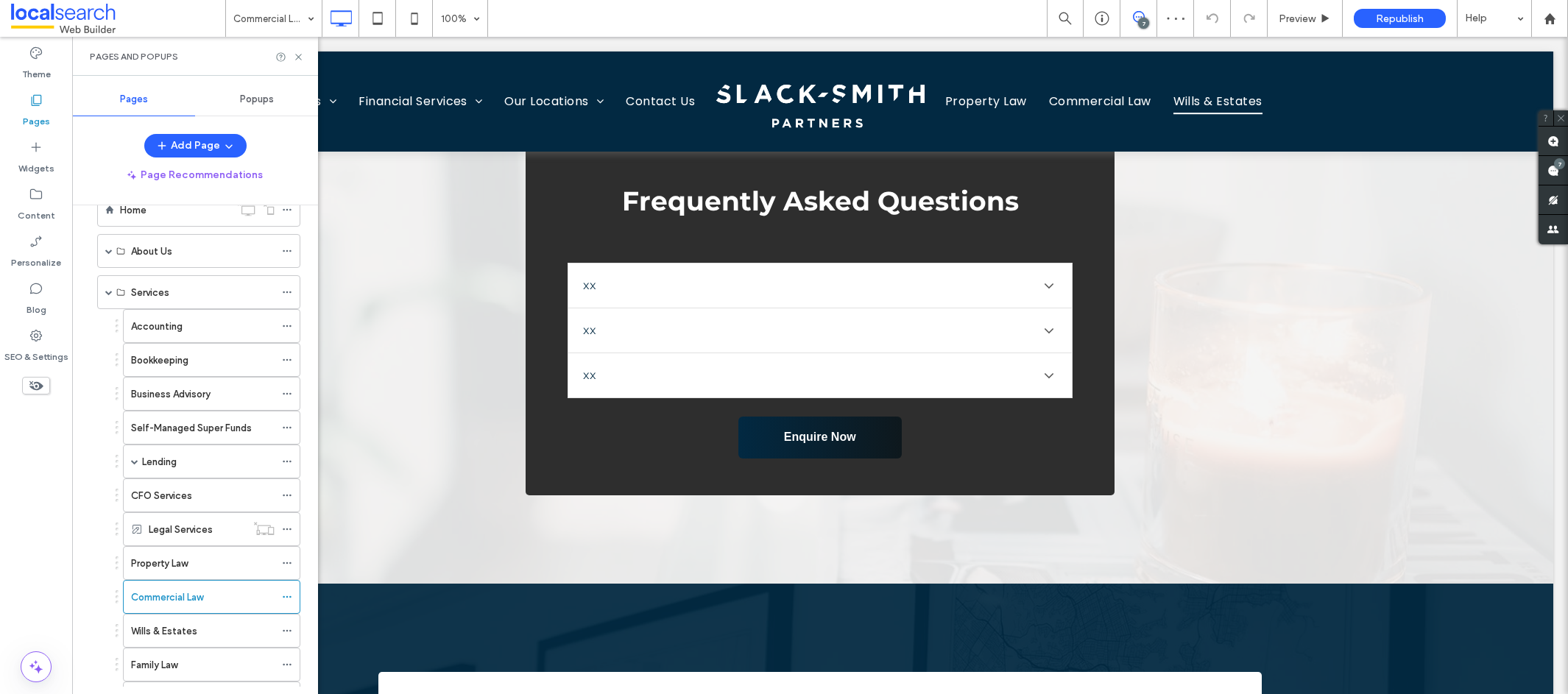 type on "*******" 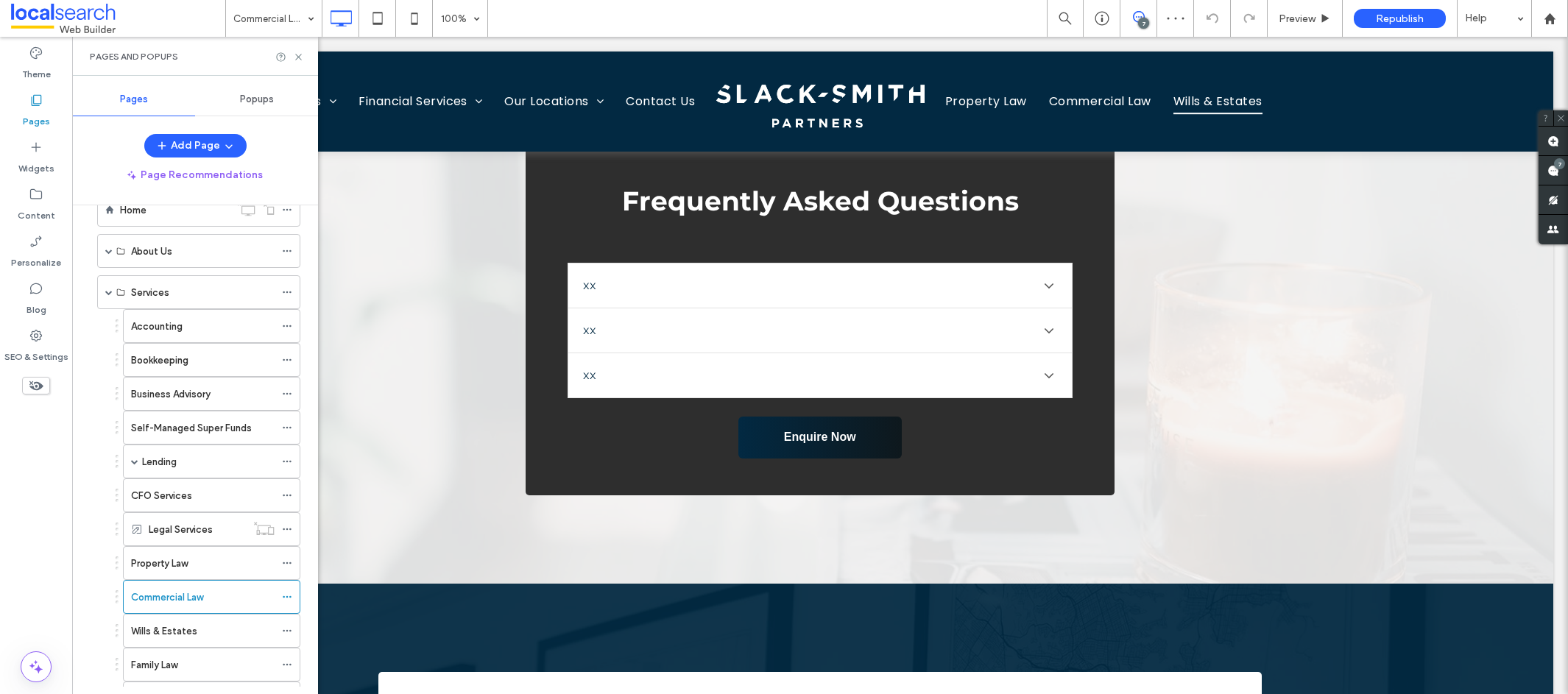 type on "**" 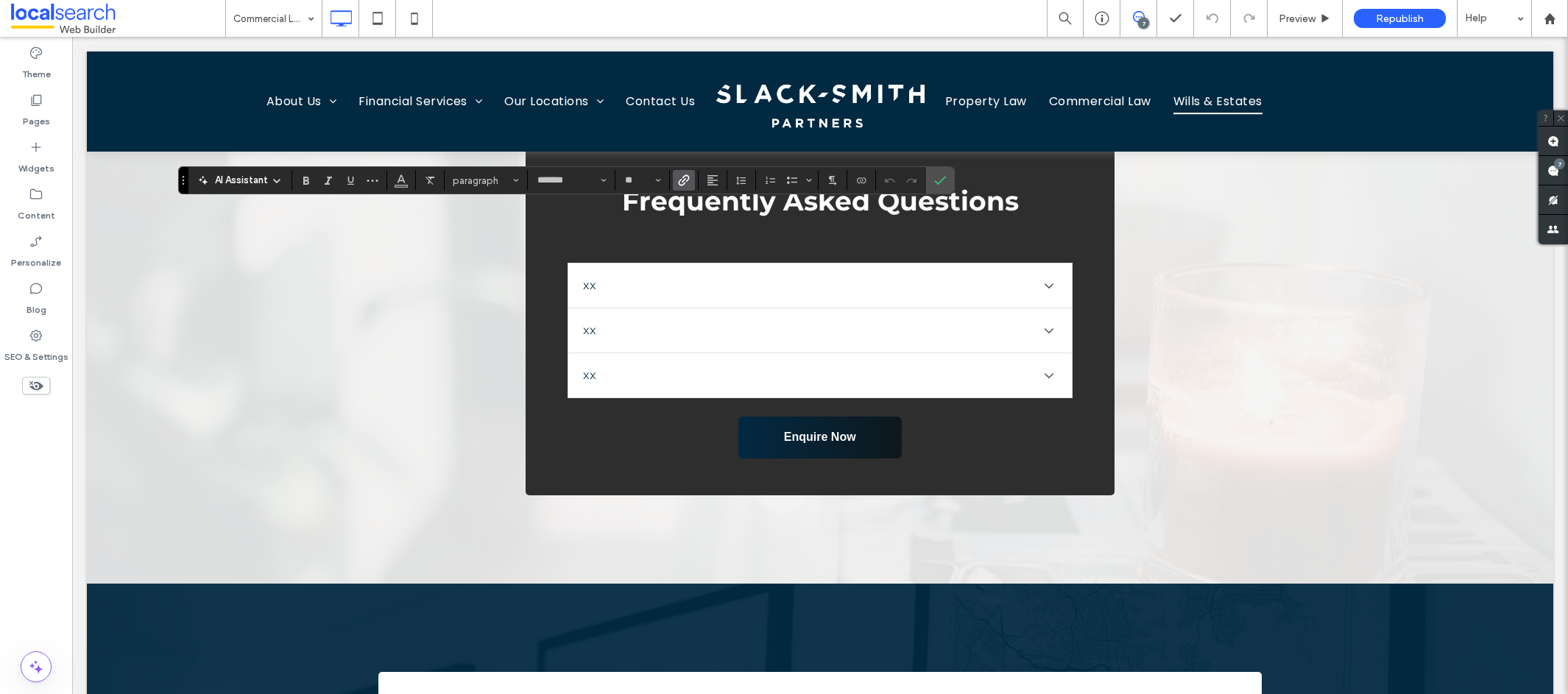 click 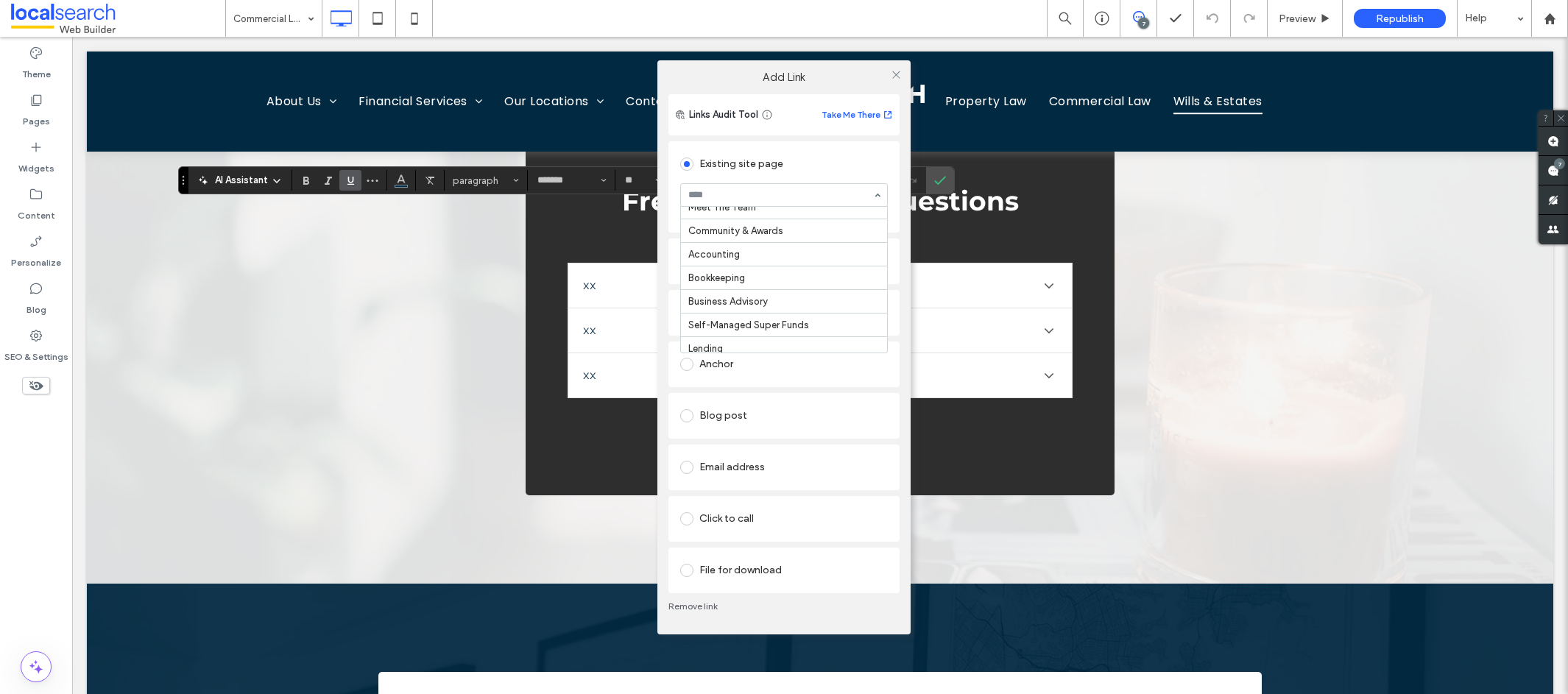 scroll, scrollTop: 110, scrollLeft: 0, axis: vertical 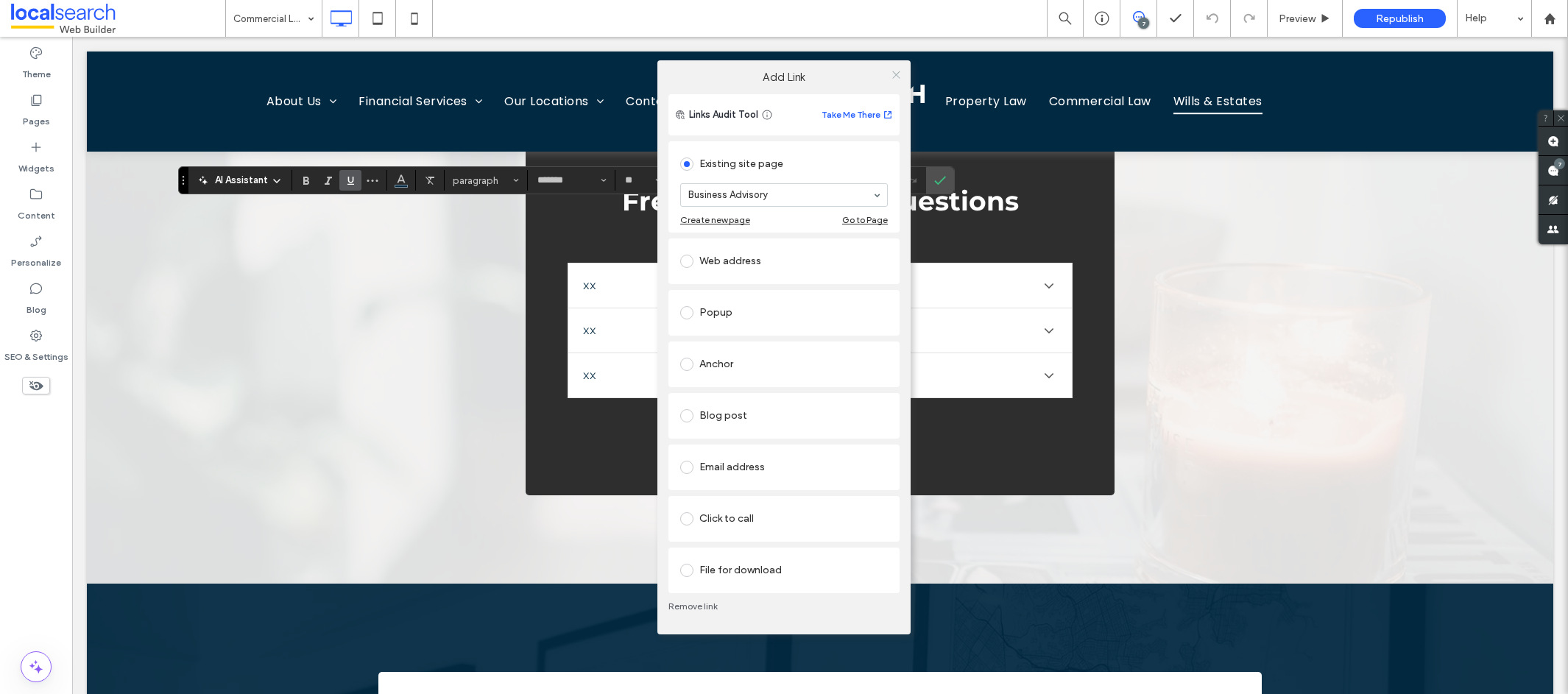 click 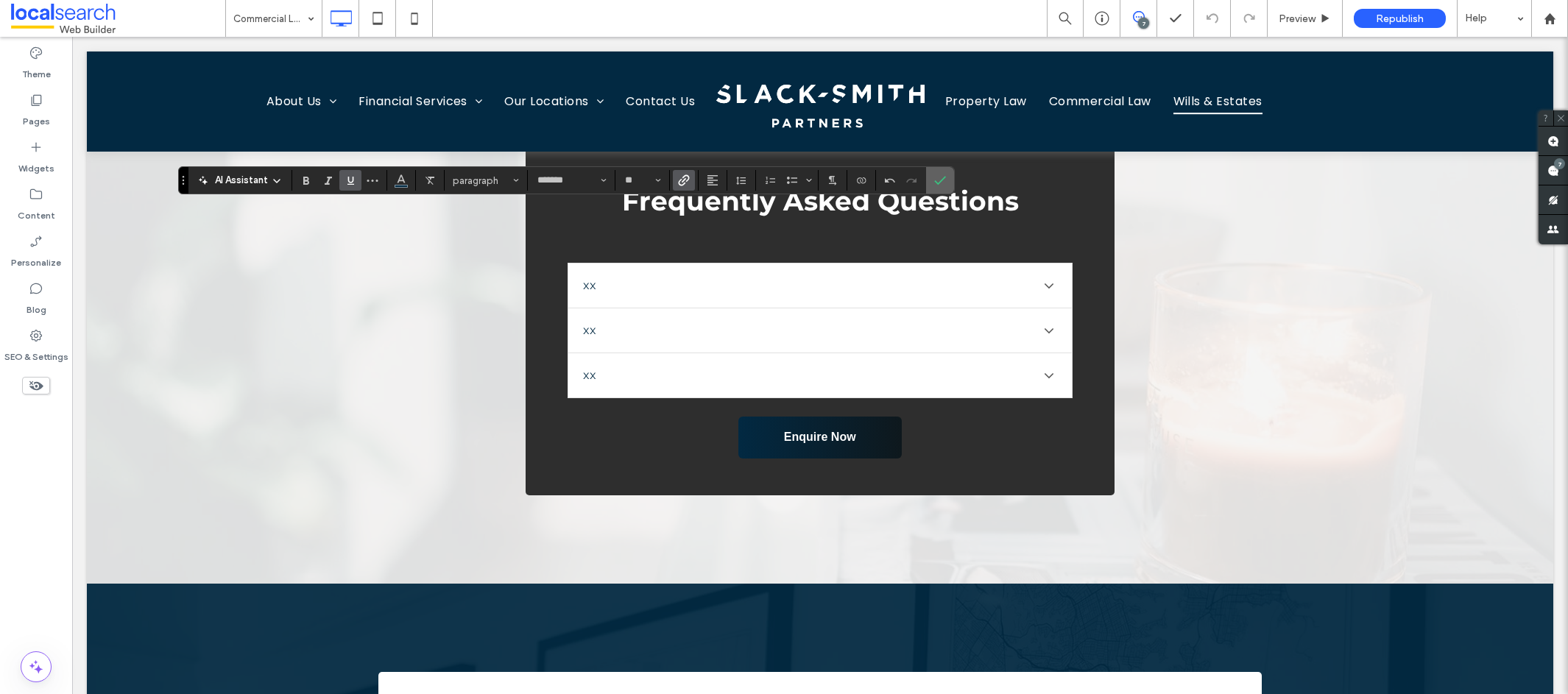 click at bounding box center [940, 180] 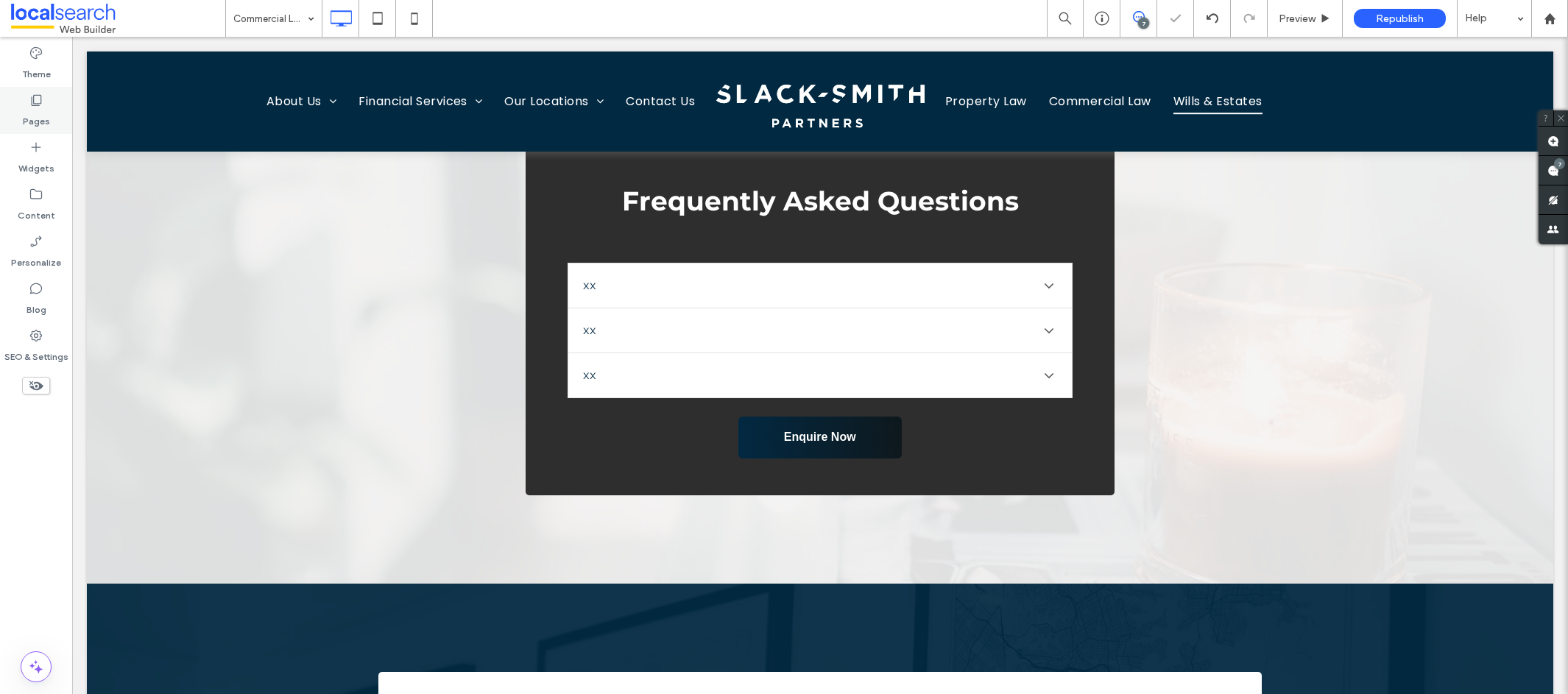 click 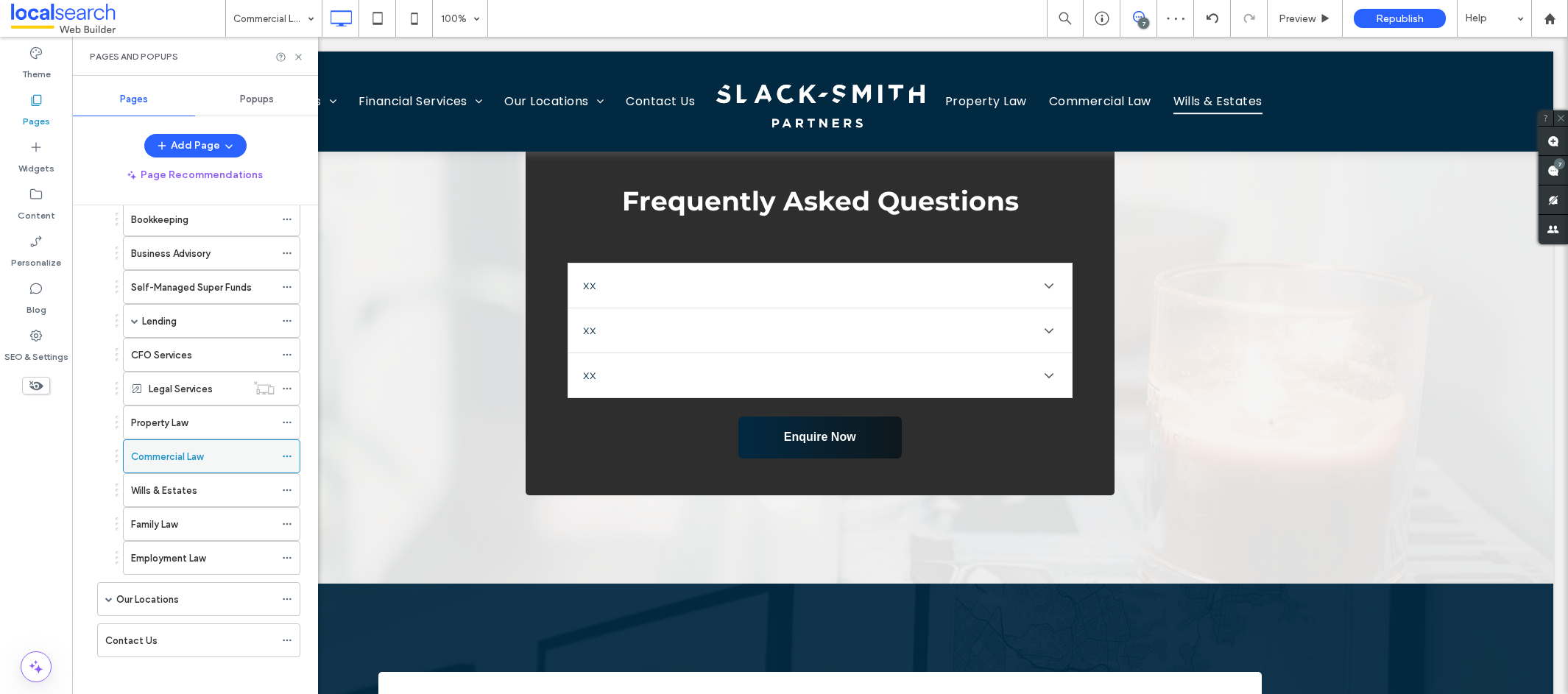 scroll, scrollTop: 180, scrollLeft: 0, axis: vertical 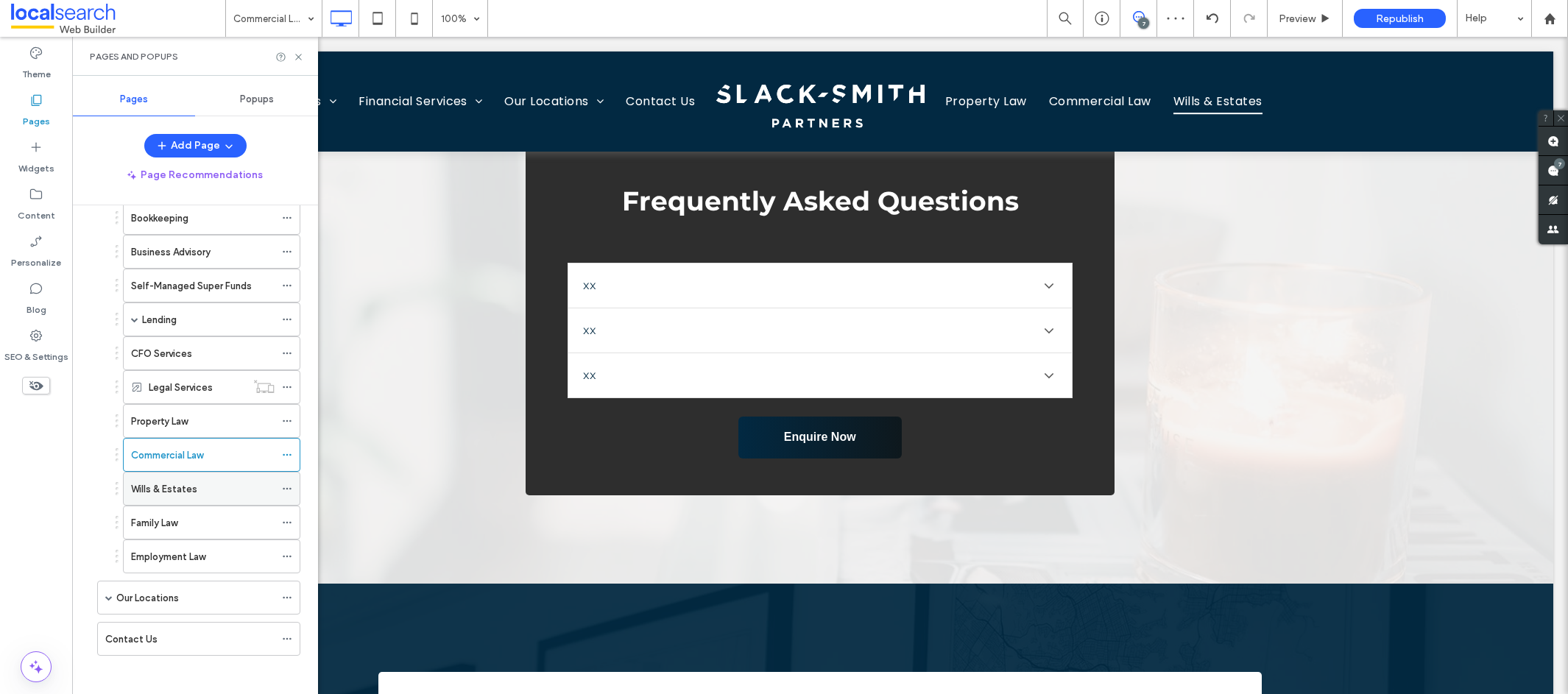 click on "Wills & Estates" at bounding box center [164, 489] 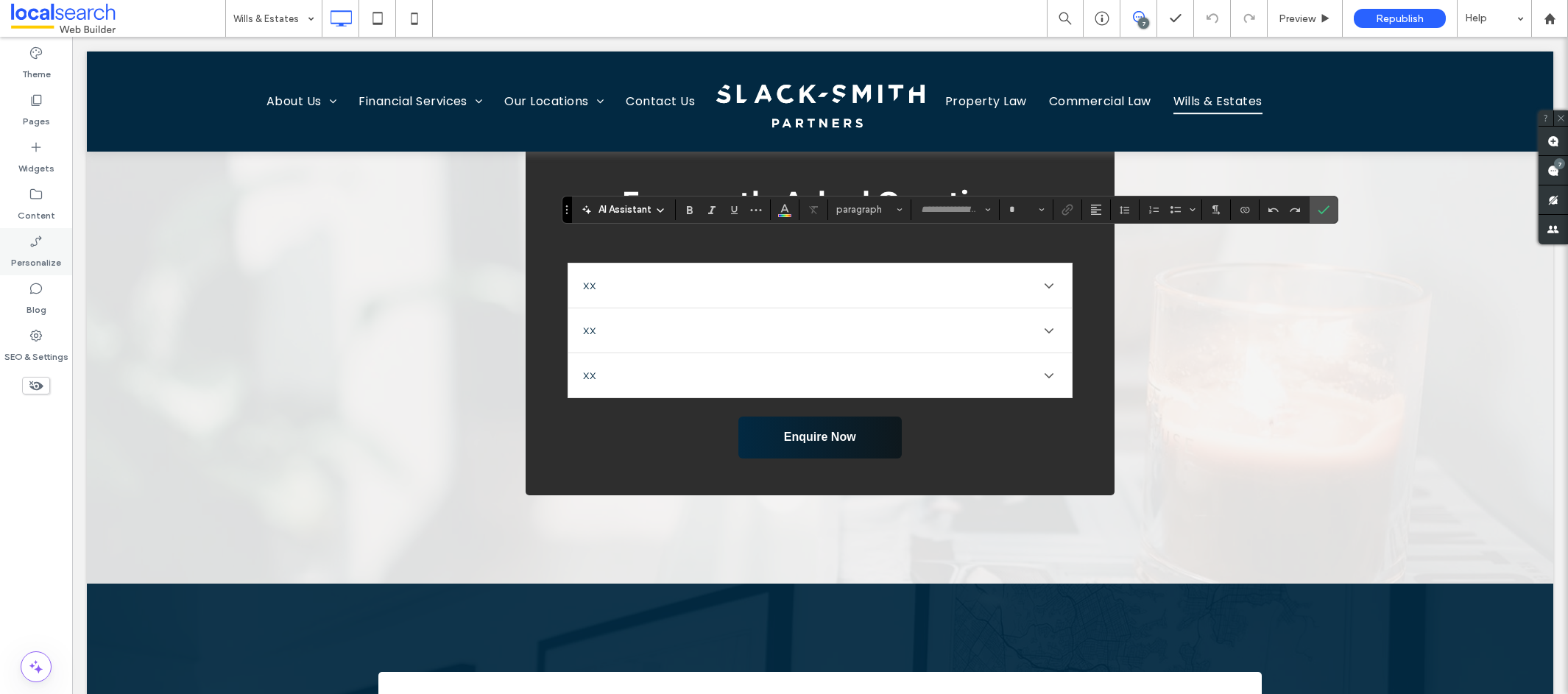 type on "**********" 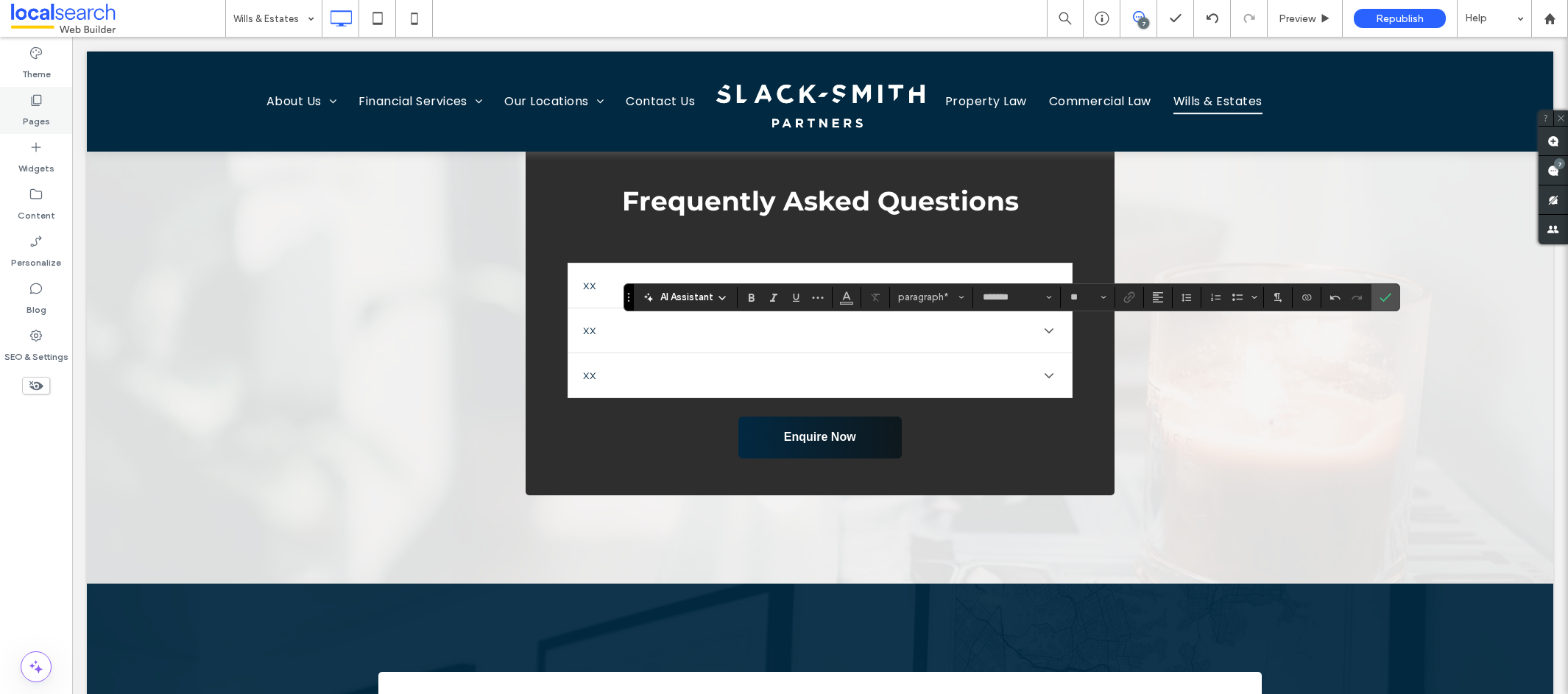 click 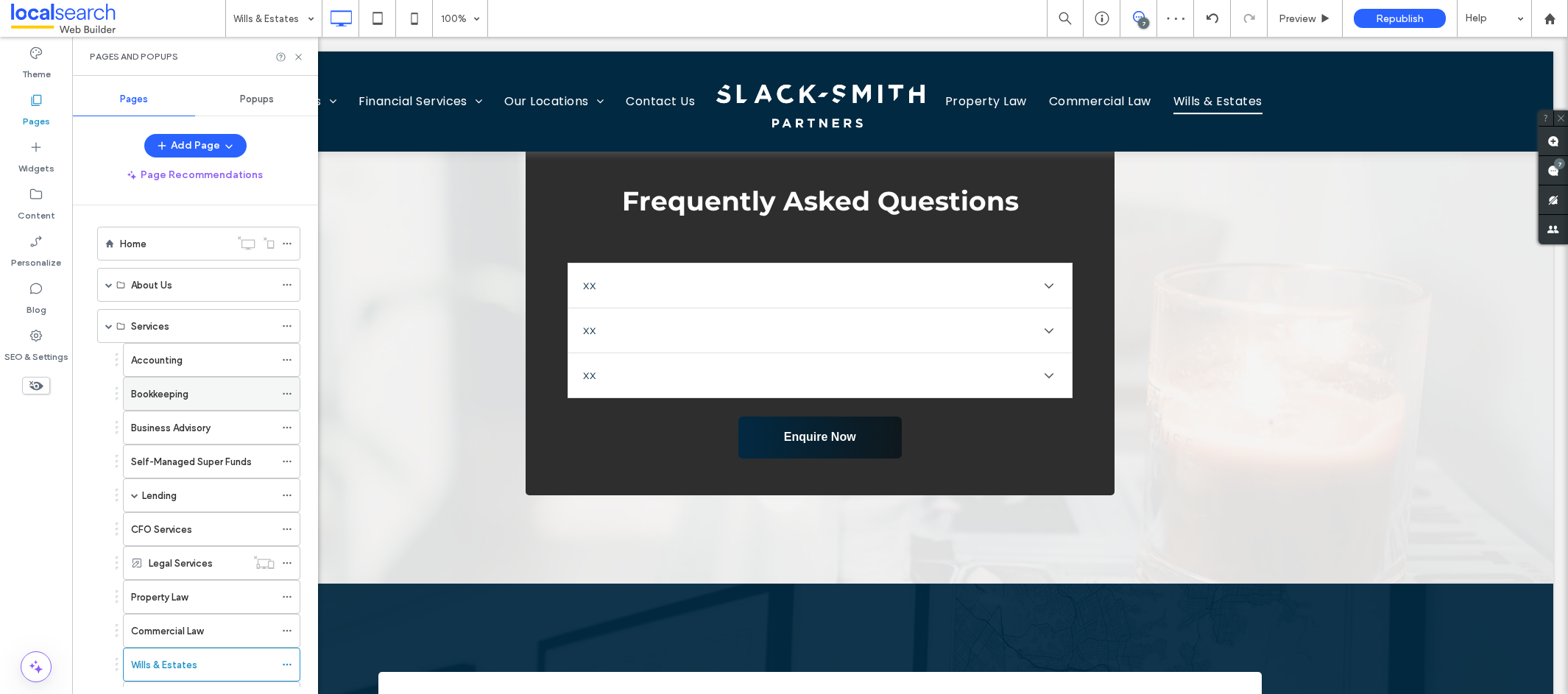 scroll, scrollTop: 0, scrollLeft: 0, axis: both 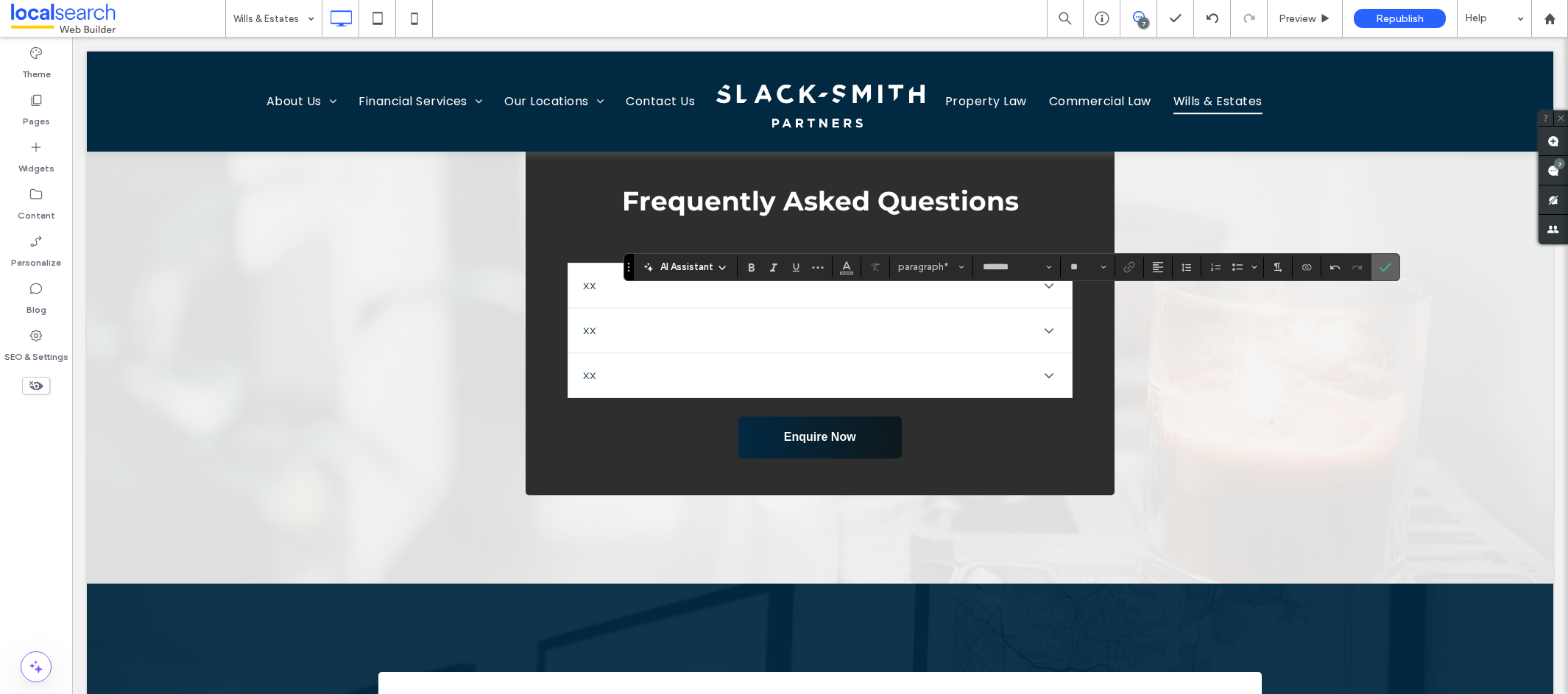 click at bounding box center [1385, 267] 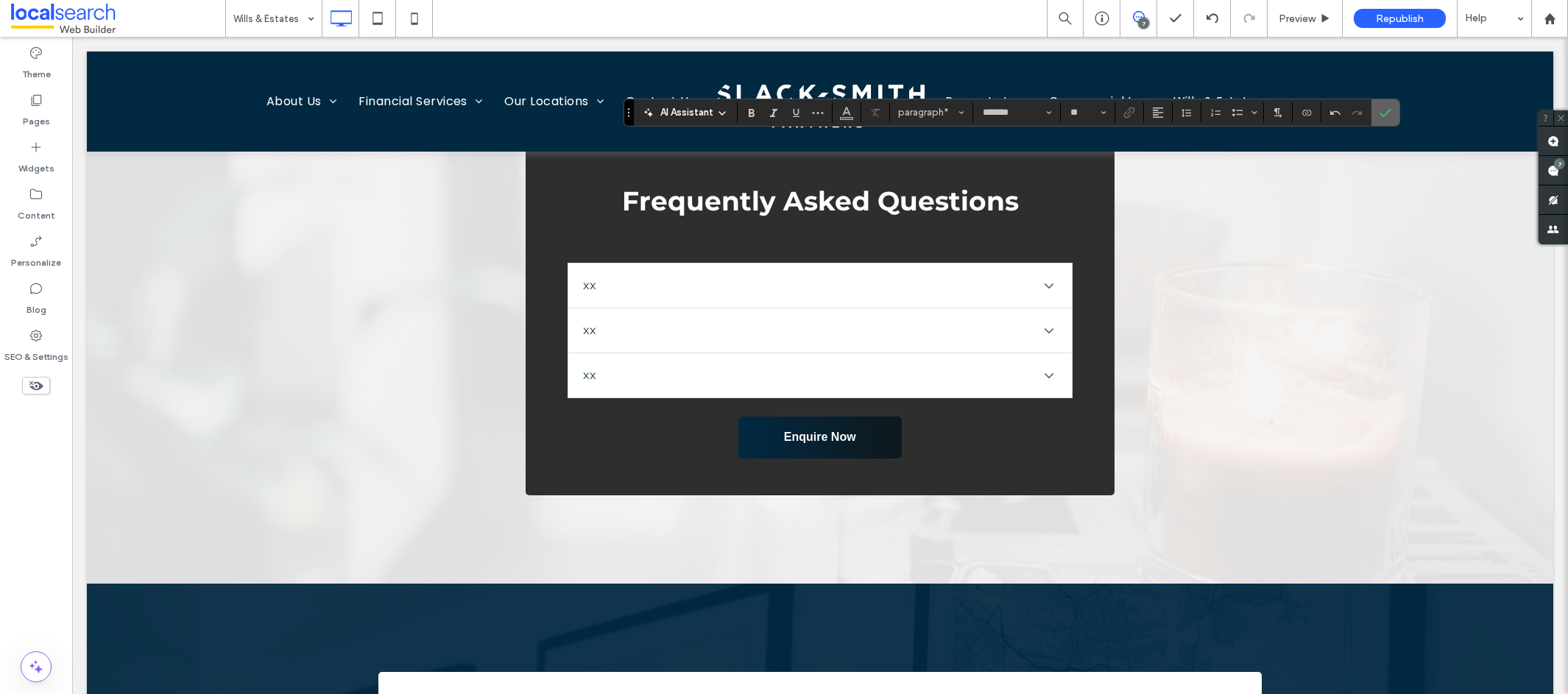 click at bounding box center [1382, 113] 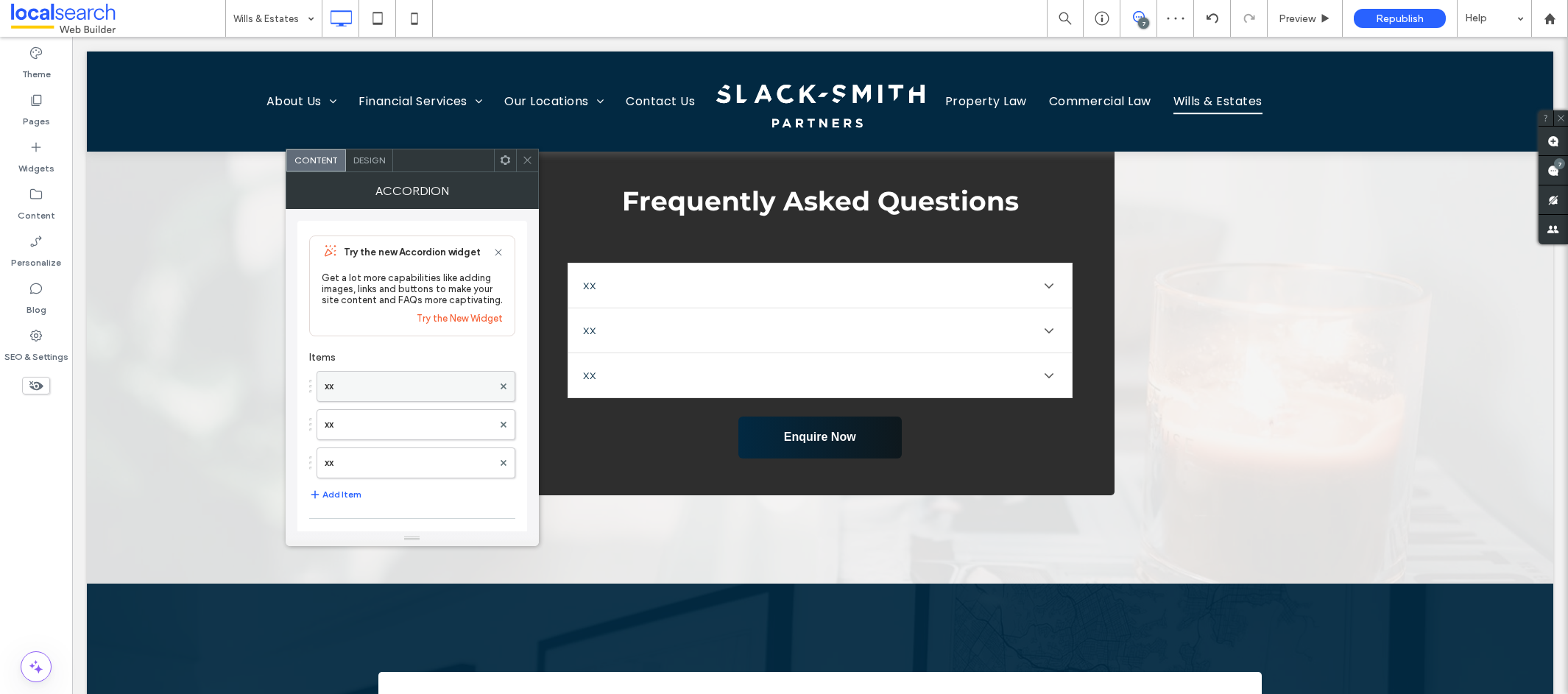 click on "xx" at bounding box center (409, 386) 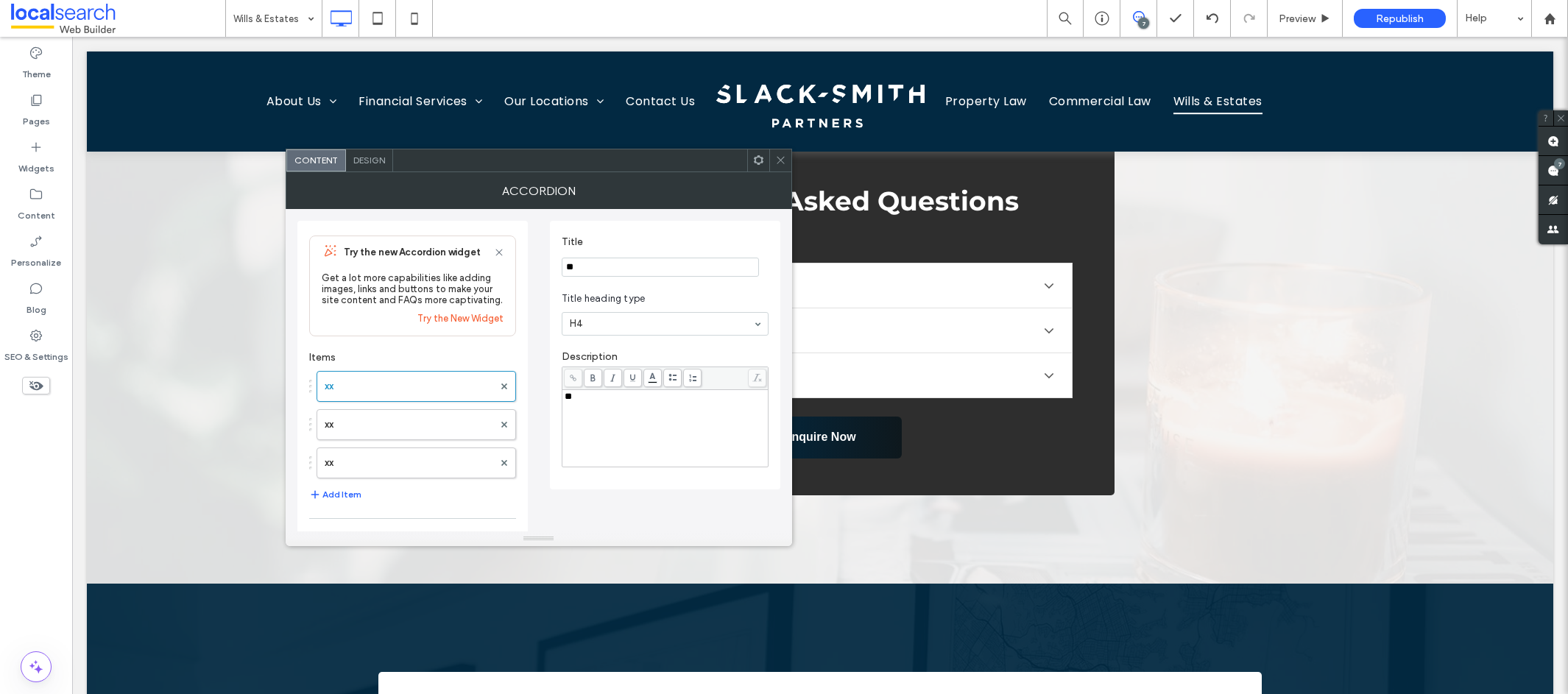 click on "**" at bounding box center [660, 267] 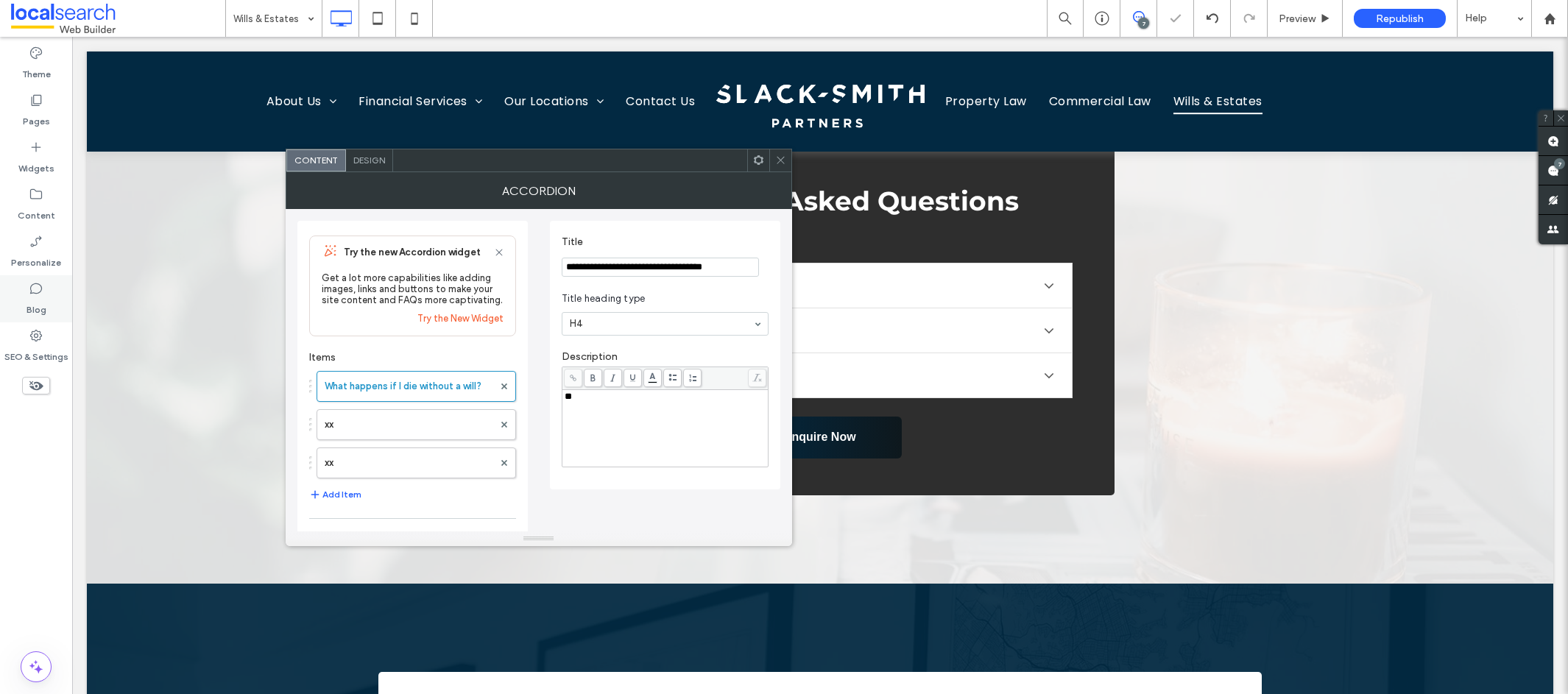 type on "**********" 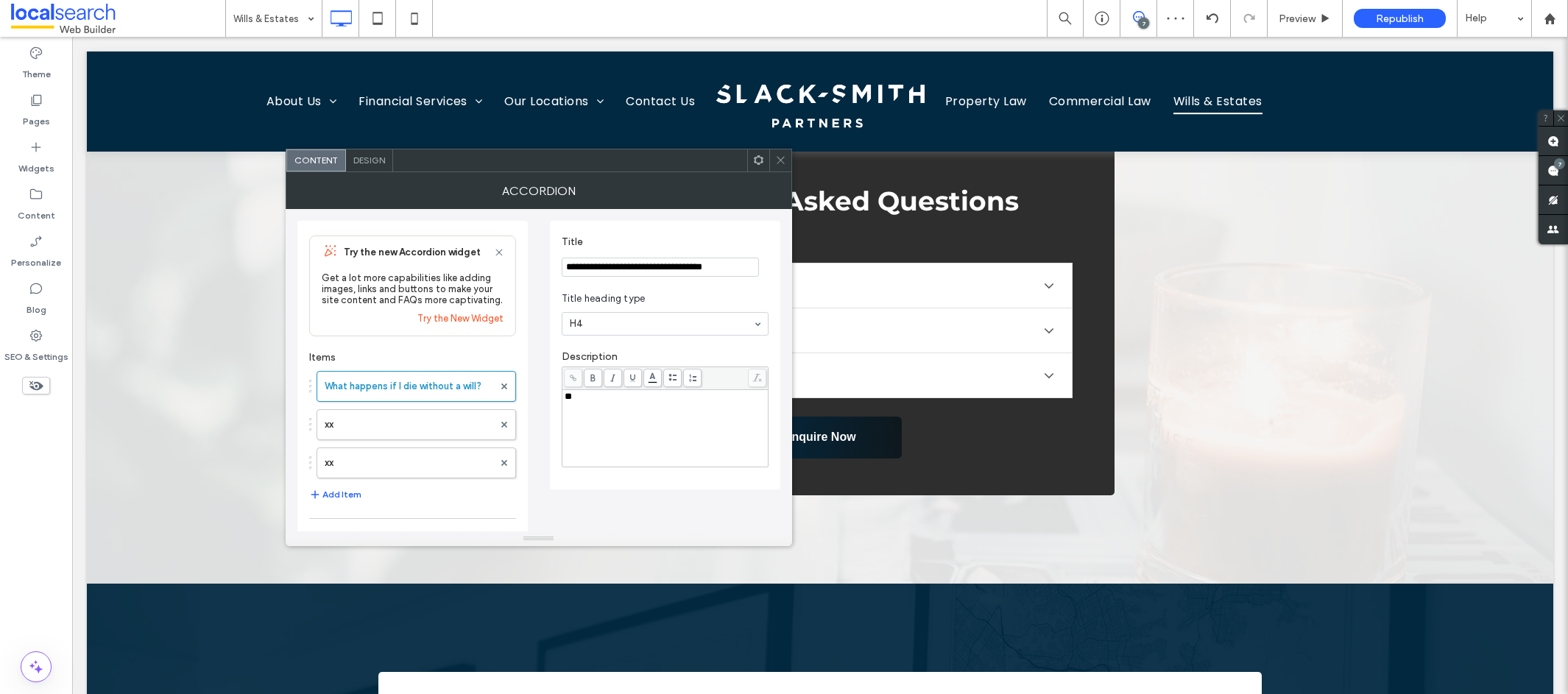 click on "**" at bounding box center [665, 428] 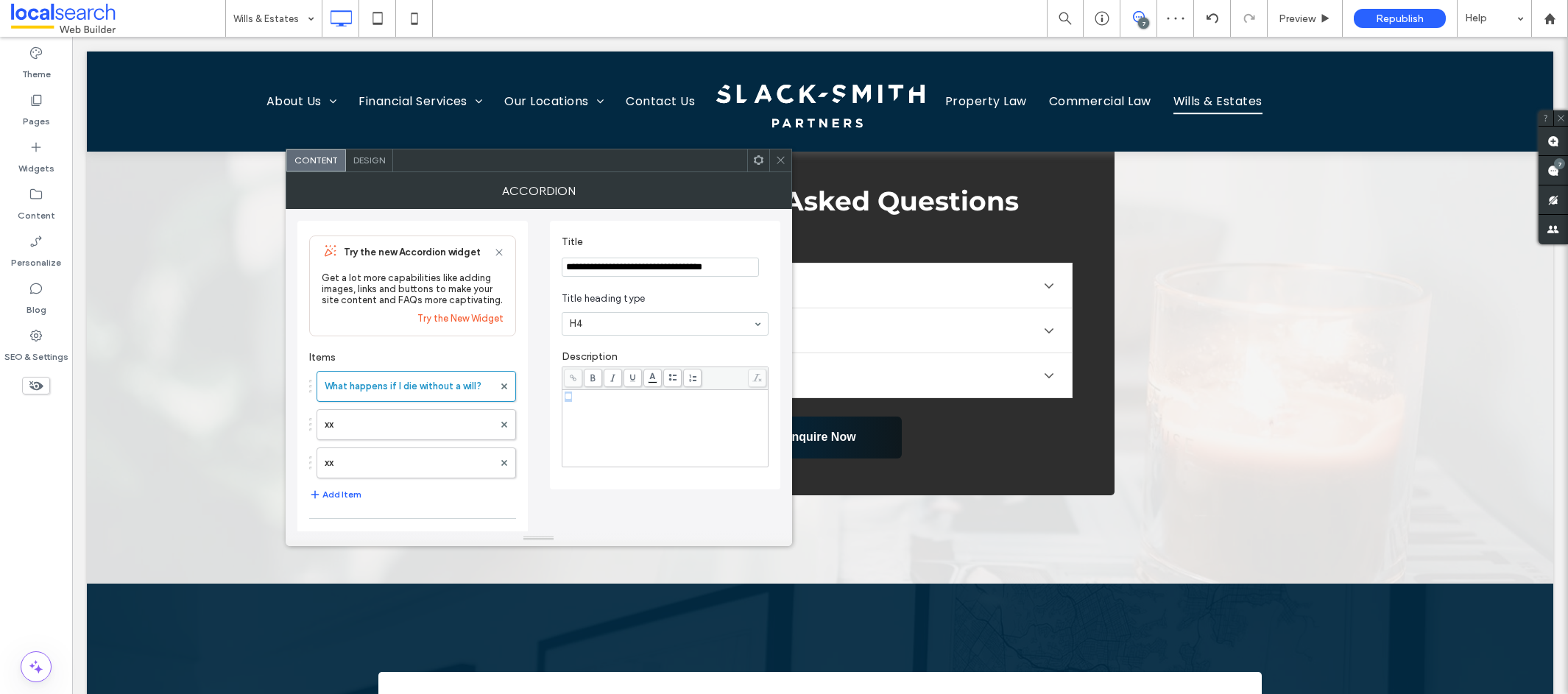 click on "**" at bounding box center (665, 428) 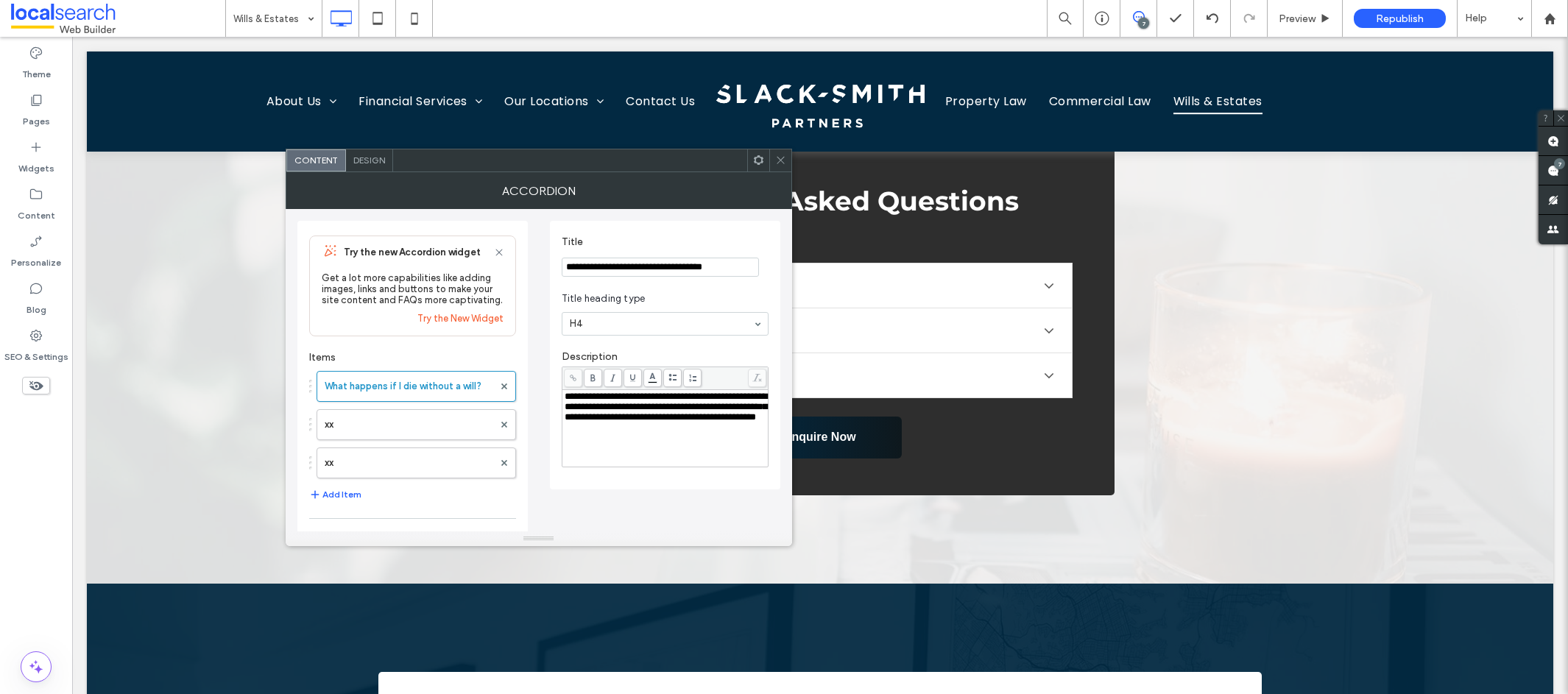 click on "**********" at bounding box center [660, 267] 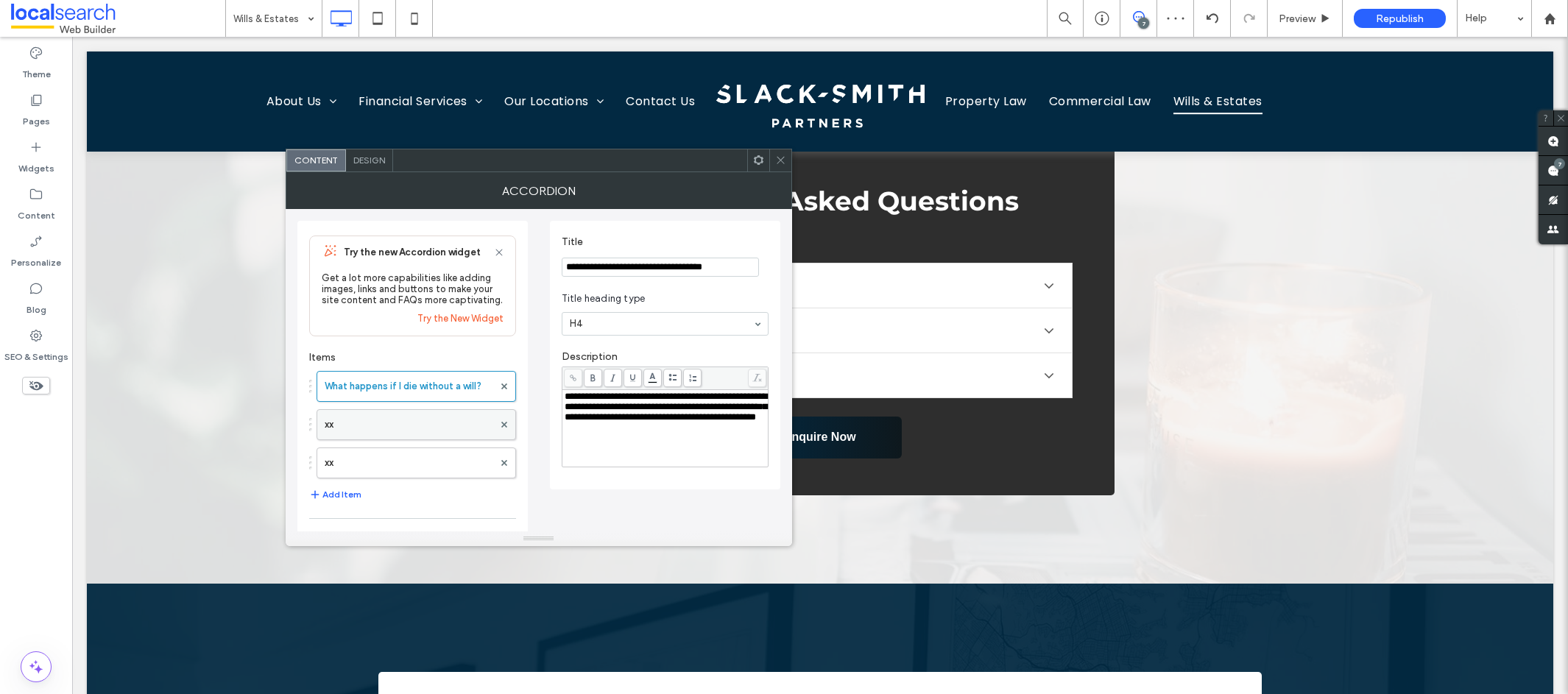 click on "xx" at bounding box center [409, 425] 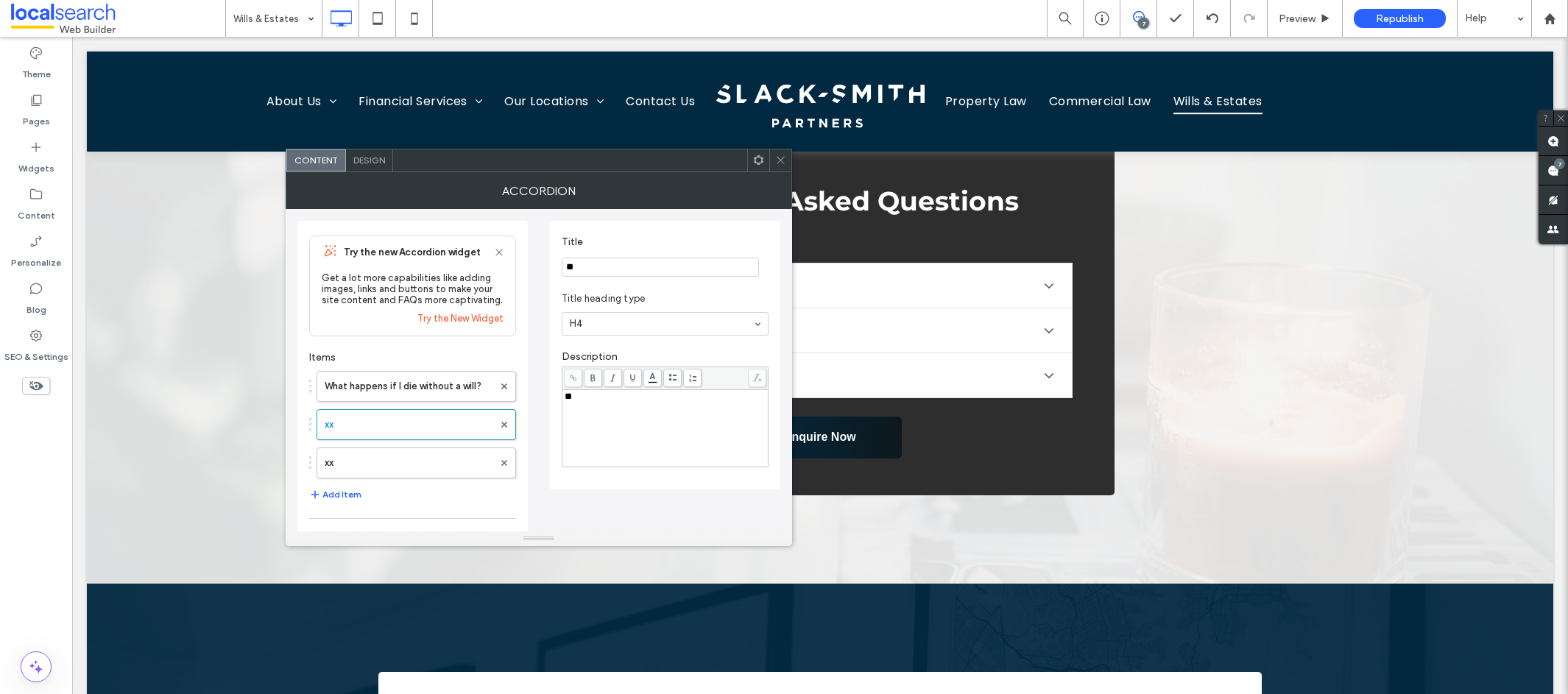 click on "**" at bounding box center [660, 267] 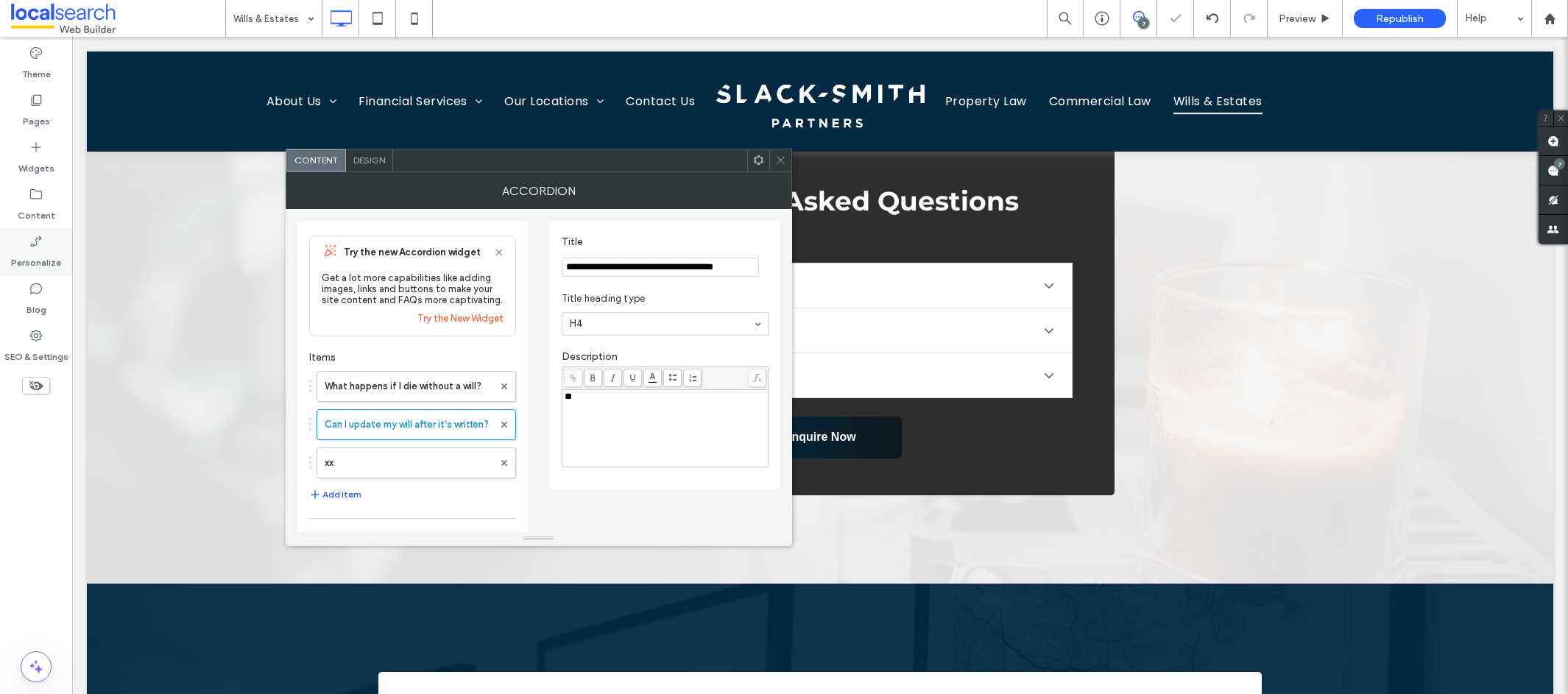 type on "**********" 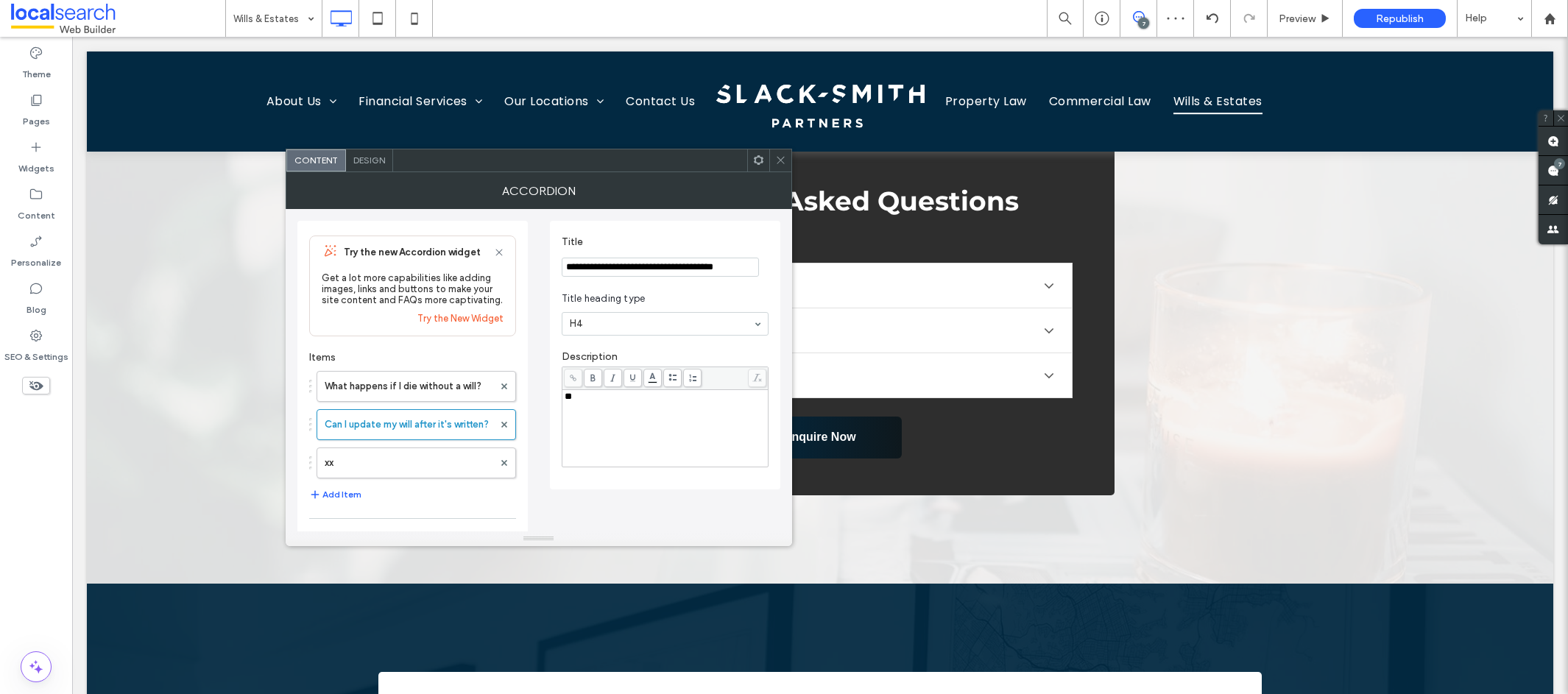 click on "**" at bounding box center (665, 428) 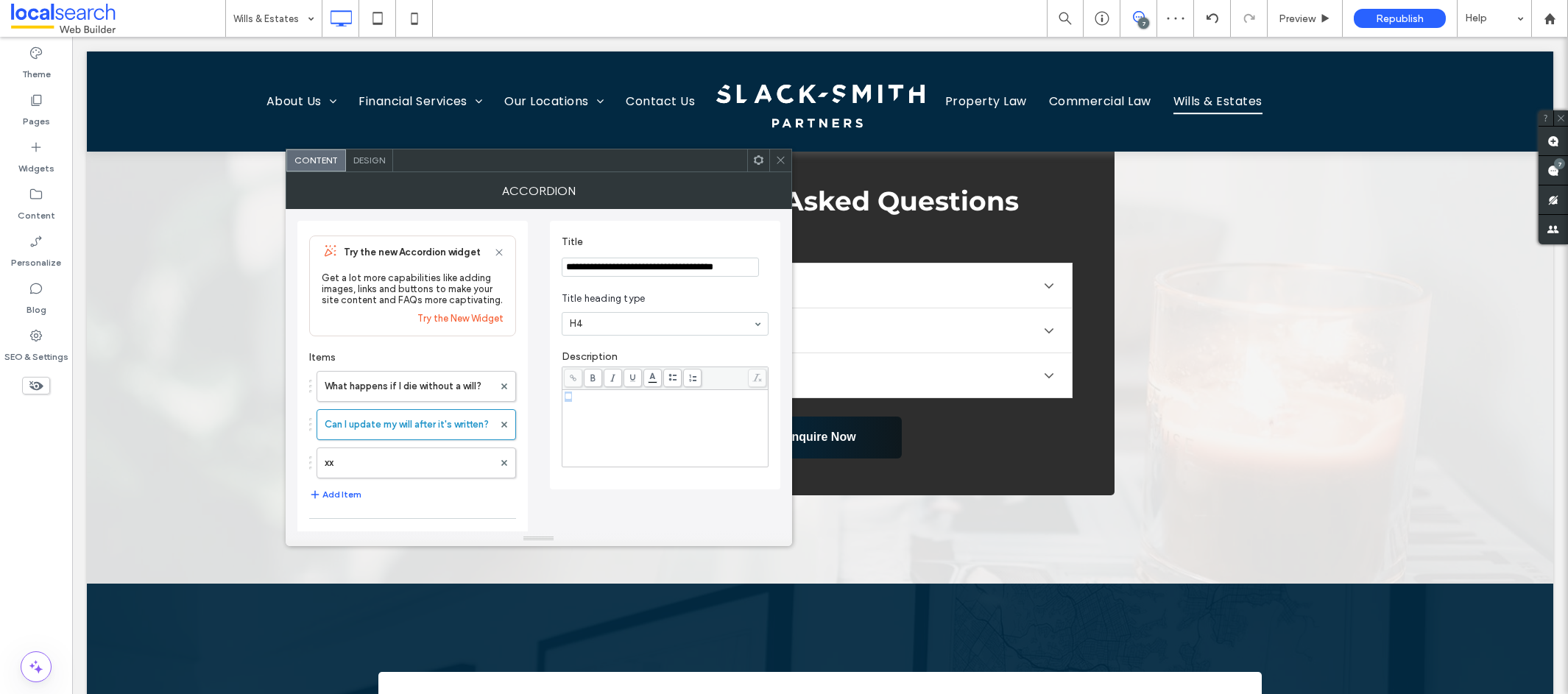 click on "**" at bounding box center [665, 428] 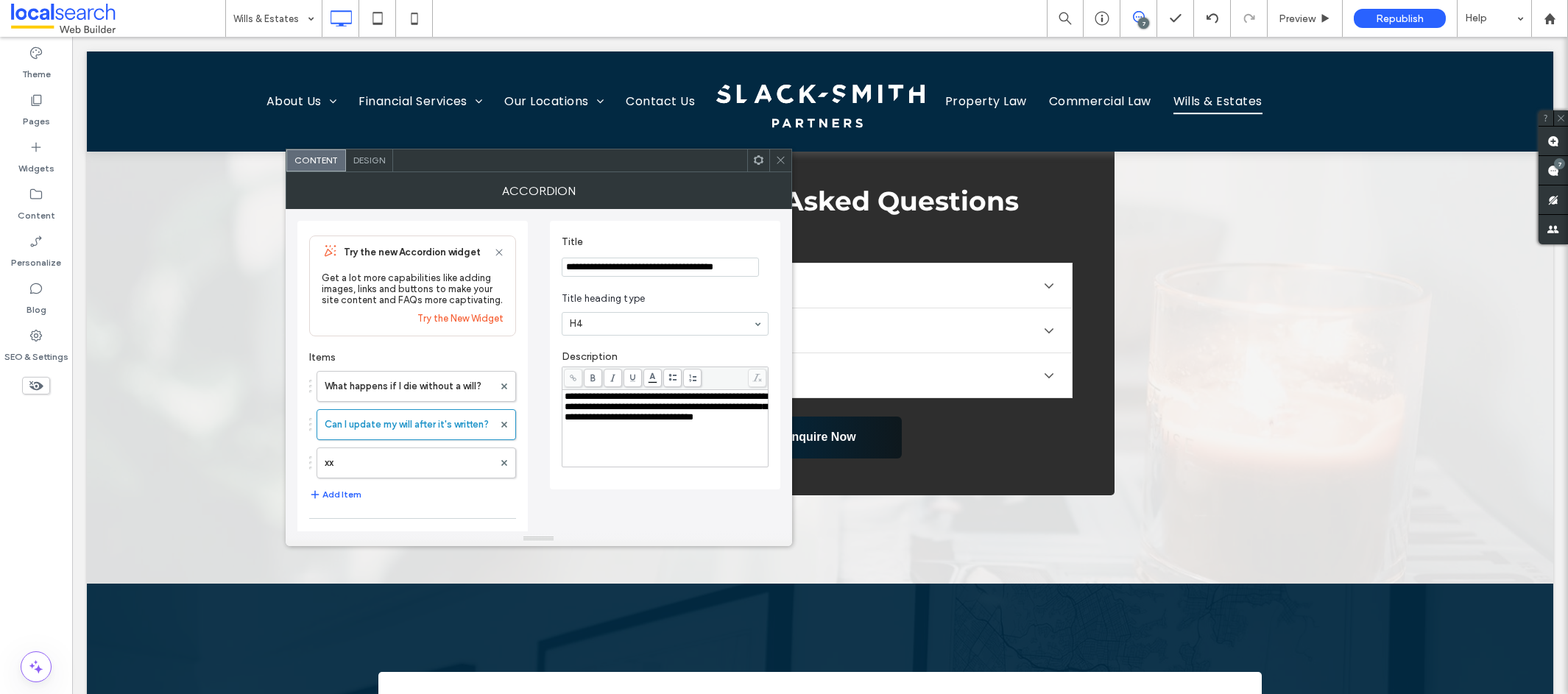 click on "**********" at bounding box center (665, 406) 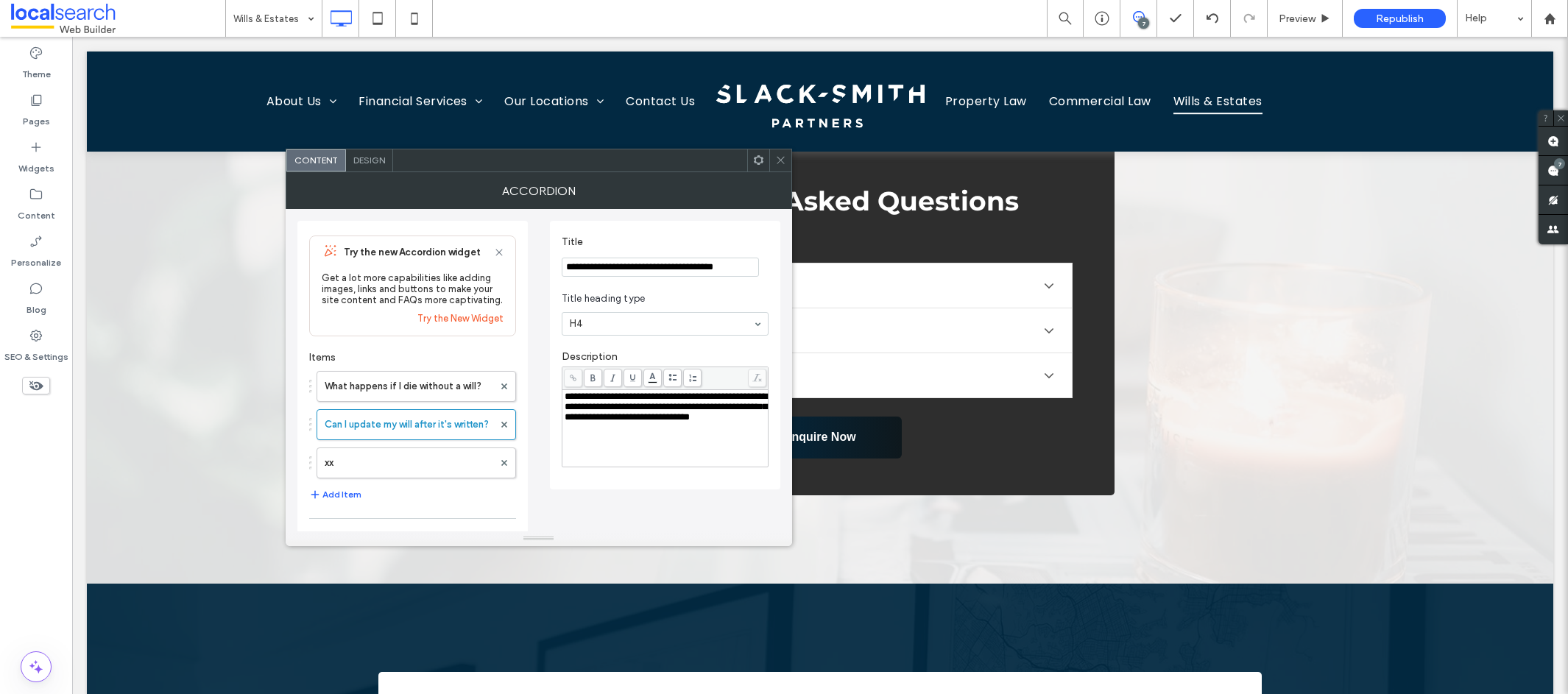 click on "**********" at bounding box center [660, 267] 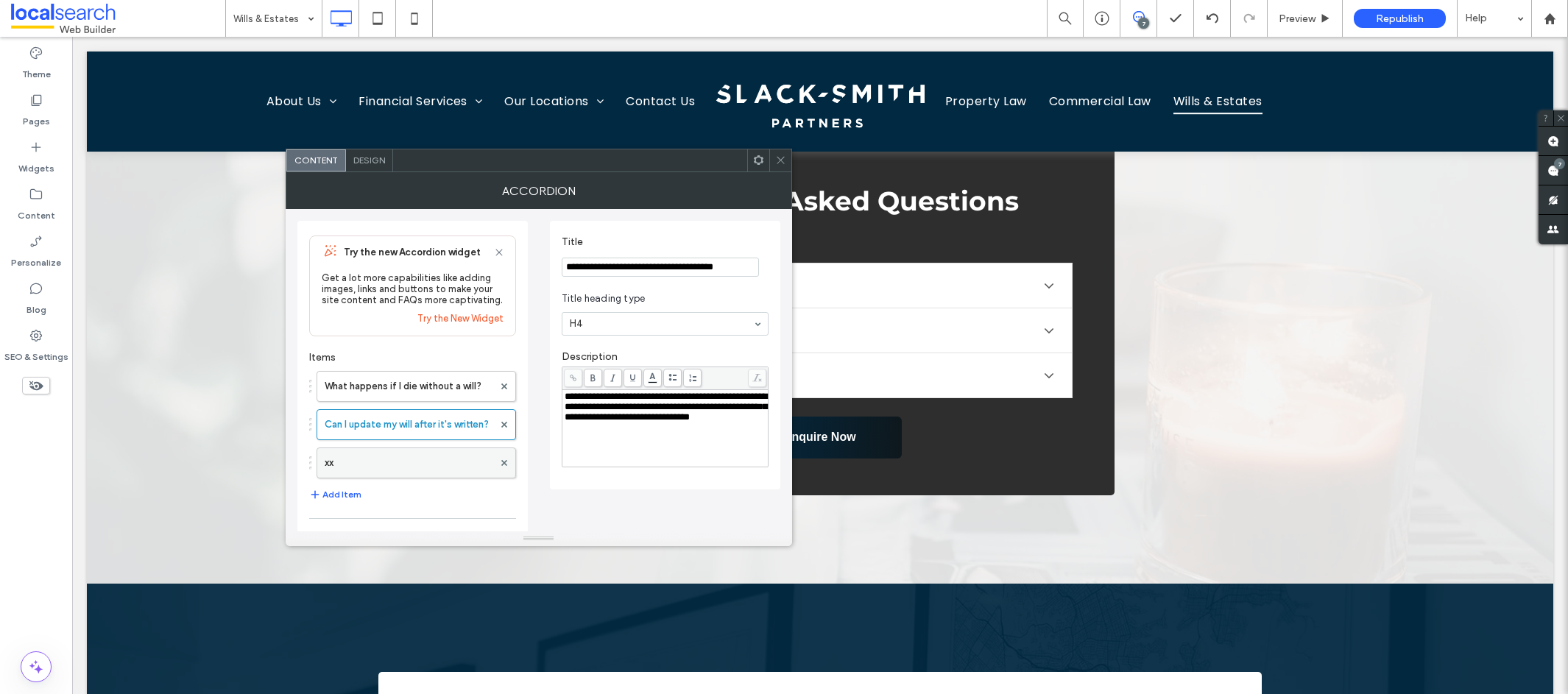click on "xx" at bounding box center [409, 463] 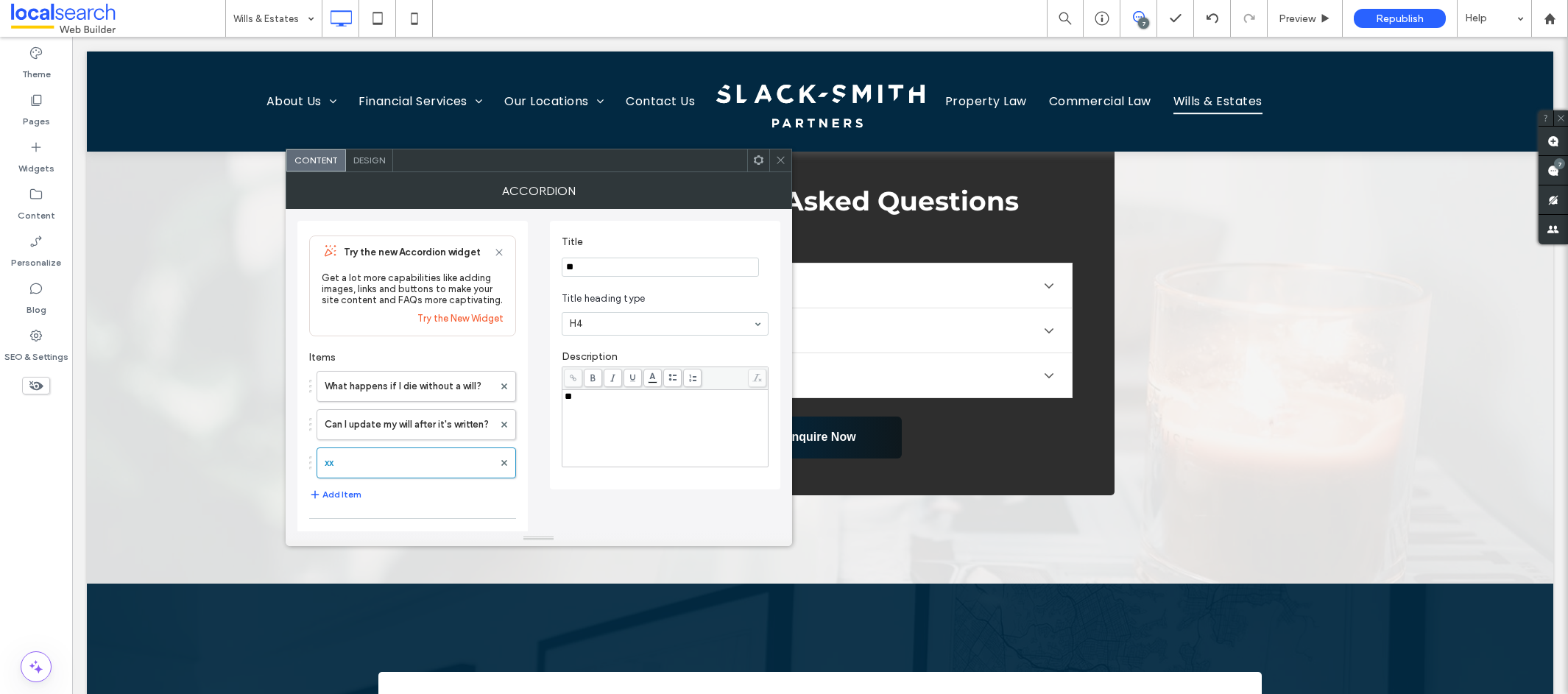 click on "**" at bounding box center (660, 267) 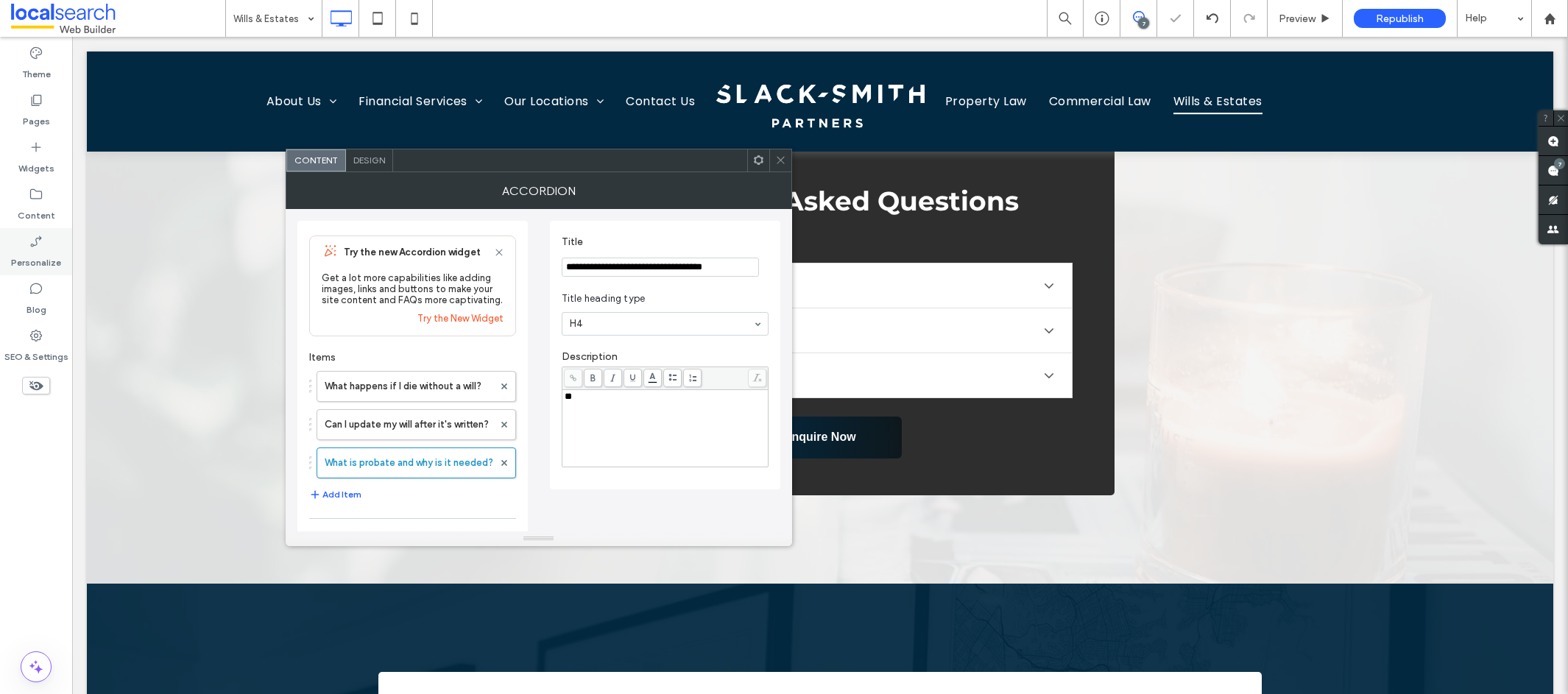 type on "**********" 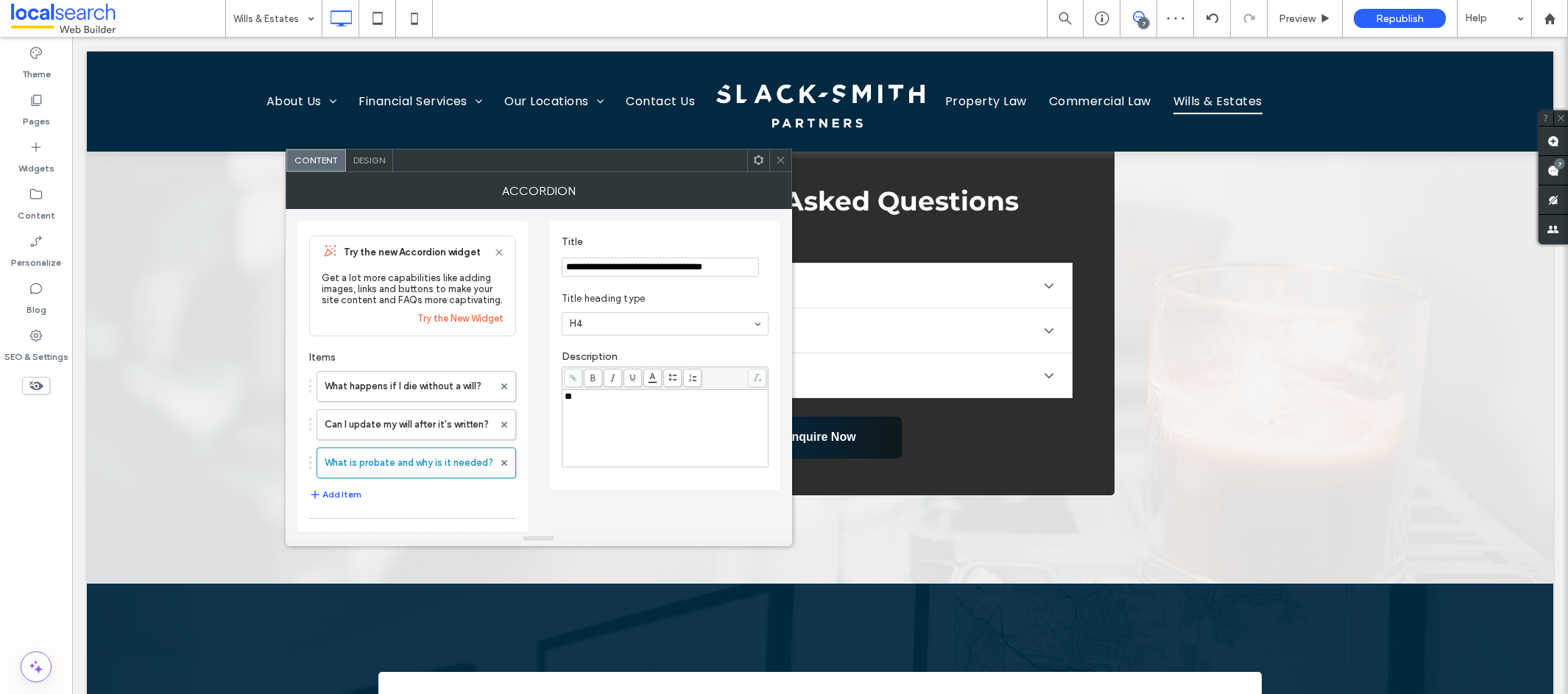 click on "**" at bounding box center [665, 428] 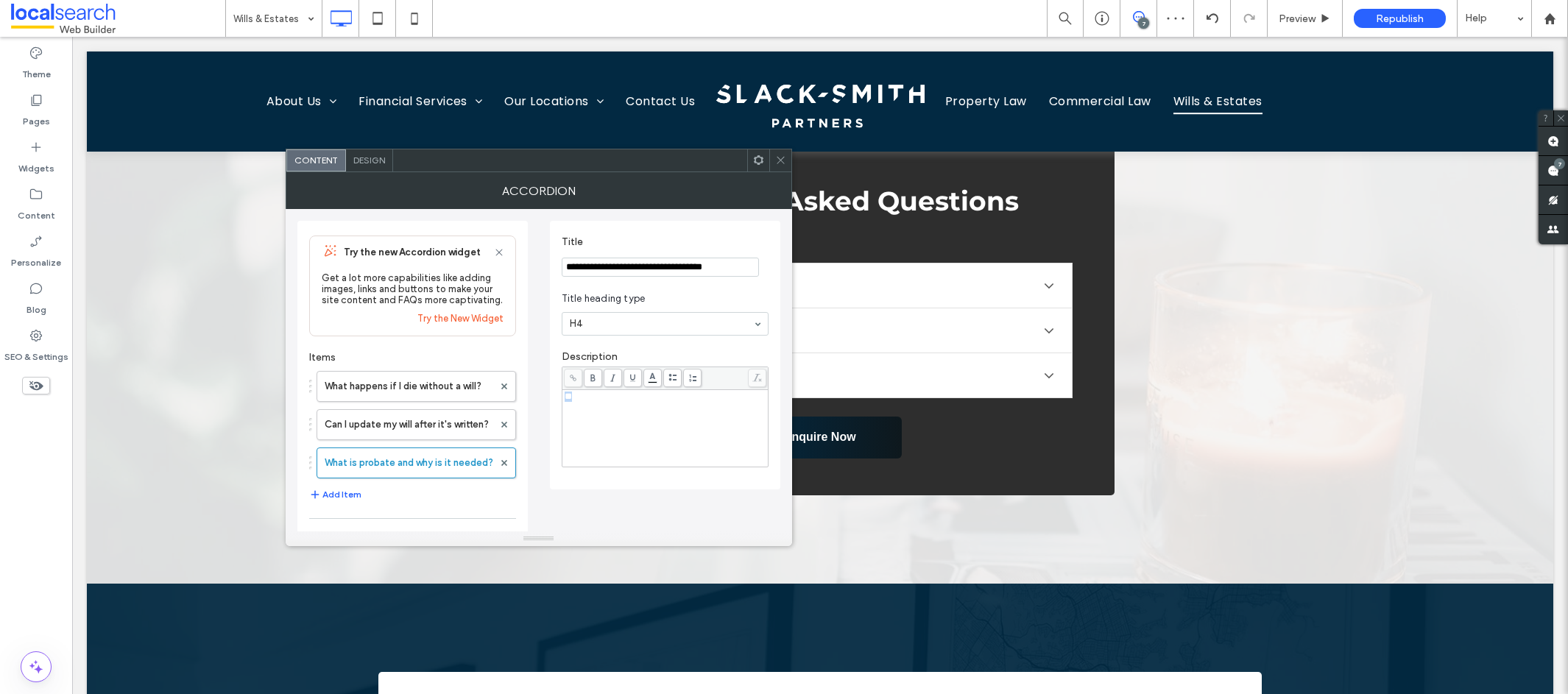 click on "**" at bounding box center (665, 428) 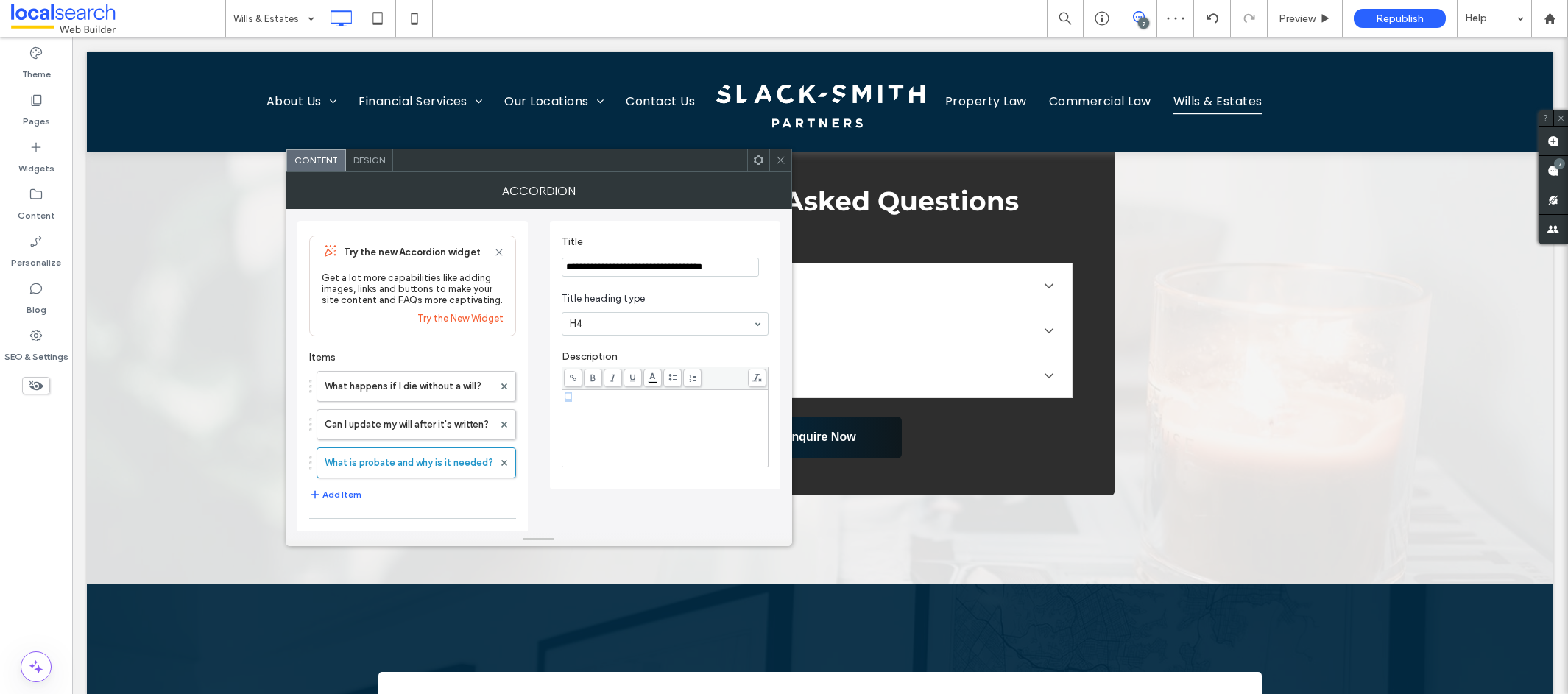 click on "**" at bounding box center (665, 428) 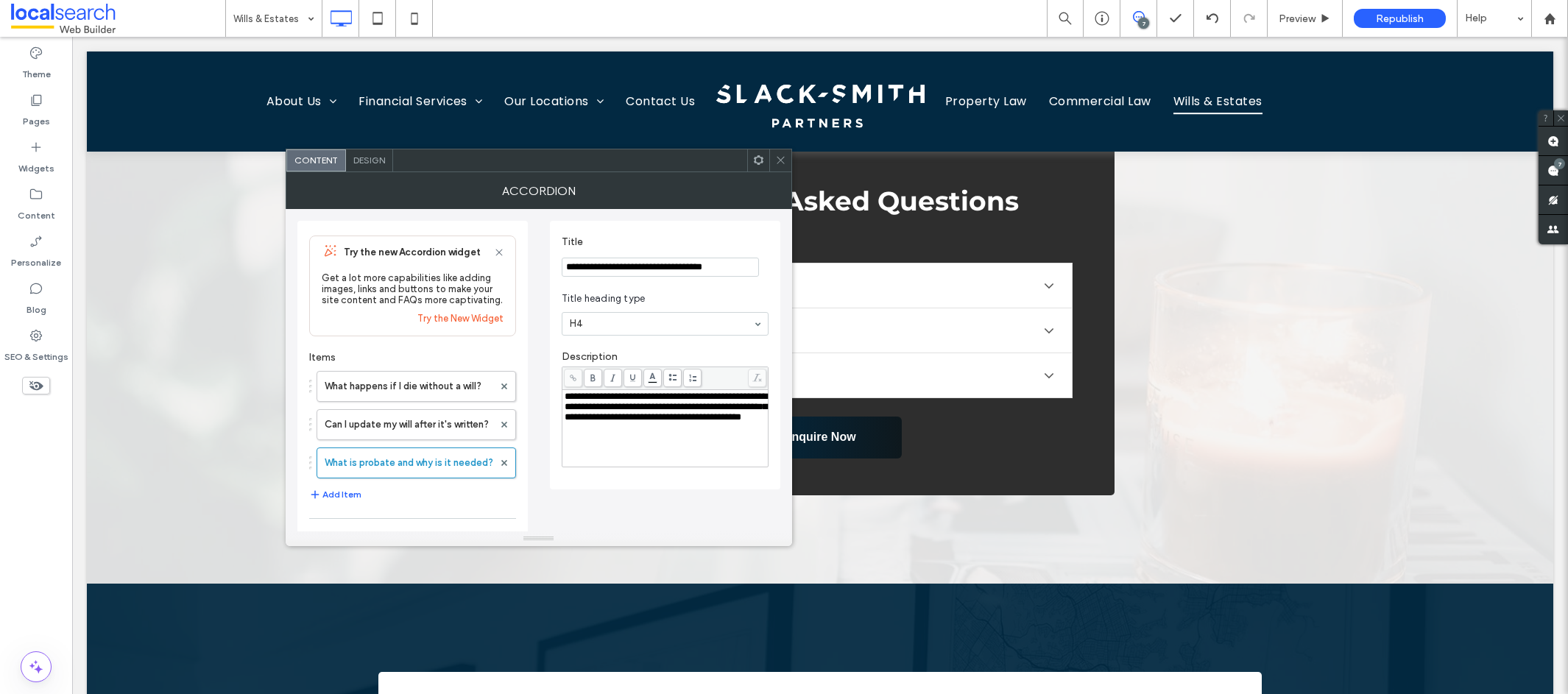 click on "**********" at bounding box center [660, 267] 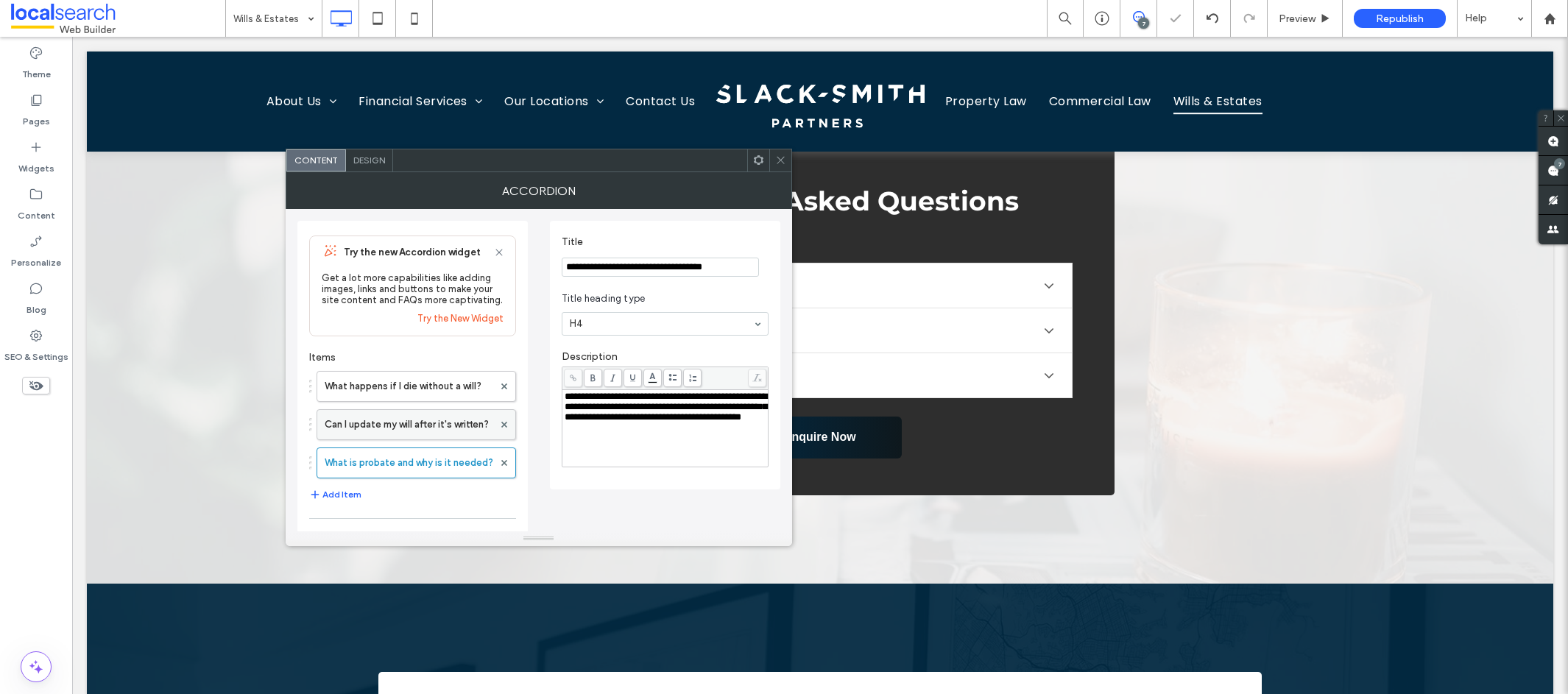 click on "Can I update my will after it's written?" at bounding box center (409, 425) 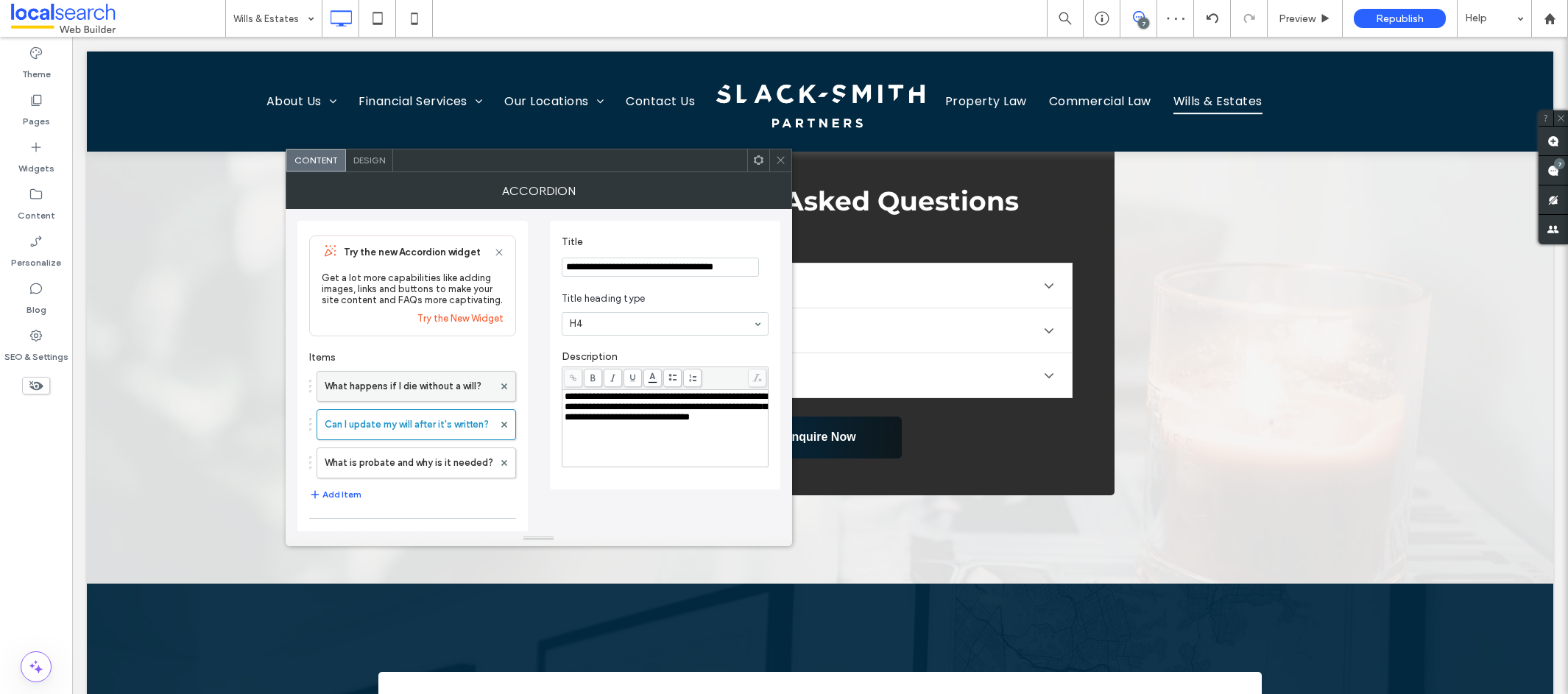 click on "What happens if I die without a will?" at bounding box center [409, 386] 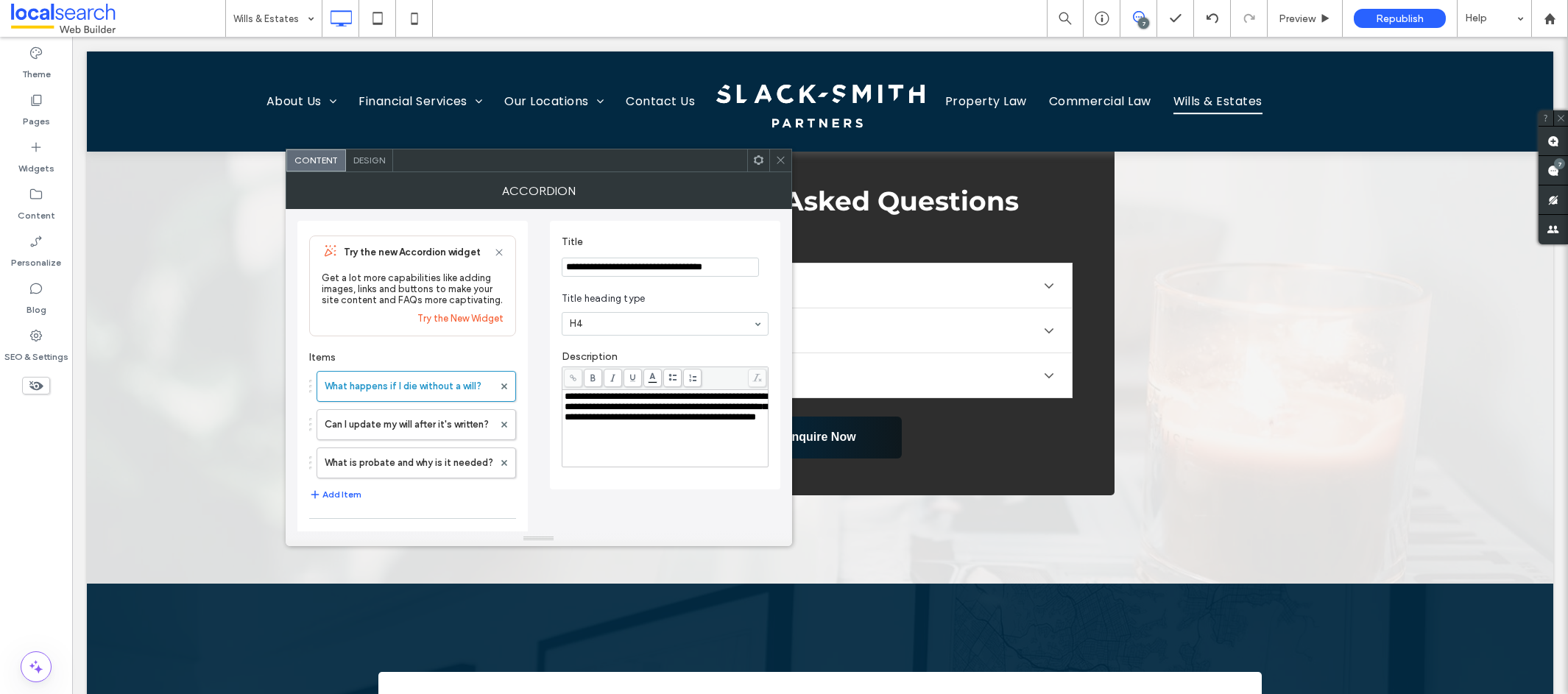 click 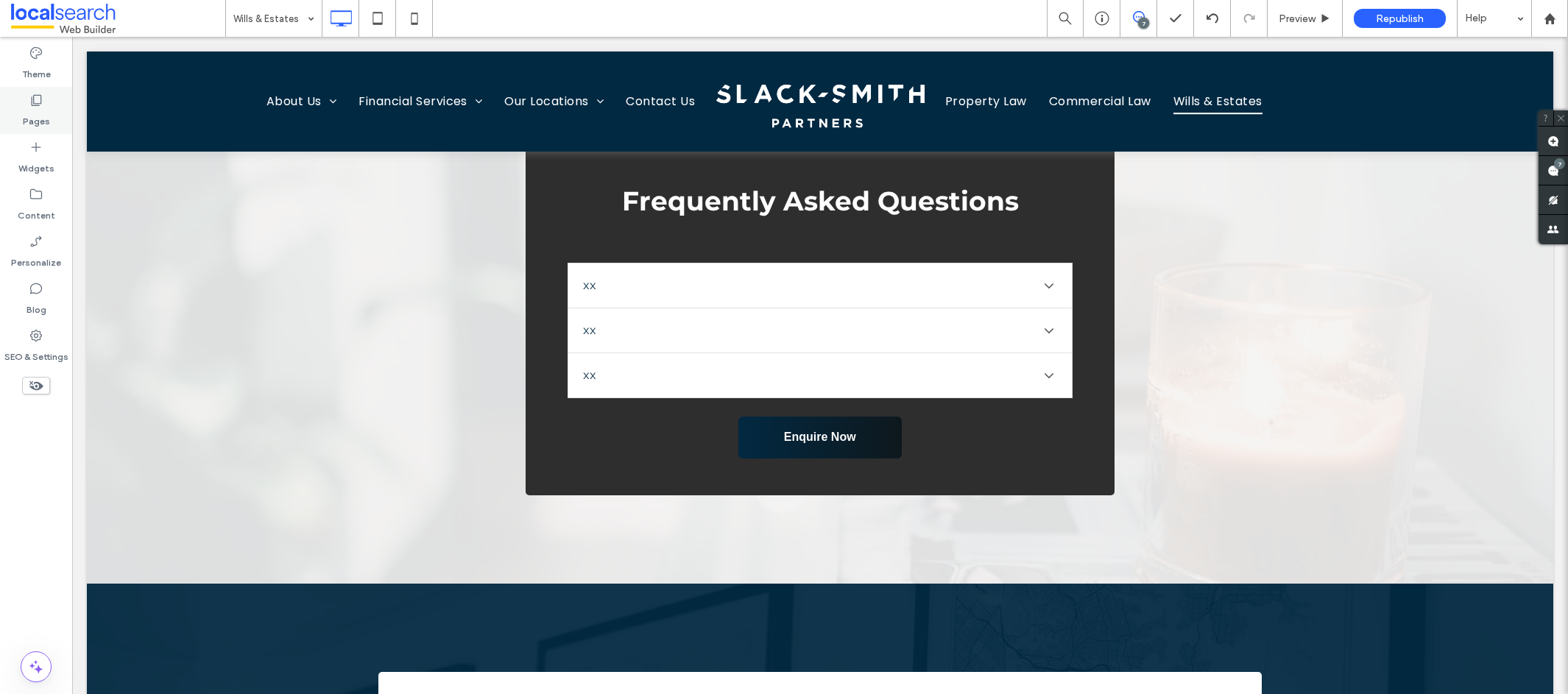 click on "Pages" at bounding box center (36, 118) 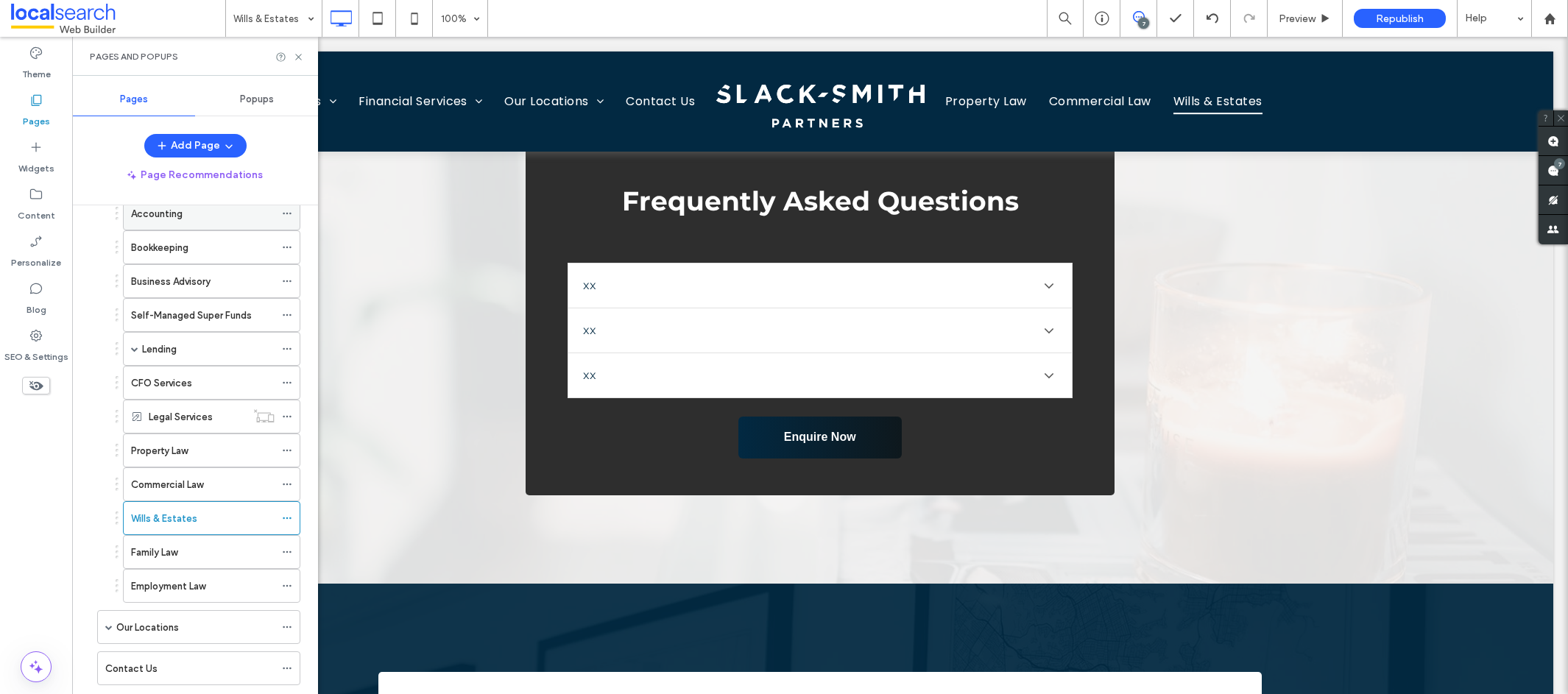 scroll, scrollTop: 188, scrollLeft: 0, axis: vertical 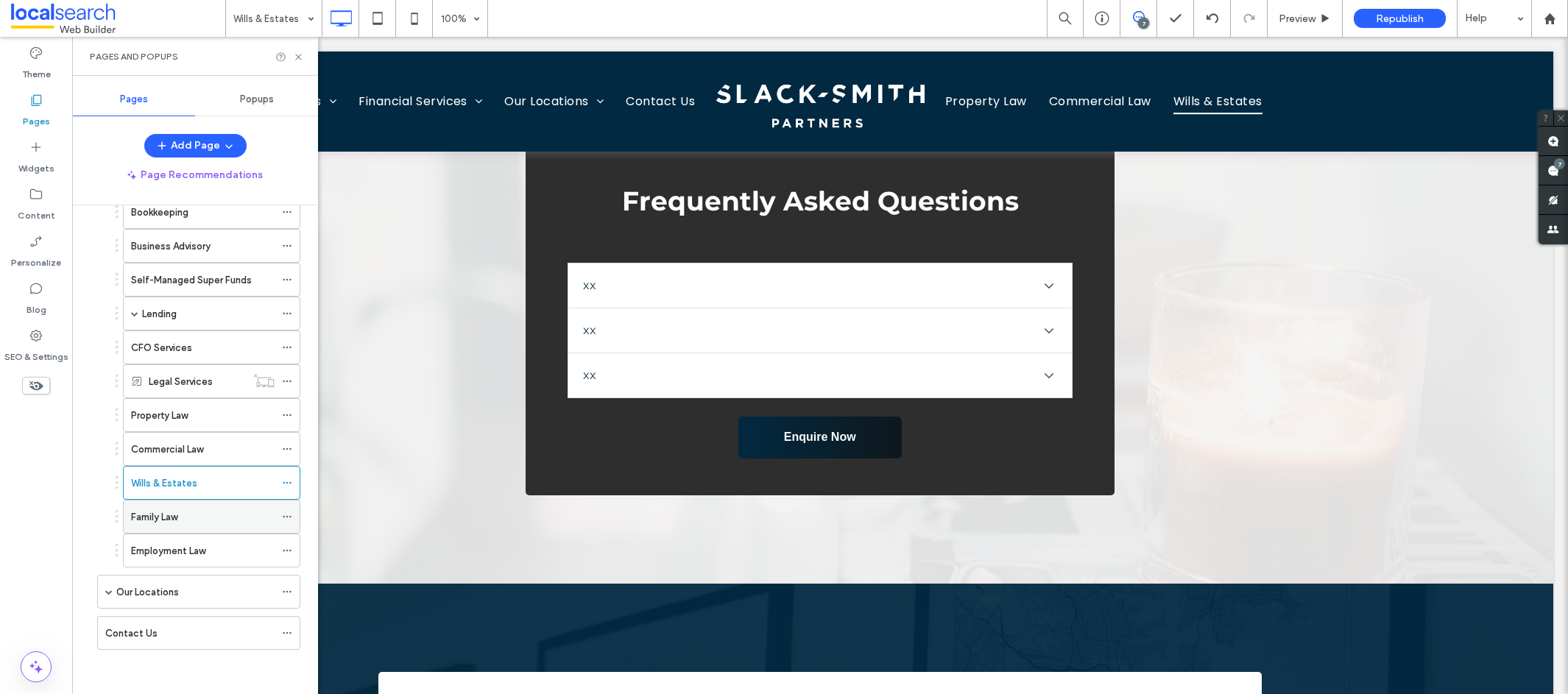 click on "Family Law" at bounding box center (154, 517) 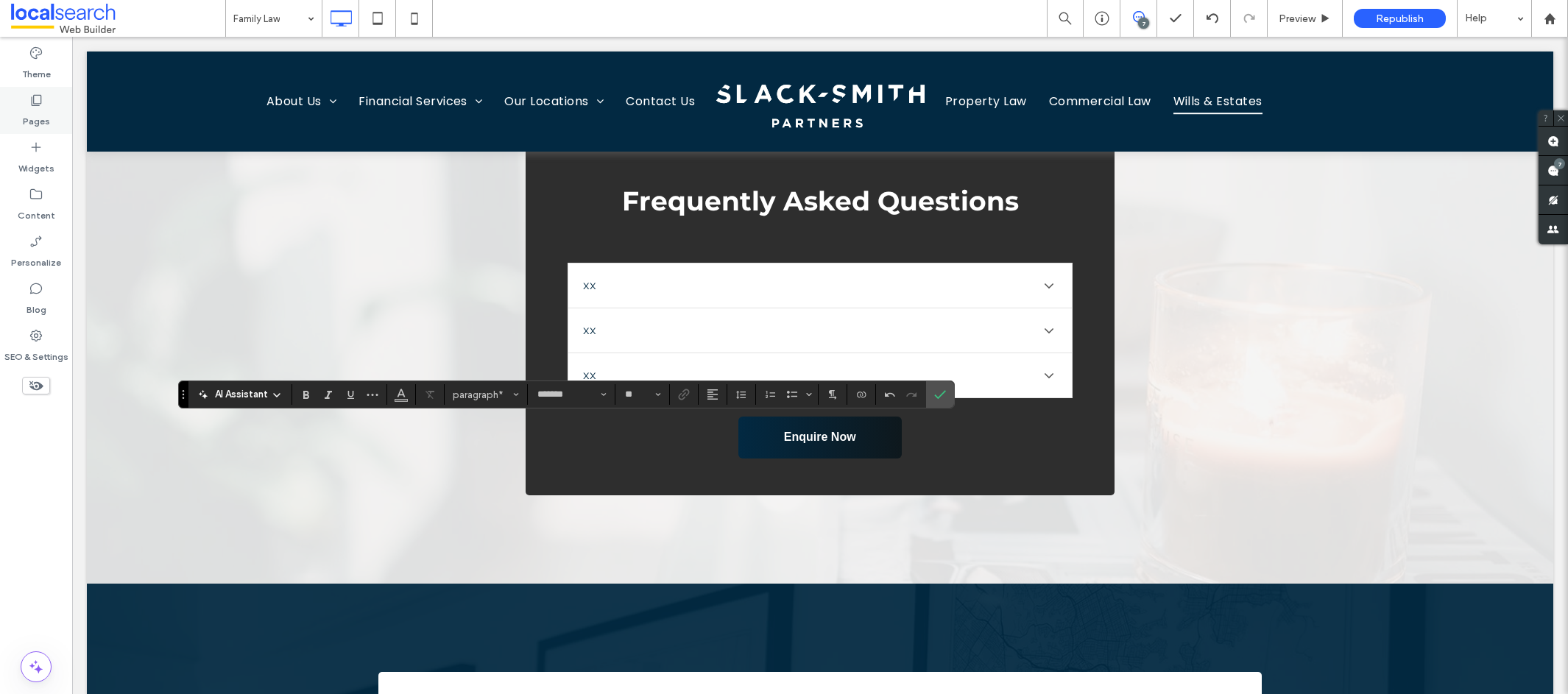 click 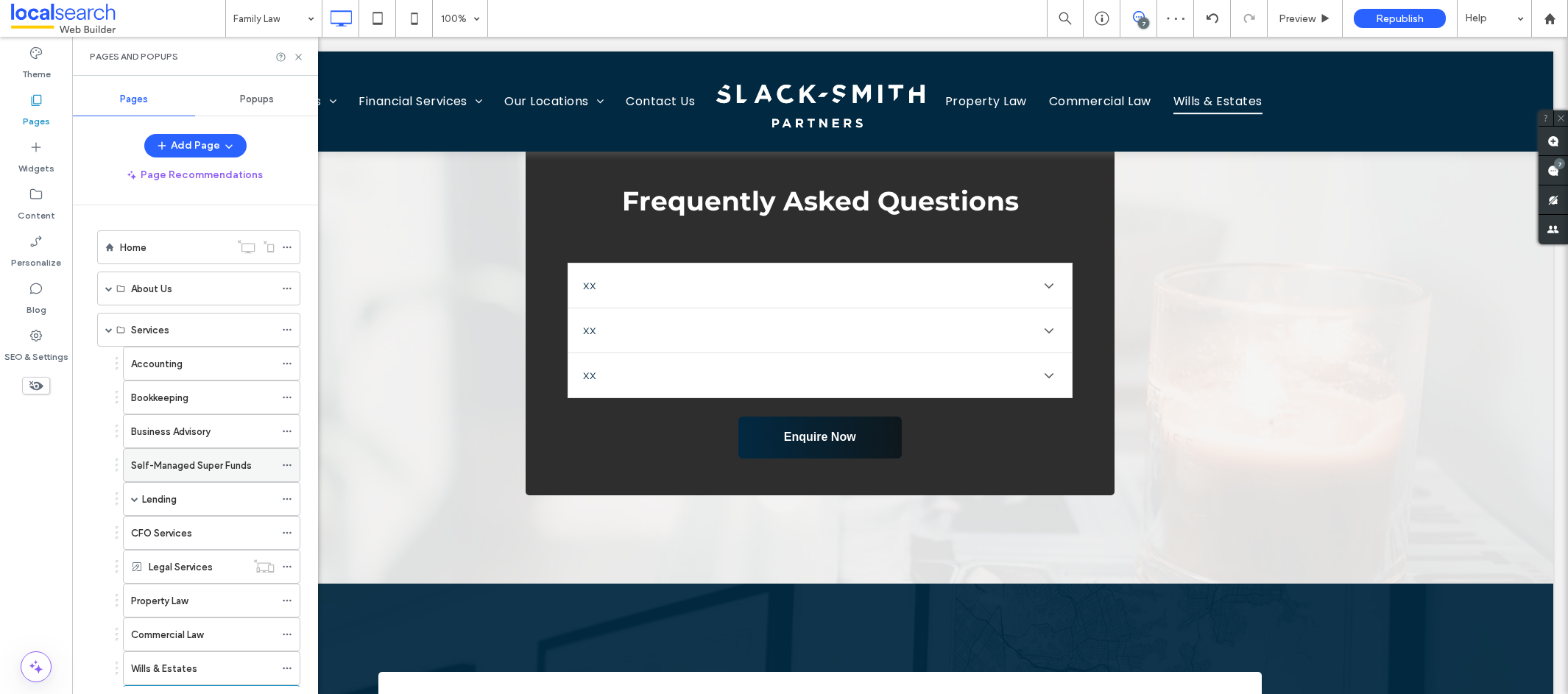 type on "*******" 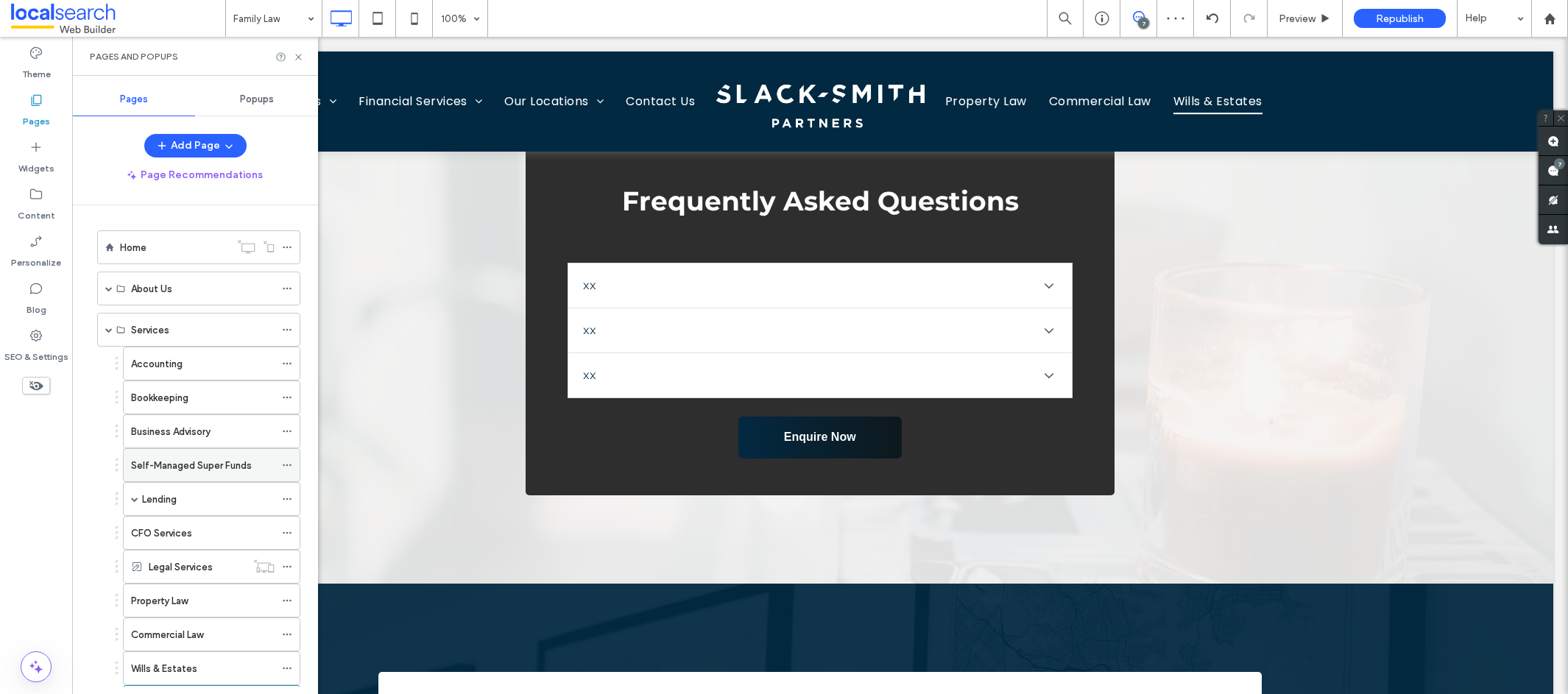 type on "**" 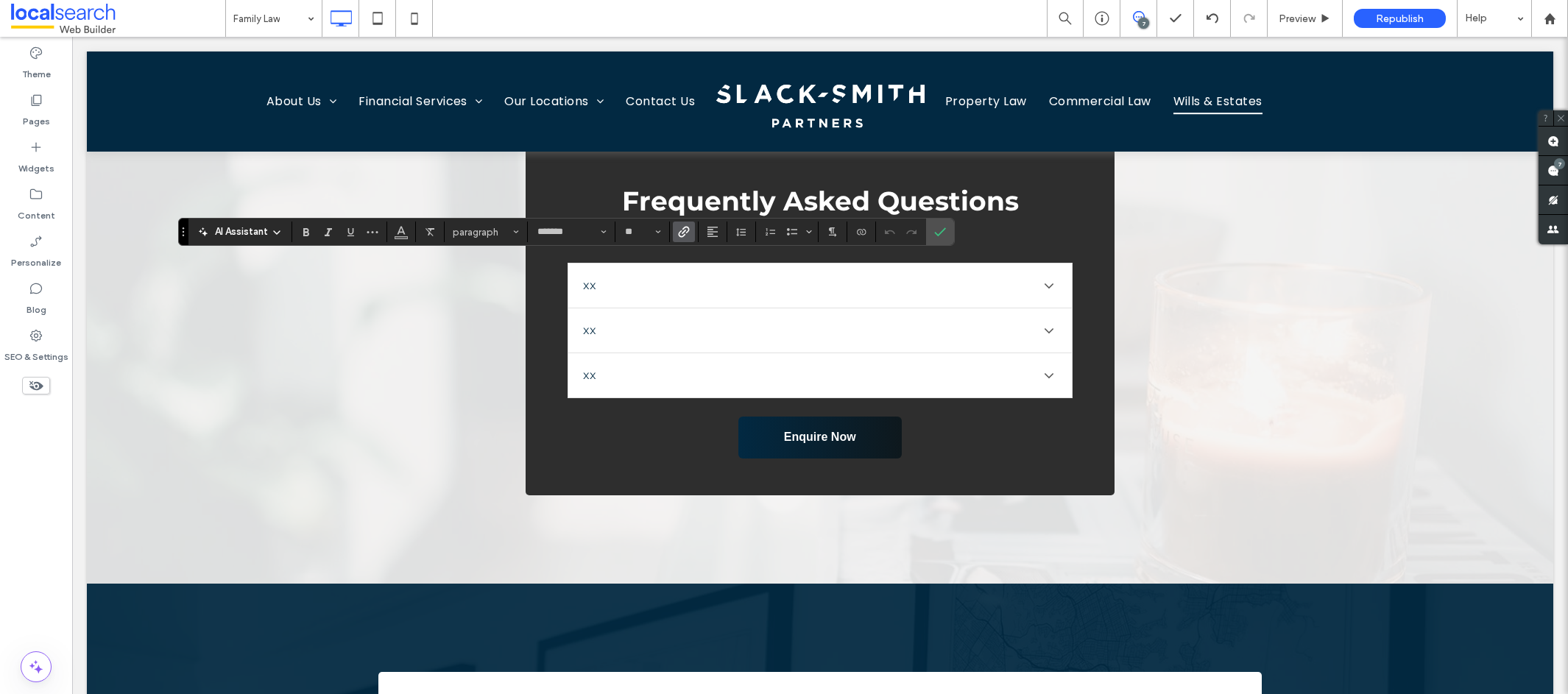 click at bounding box center [684, 232] 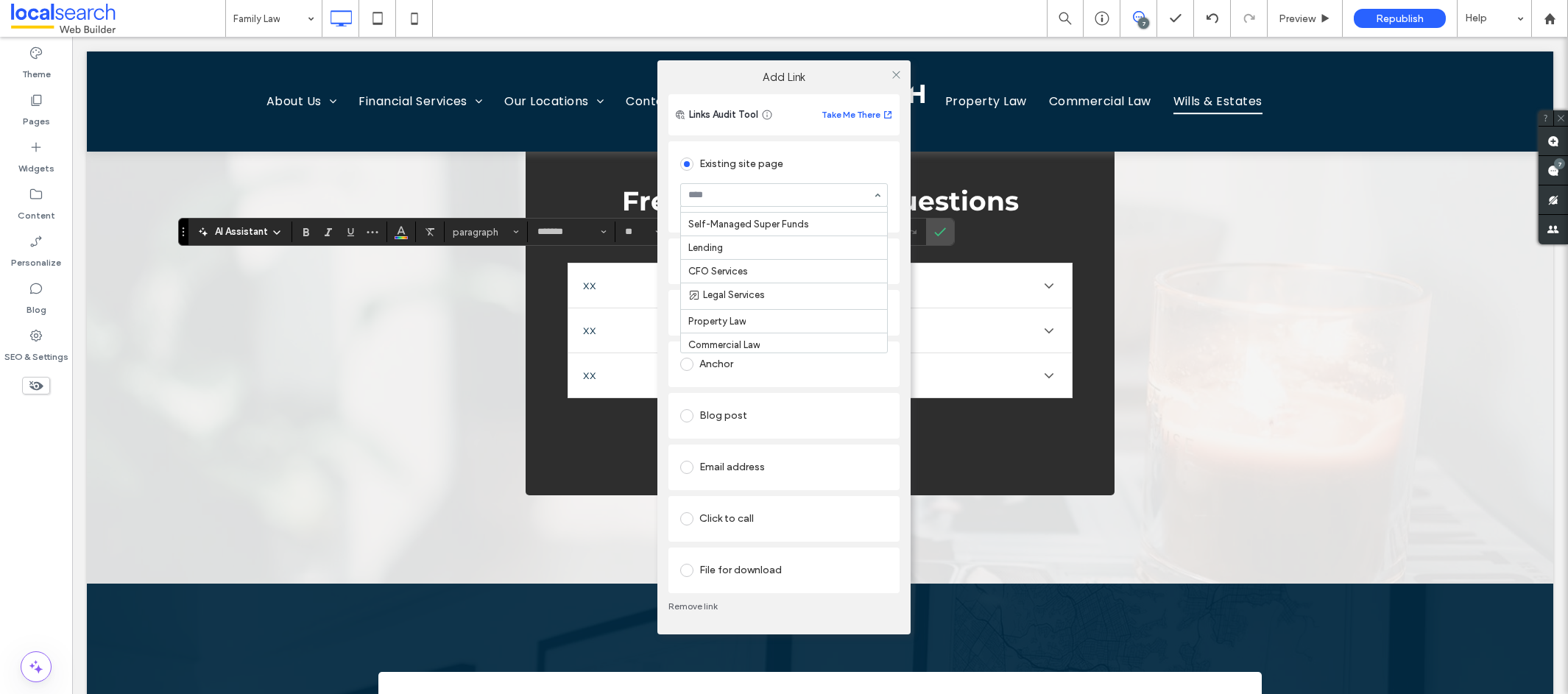 scroll, scrollTop: 219, scrollLeft: 0, axis: vertical 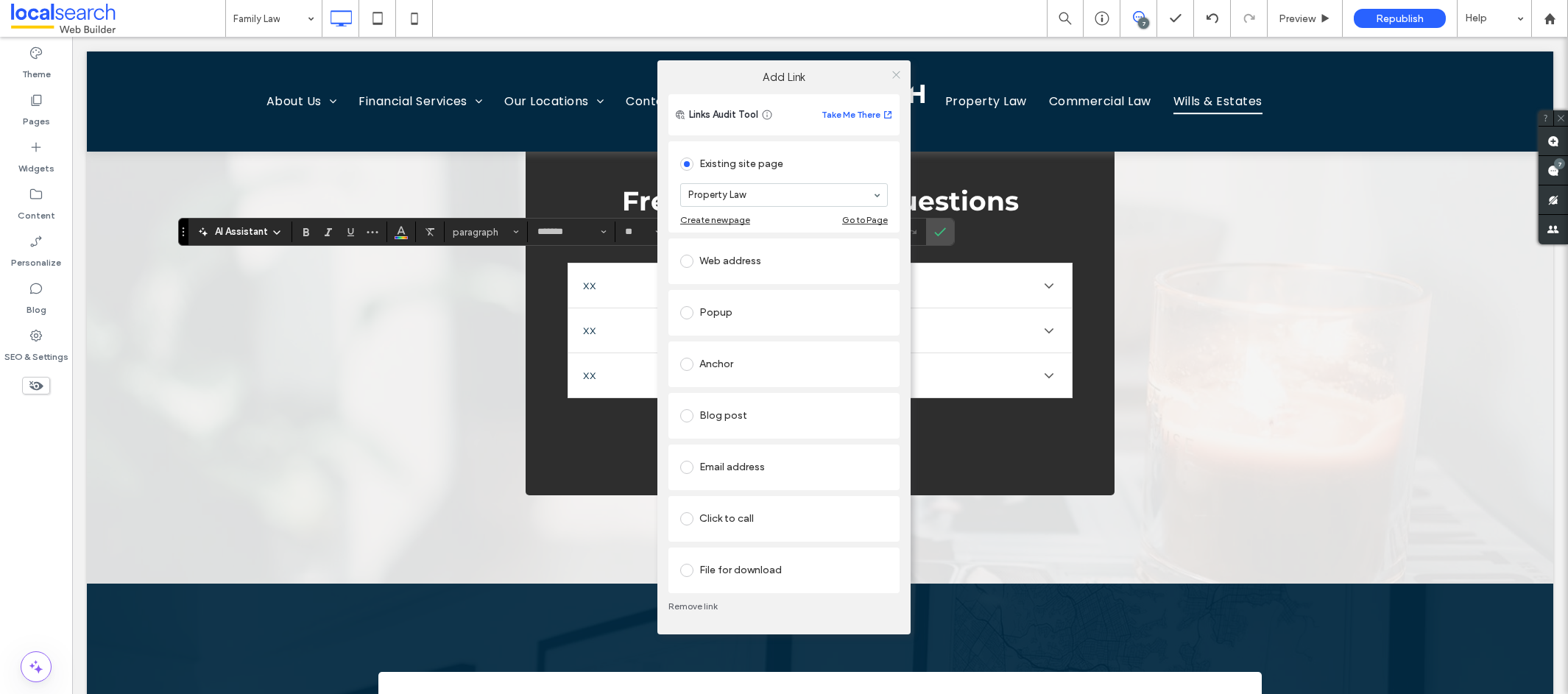 click 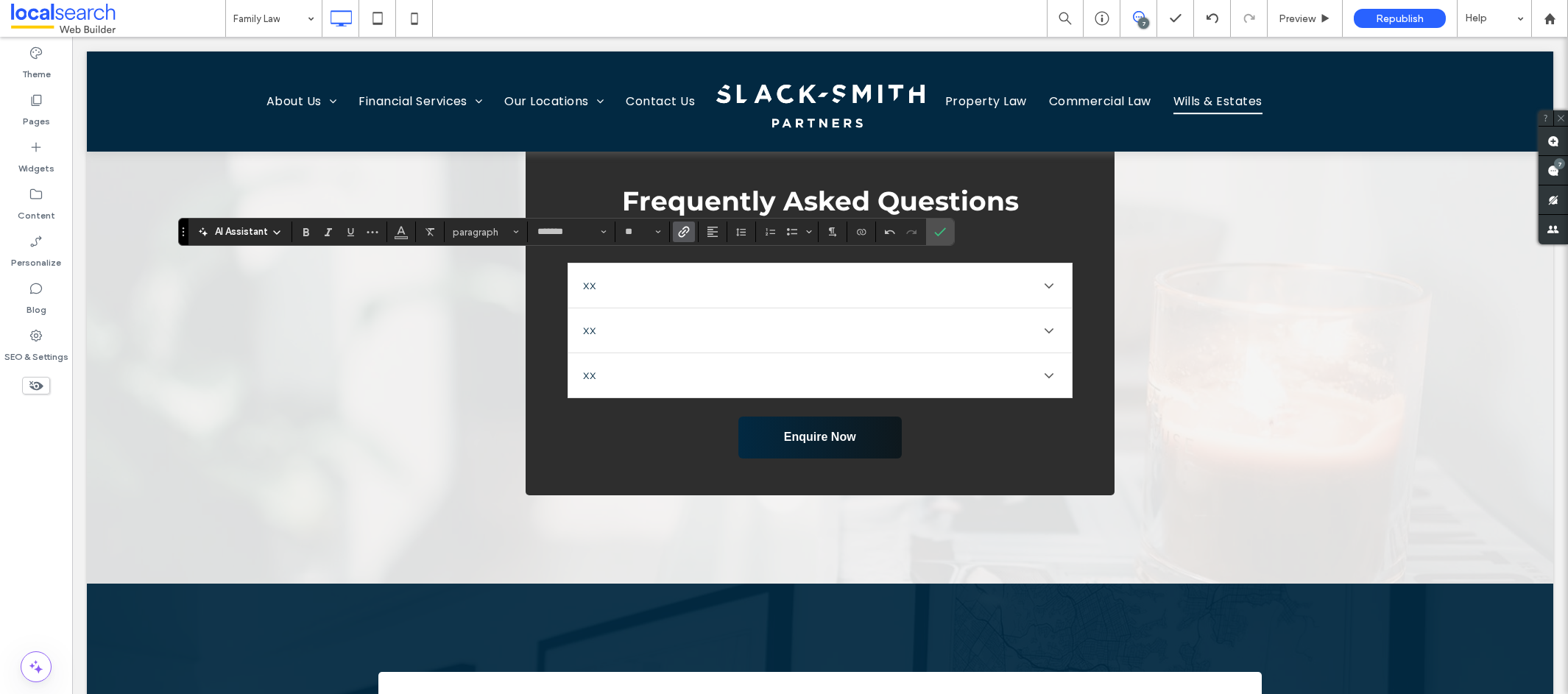 click 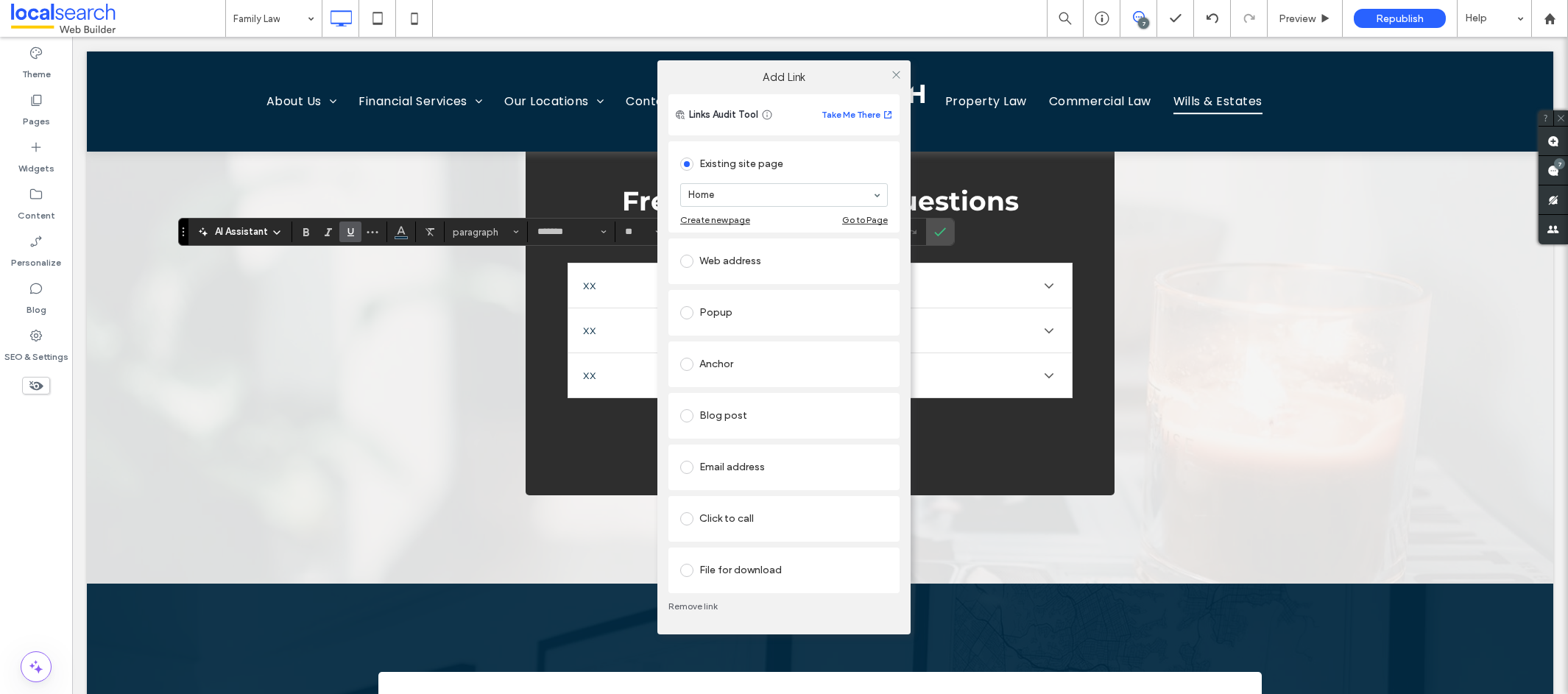 click on "Click to call" at bounding box center (784, 519) 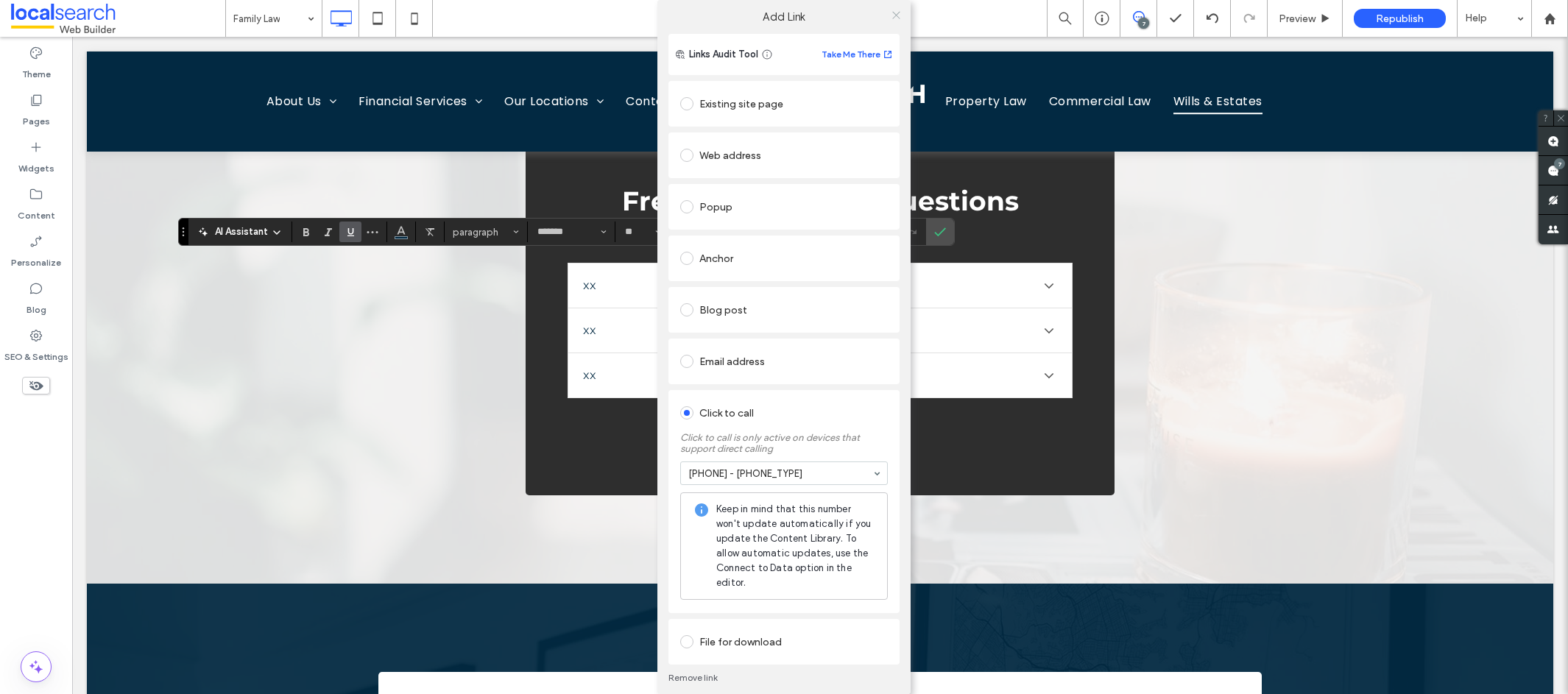 click 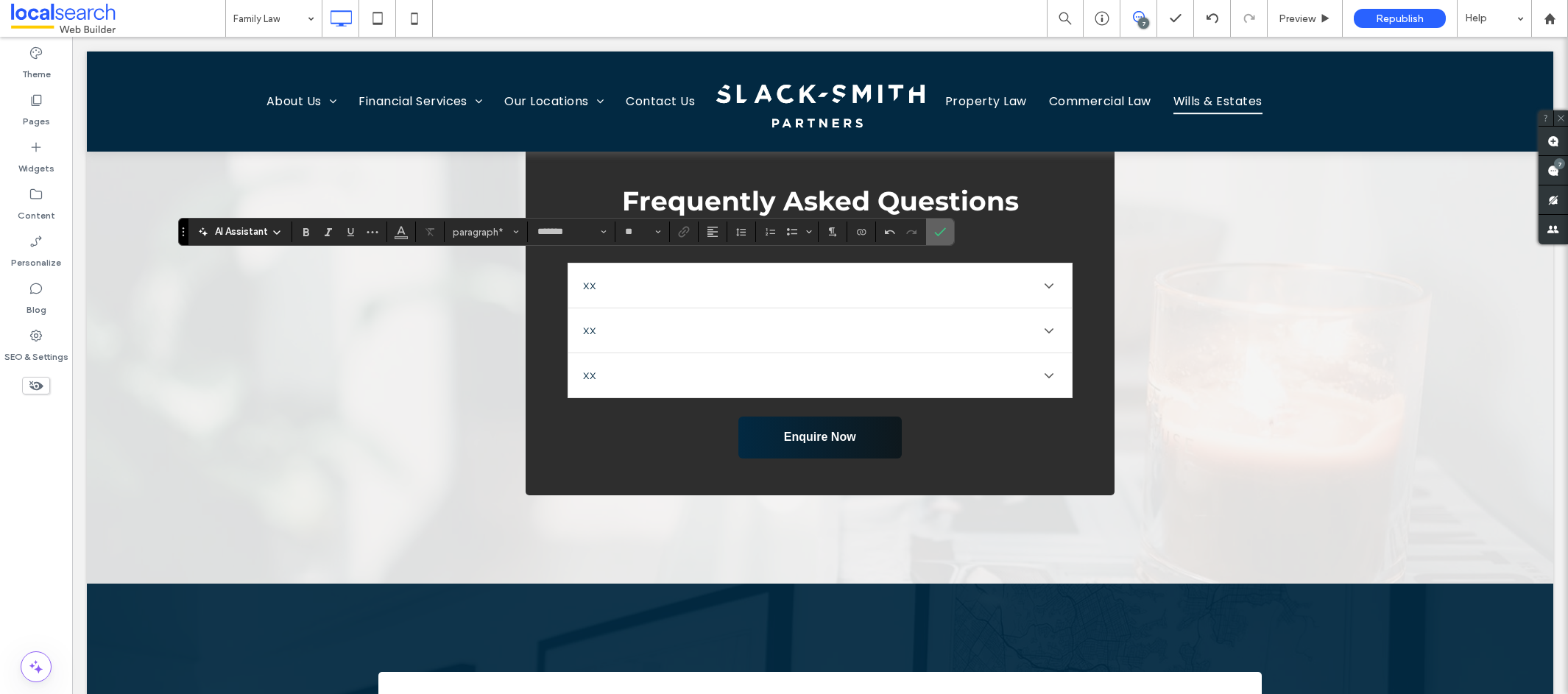 click 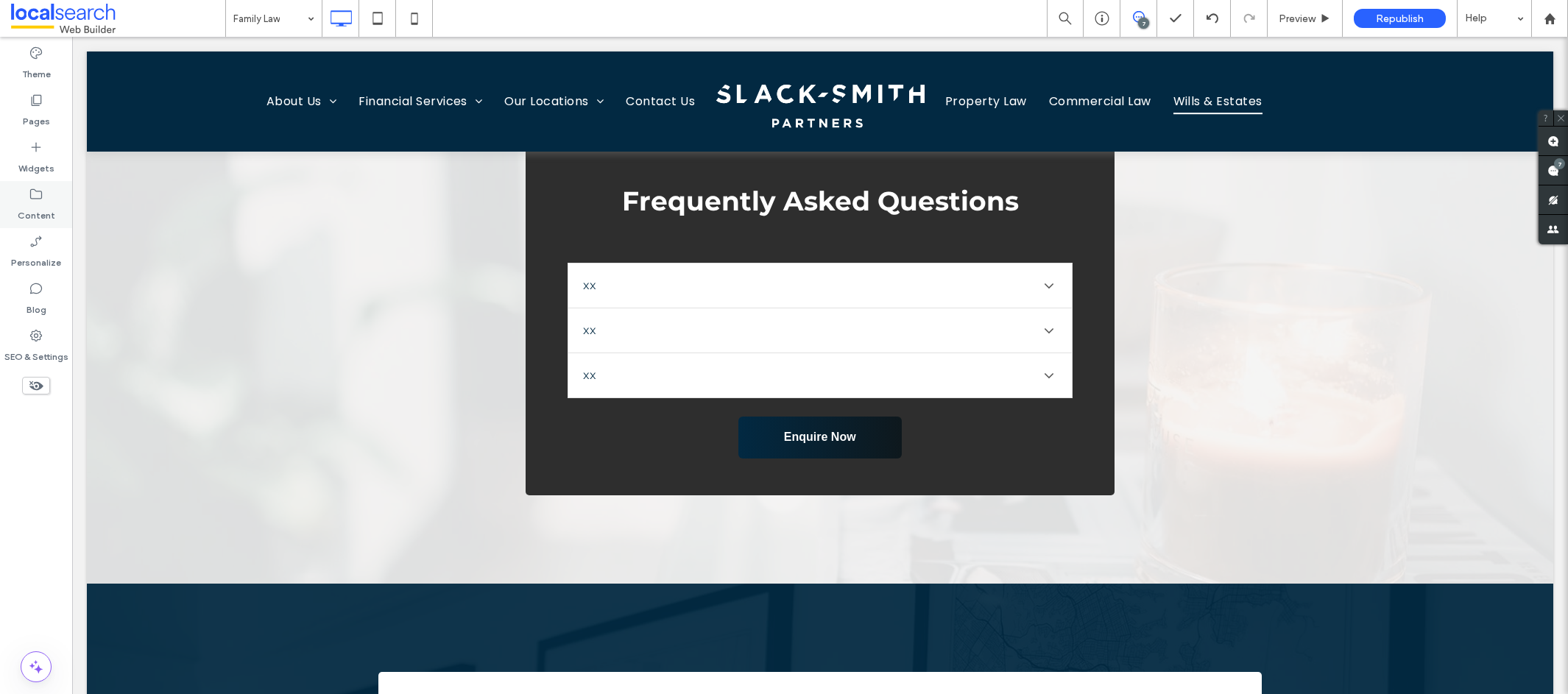 type on "**********" 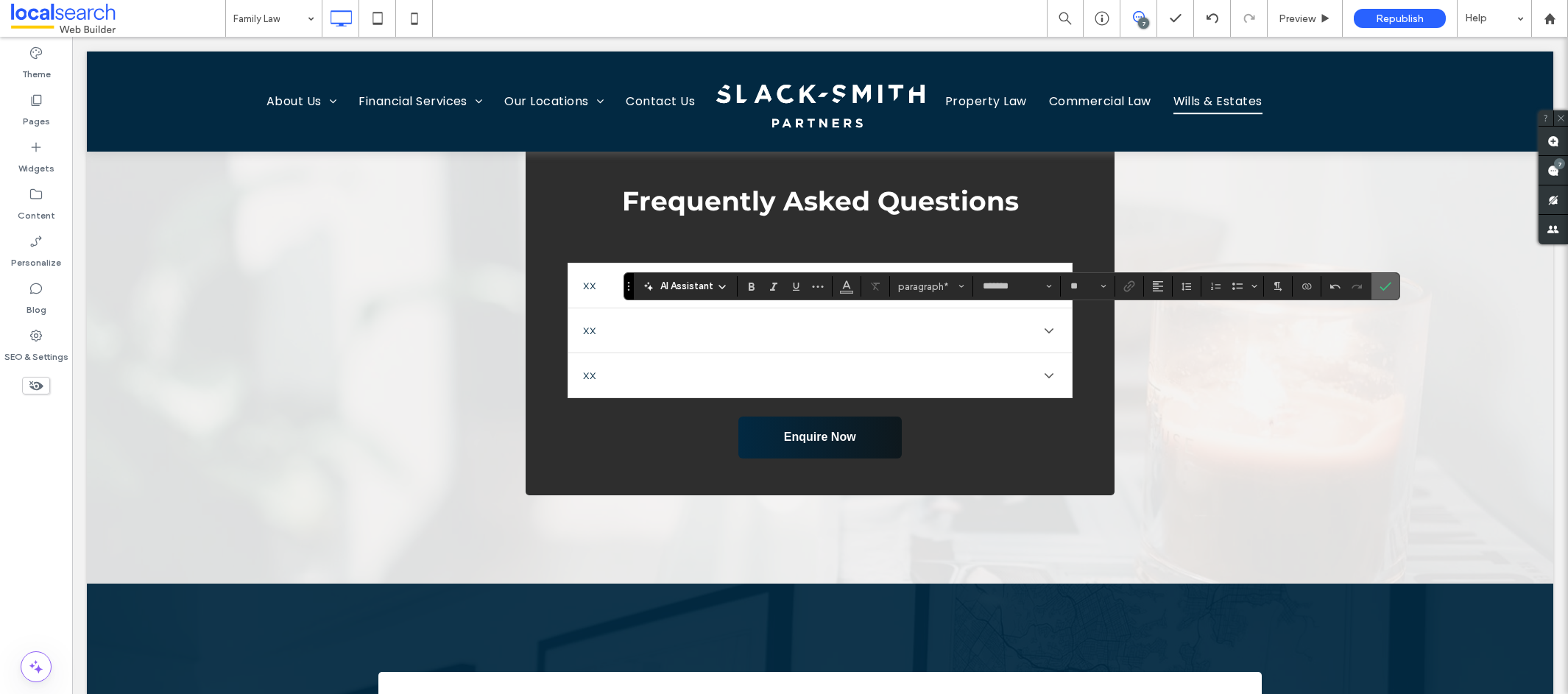 click 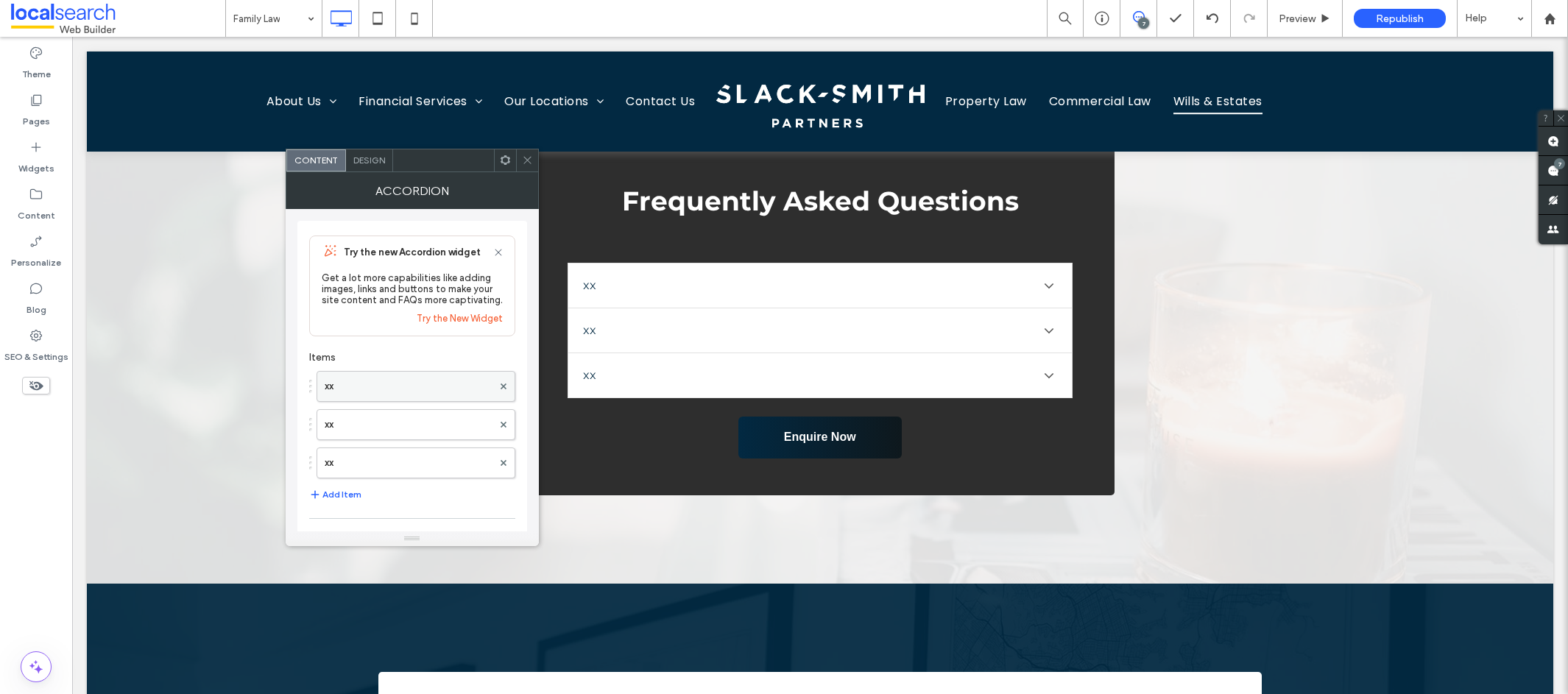 click on "xx" at bounding box center (409, 386) 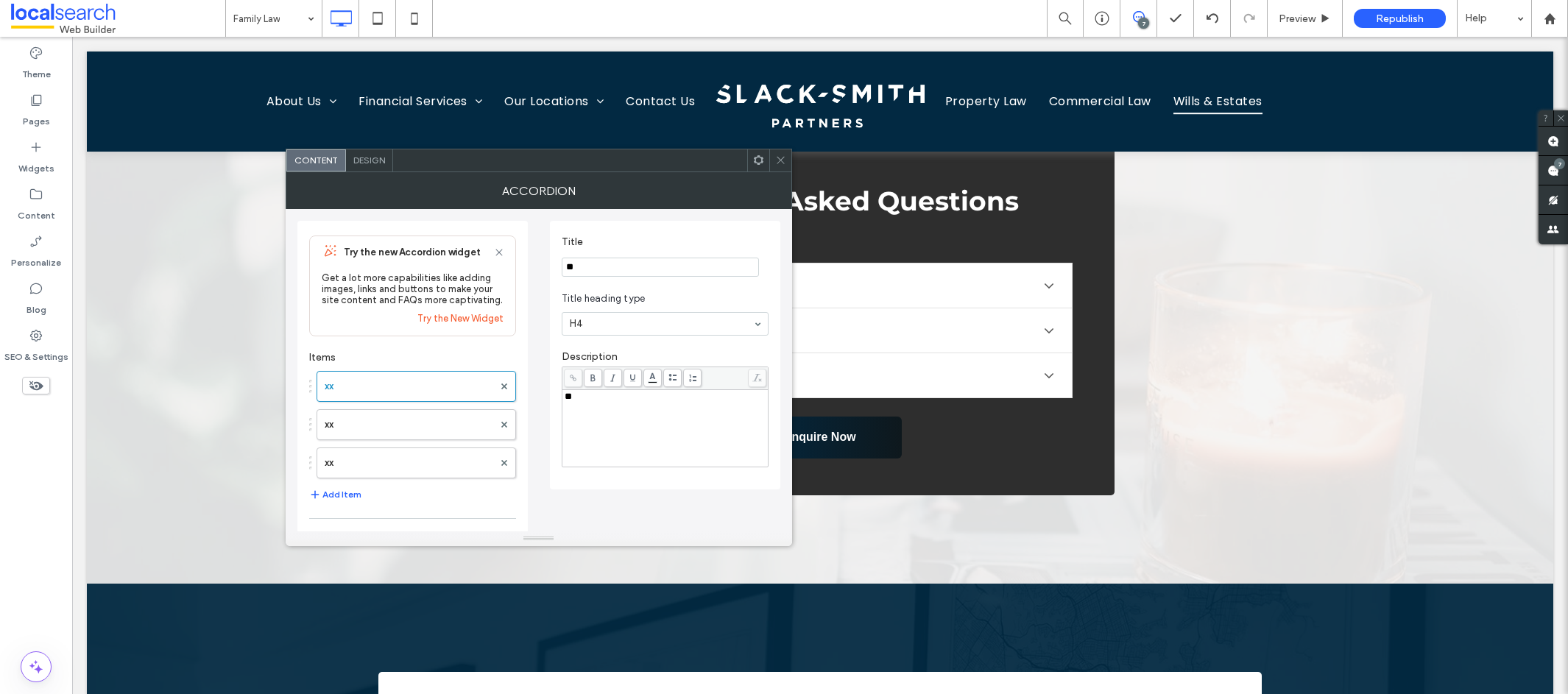 click on "**" at bounding box center [660, 267] 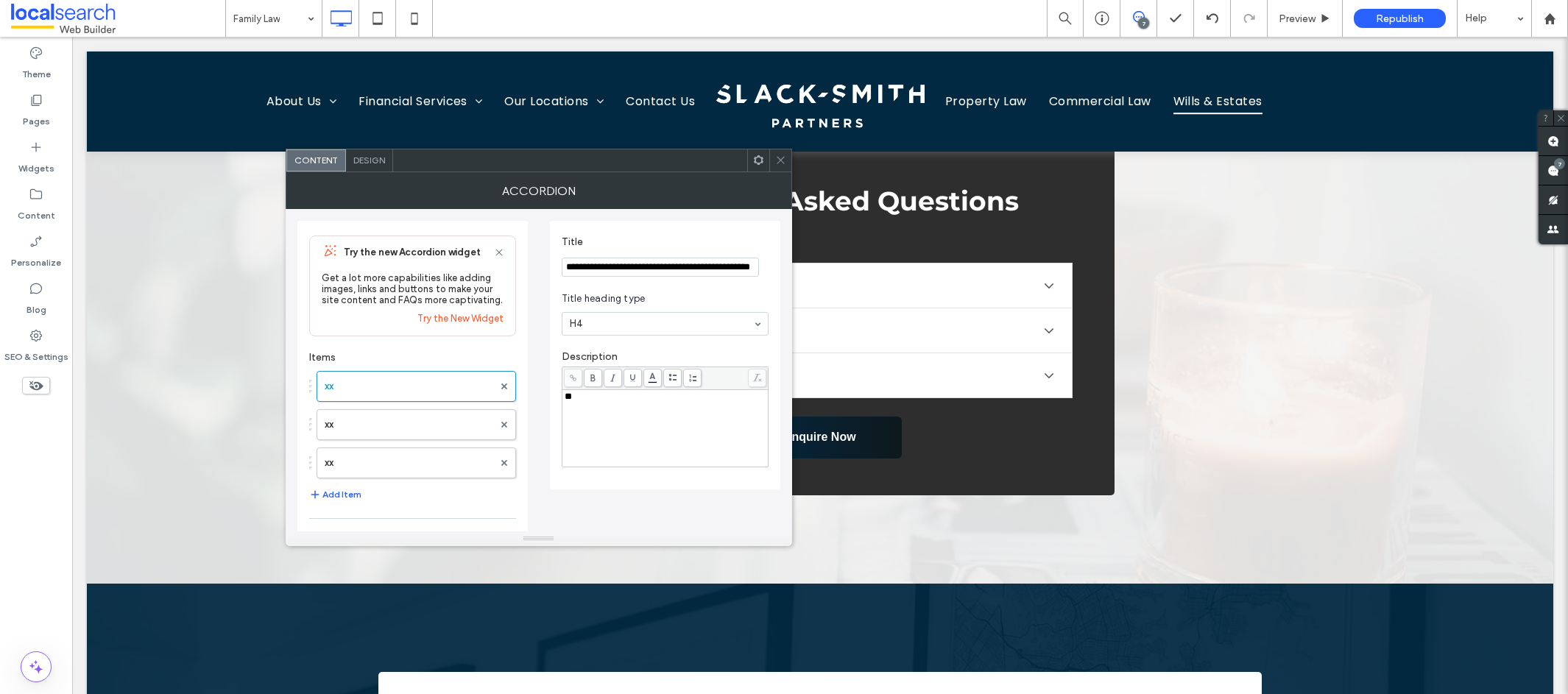 scroll, scrollTop: 0, scrollLeft: 18, axis: horizontal 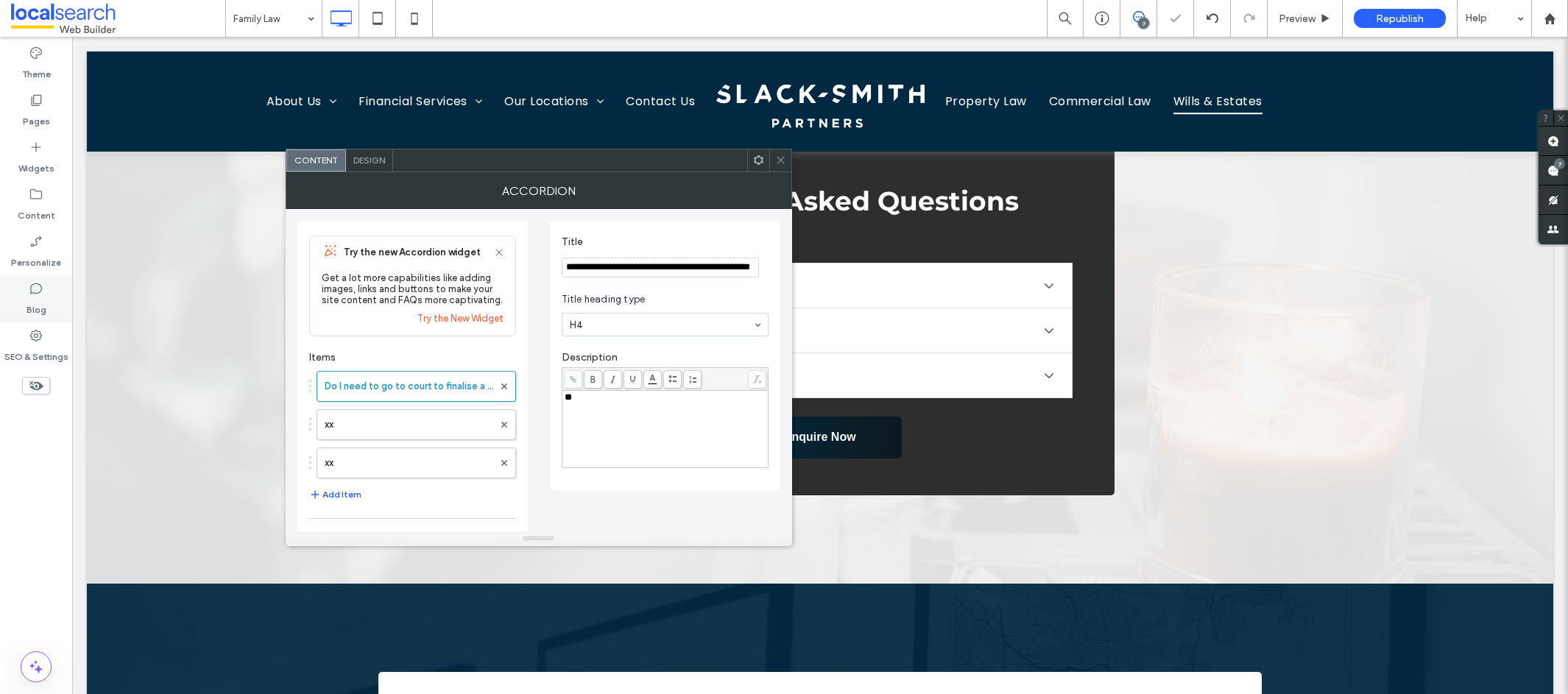 type on "**********" 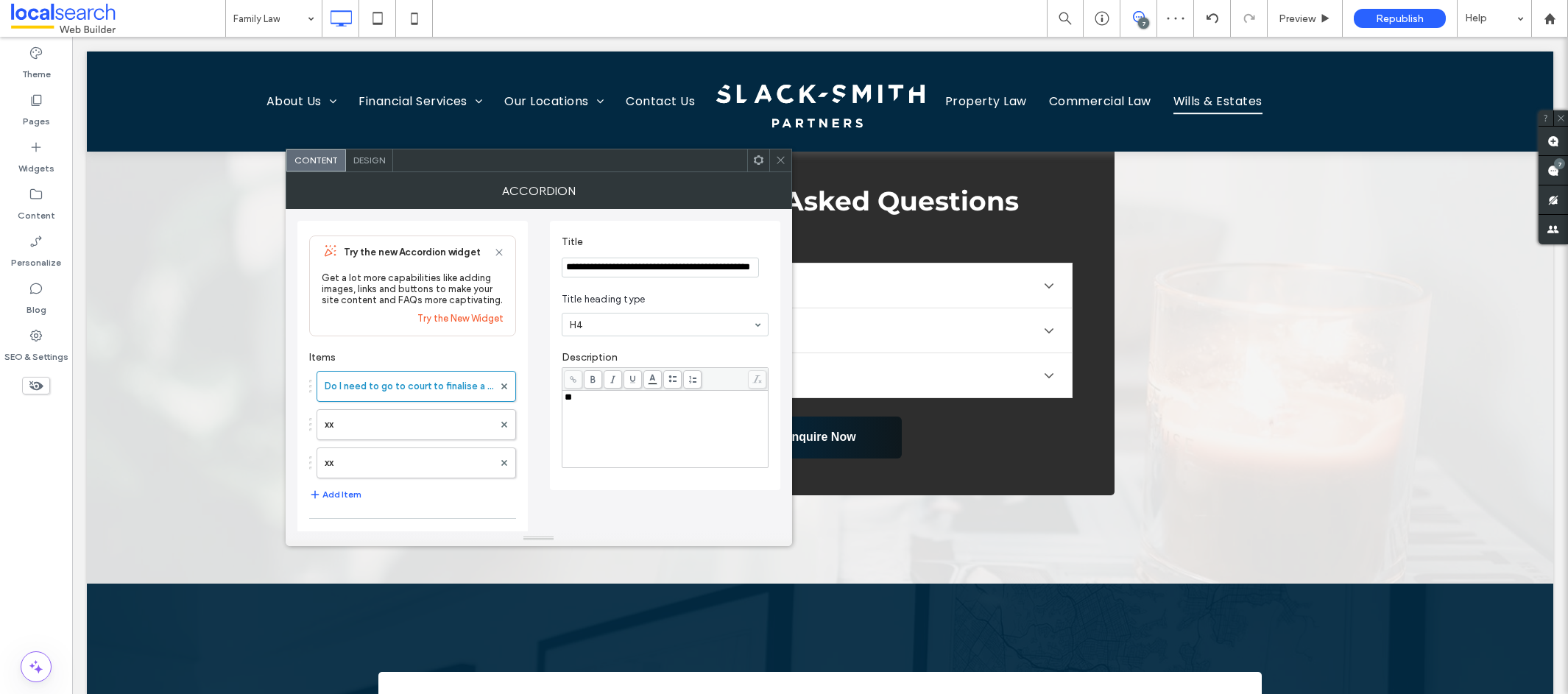 click on "**" at bounding box center (665, 429) 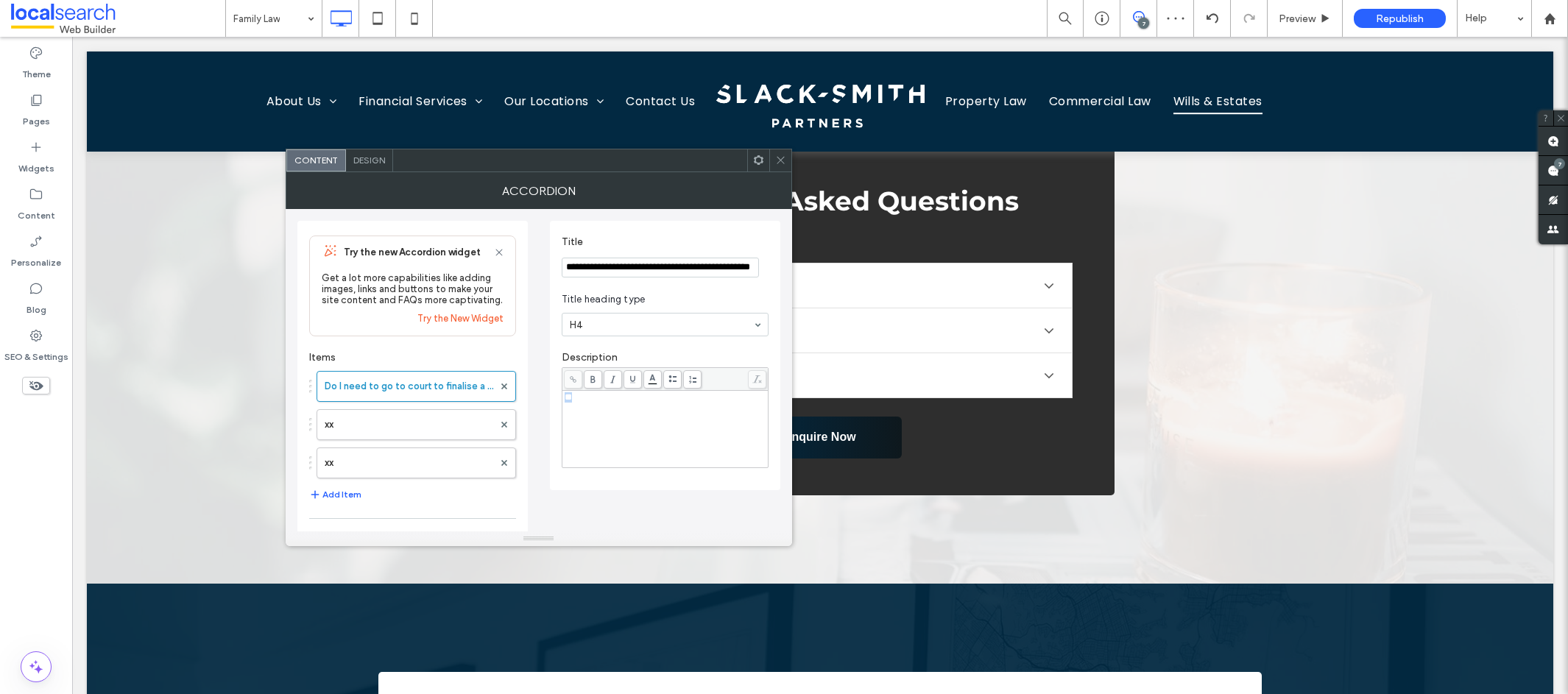 click on "**" at bounding box center [665, 429] 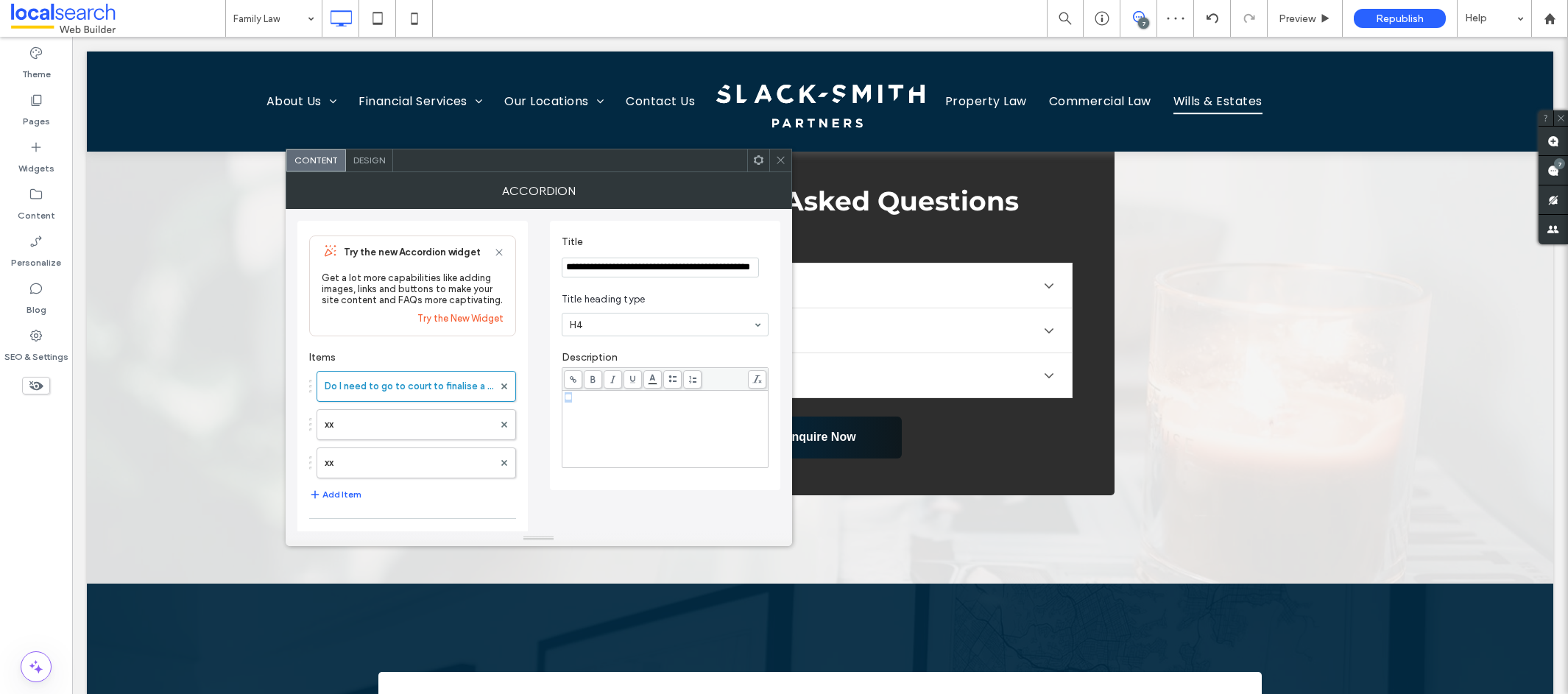 click on "**" at bounding box center (665, 429) 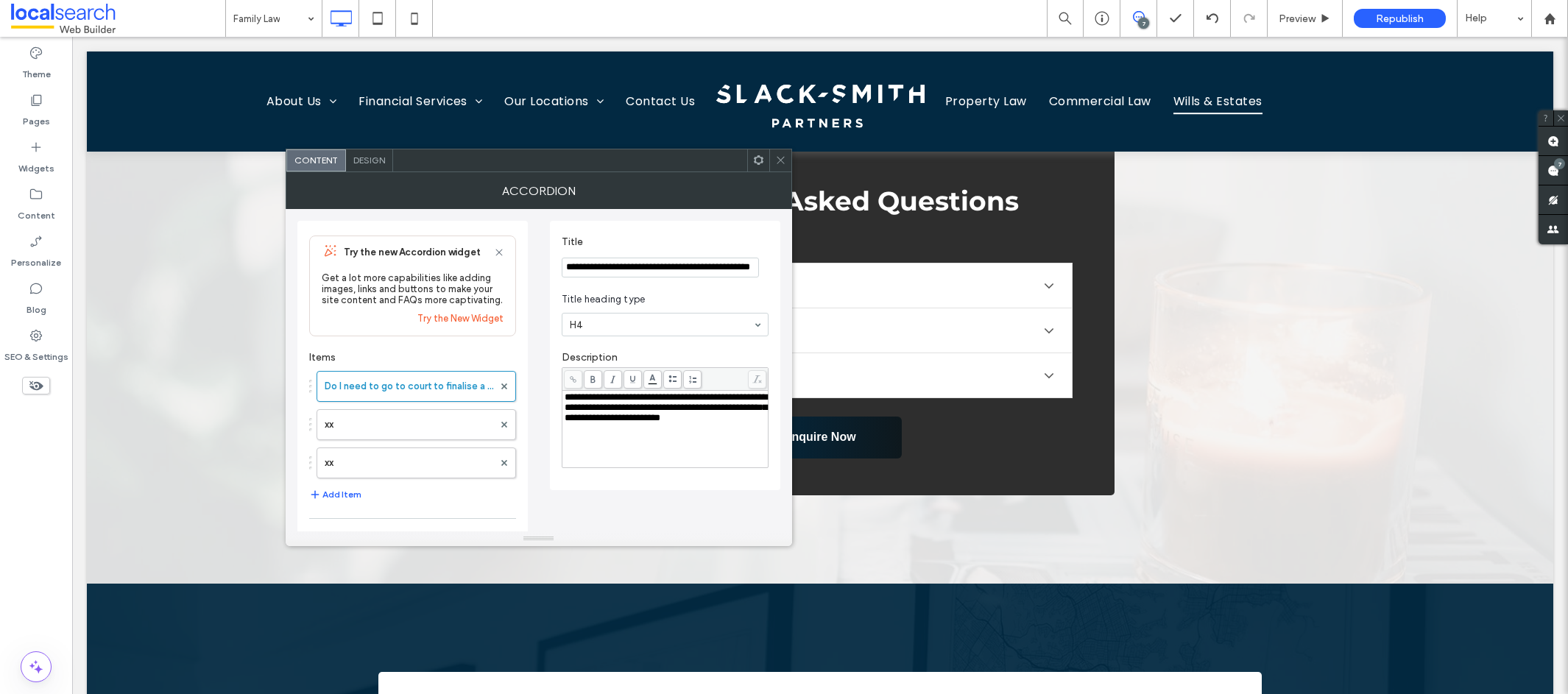 click on "**********" at bounding box center (660, 268) 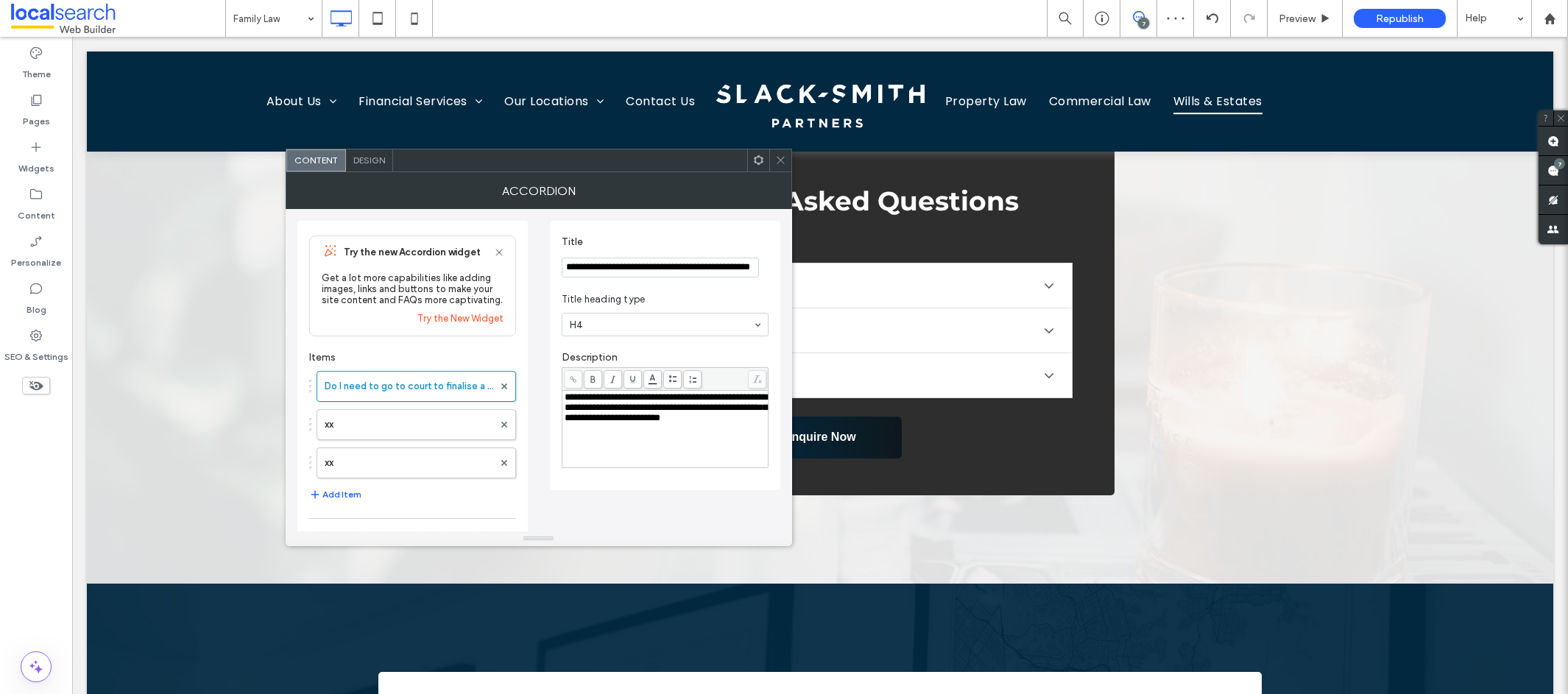 click on "**********" at bounding box center (660, 268) 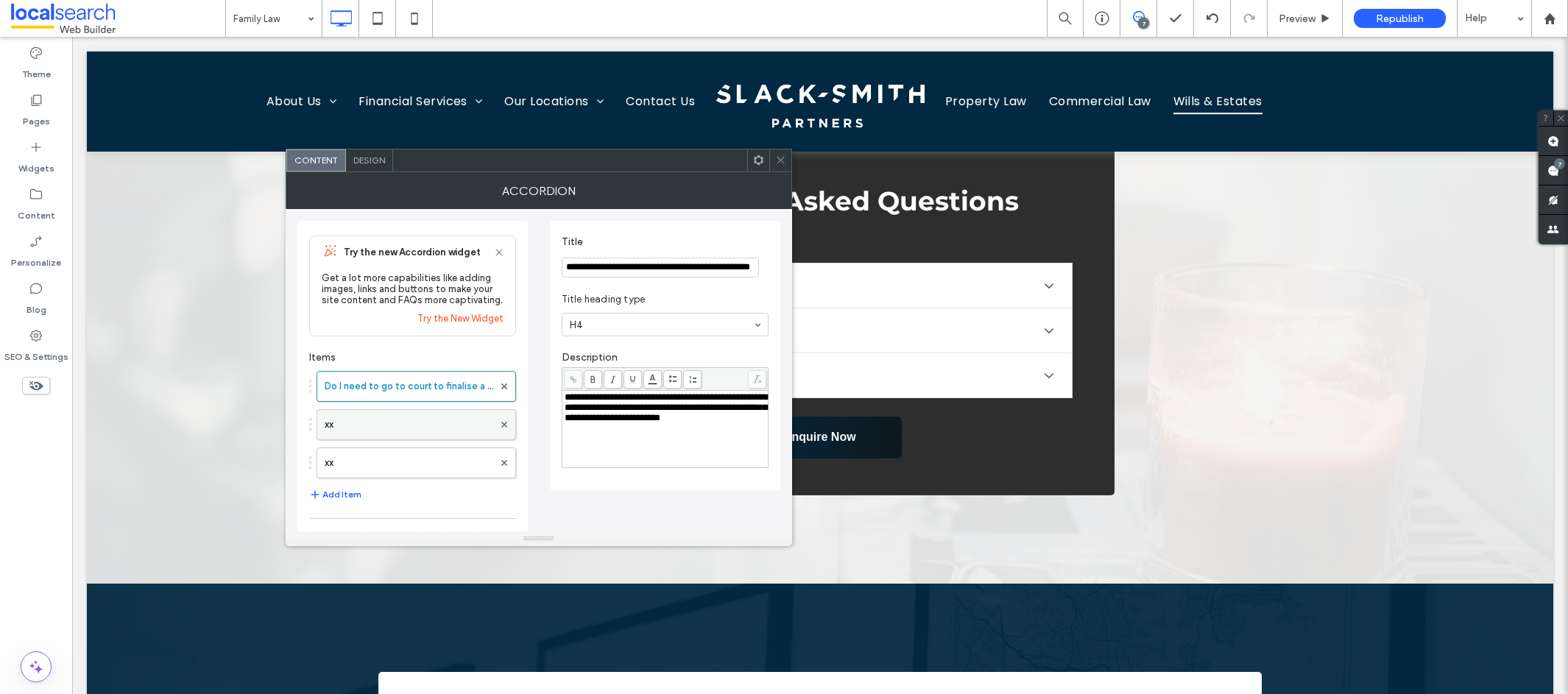 click on "xx" at bounding box center [409, 425] 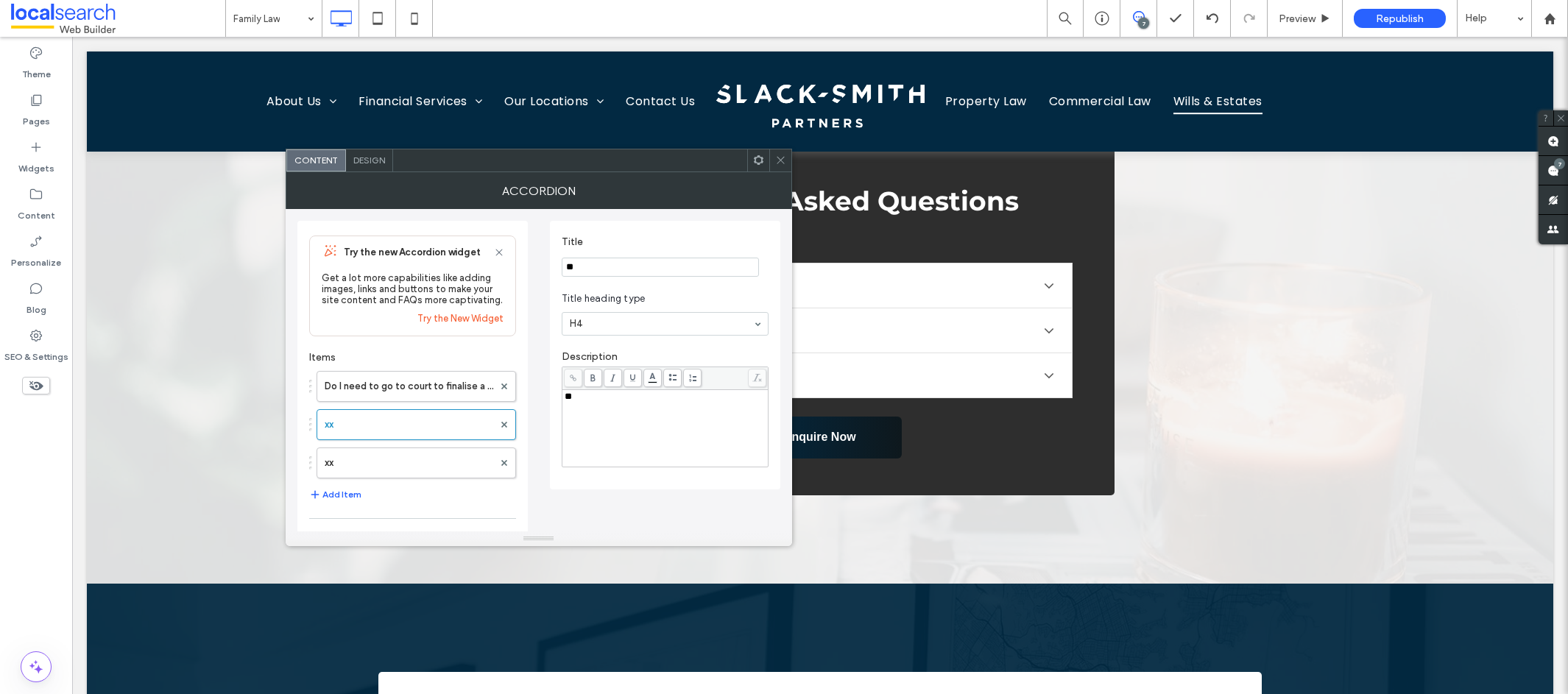 click on "**" at bounding box center (660, 267) 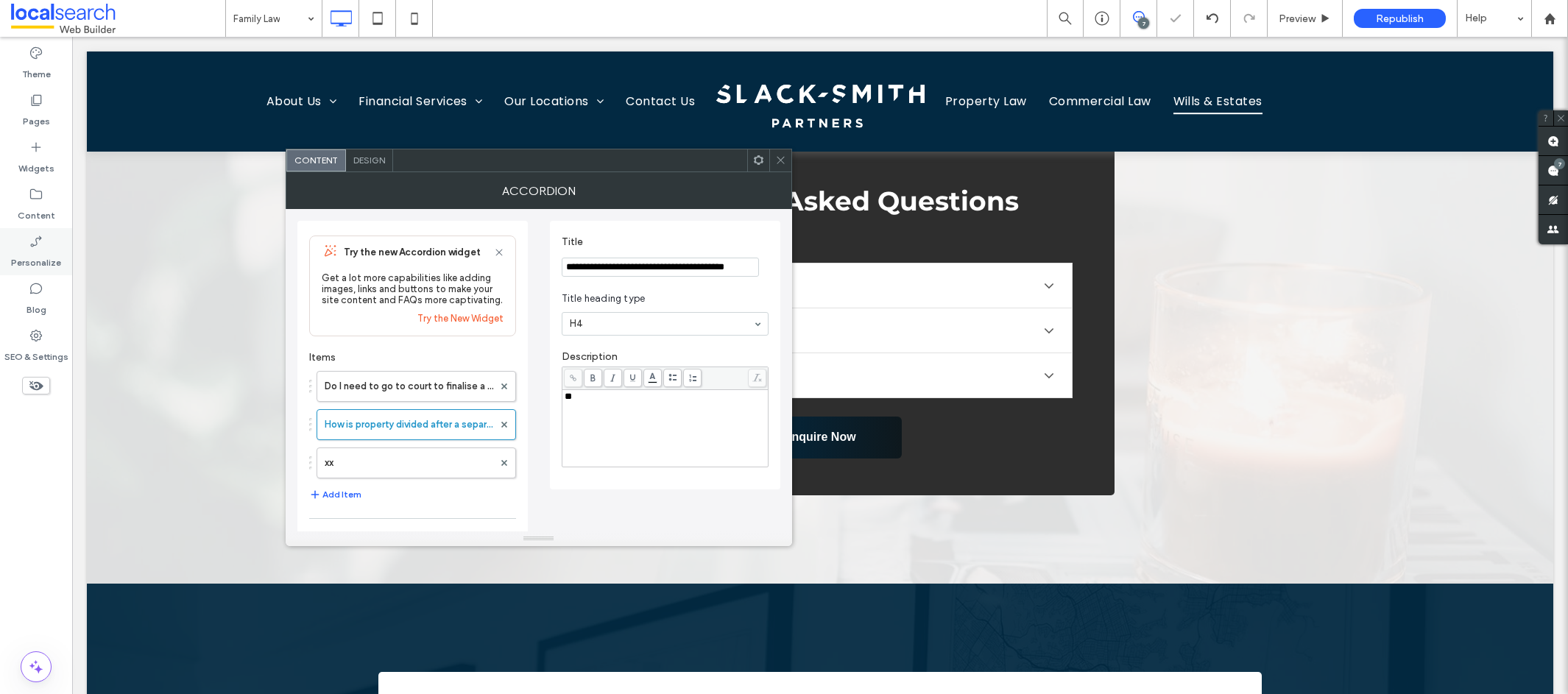 type on "**********" 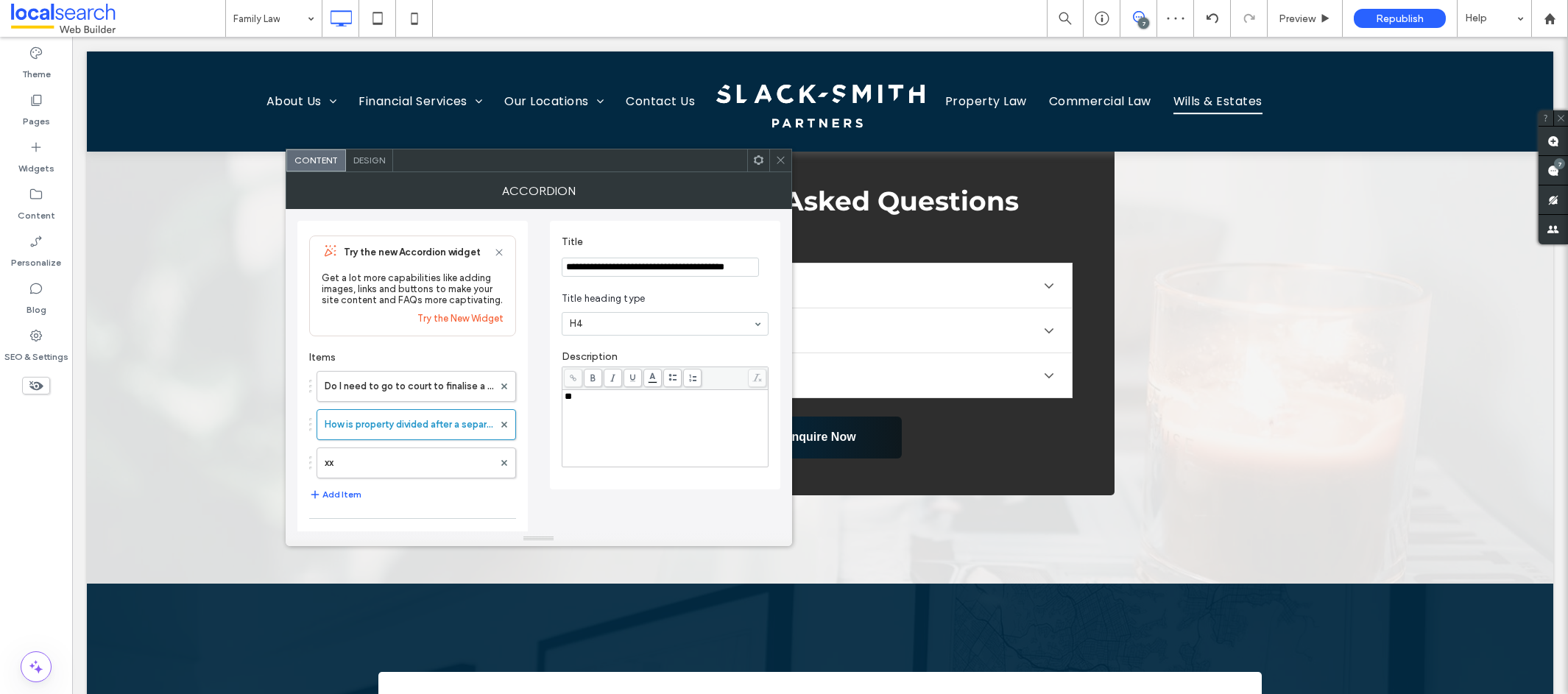 click on "**" at bounding box center [665, 428] 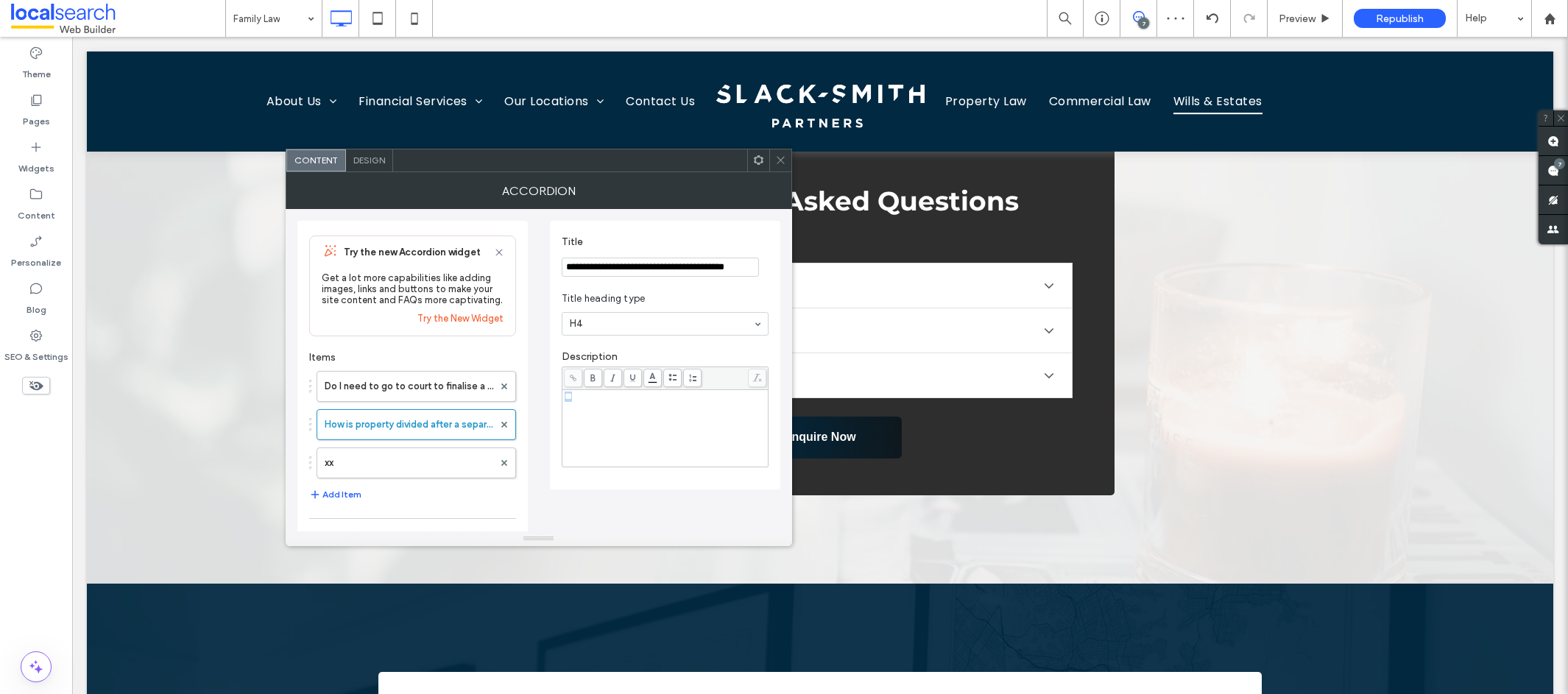 click on "**" at bounding box center (665, 428) 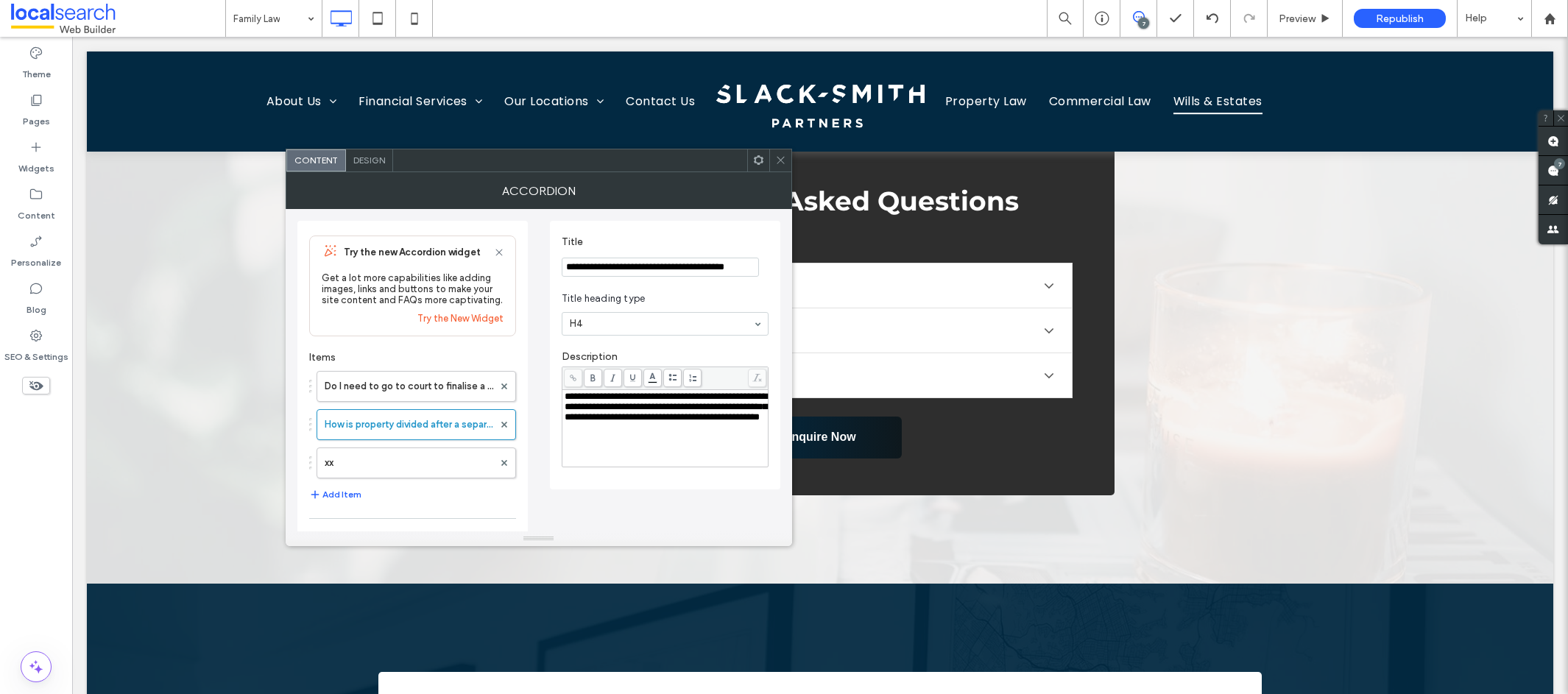 click on "**********" at bounding box center [665, 406] 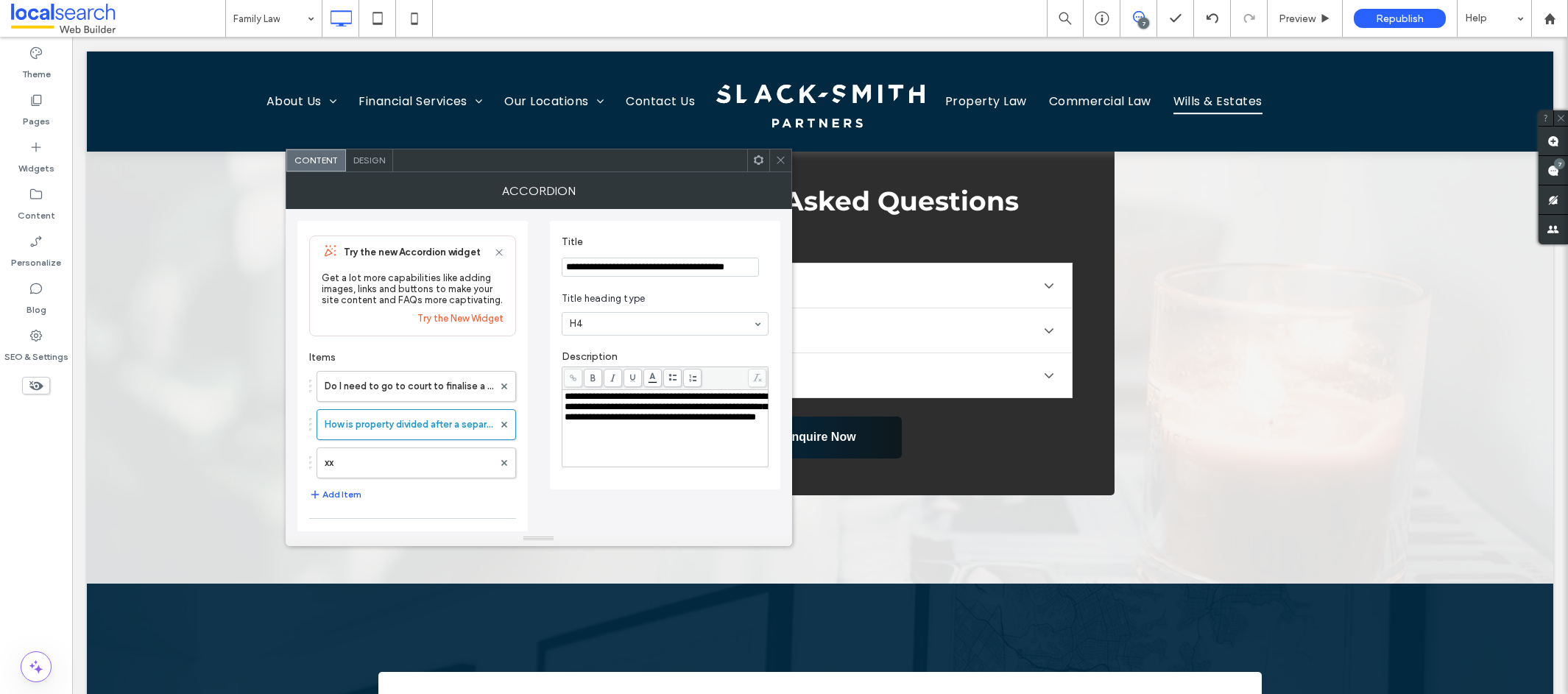 click on "**********" at bounding box center (660, 267) 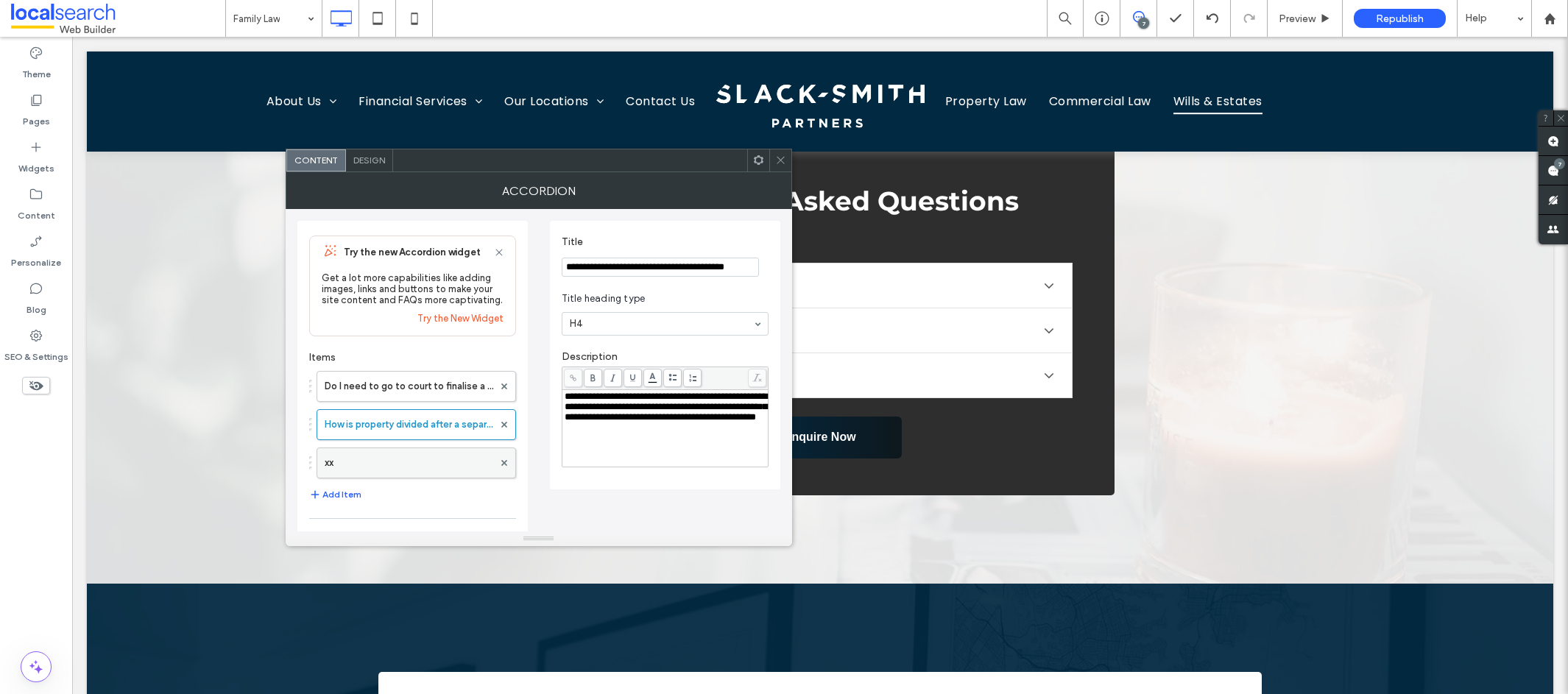 click on "xx" at bounding box center [409, 463] 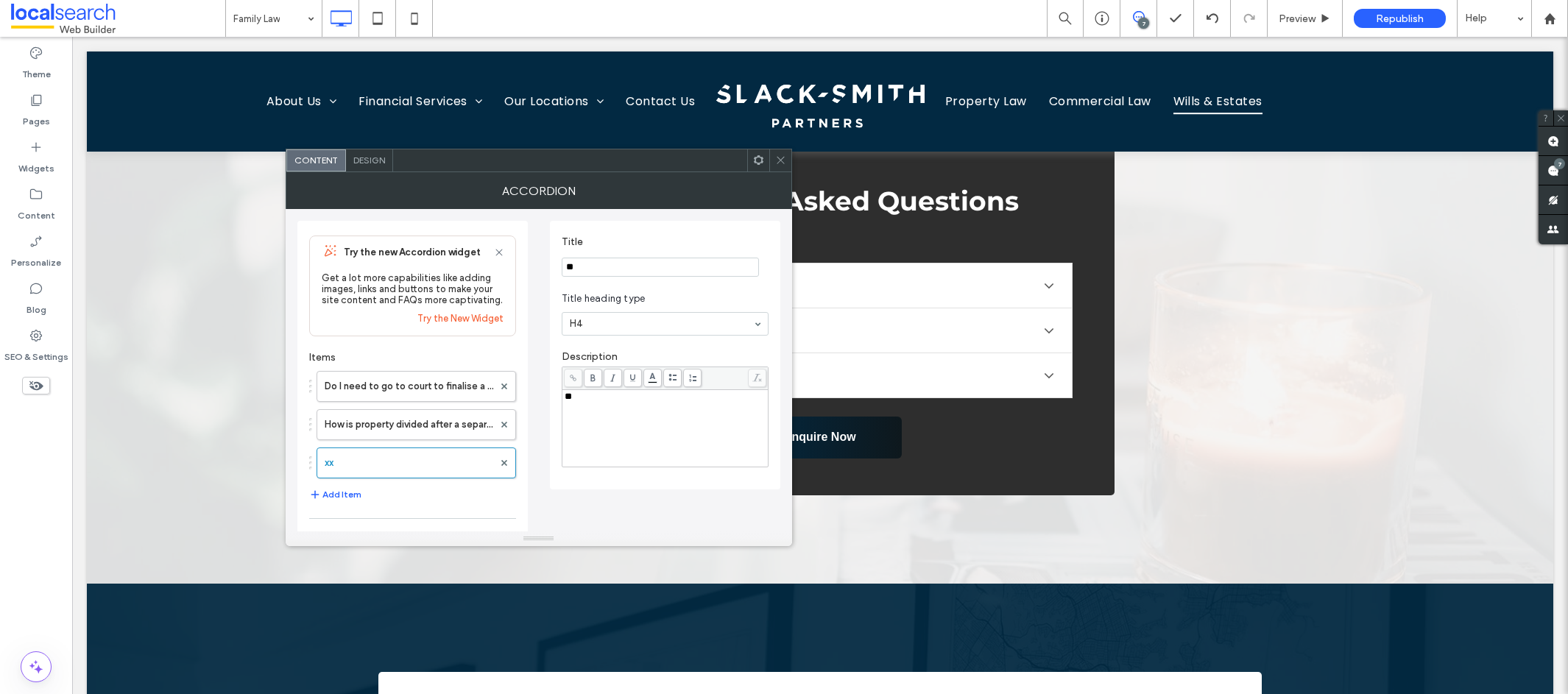 click on "**" at bounding box center (660, 267) 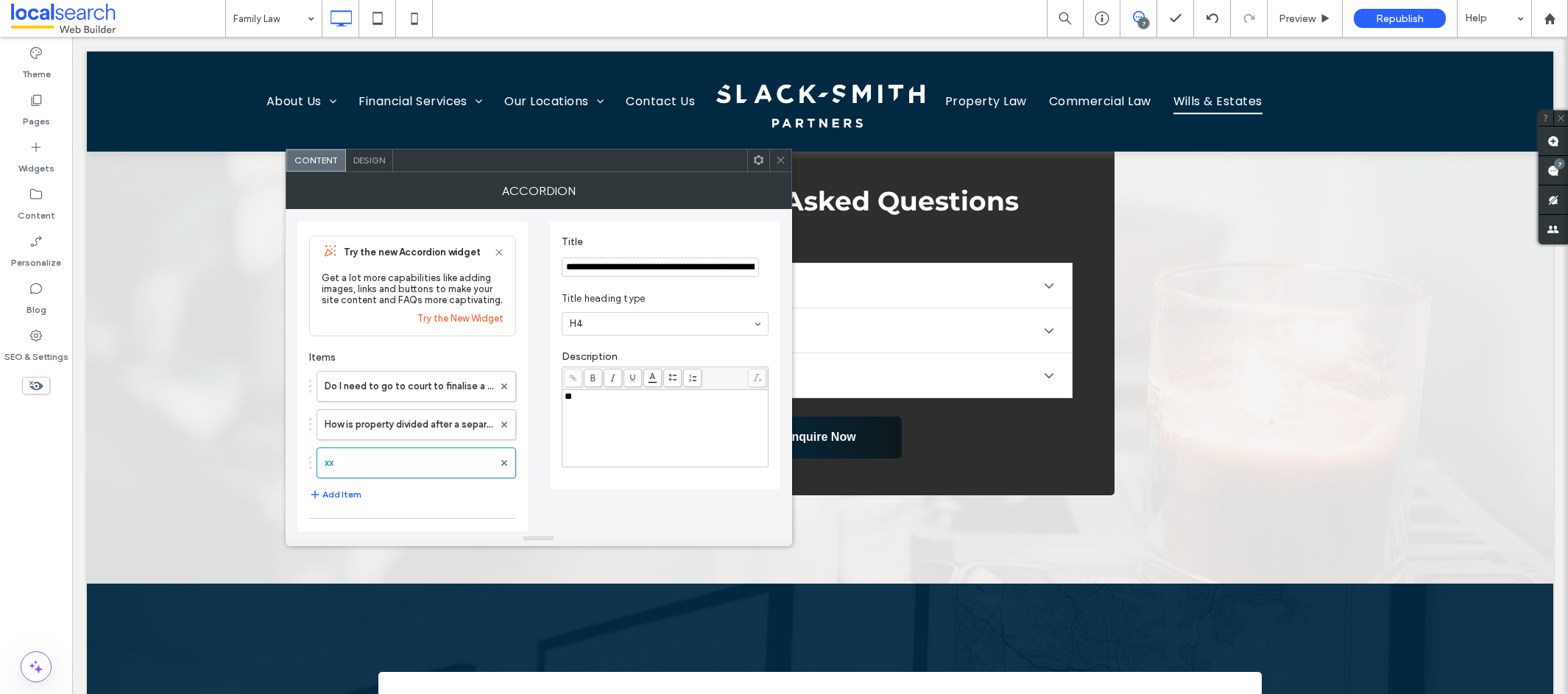 scroll, scrollTop: 0, scrollLeft: 115, axis: horizontal 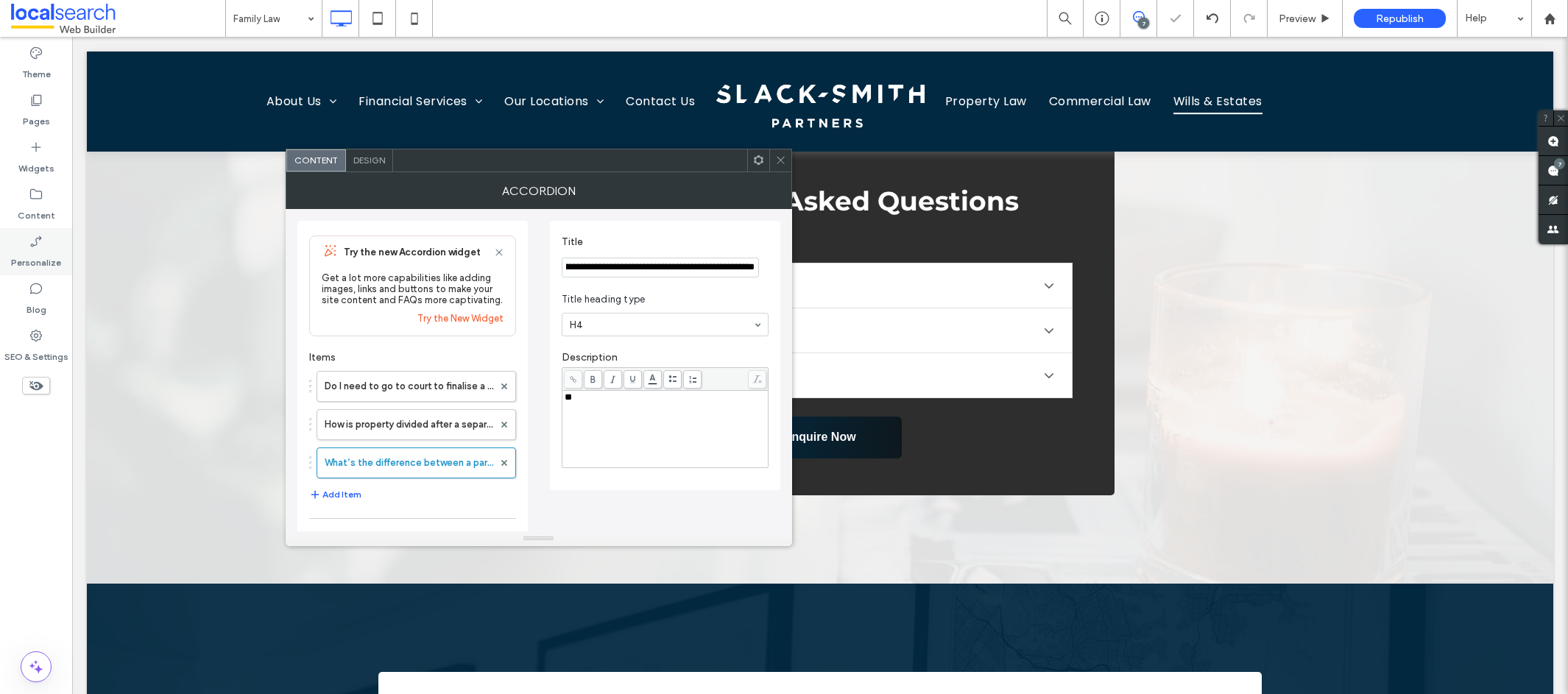 type on "**********" 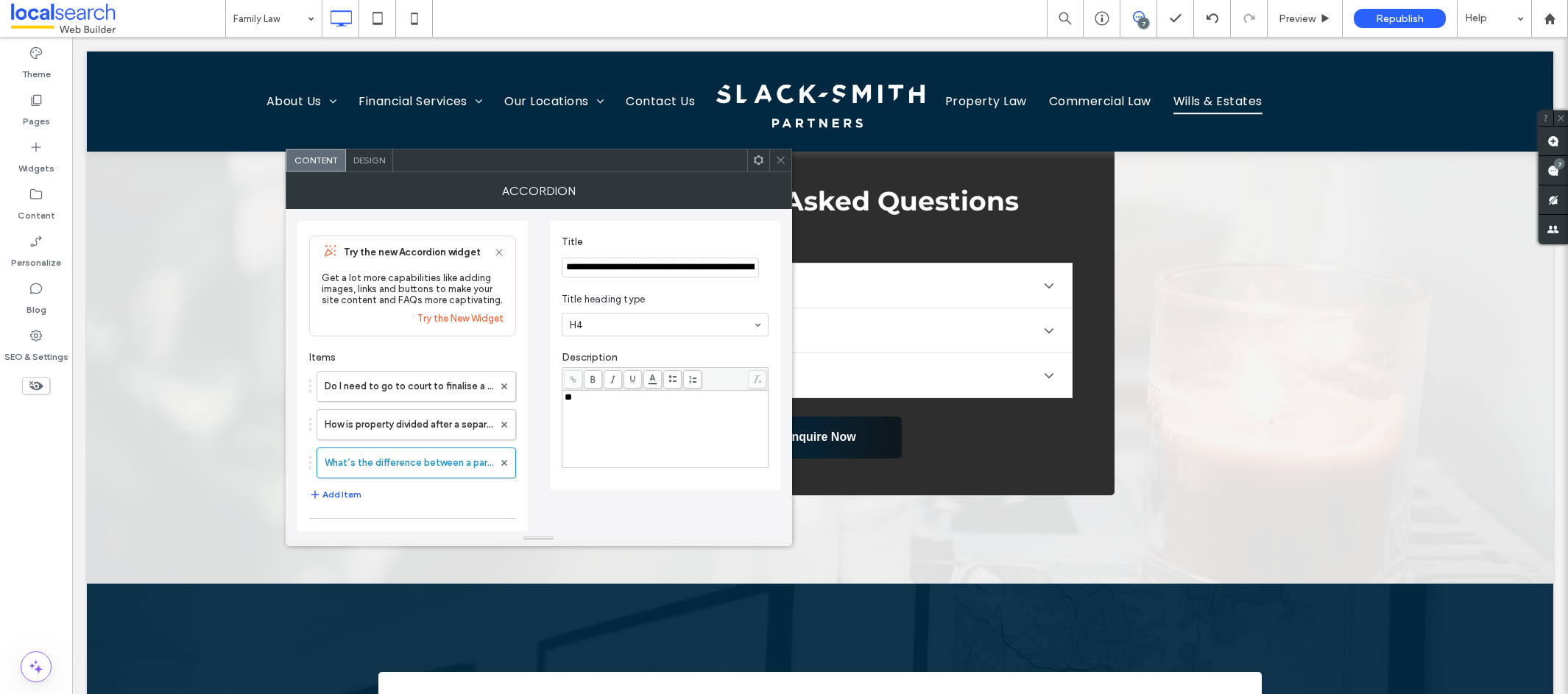 click on "**" at bounding box center [665, 429] 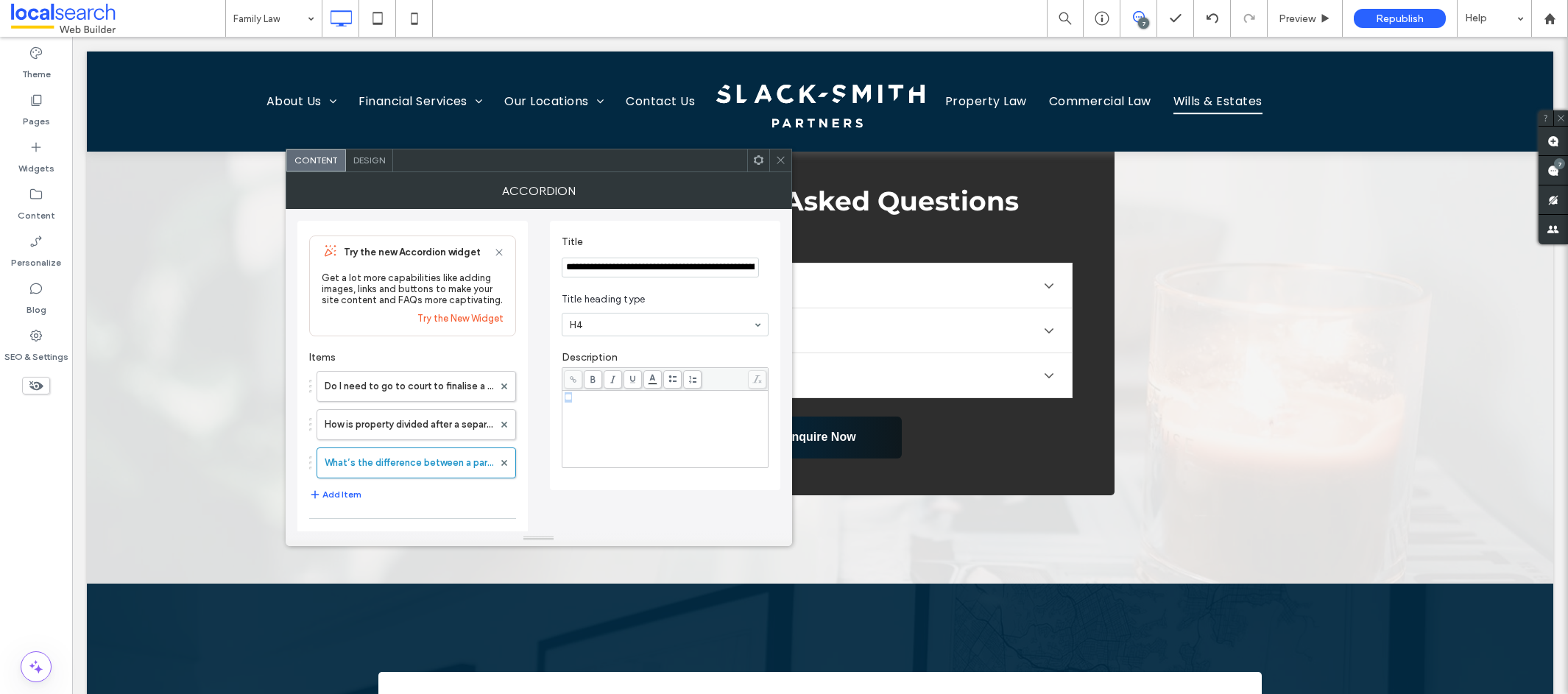 click on "**" at bounding box center [665, 429] 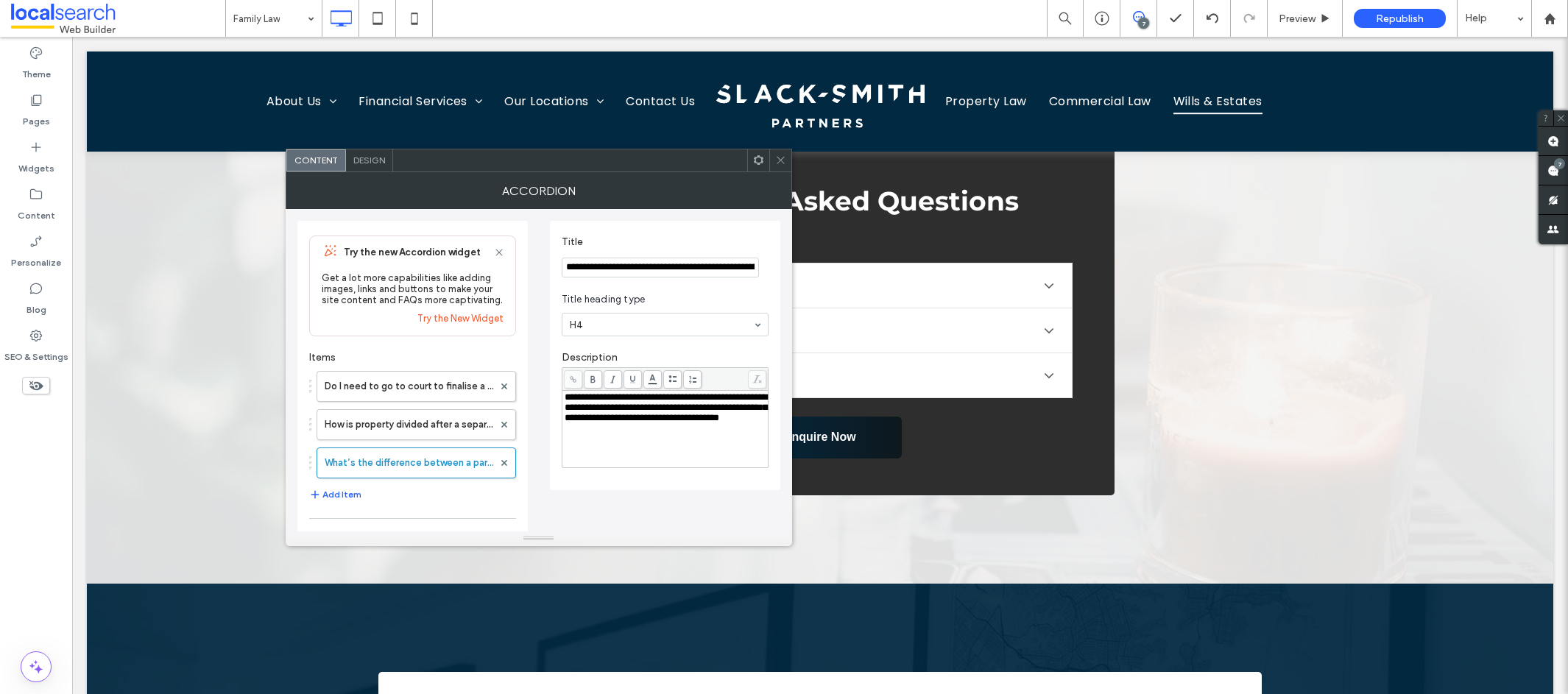 click on "**********" at bounding box center (660, 268) 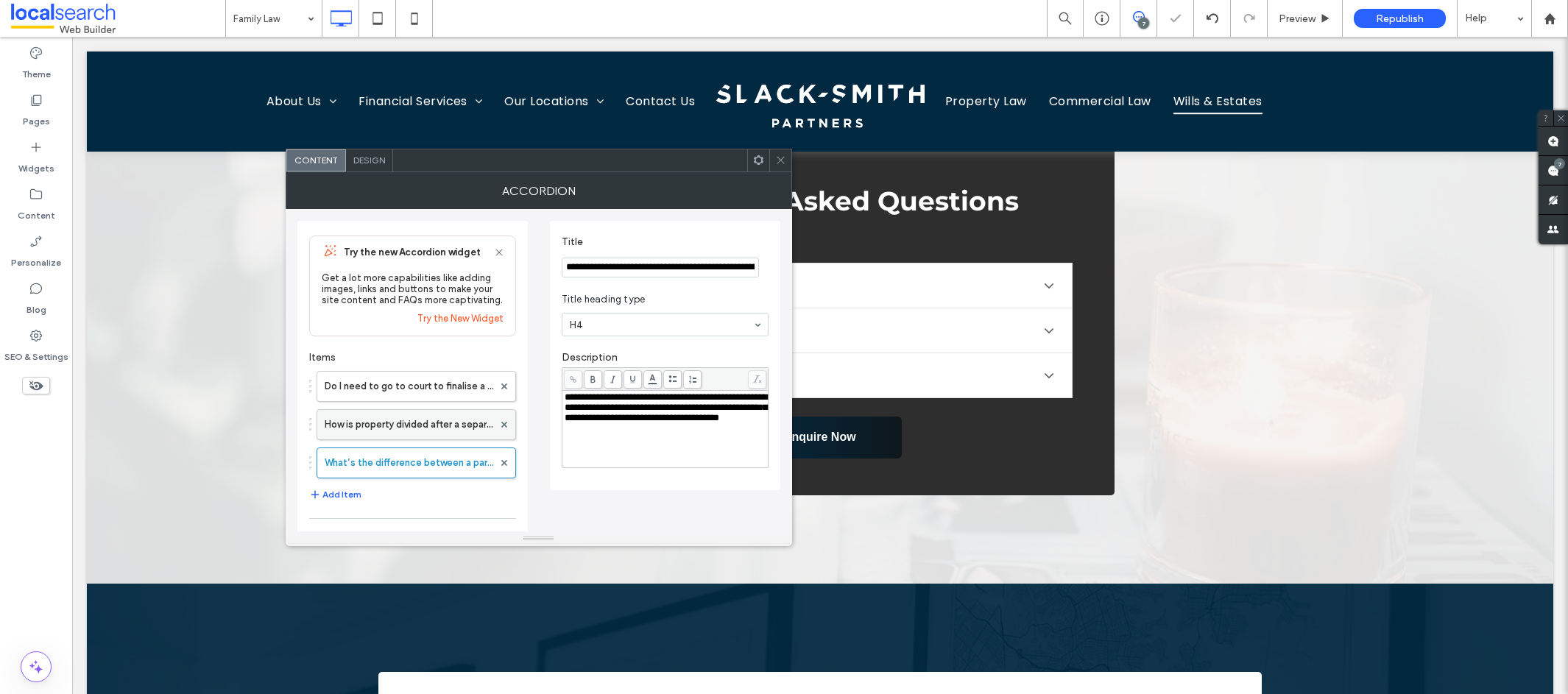 click on "How is property divided after a separation?" at bounding box center (409, 425) 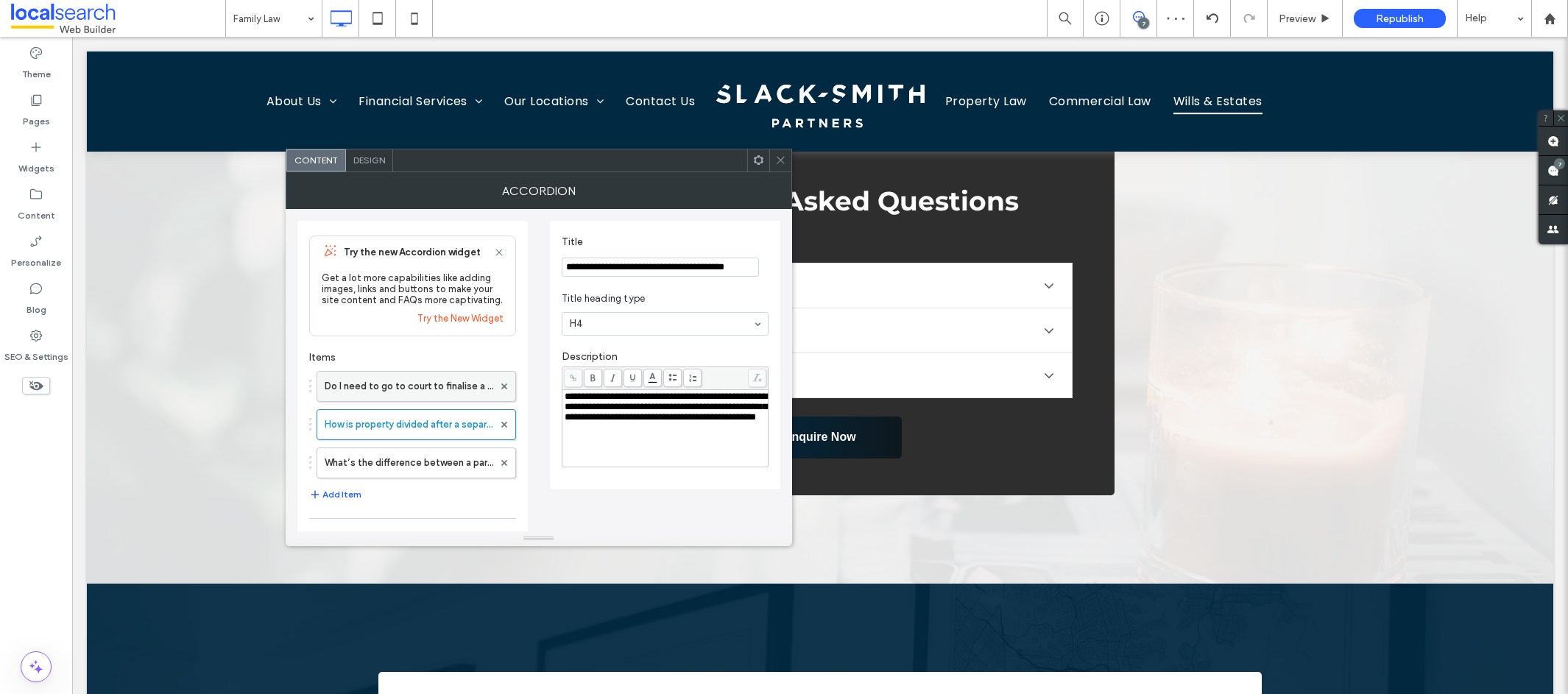 click on "Do I need to go to court to finalise a separation?" at bounding box center [409, 386] 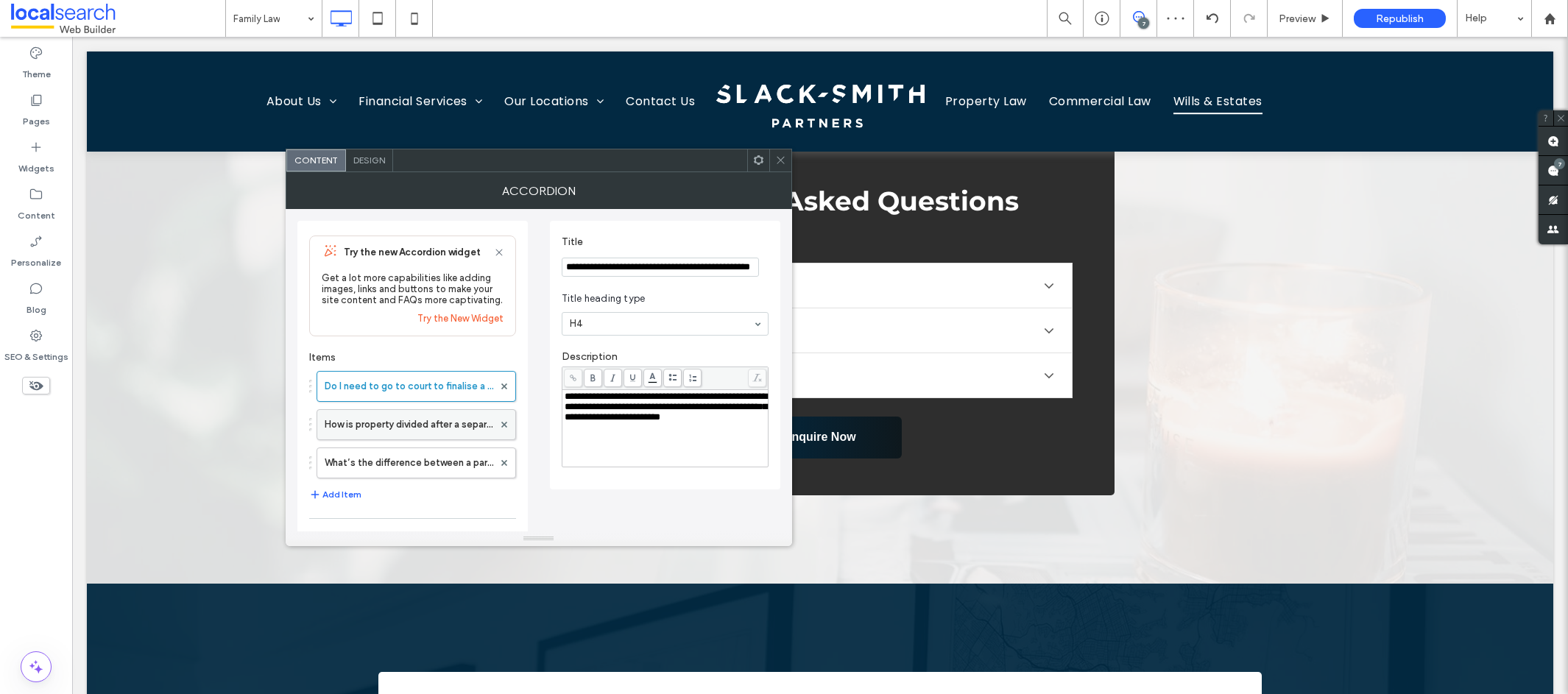 click on "How is property divided after a separation?" at bounding box center [409, 425] 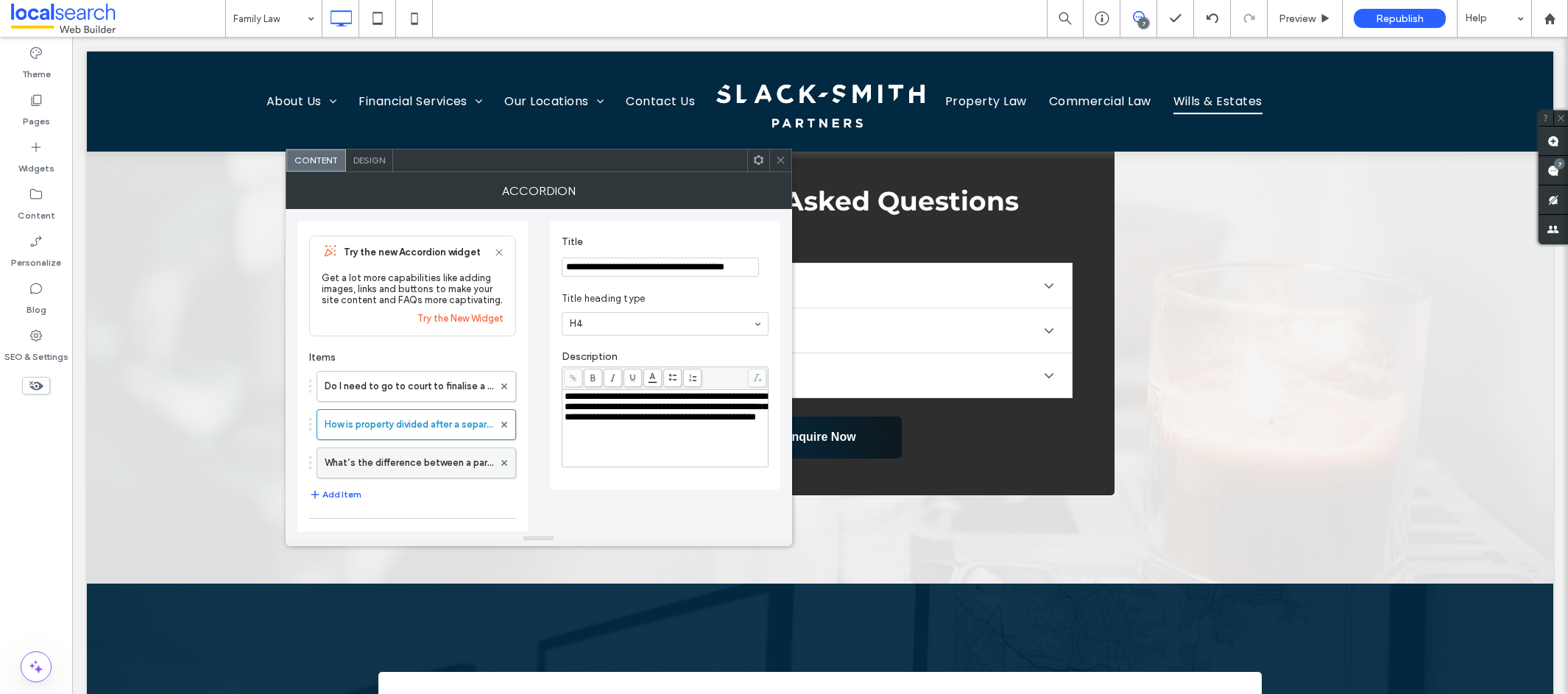 click on "What’s the difference between a parenting plan and a consent order?" at bounding box center [409, 463] 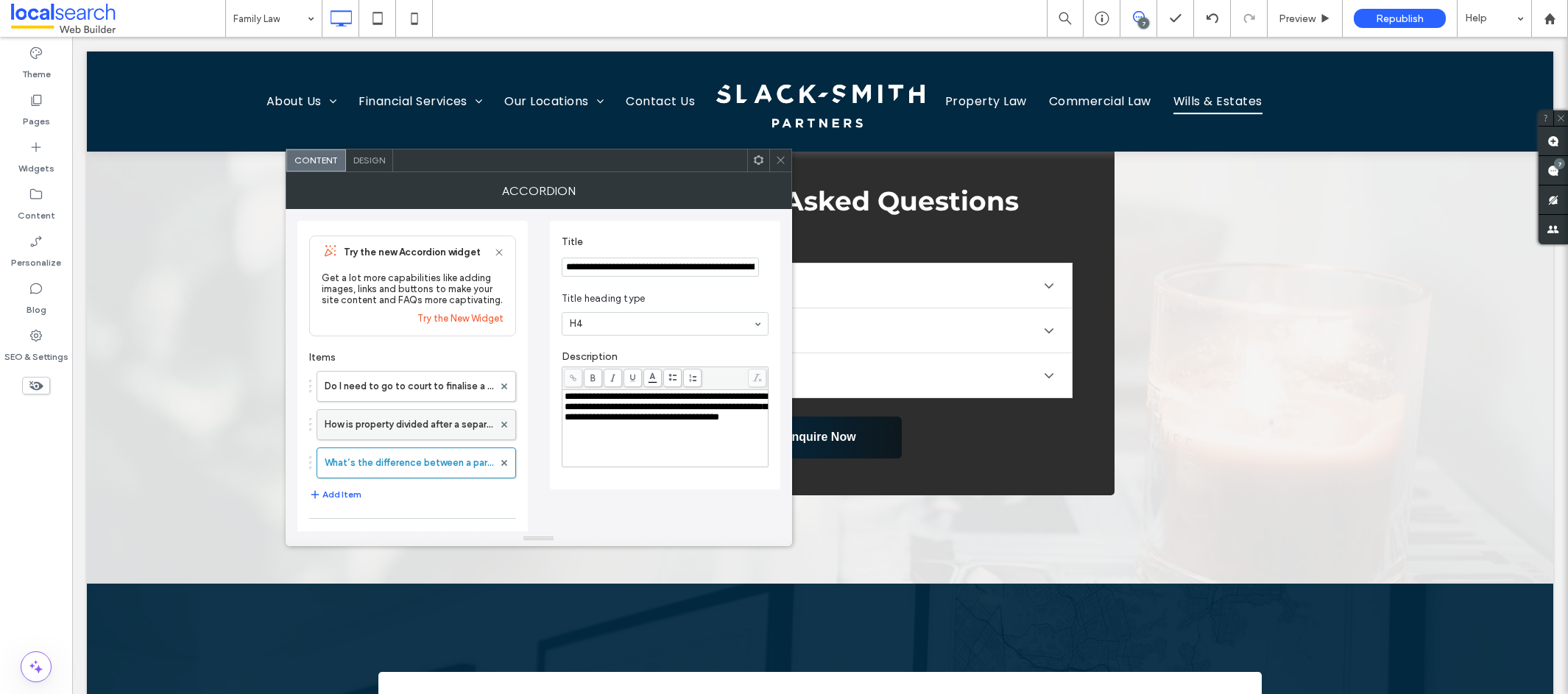 click on "How is property divided after a separation?" at bounding box center (409, 425) 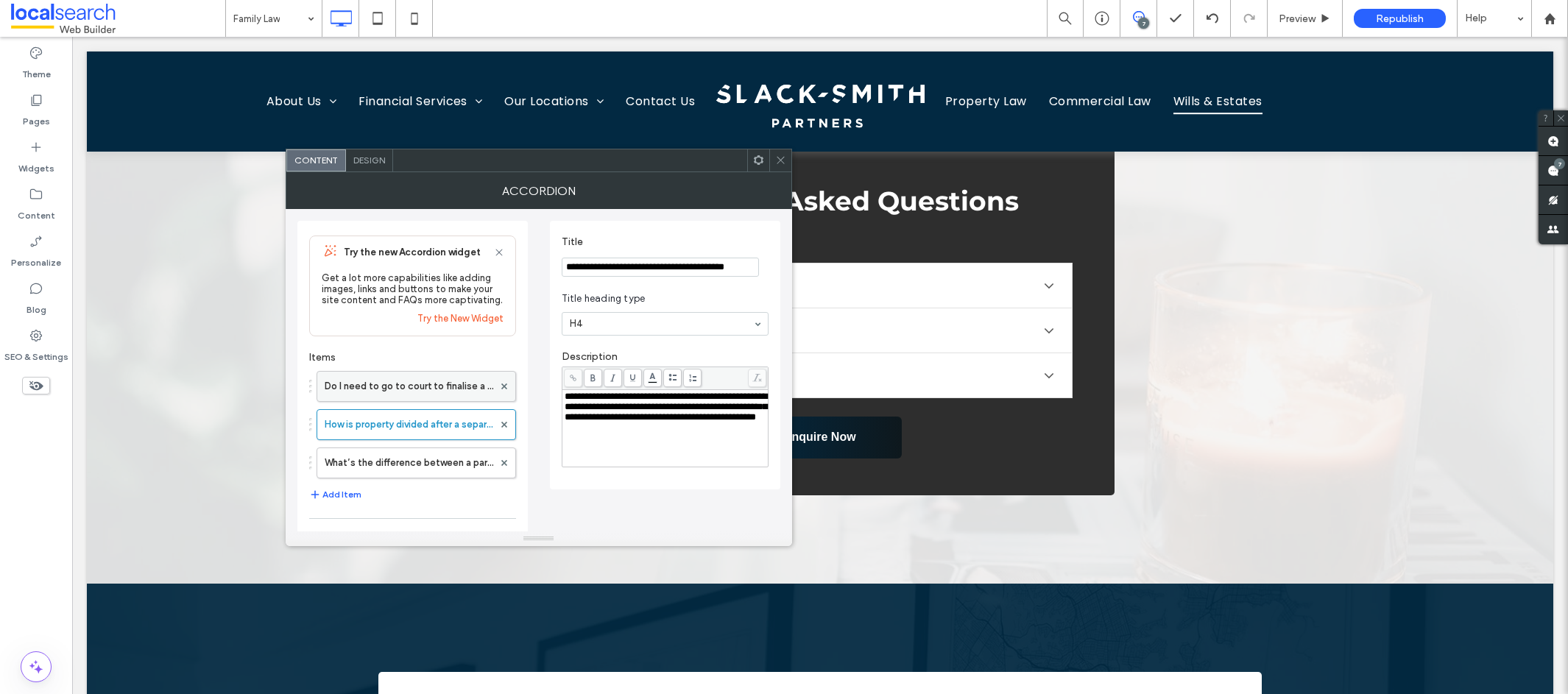 click on "Do I need to go to court to finalise a separation?" at bounding box center [409, 386] 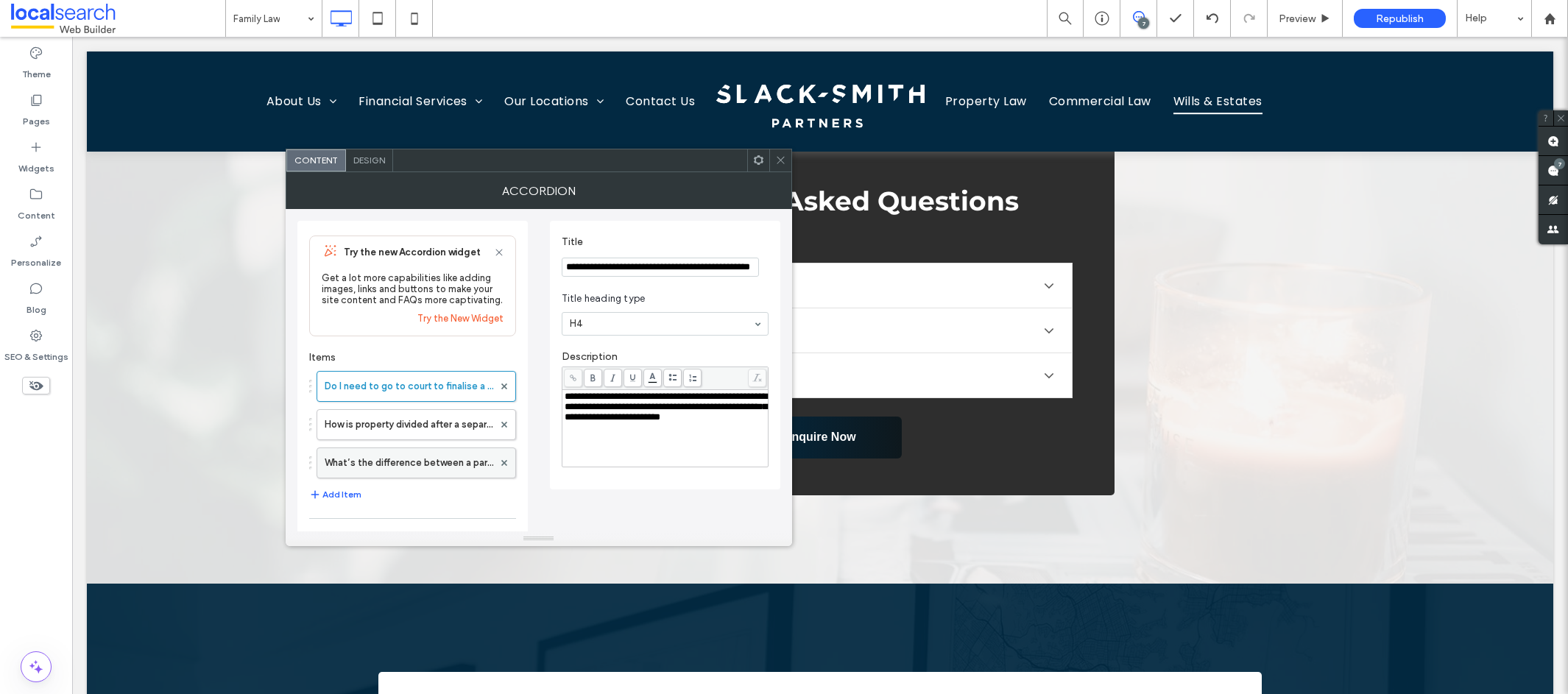 click on "What’s the difference between a parenting plan and a consent order?" at bounding box center [409, 463] 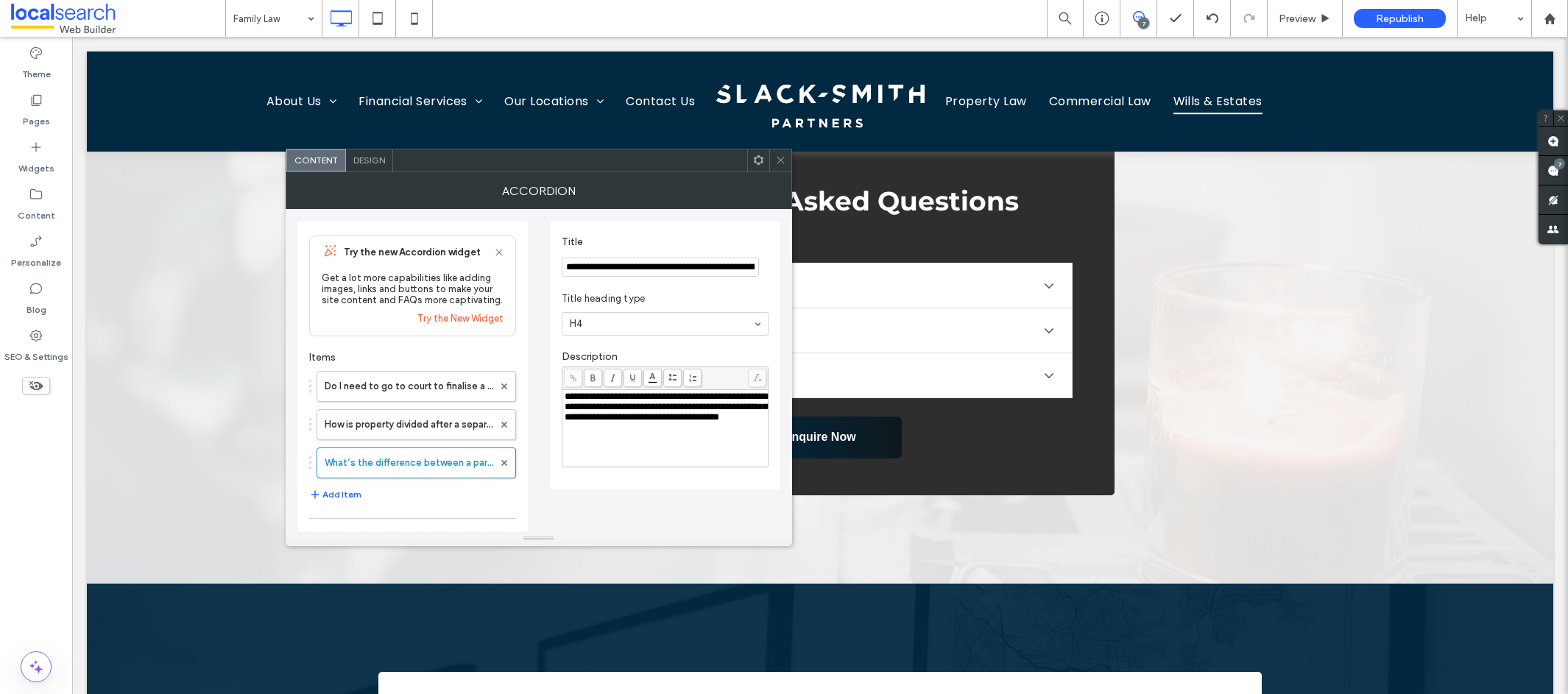 click 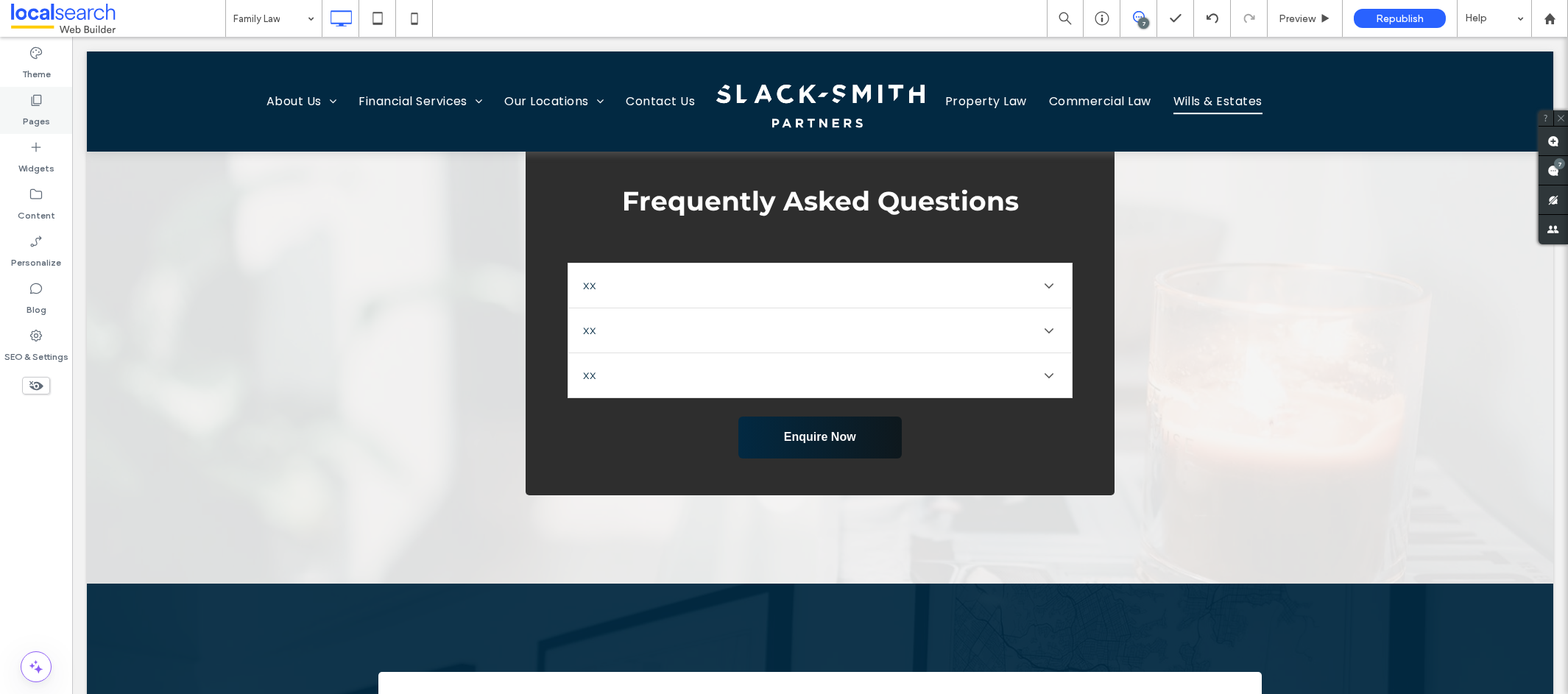 click 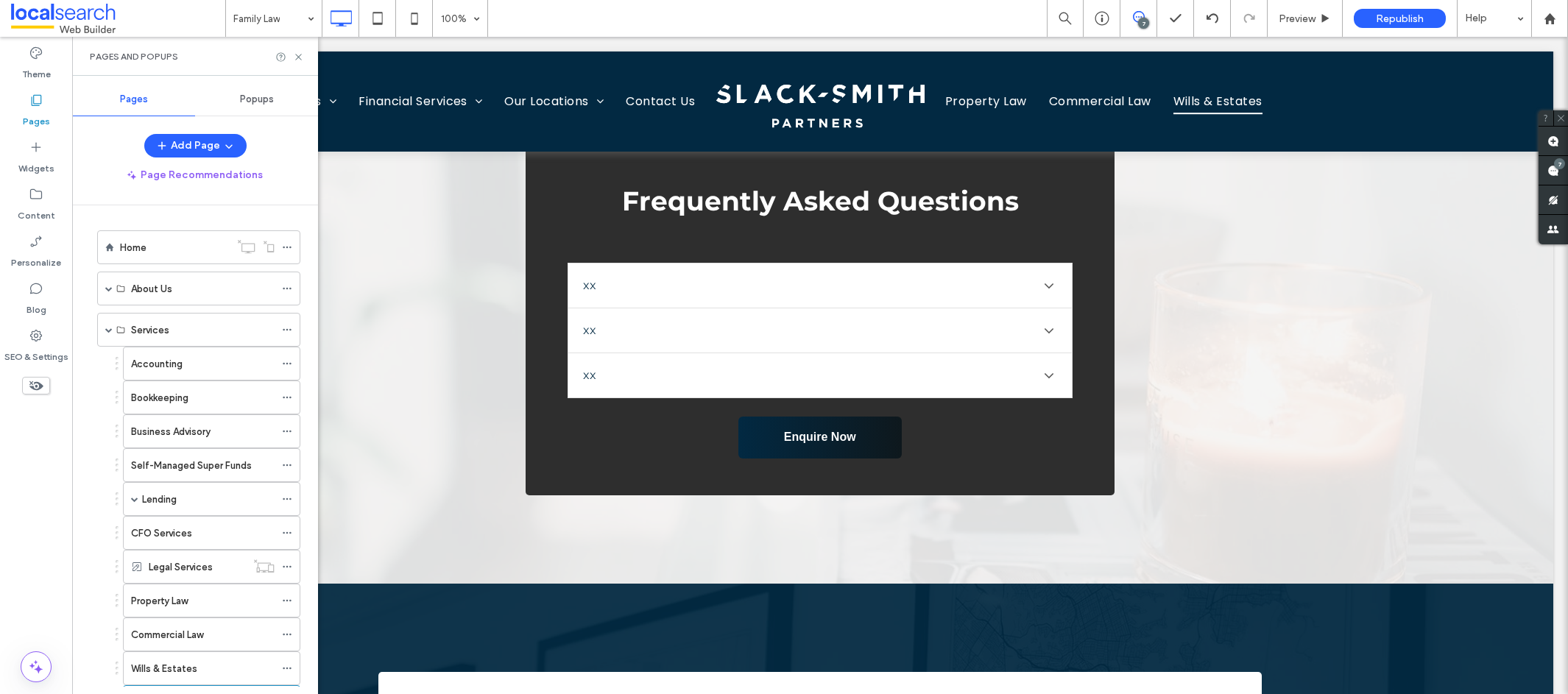 scroll, scrollTop: 188, scrollLeft: 0, axis: vertical 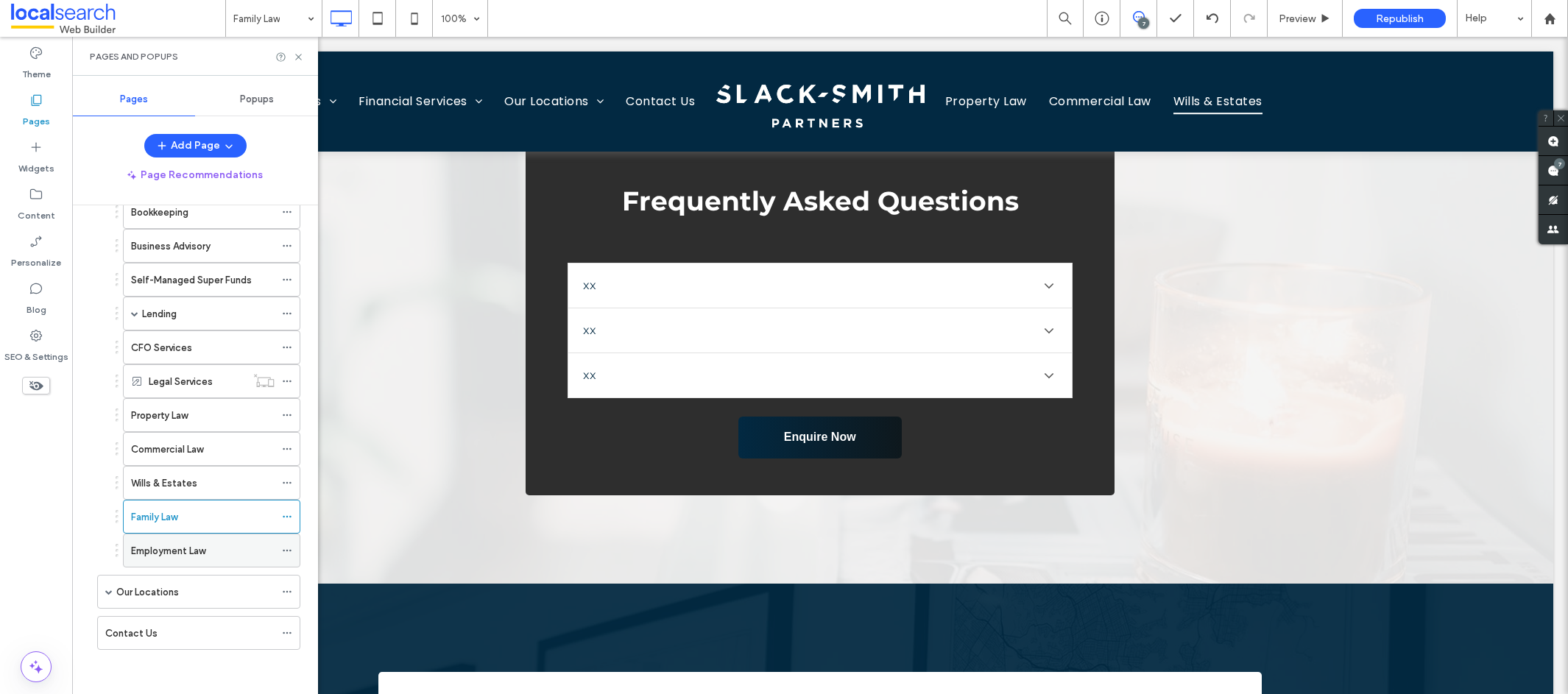 click on "Employment Law" at bounding box center (168, 550) 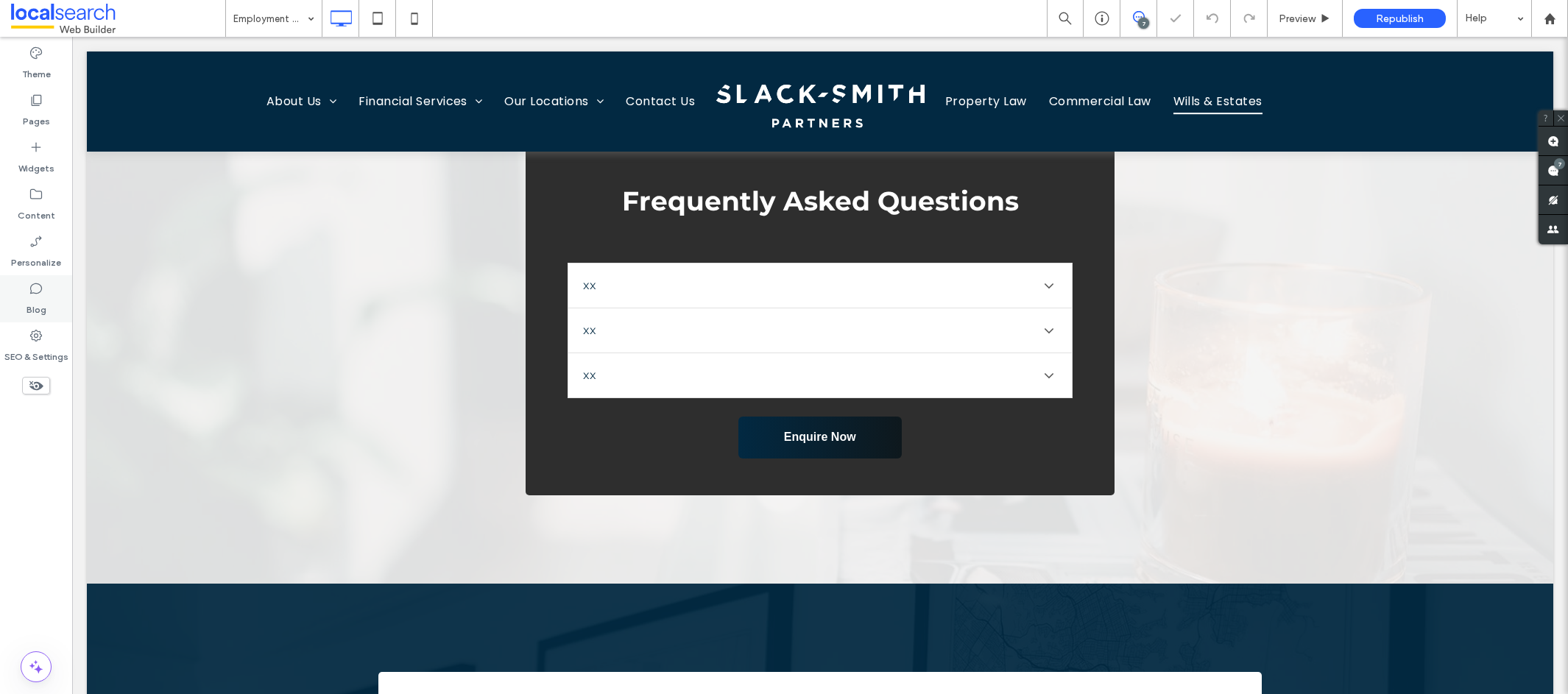 type on "*******" 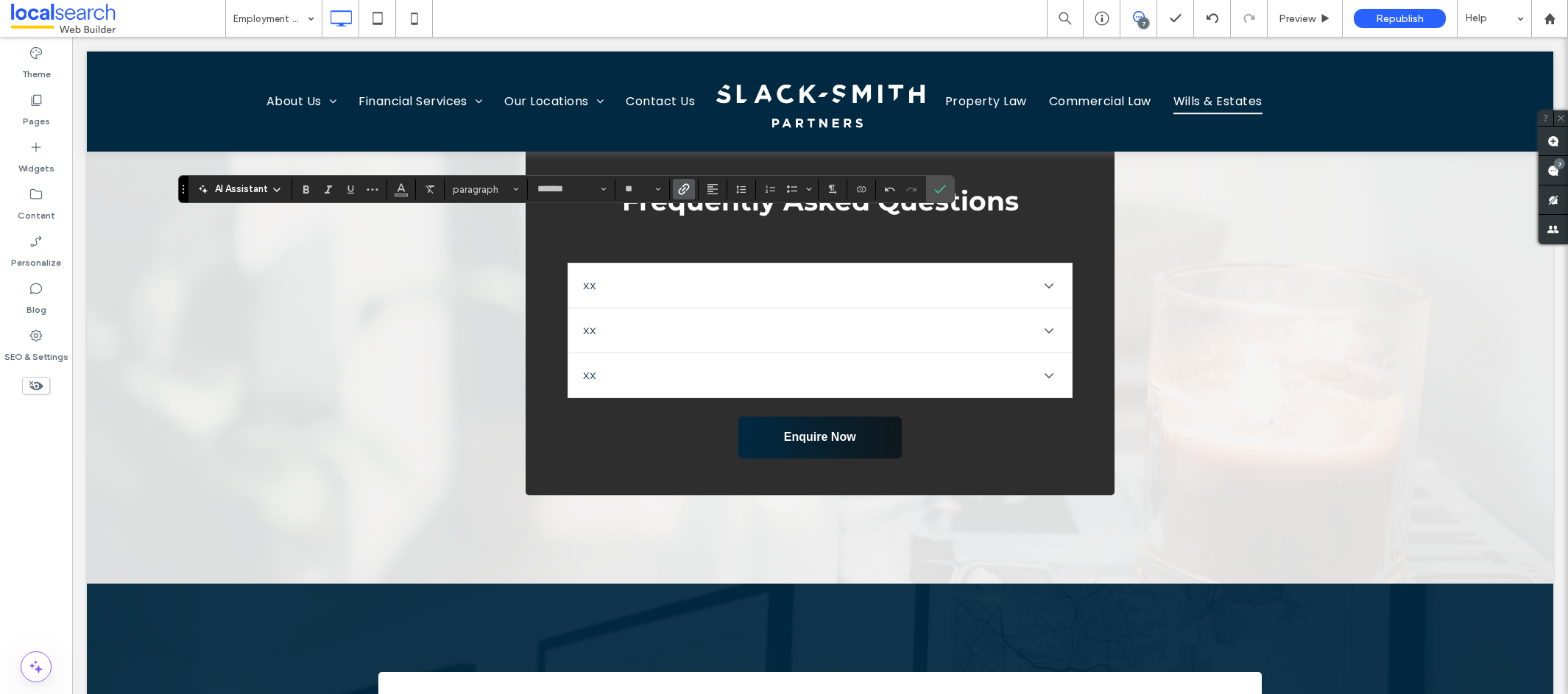 click 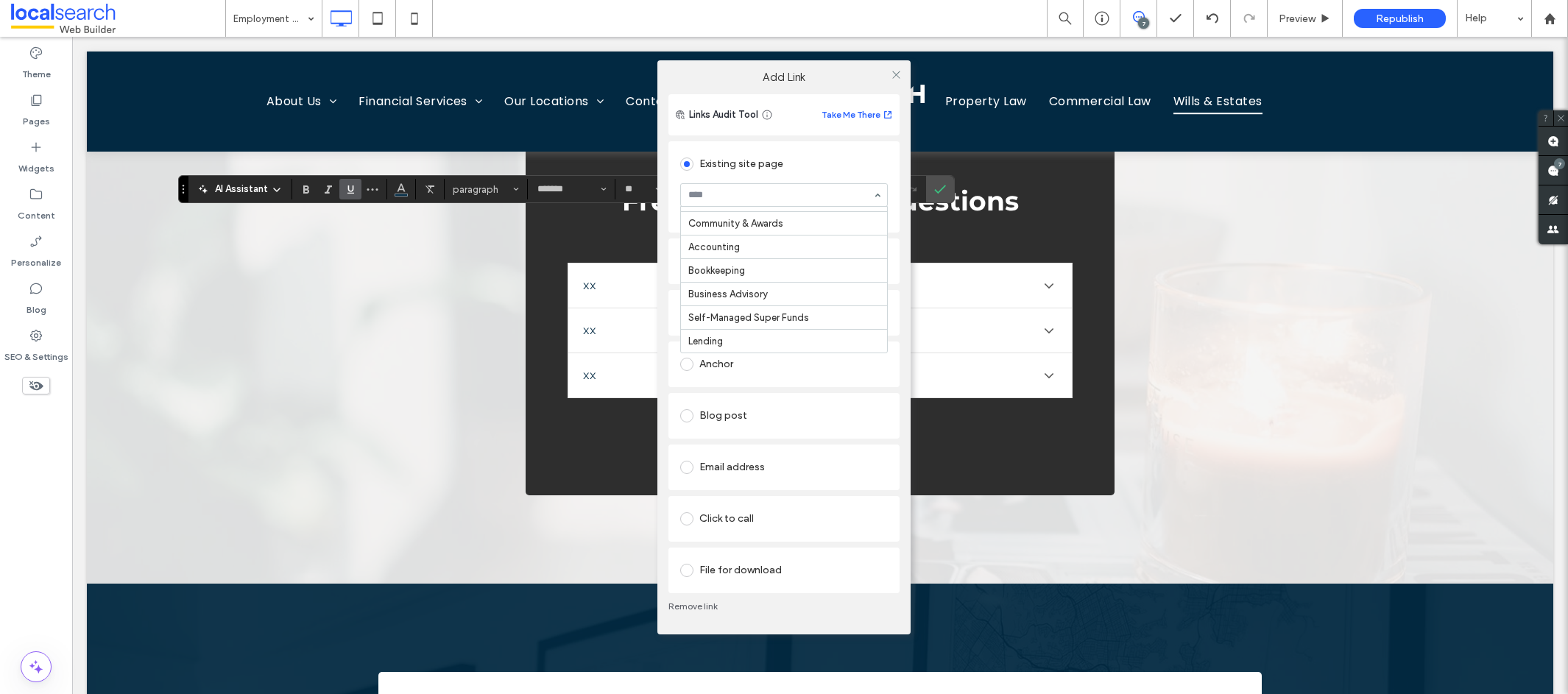 scroll, scrollTop: 119, scrollLeft: 0, axis: vertical 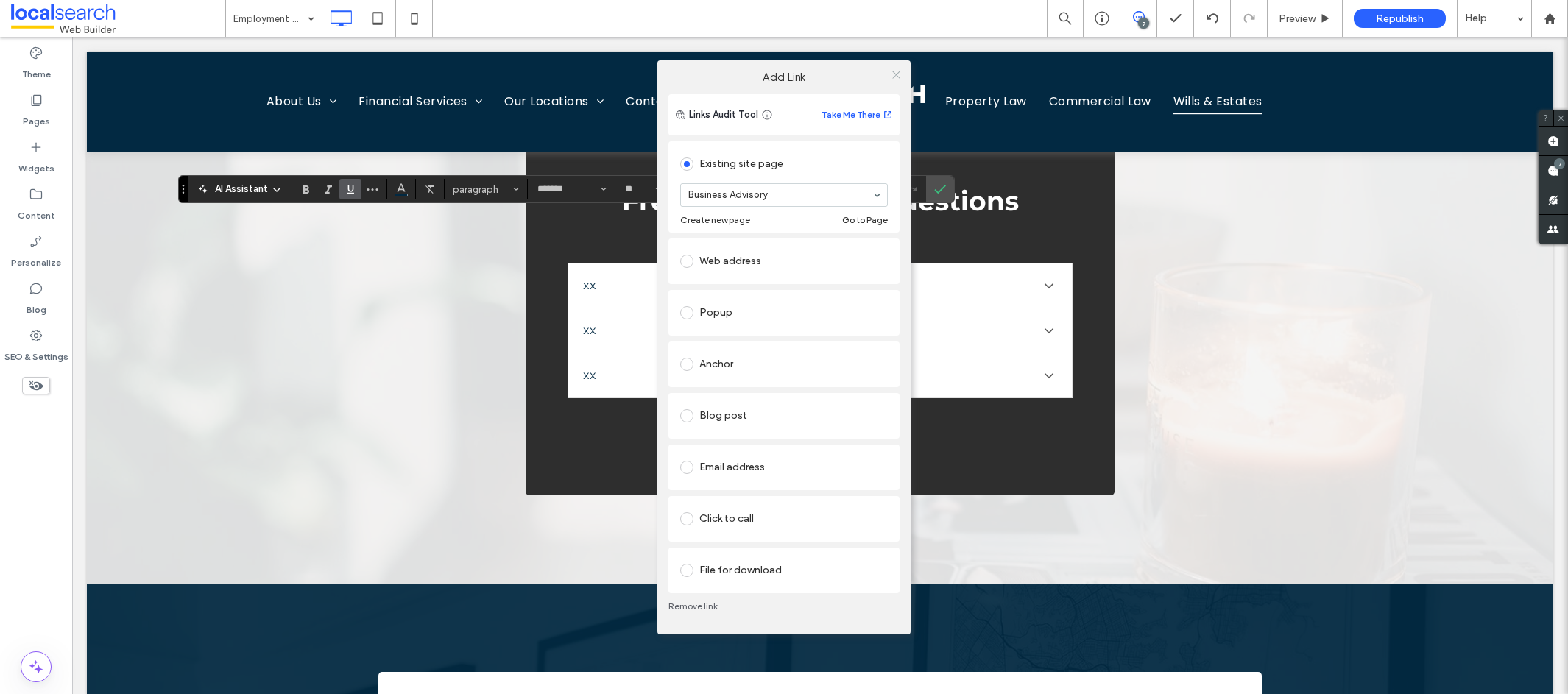 click 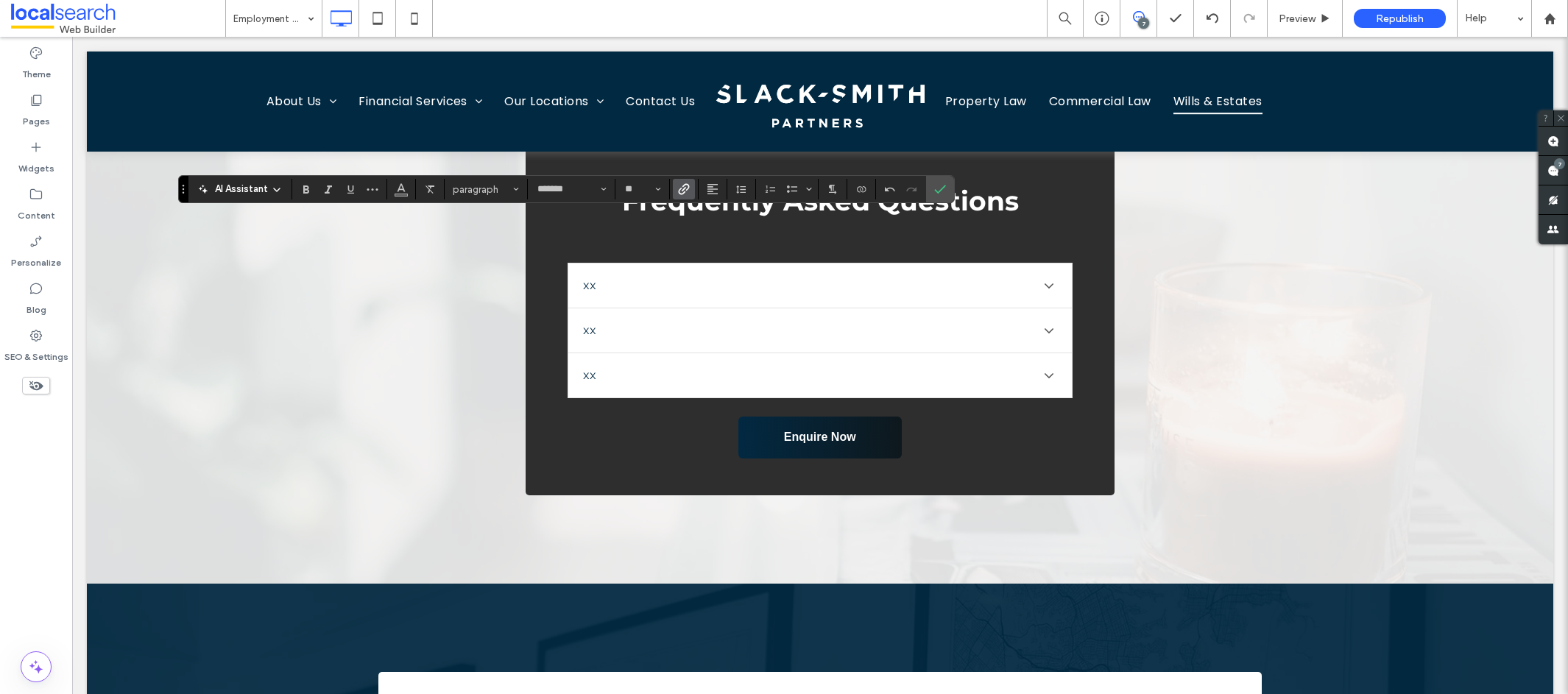 click 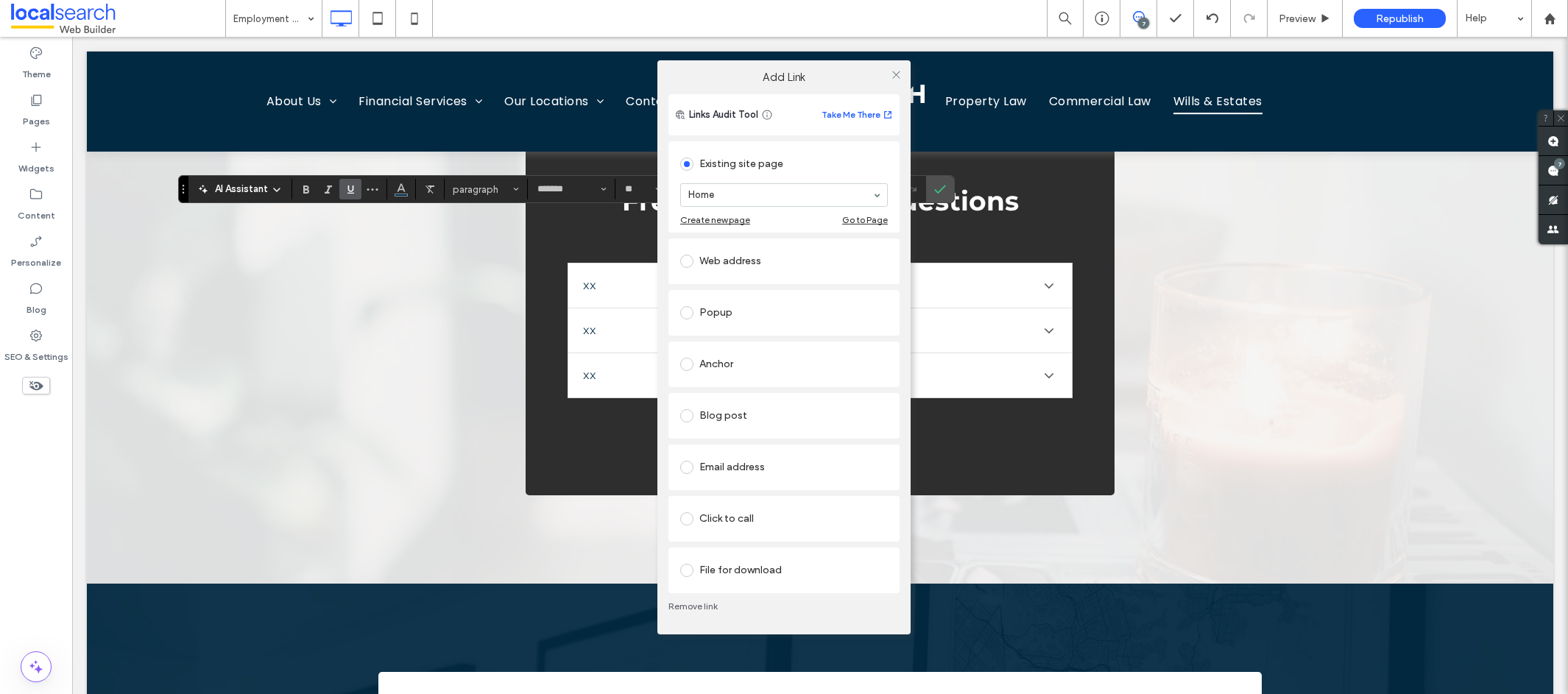 click on "Click to call" at bounding box center [784, 519] 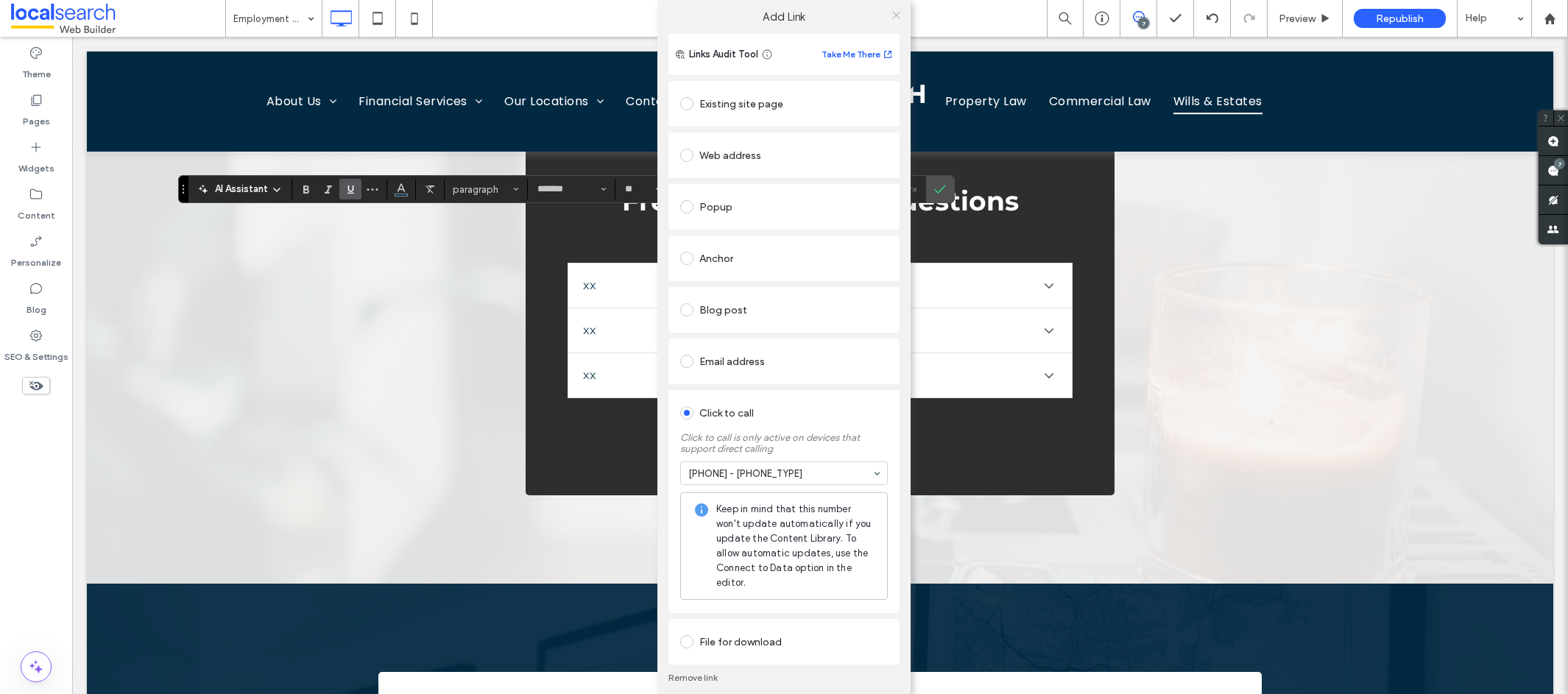 click 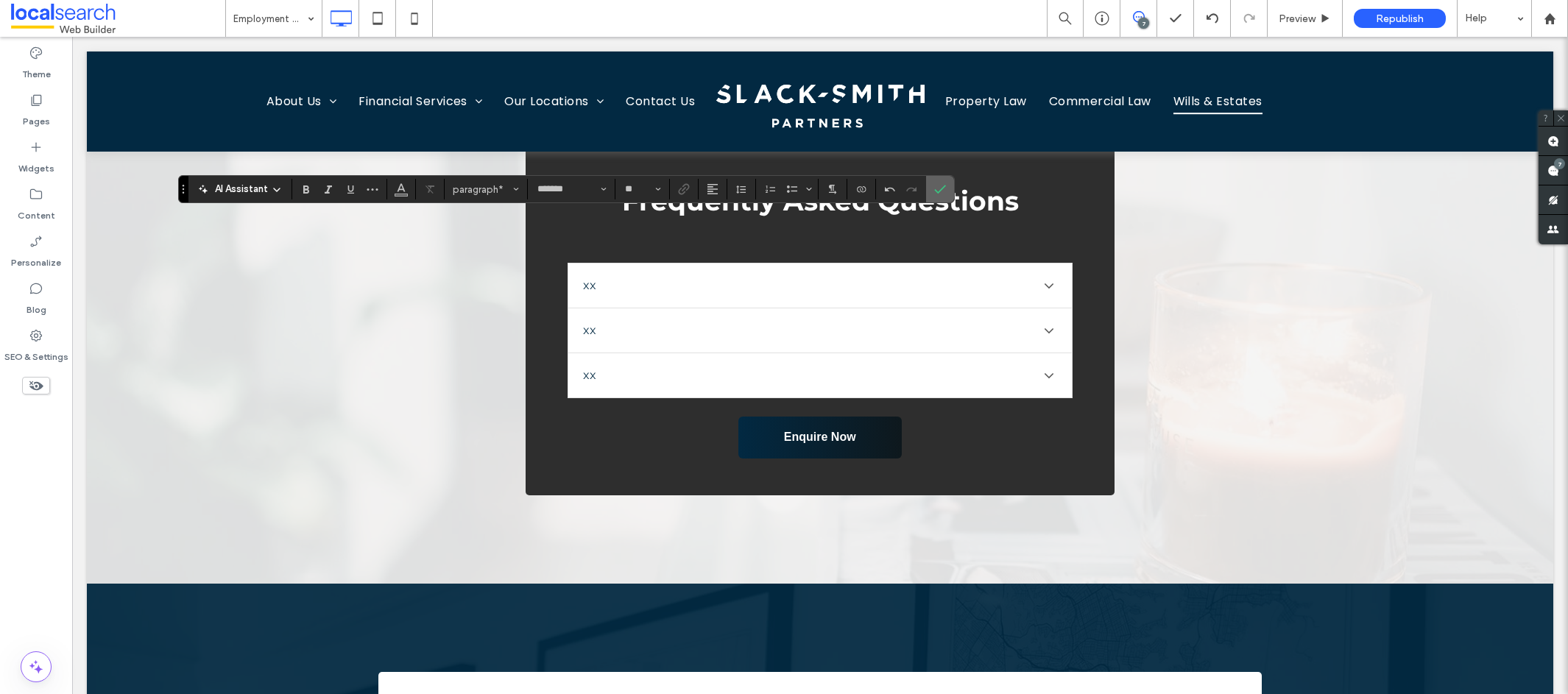 click 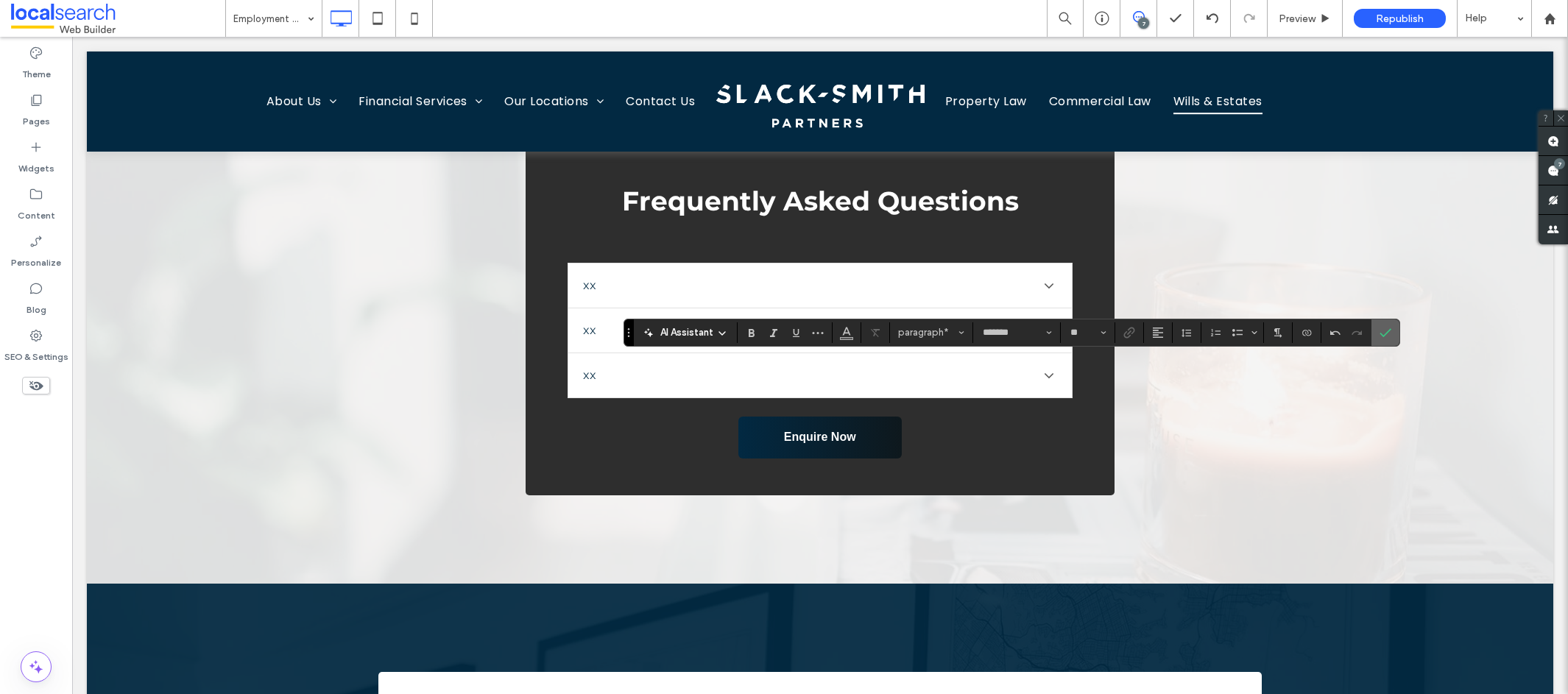 click at bounding box center (1385, 333) 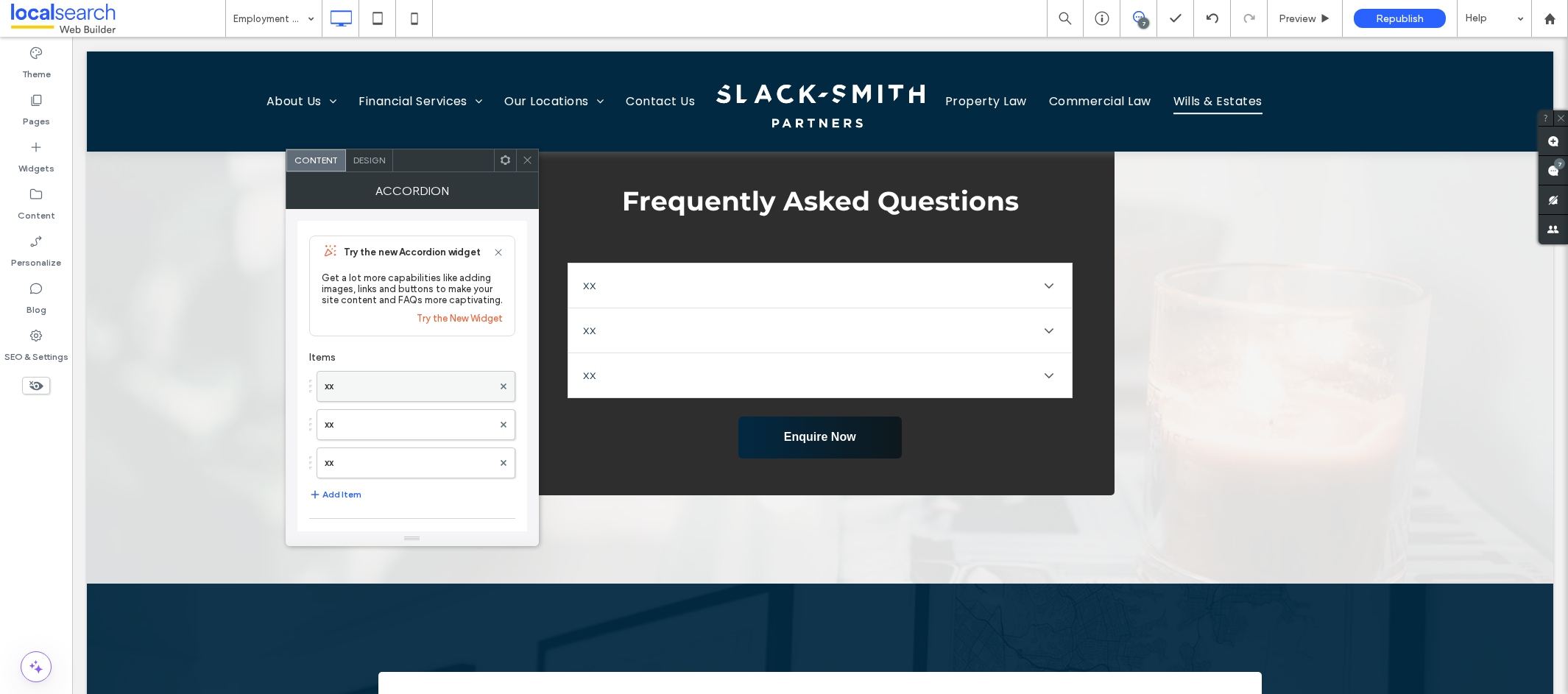 click on "xx" at bounding box center (409, 386) 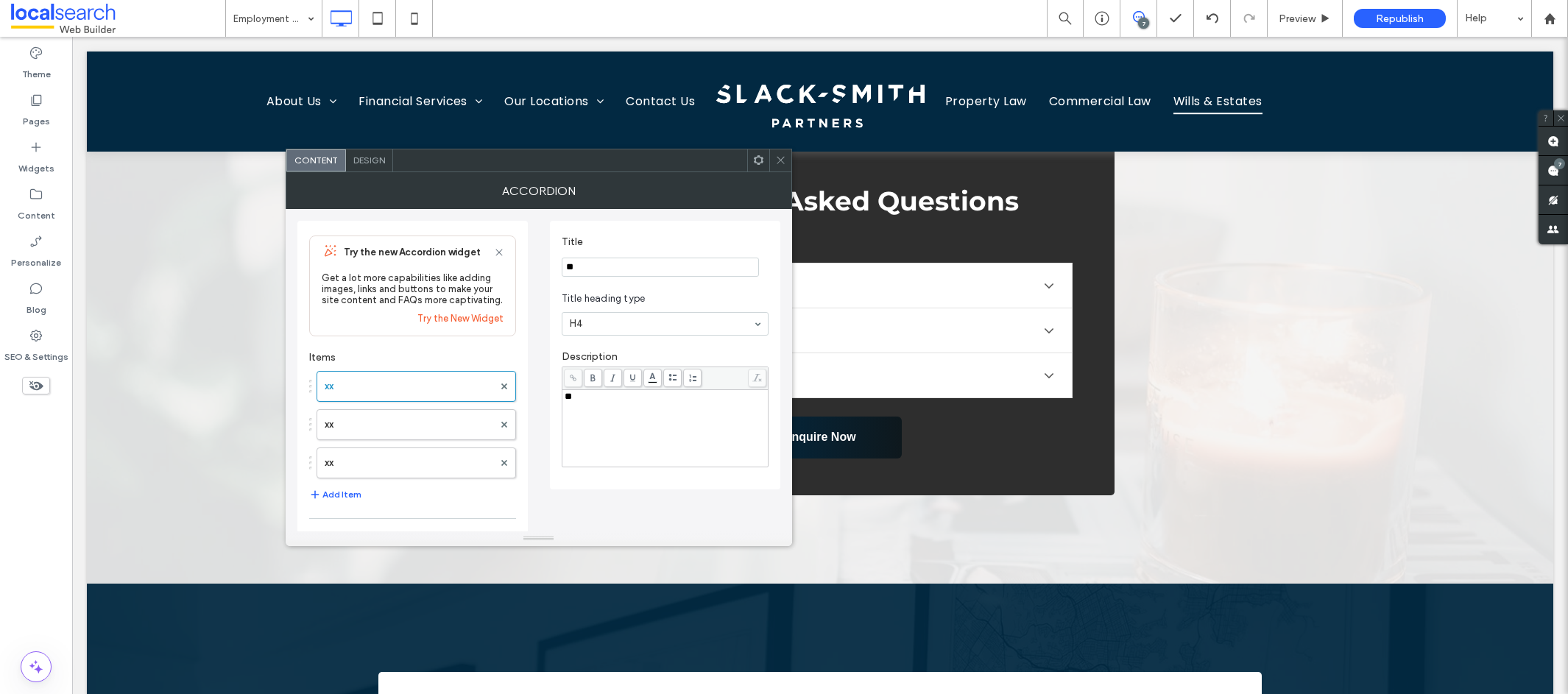 click on "**" at bounding box center [660, 267] 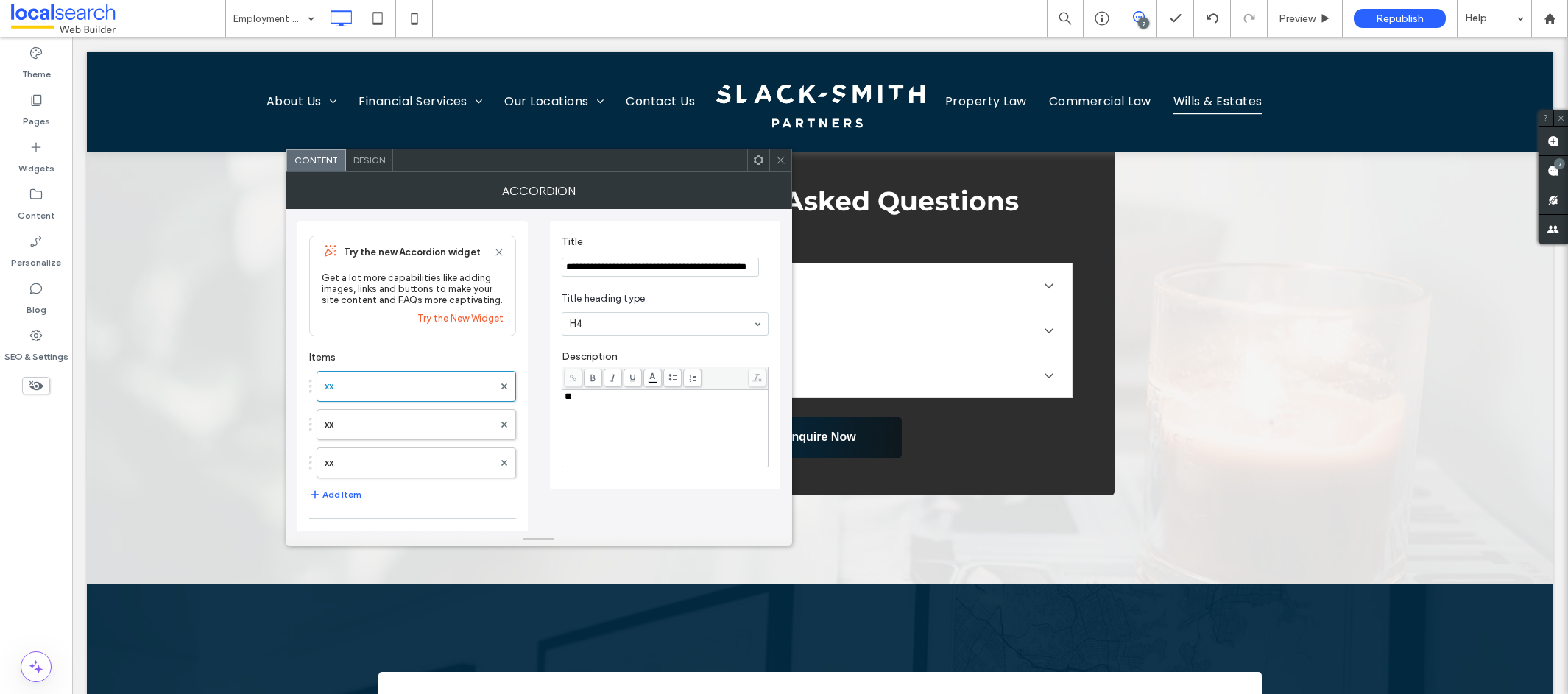 scroll, scrollTop: 0, scrollLeft: 22, axis: horizontal 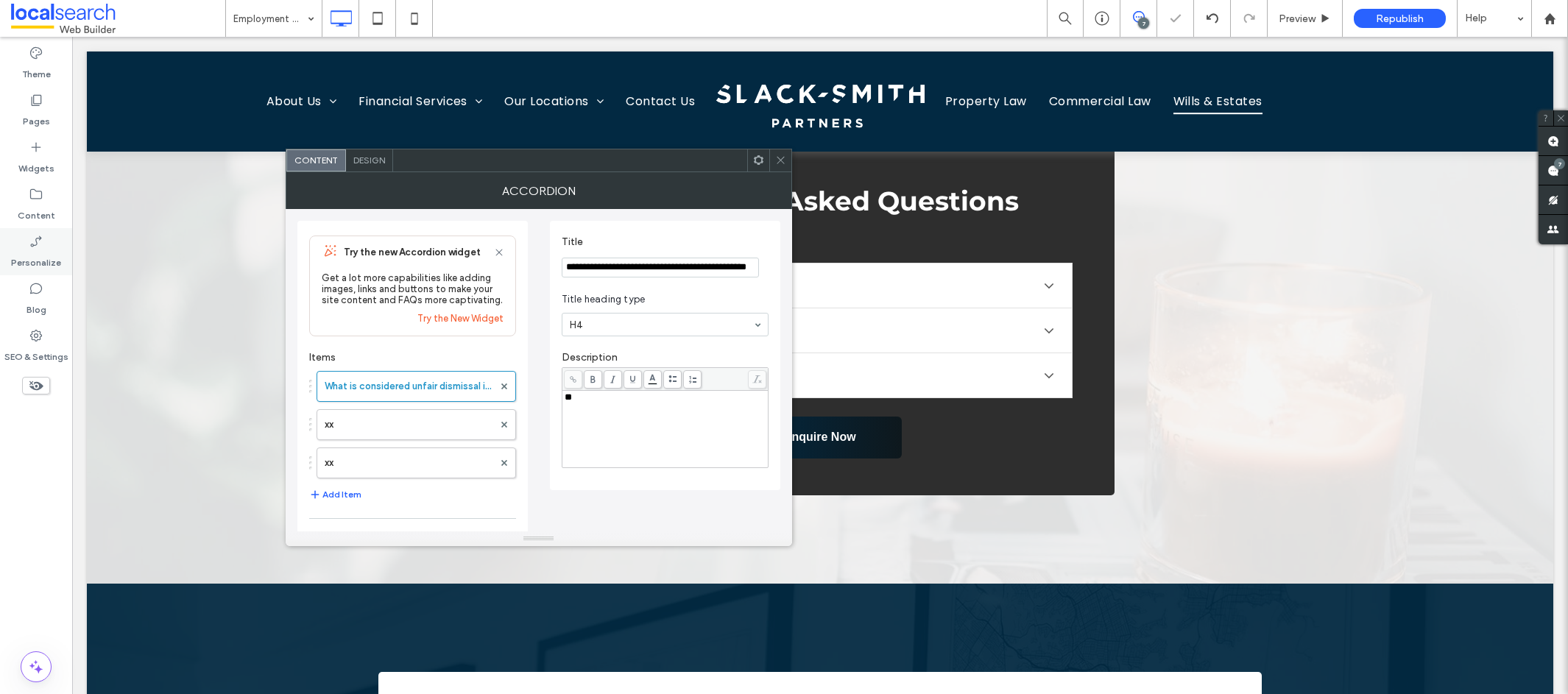 type on "**********" 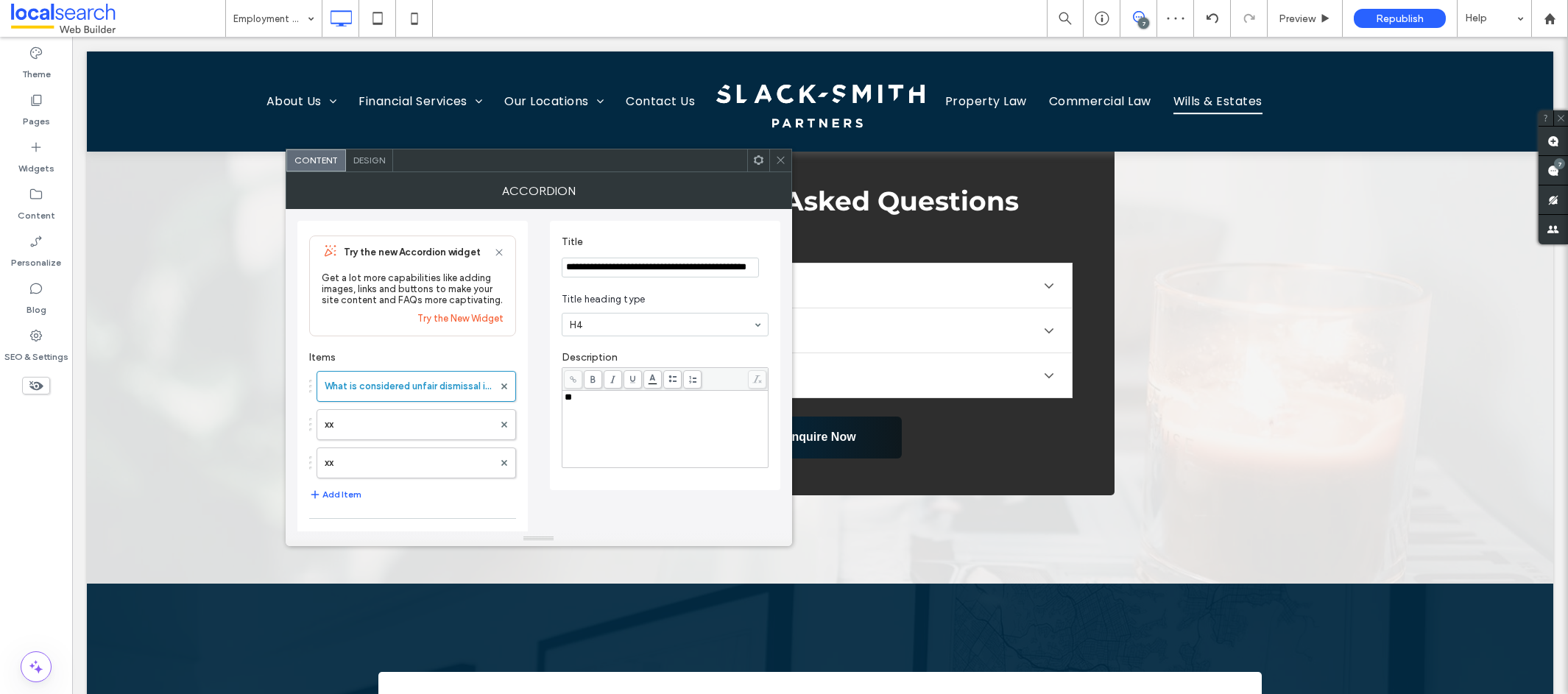 click on "**" at bounding box center [665, 429] 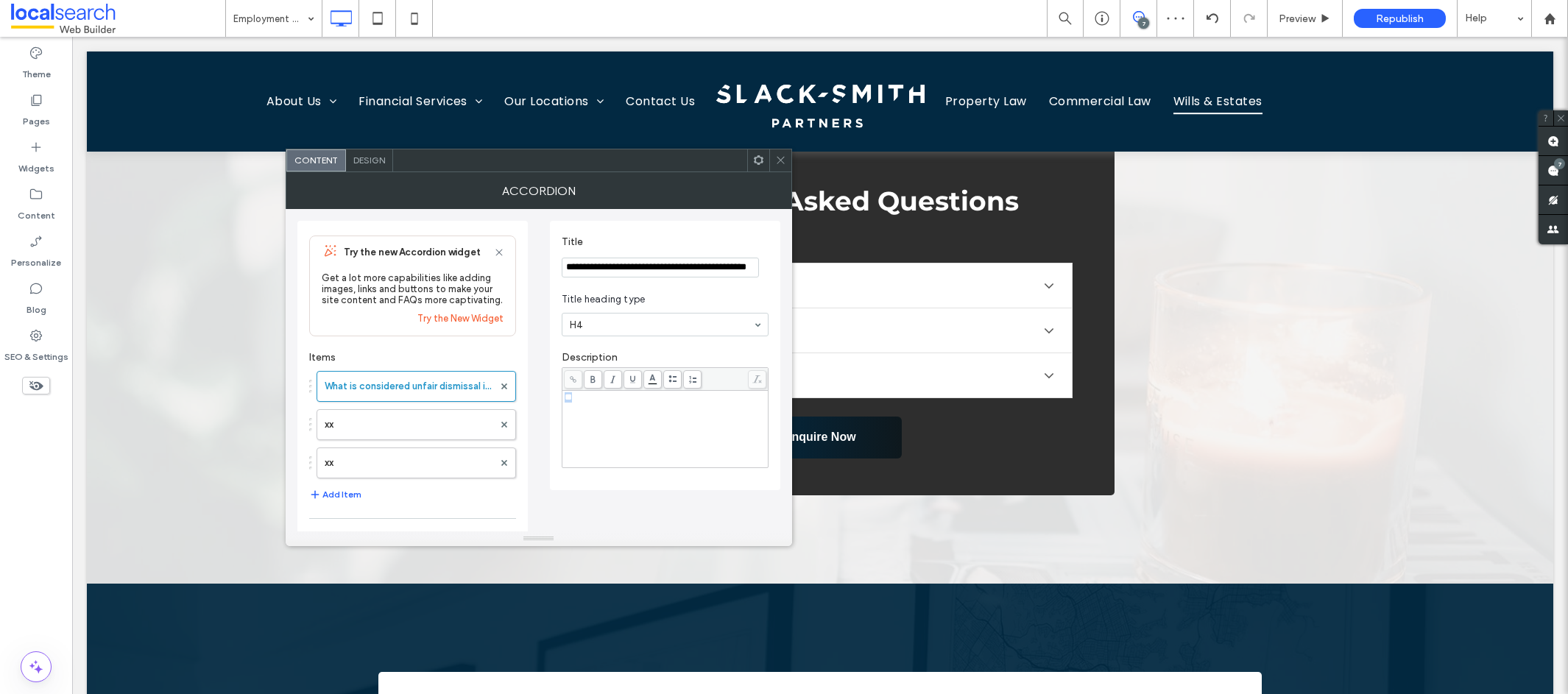 click on "**" at bounding box center [665, 429] 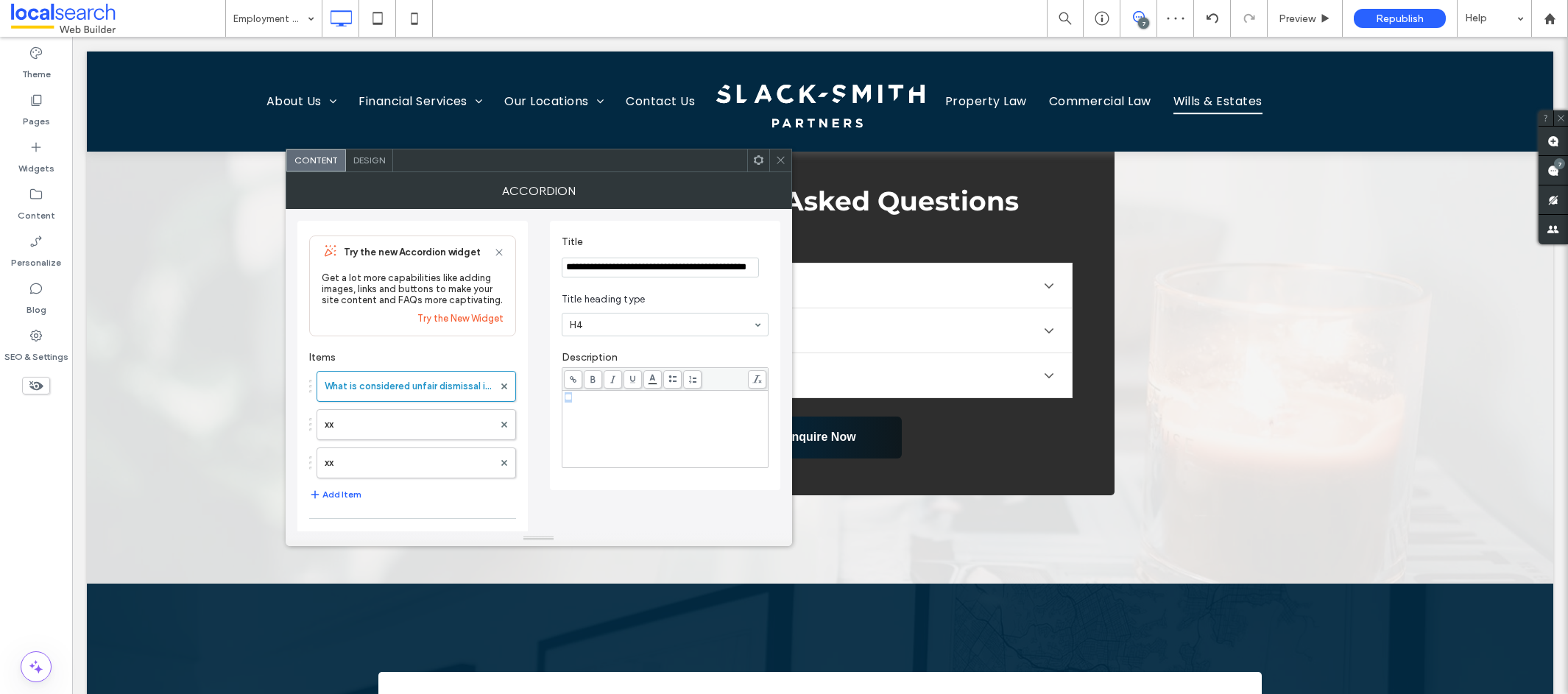 click on "**" at bounding box center (665, 429) 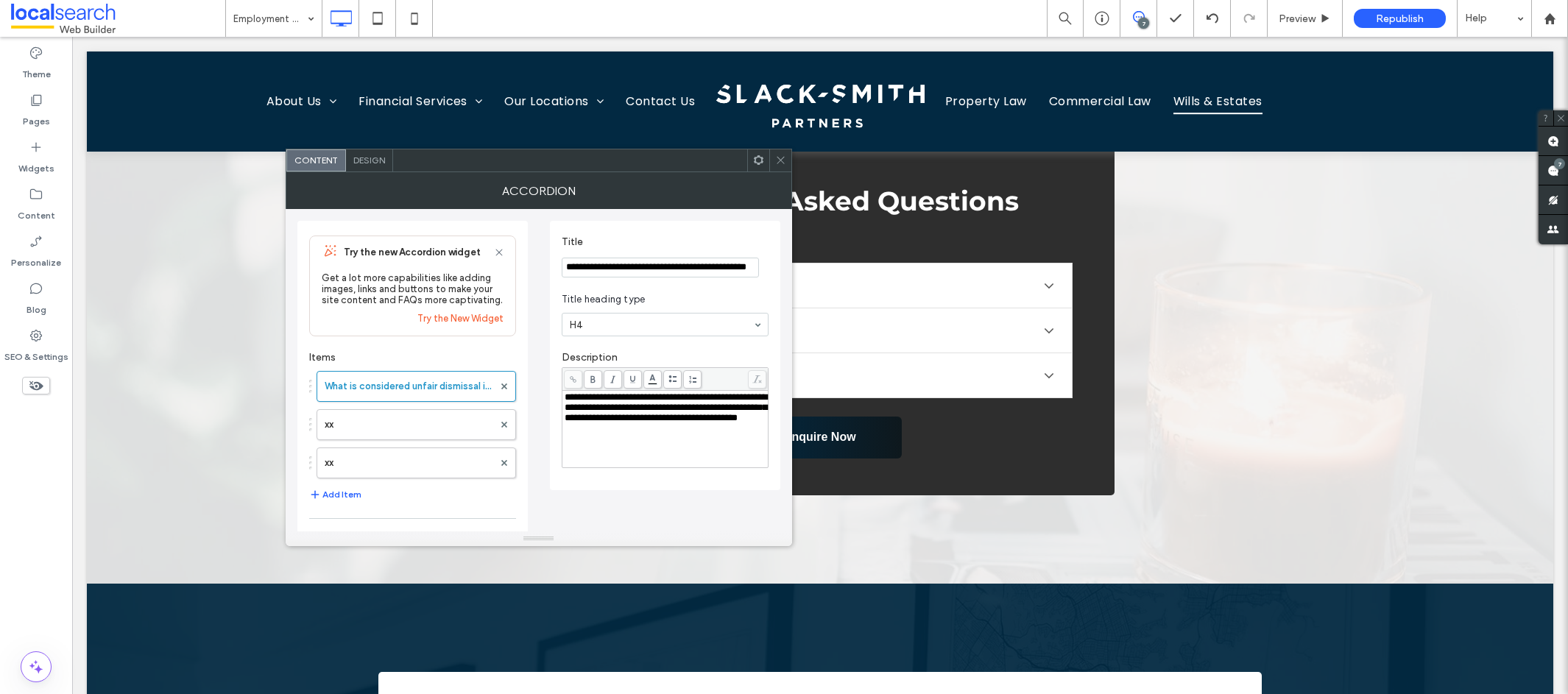 click on "**********" at bounding box center [665, 407] 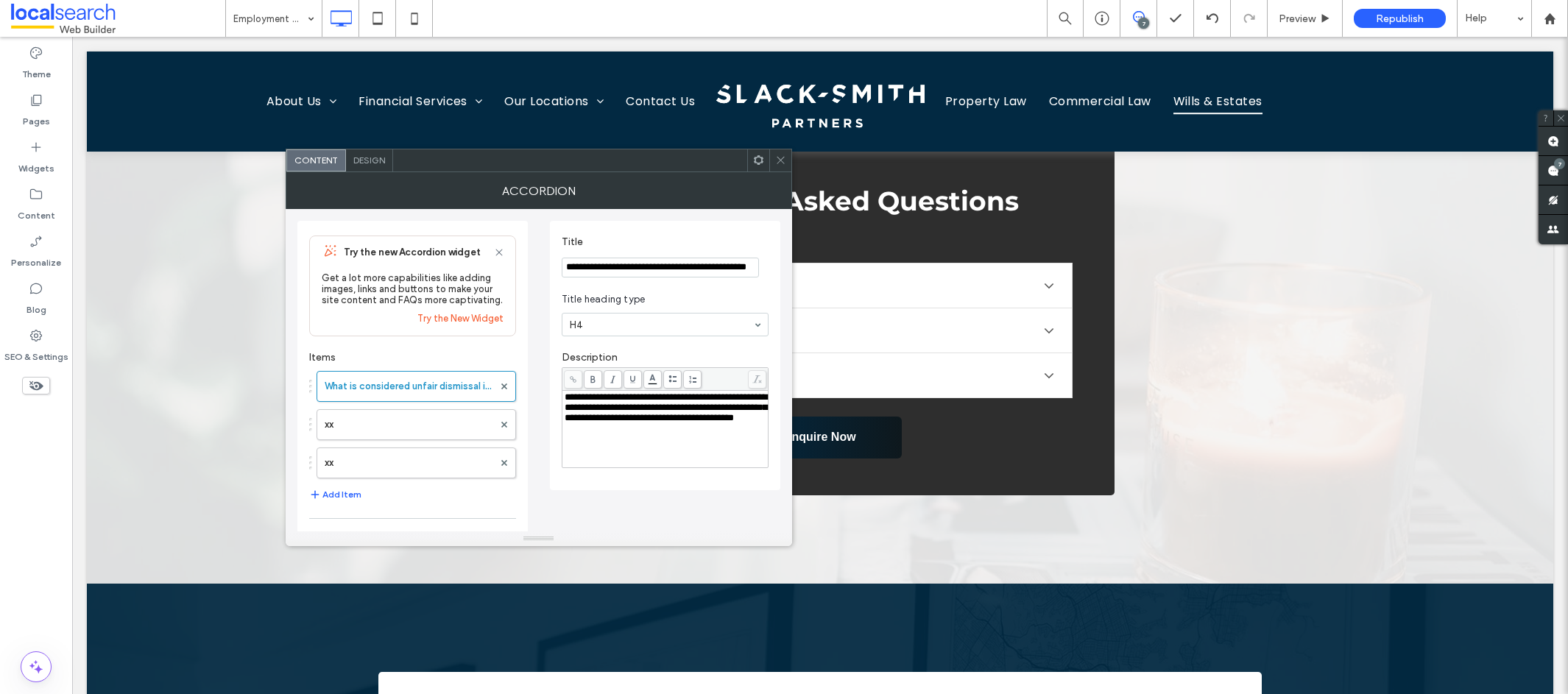 click on "**********" at bounding box center (660, 268) 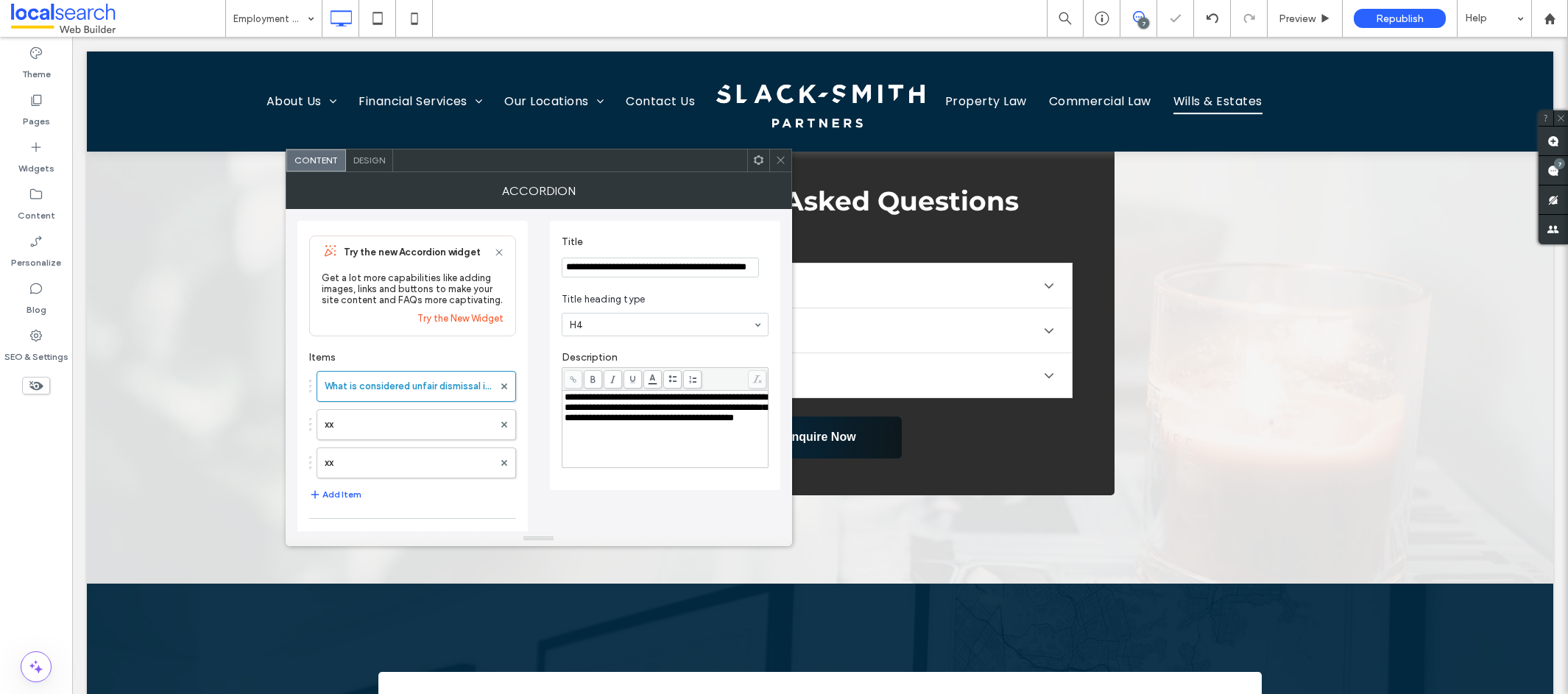 click on "**********" at bounding box center (660, 268) 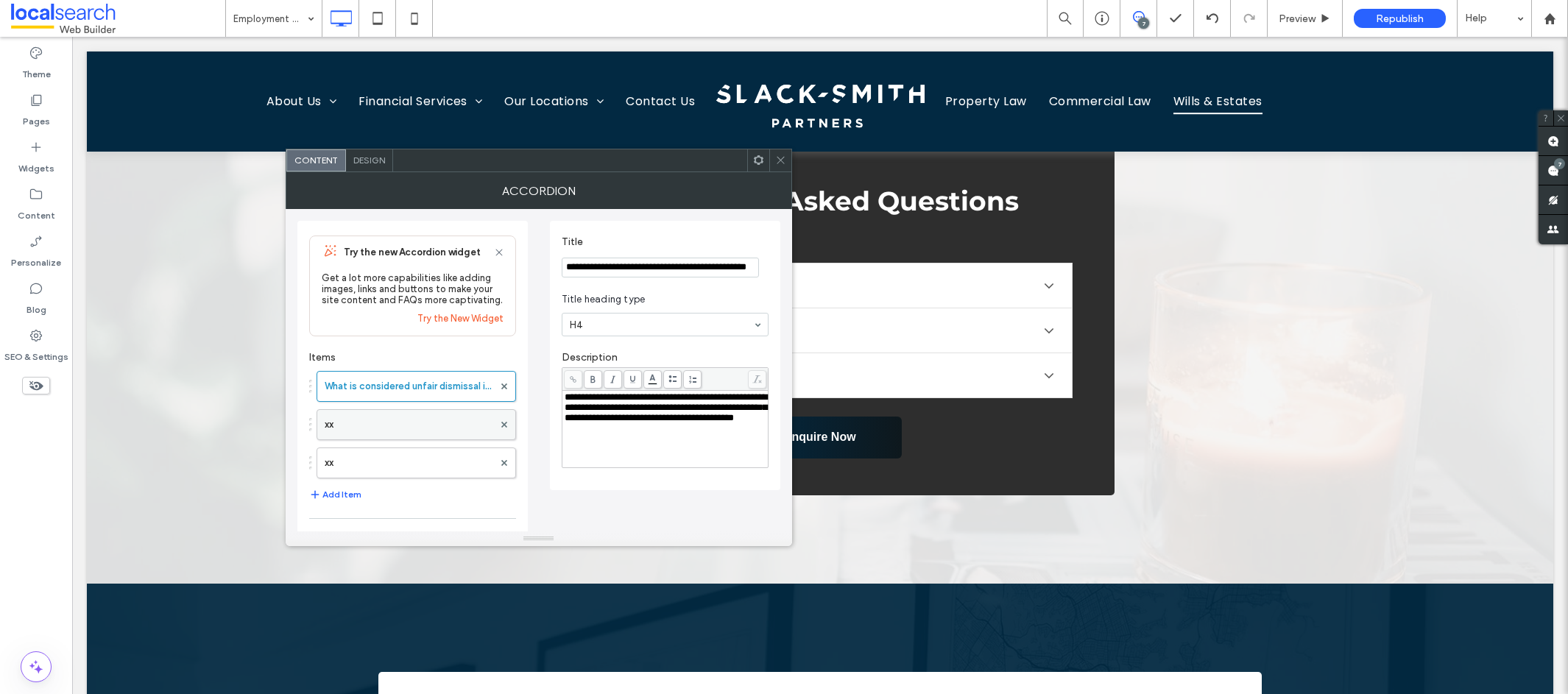 click on "xx" at bounding box center (409, 425) 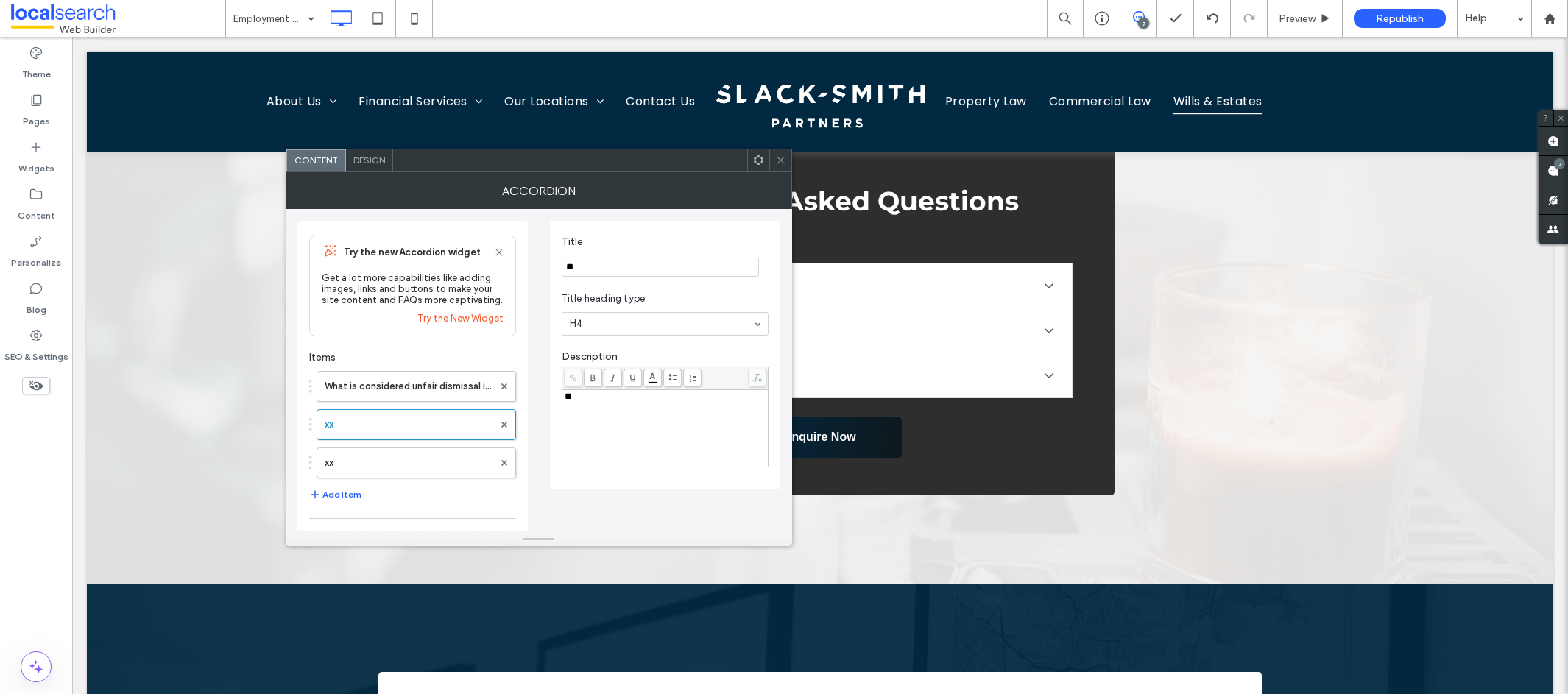 click on "**" at bounding box center [660, 267] 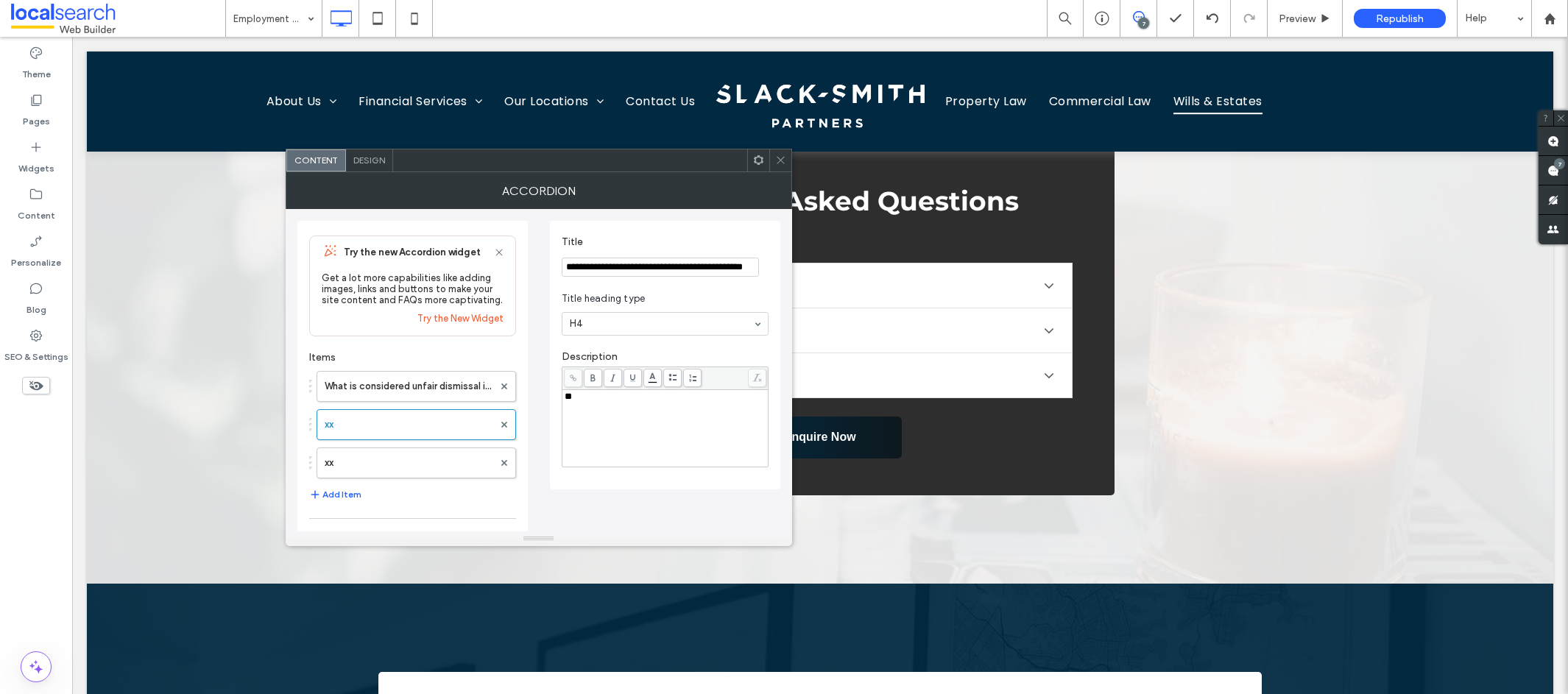 scroll, scrollTop: 0, scrollLeft: 39, axis: horizontal 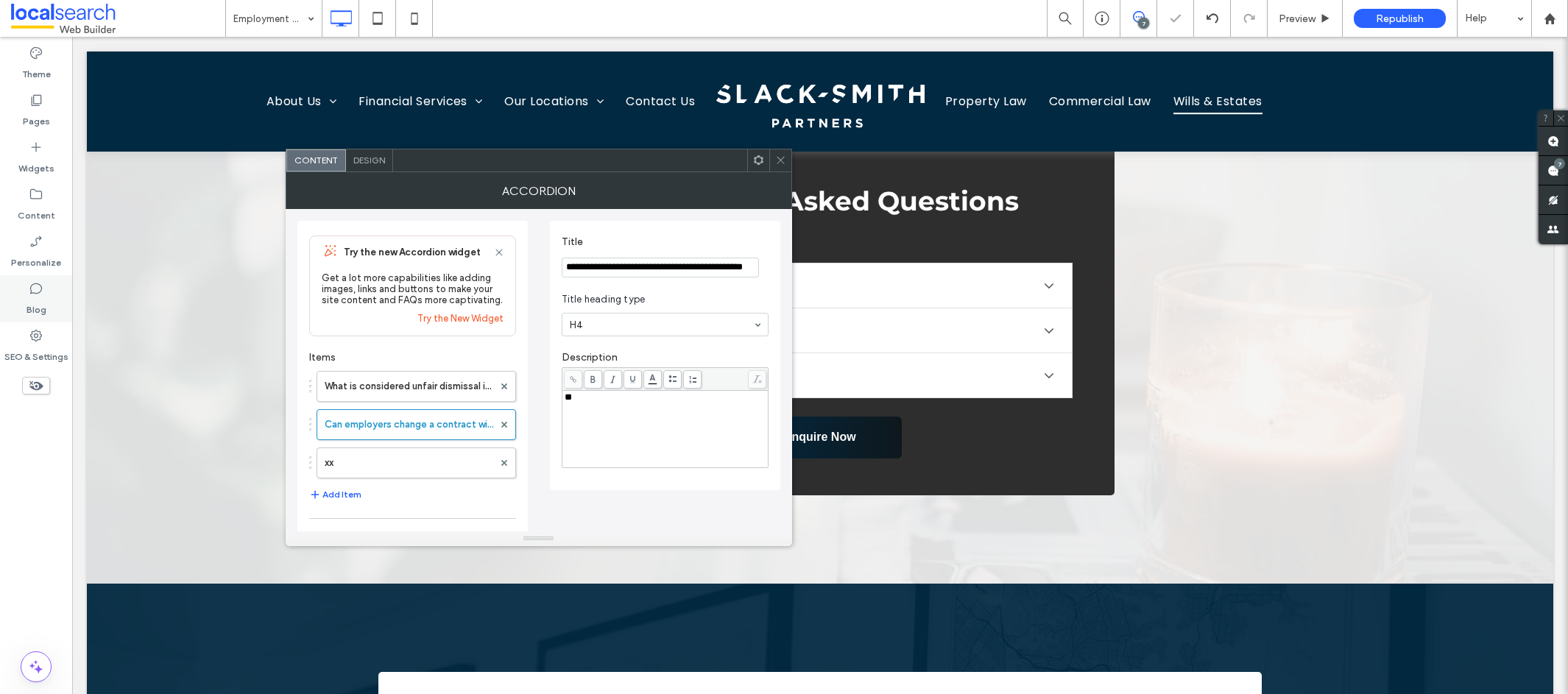 type on "**********" 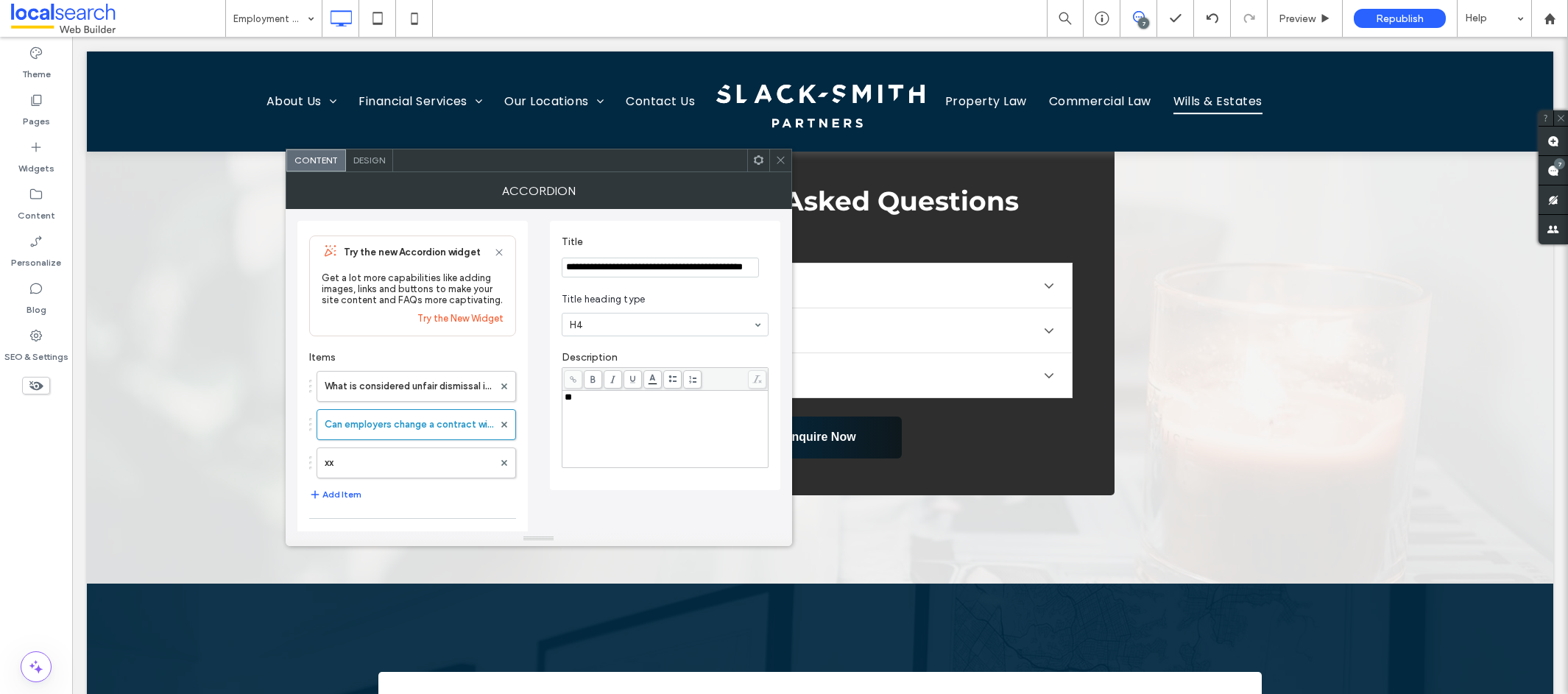 click on "**" at bounding box center (665, 429) 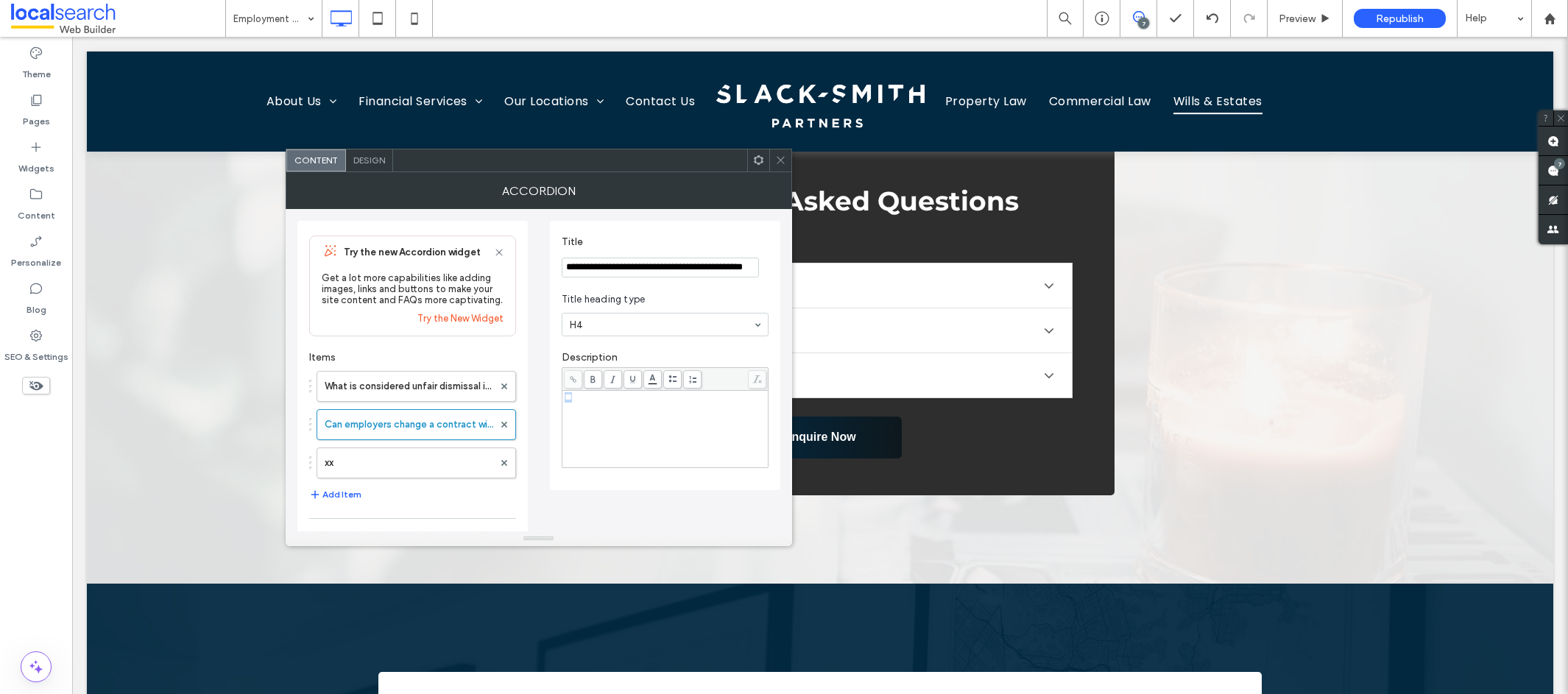 click on "**" at bounding box center (665, 429) 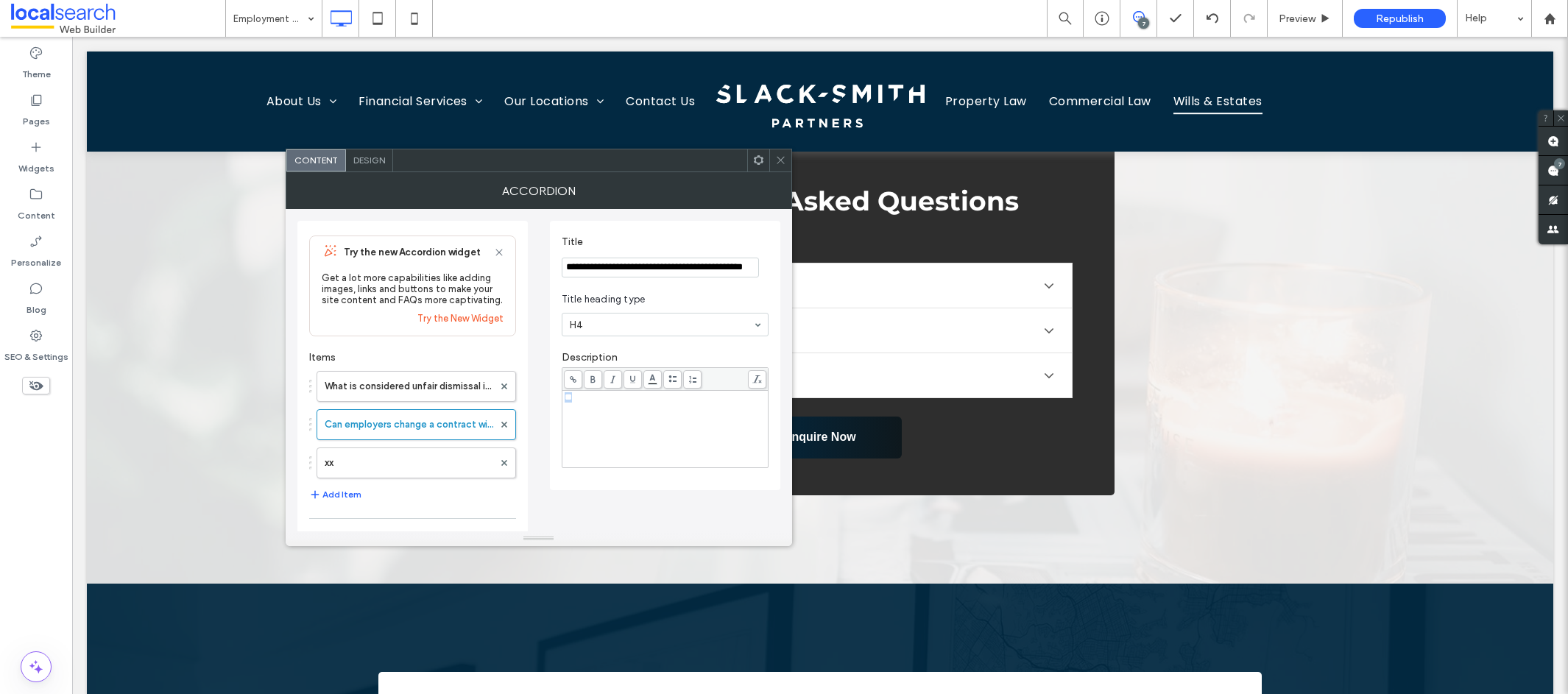 paste 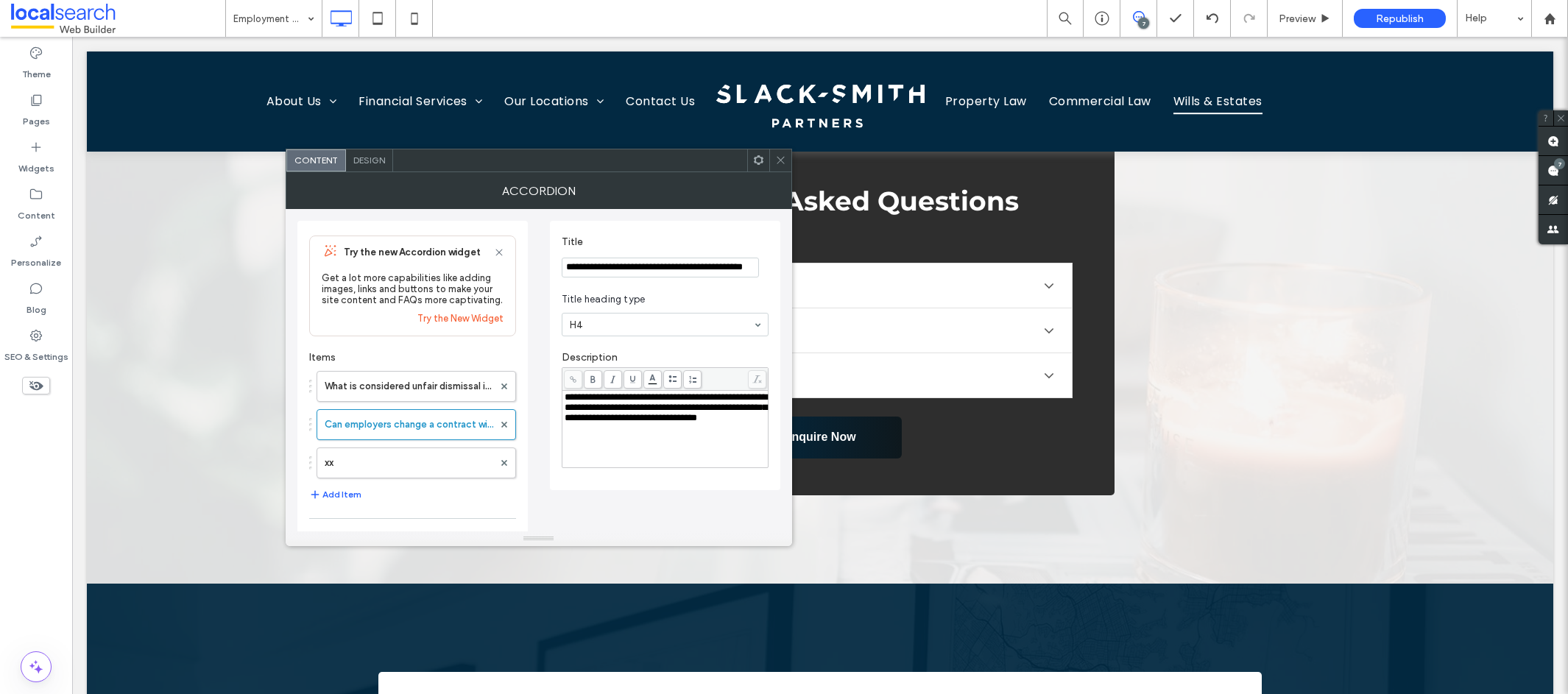 click on "**********" at bounding box center [665, 407] 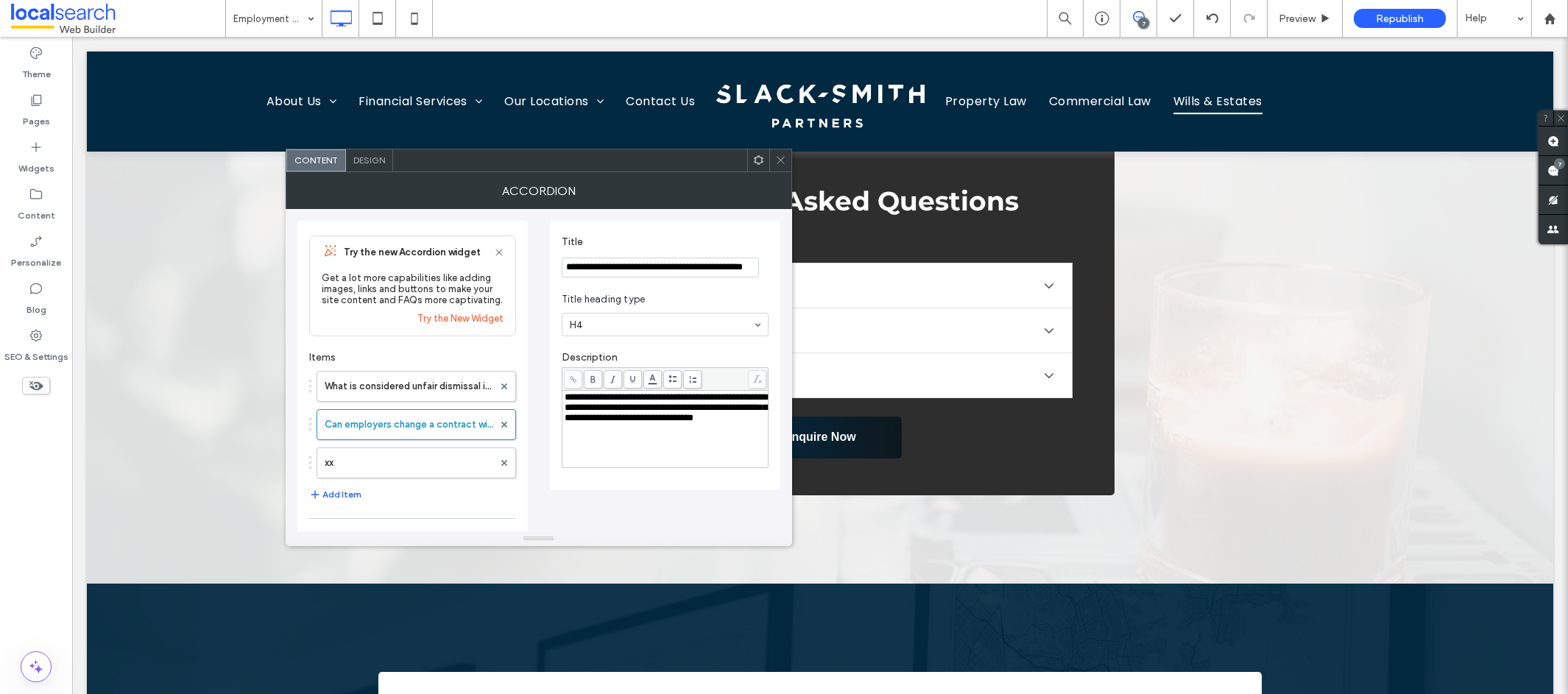 type 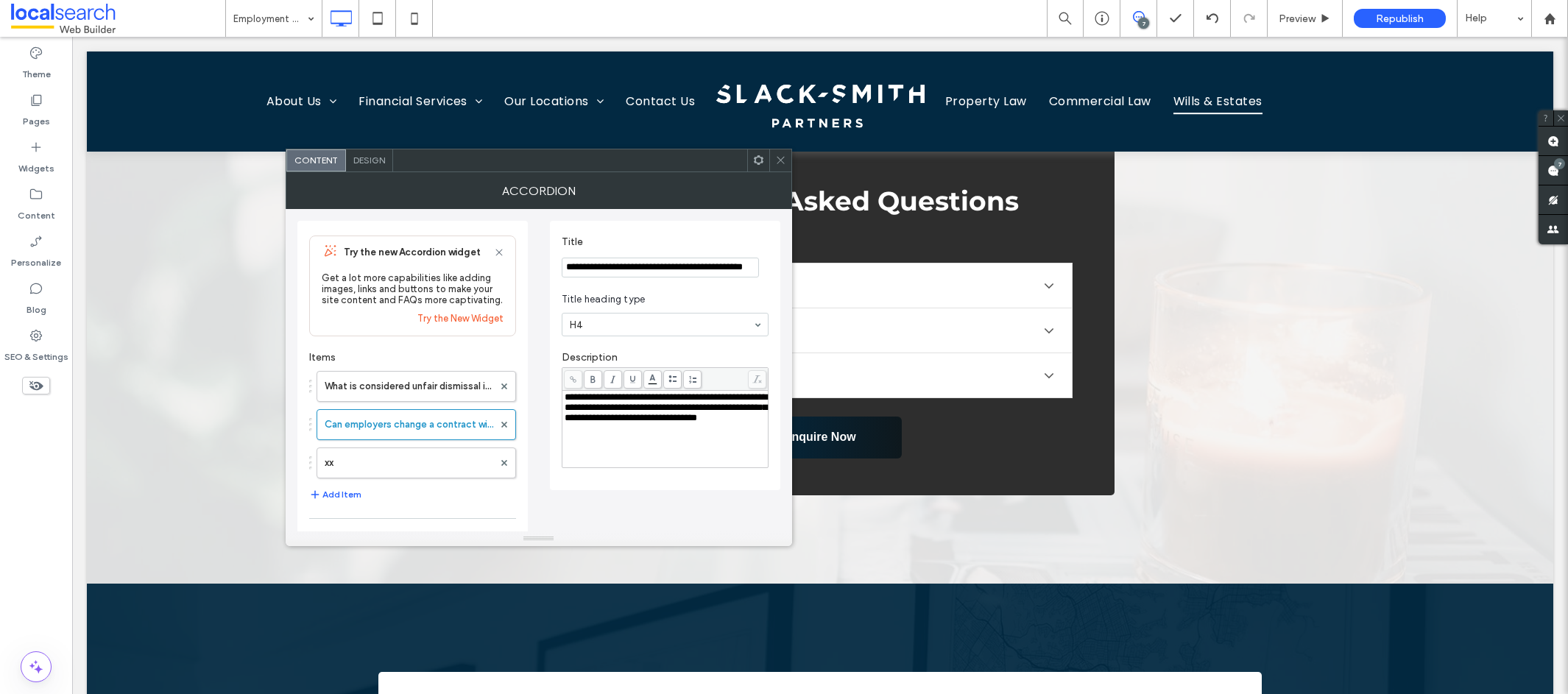click on "**********" at bounding box center (665, 407) 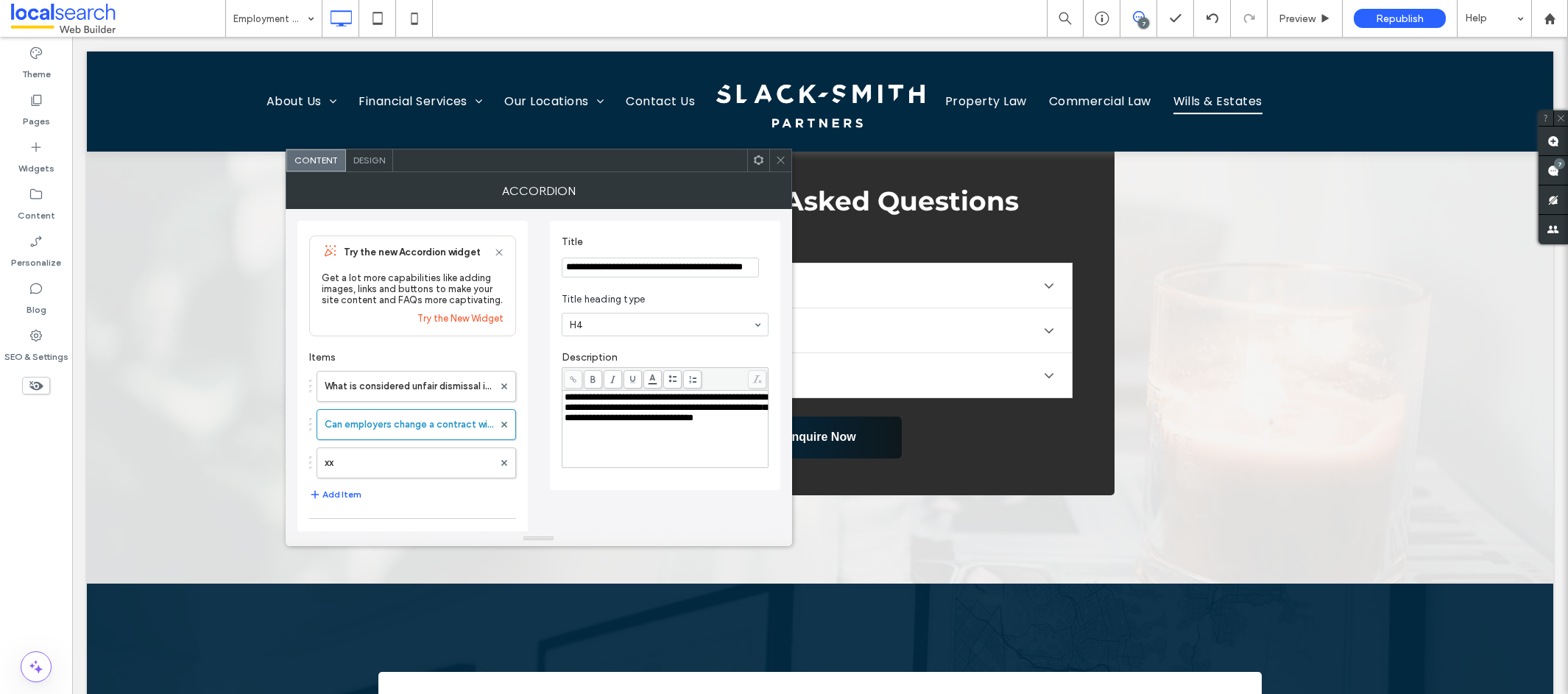 click on "**********" at bounding box center (660, 268) 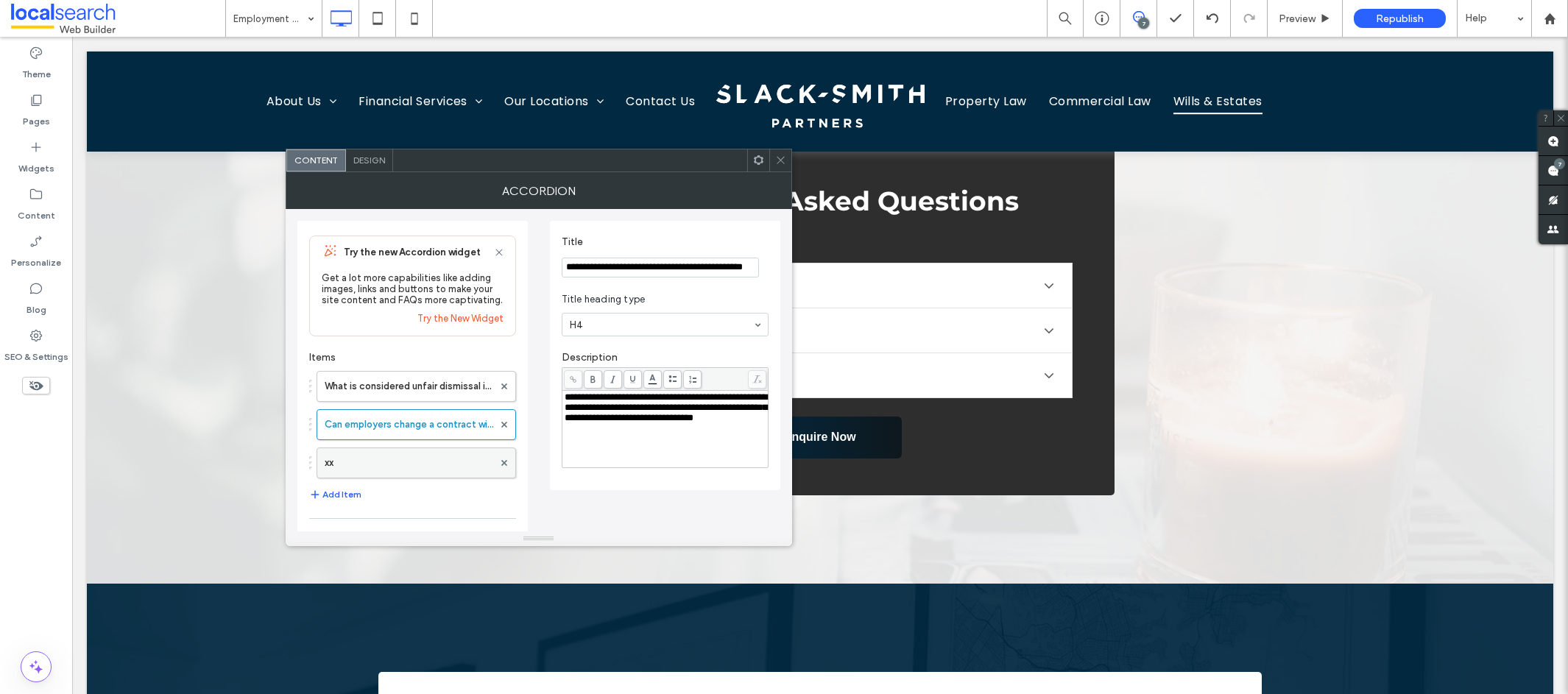click on "xx" at bounding box center [409, 463] 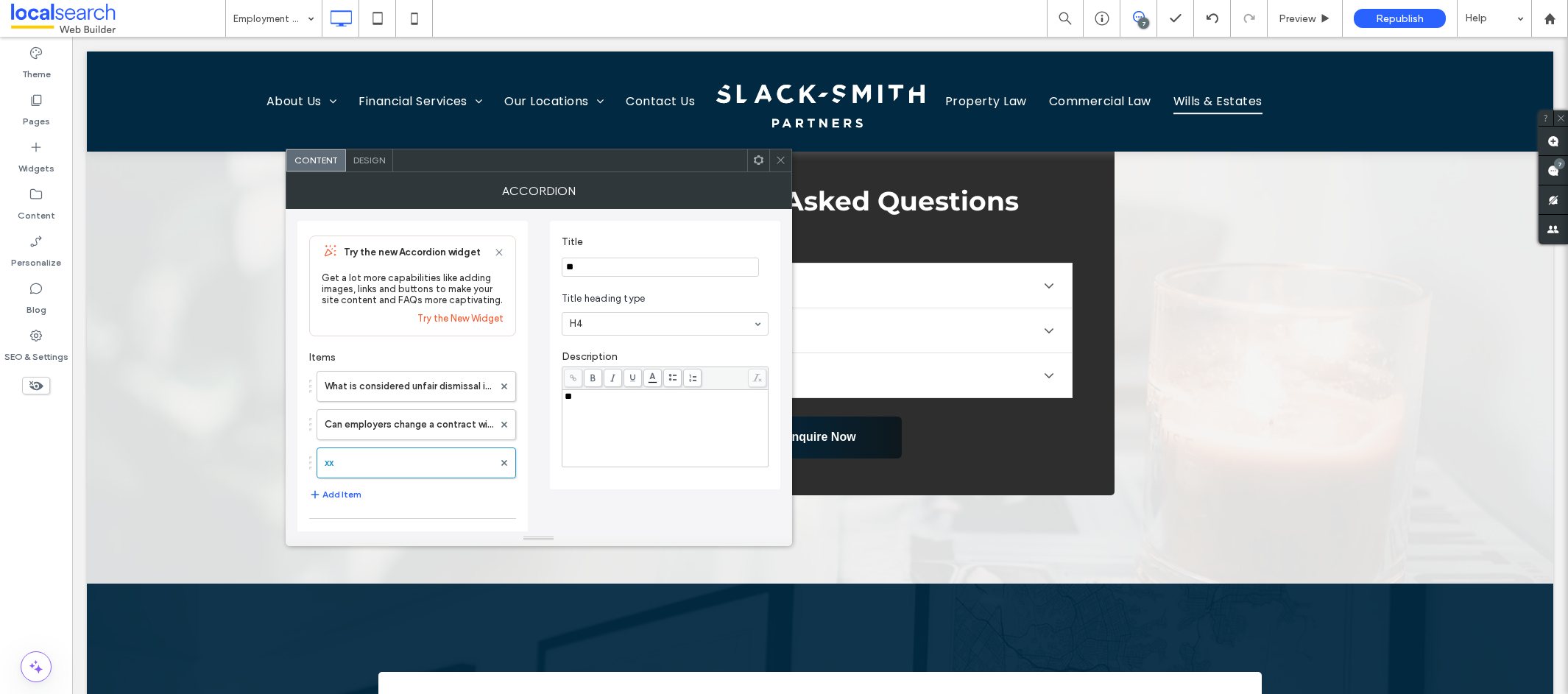 click on "**" at bounding box center [660, 267] 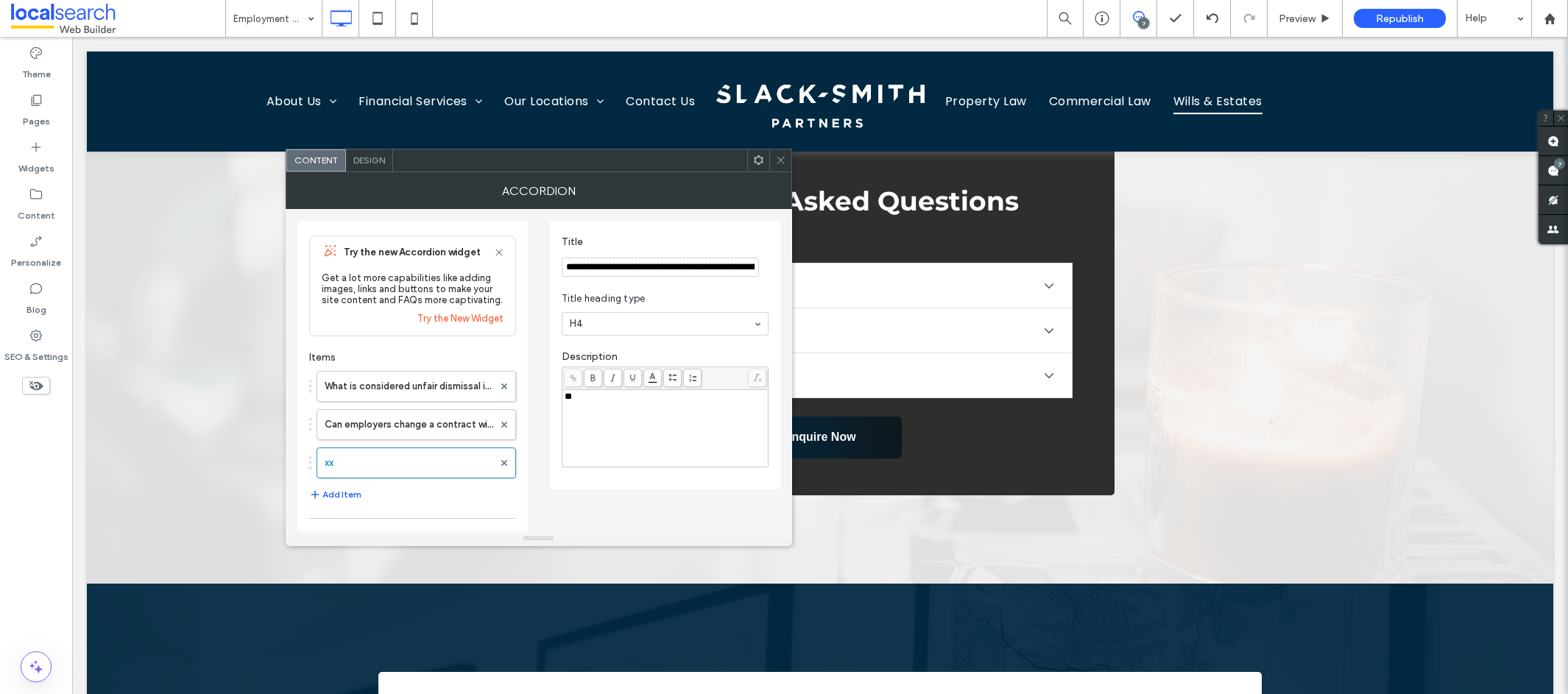 scroll, scrollTop: 0, scrollLeft: 120, axis: horizontal 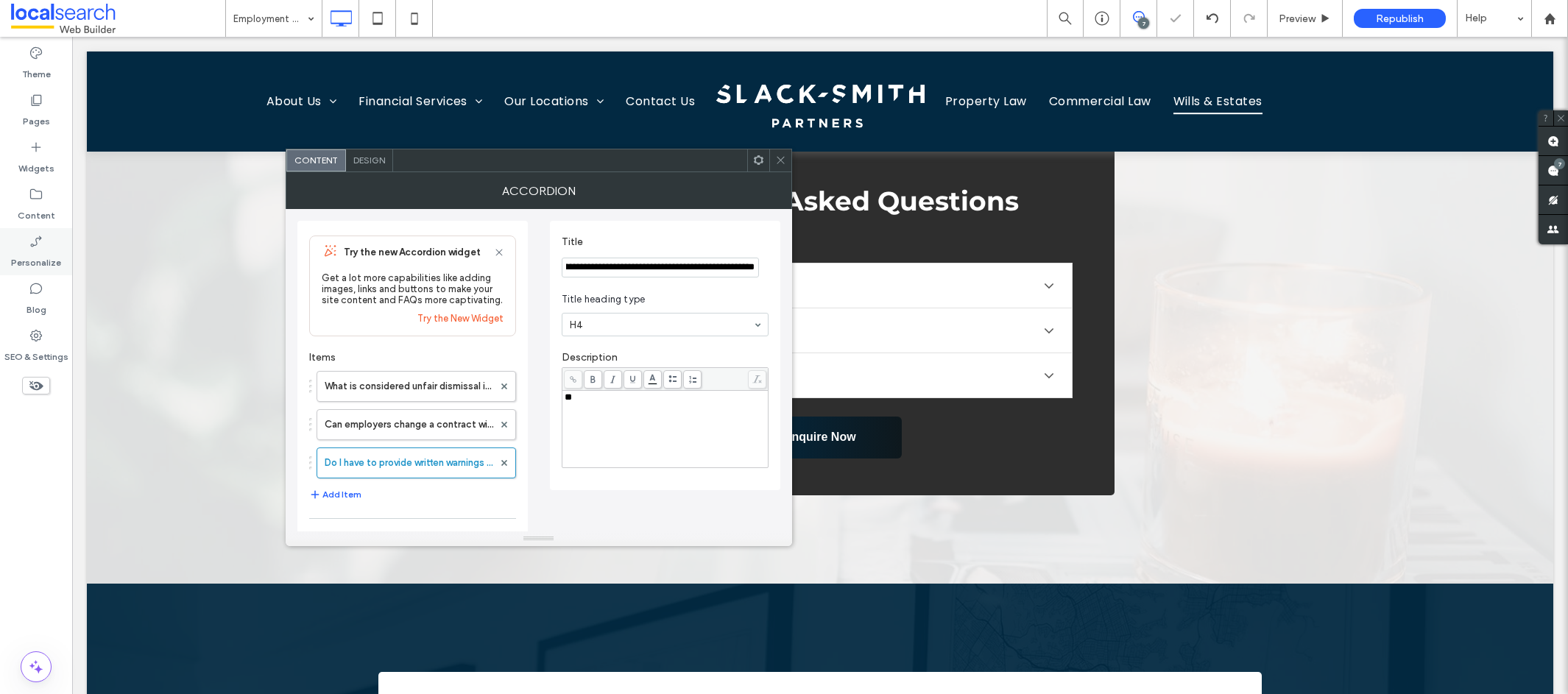 type on "**********" 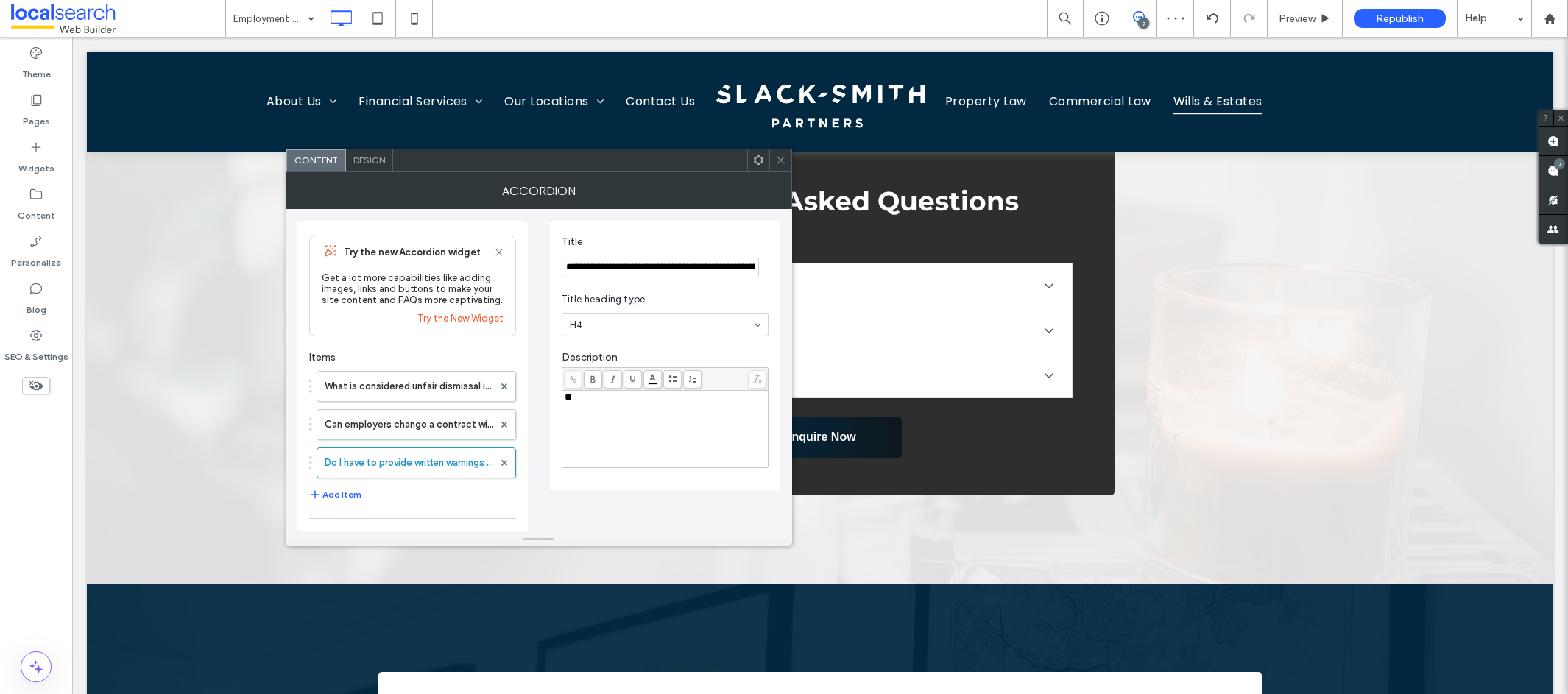click on "**" at bounding box center (665, 429) 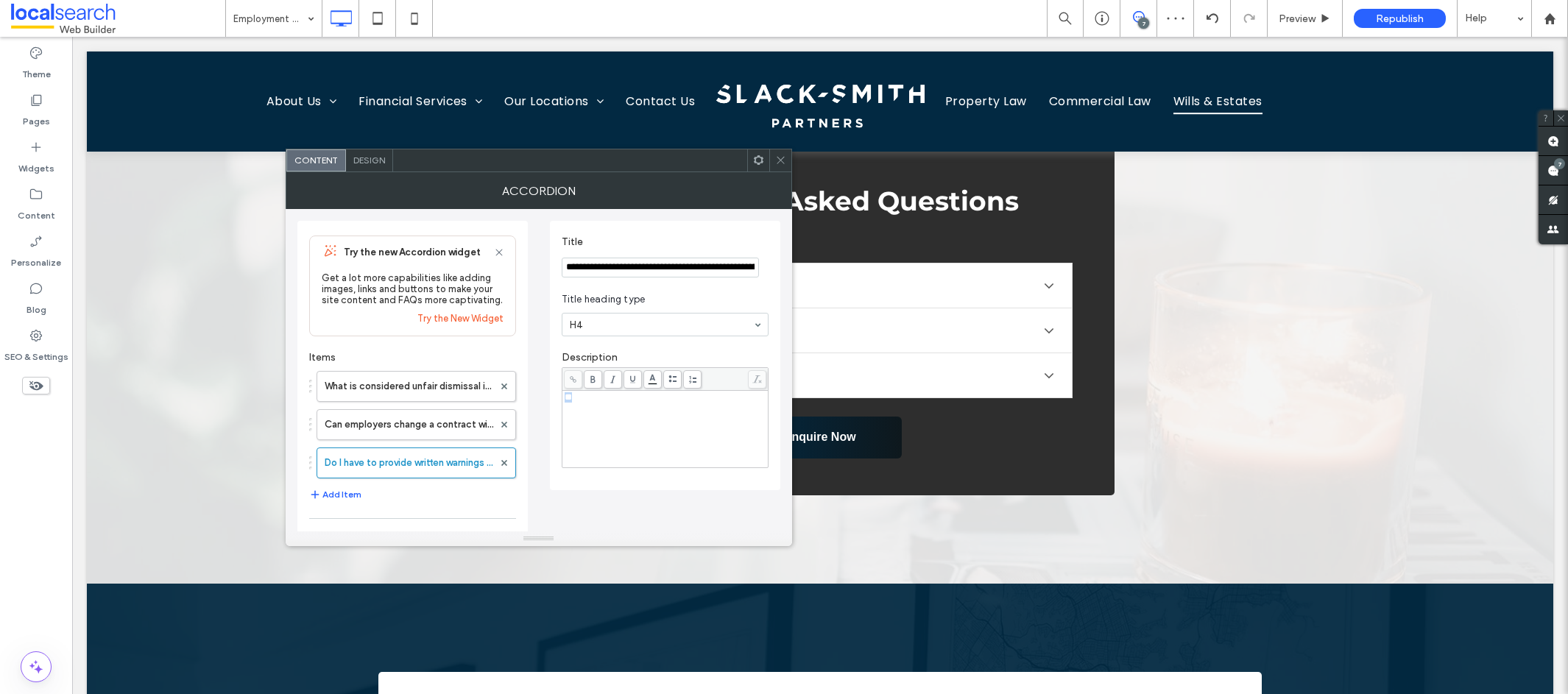 click on "**" at bounding box center (665, 429) 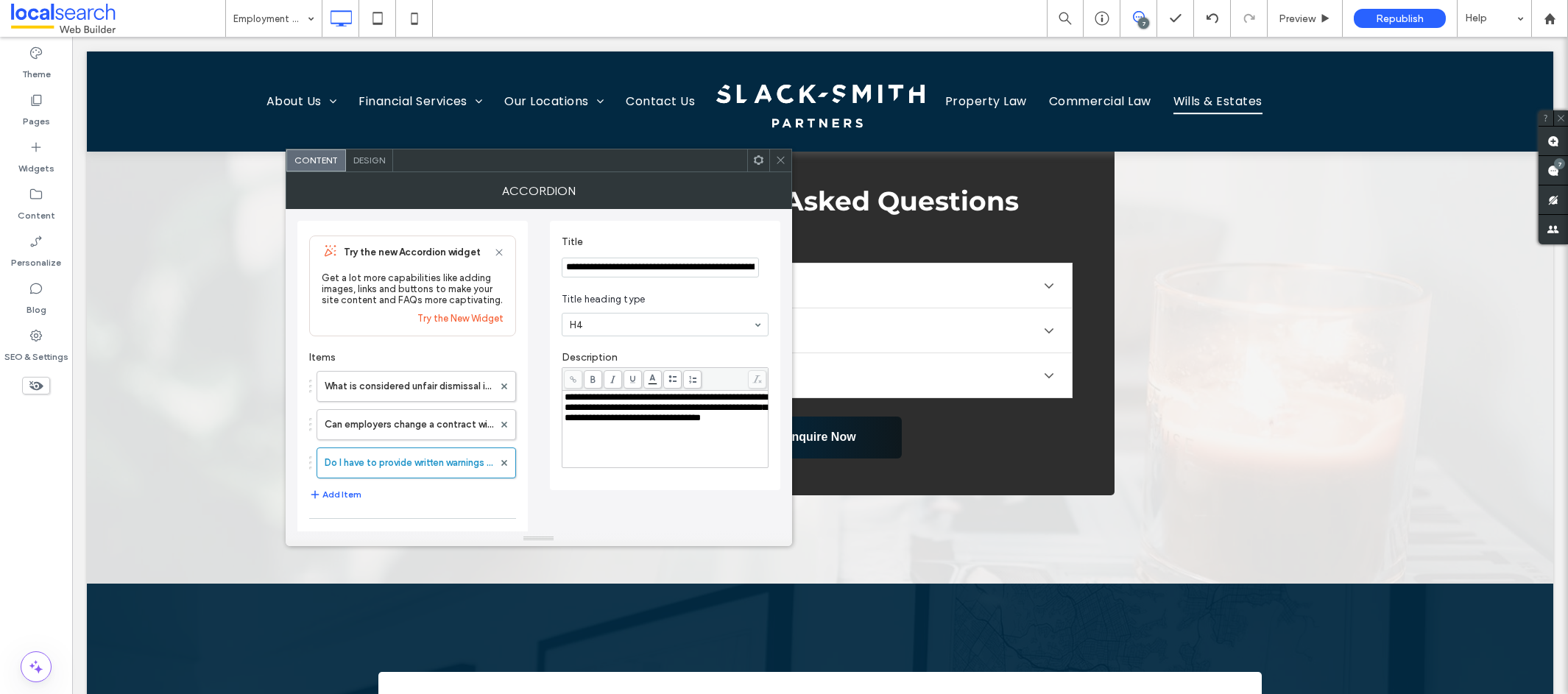 click on "**********" at bounding box center [660, 268] 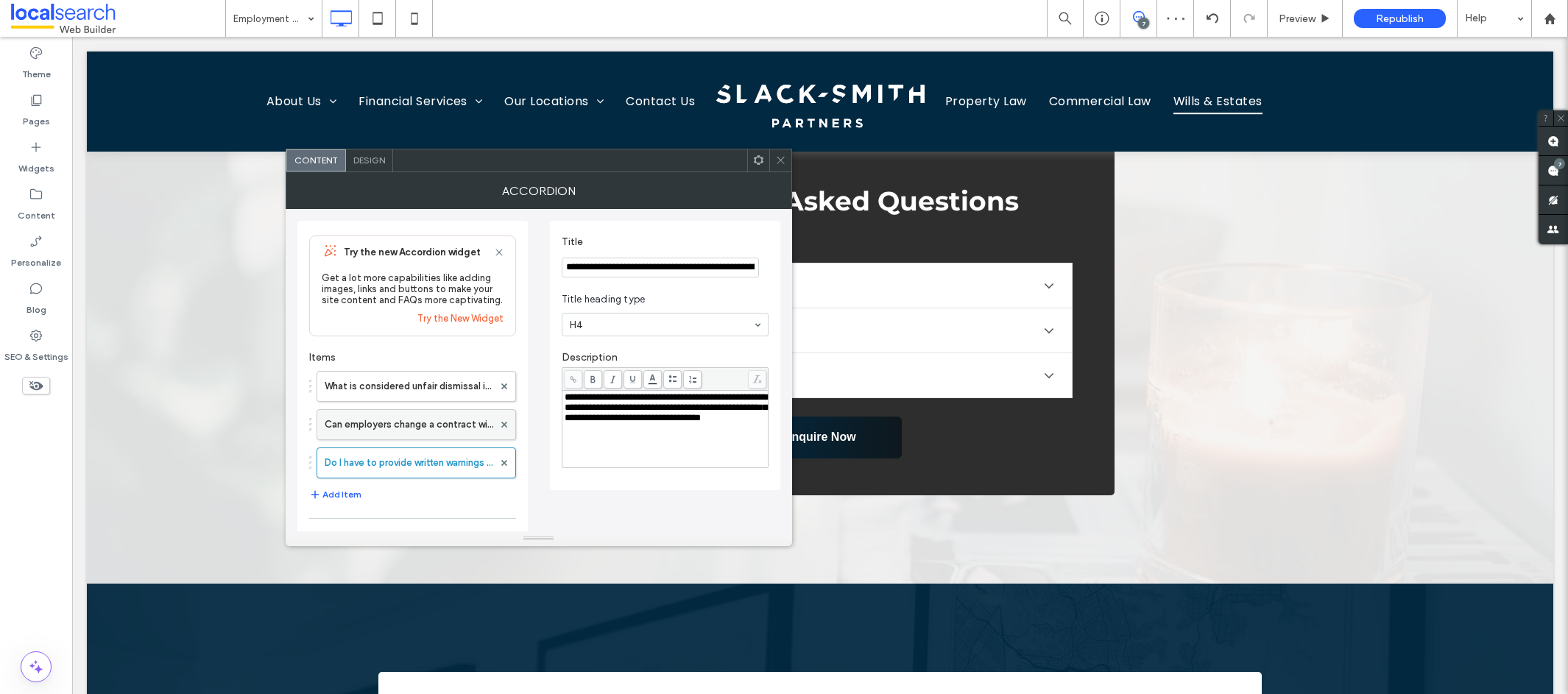 click on "Can employers change a contract without consent?" at bounding box center (409, 425) 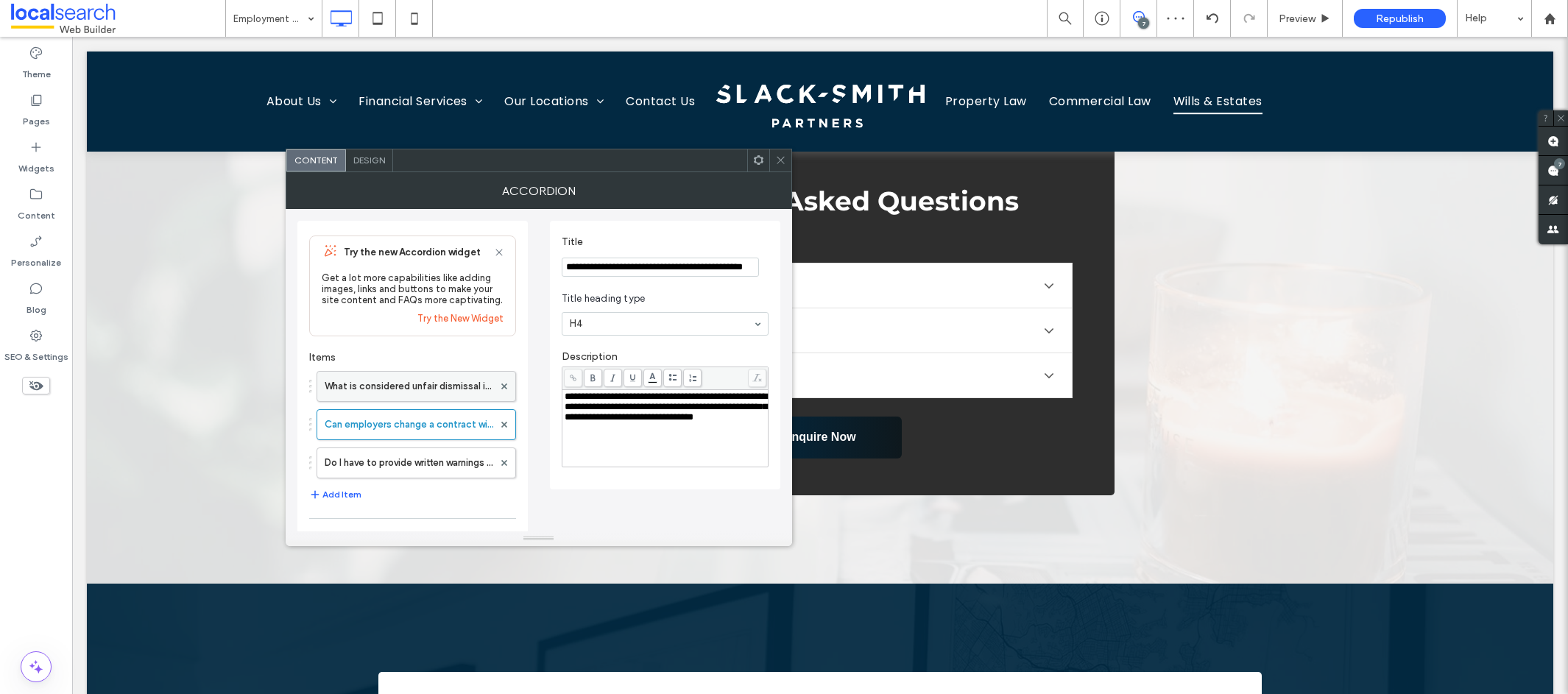 click on "What is considered unfair dismissal in Australia?" at bounding box center (409, 386) 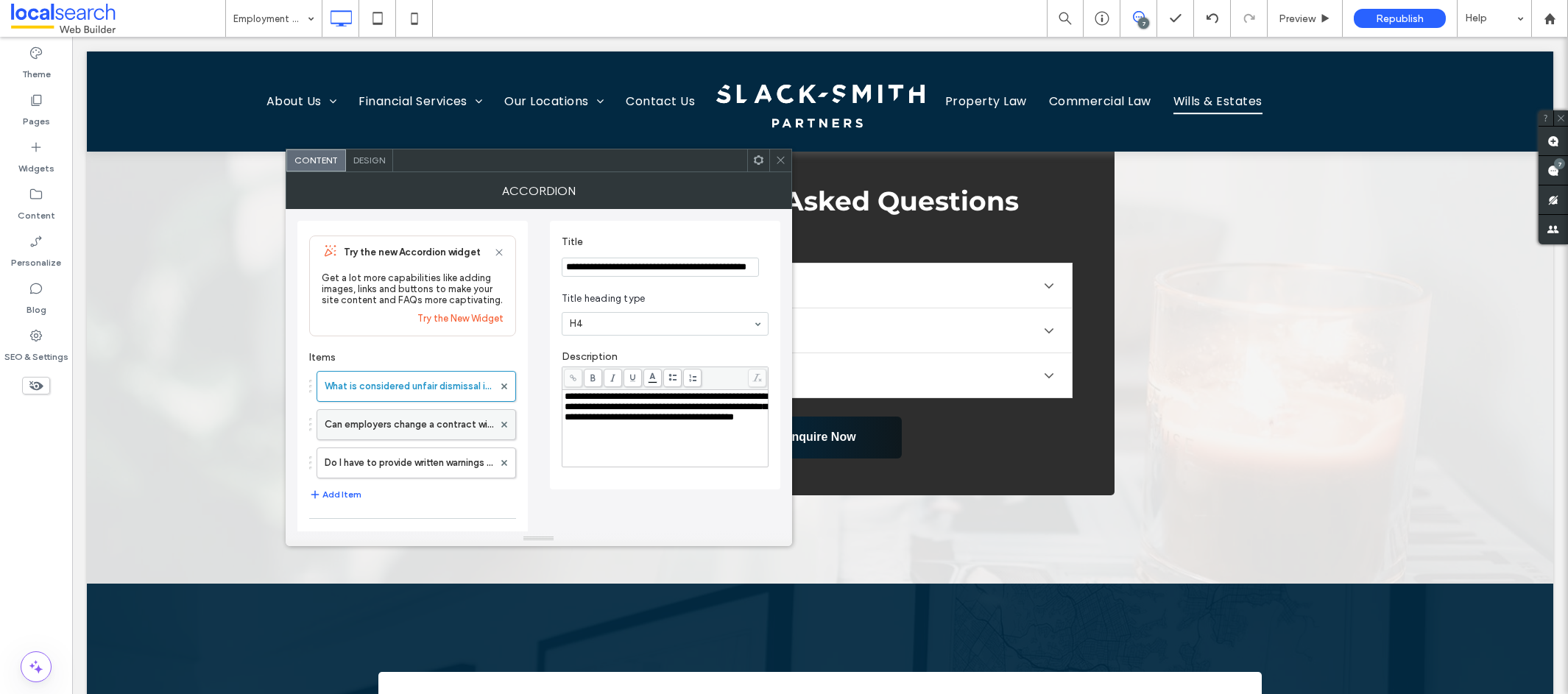 click on "Can employers change a contract without consent?" at bounding box center [409, 425] 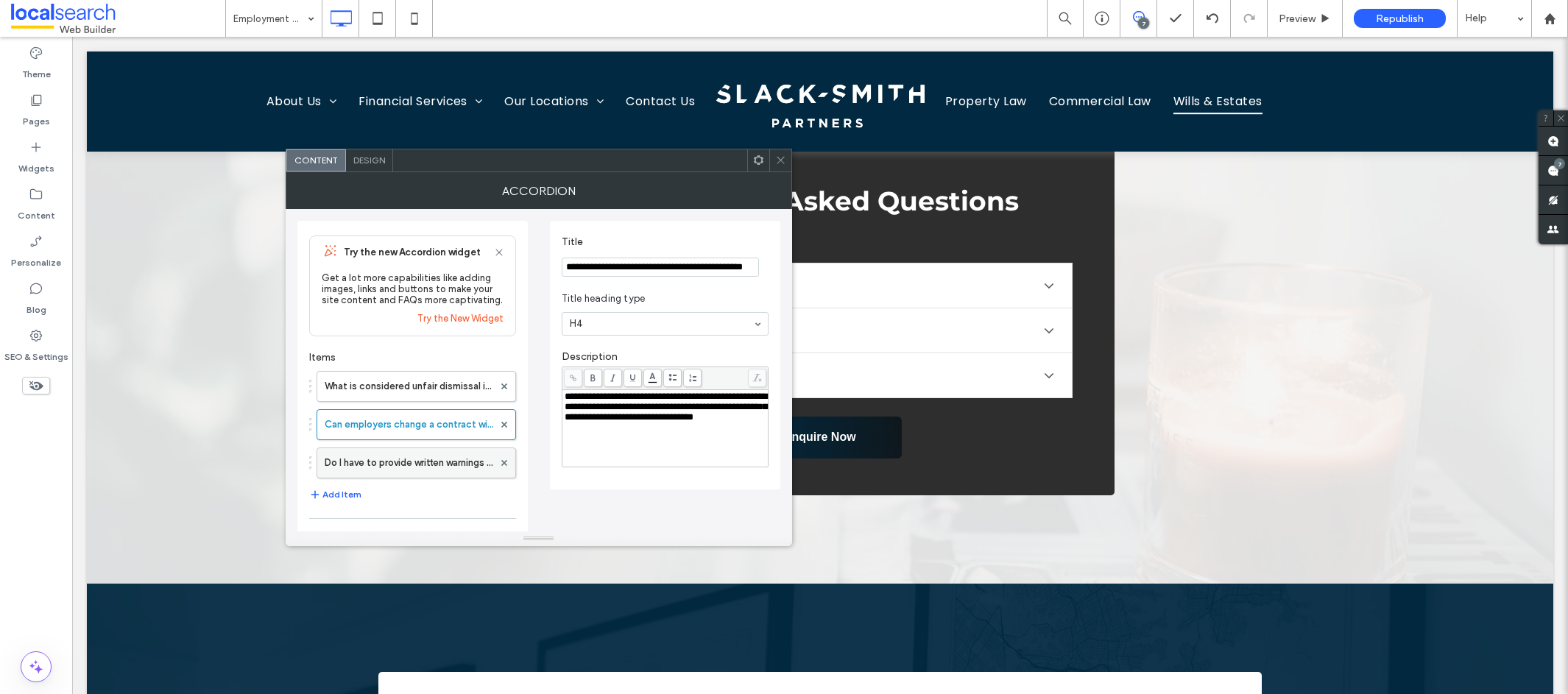 click on "Do I have to provide written warnings before terminating an employee?" at bounding box center [409, 463] 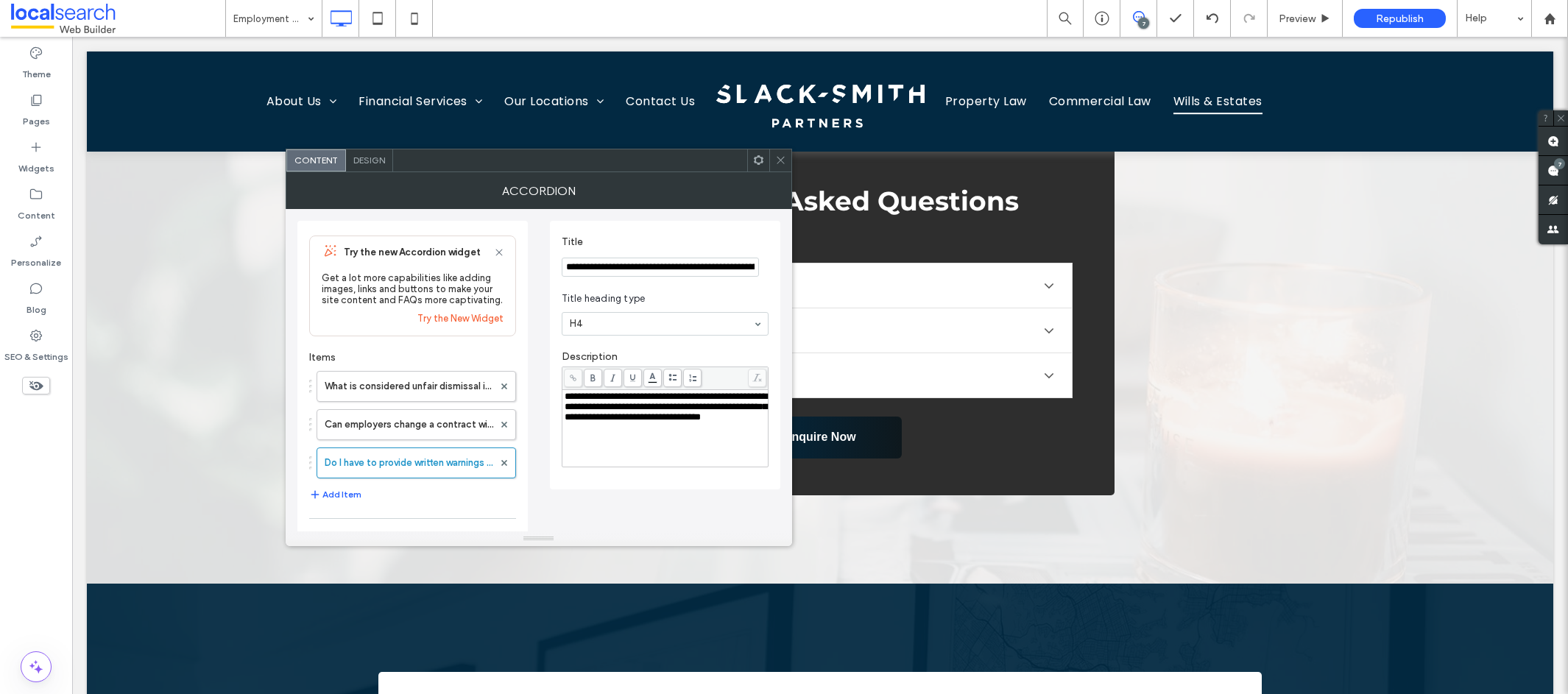 click 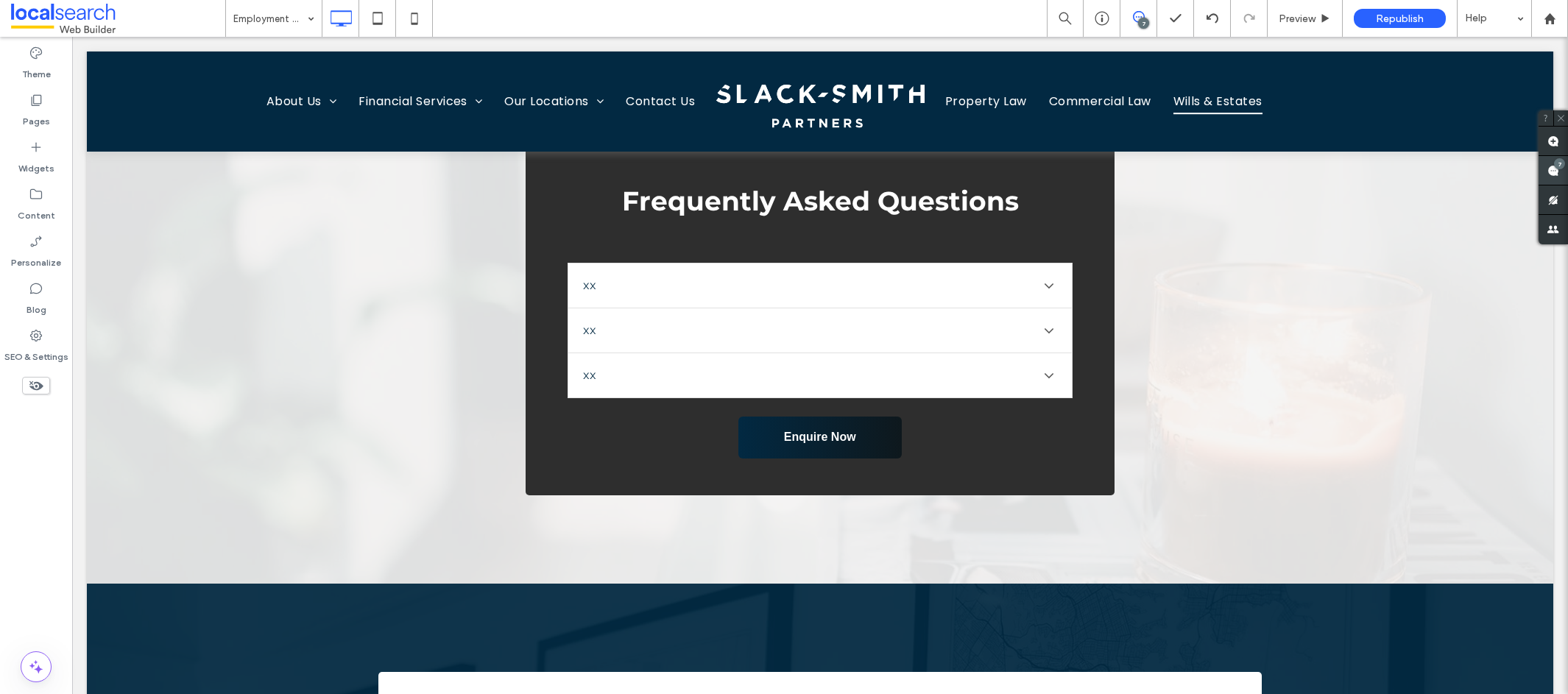 click 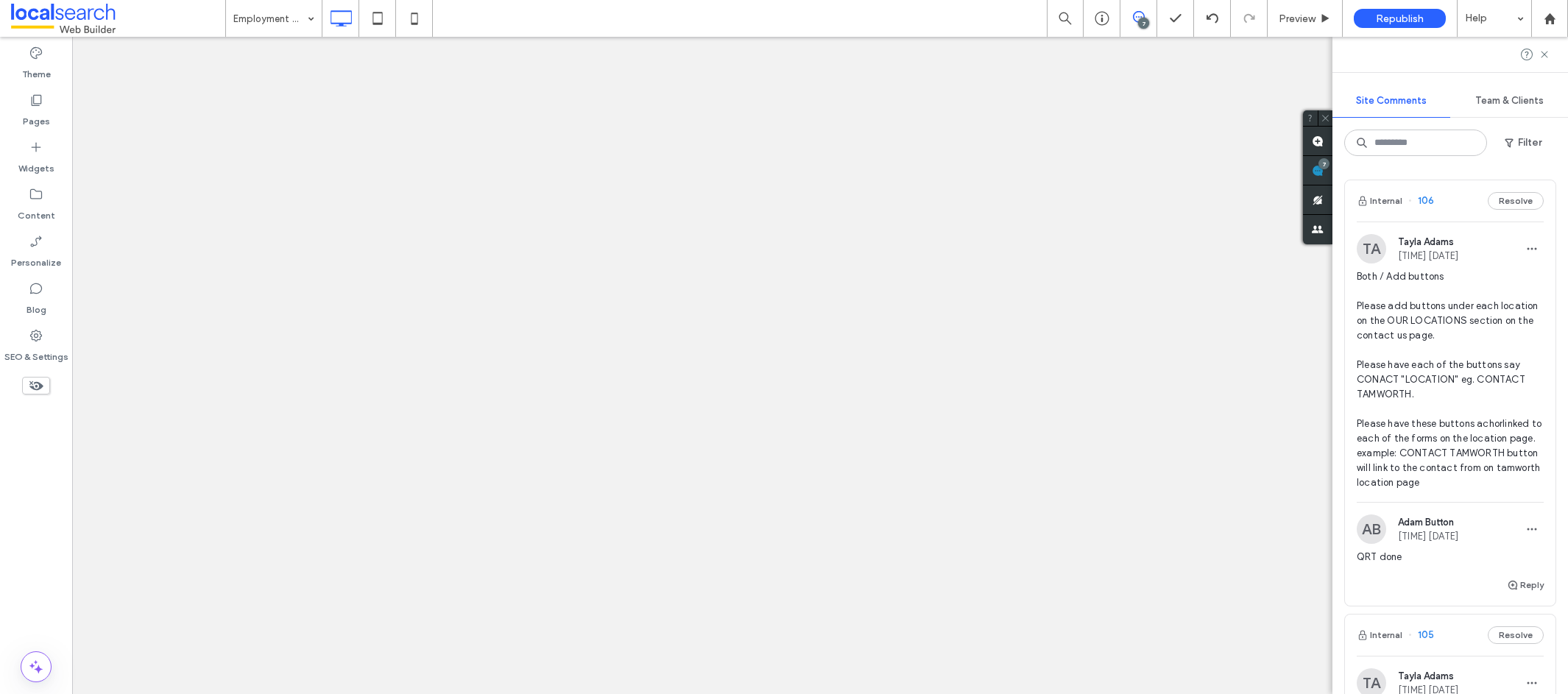 scroll, scrollTop: 0, scrollLeft: 0, axis: both 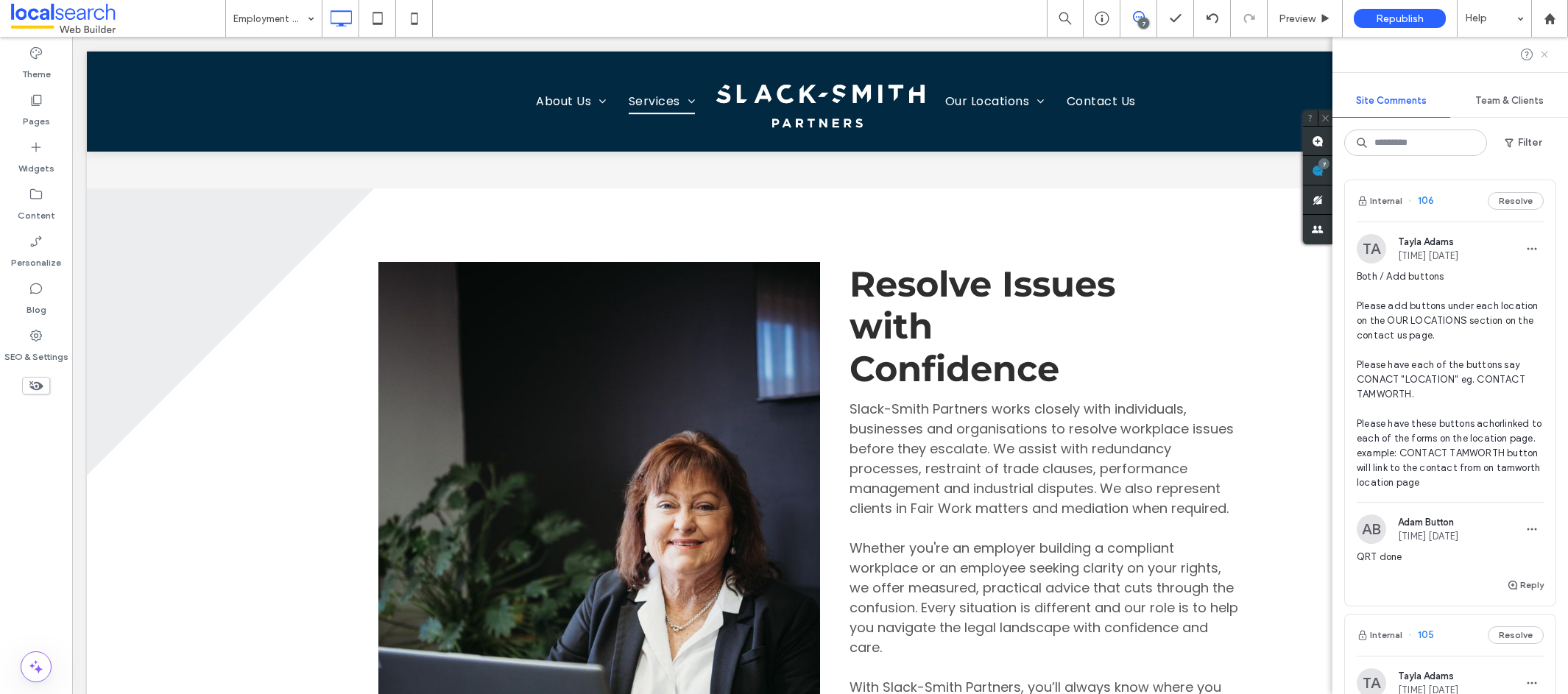 click 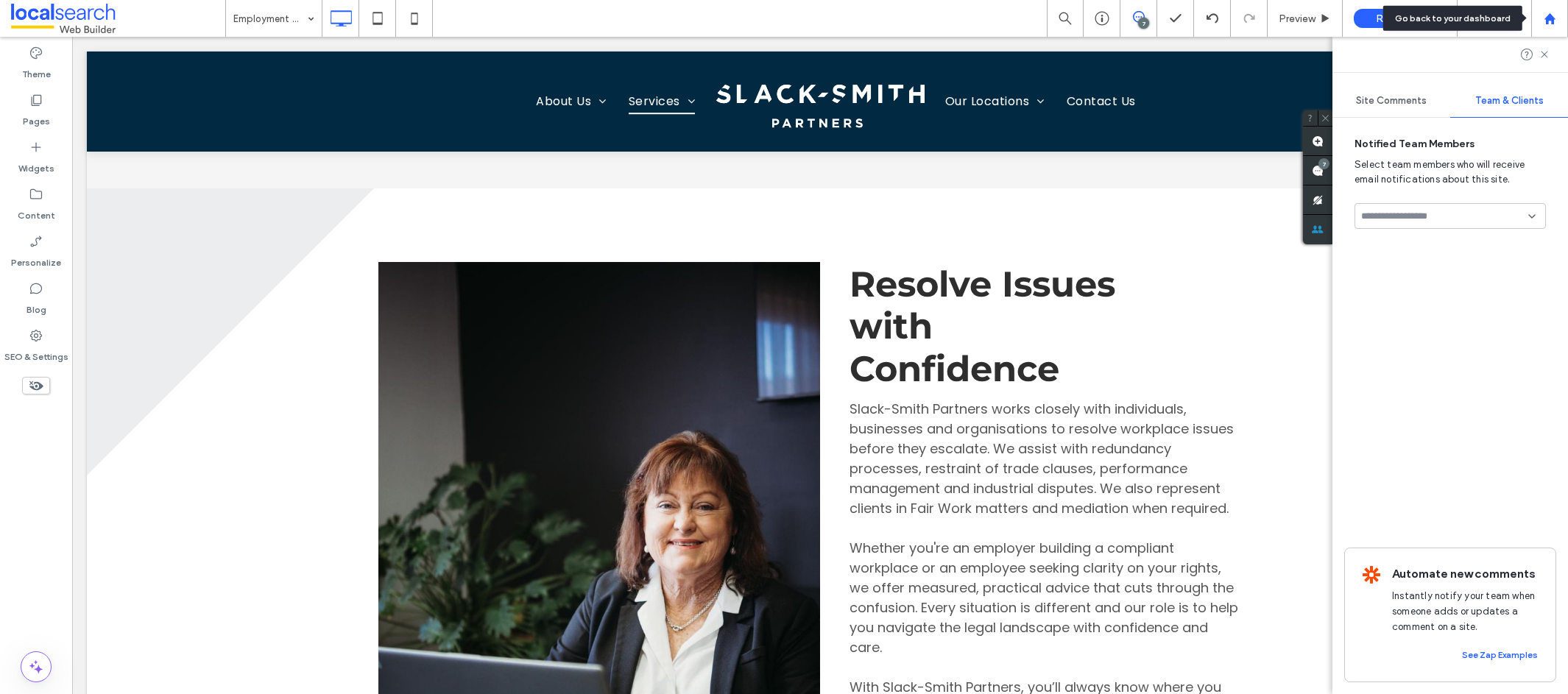 click 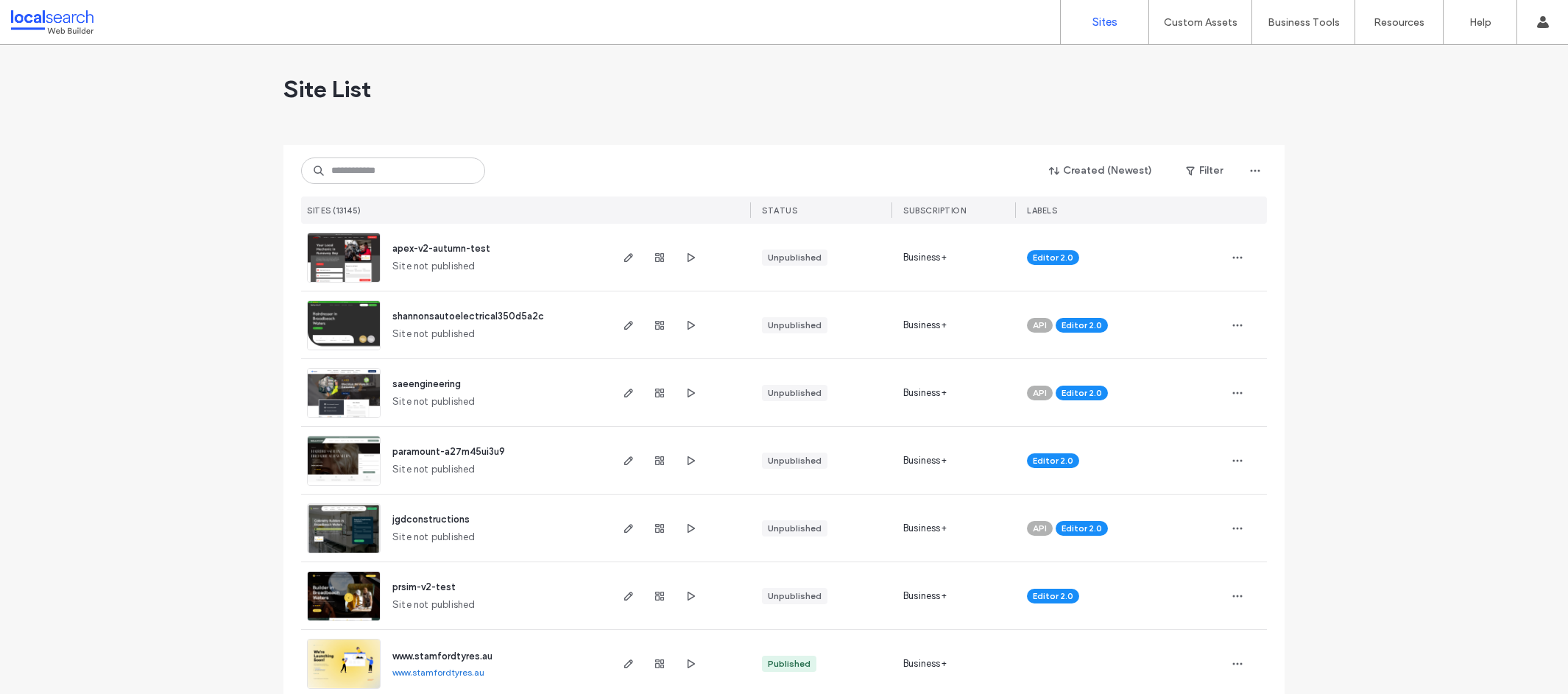 scroll, scrollTop: 0, scrollLeft: 0, axis: both 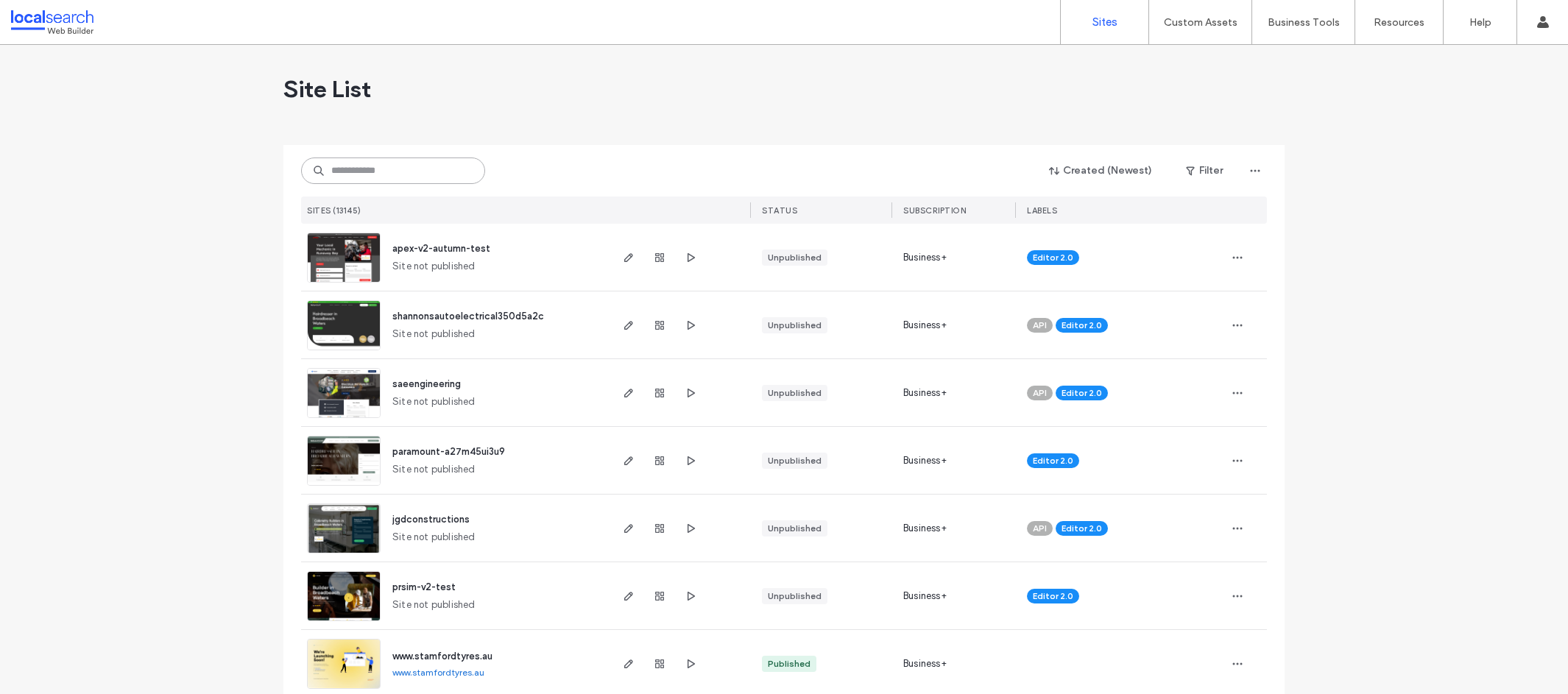 click at bounding box center (393, 171) 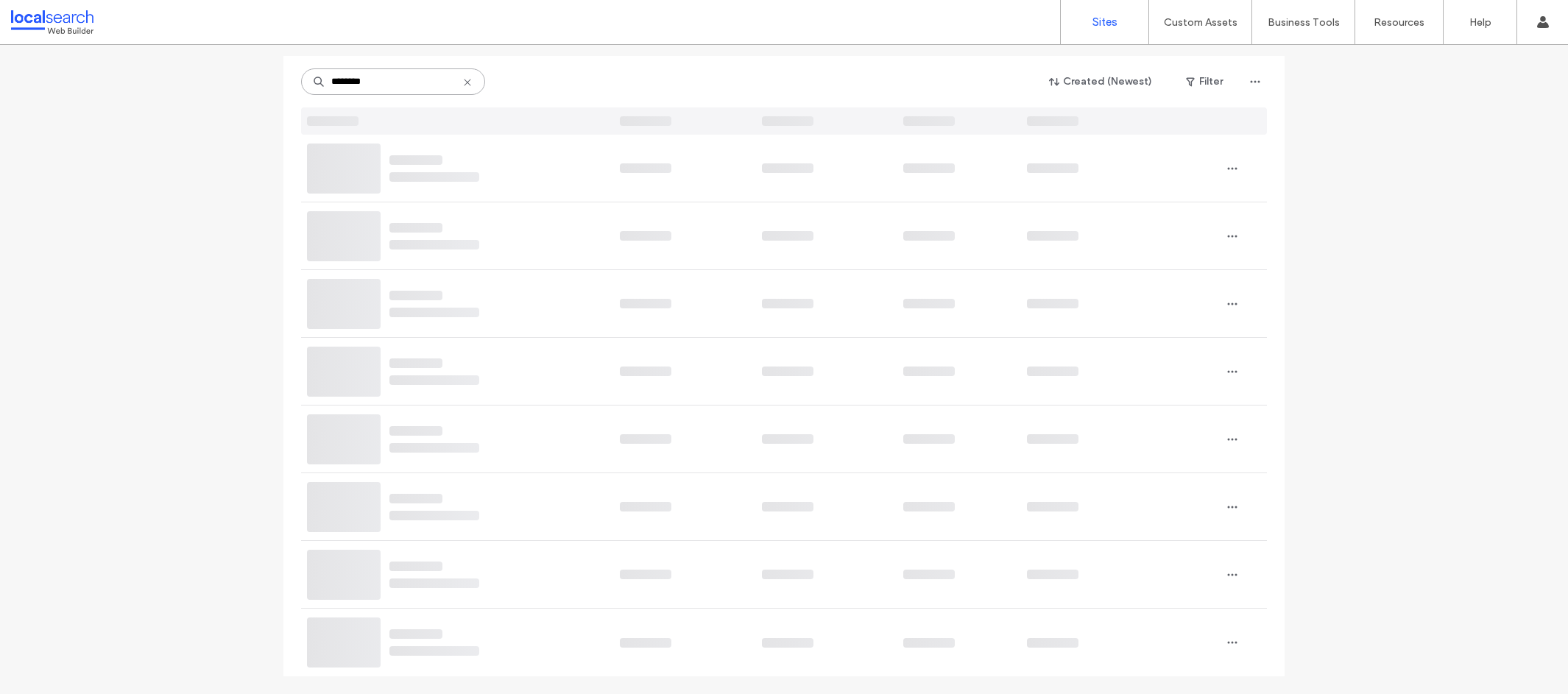scroll, scrollTop: 0, scrollLeft: 0, axis: both 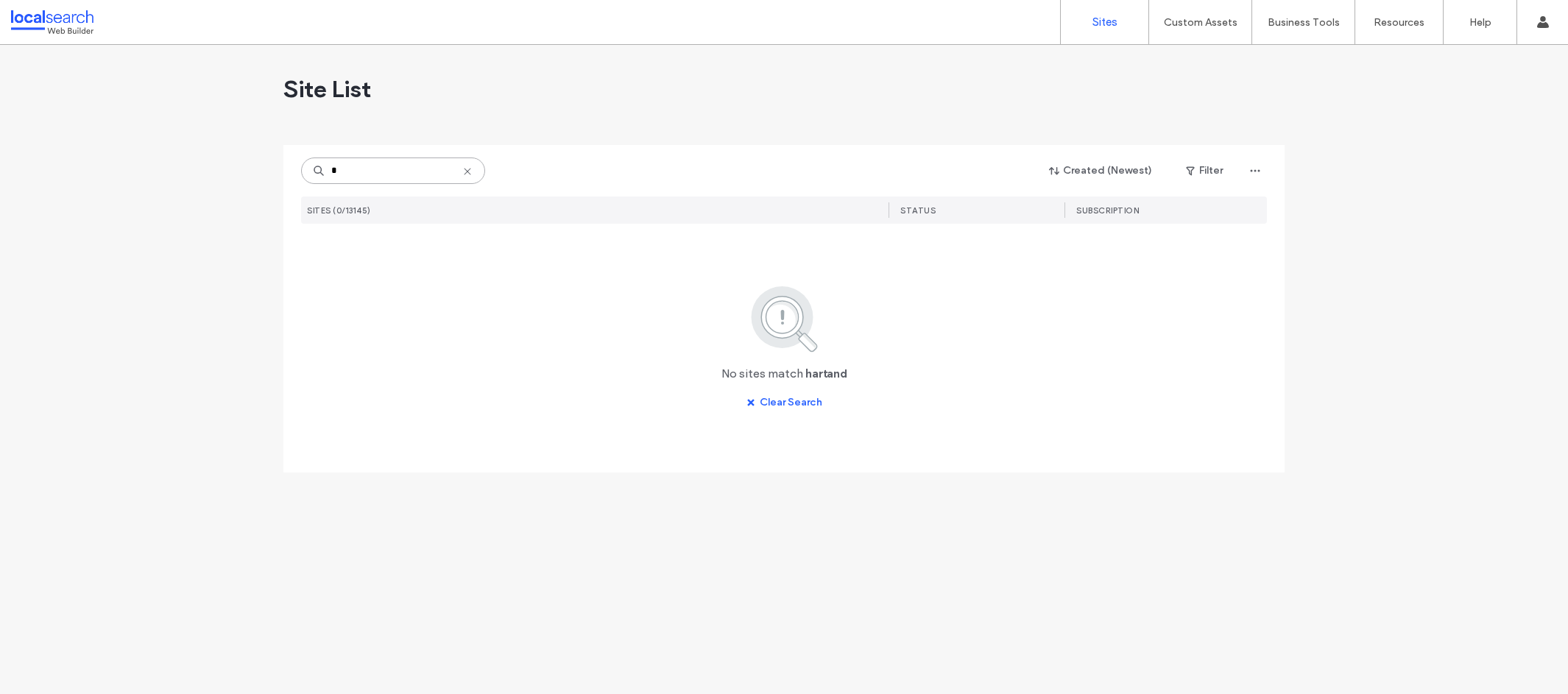 type on "*" 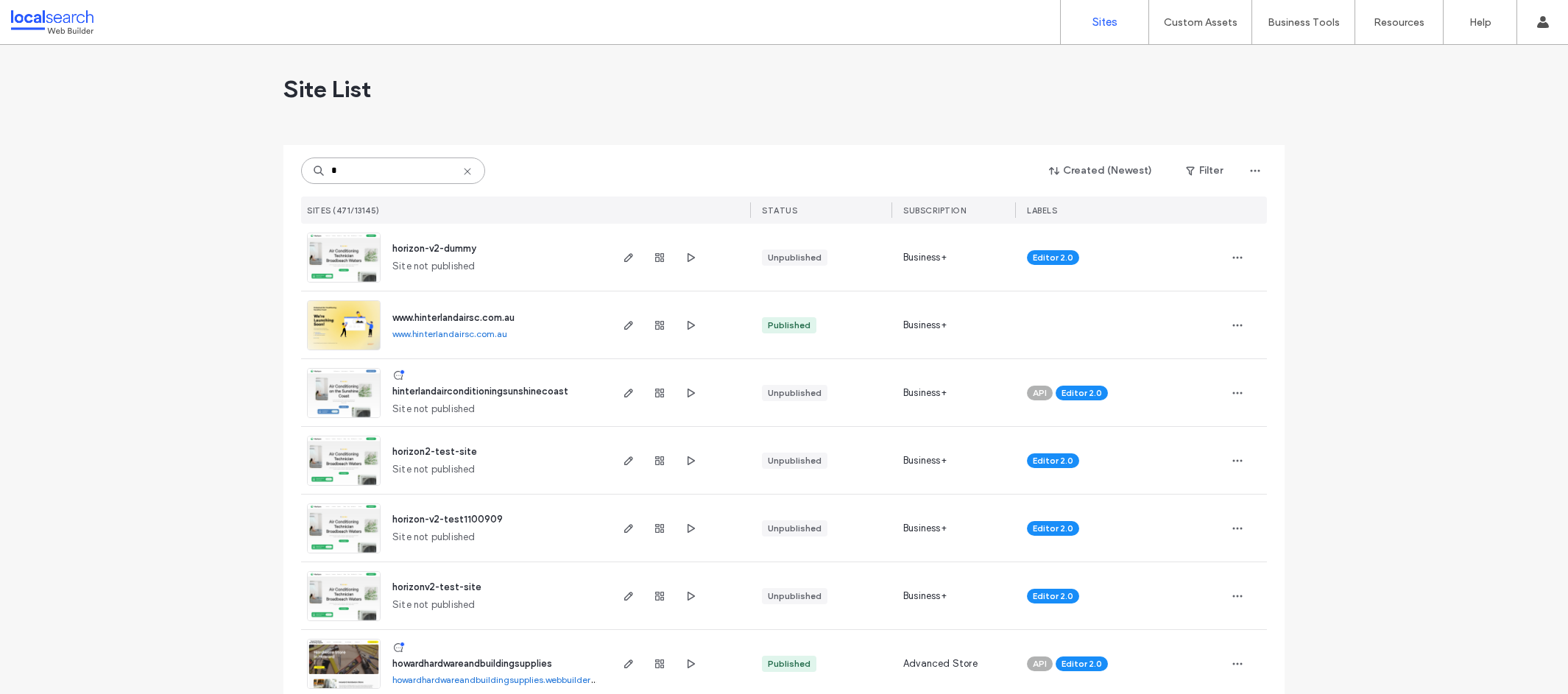 click on "*" at bounding box center (393, 171) 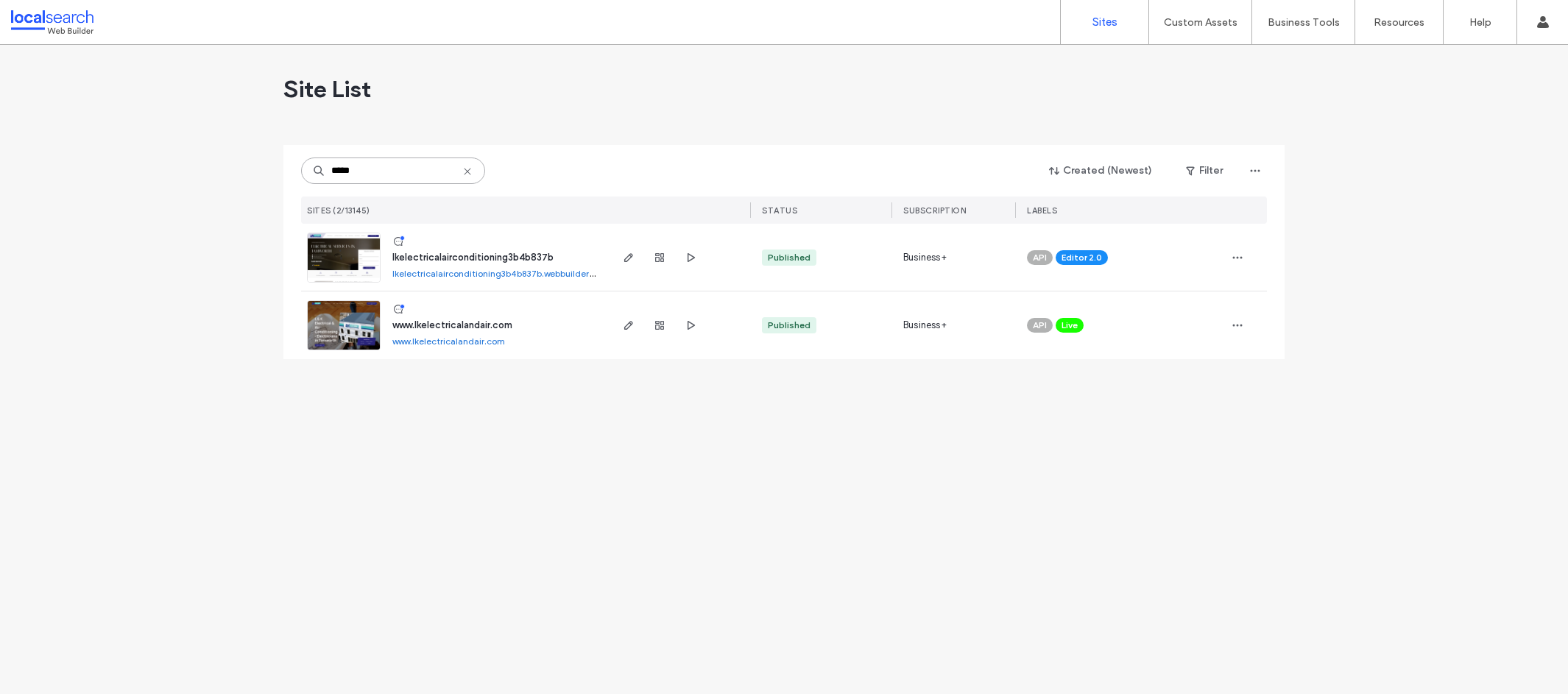 type on "*****" 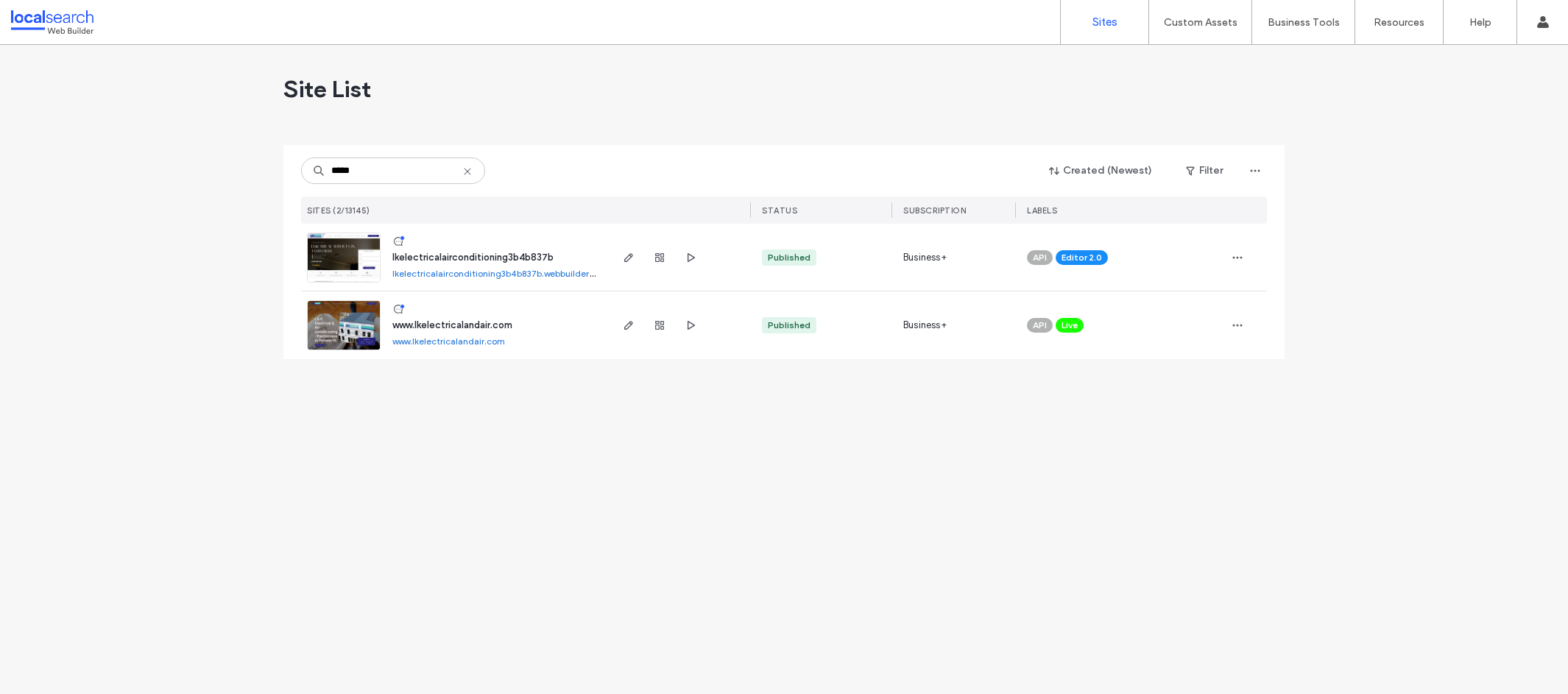 click on "lkelectricalairconditioning3b4b837b" at bounding box center [473, 257] 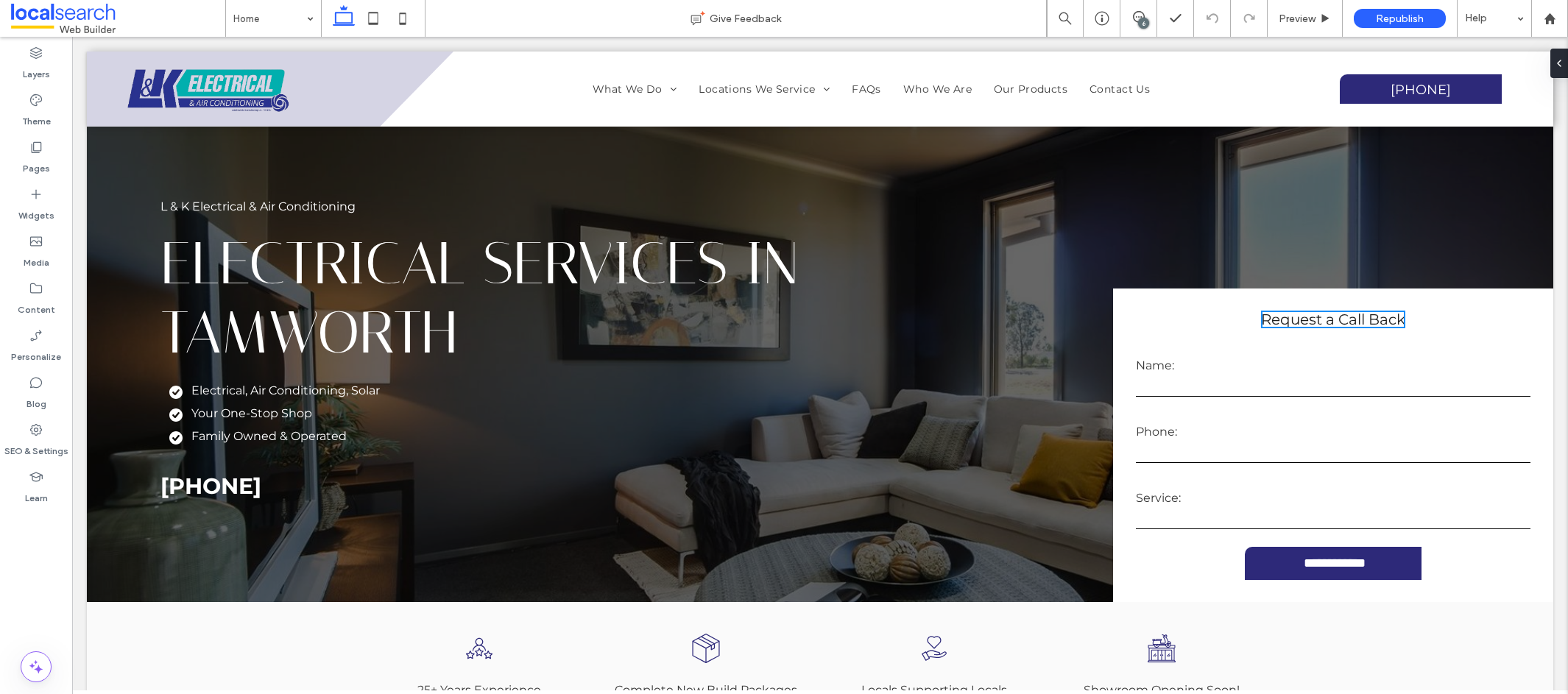 scroll, scrollTop: 0, scrollLeft: 0, axis: both 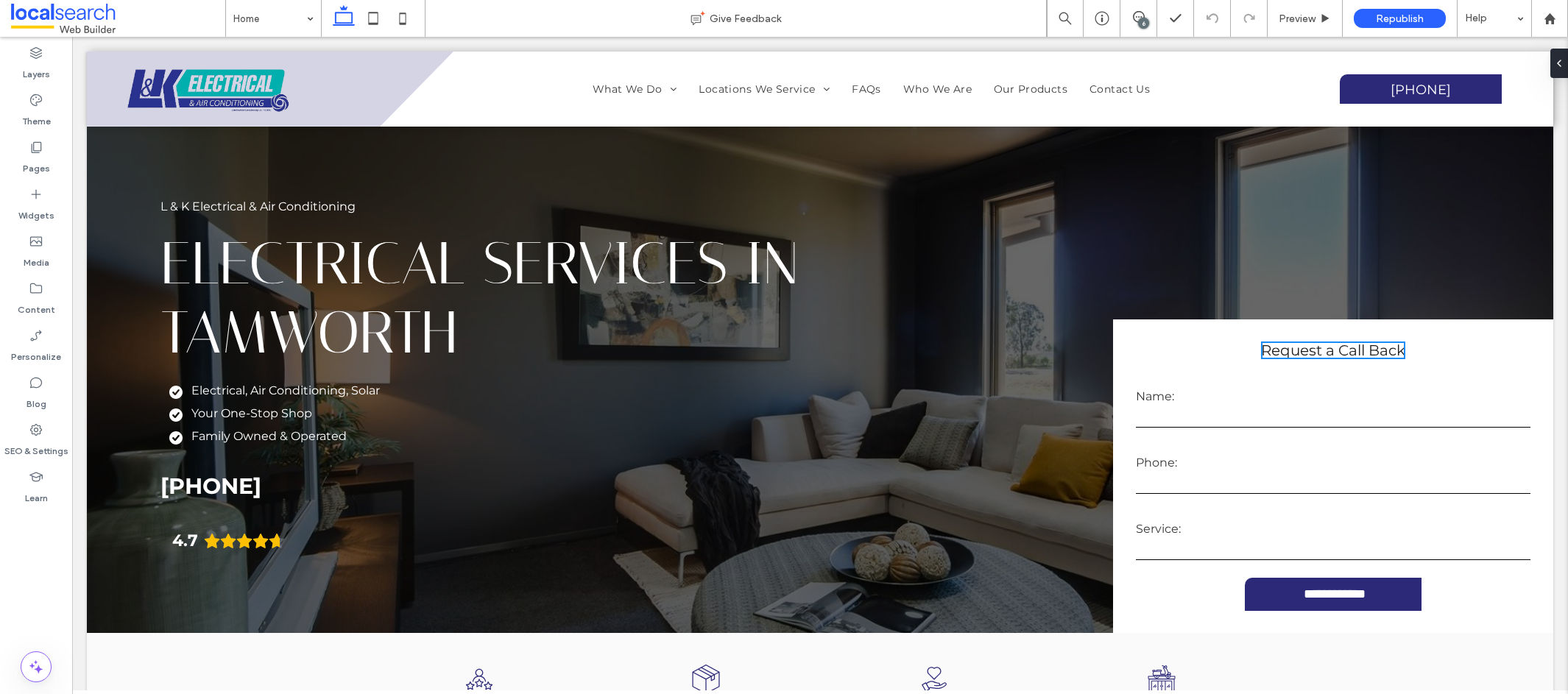 click on "6" at bounding box center [1143, 23] 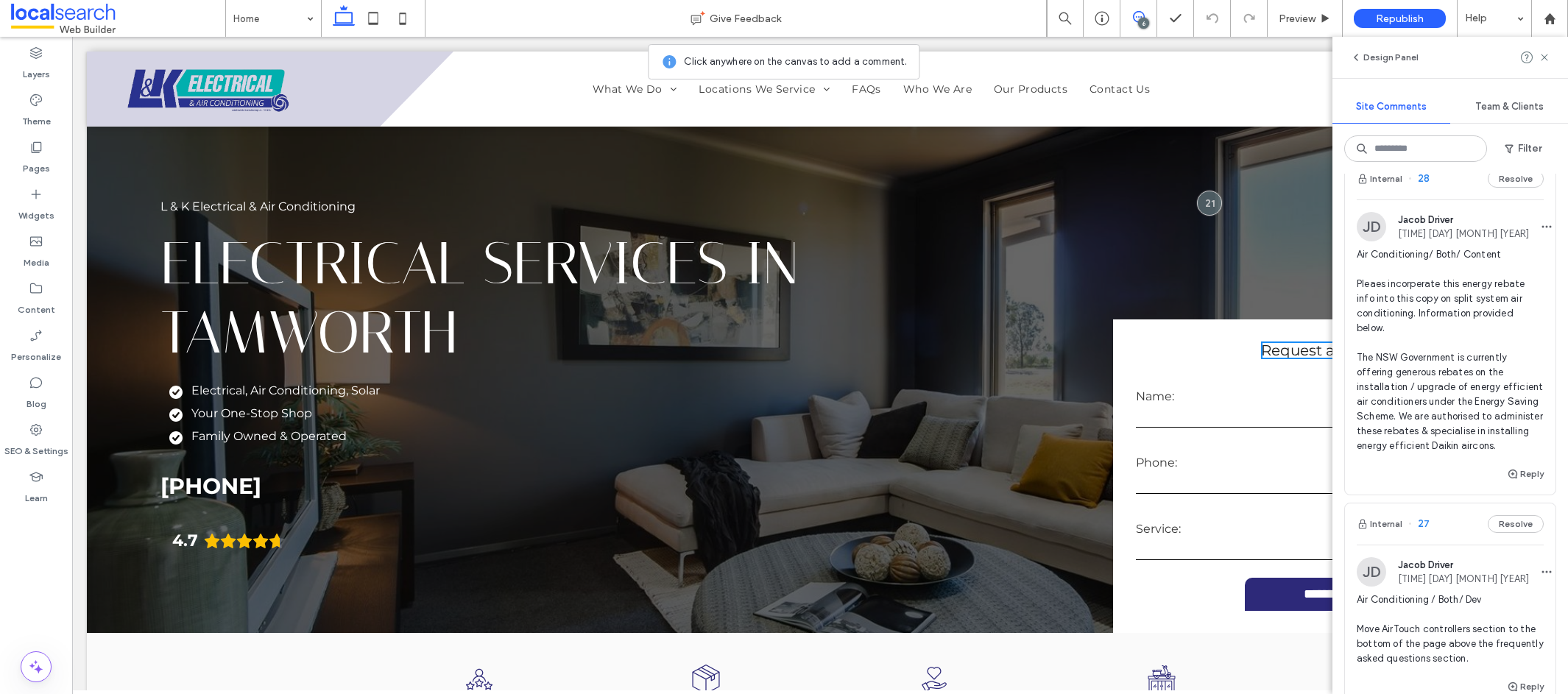scroll, scrollTop: 0, scrollLeft: 0, axis: both 